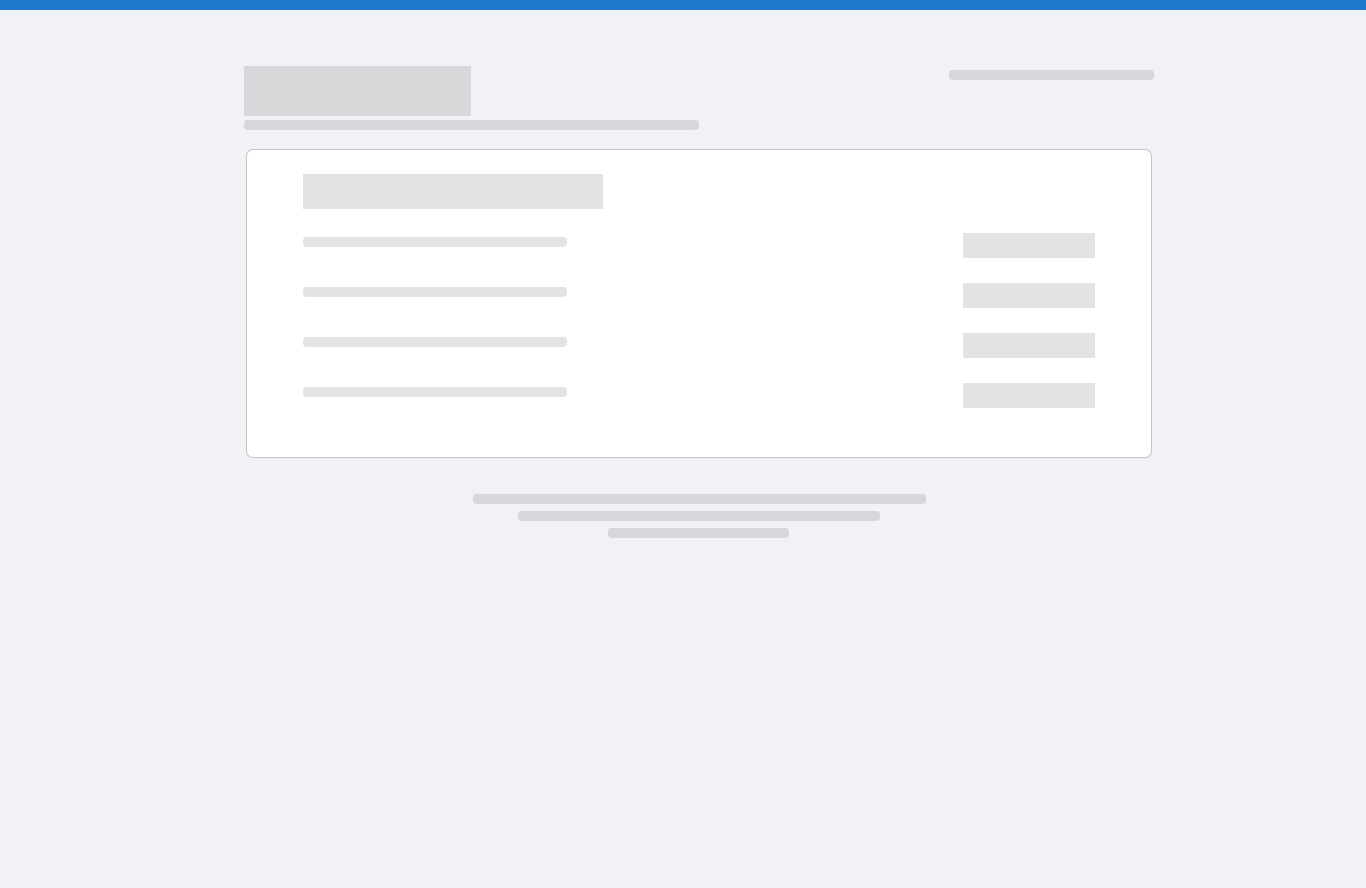 scroll, scrollTop: 0, scrollLeft: 0, axis: both 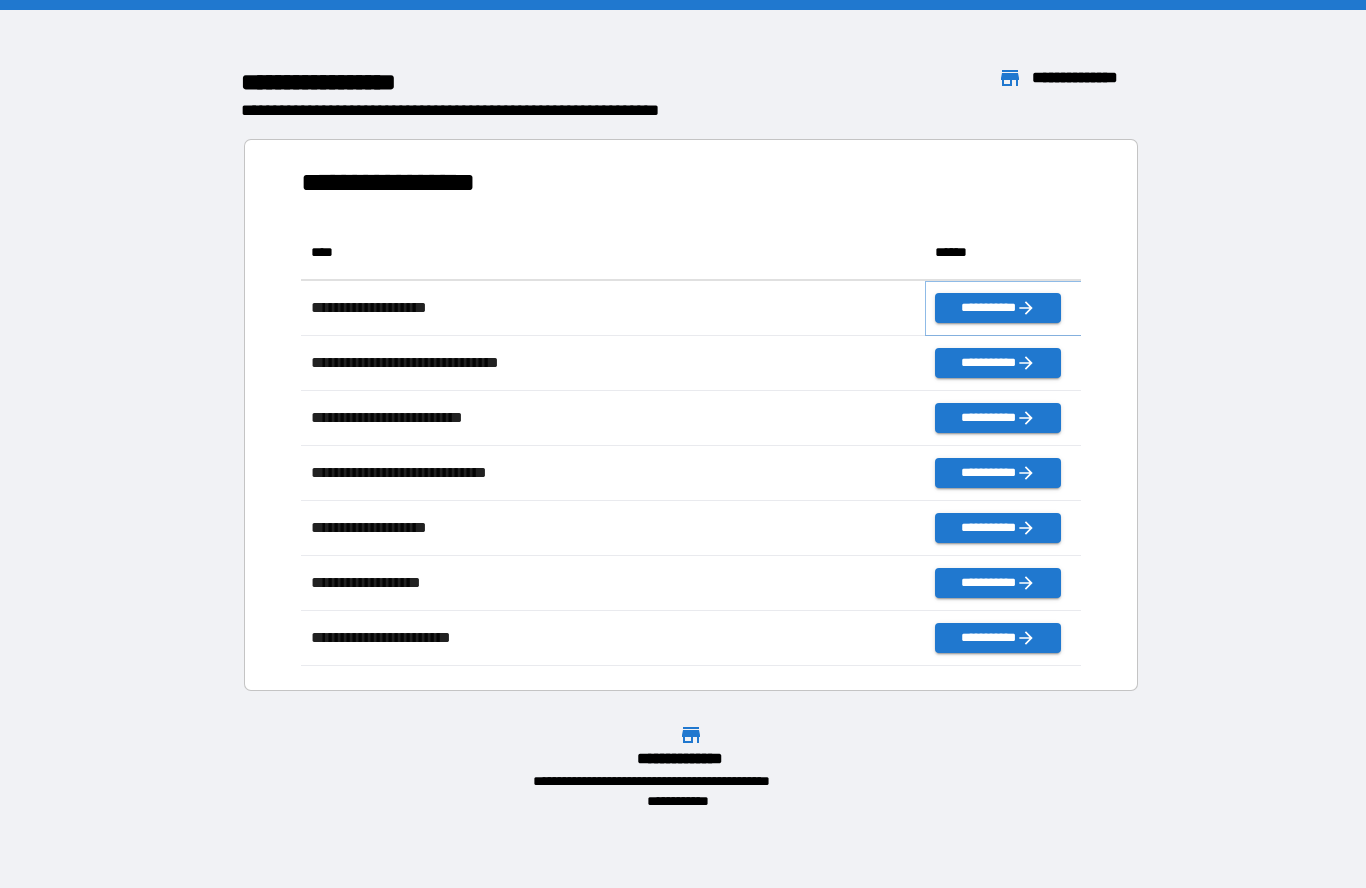 click on "**********" at bounding box center (997, 308) 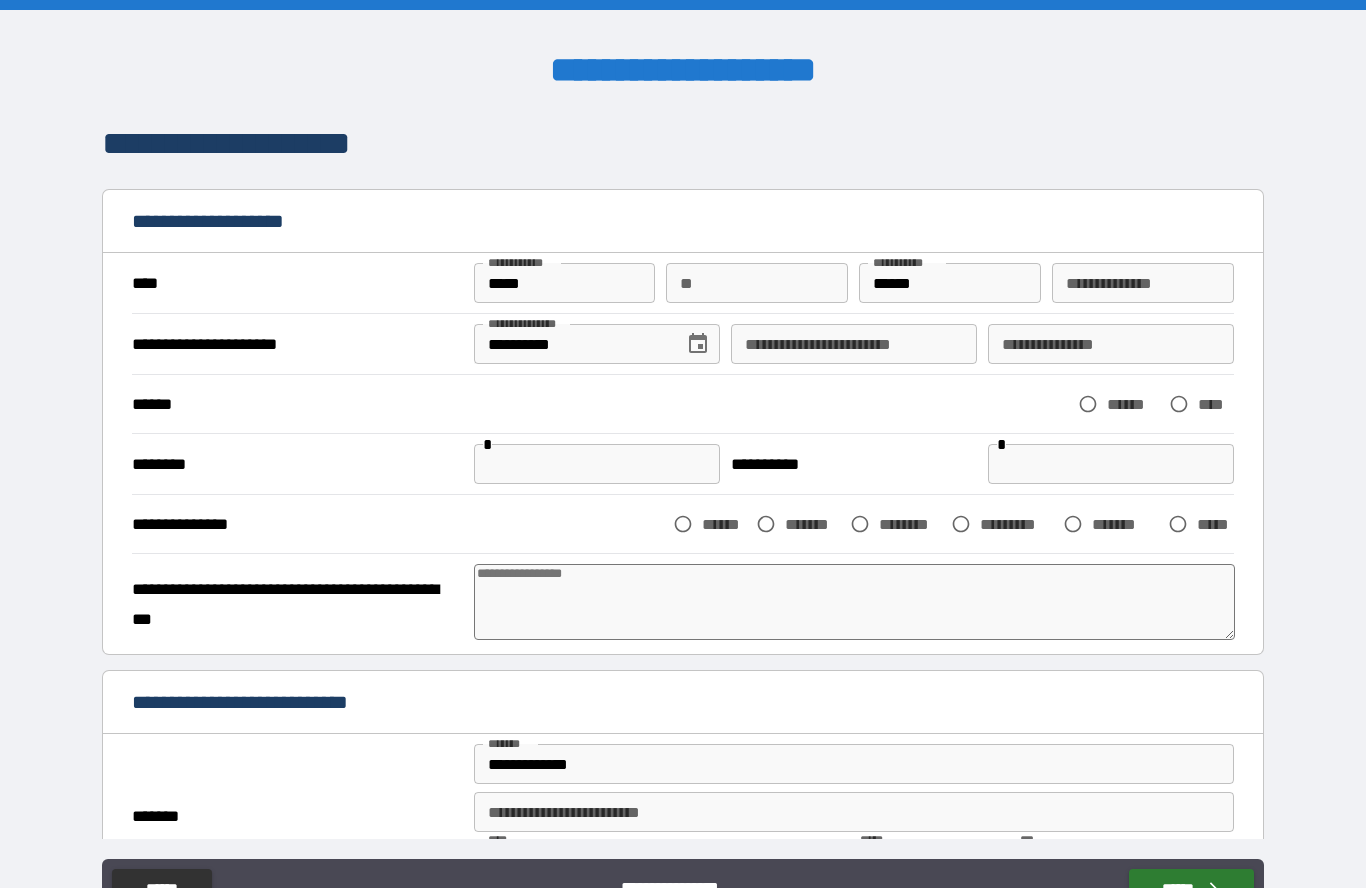 type on "*" 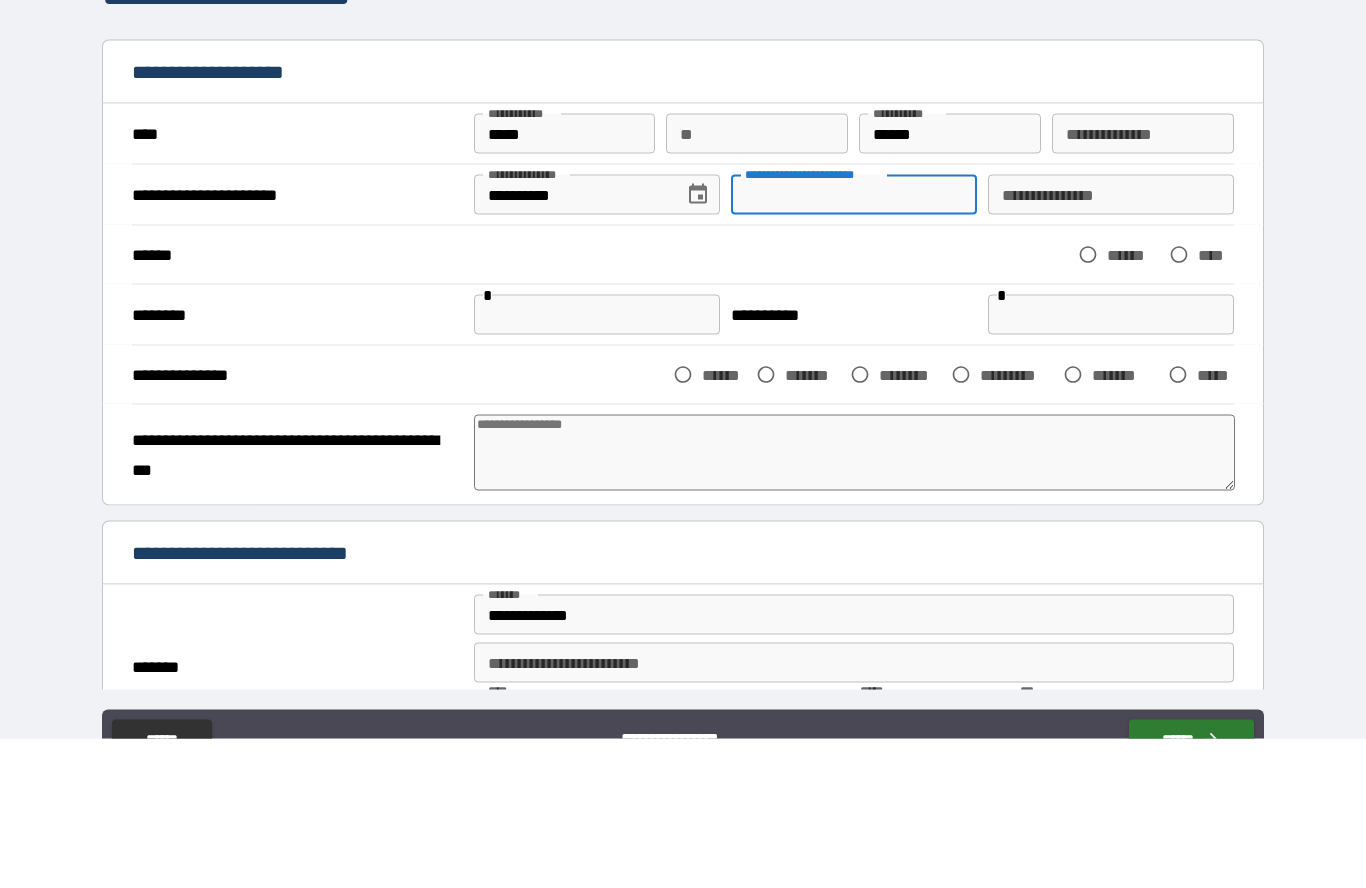 type on "*" 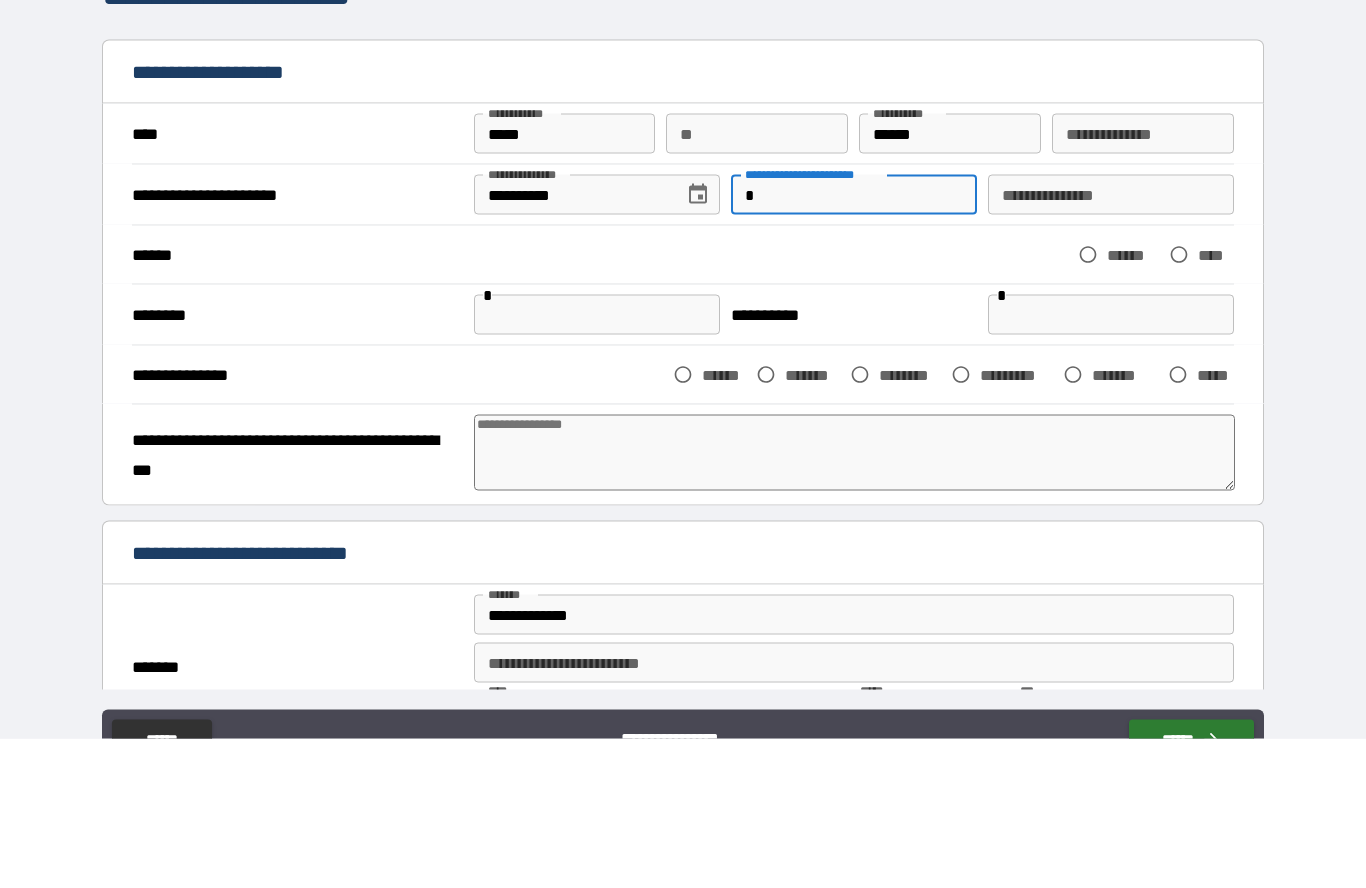 type on "*" 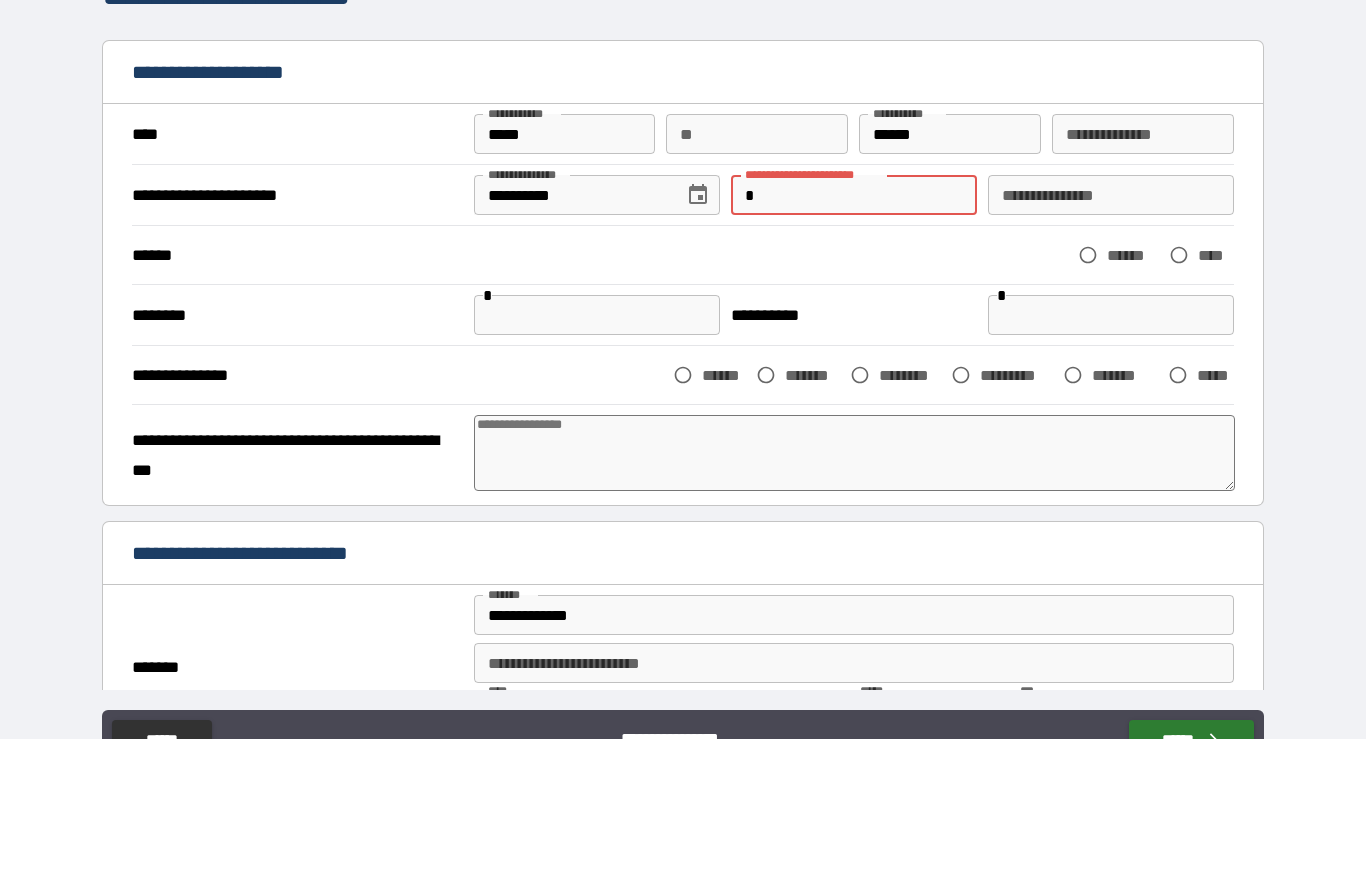 type on "**" 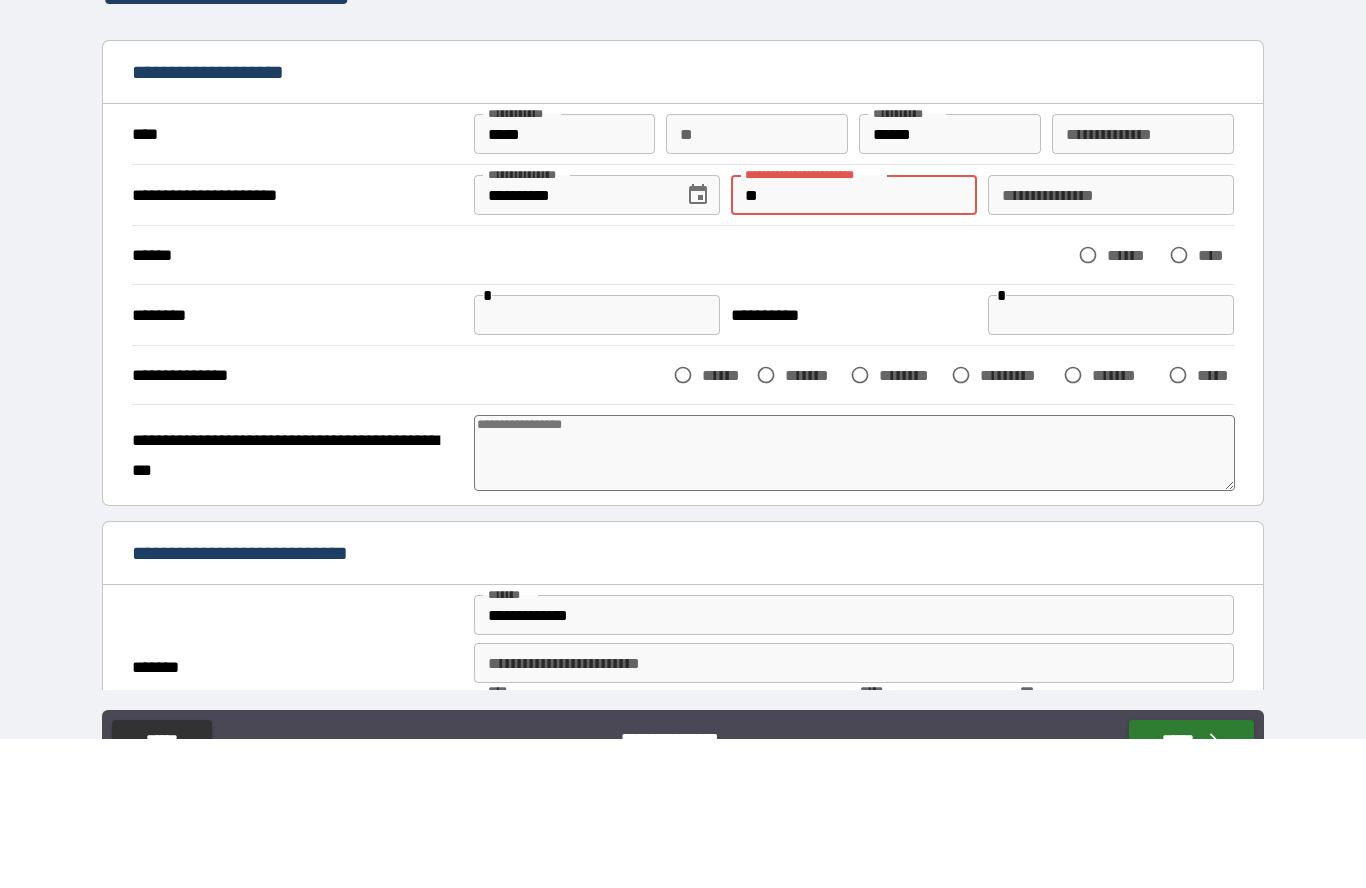 type on "*" 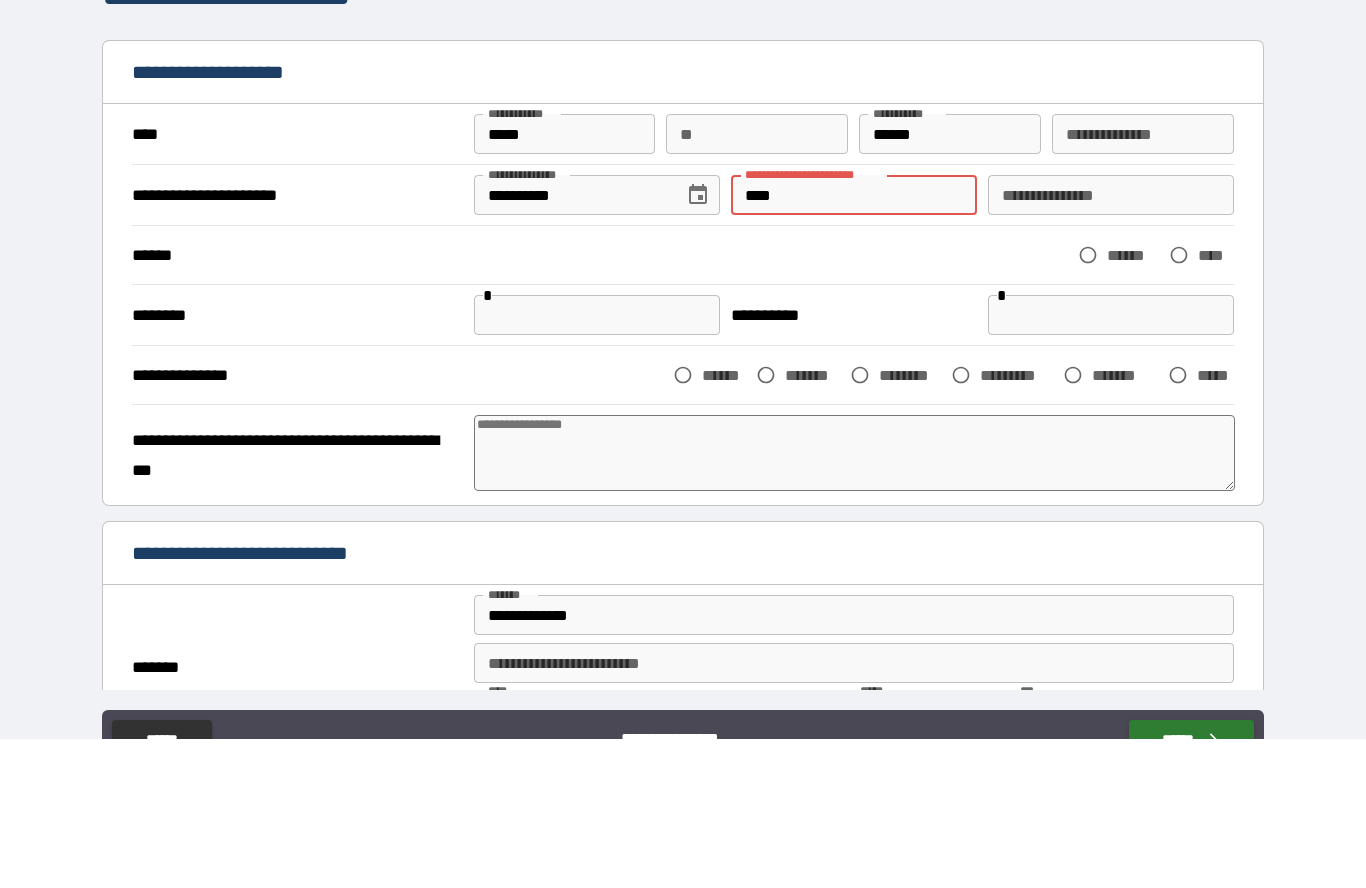 type on "*" 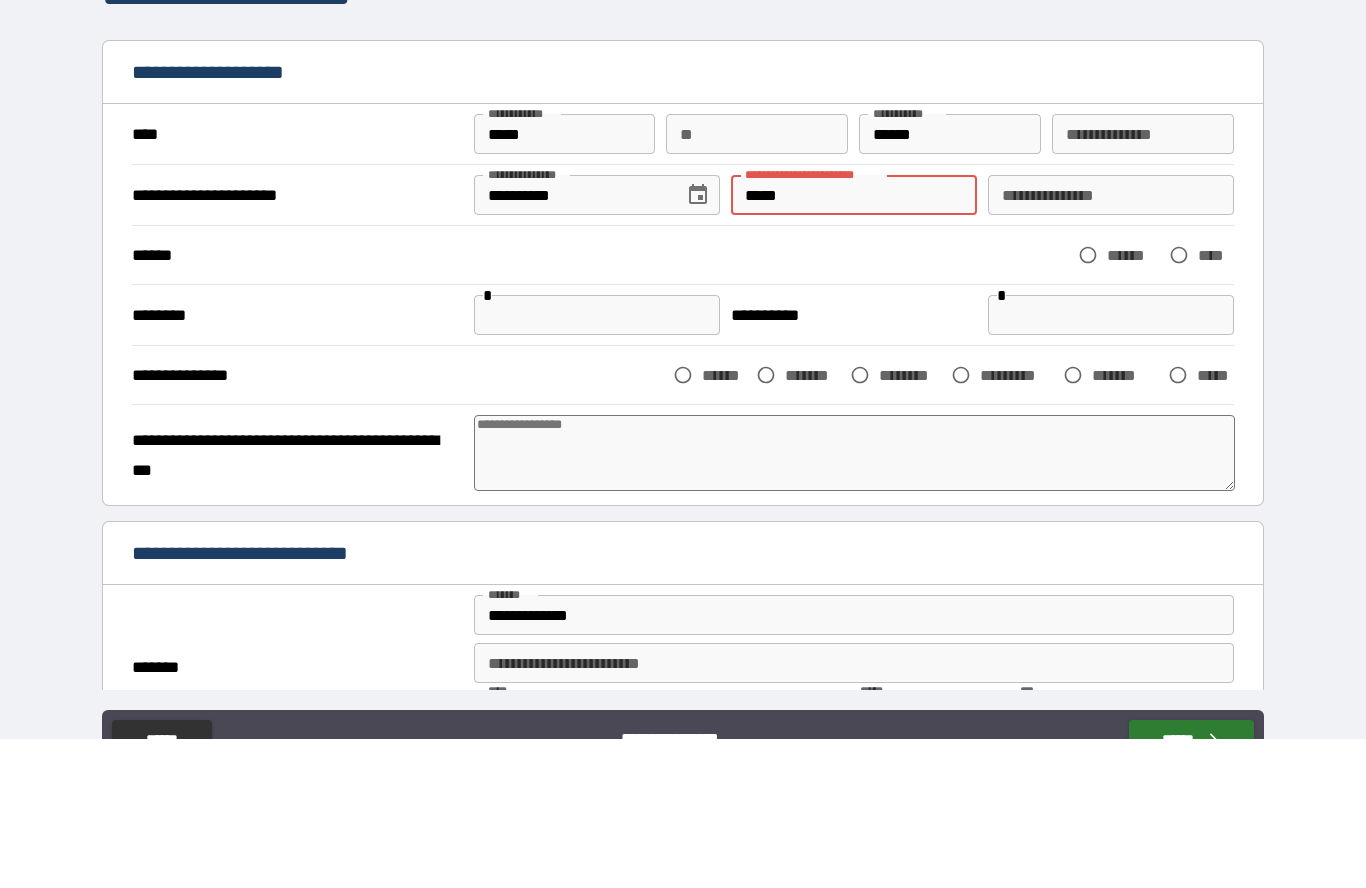 type on "*" 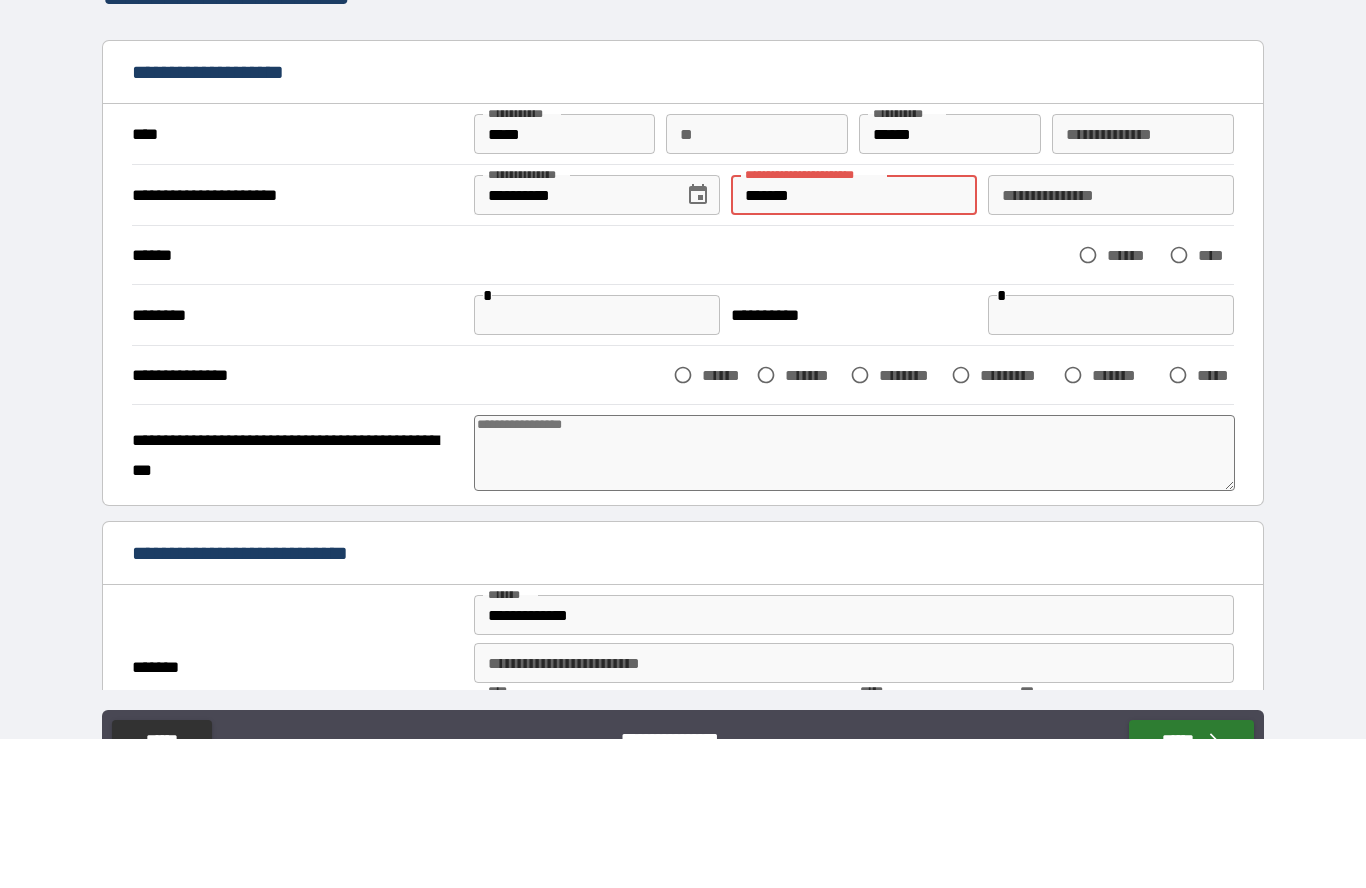 type on "*" 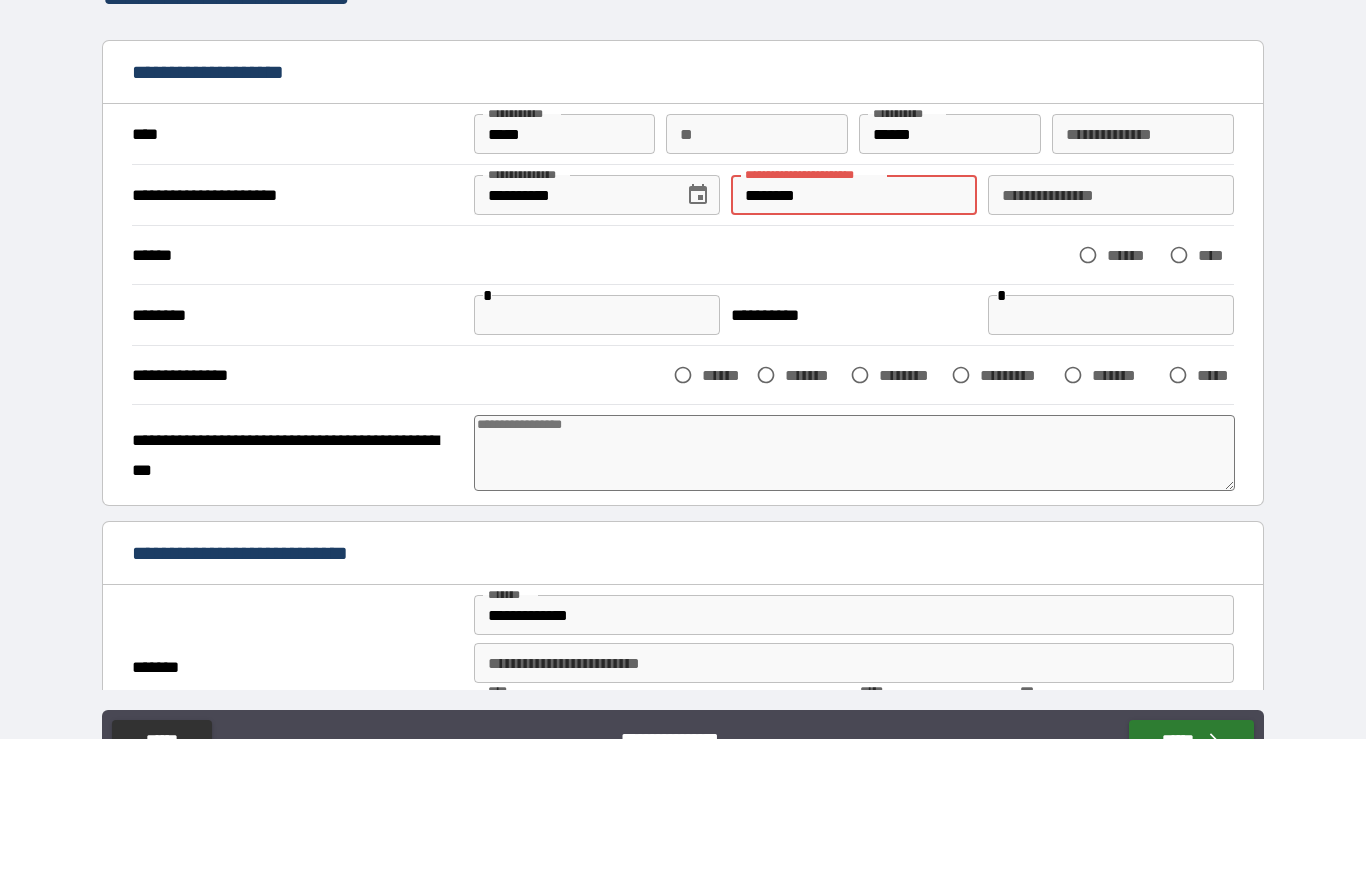 type on "*" 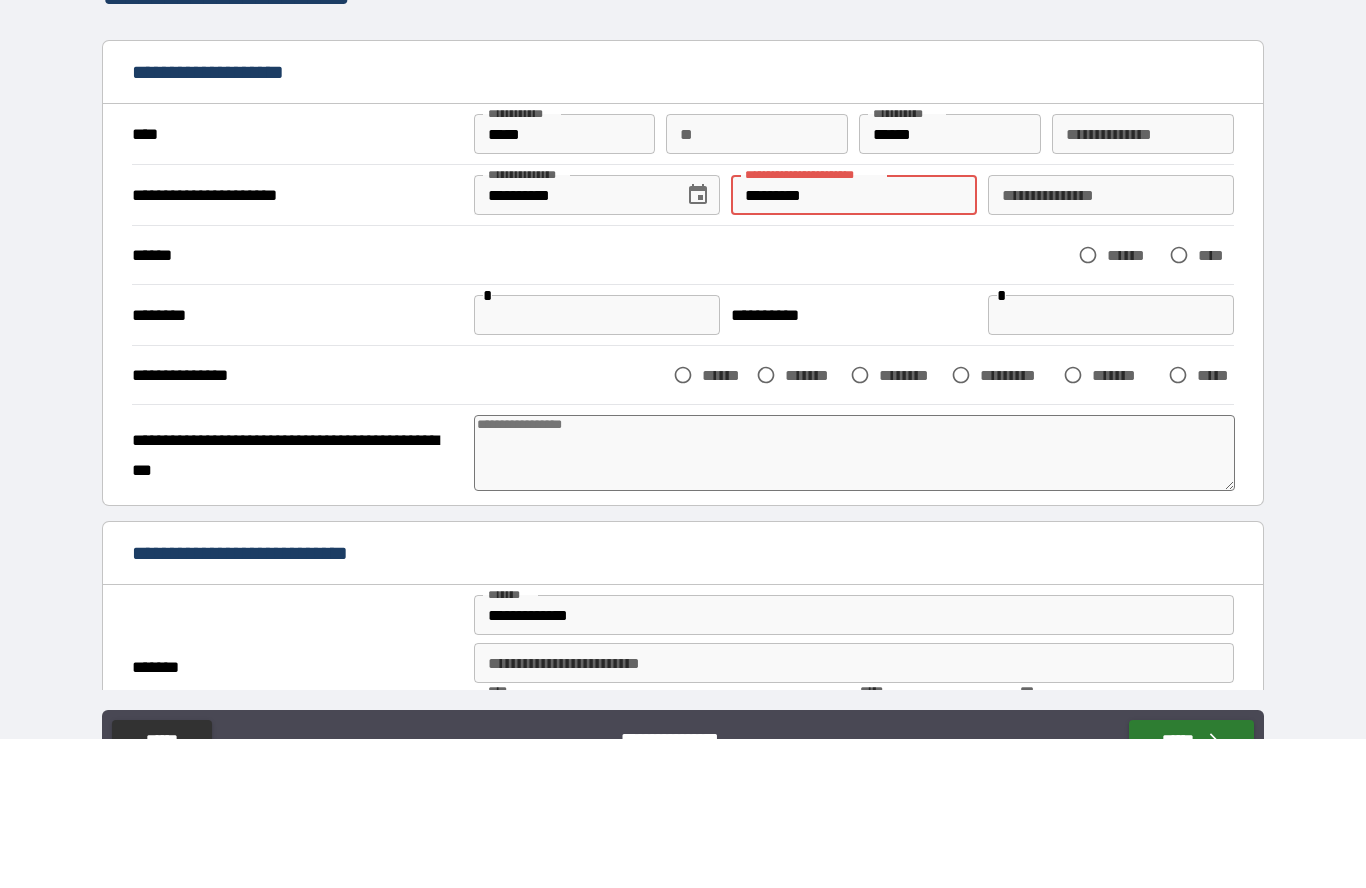type on "*" 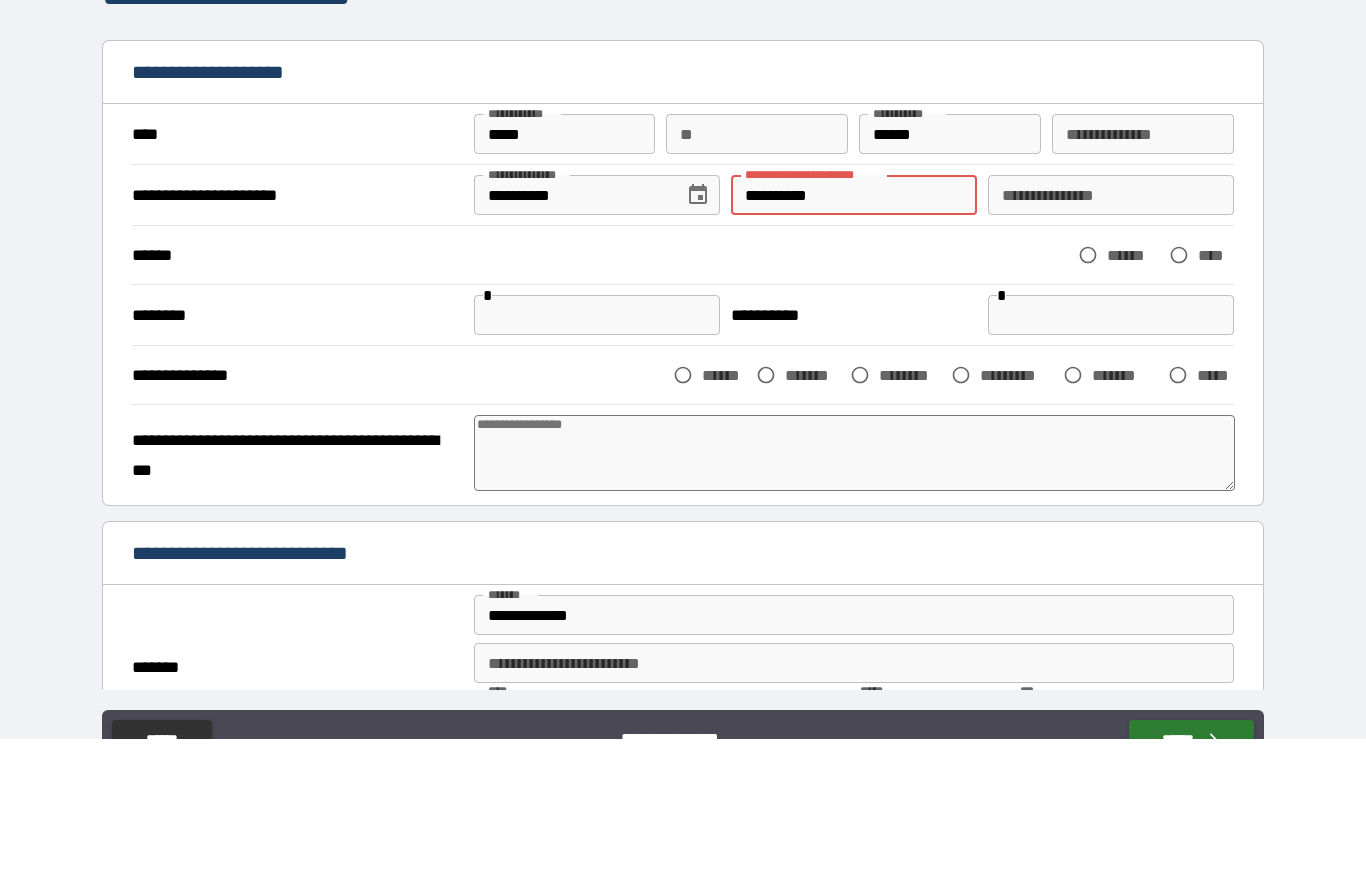 type on "*" 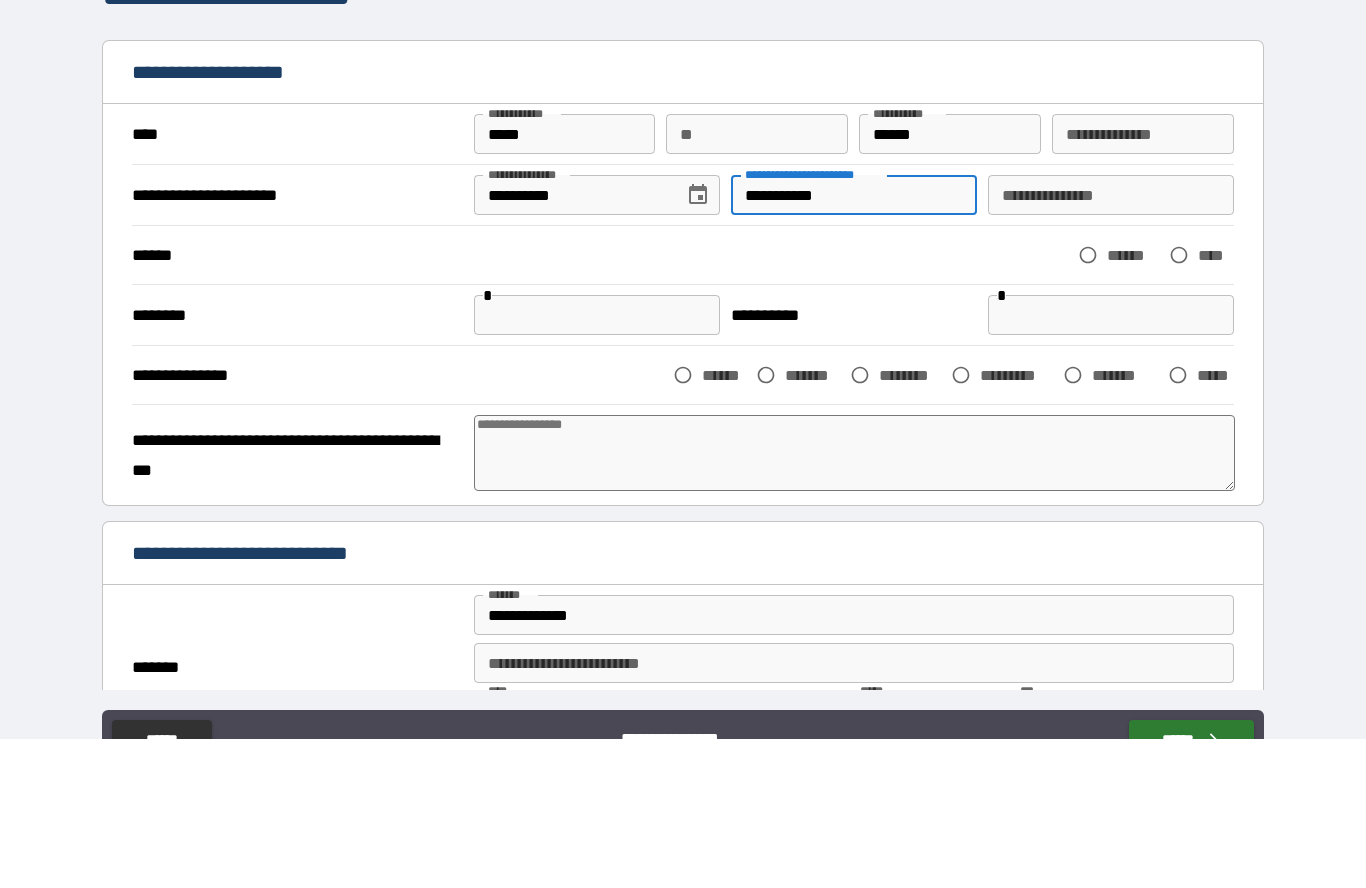 type on "*" 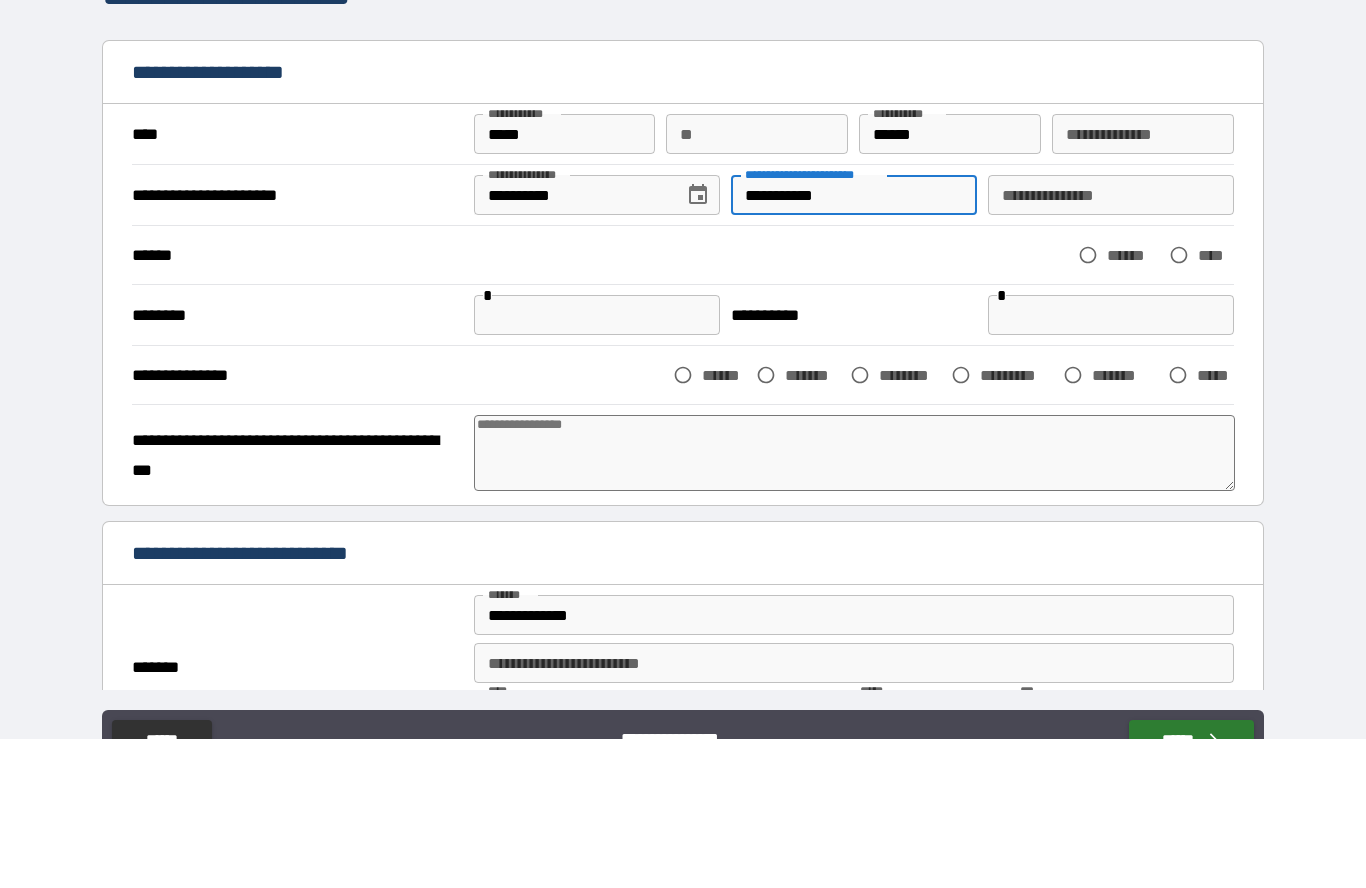 type on "**********" 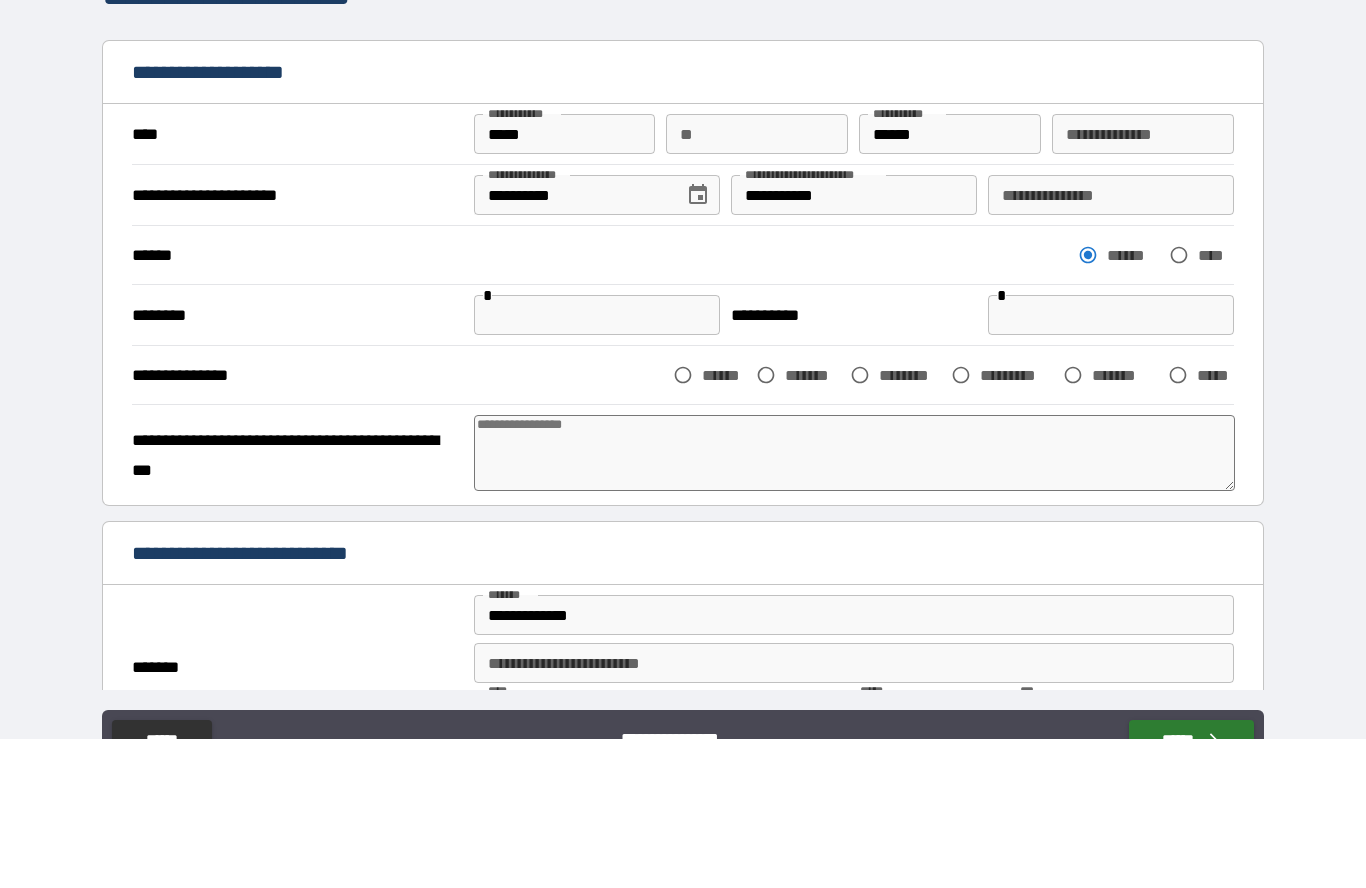 scroll, scrollTop: 89, scrollLeft: 0, axis: vertical 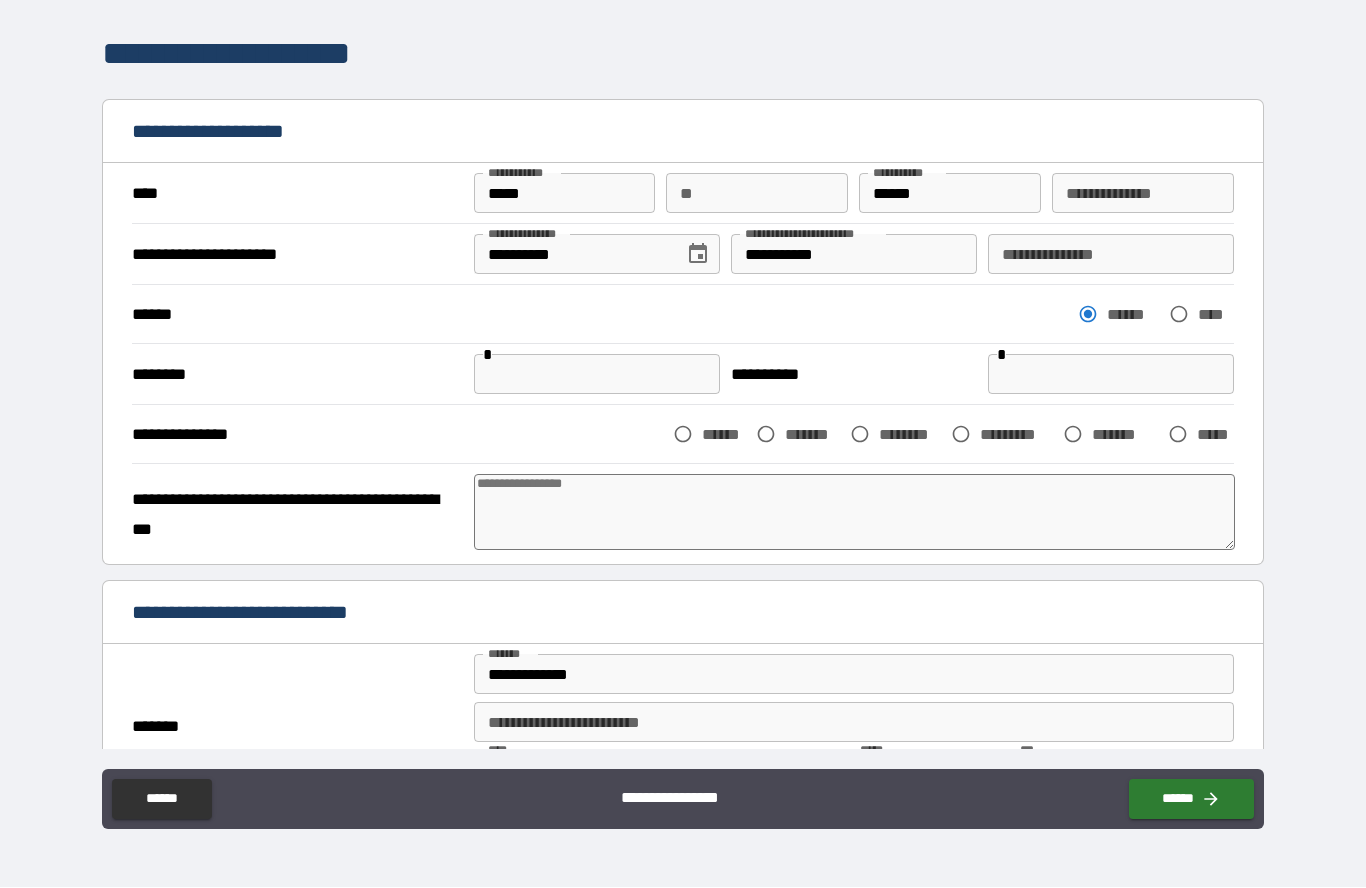 type on "*" 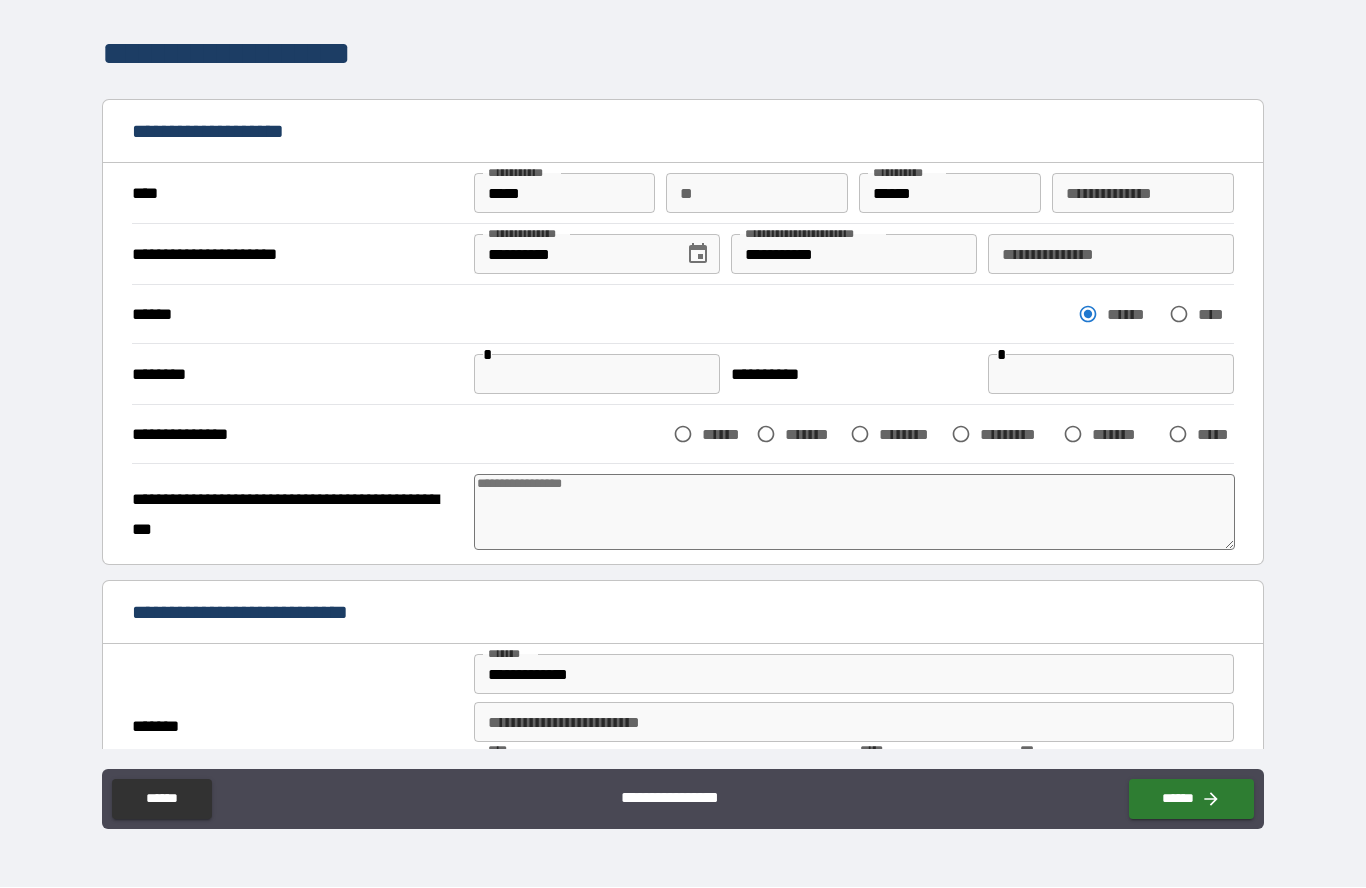 click on "**********" at bounding box center (1111, 255) 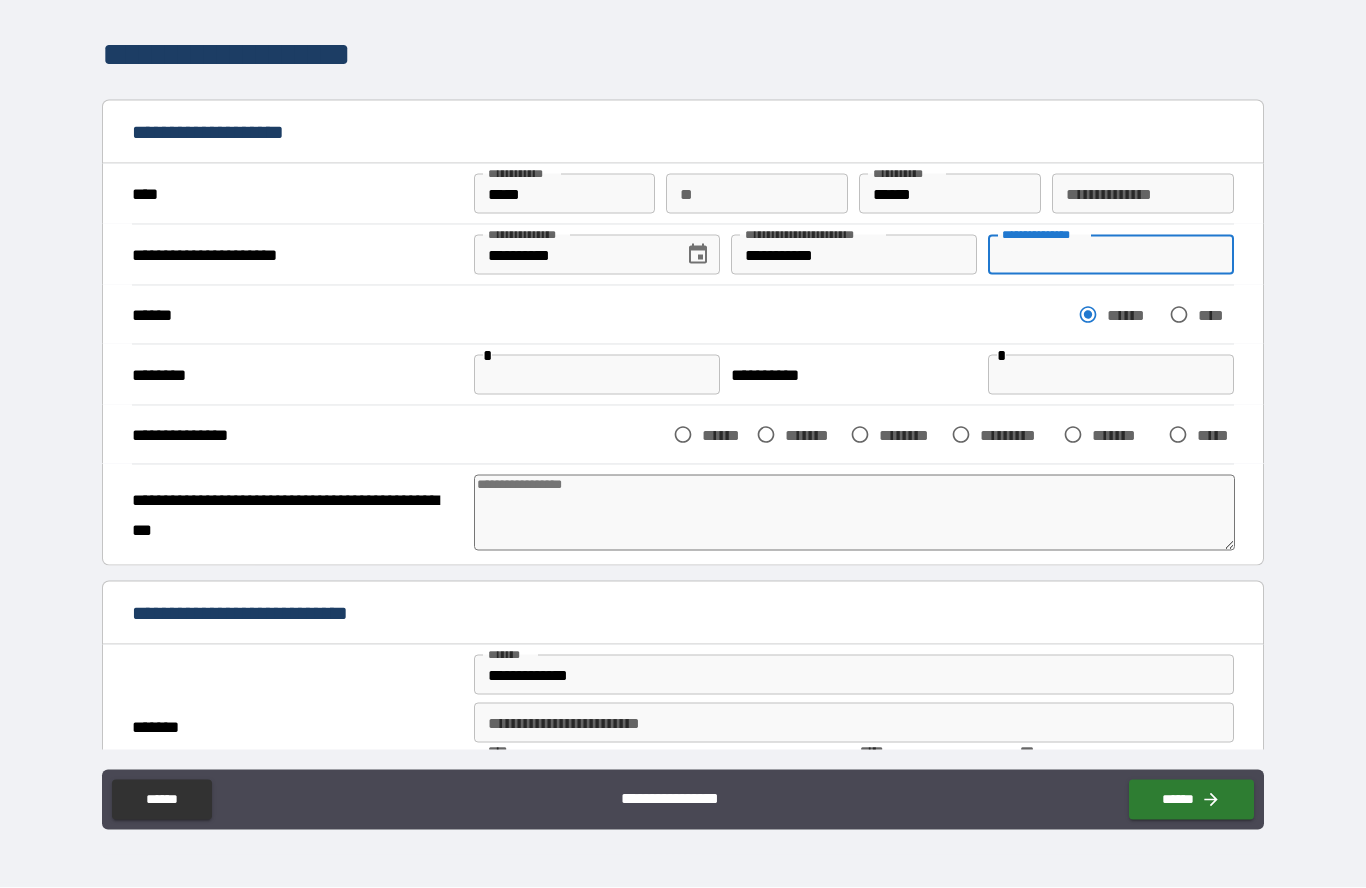 type on "*" 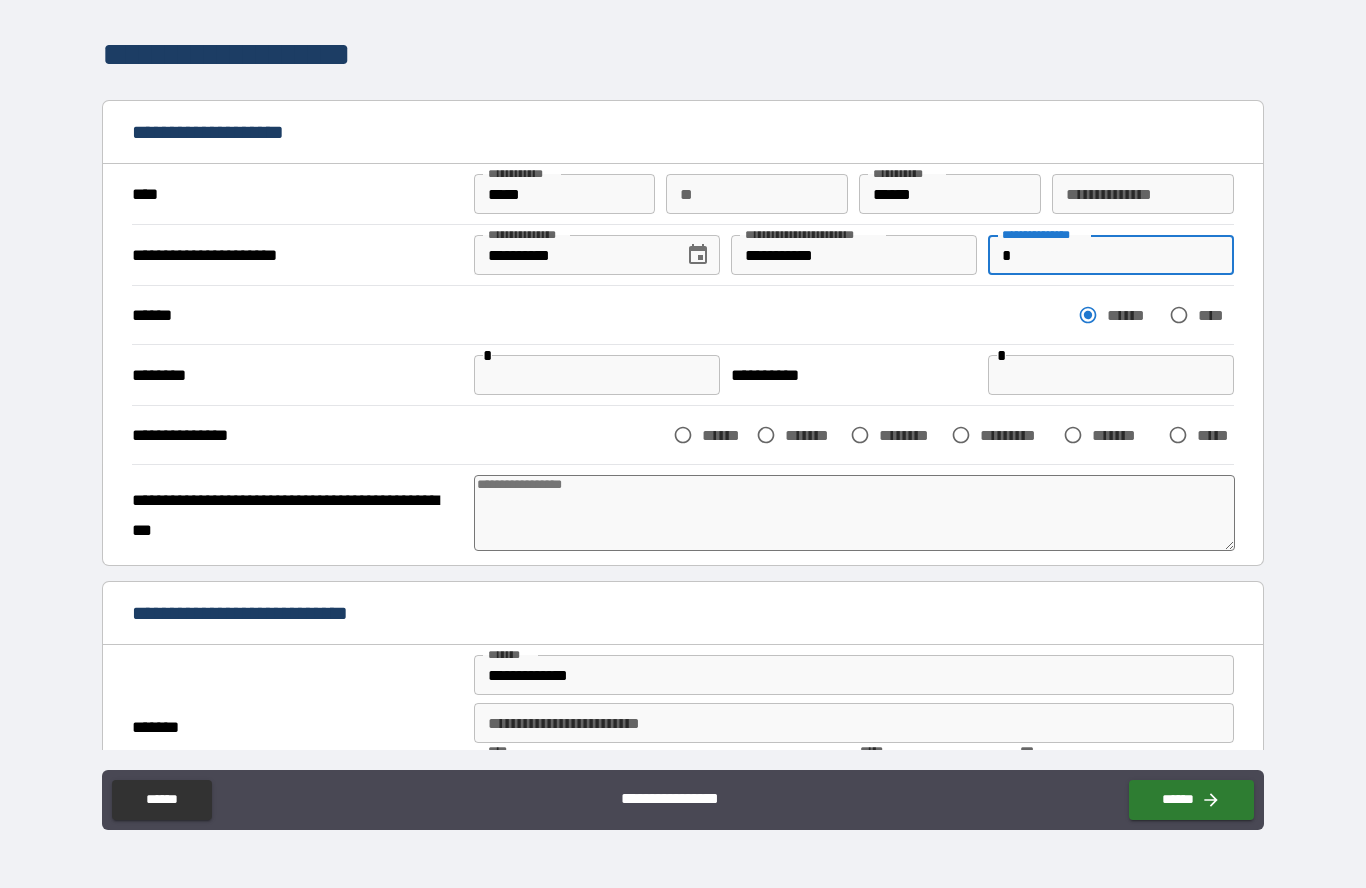 type on "*" 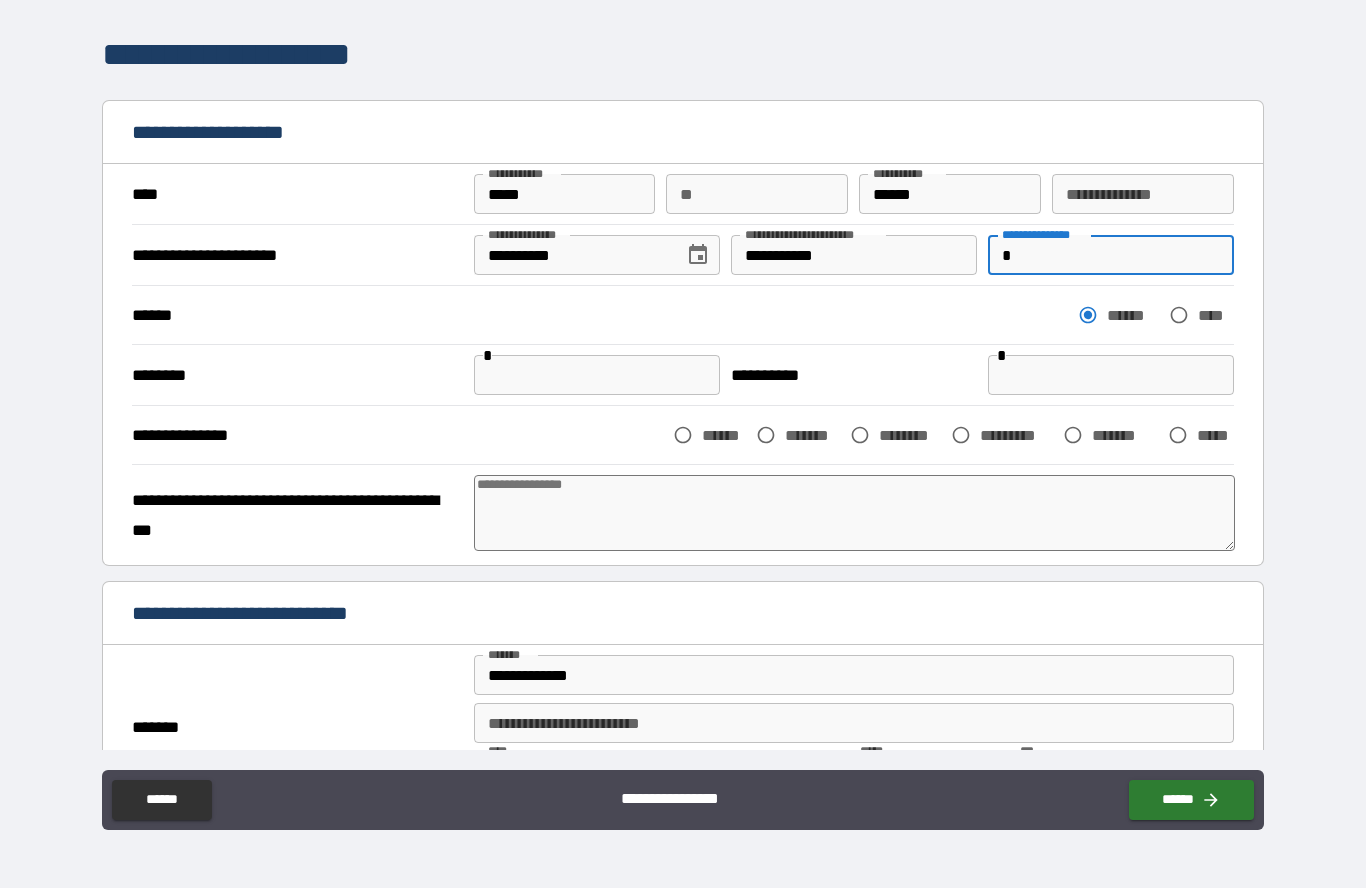 type on "**" 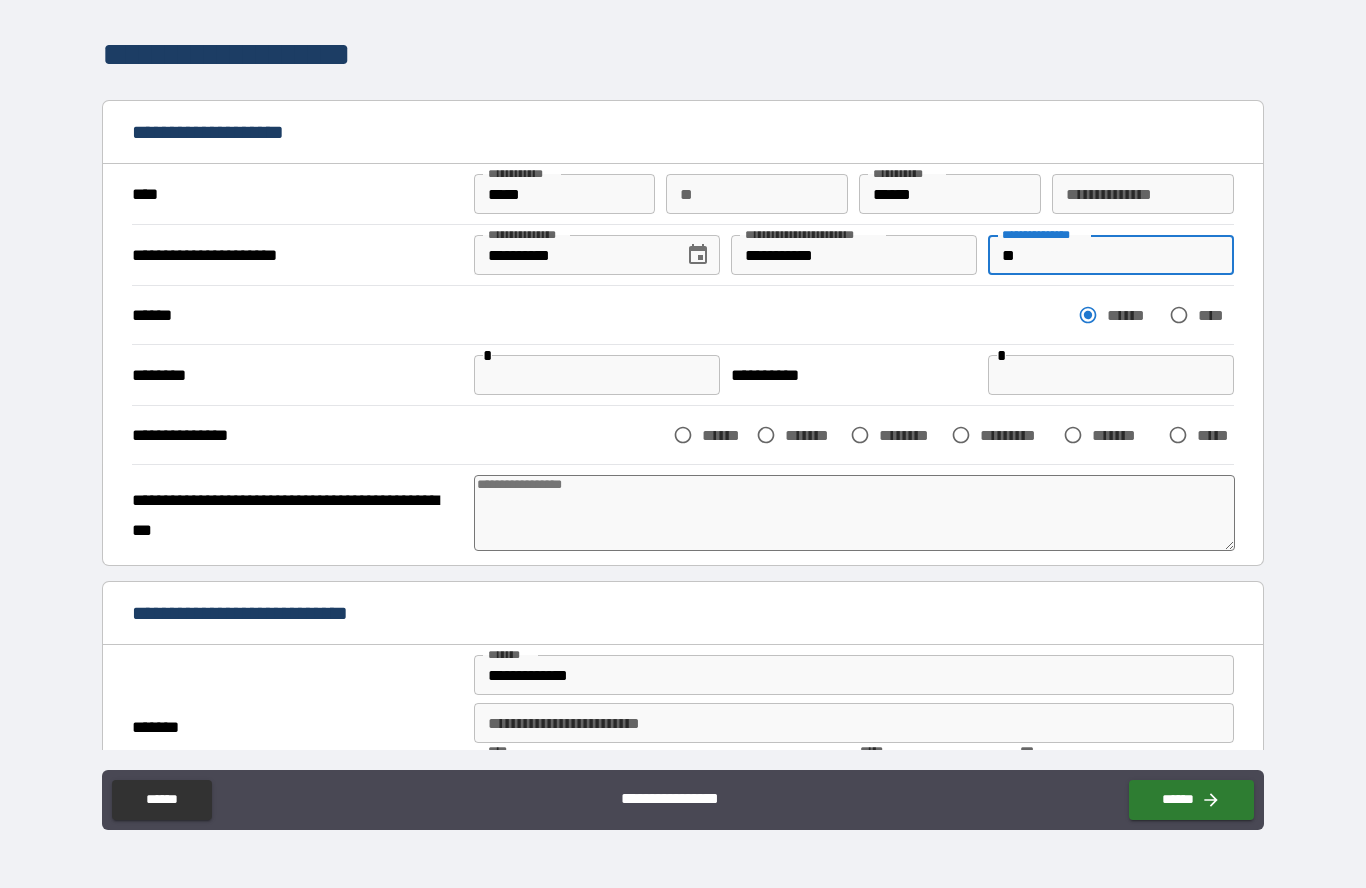 type on "*" 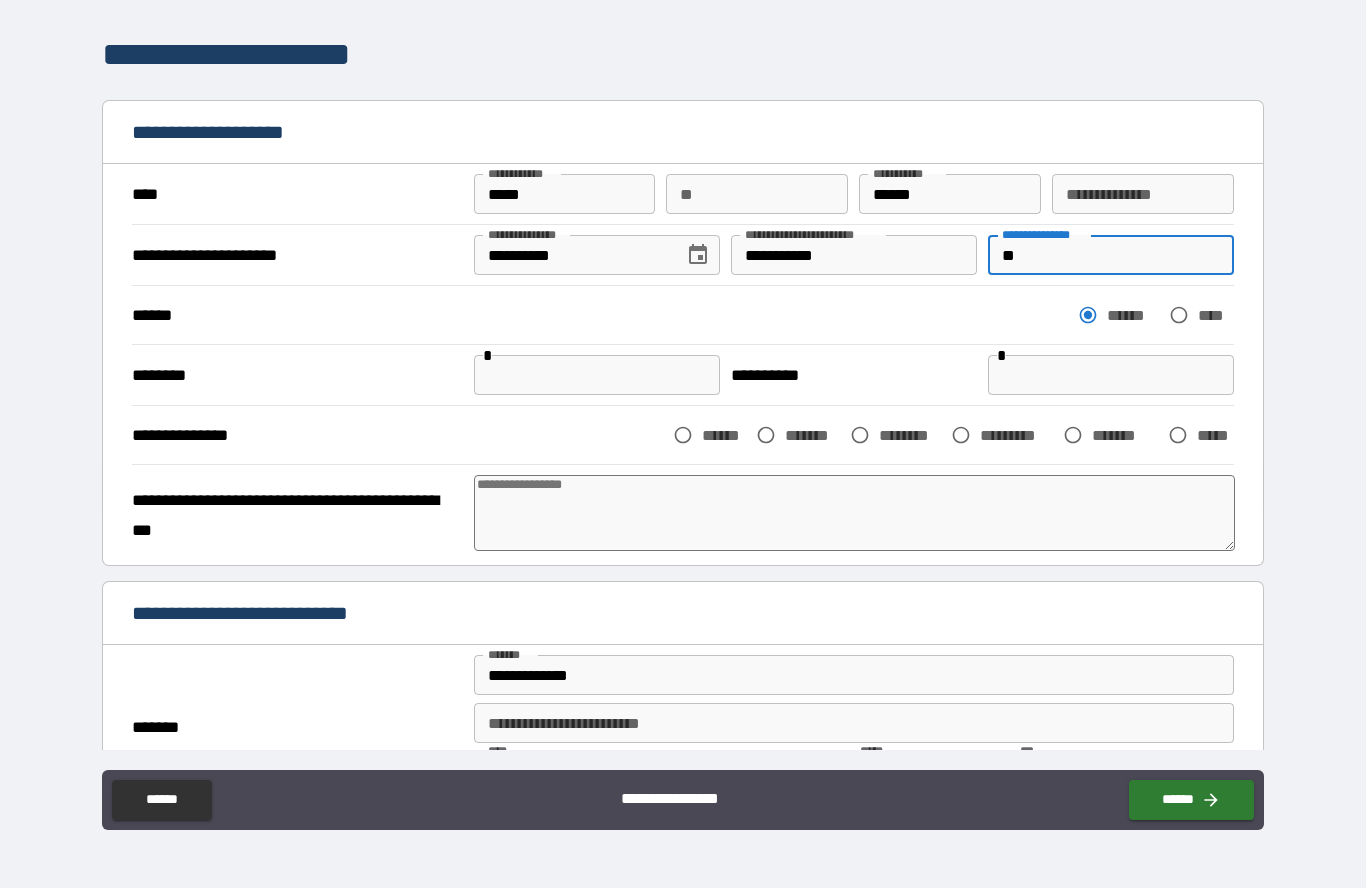 type on "**" 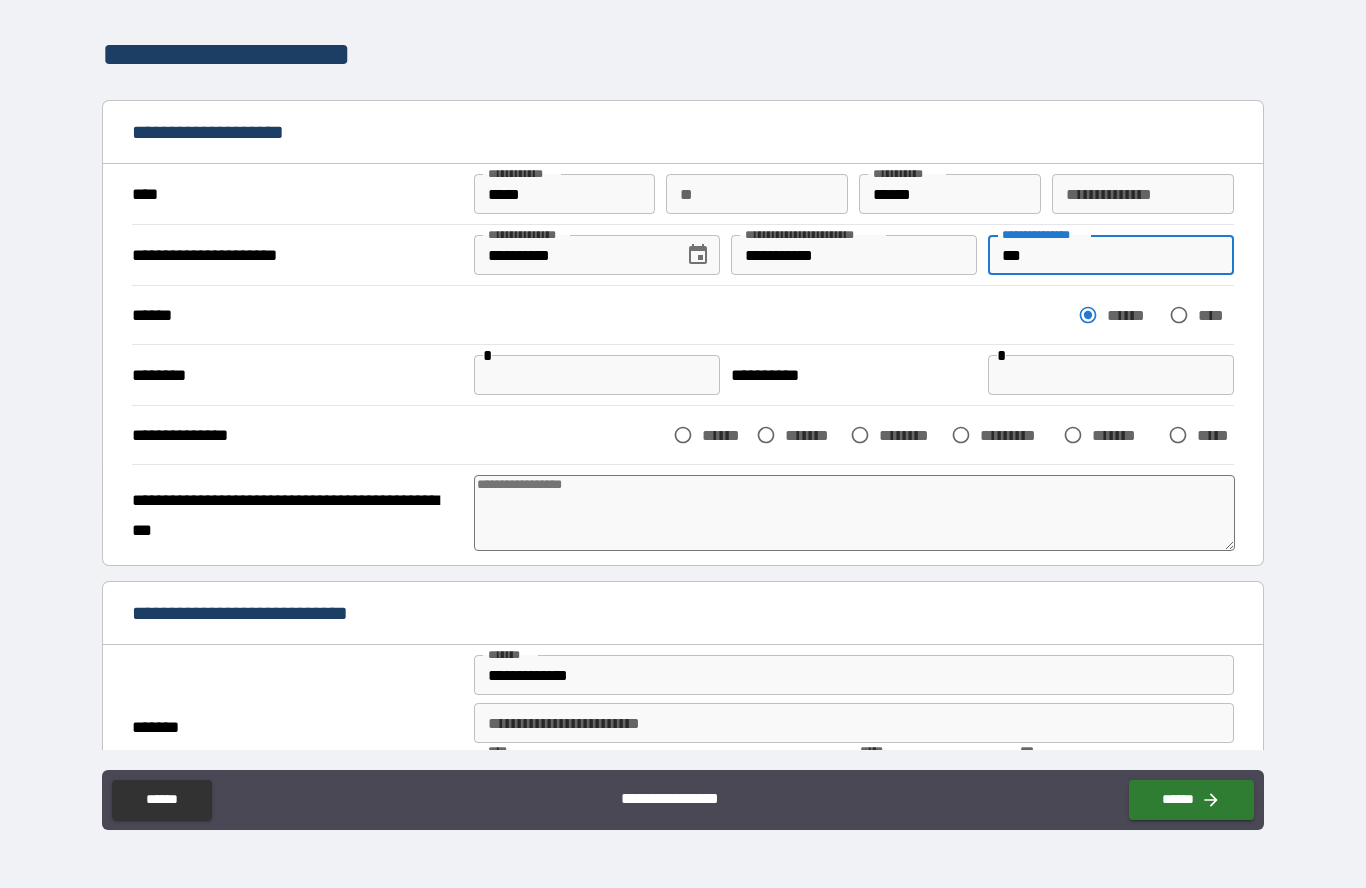 type on "*" 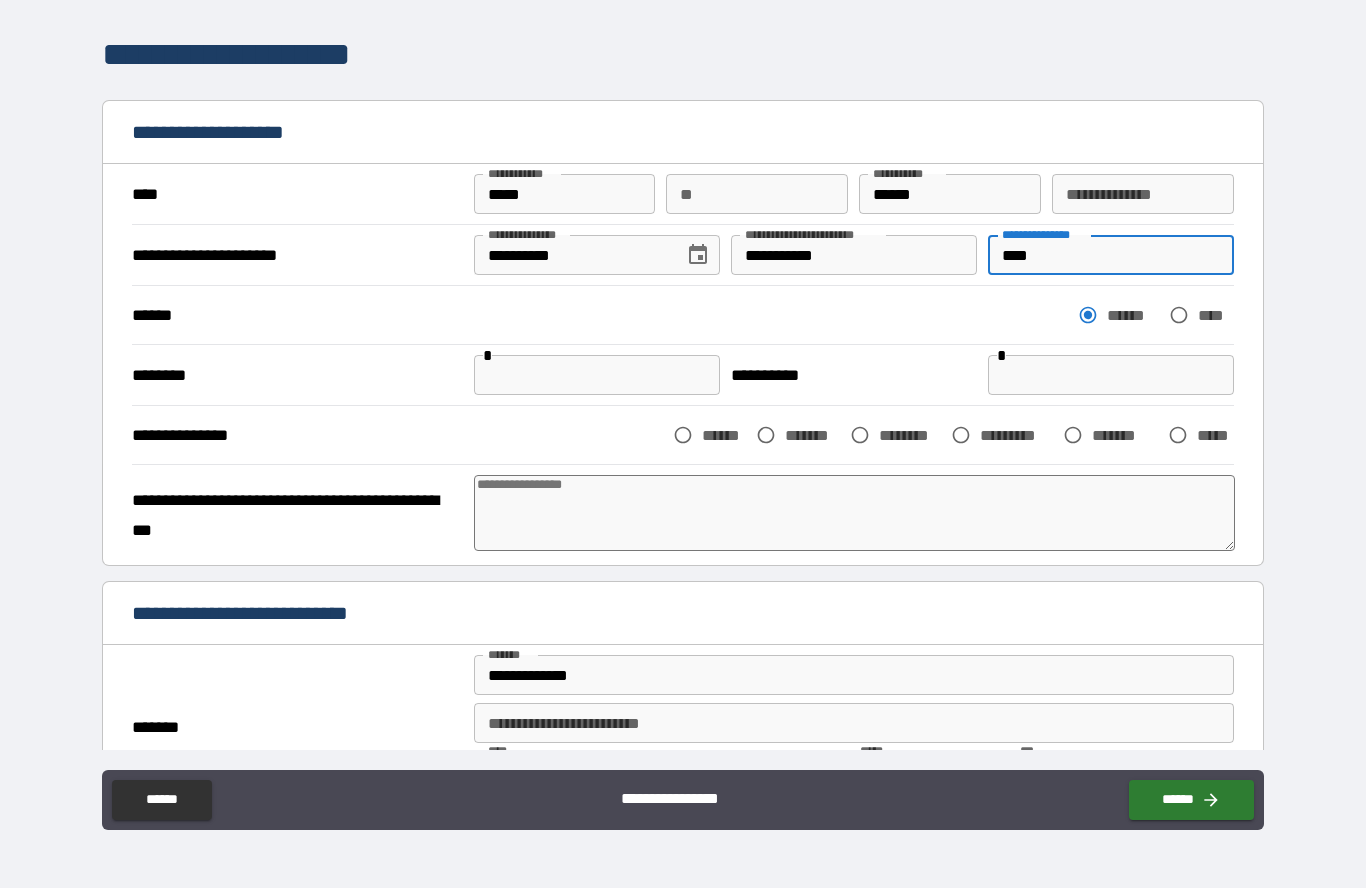type on "*" 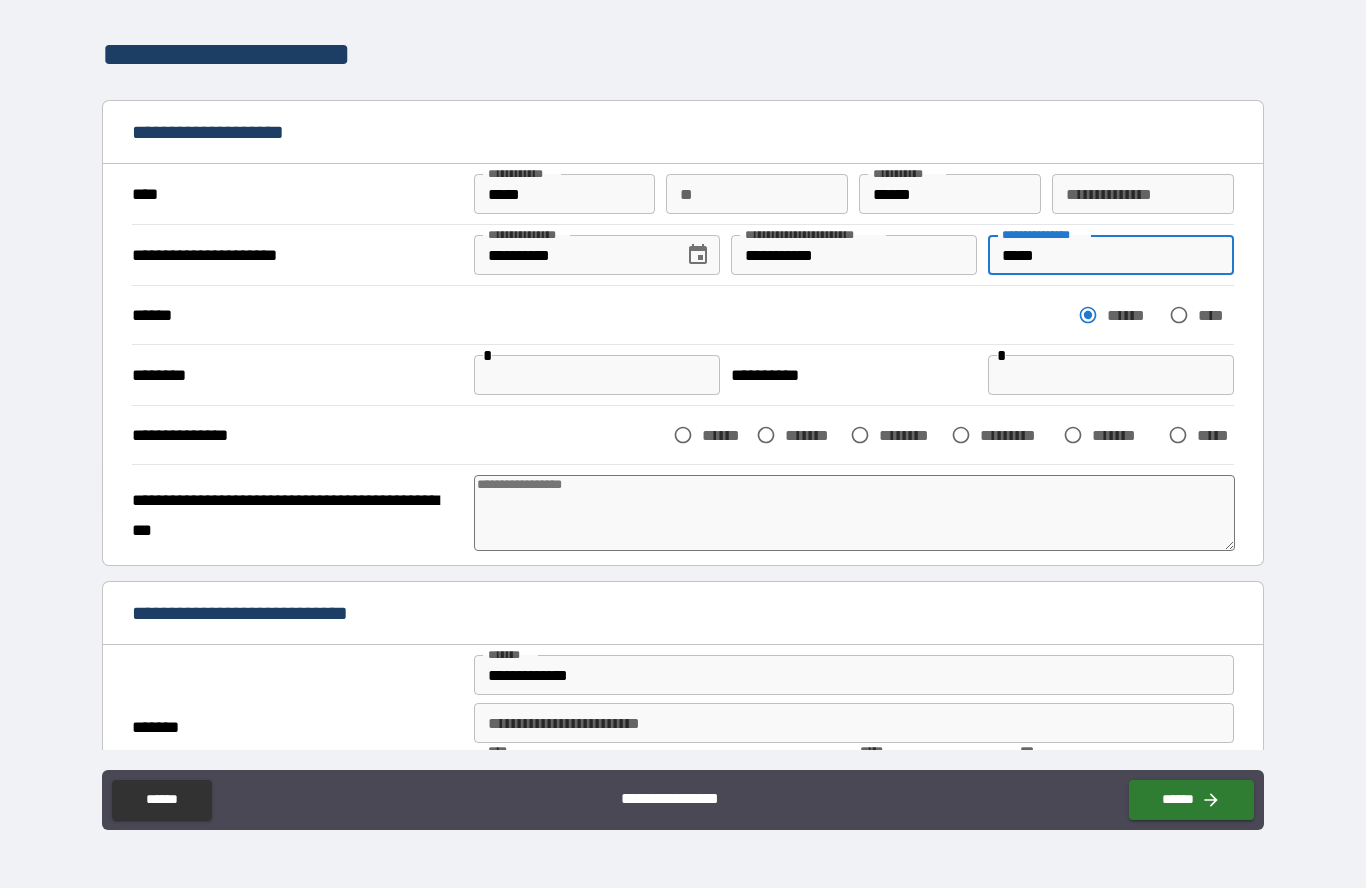 type on "*" 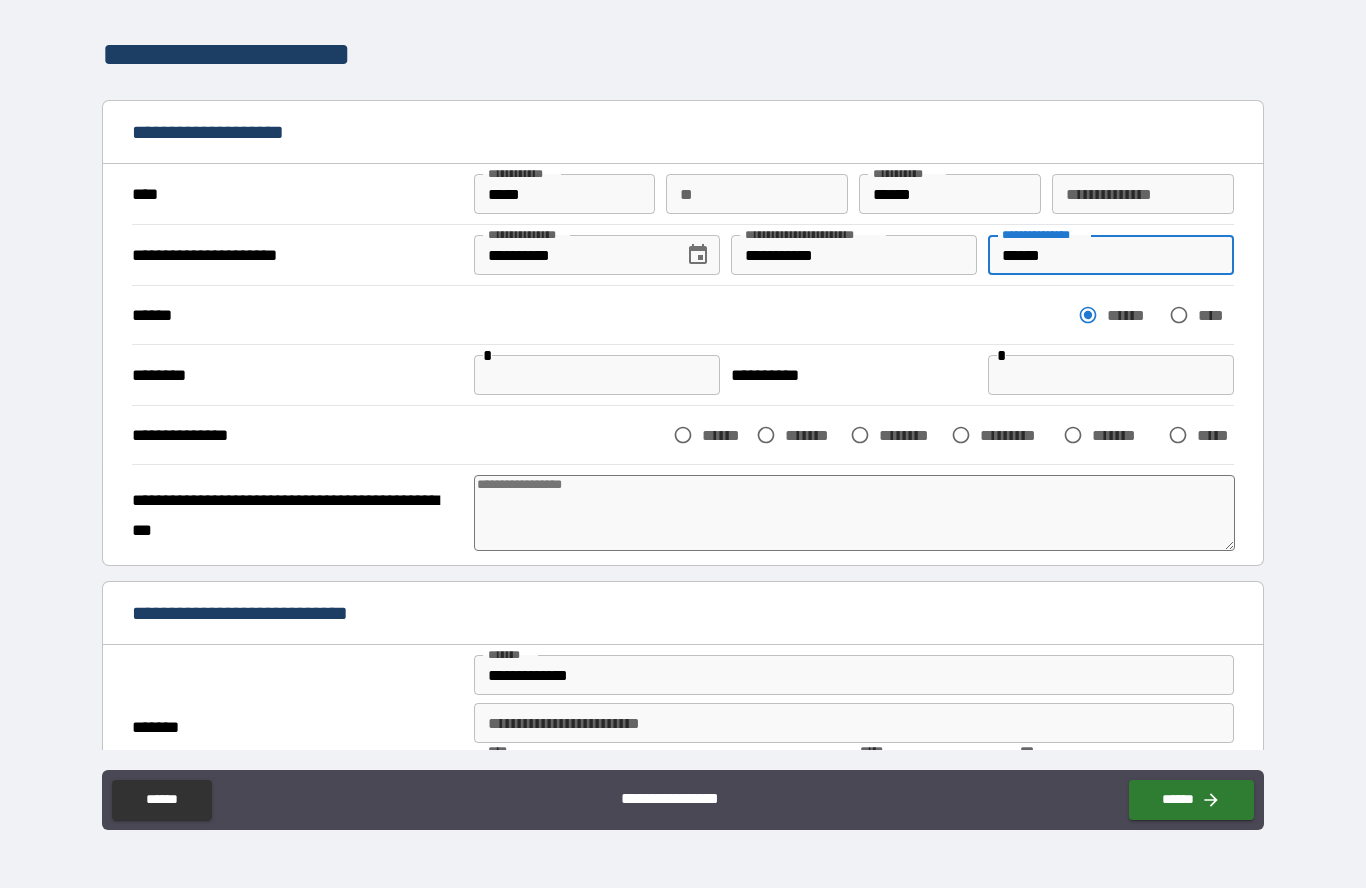 type on "*" 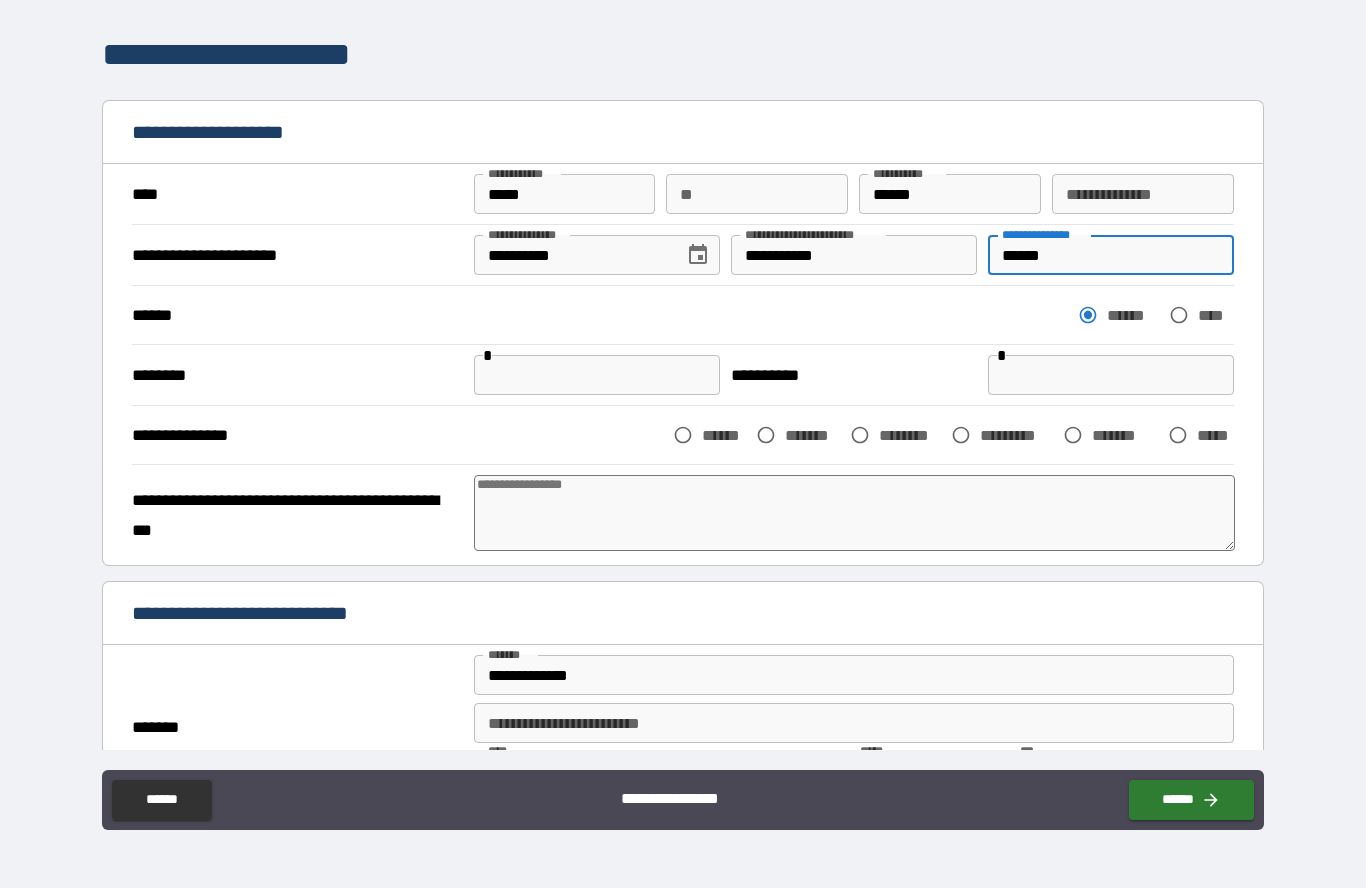 type on "******" 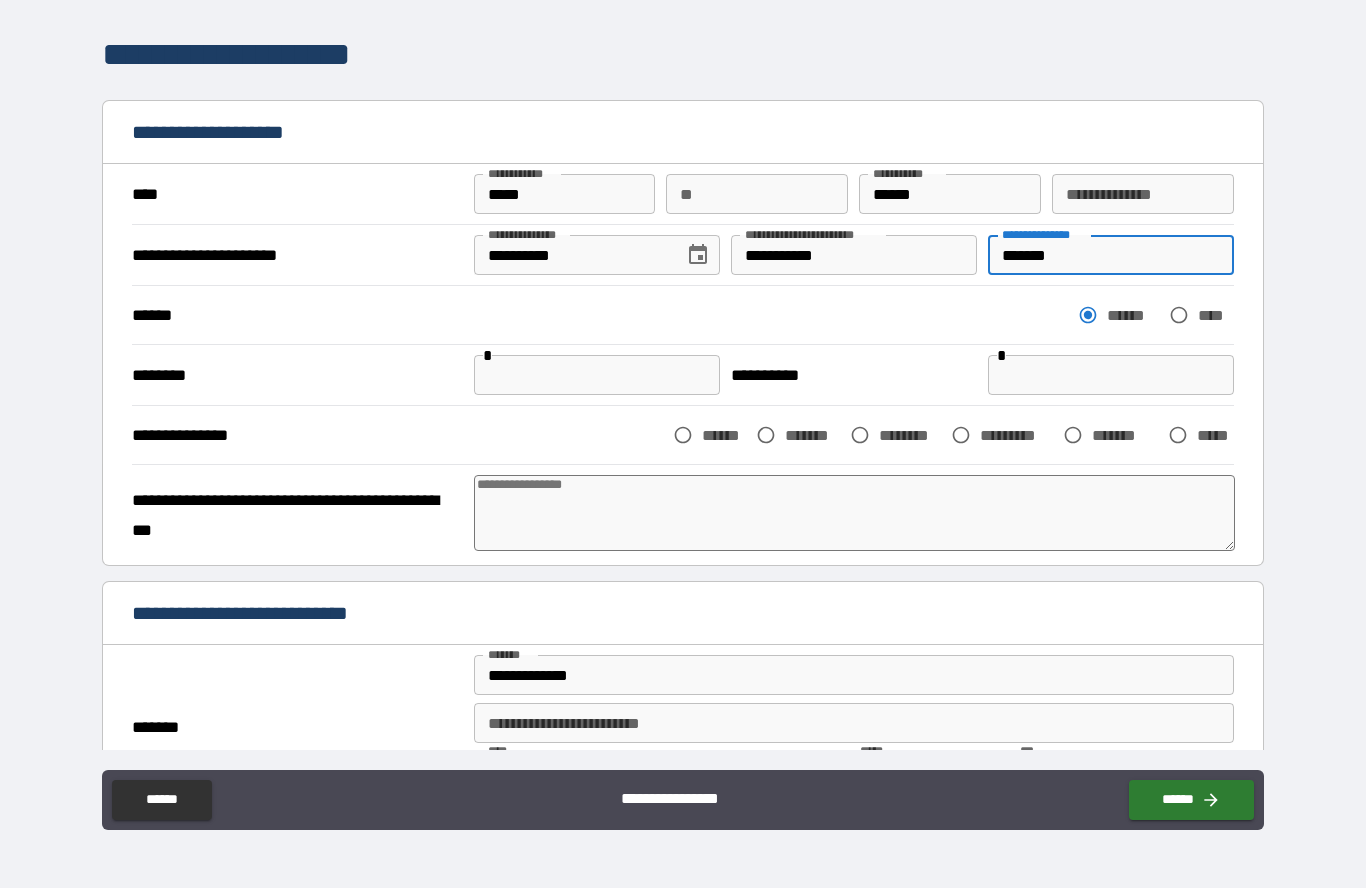 type on "*" 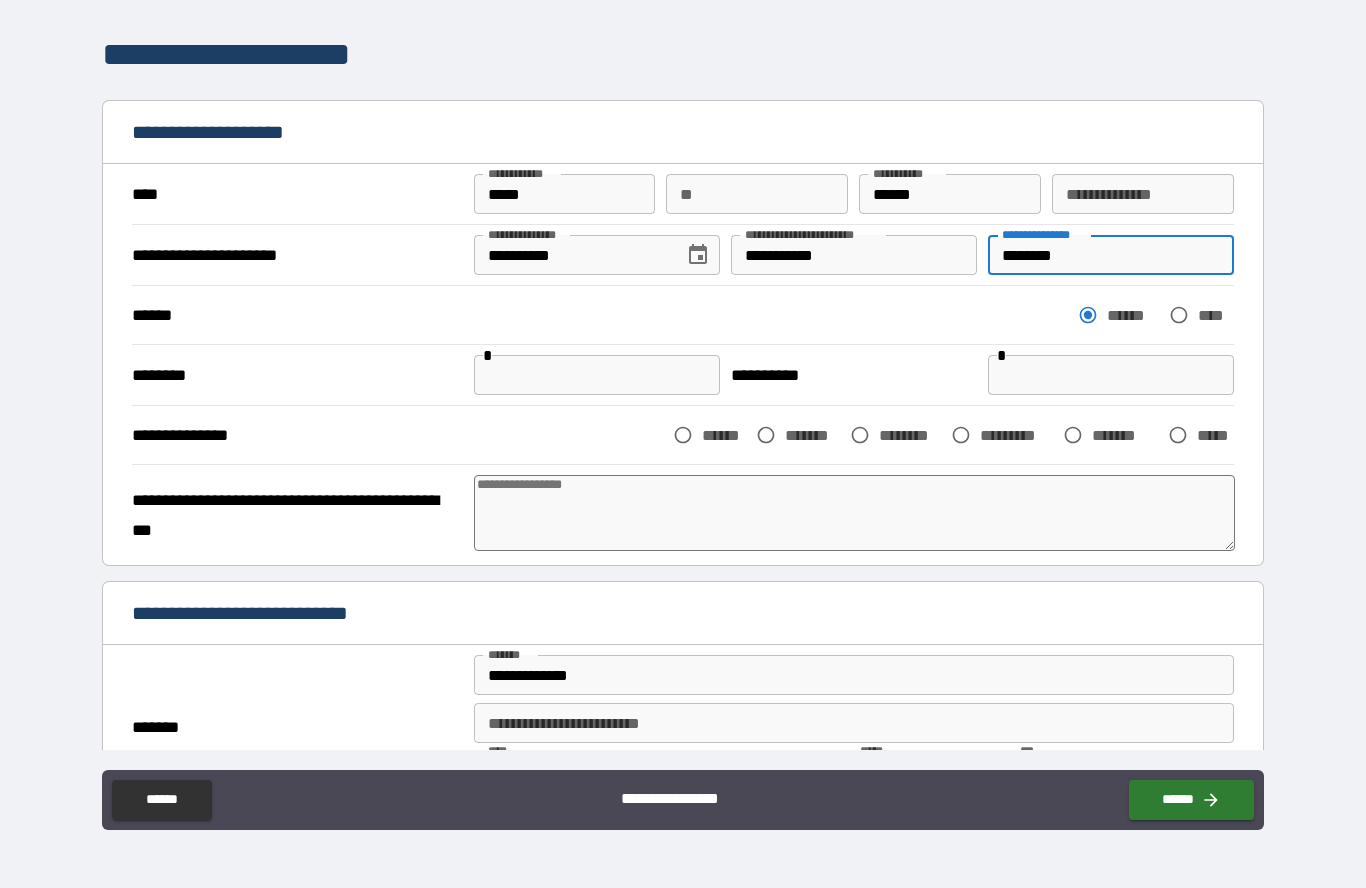 type on "*" 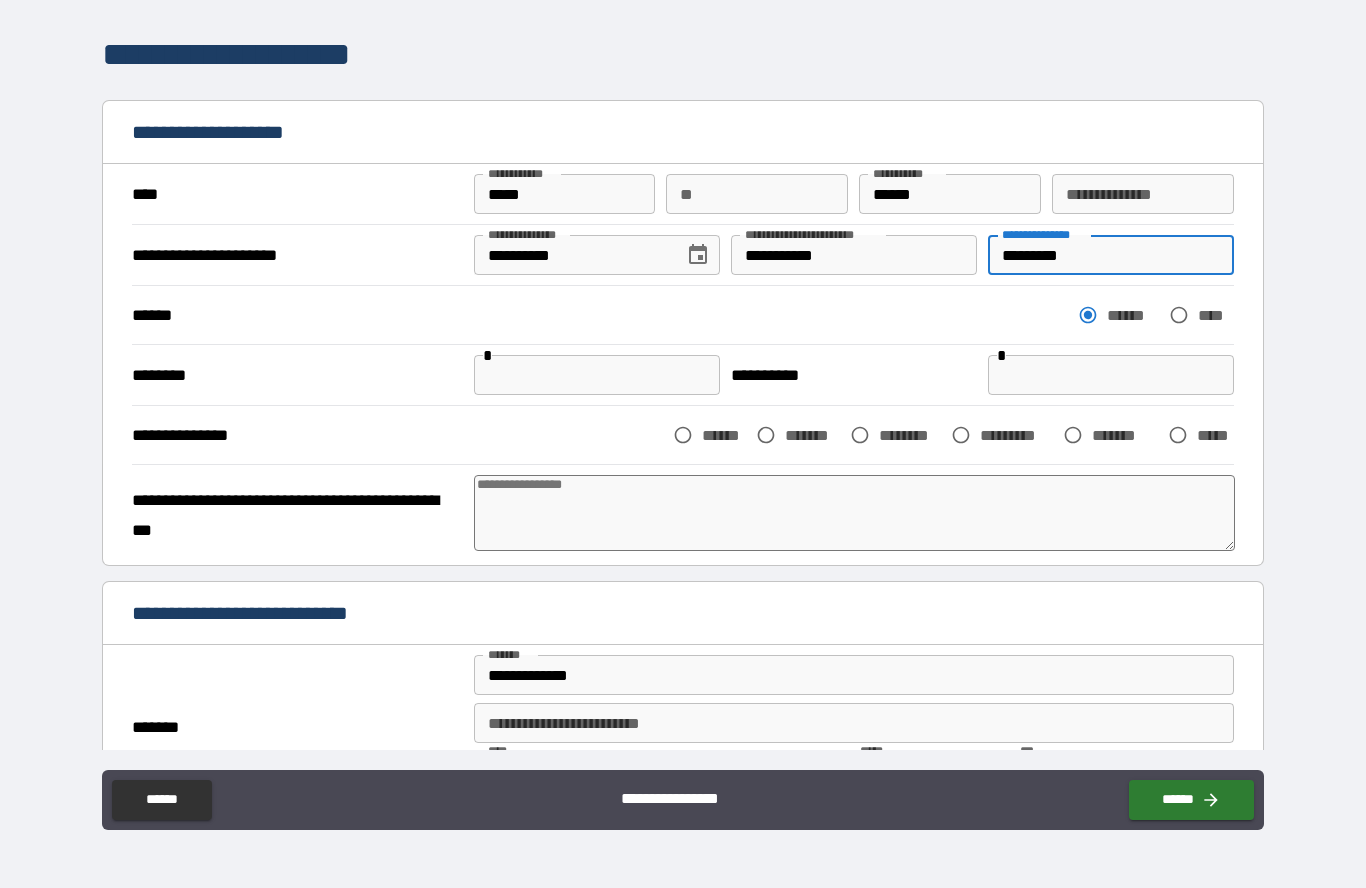type on "*" 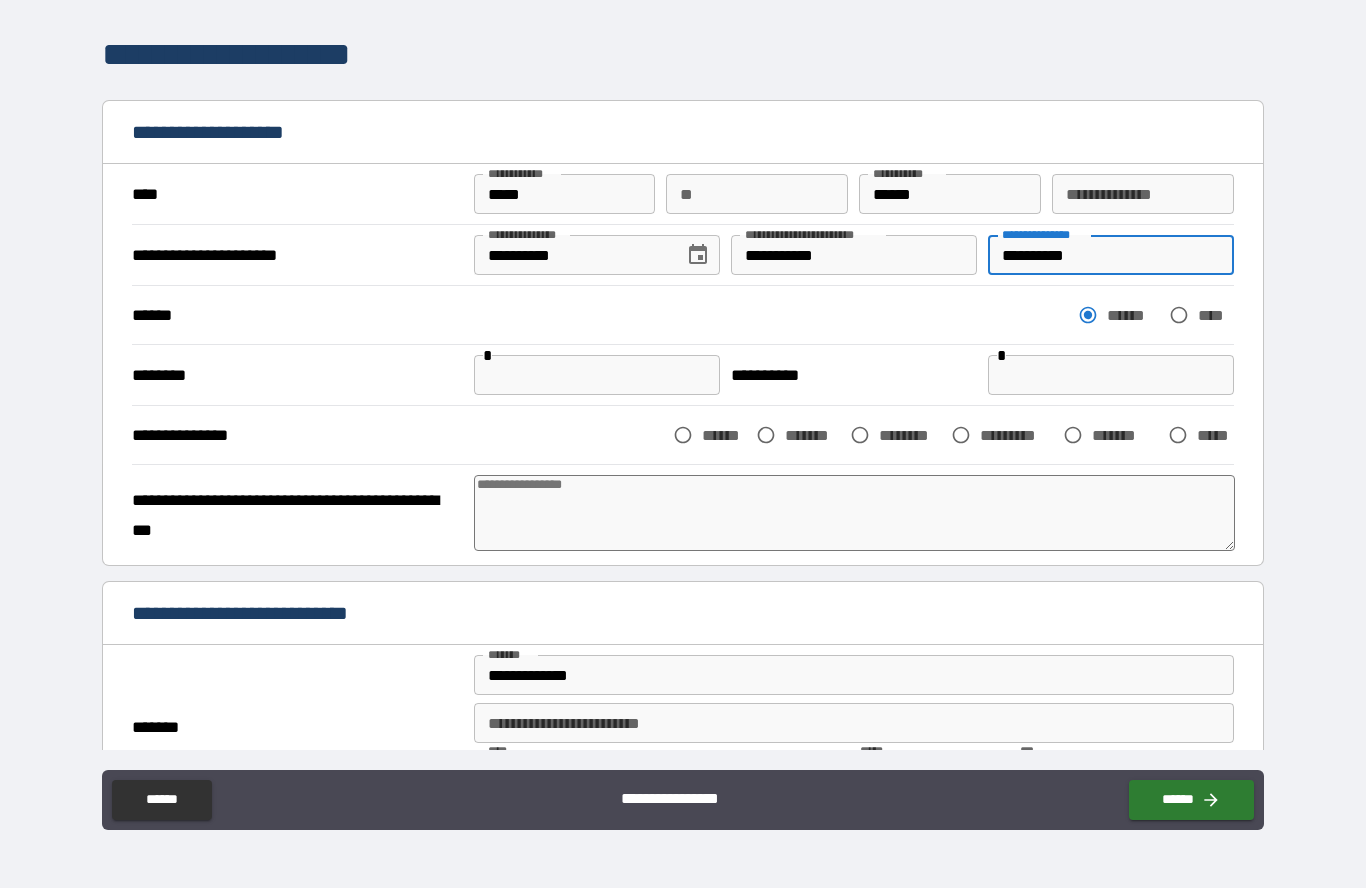 type on "*" 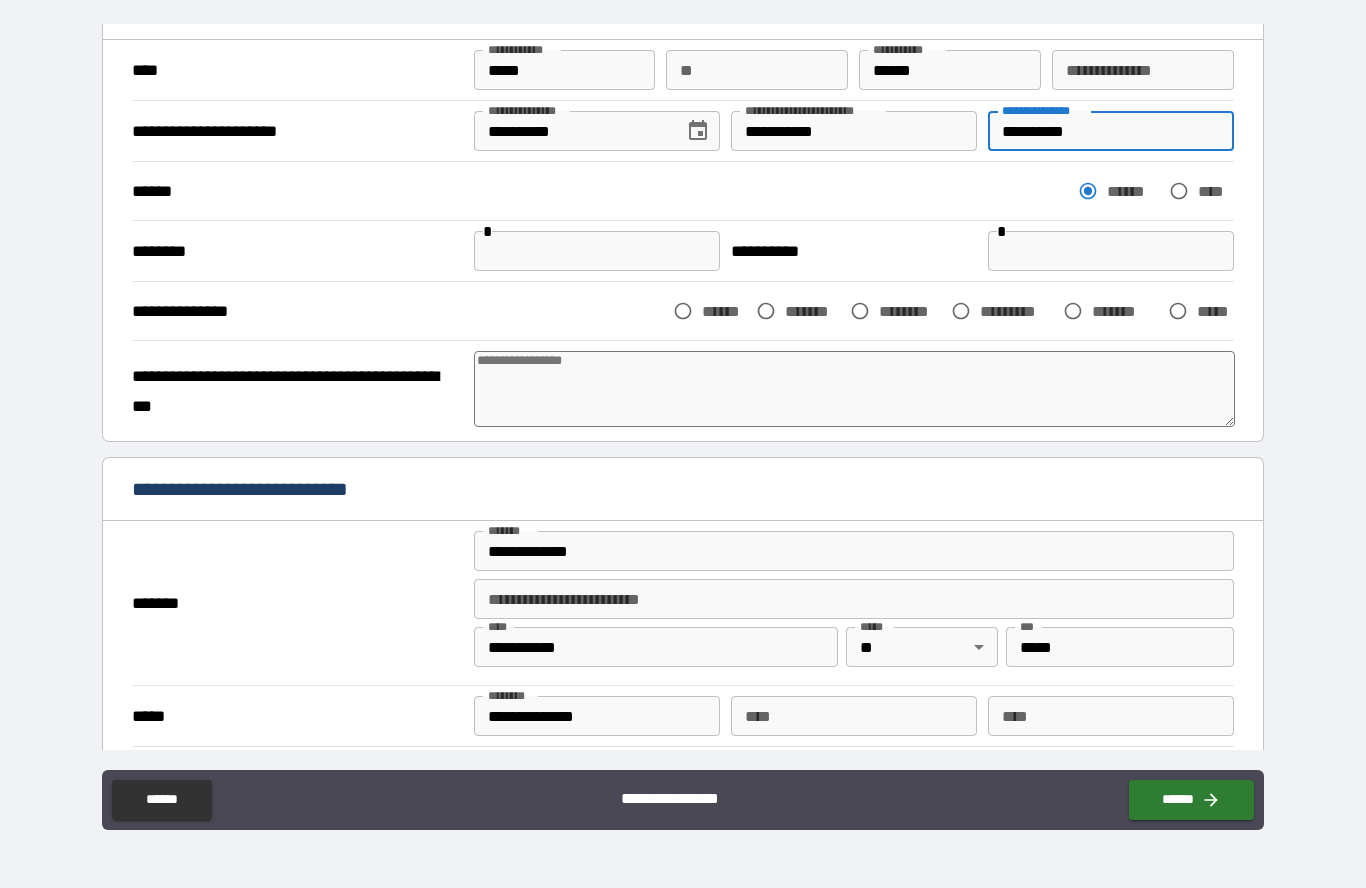 scroll, scrollTop: 122, scrollLeft: 0, axis: vertical 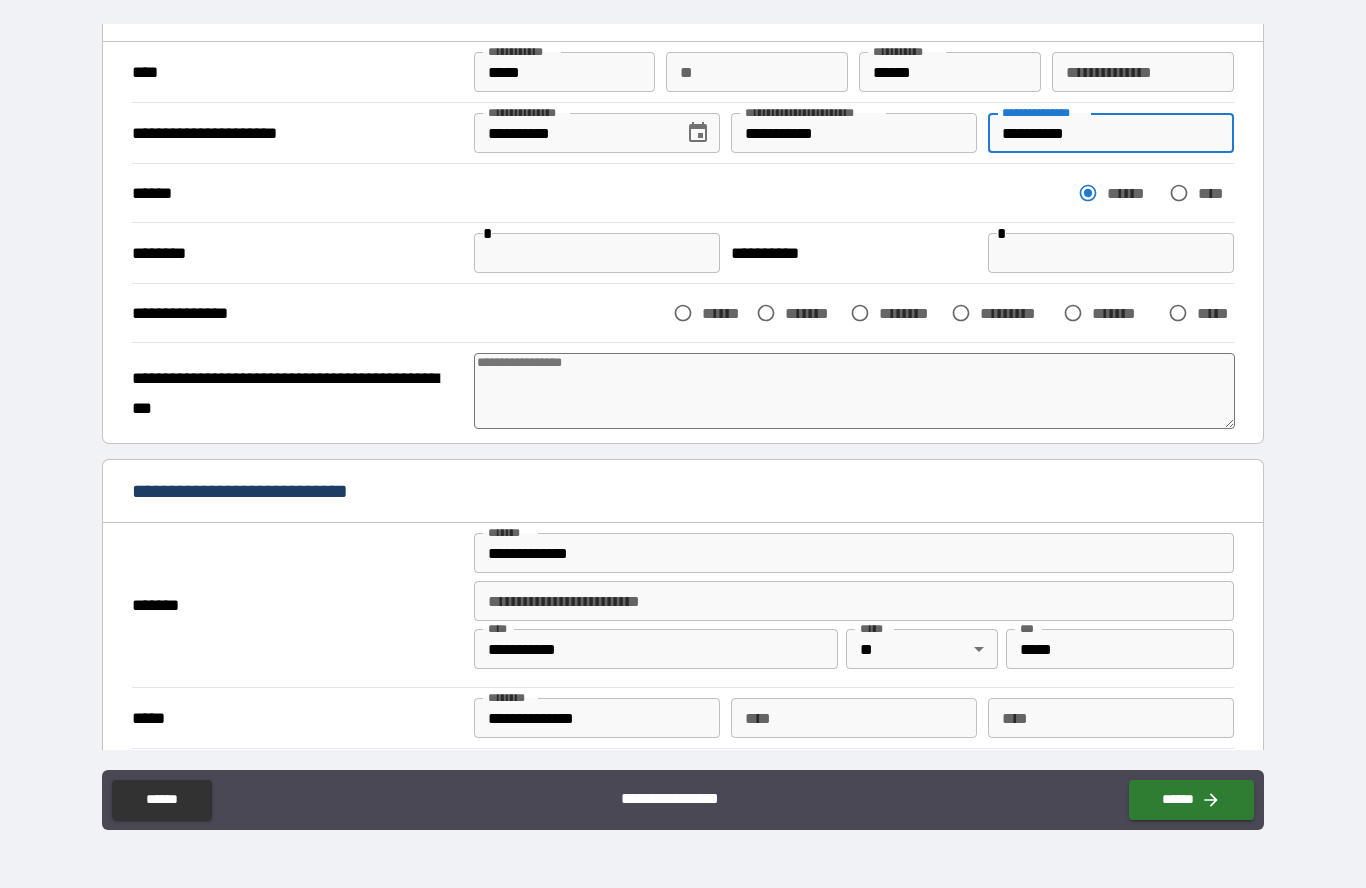 type on "**********" 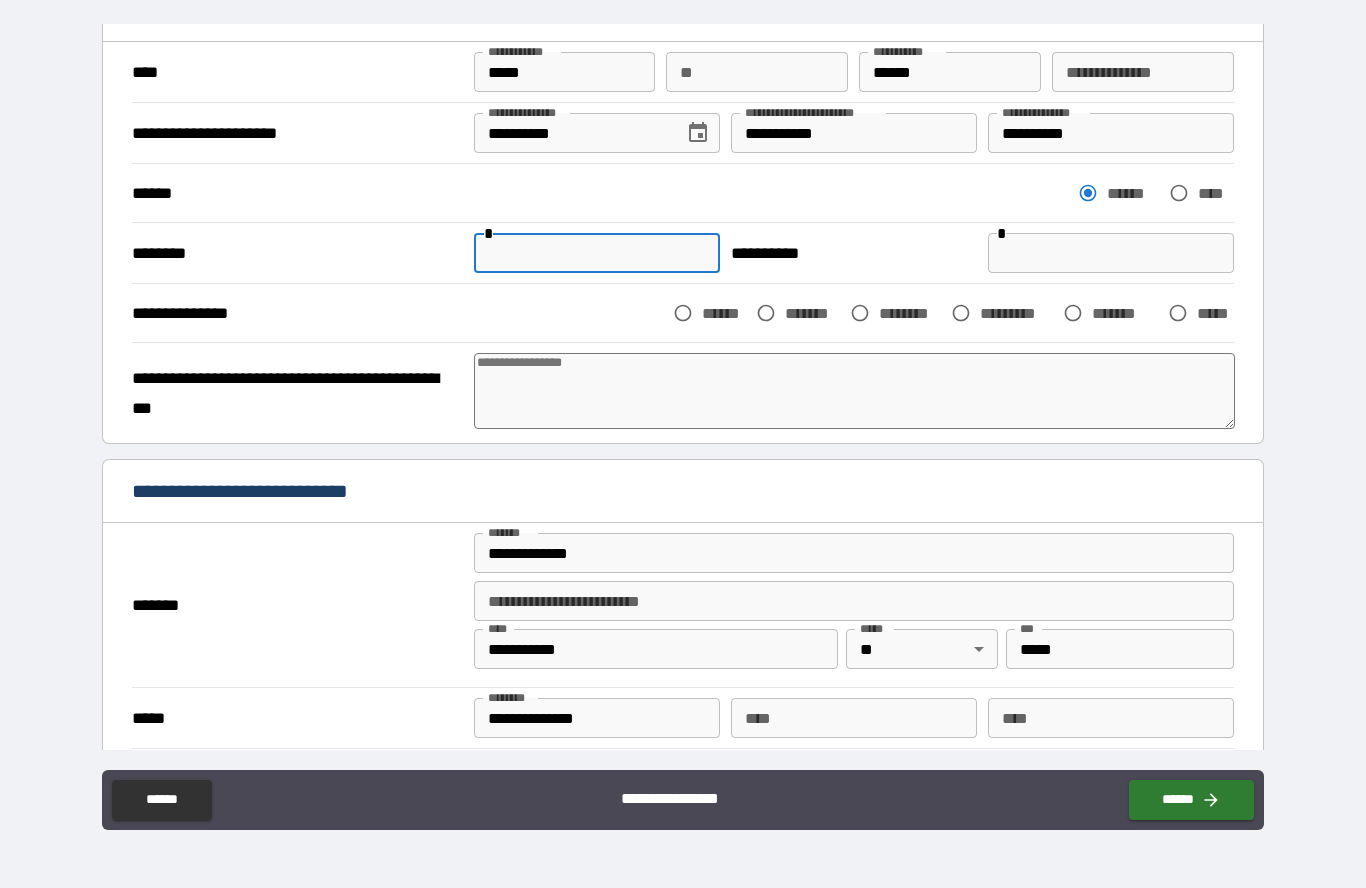 type on "*" 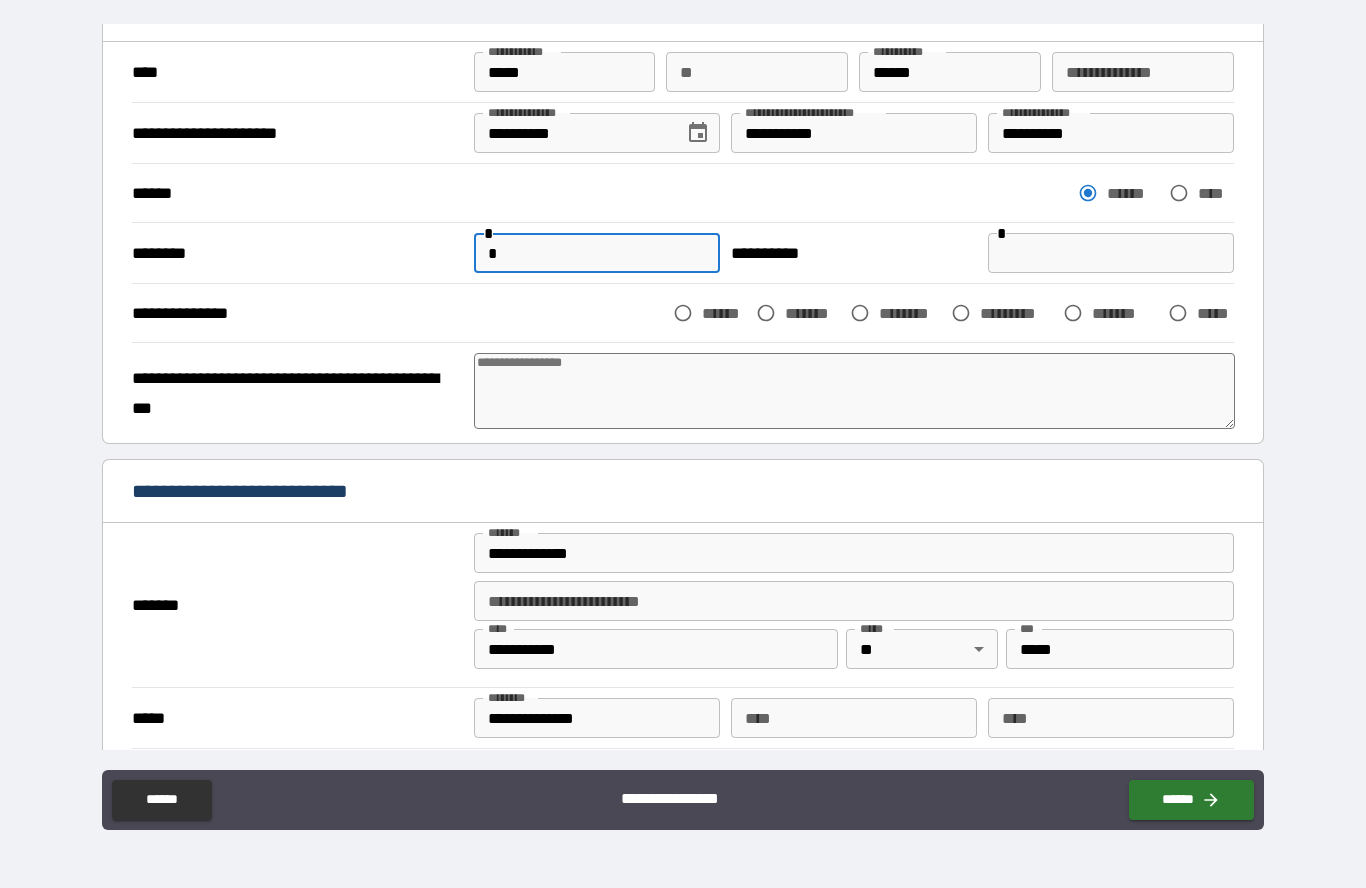 type on "*" 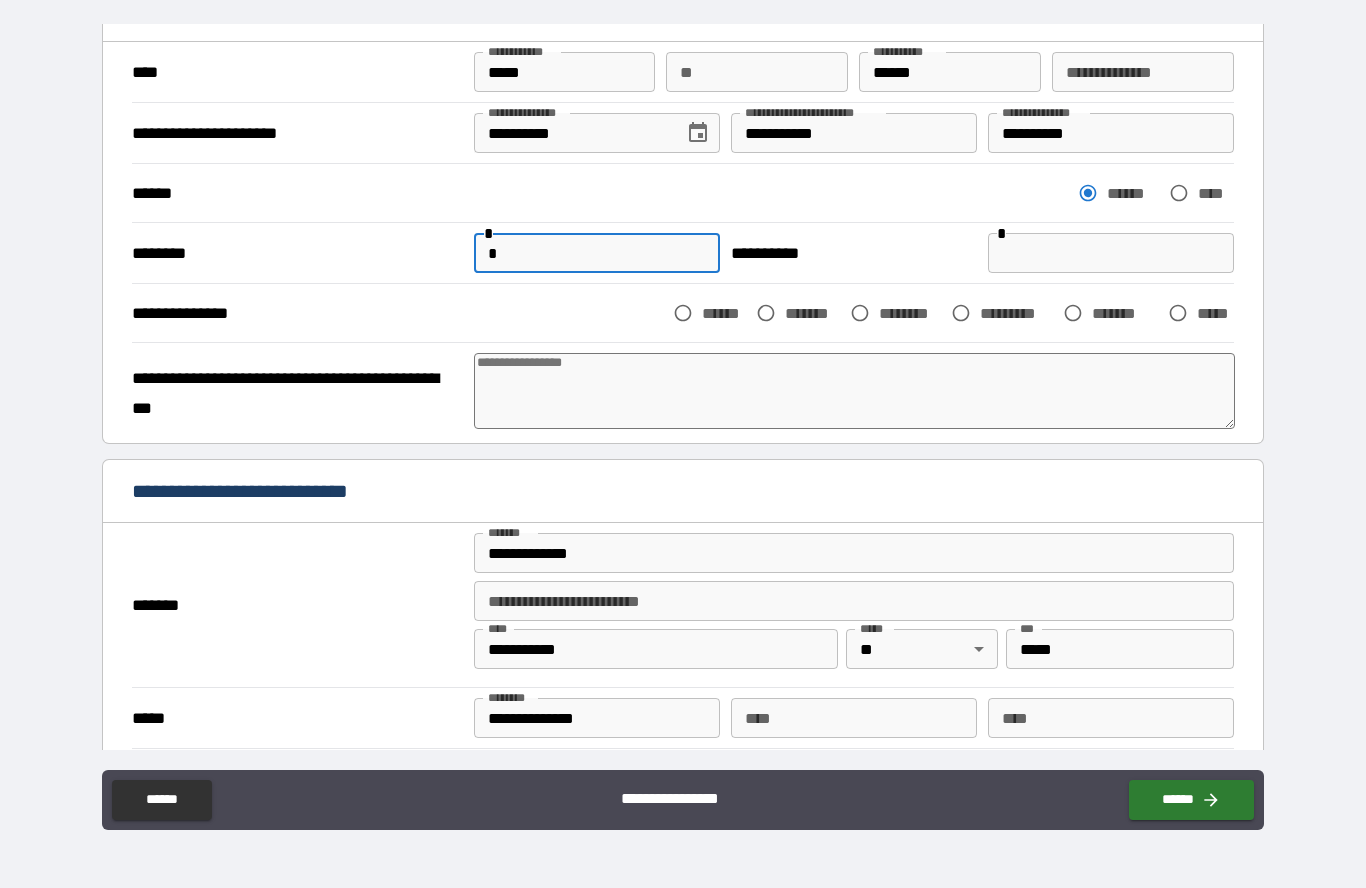 type on "**" 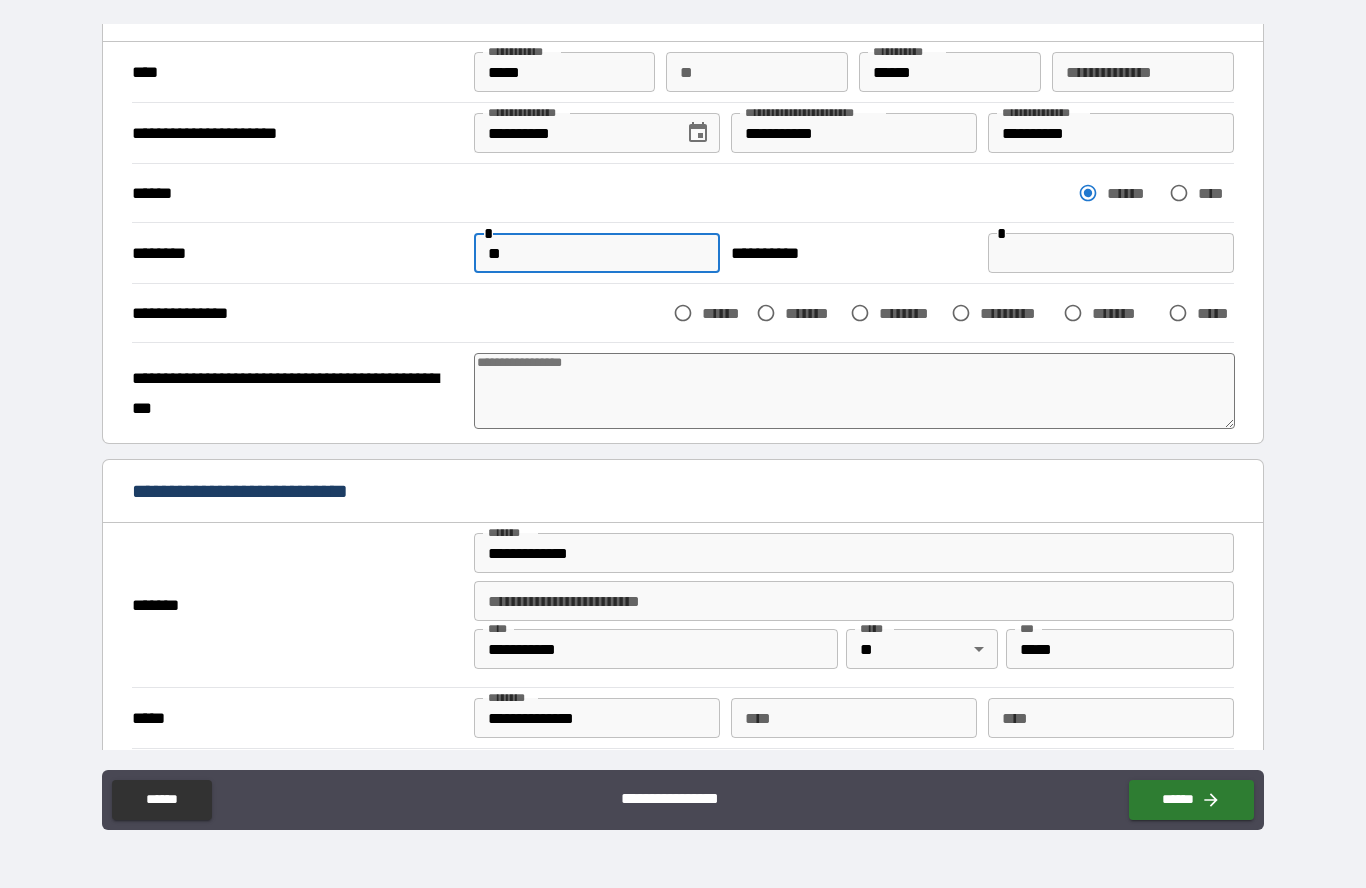 type on "*" 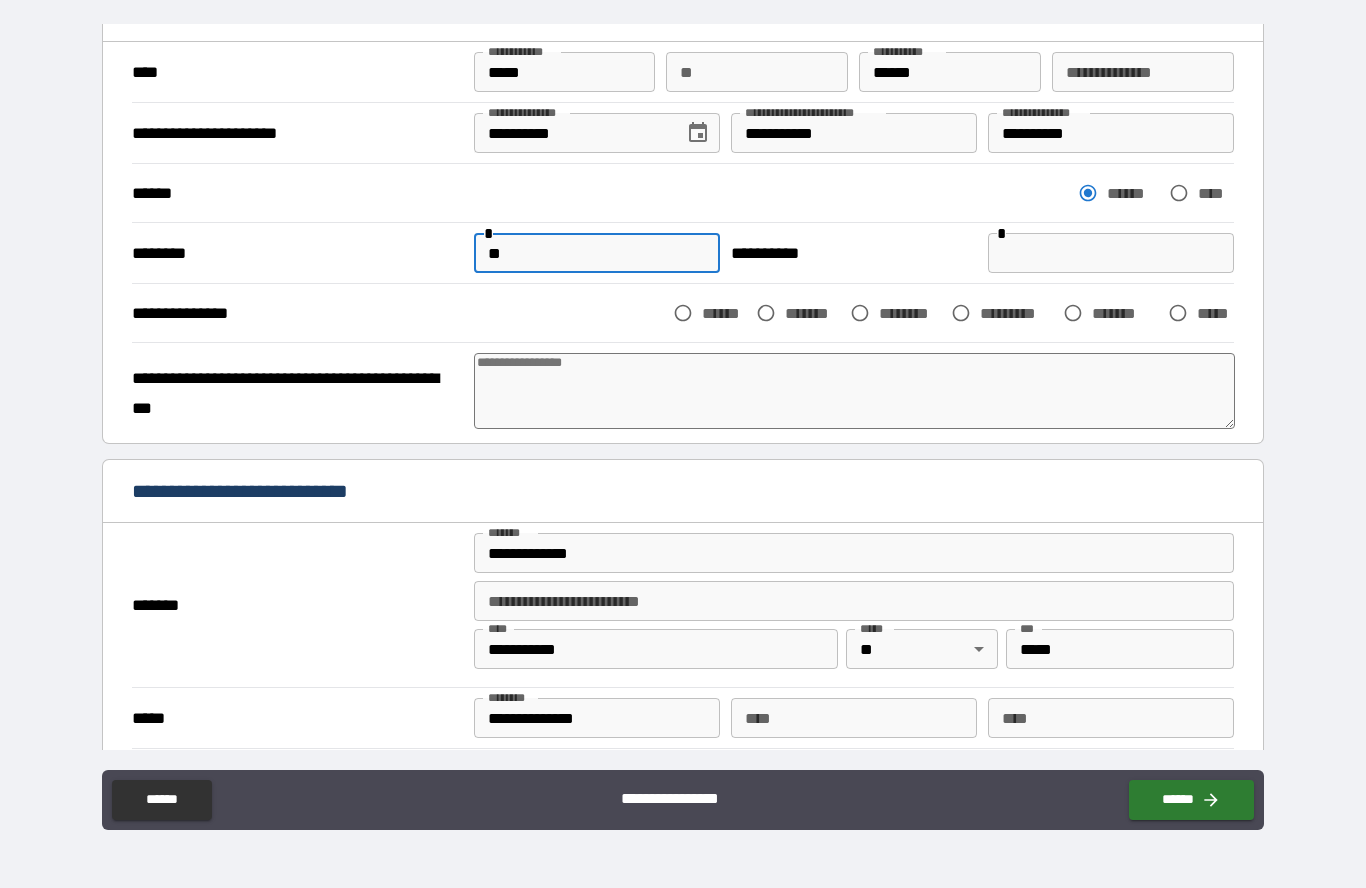 type on "***" 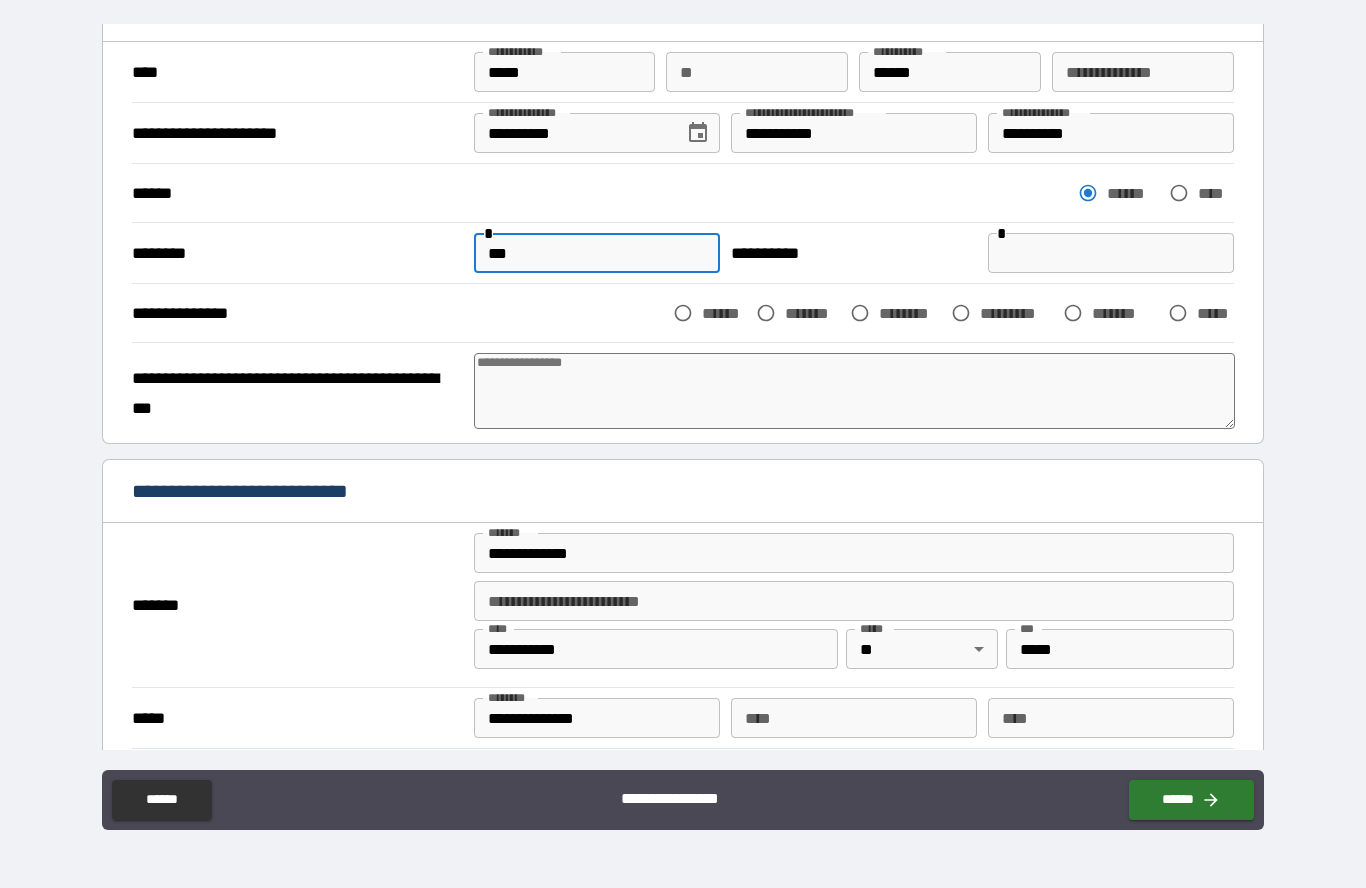 type on "*" 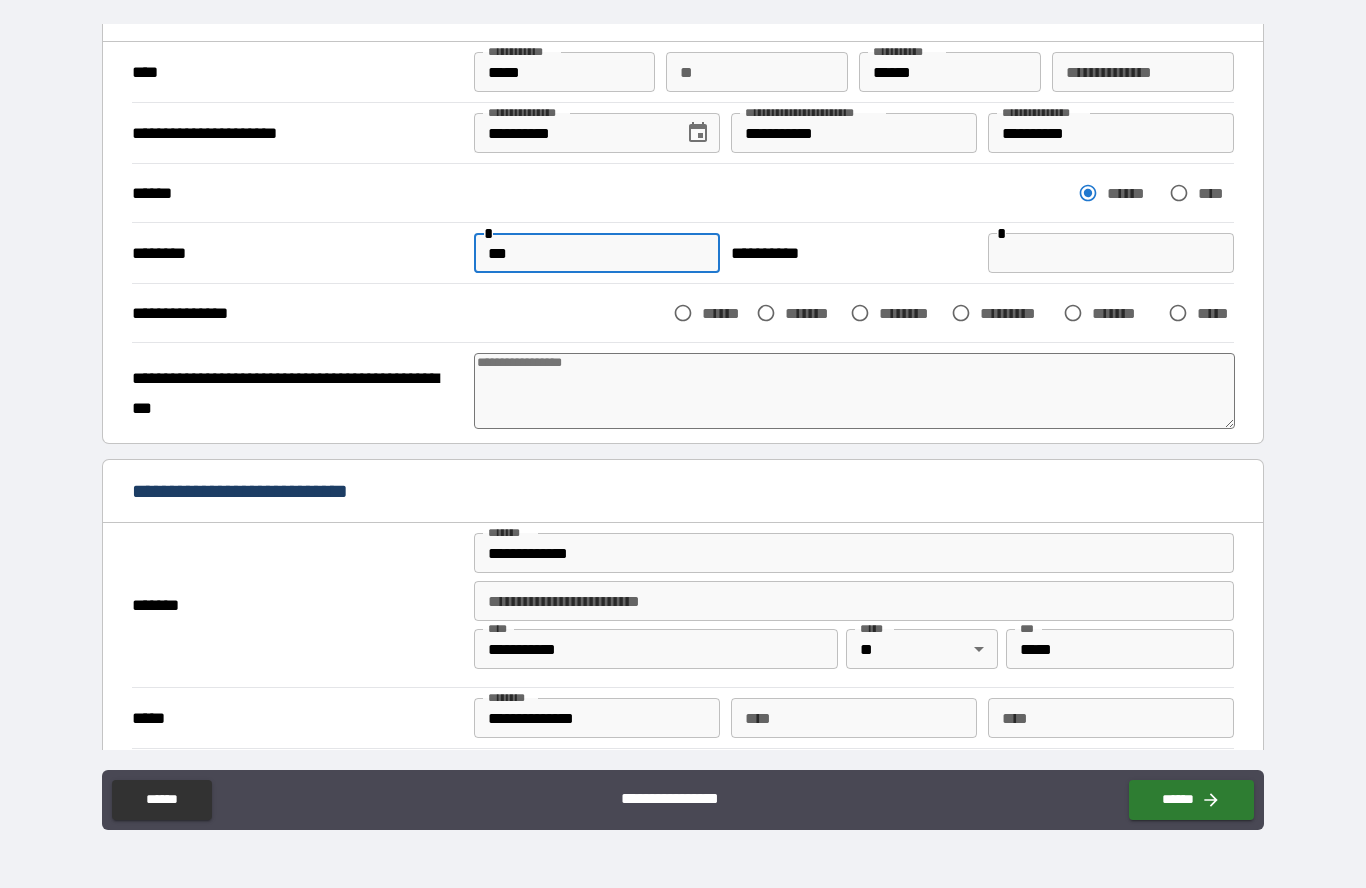 type on "****" 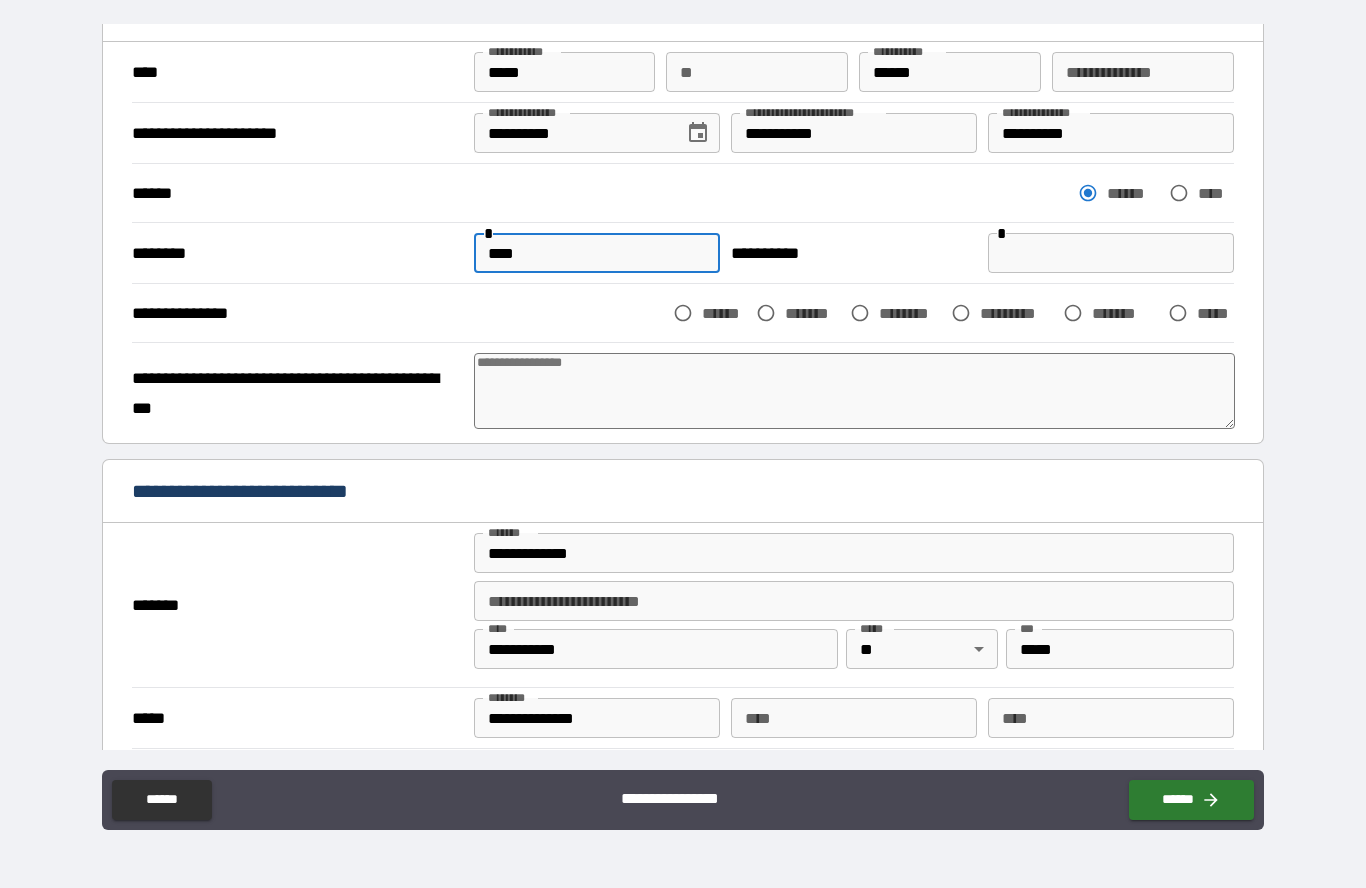 type on "*" 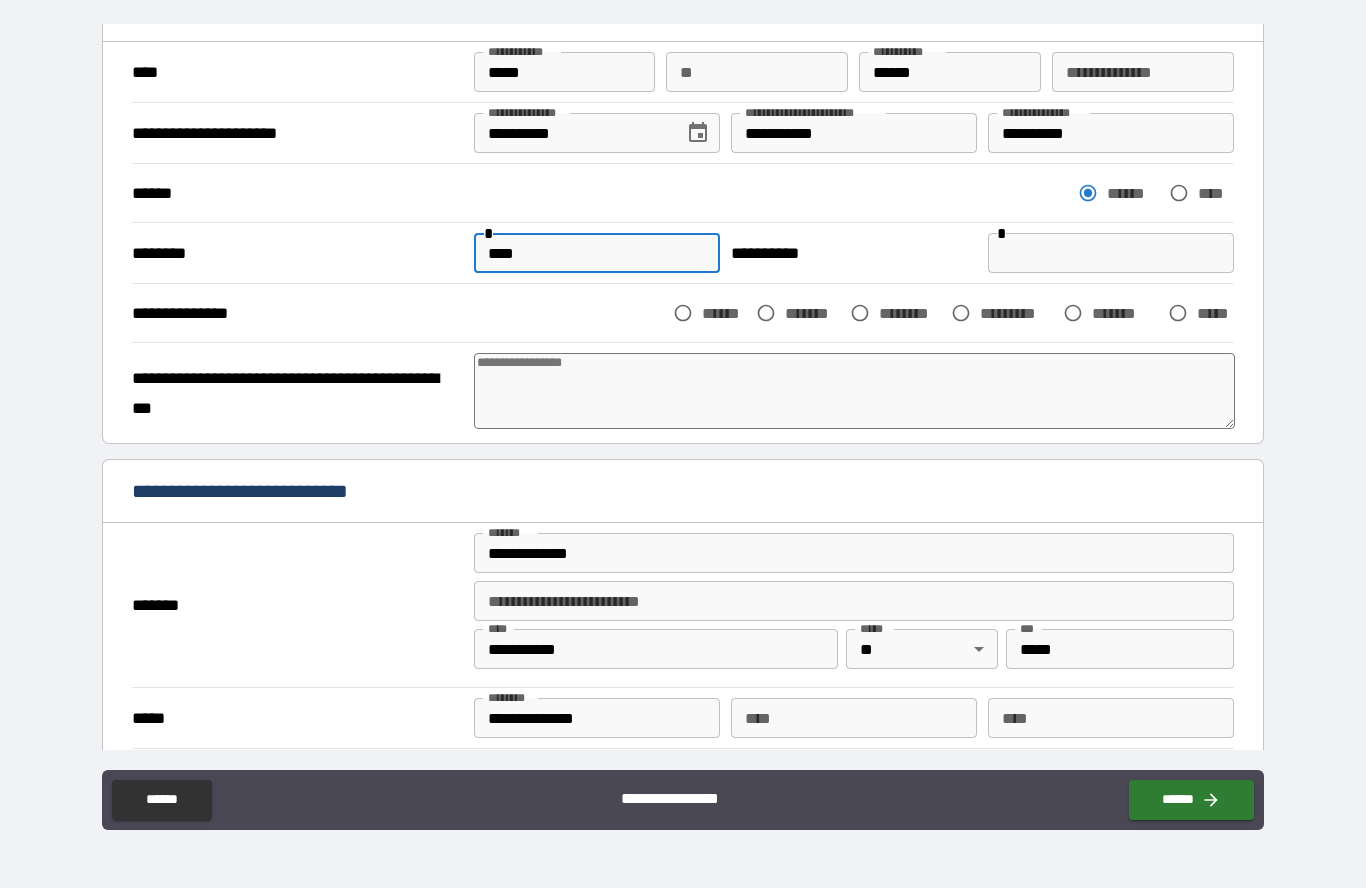 type on "*****" 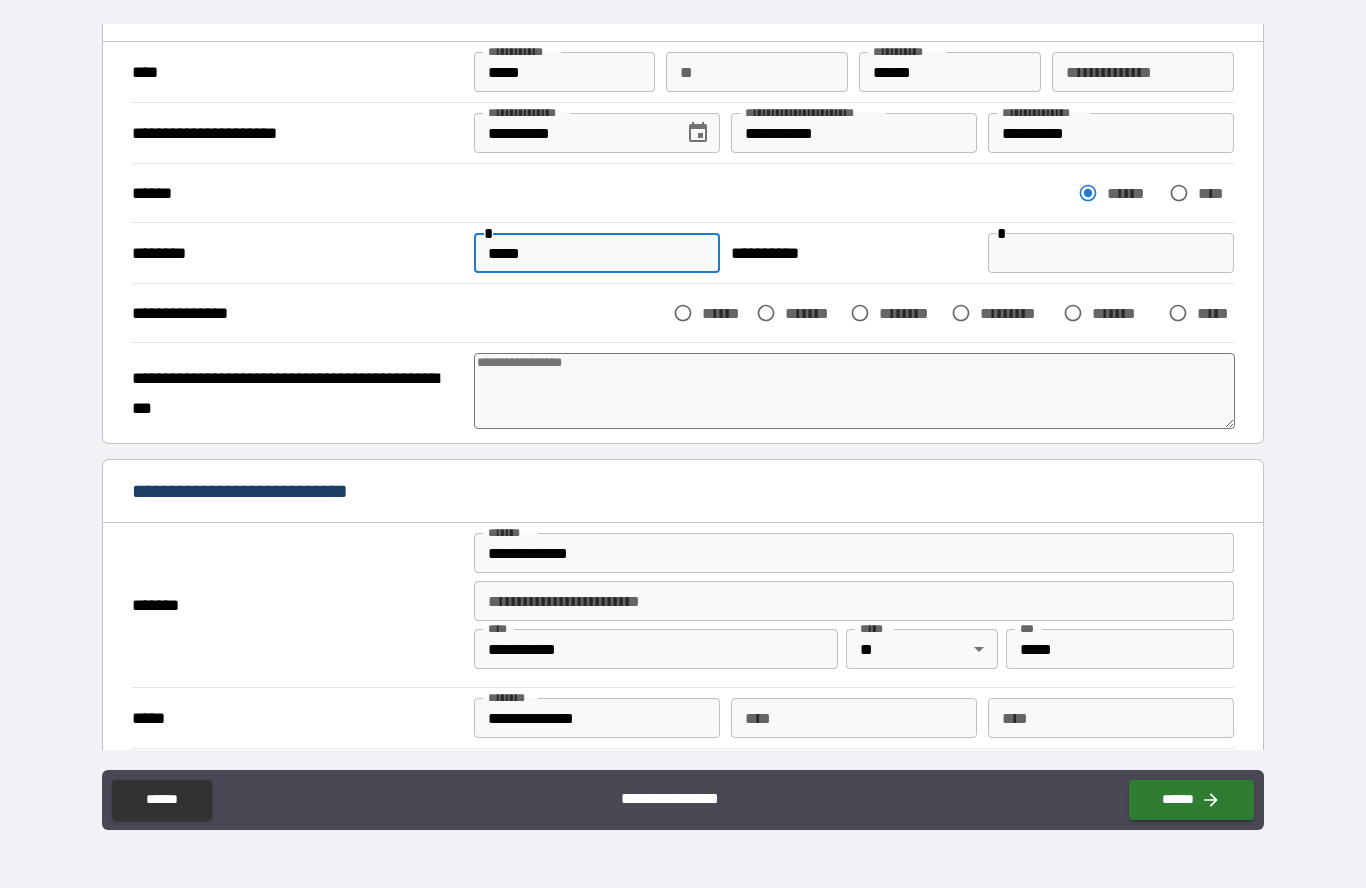 type on "*" 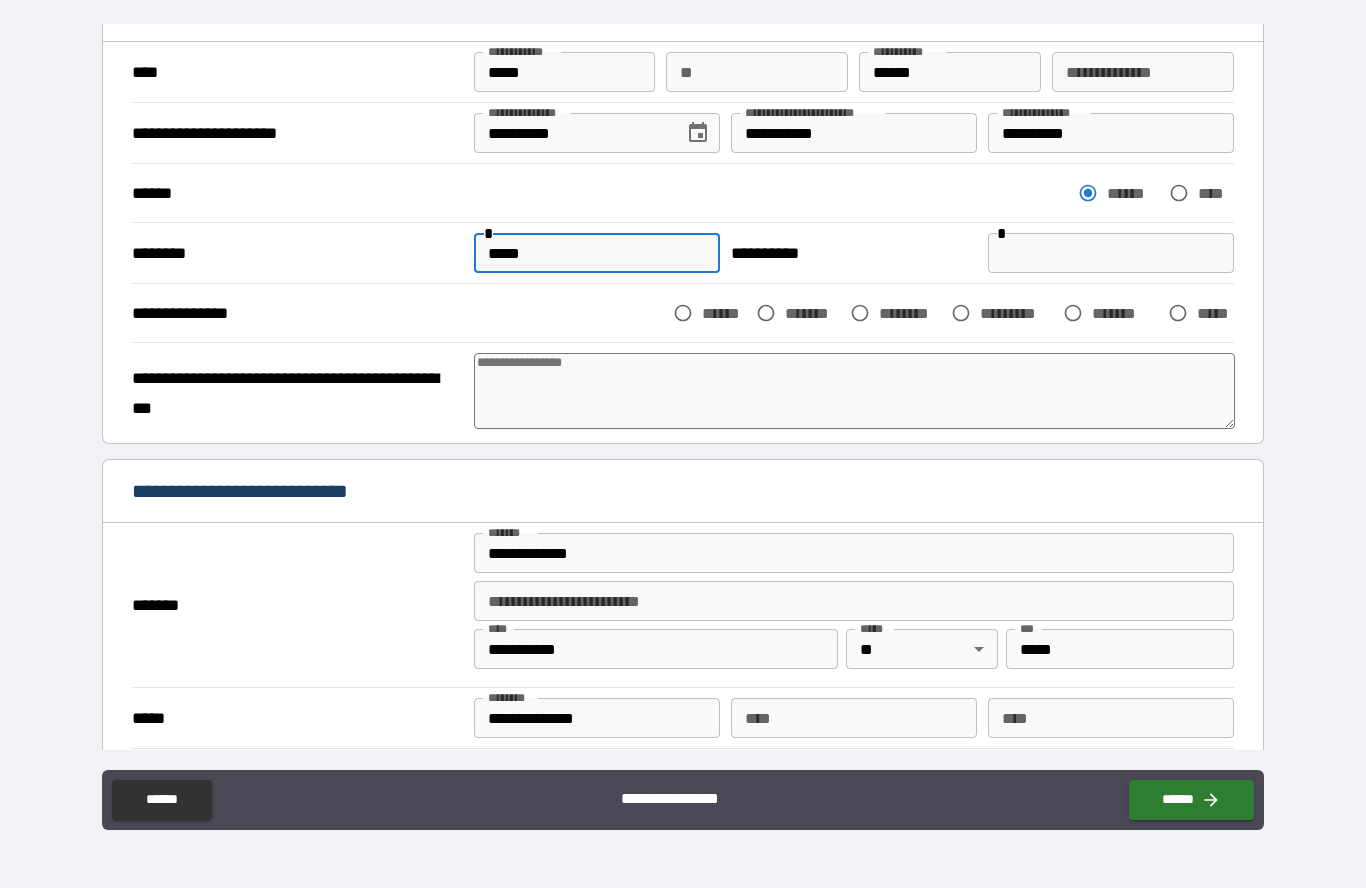 type on "******" 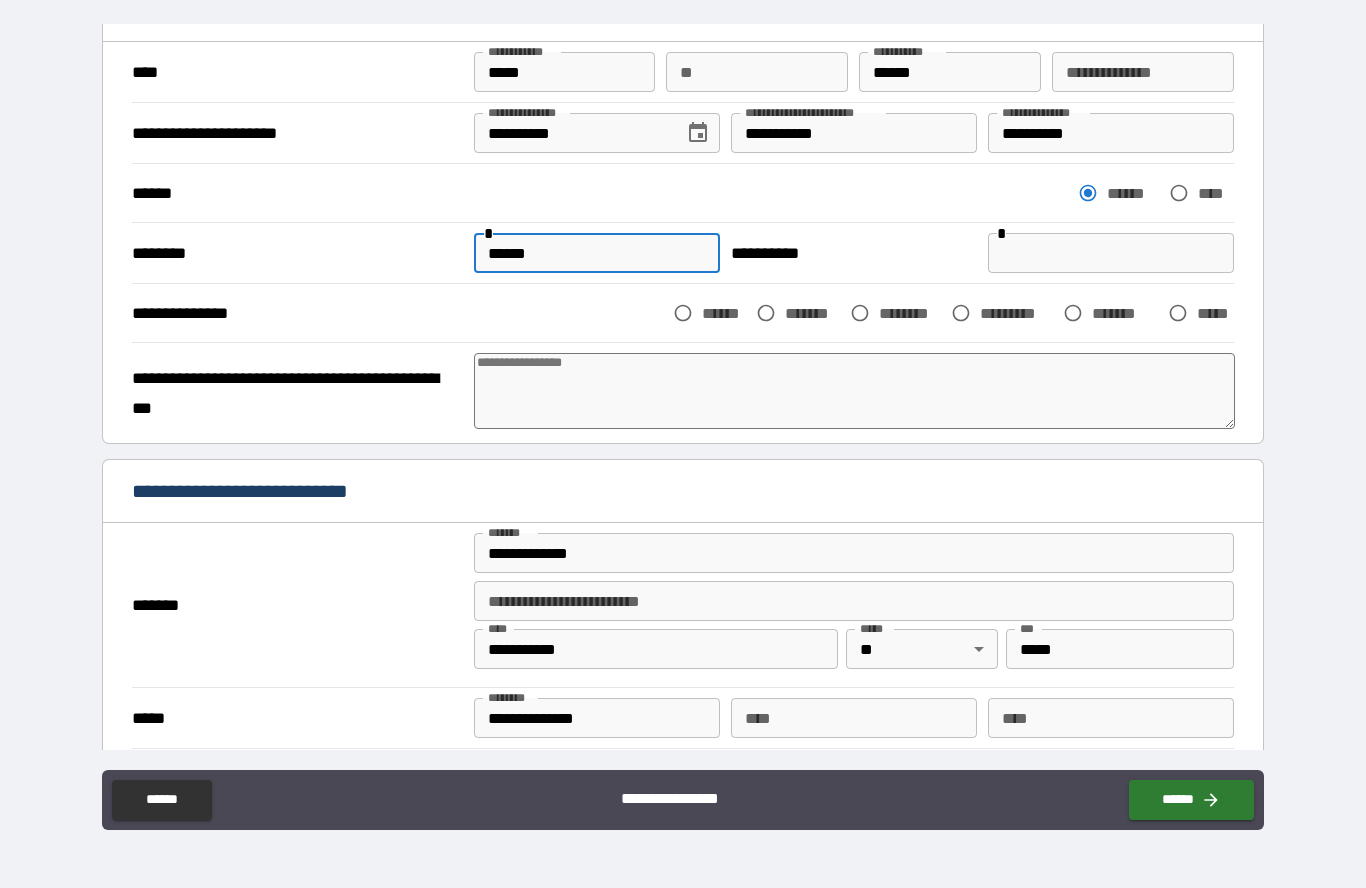 type on "*" 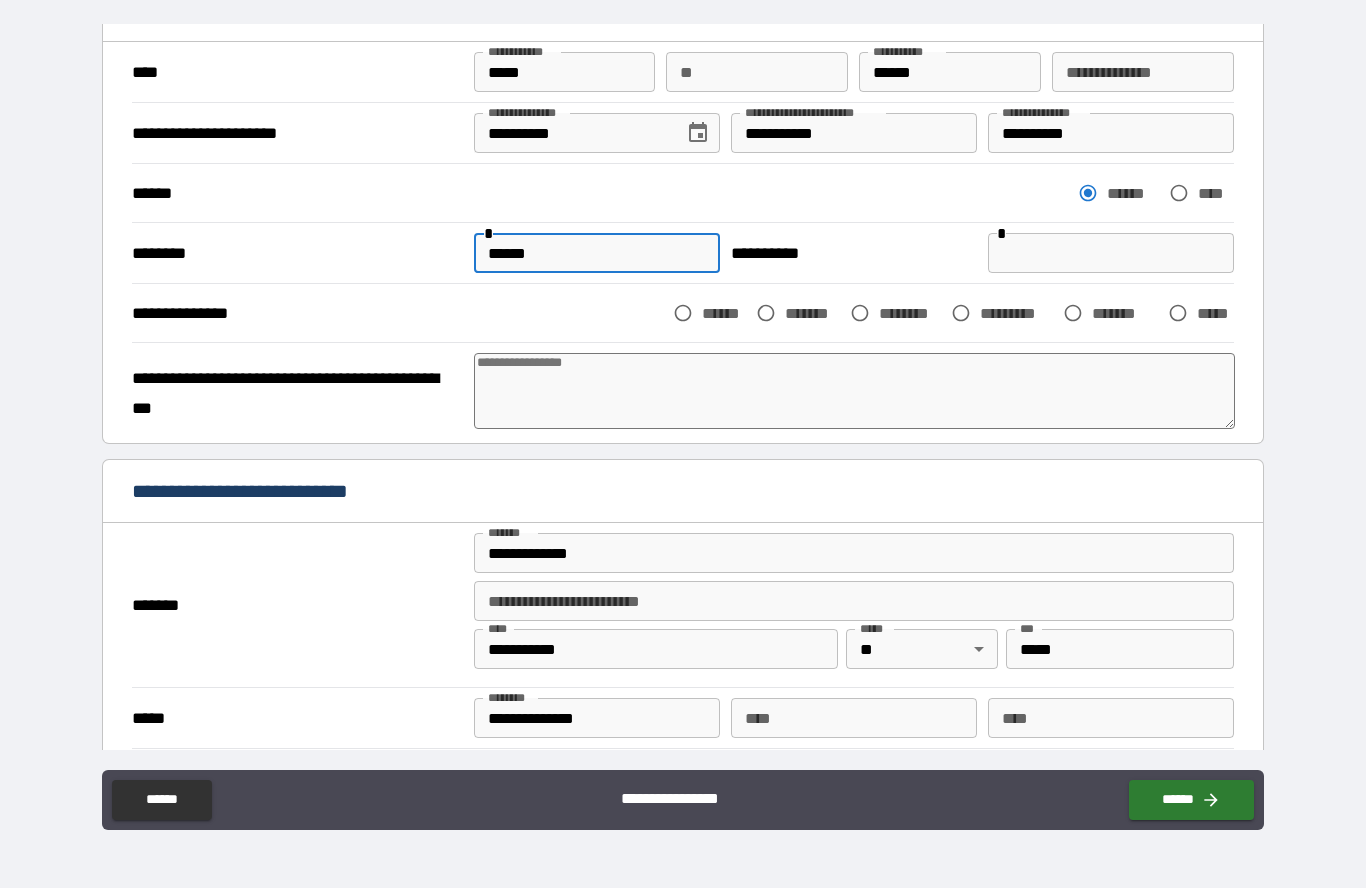 type on "*******" 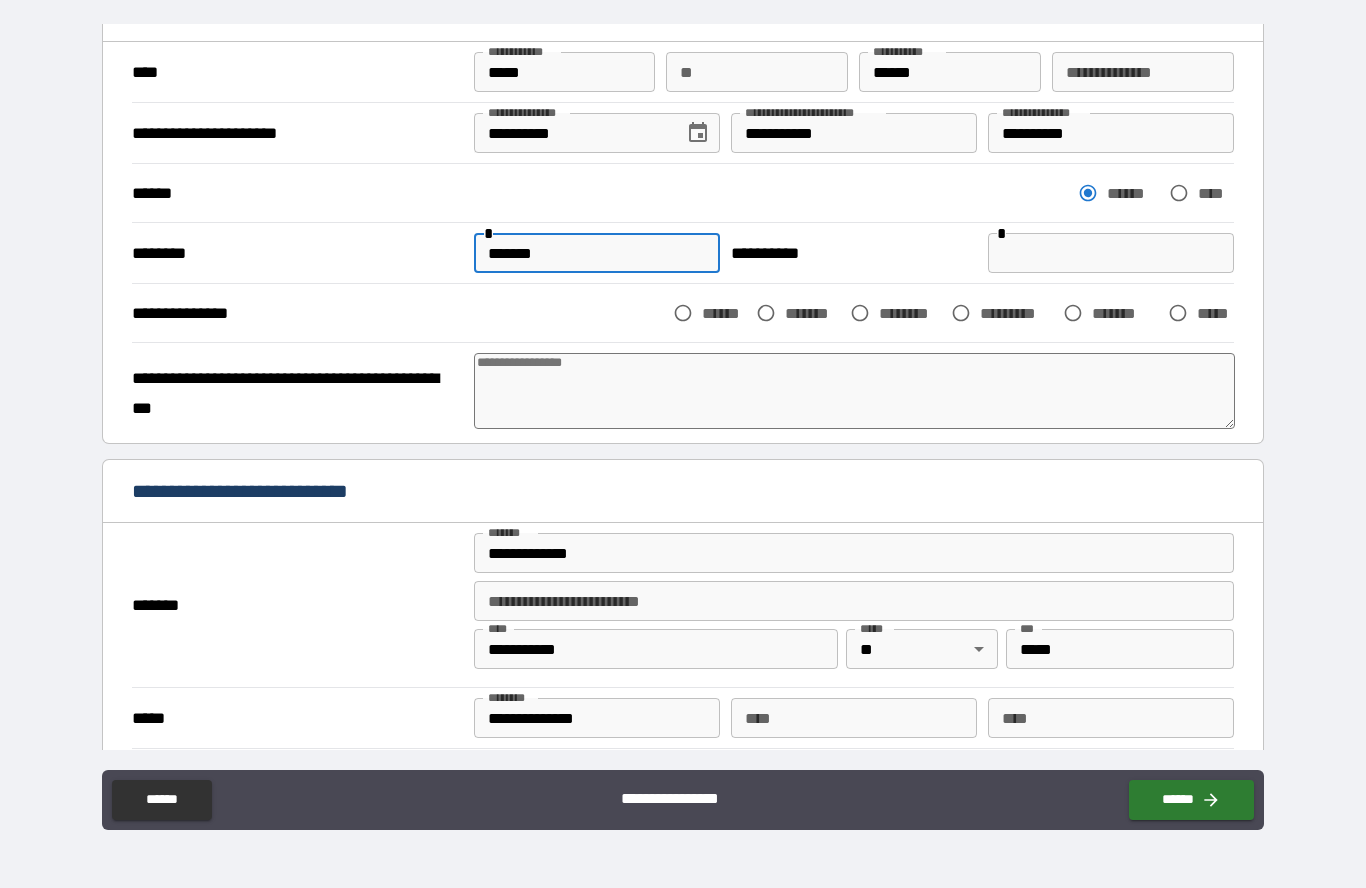 type on "*" 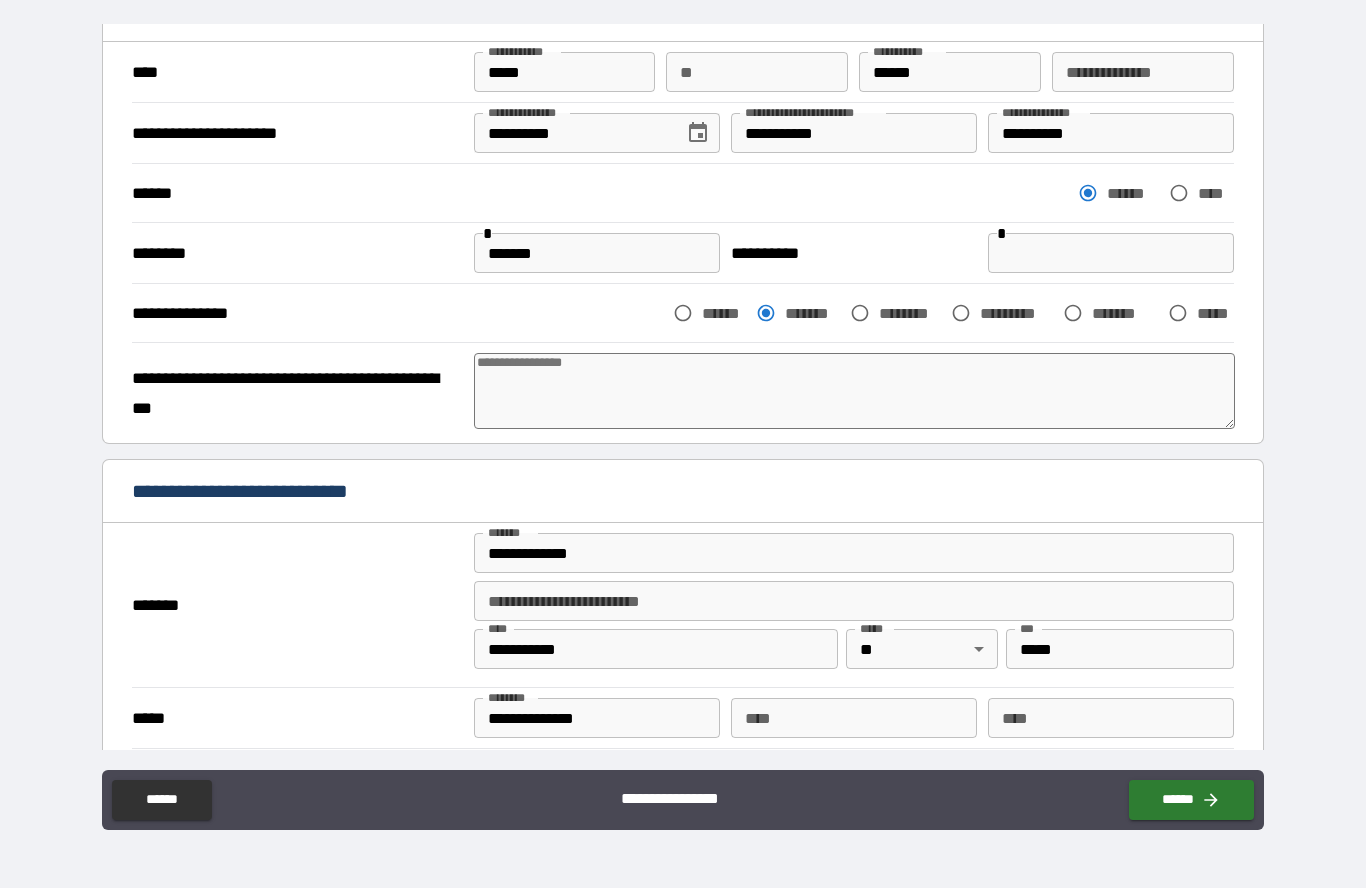 type on "*" 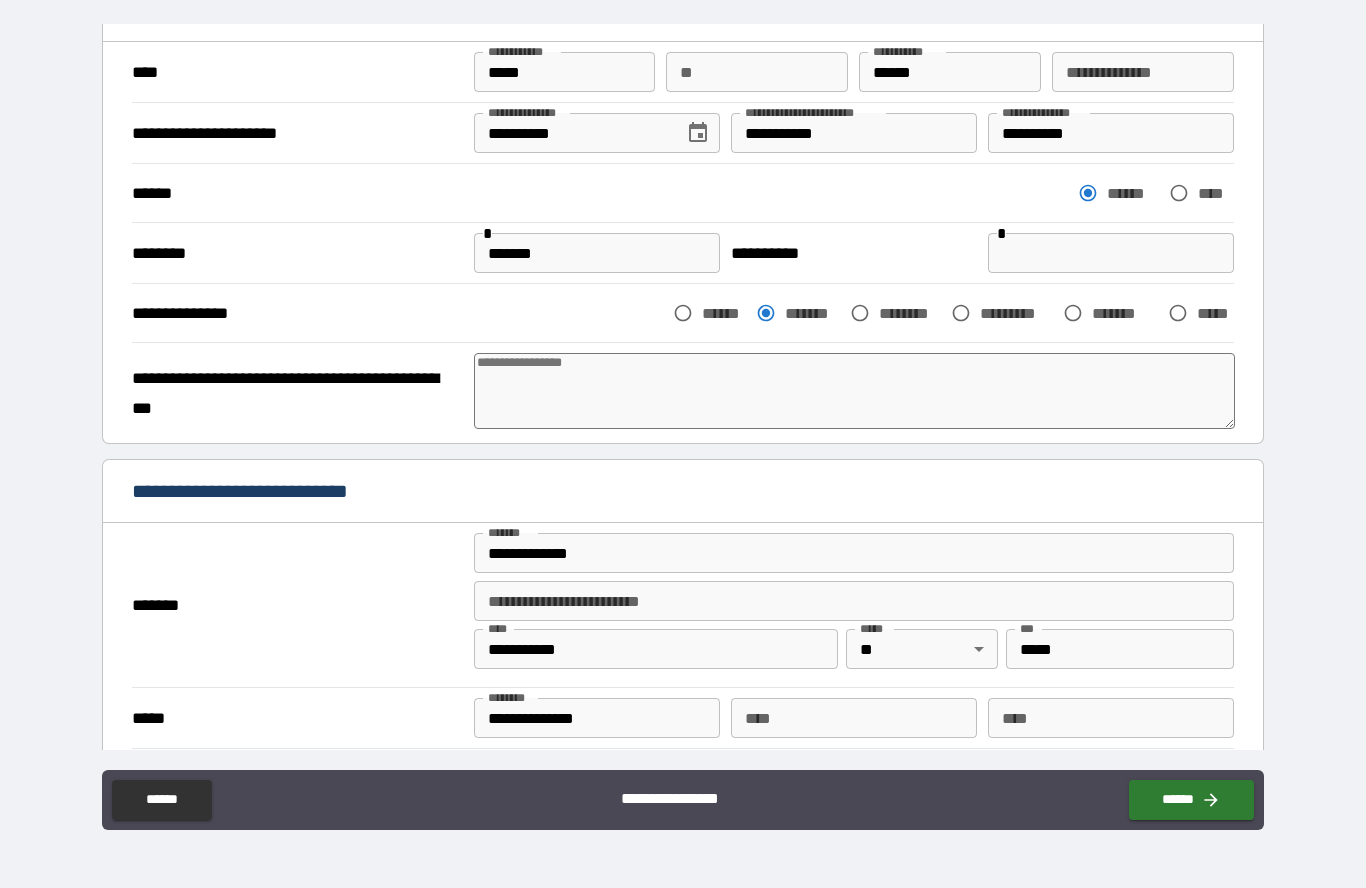 click at bounding box center (854, 391) 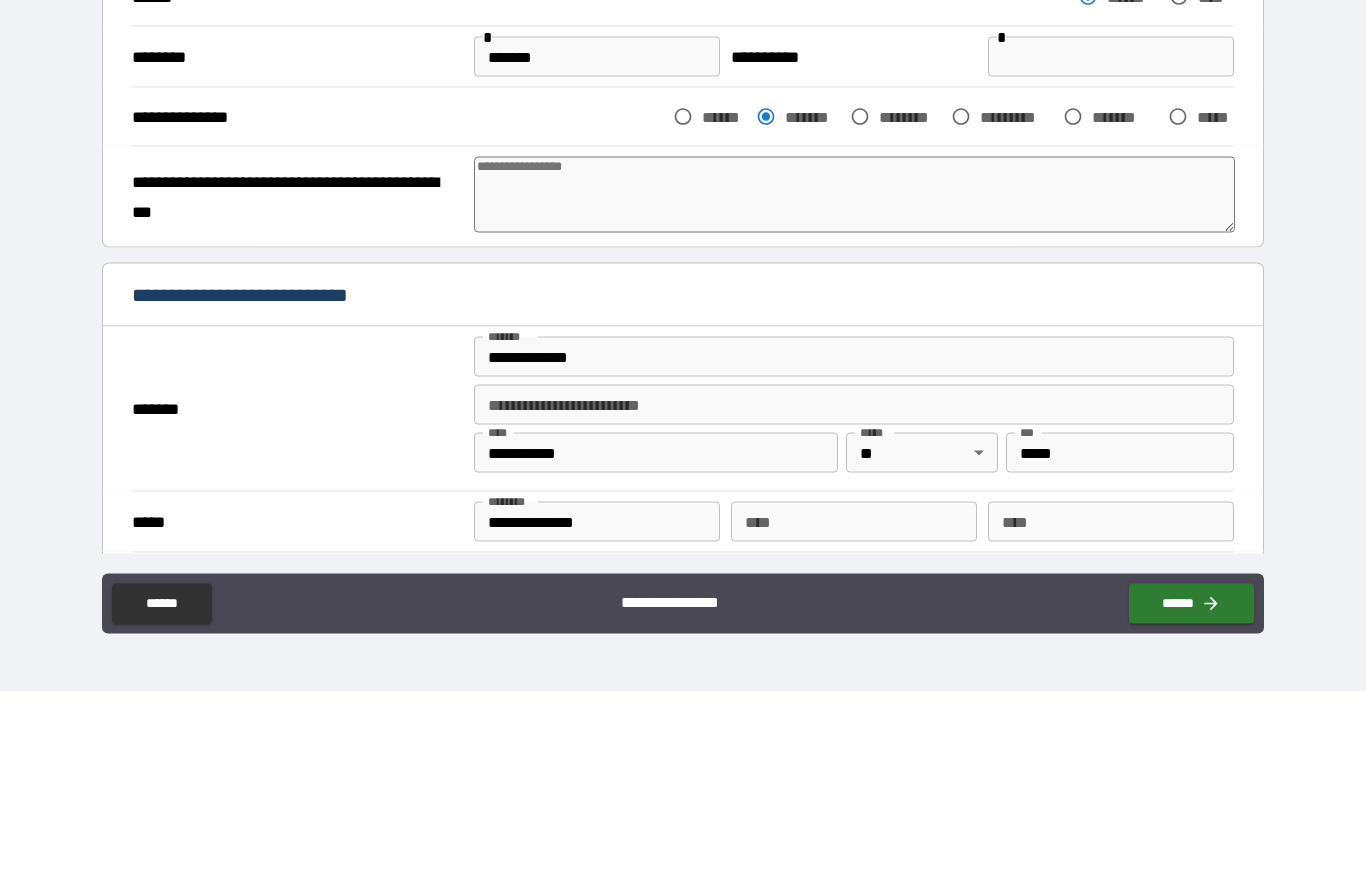 type on "*" 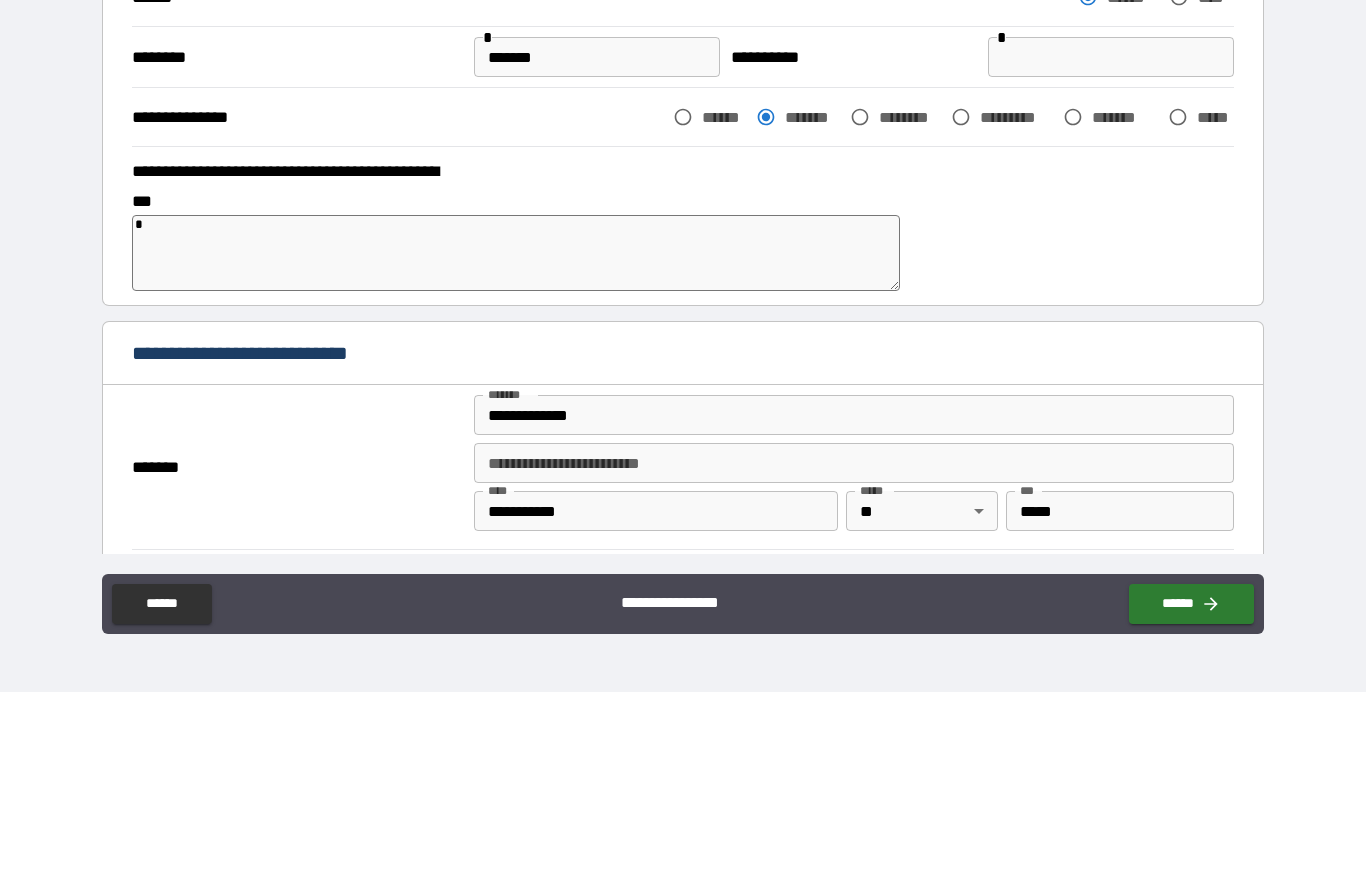 type on "*" 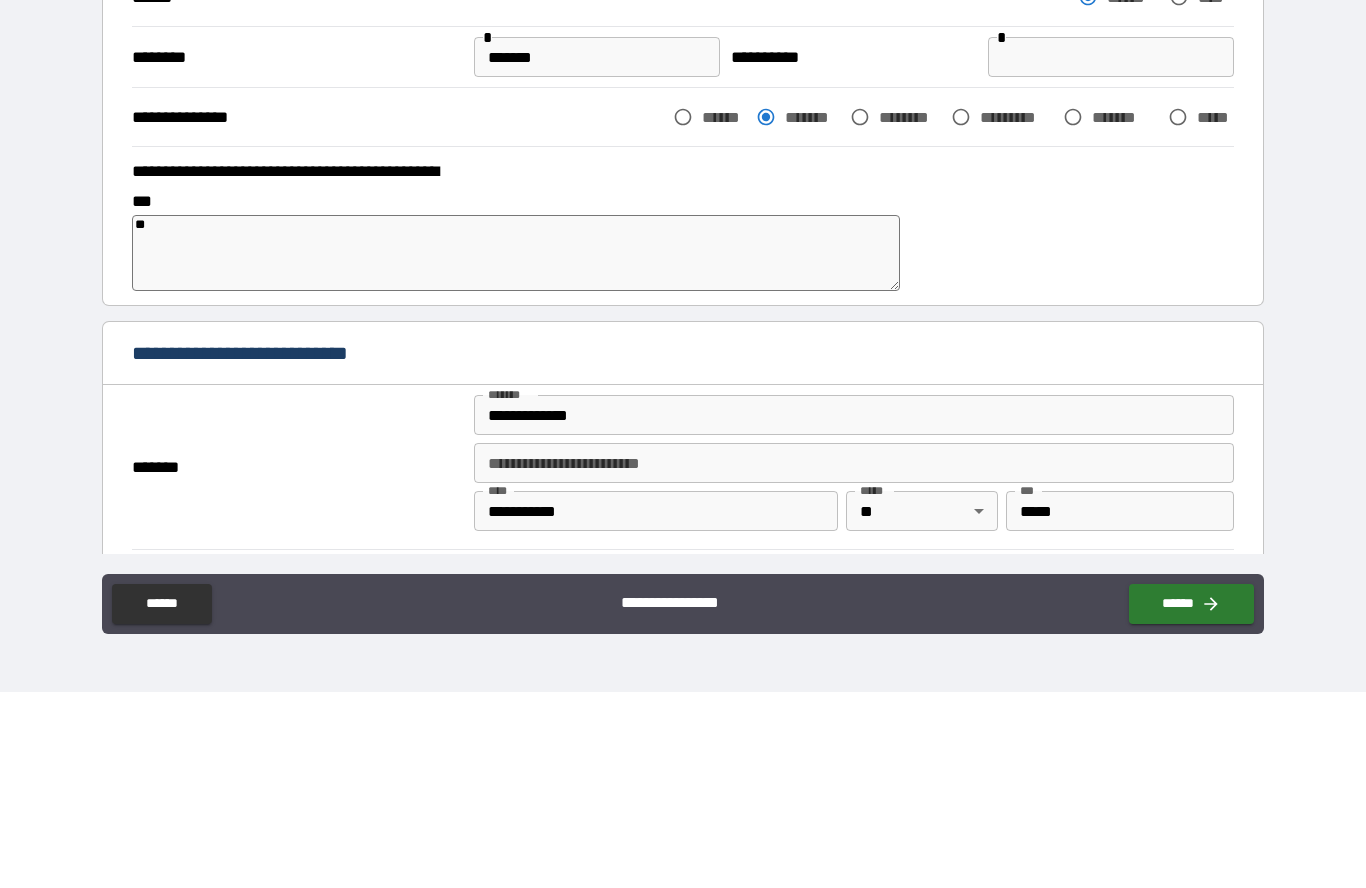 type on "*" 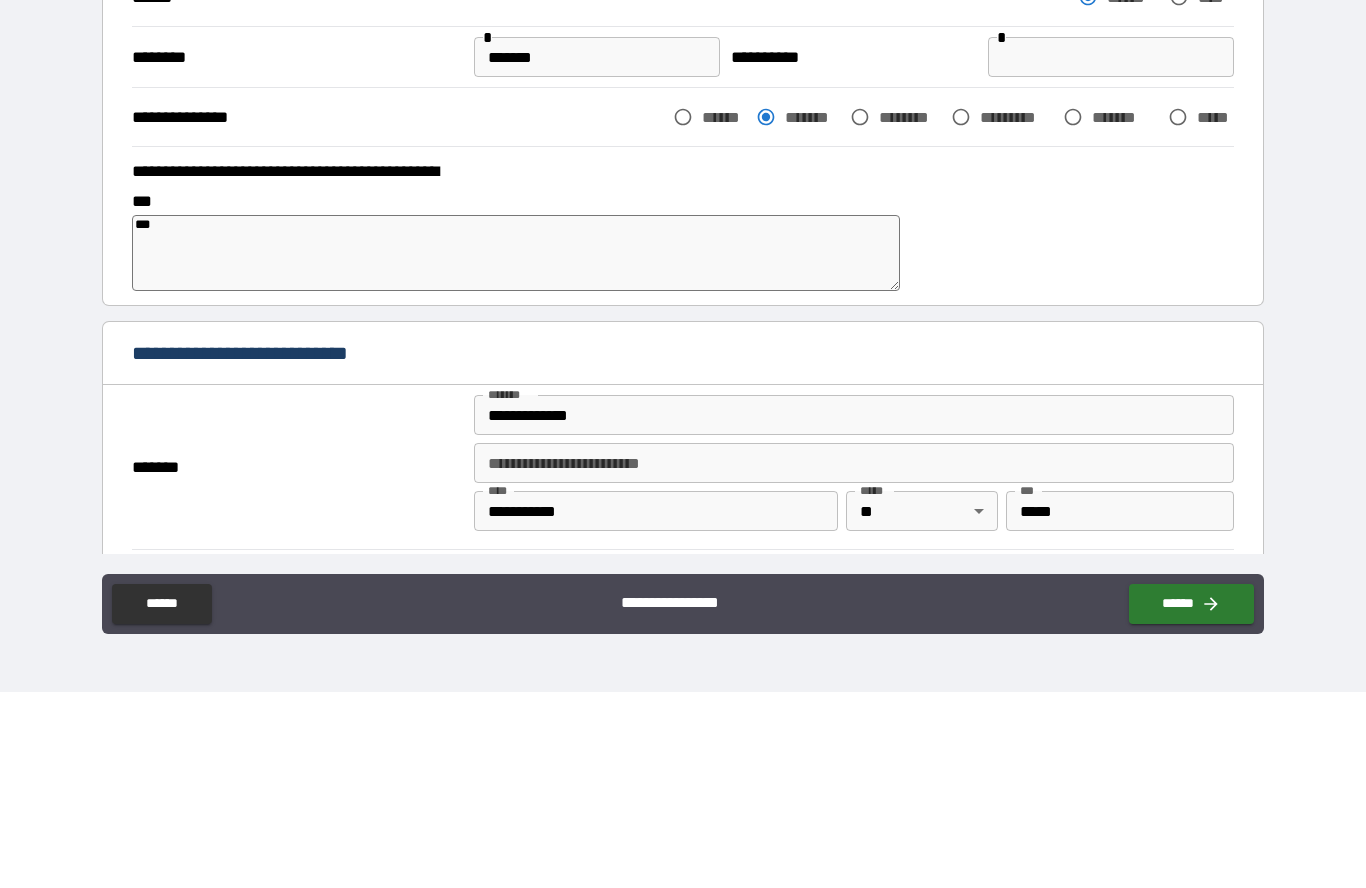 type on "*" 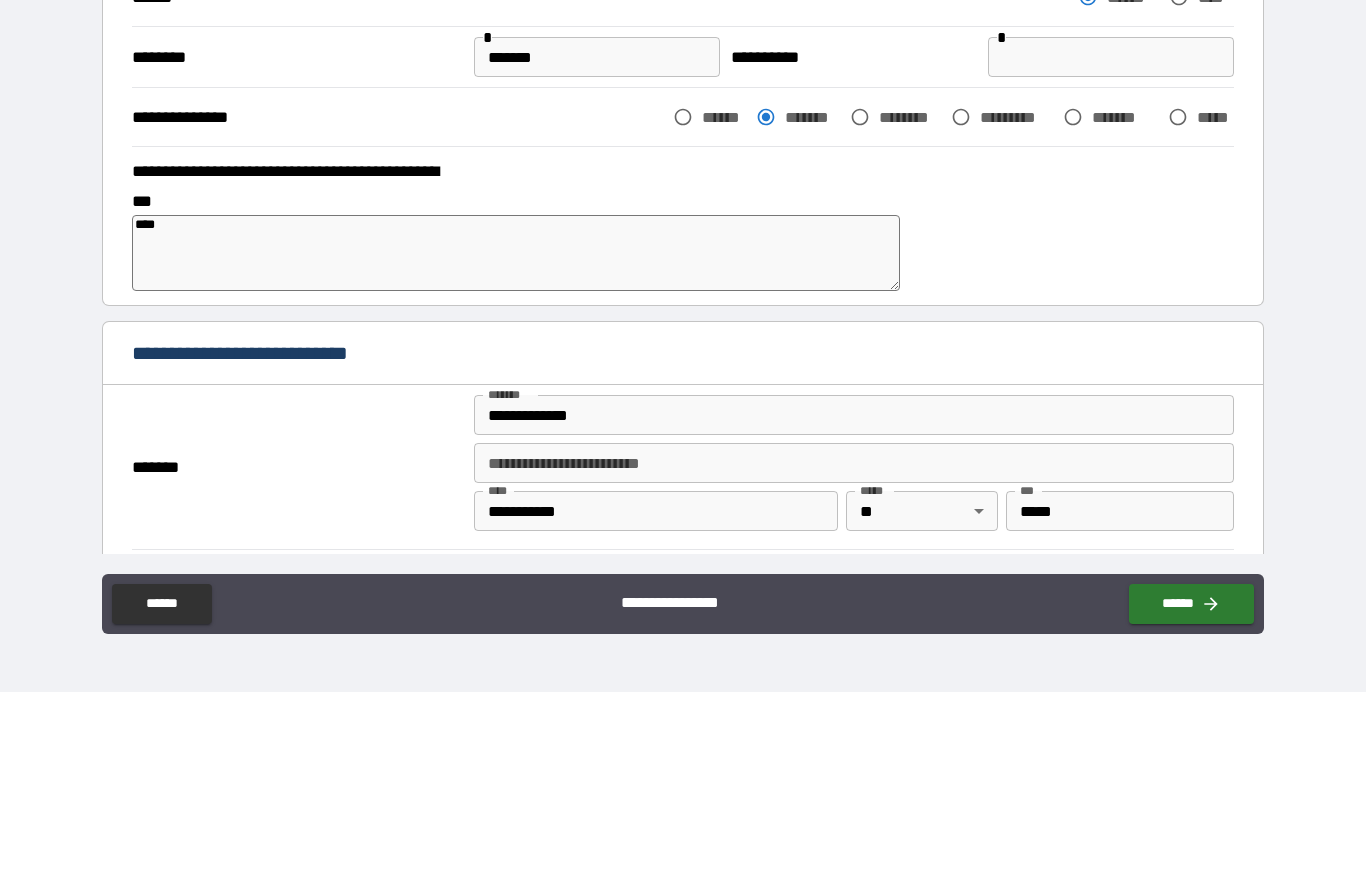 type on "*" 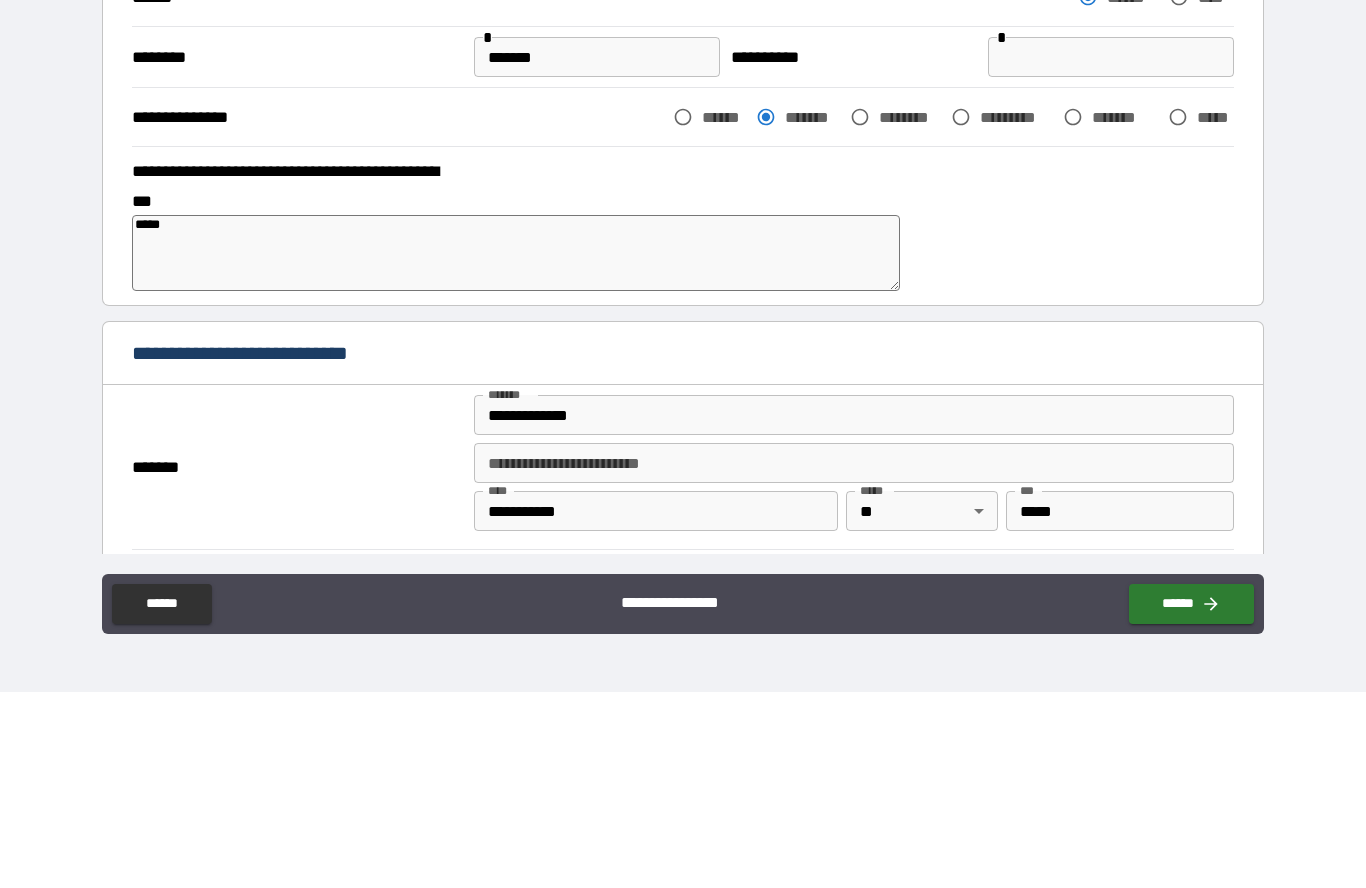 type on "*" 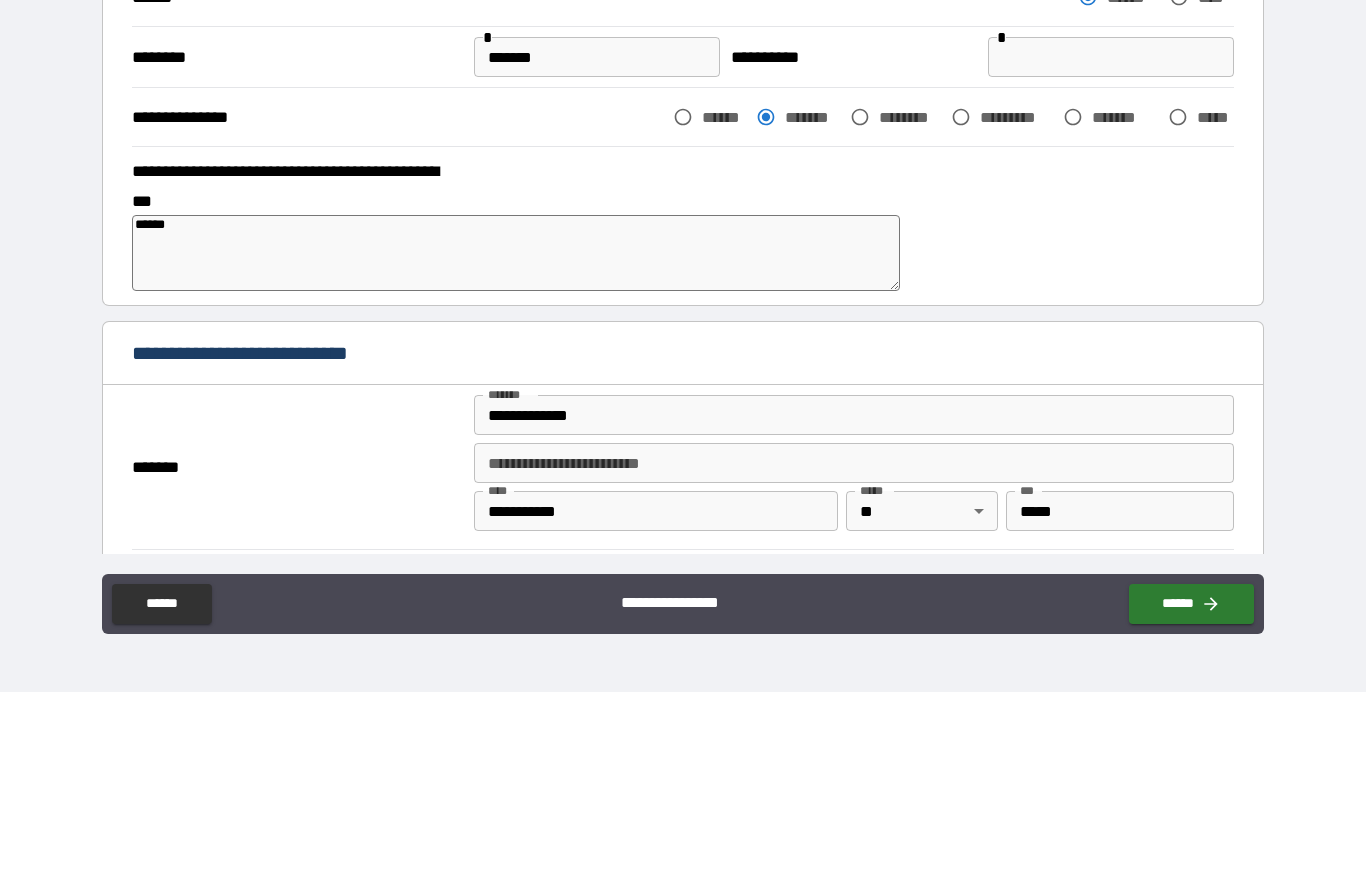 type on "*" 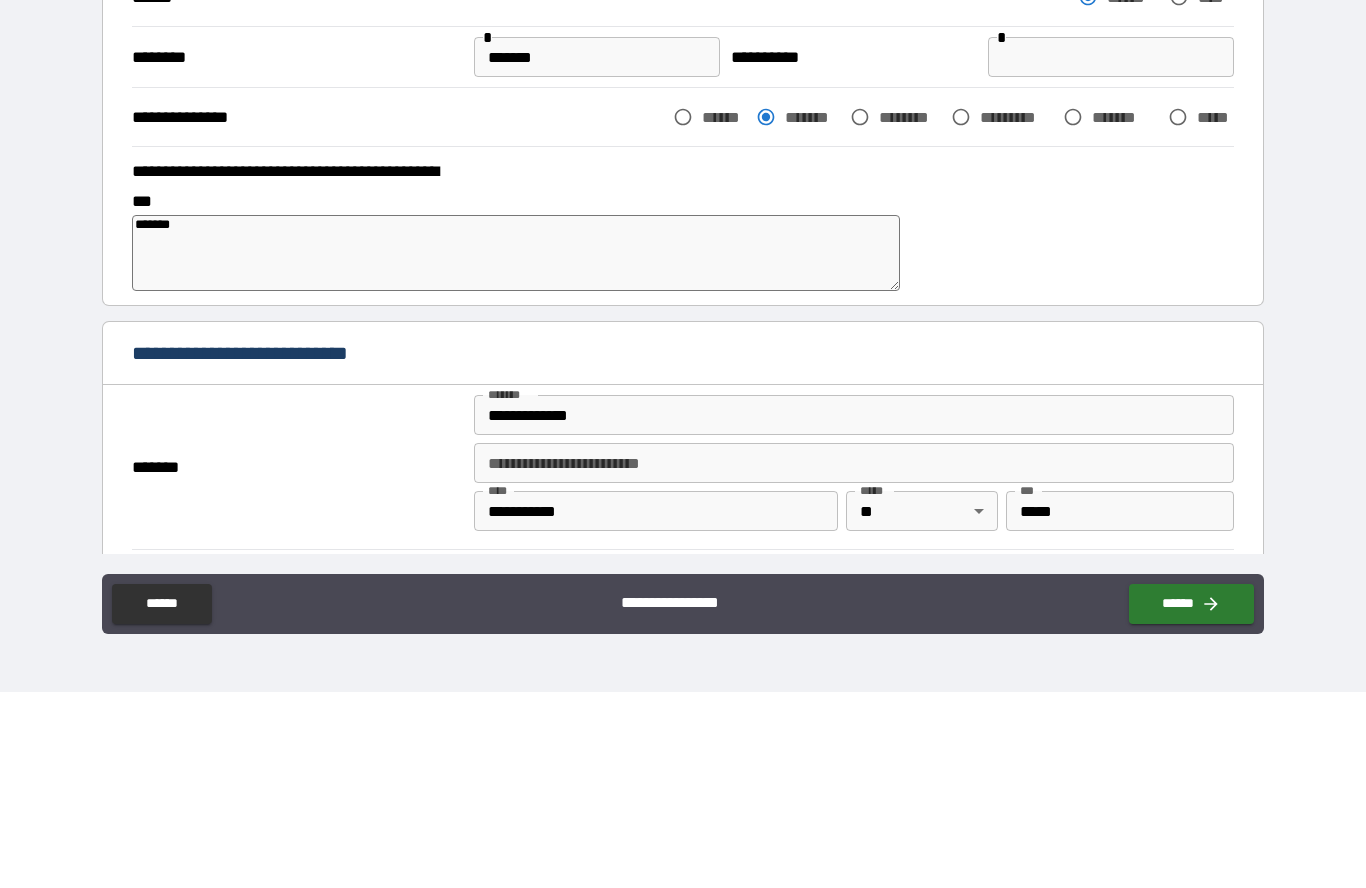 type on "*" 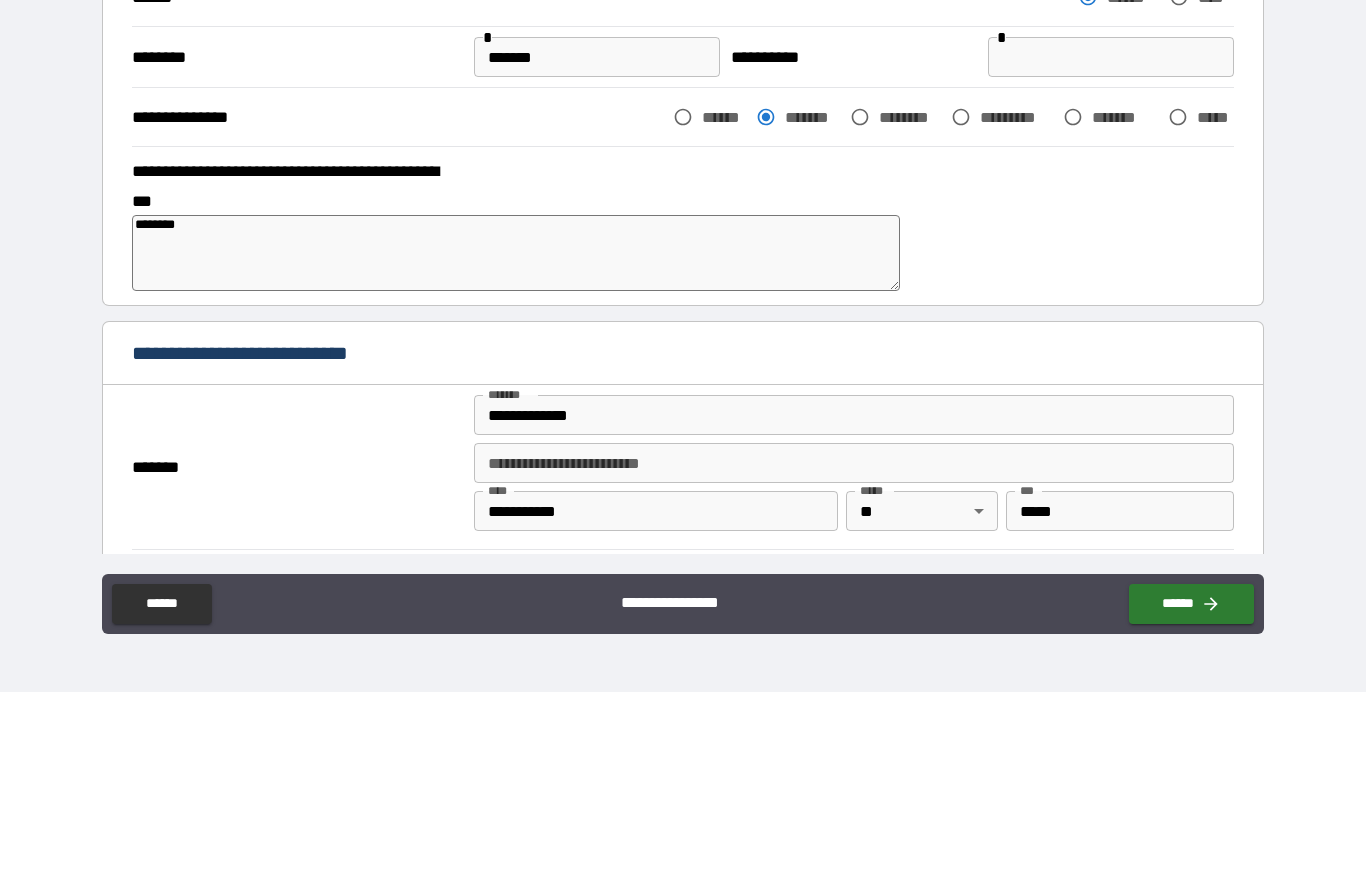 type on "*" 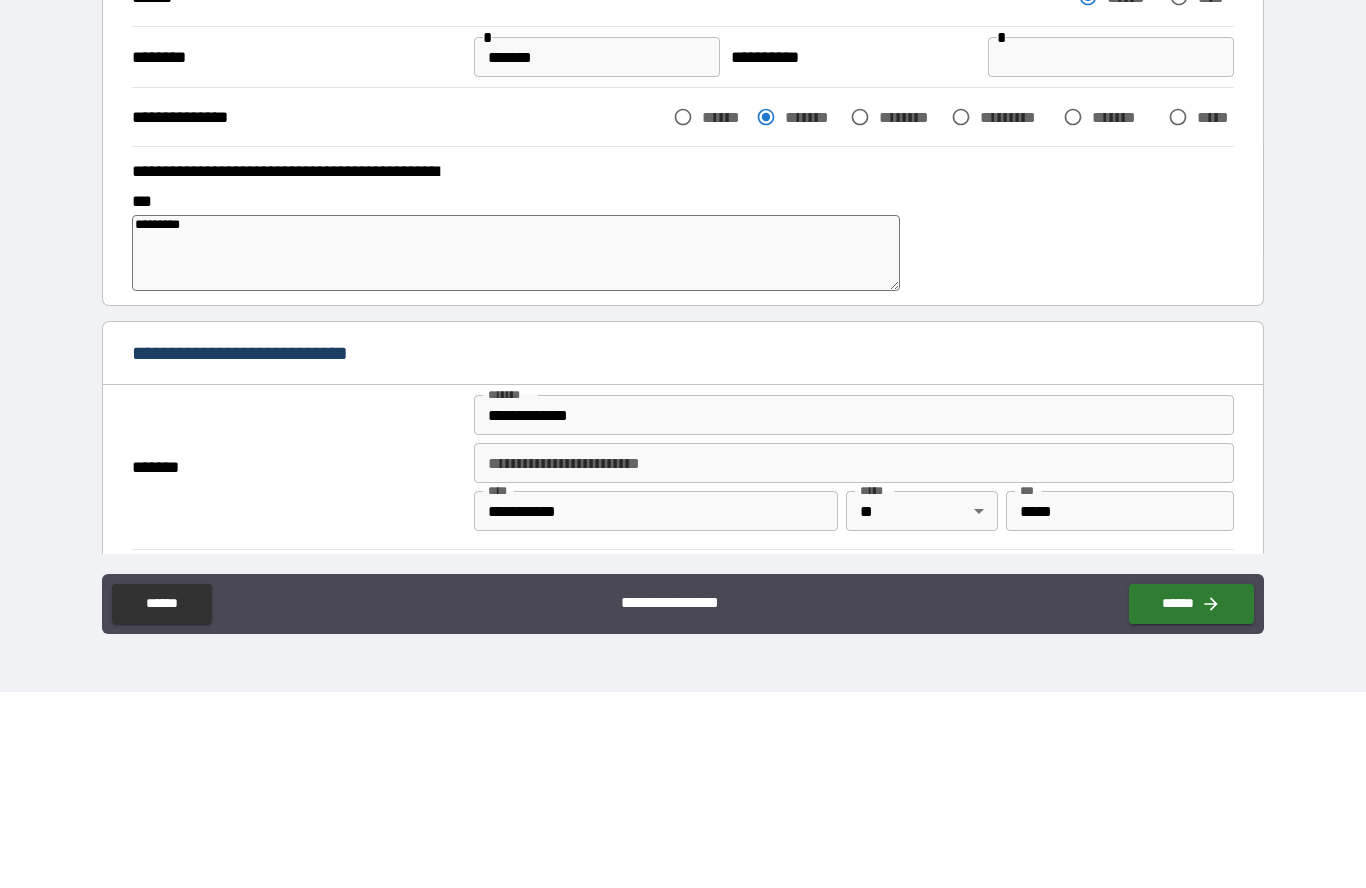 type on "*" 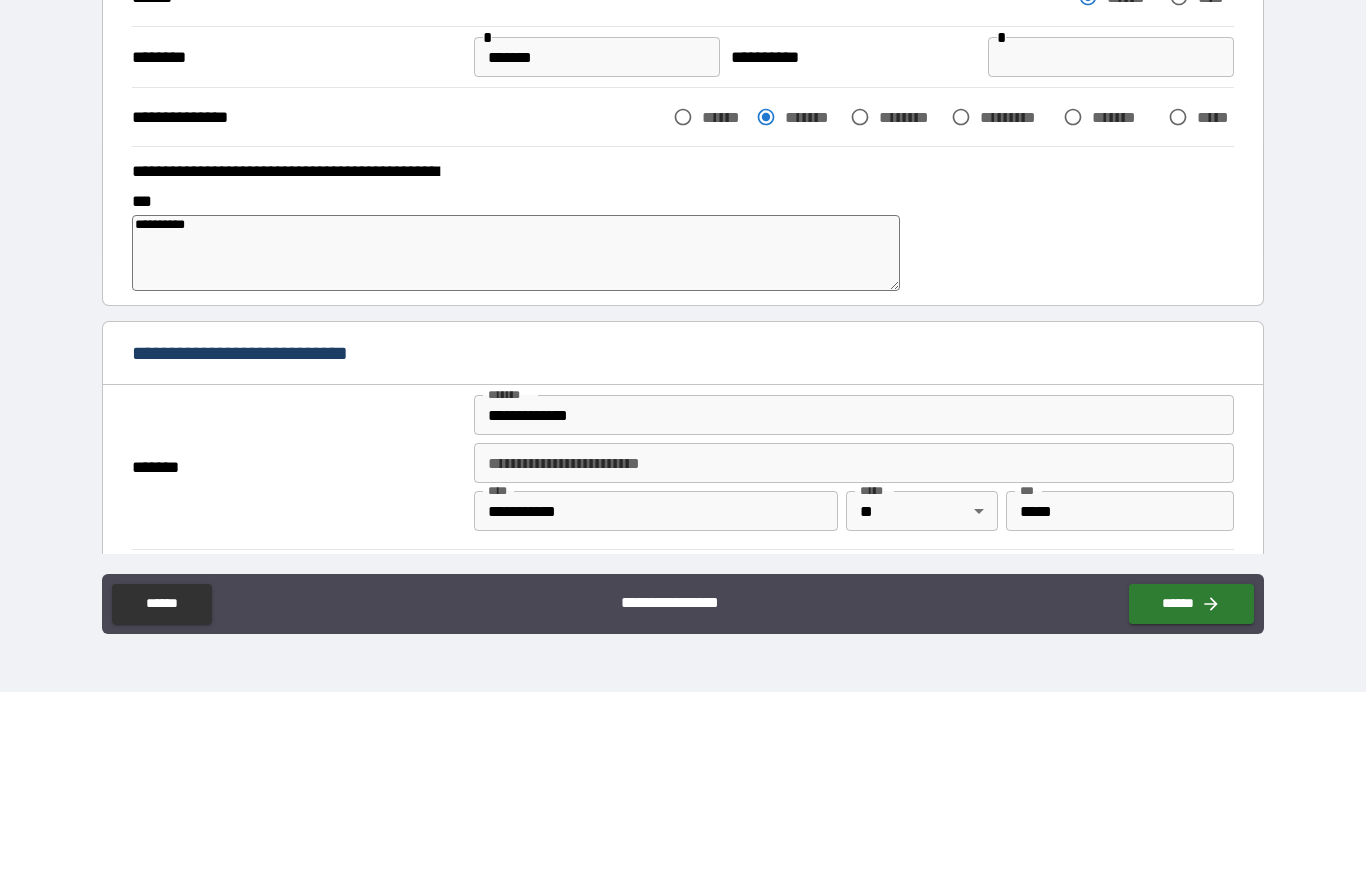 type on "*" 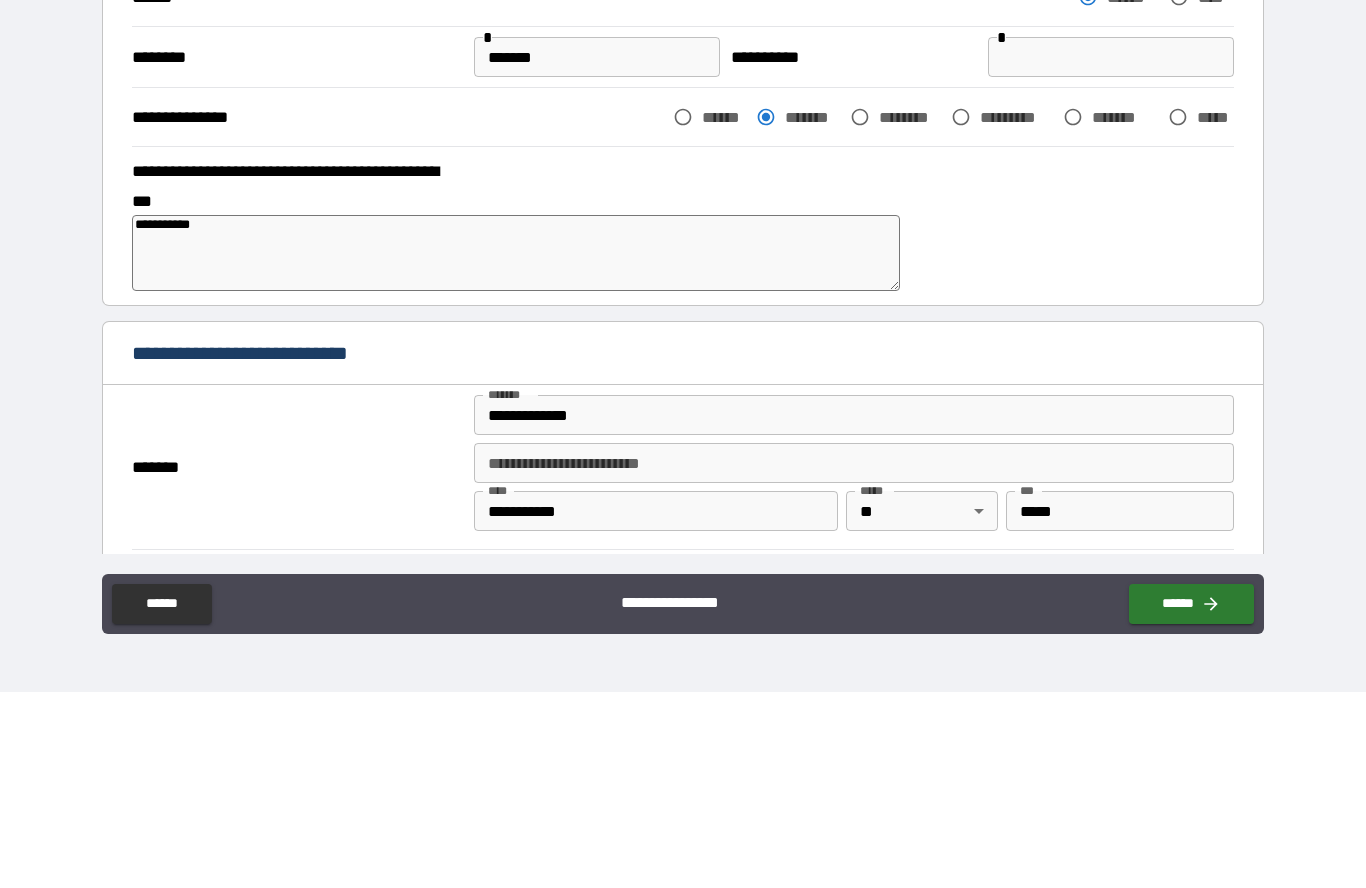 type on "*" 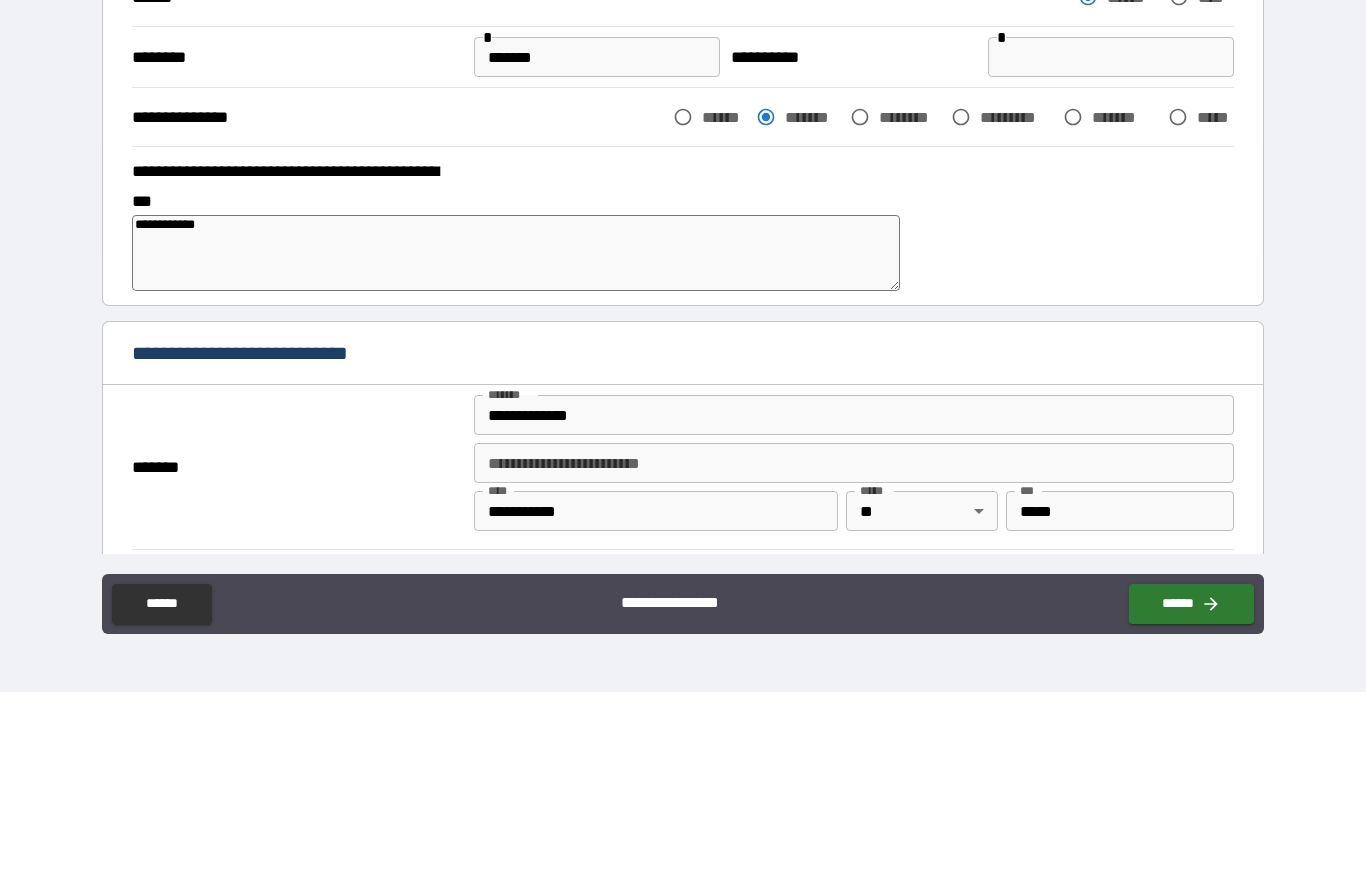 type on "*" 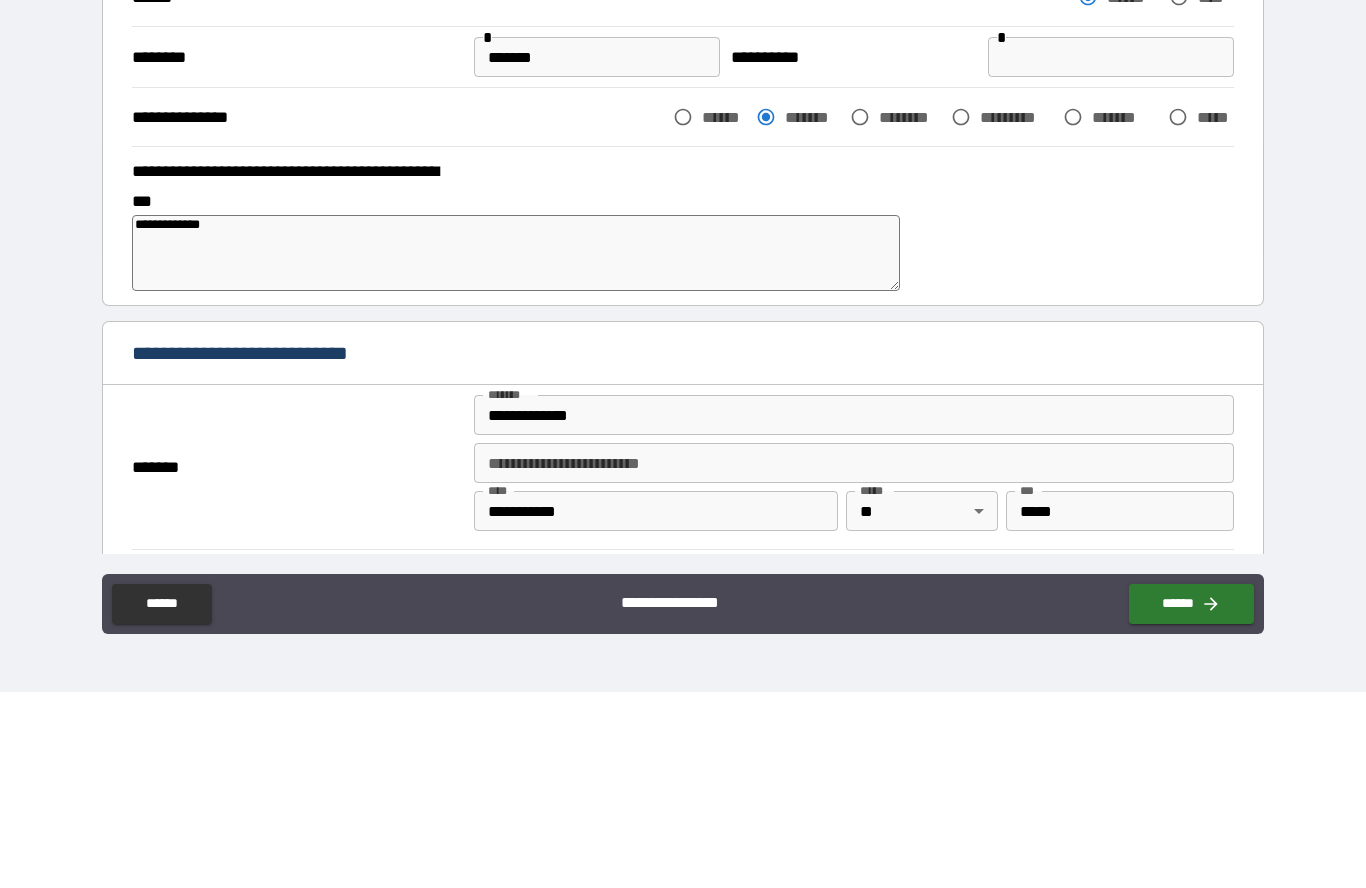type on "*" 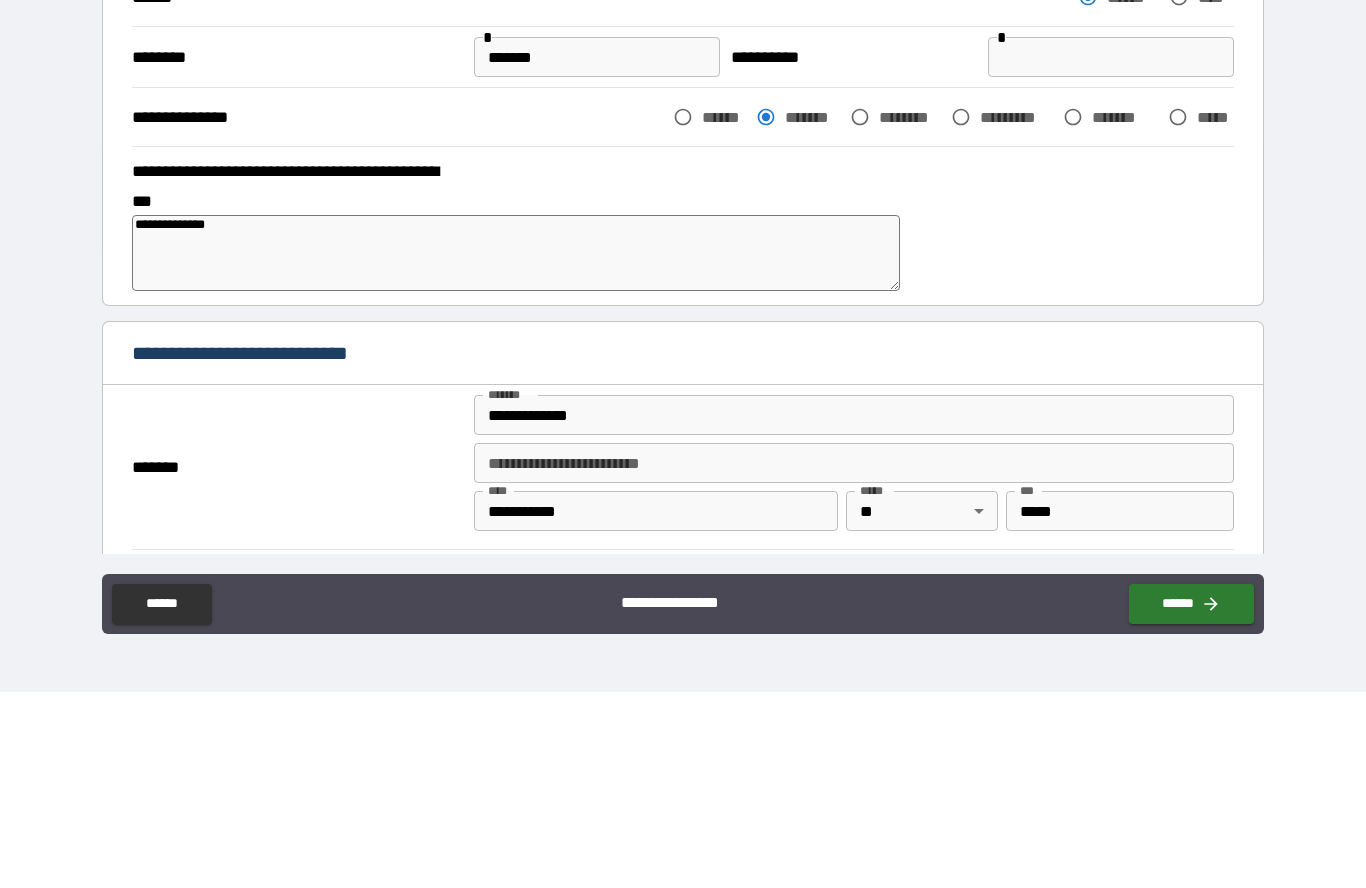 type on "*" 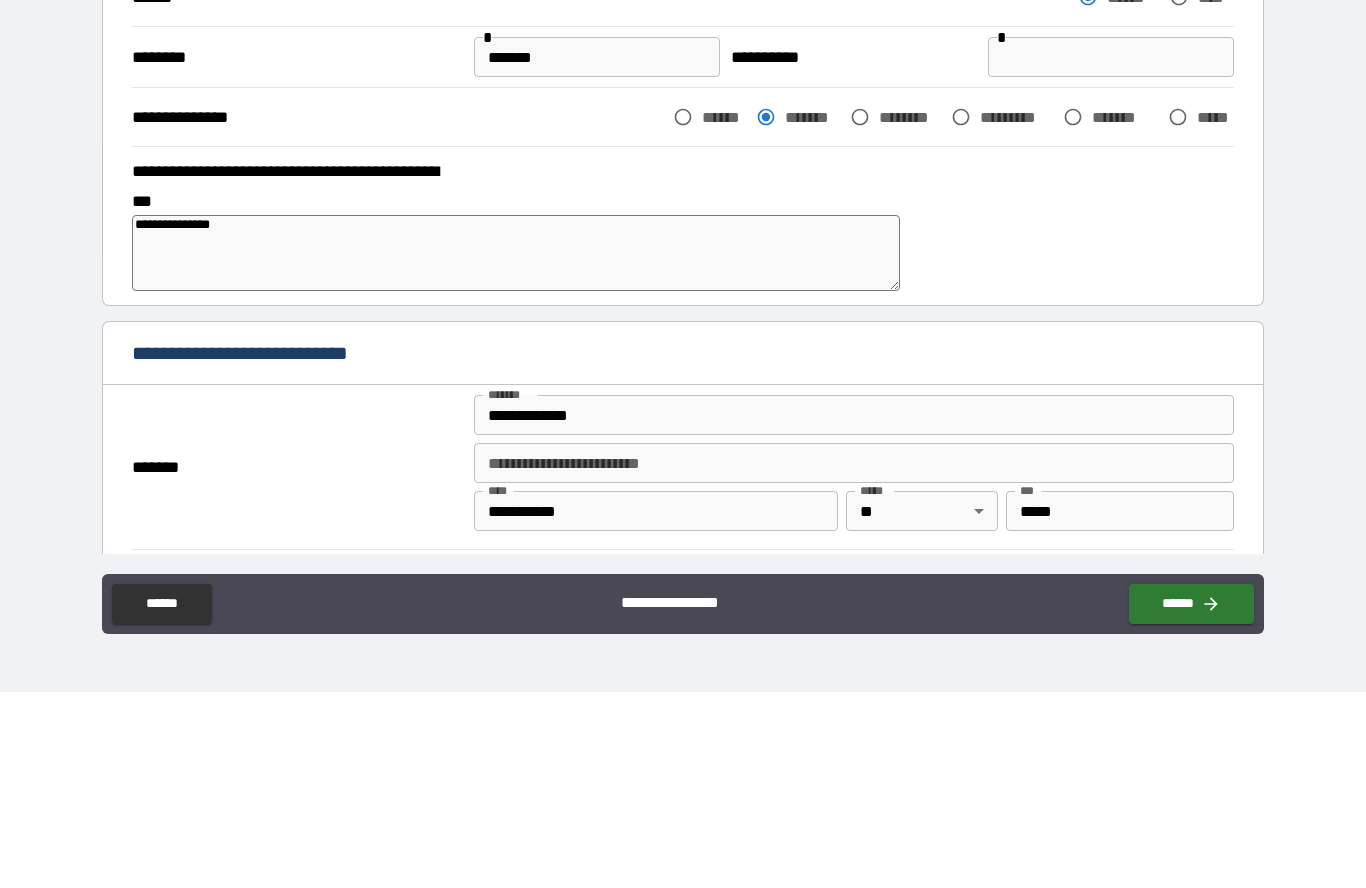 type on "**********" 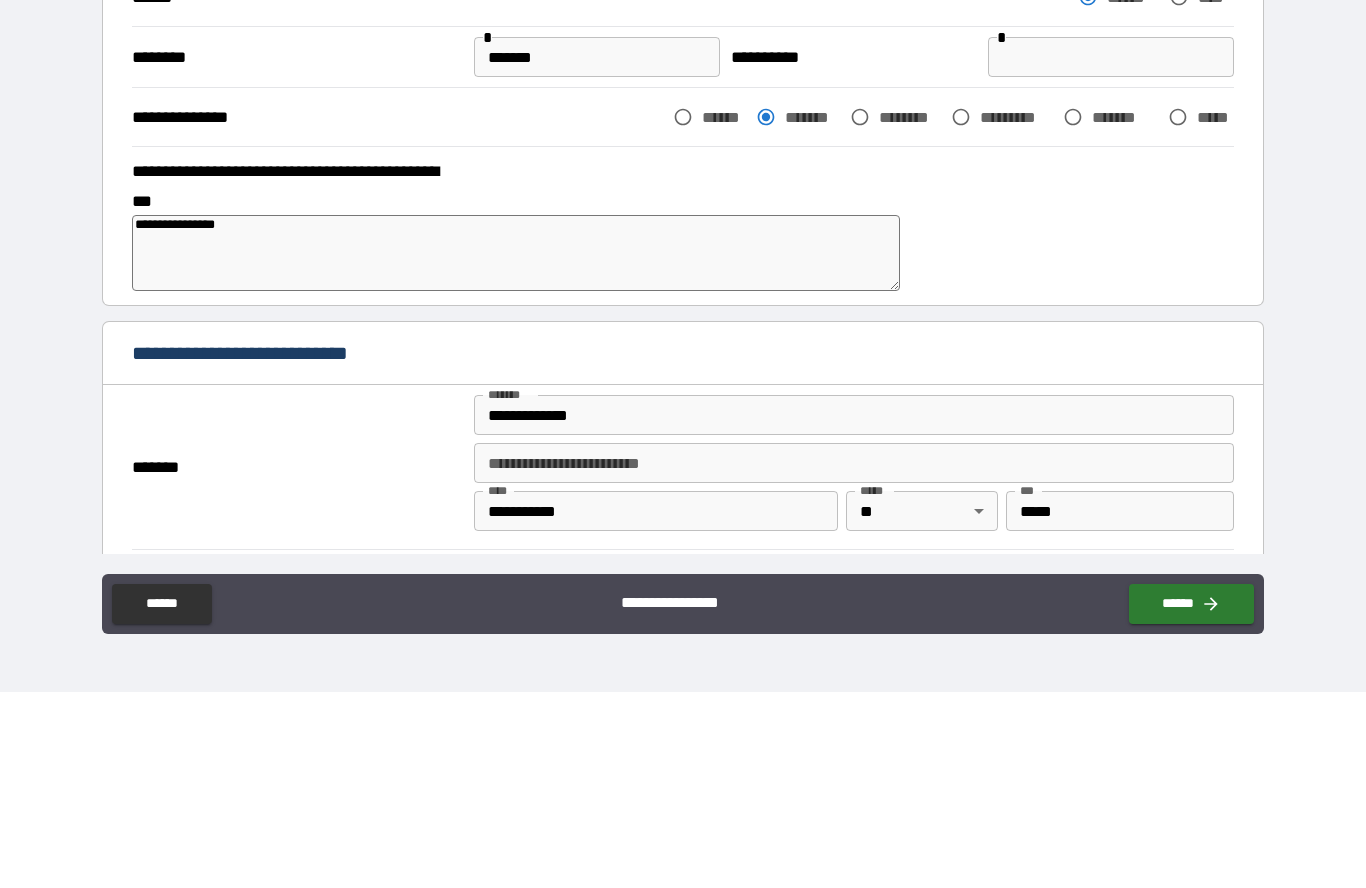 type on "*" 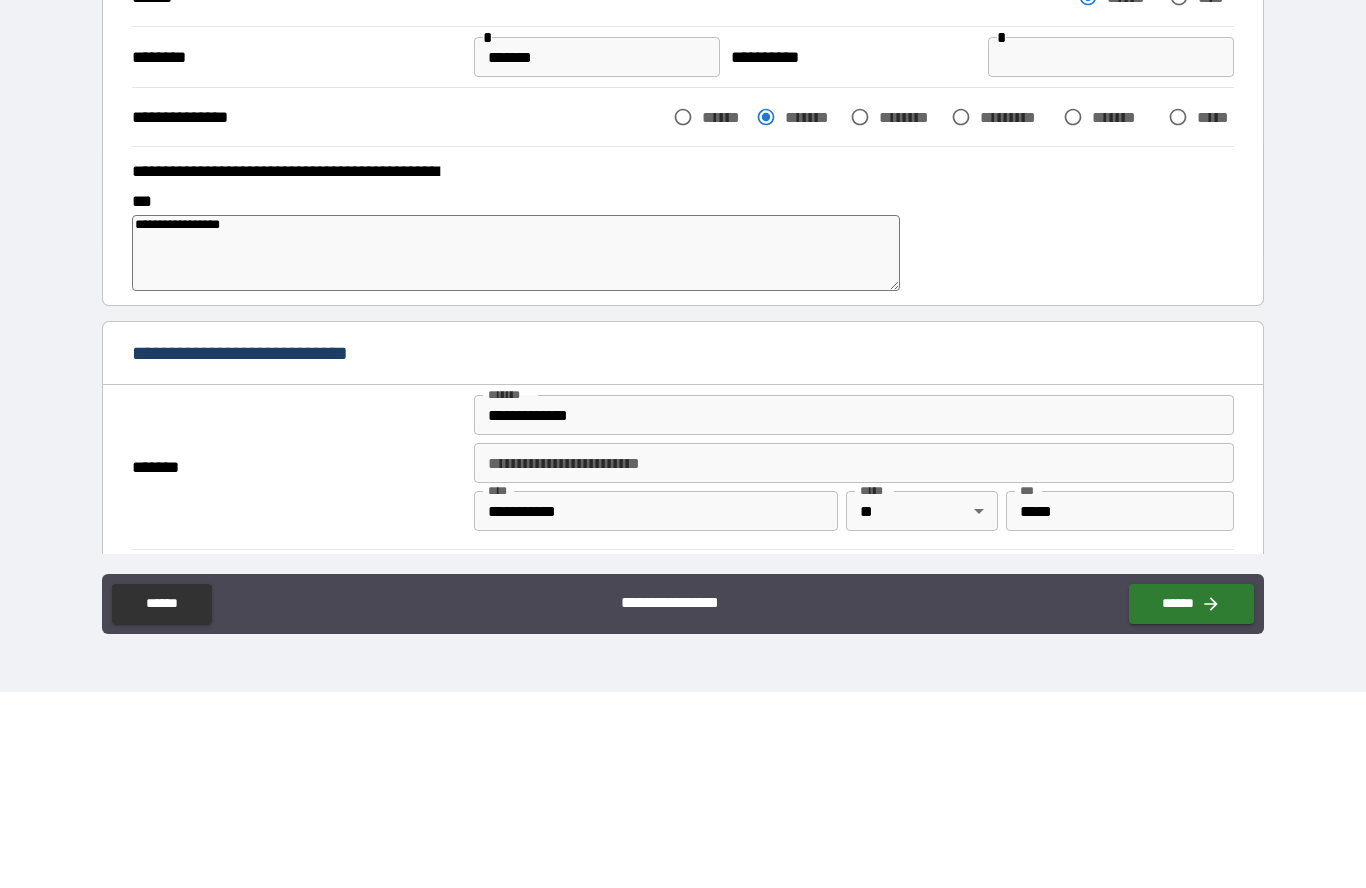 type on "*" 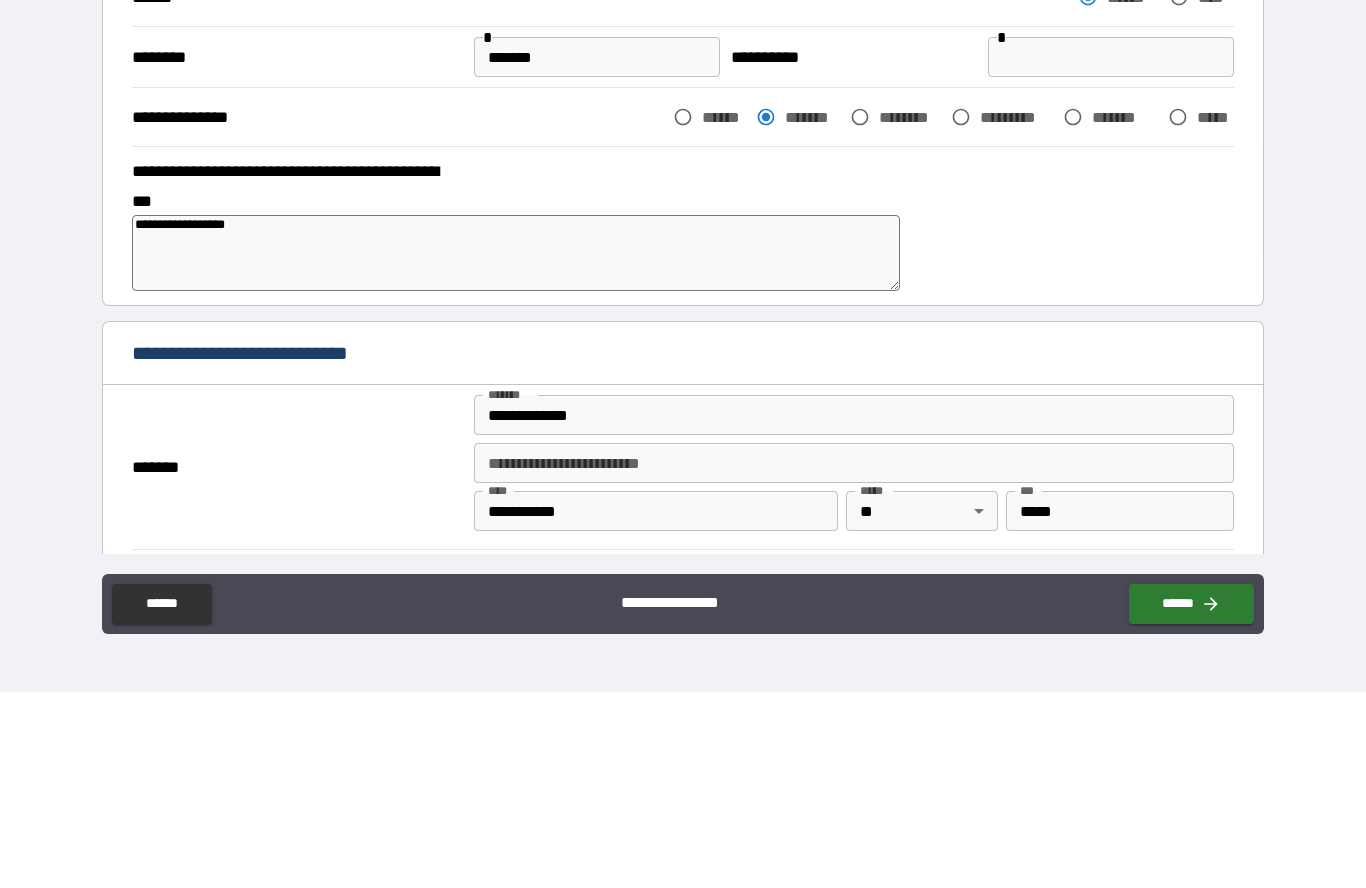 type on "*" 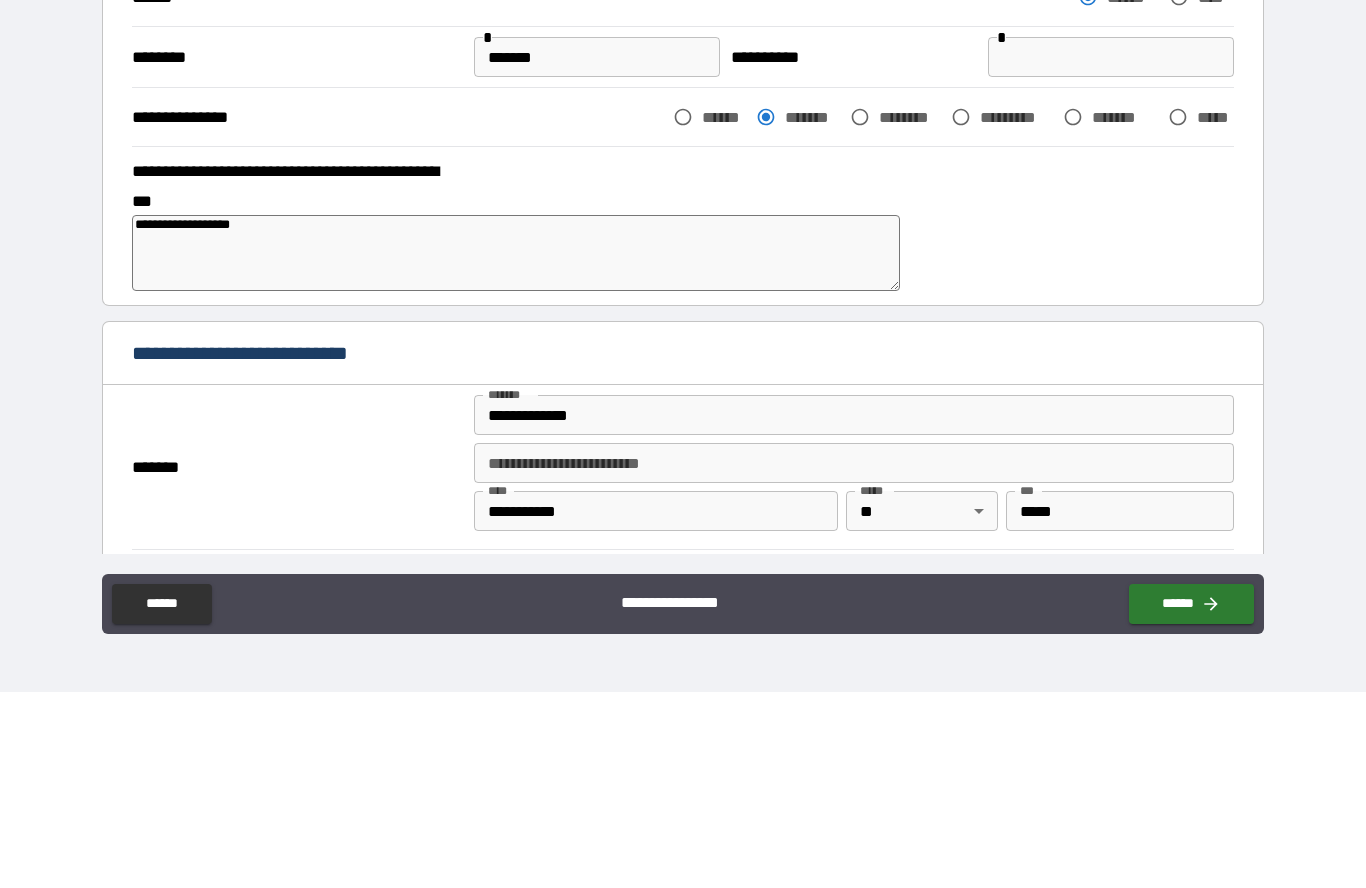 type on "*" 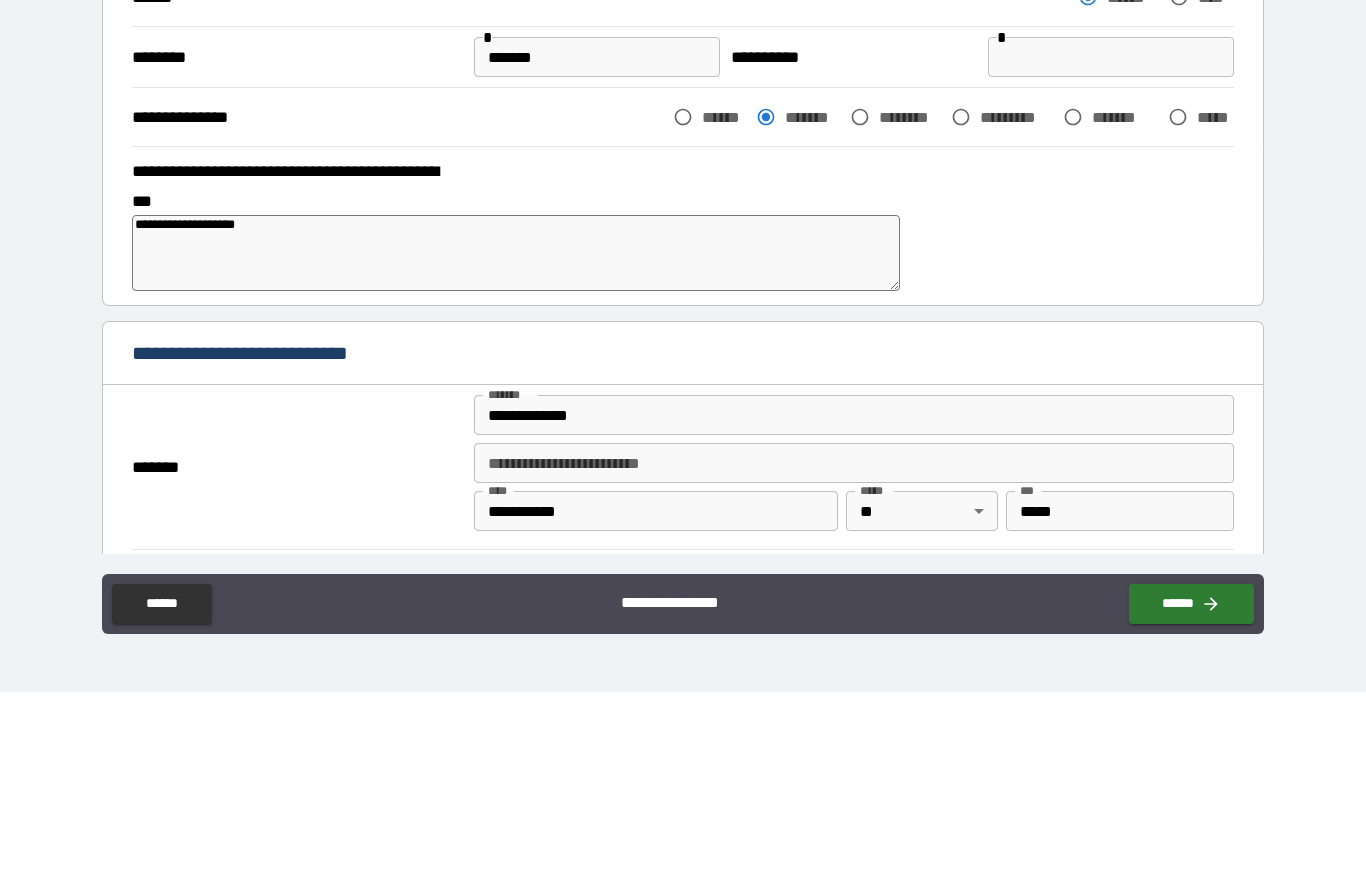 type on "*" 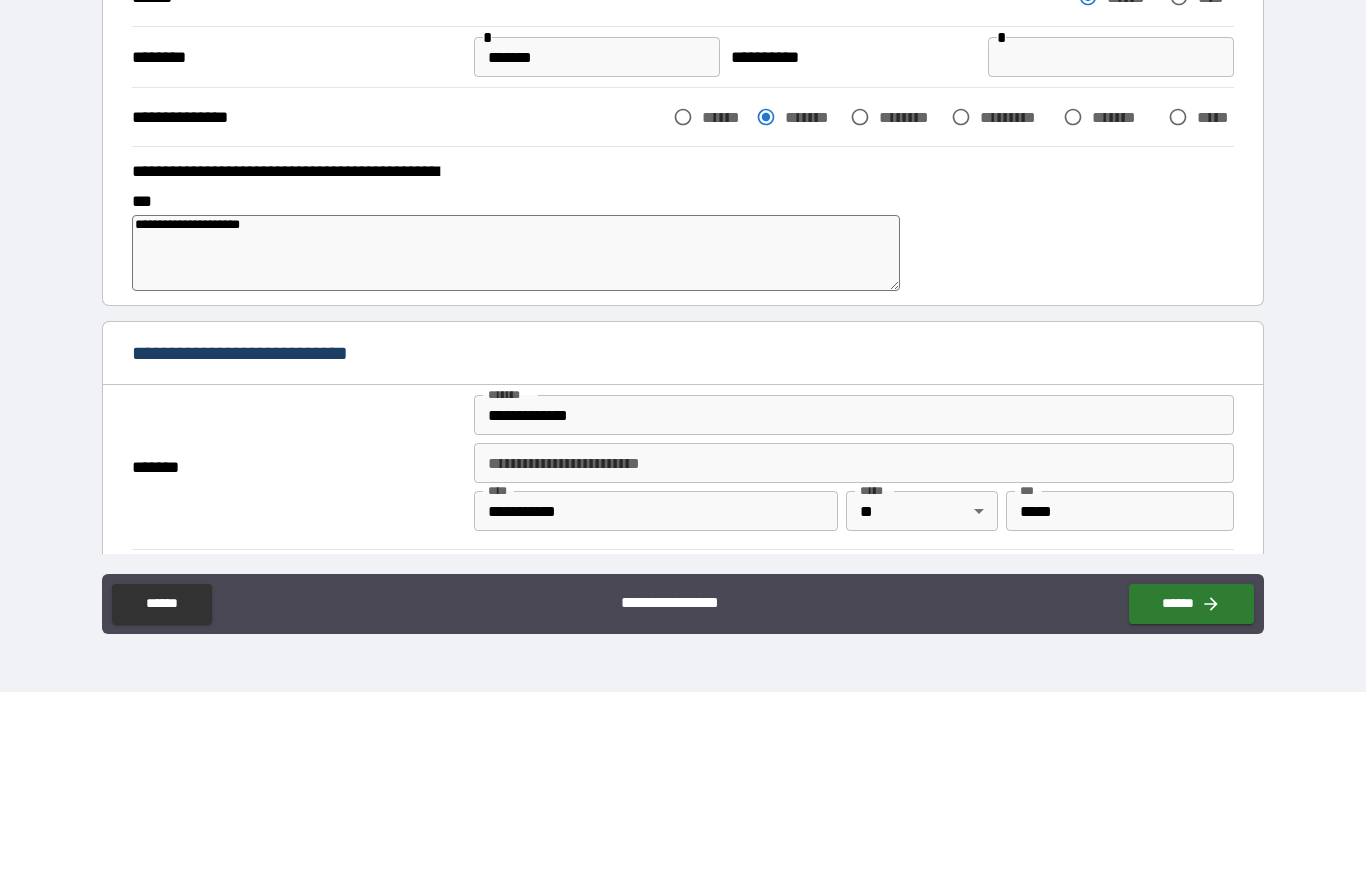 type on "*" 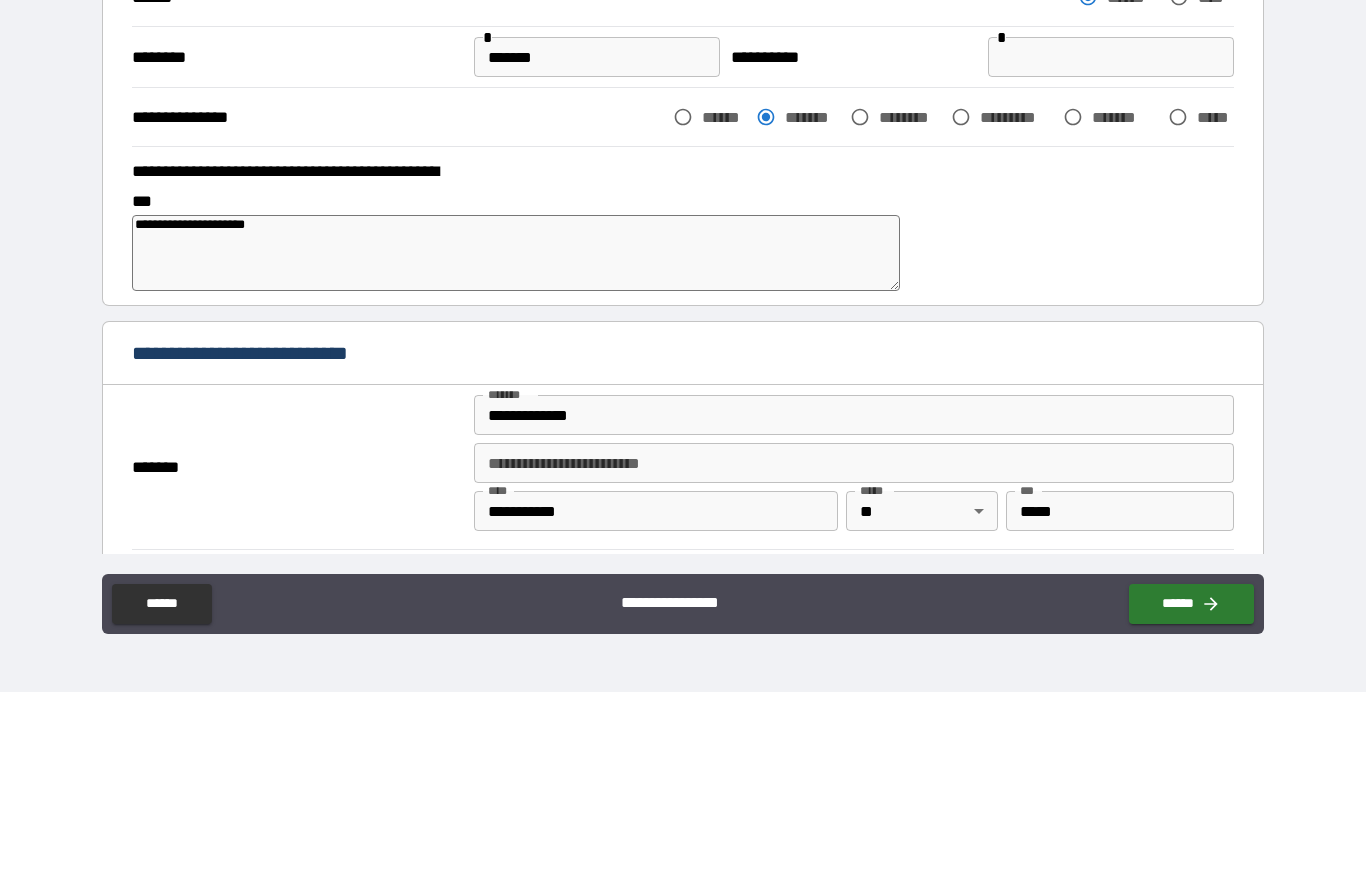type on "*" 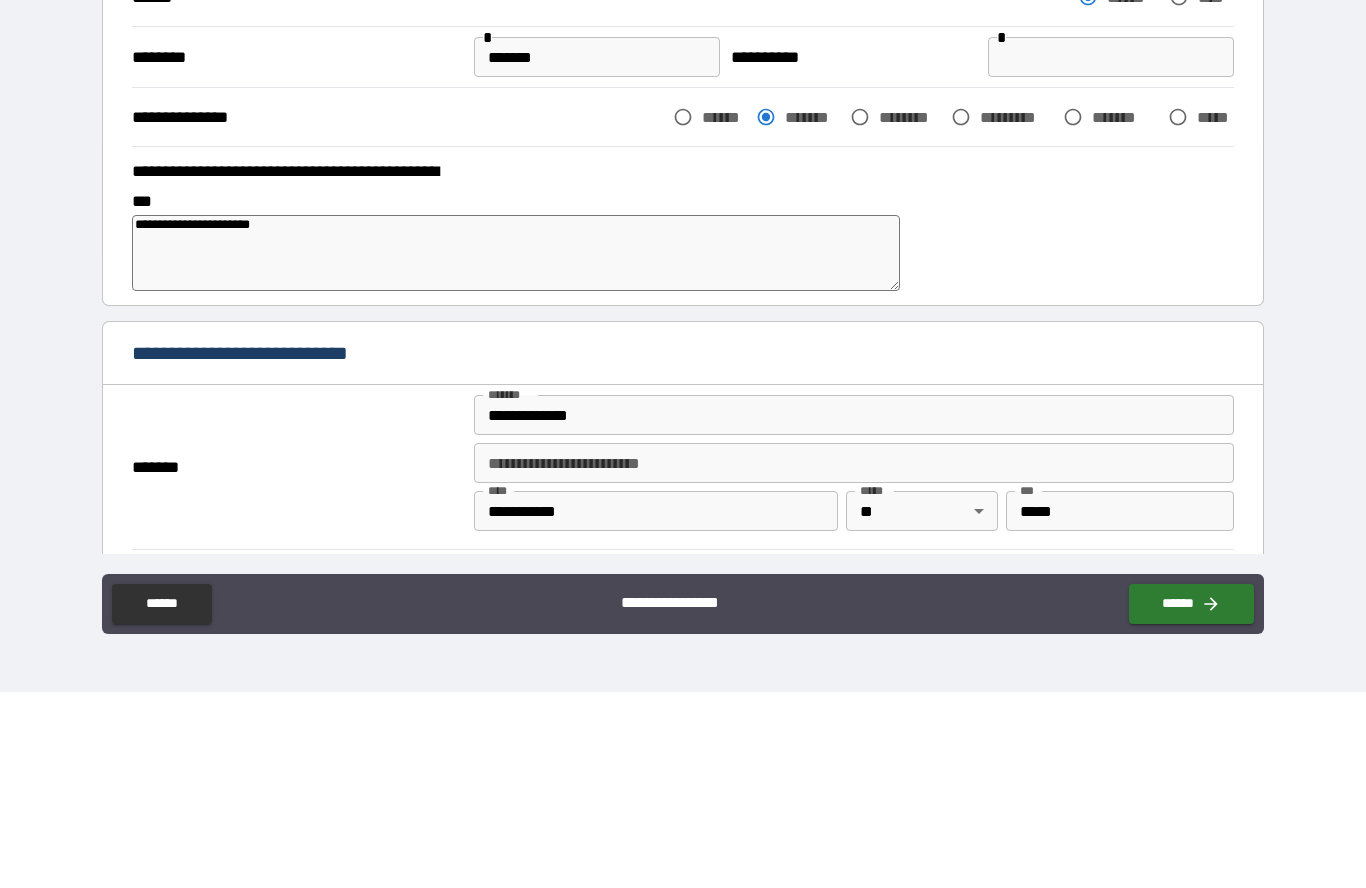 type on "*" 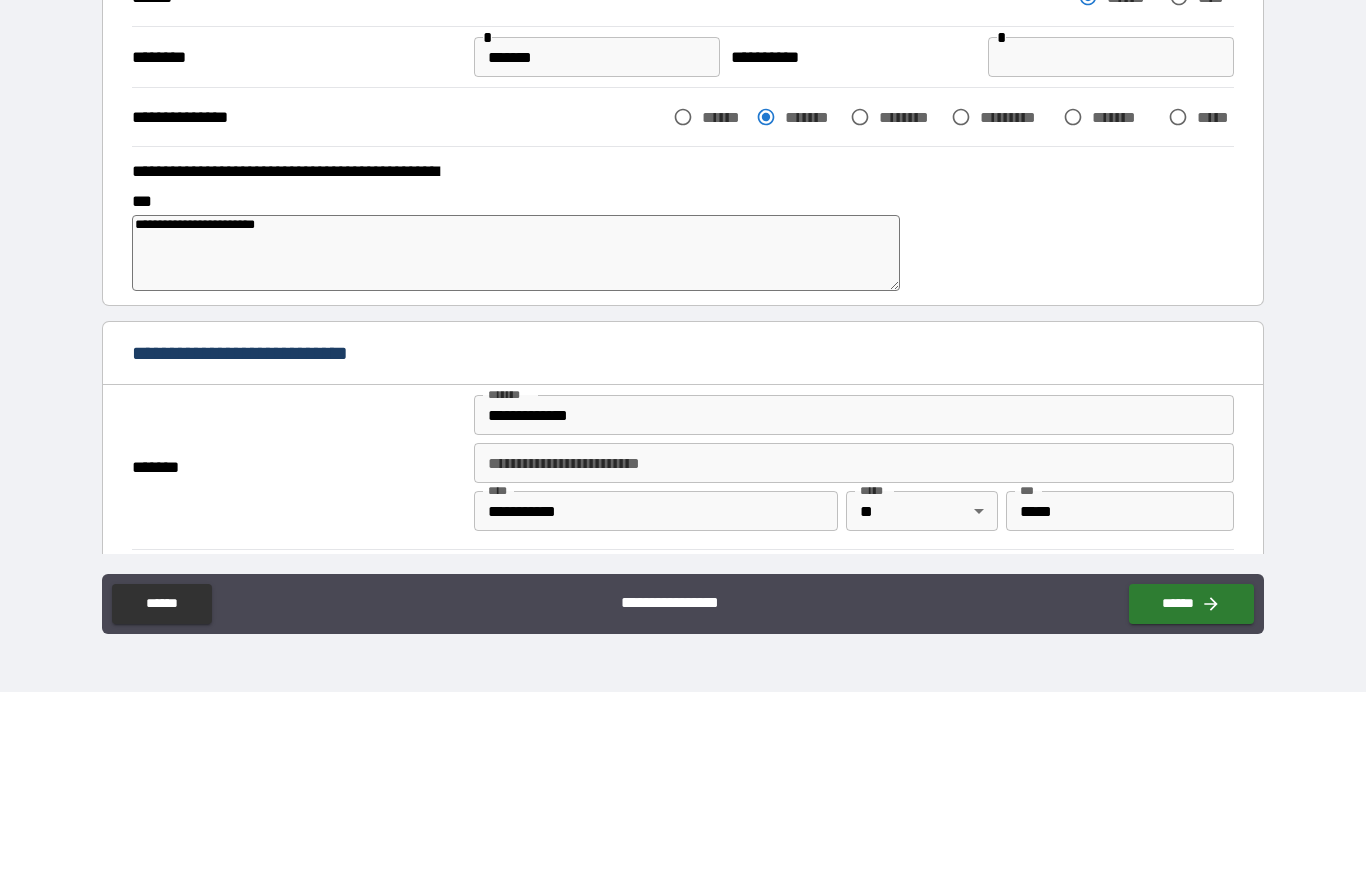 type on "*" 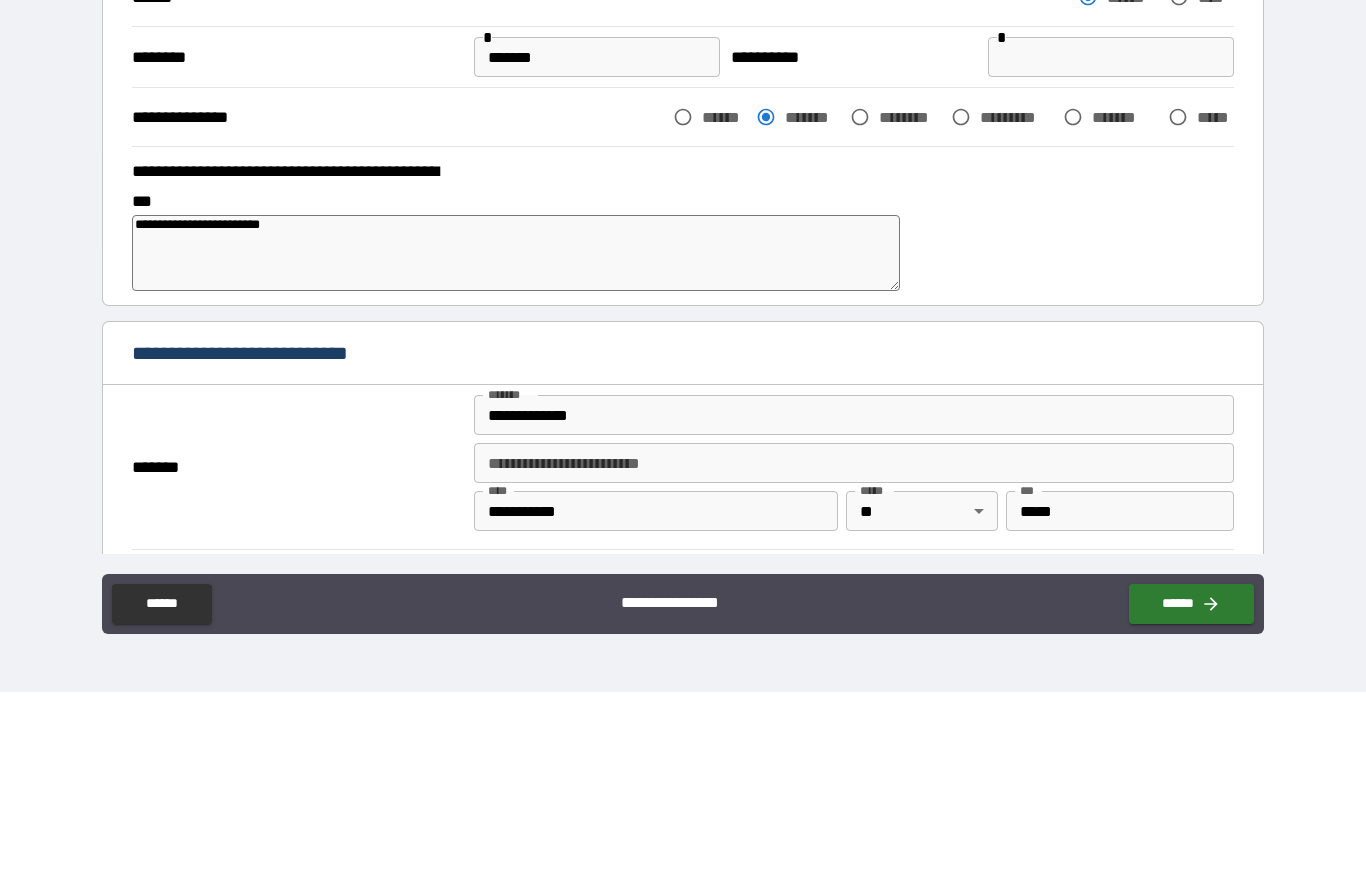 type on "*" 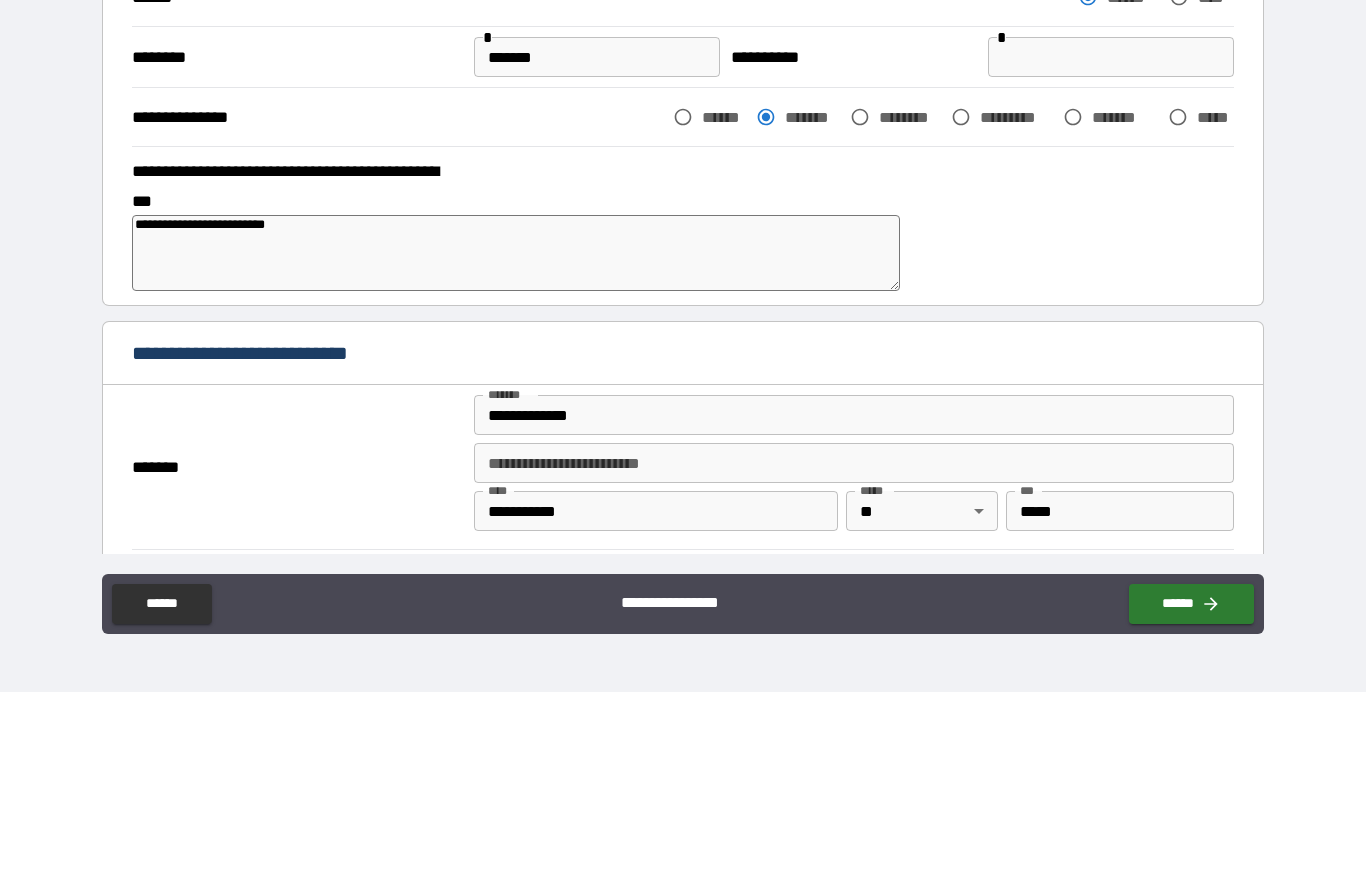 type on "*" 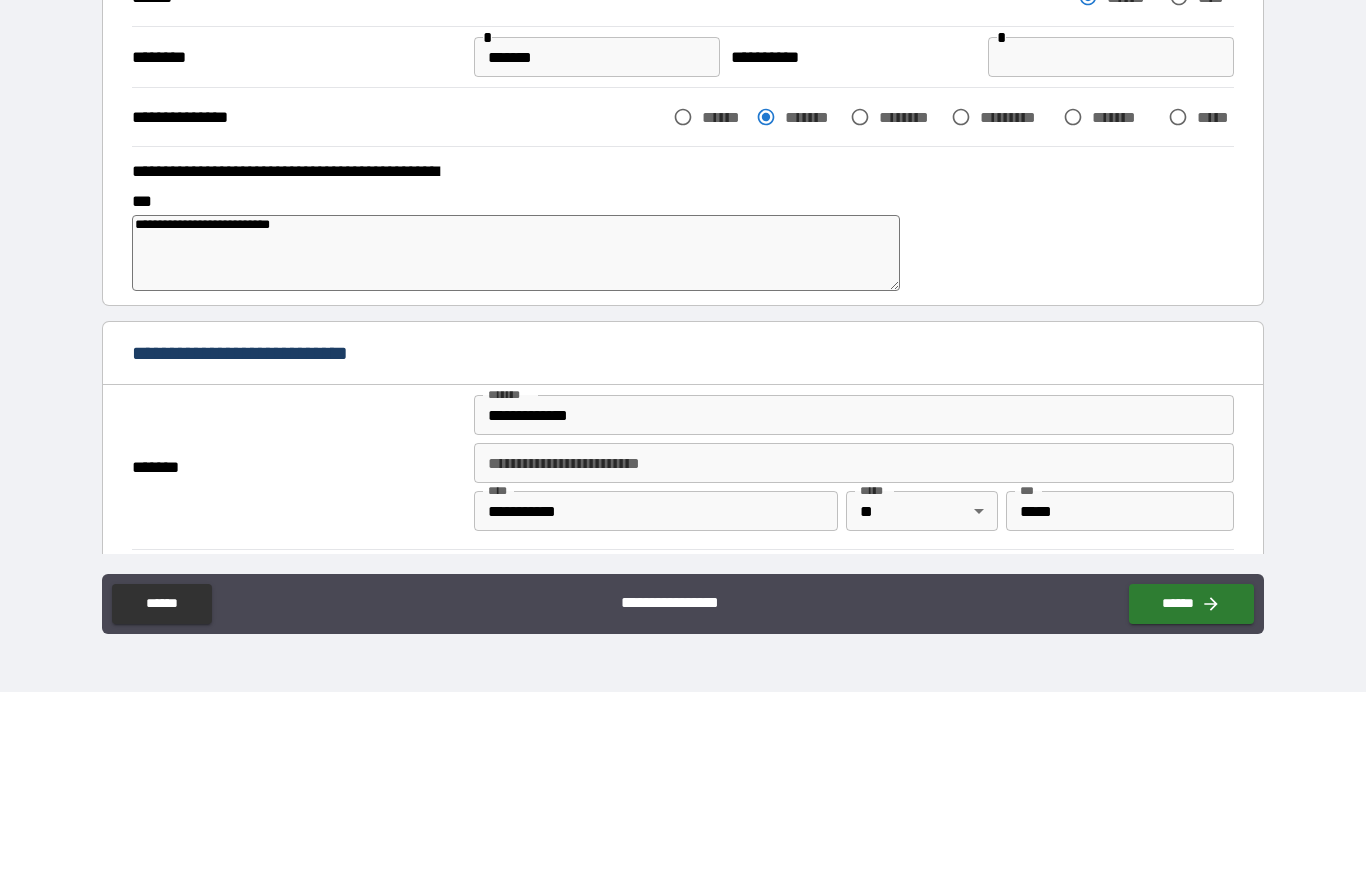 type on "*" 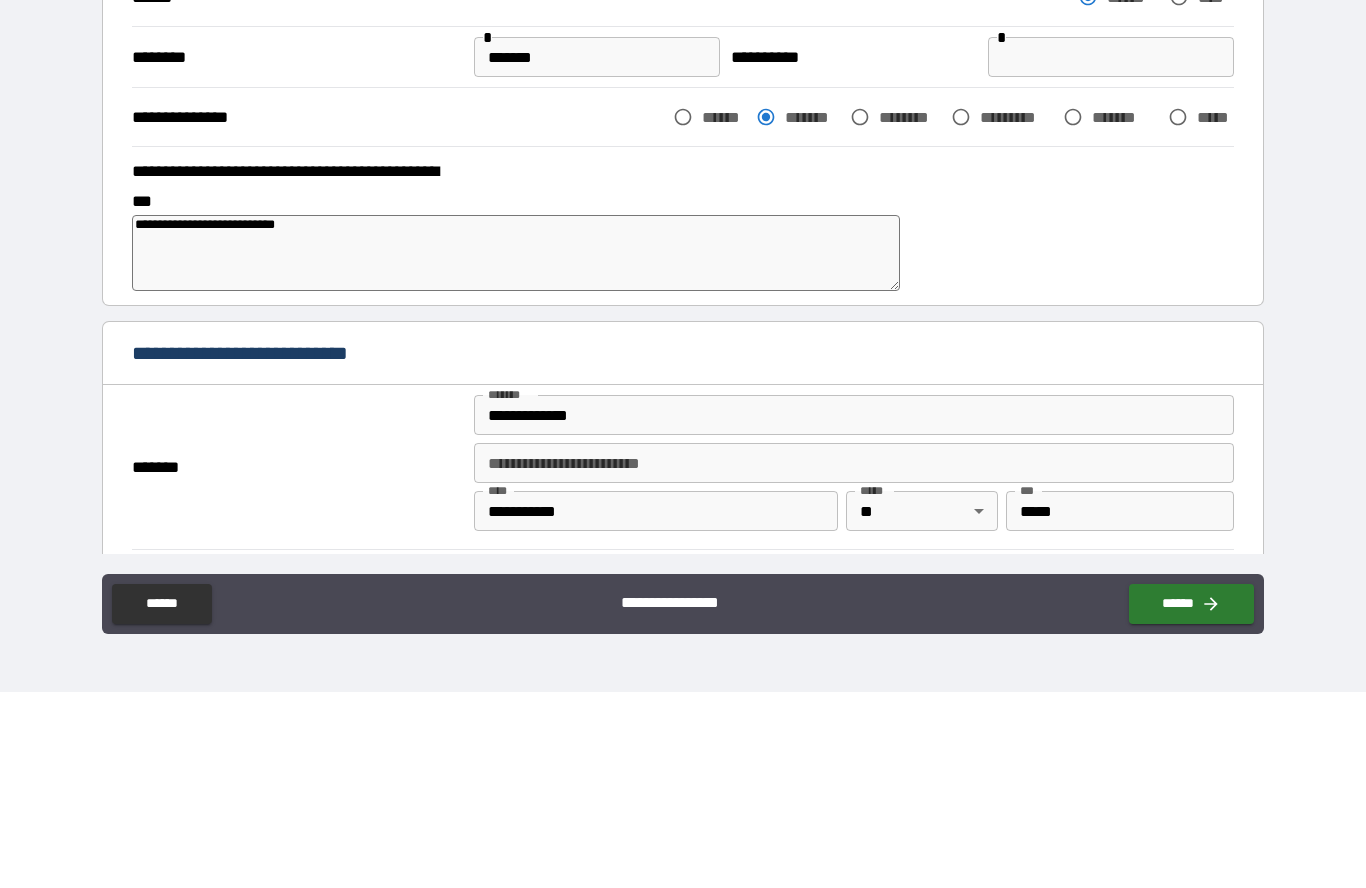 type on "*" 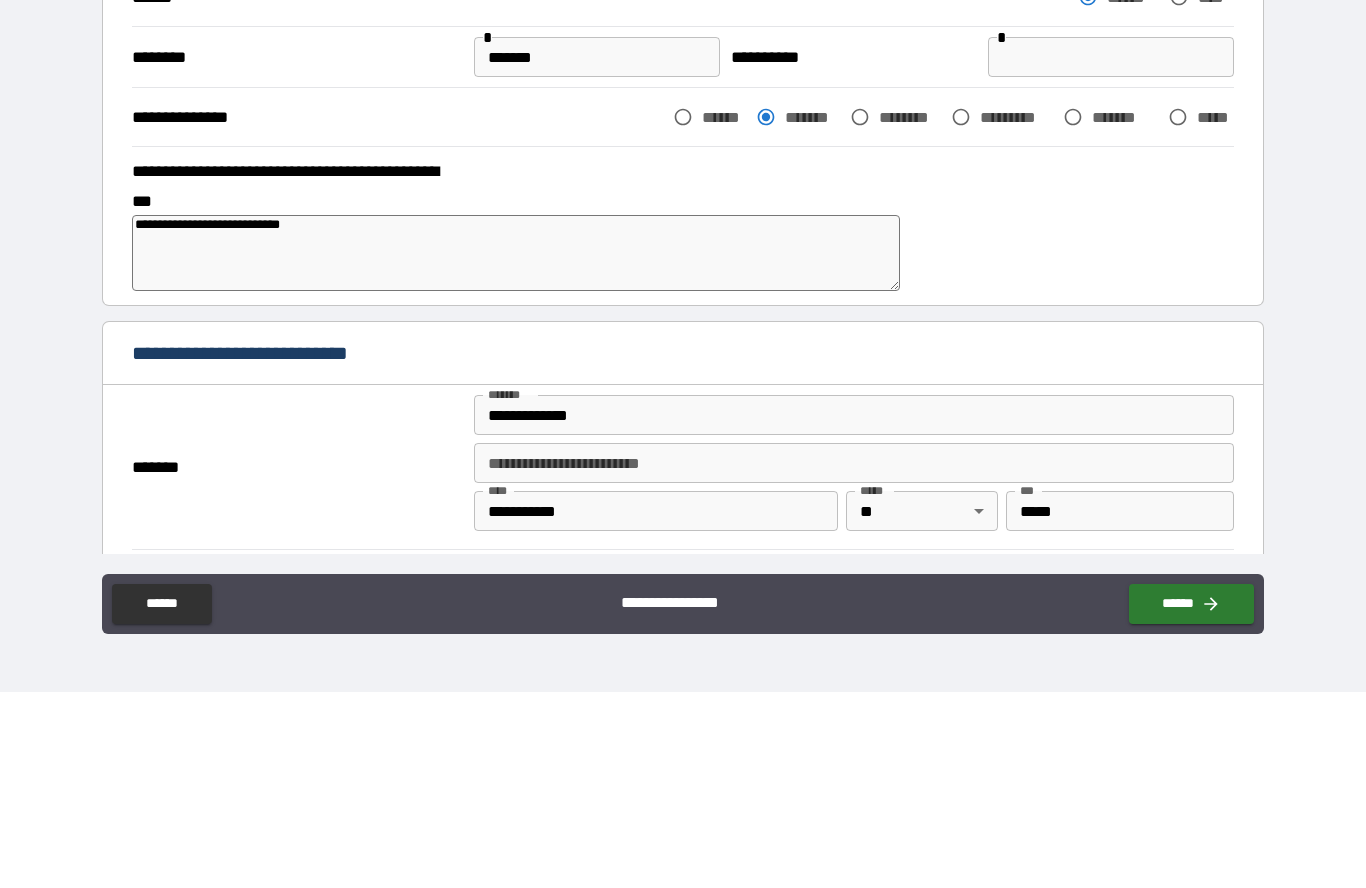 type on "*" 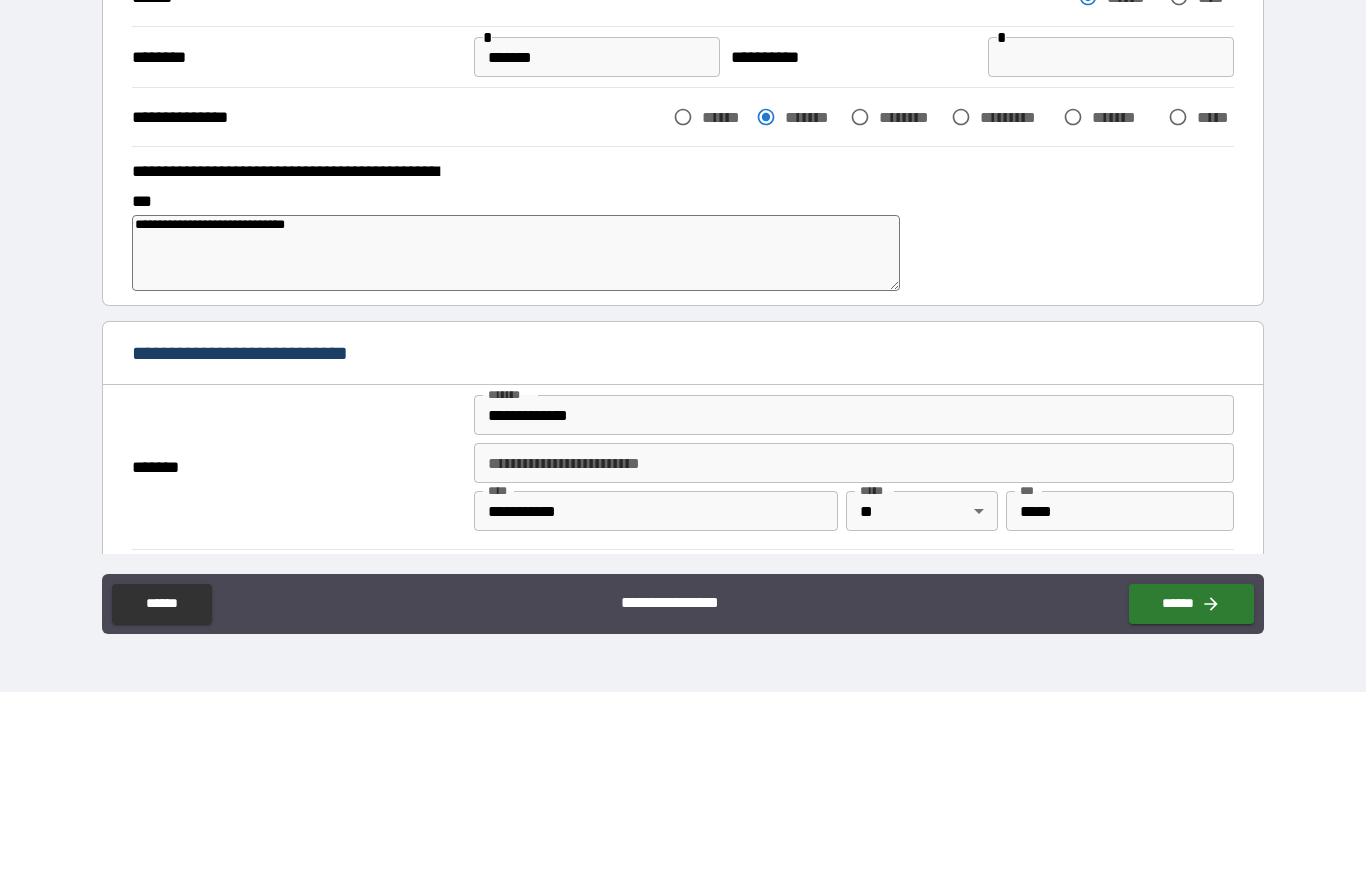 type on "*" 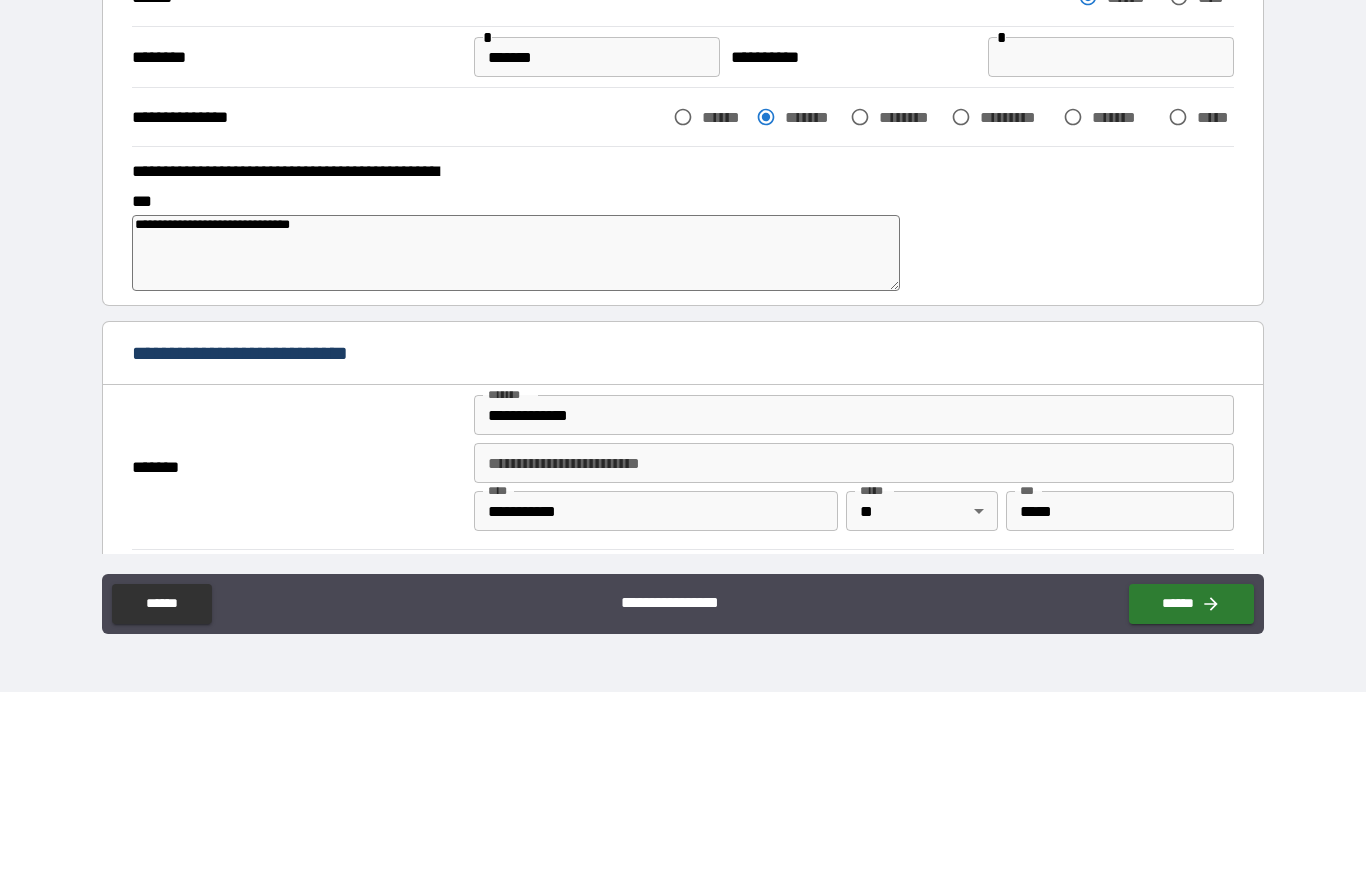 type on "*" 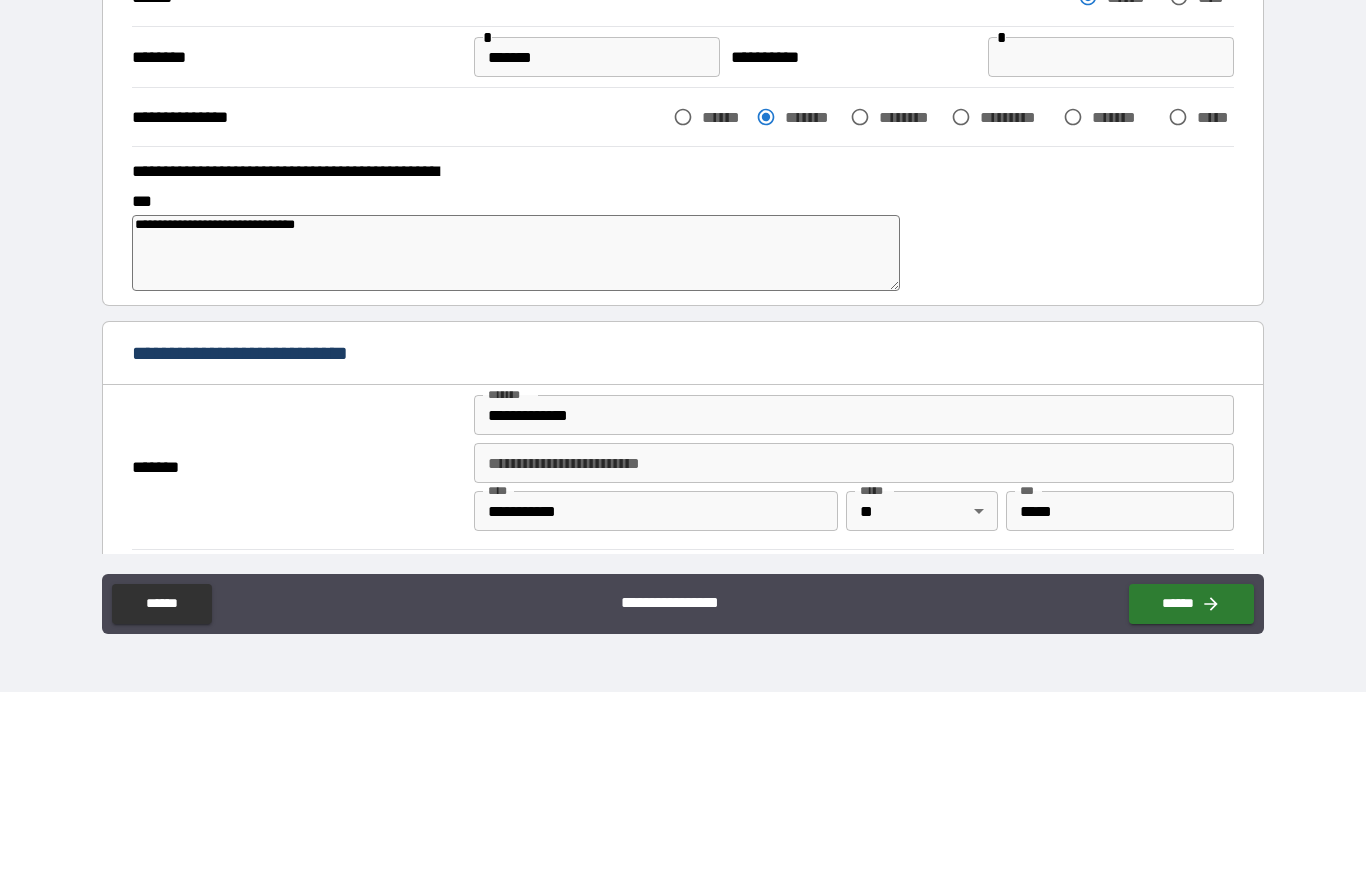 type on "*" 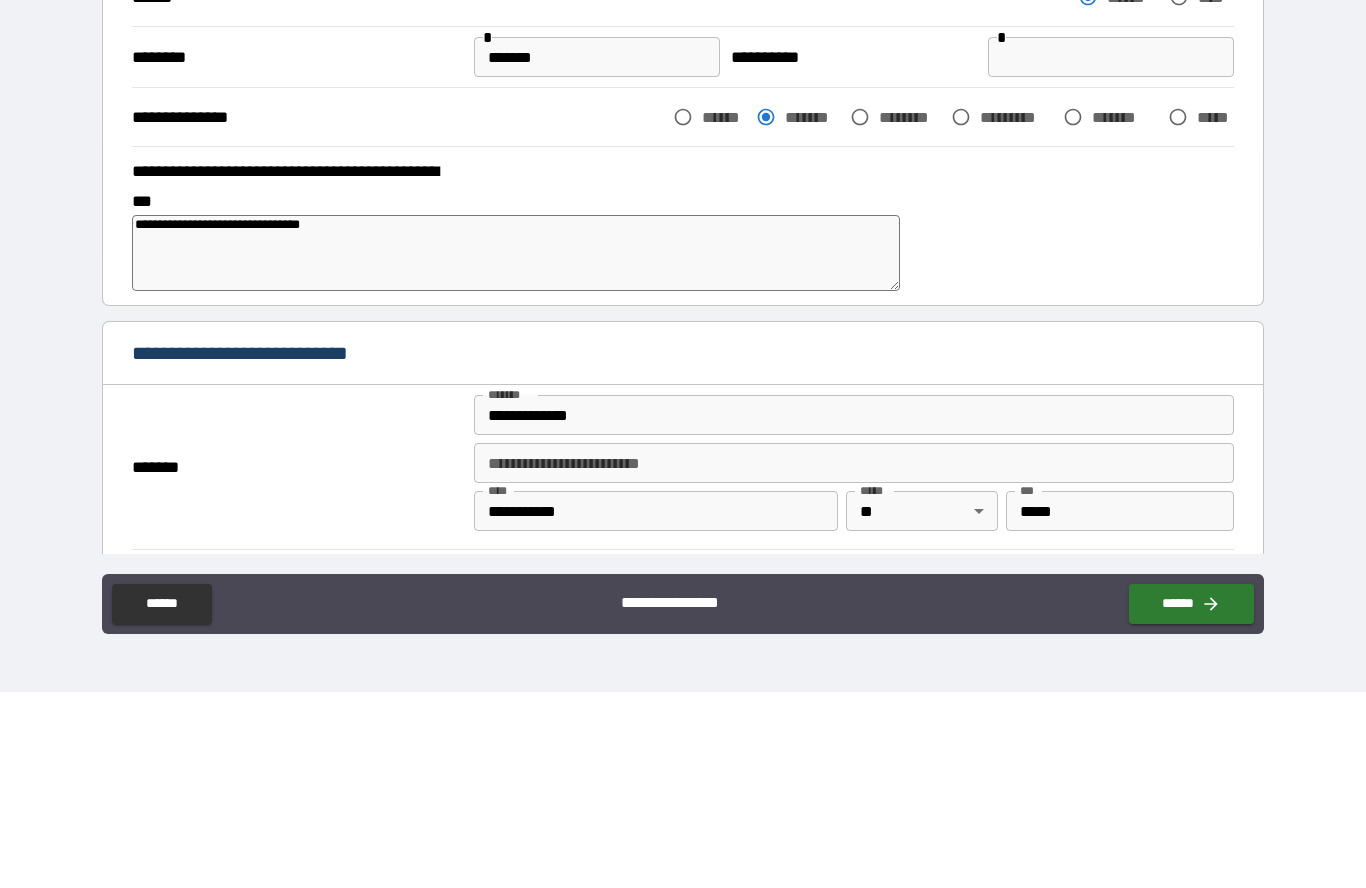 type on "*" 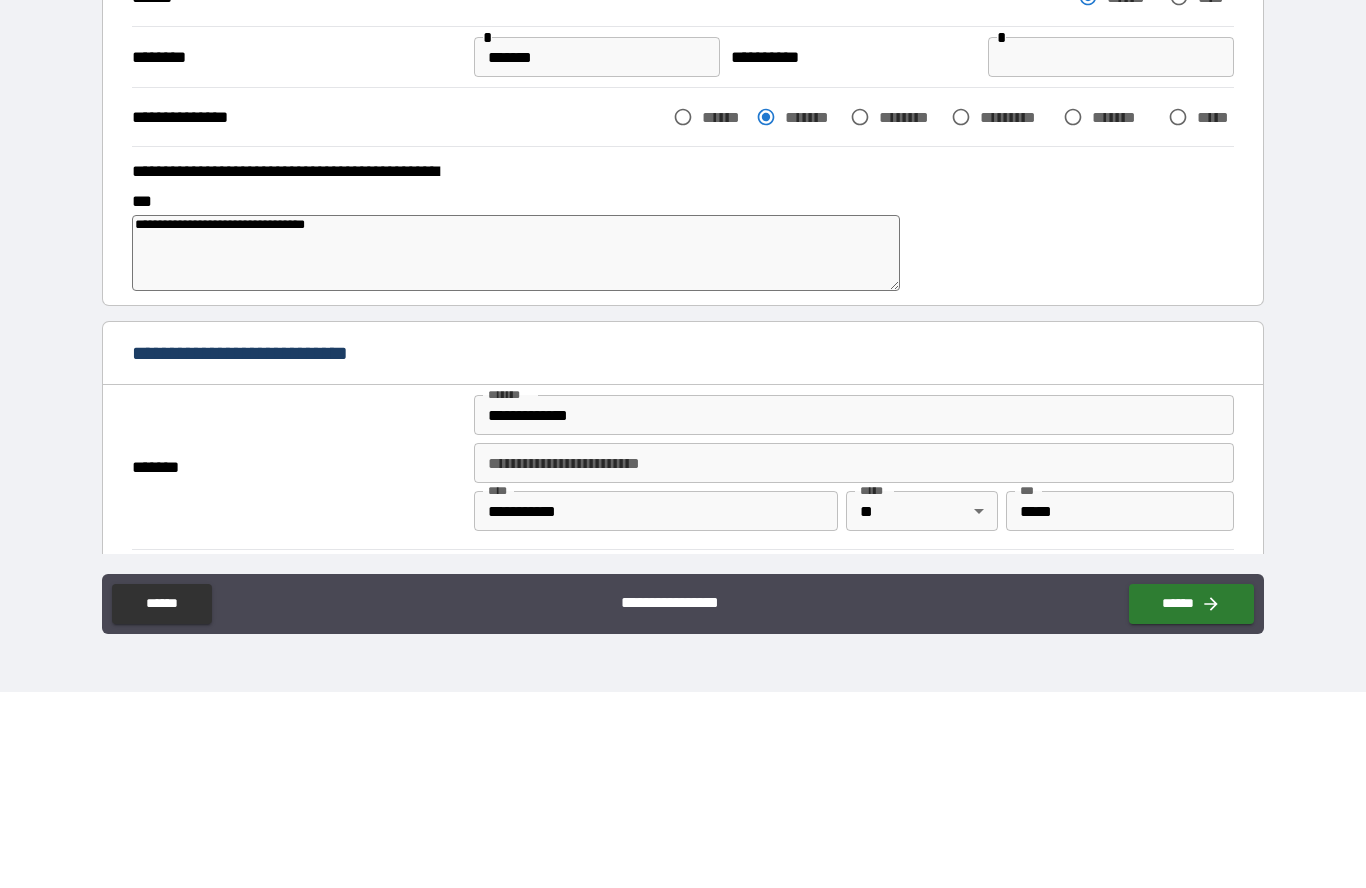 type on "*" 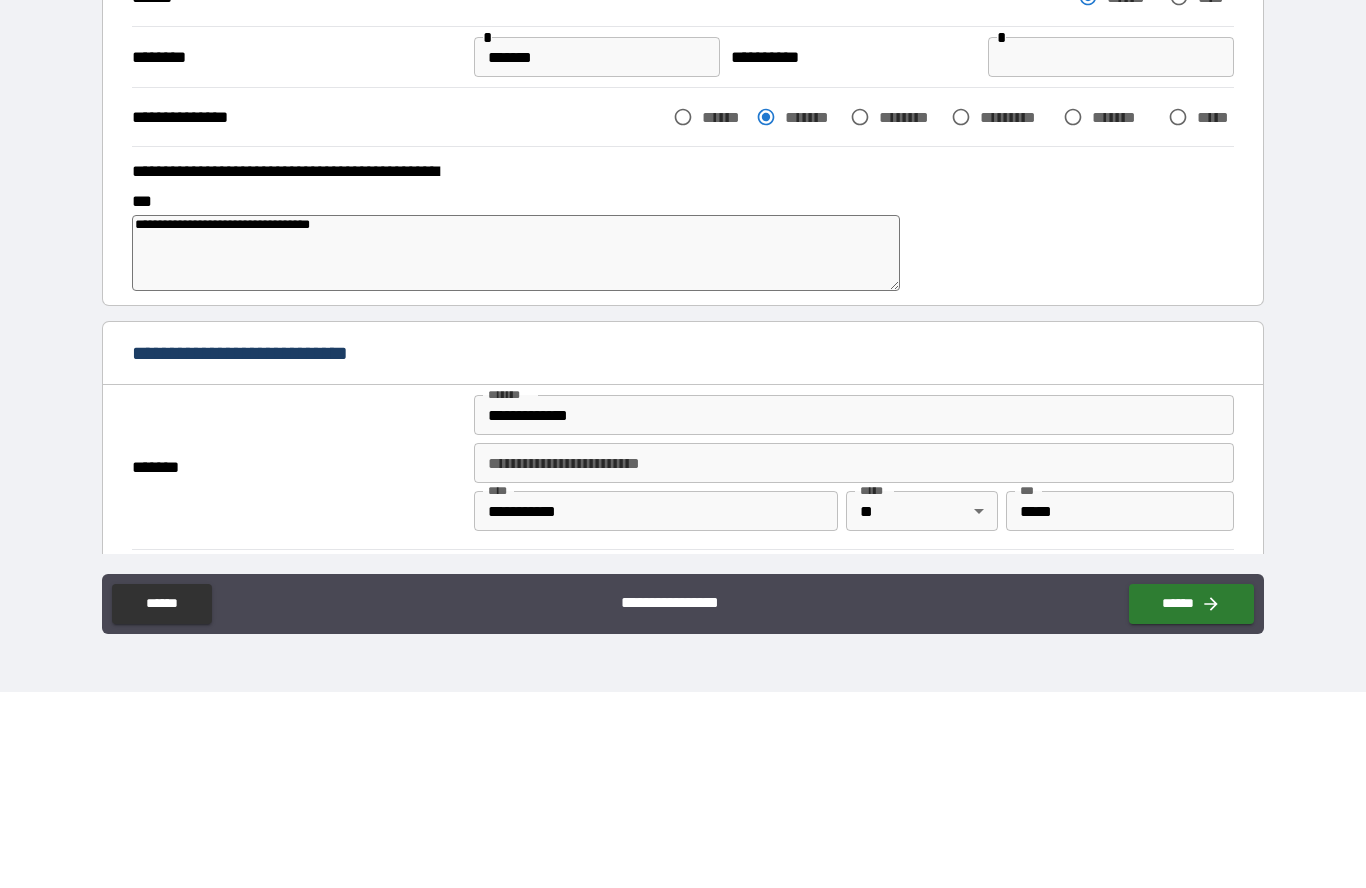 type on "*" 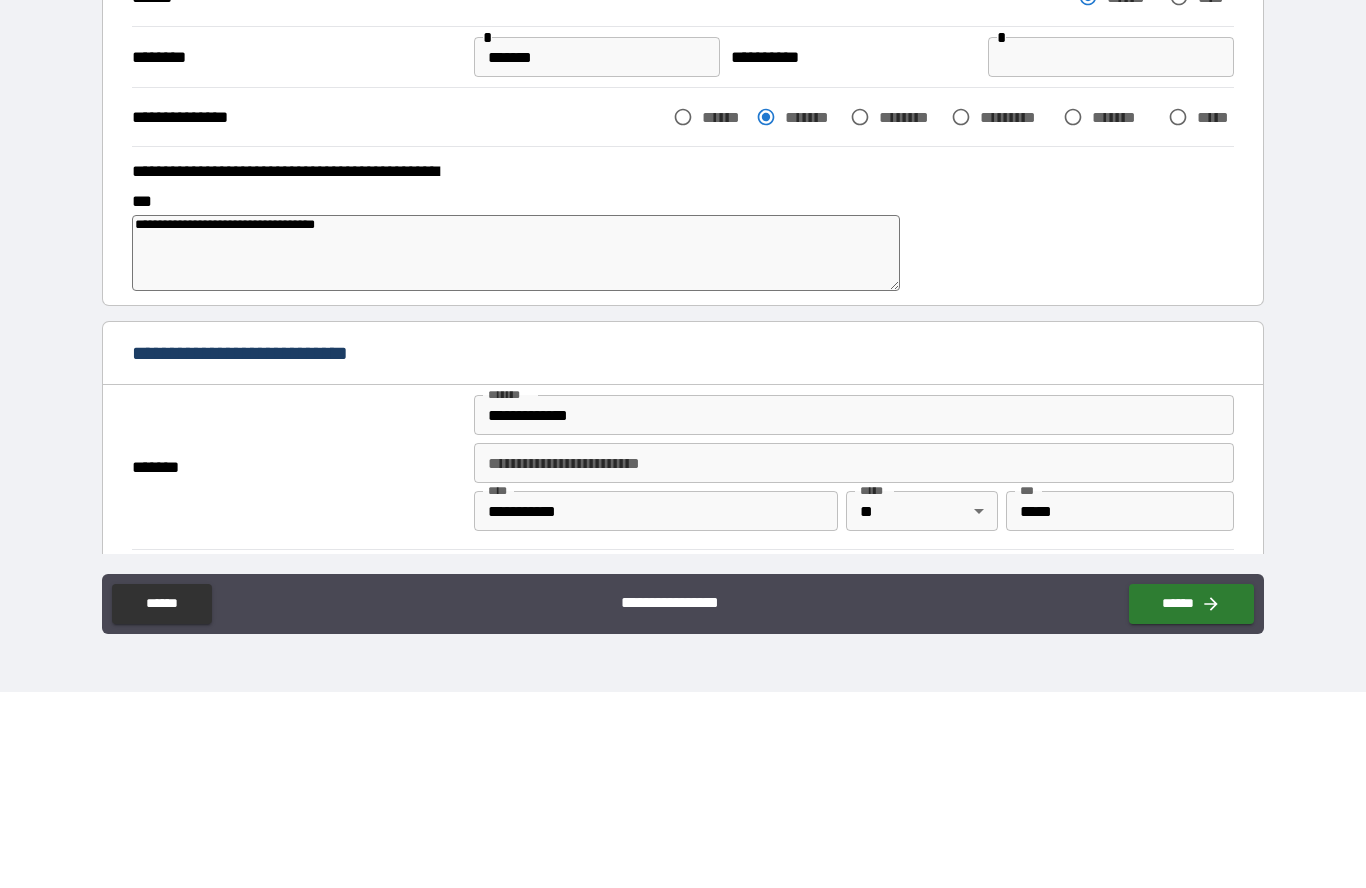 type on "*" 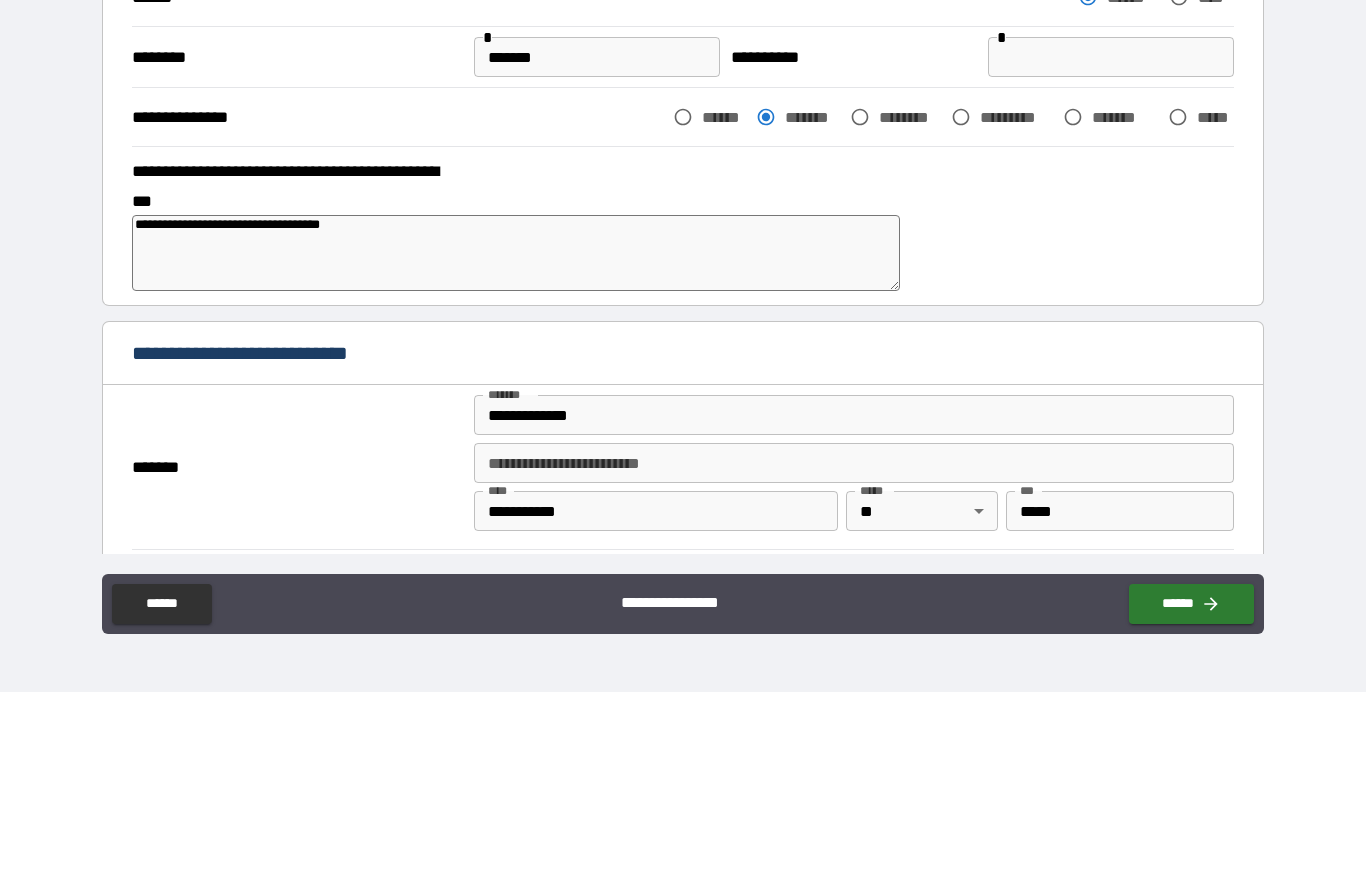 type on "*" 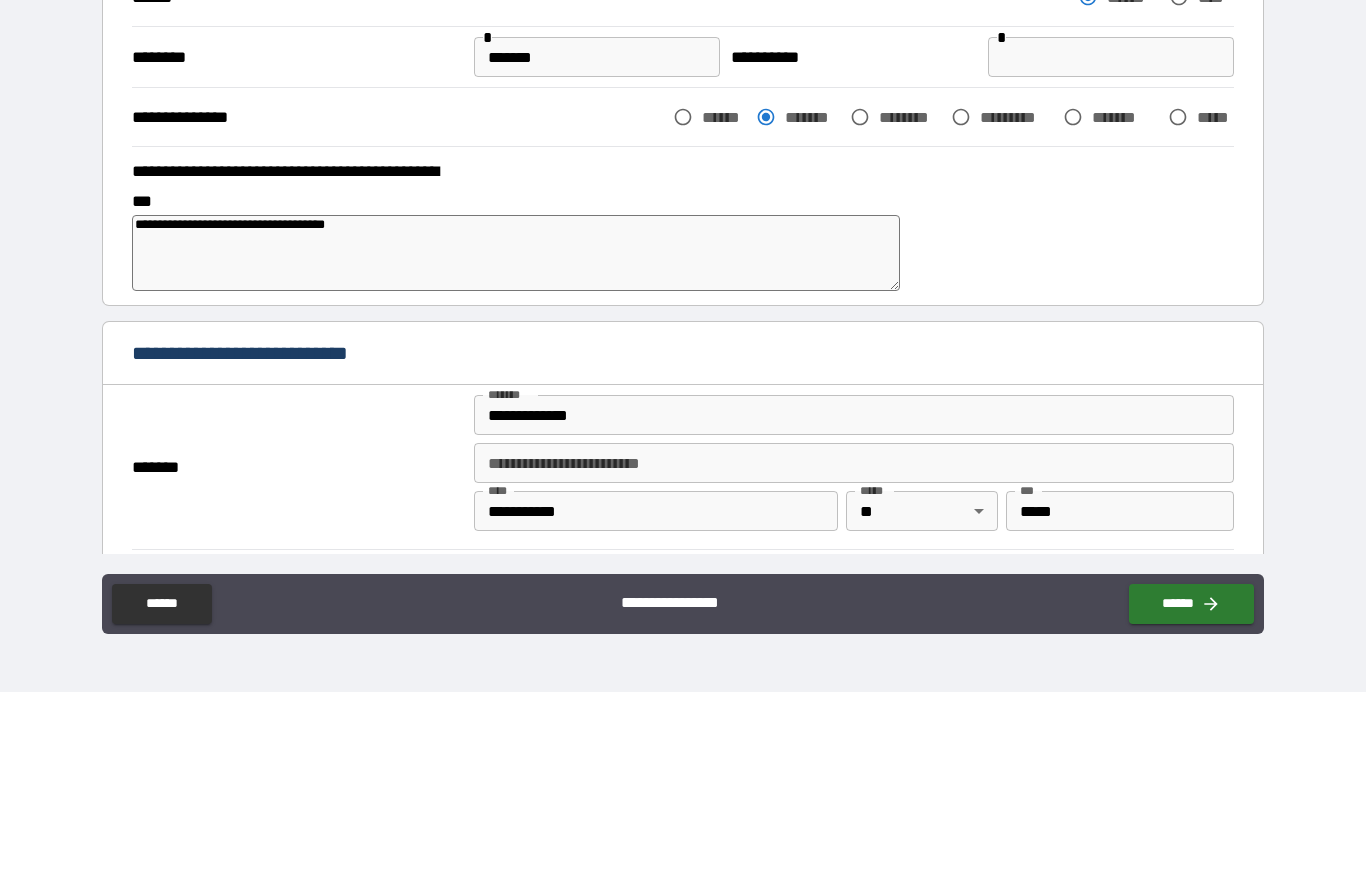 type on "*" 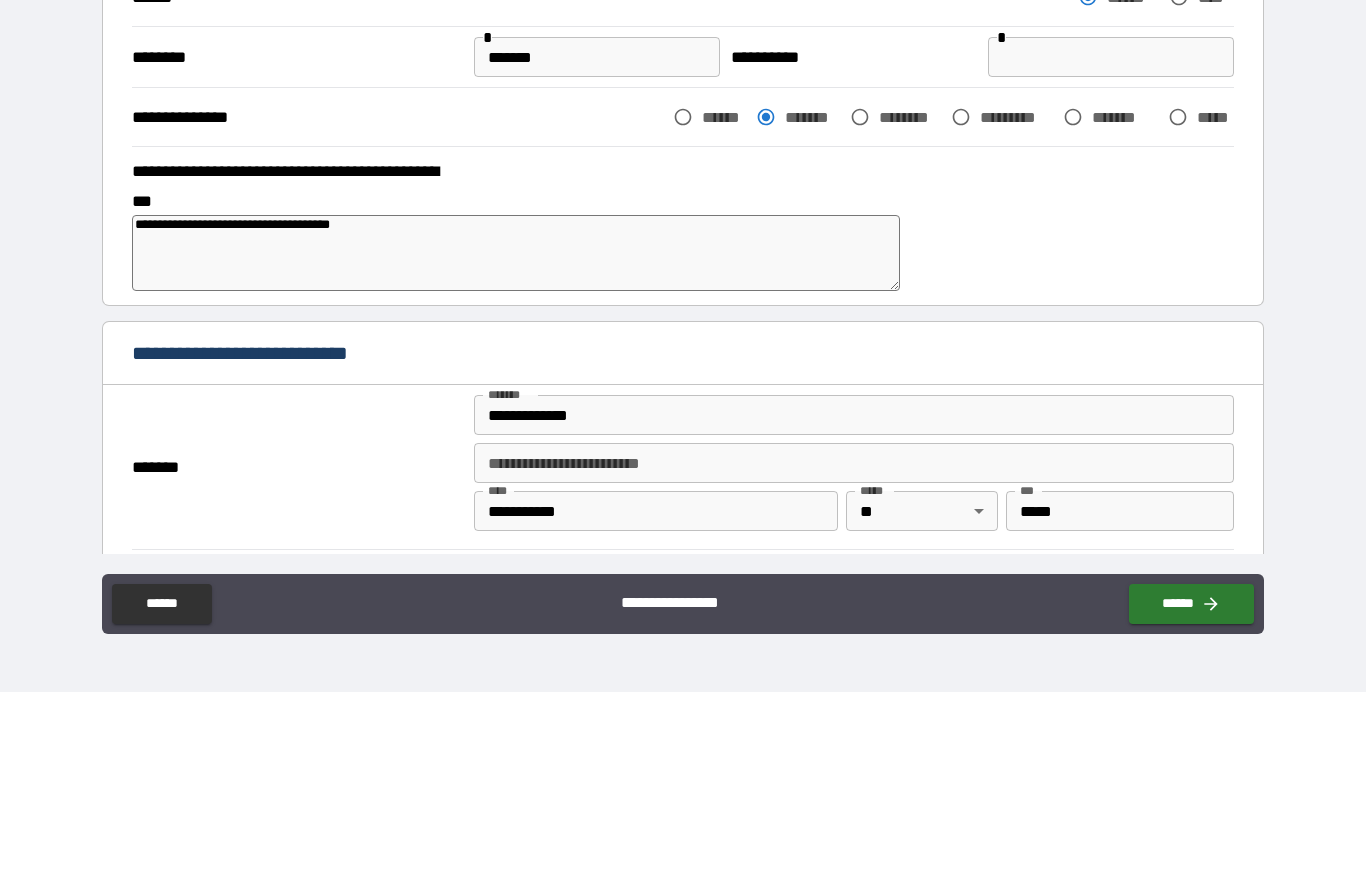 type on "*" 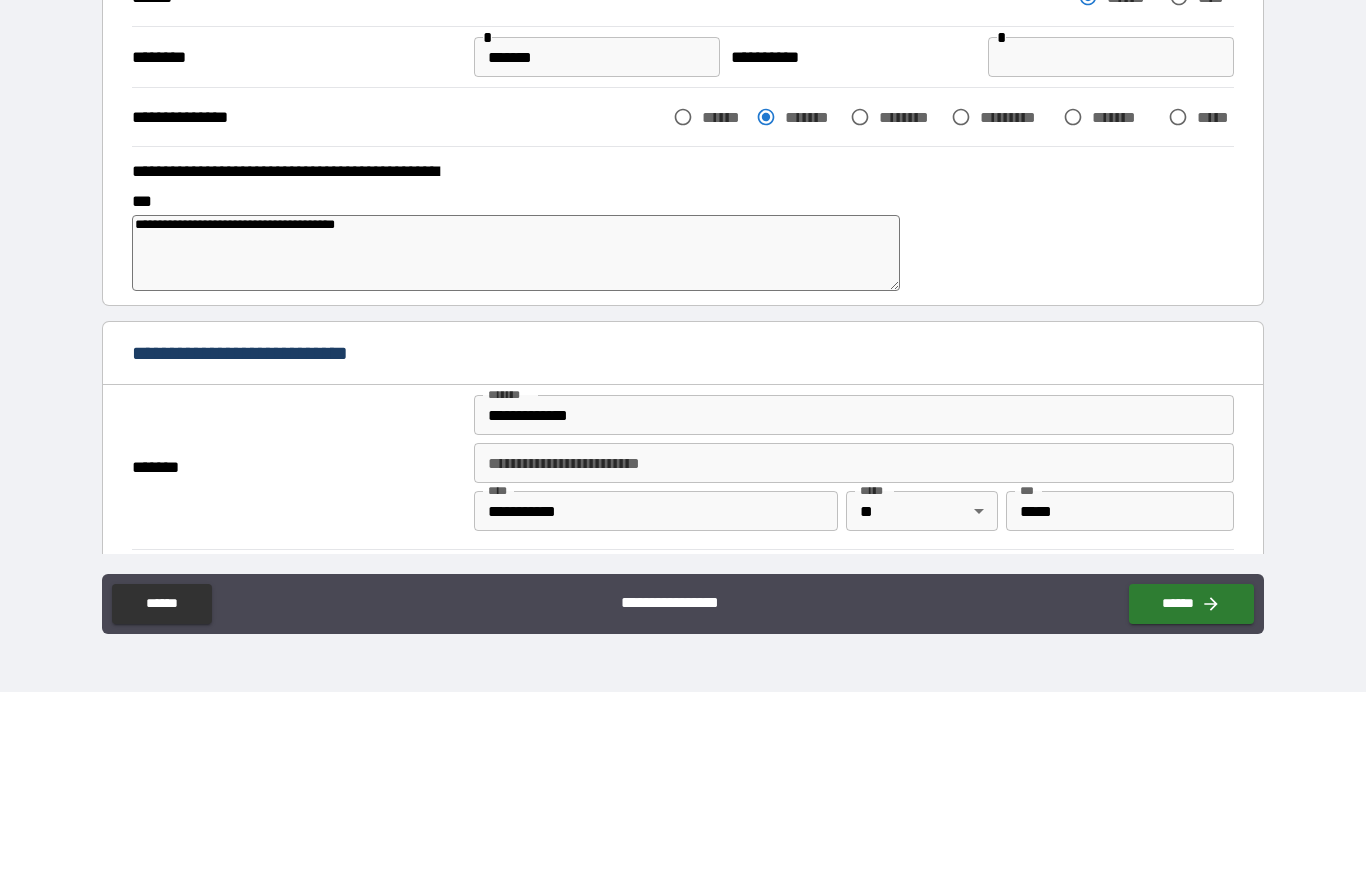 type on "*" 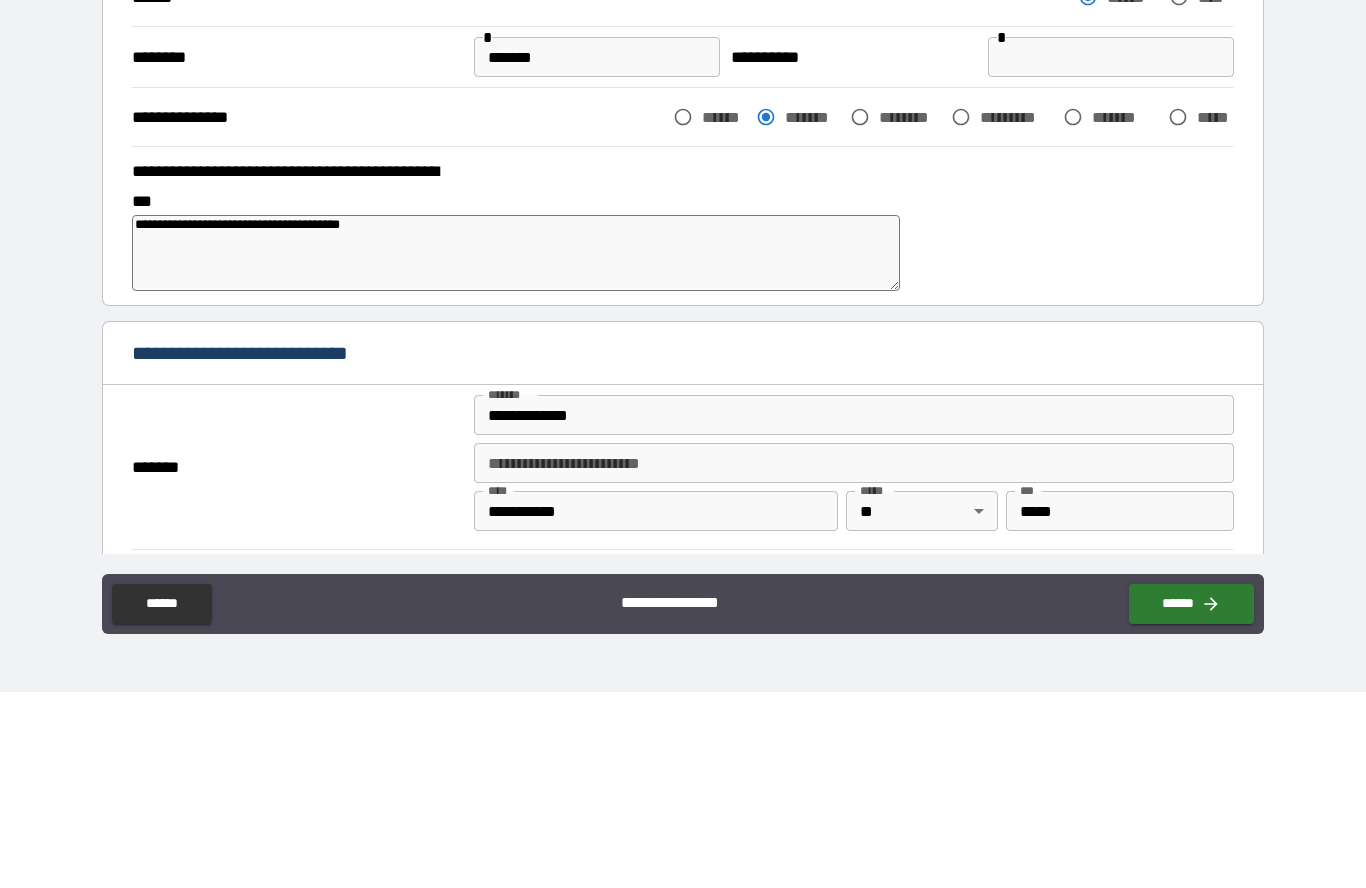 type on "*" 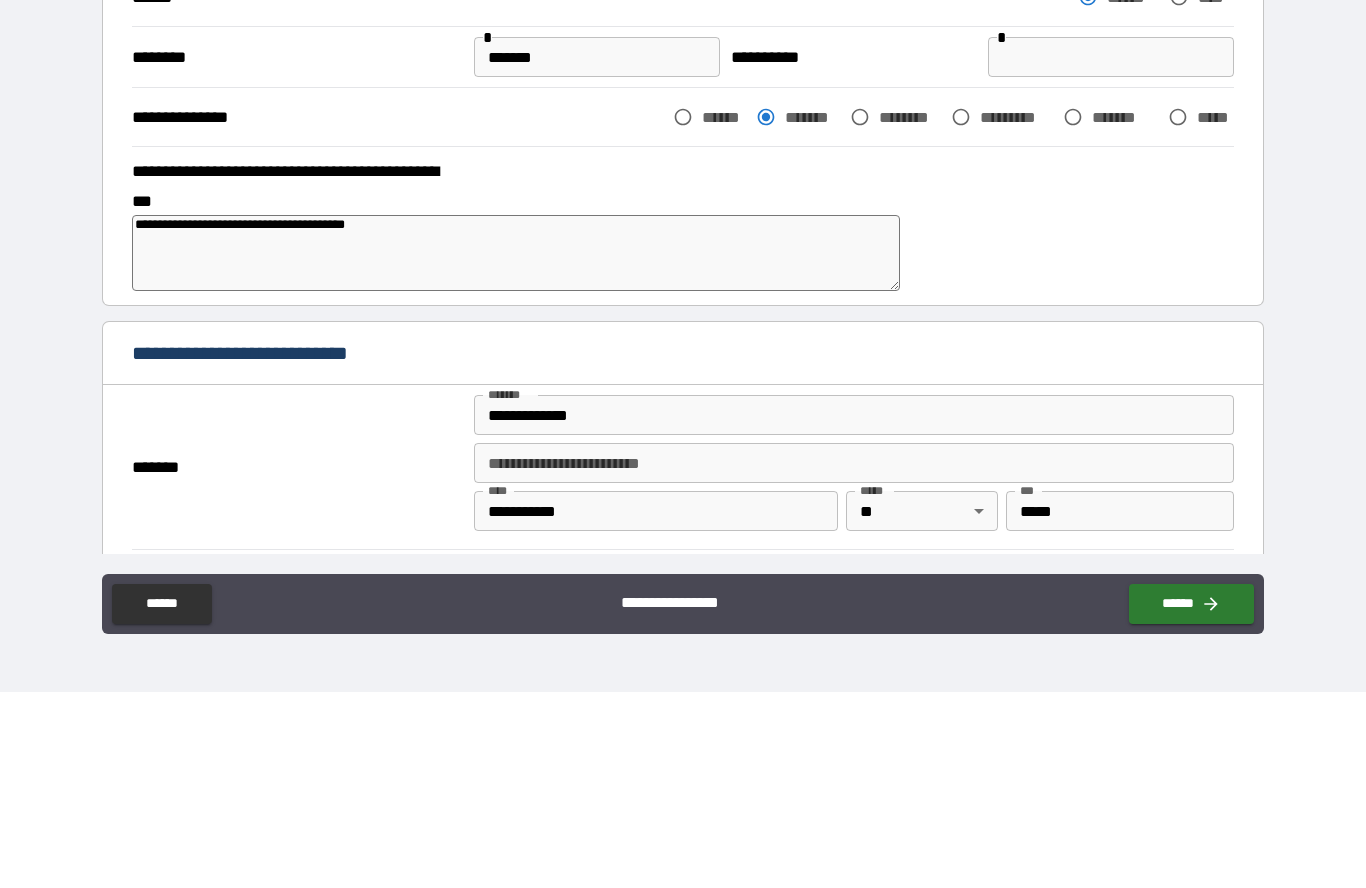 type on "*" 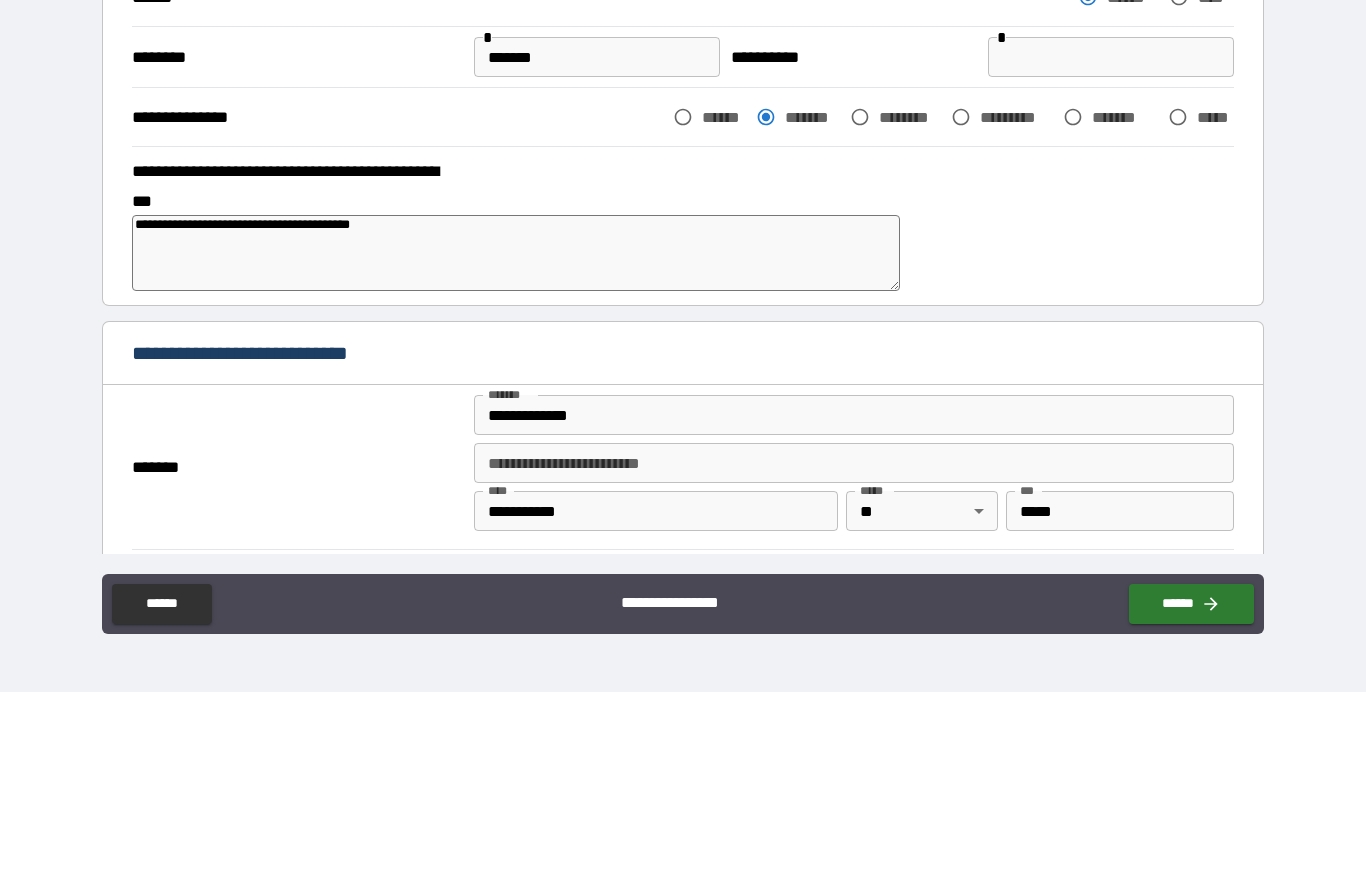 type on "*" 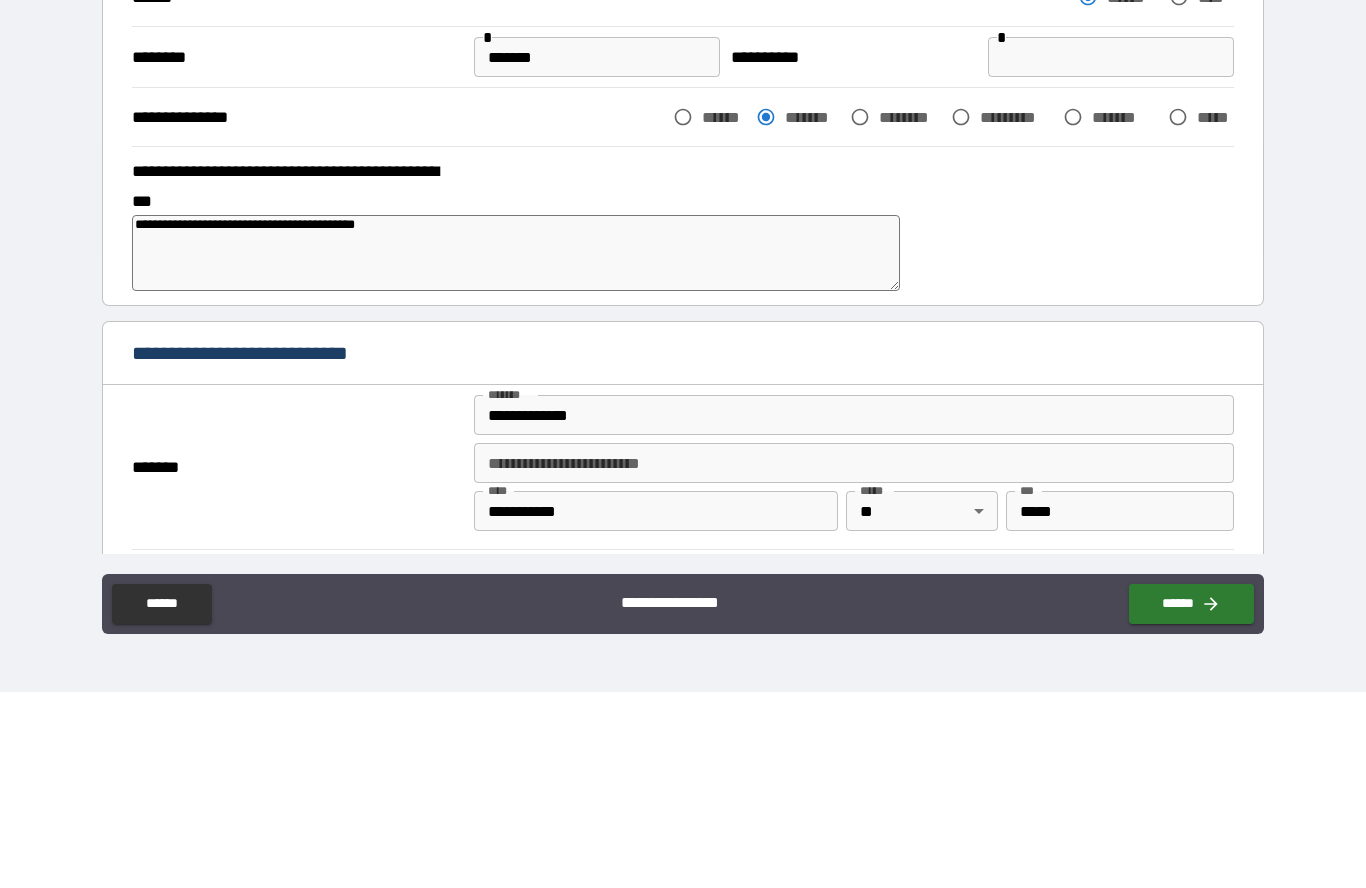 type on "*" 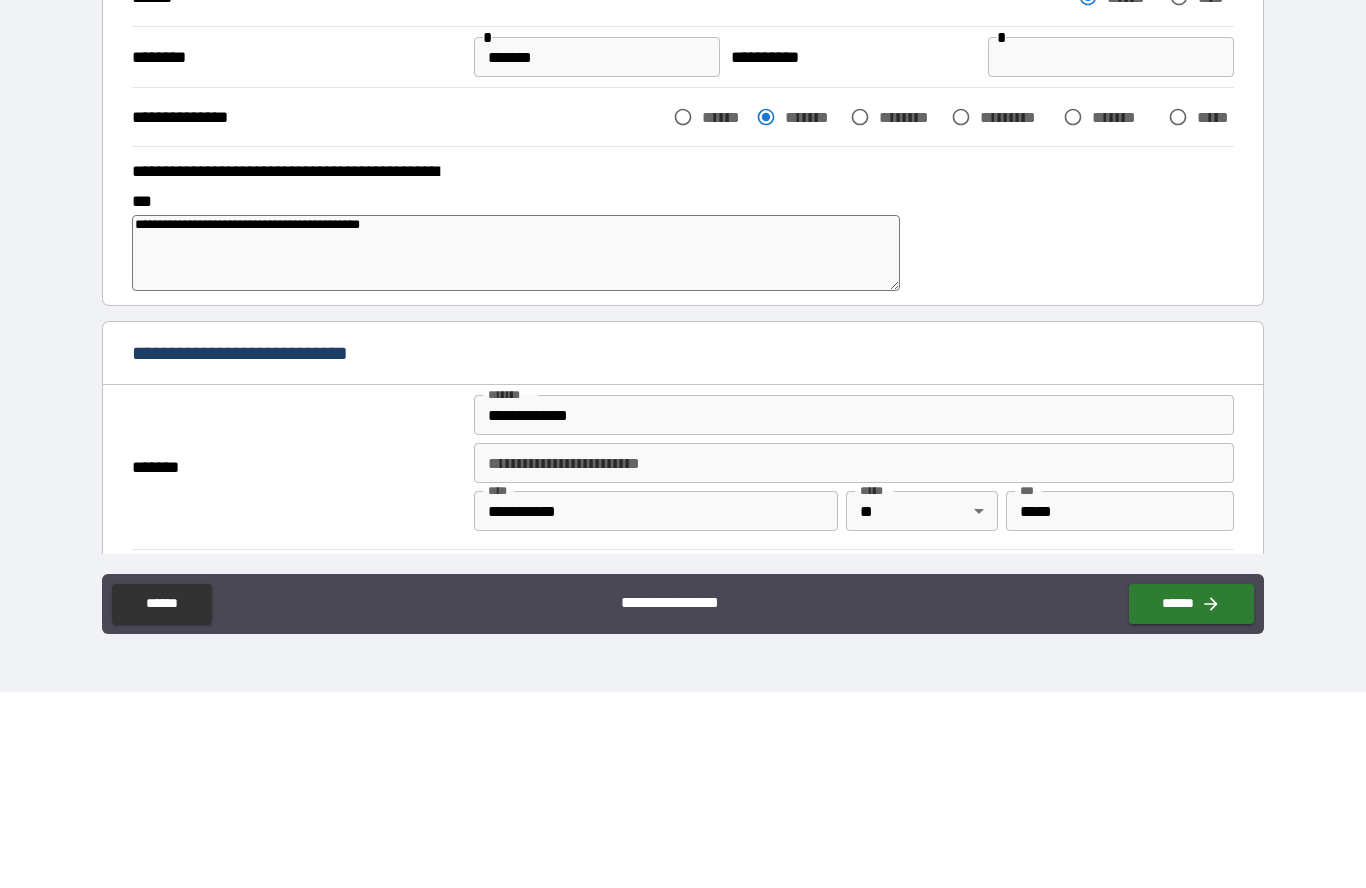 type on "*" 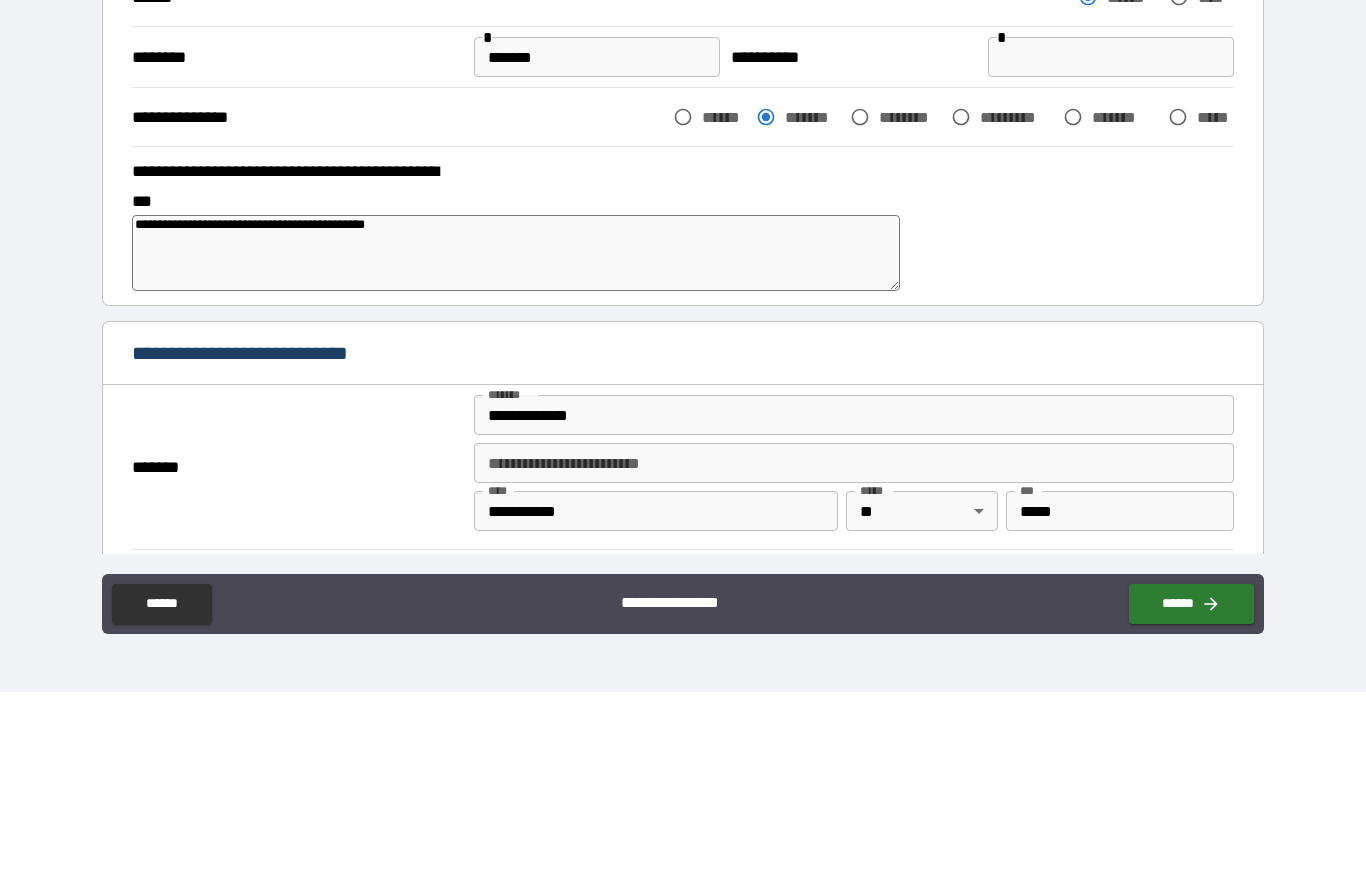 type on "*" 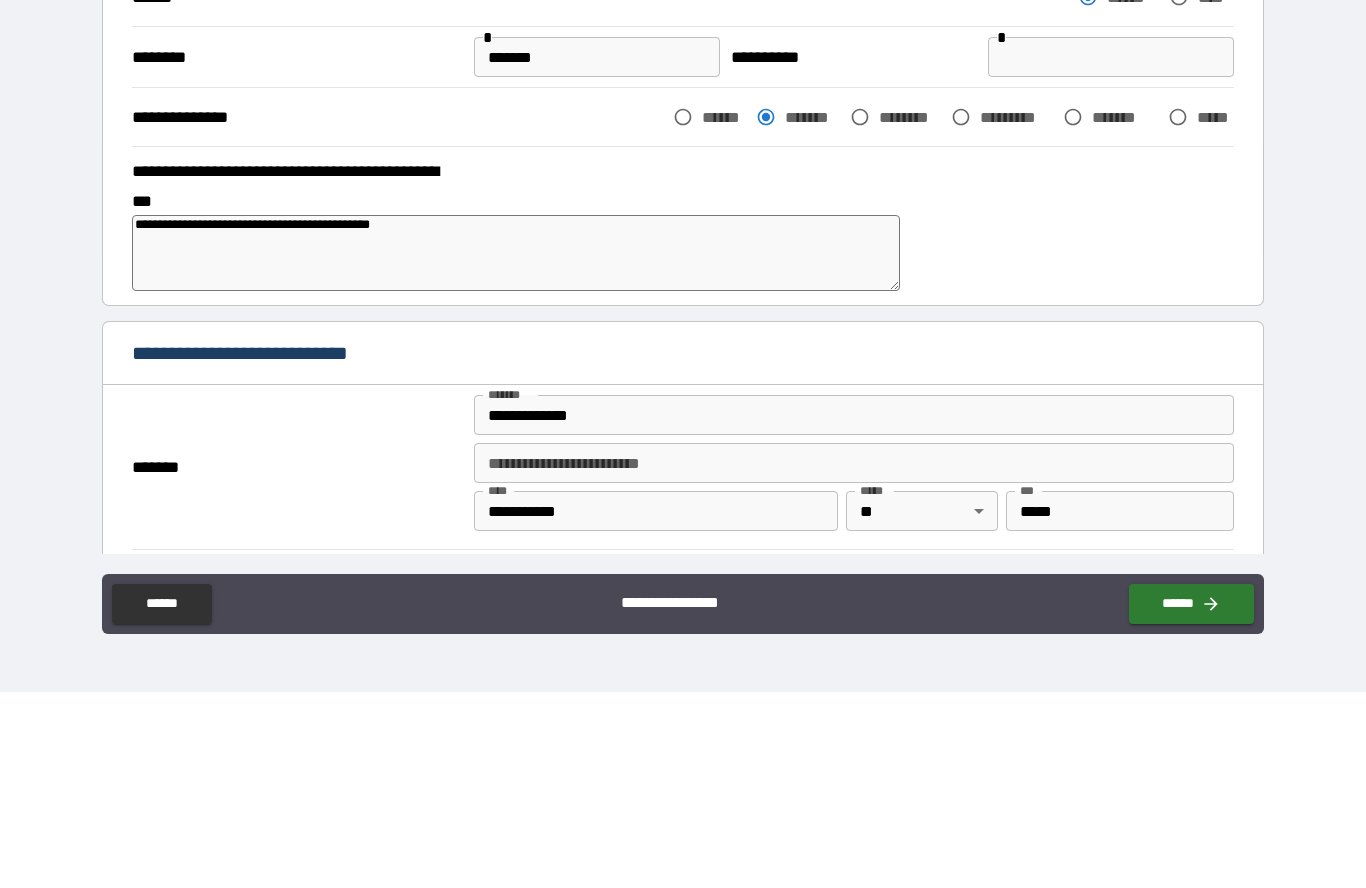 type on "*" 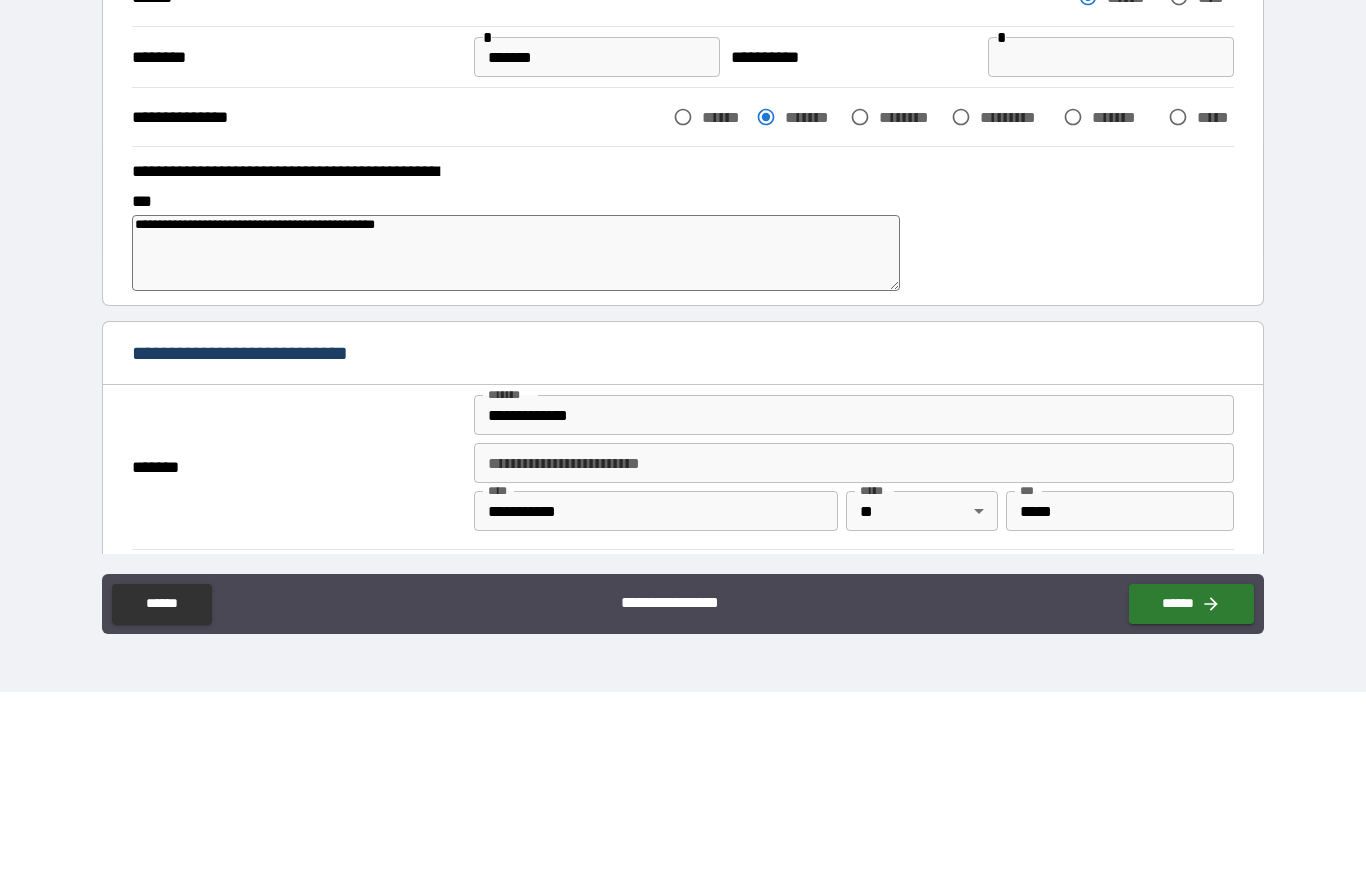 type on "*" 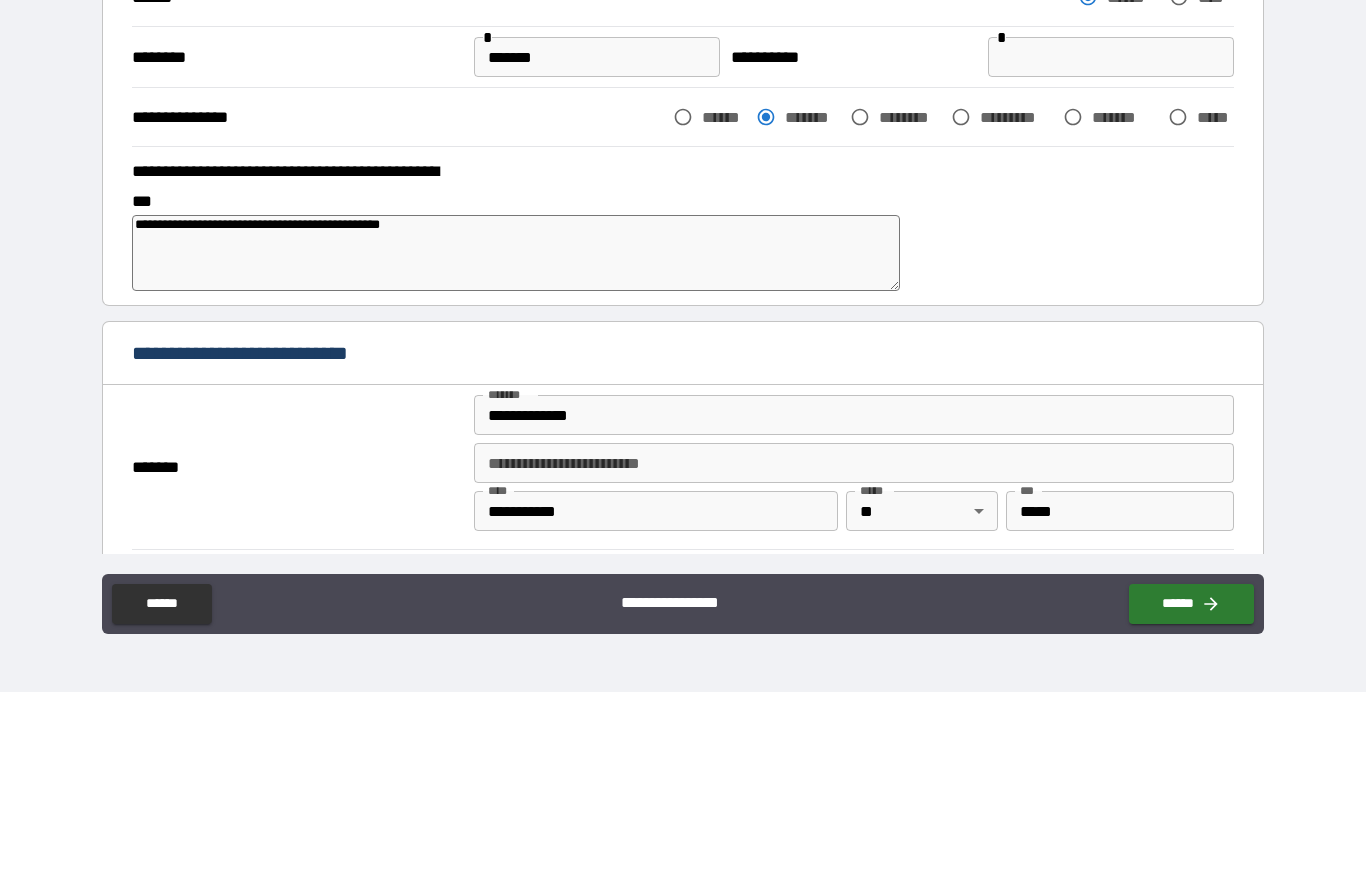 type on "*" 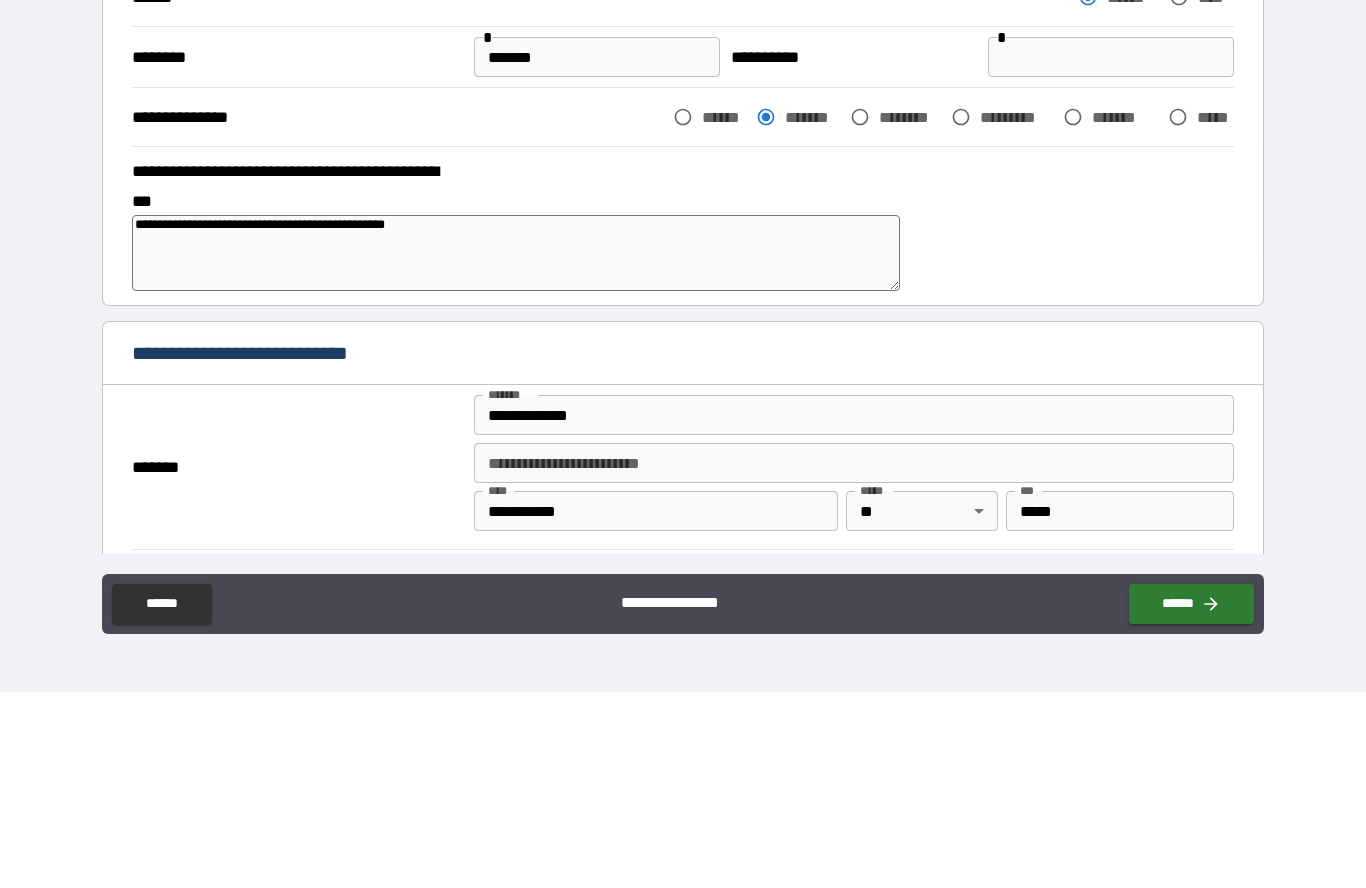 type on "*" 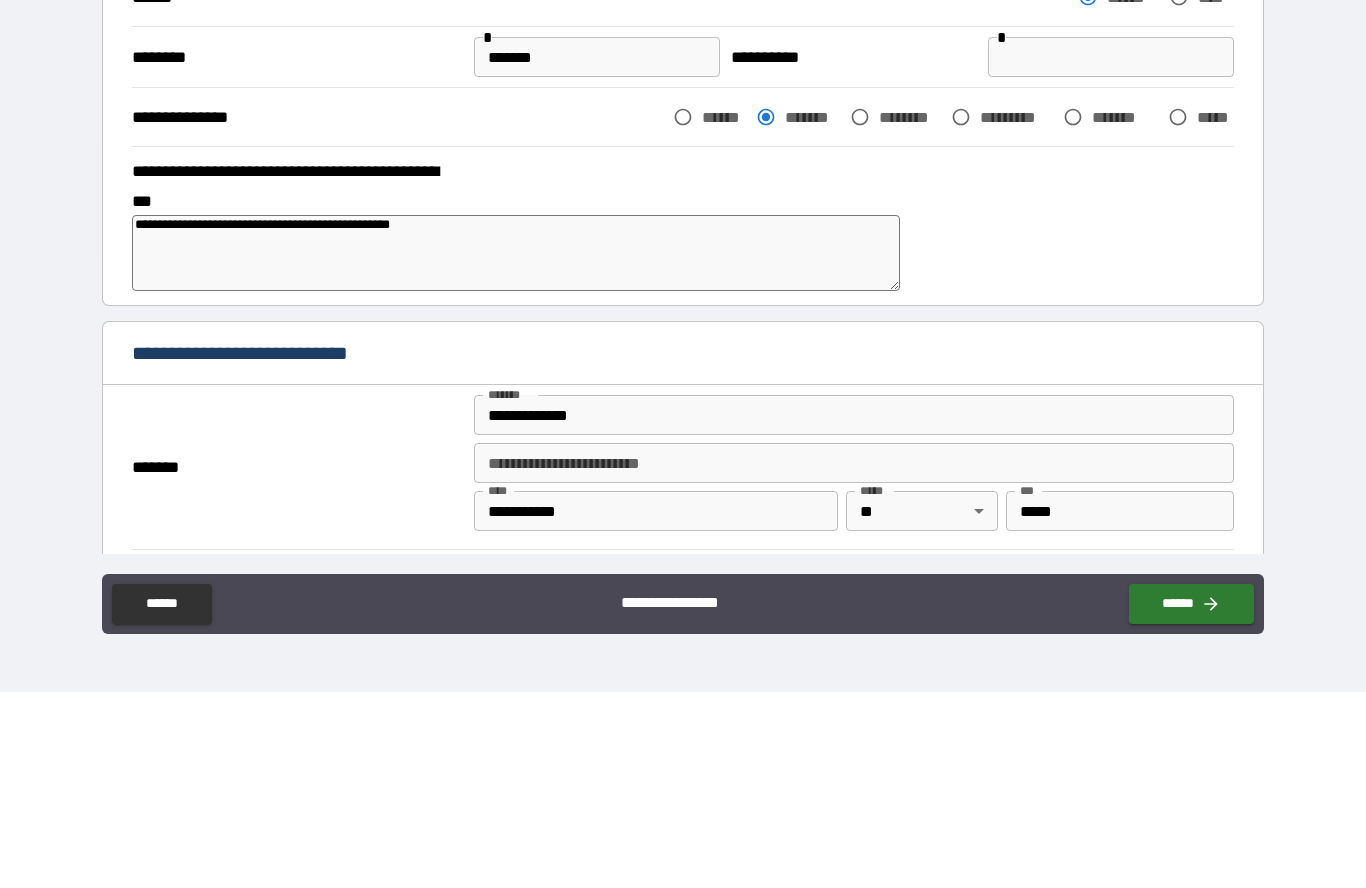 type on "*" 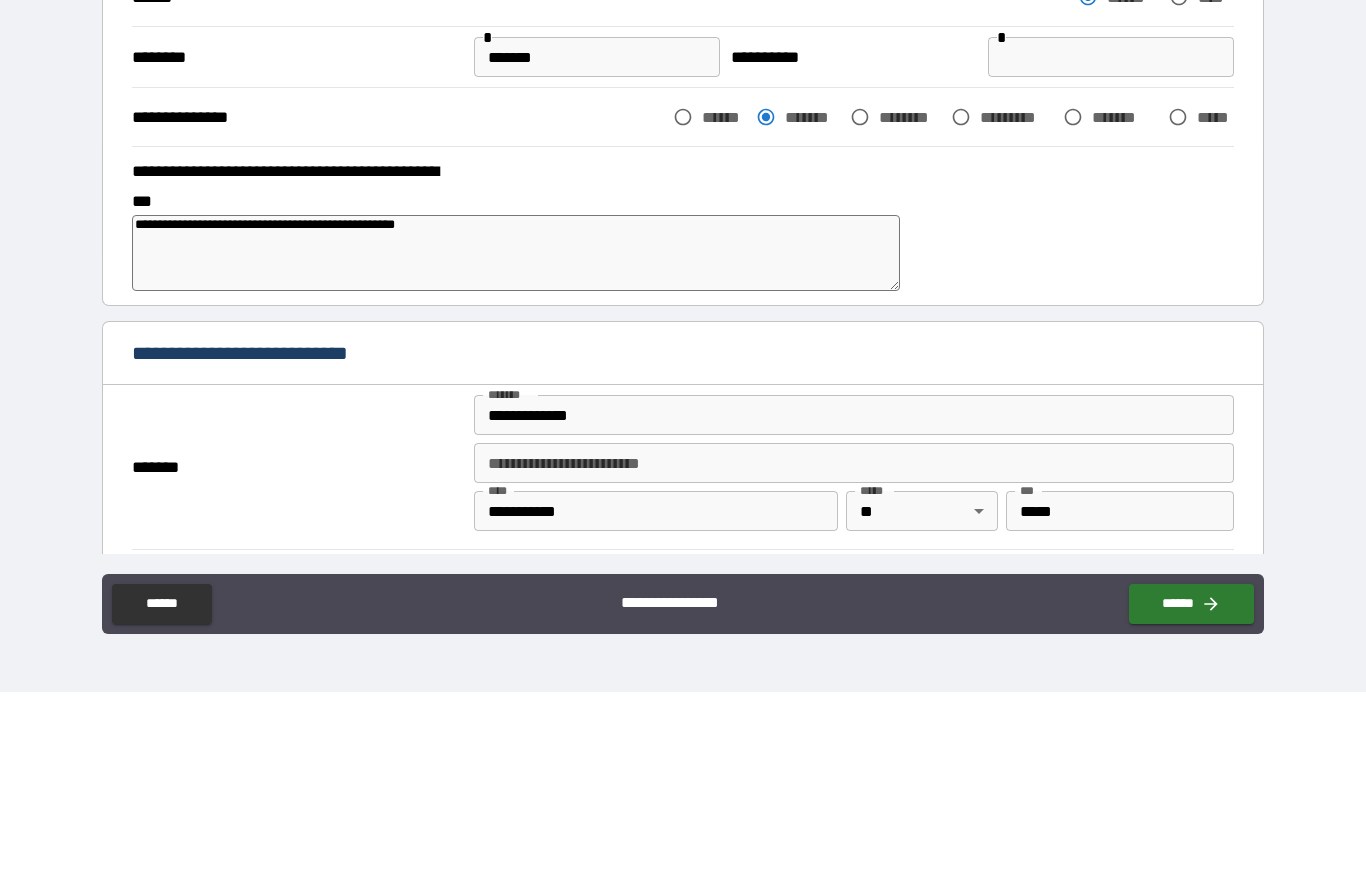 type on "*" 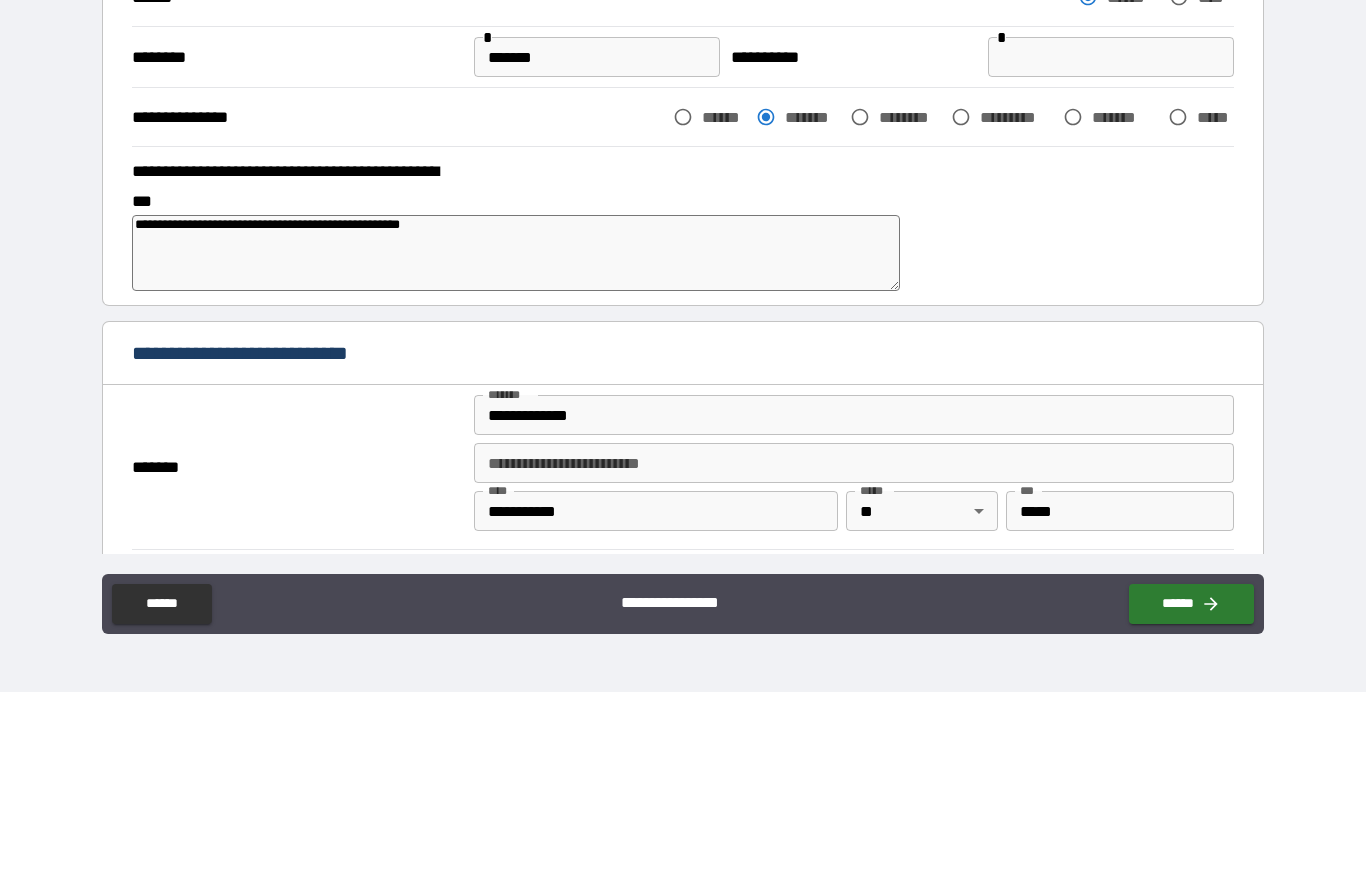 type on "*" 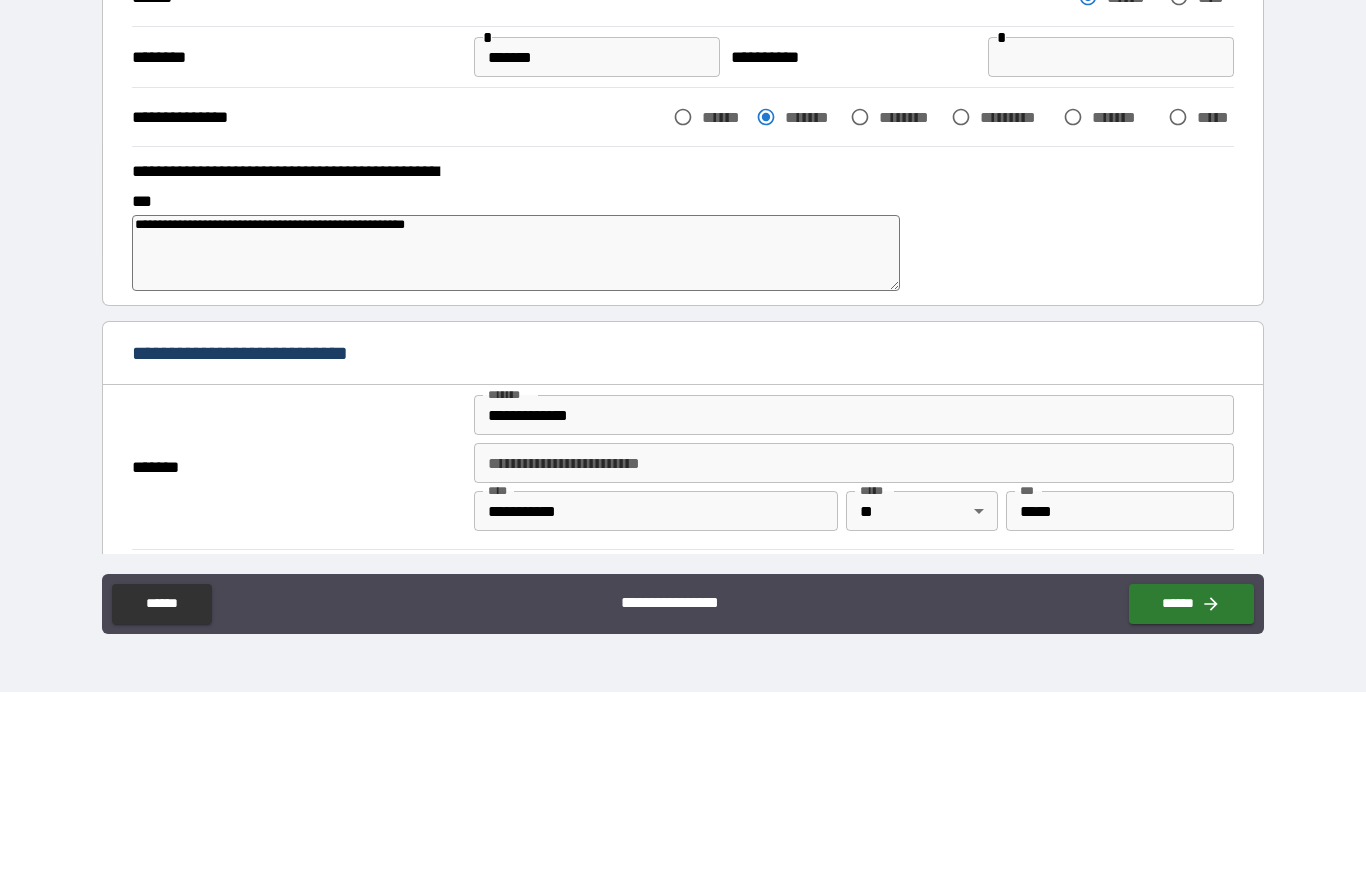 type on "*" 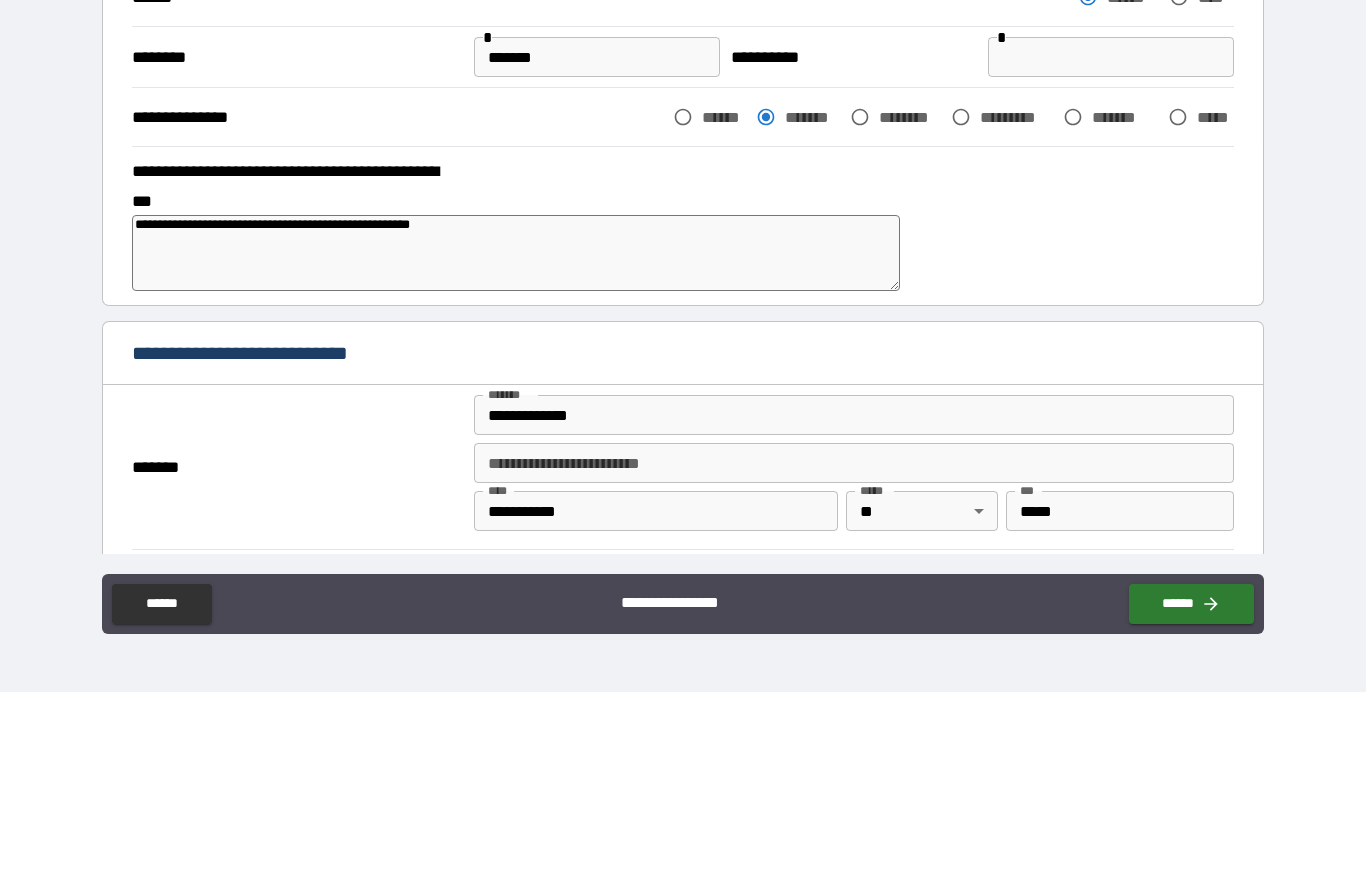type on "*" 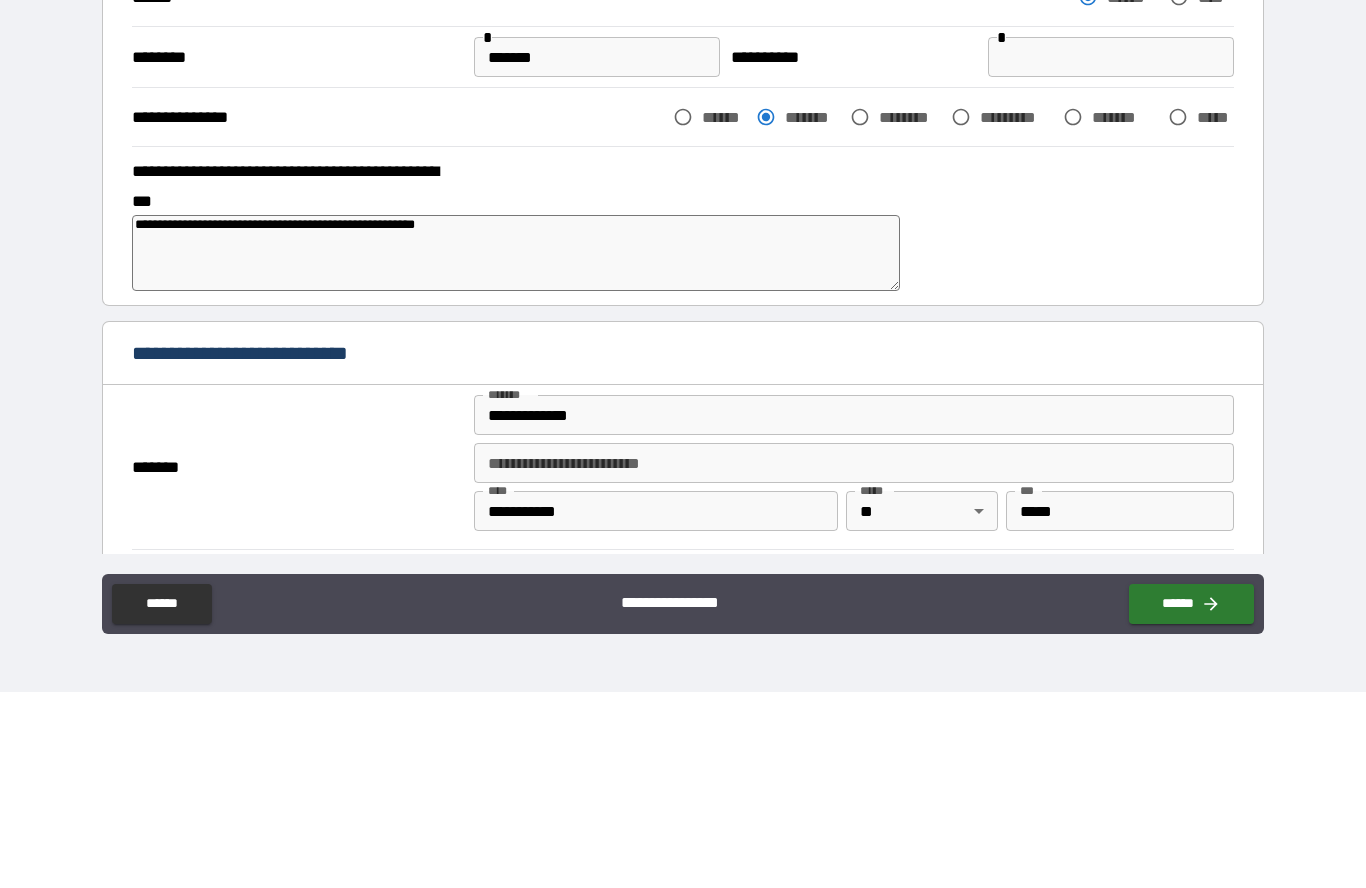 type on "*" 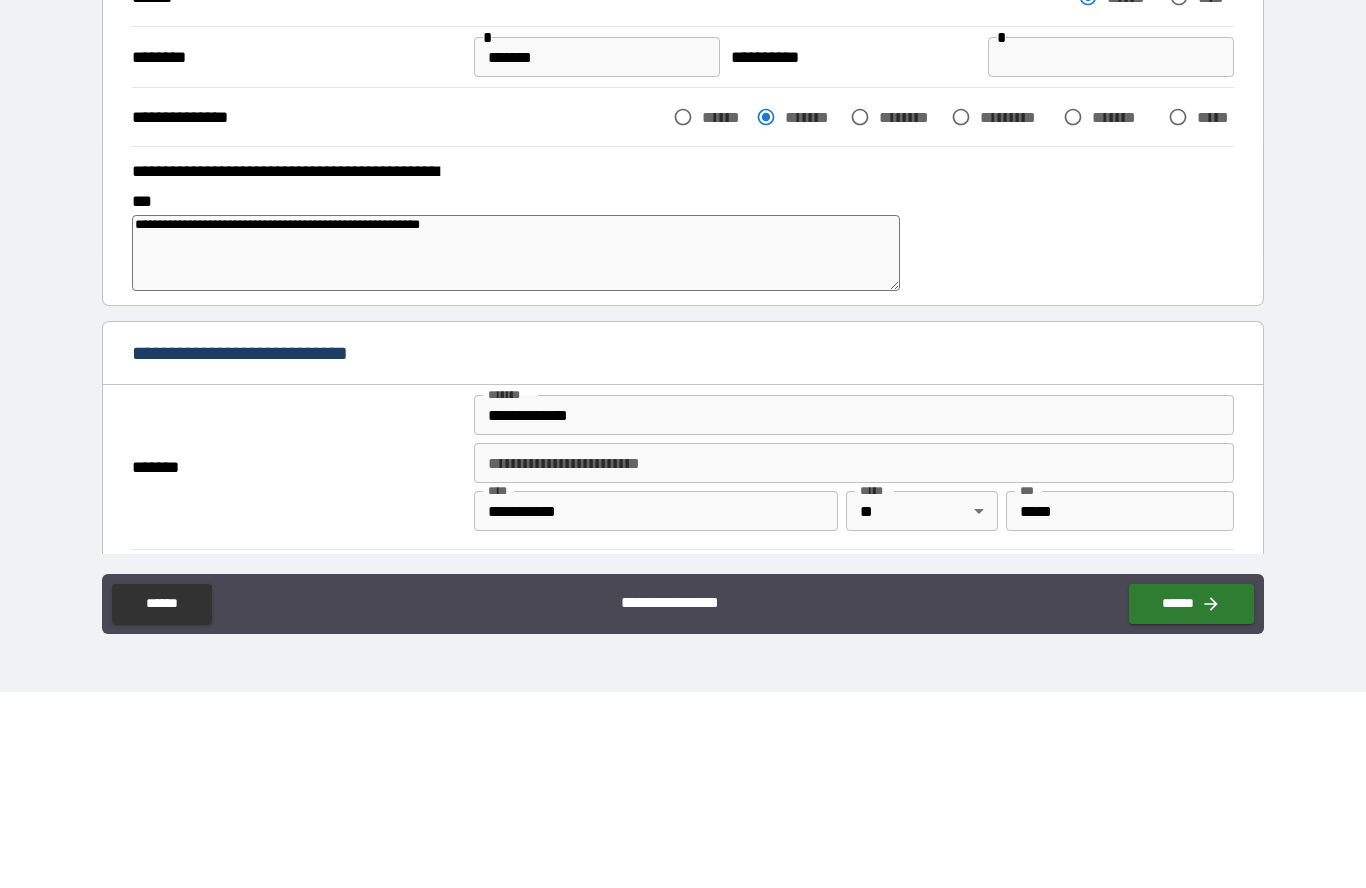 type on "*" 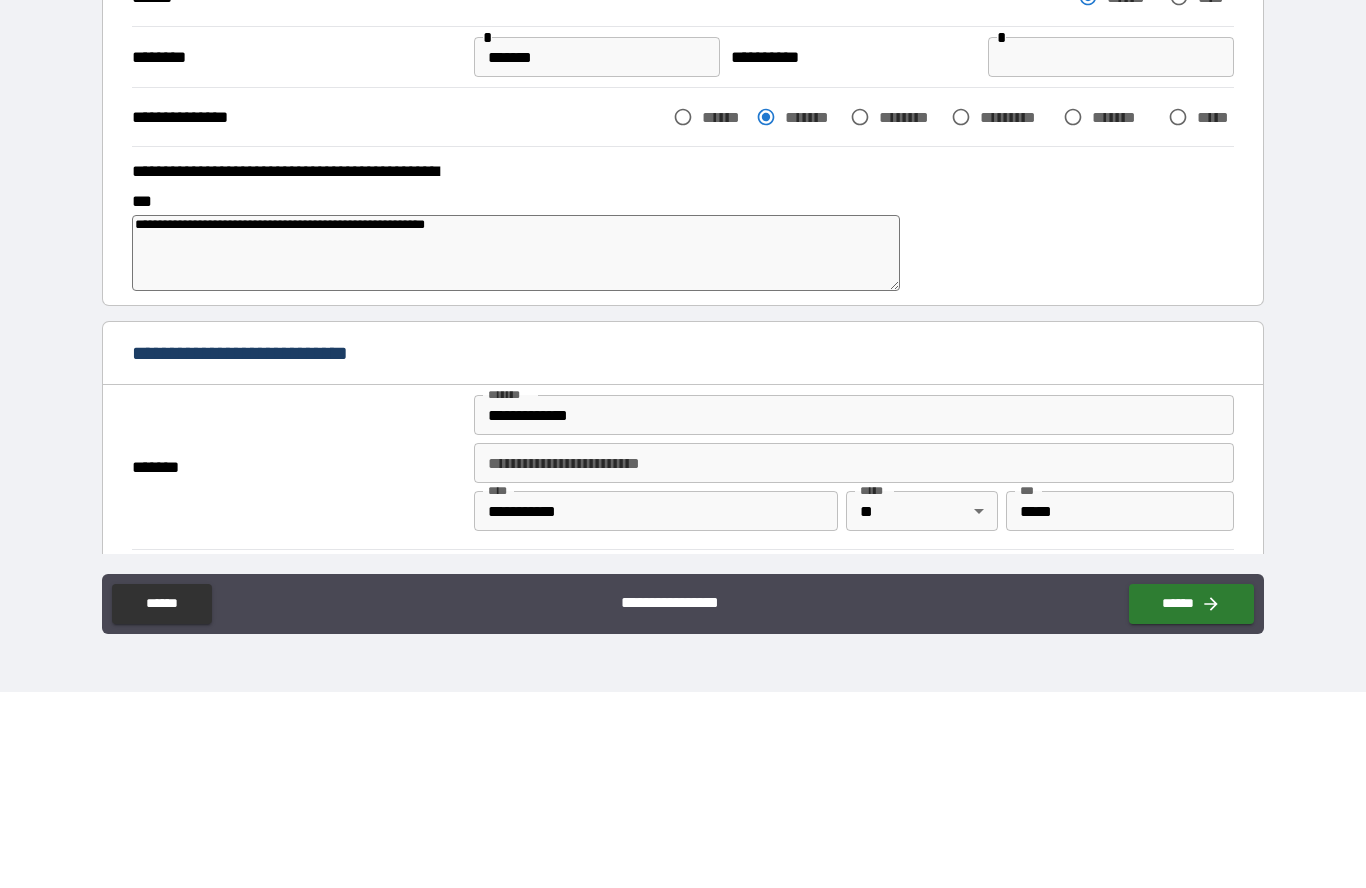 type on "*" 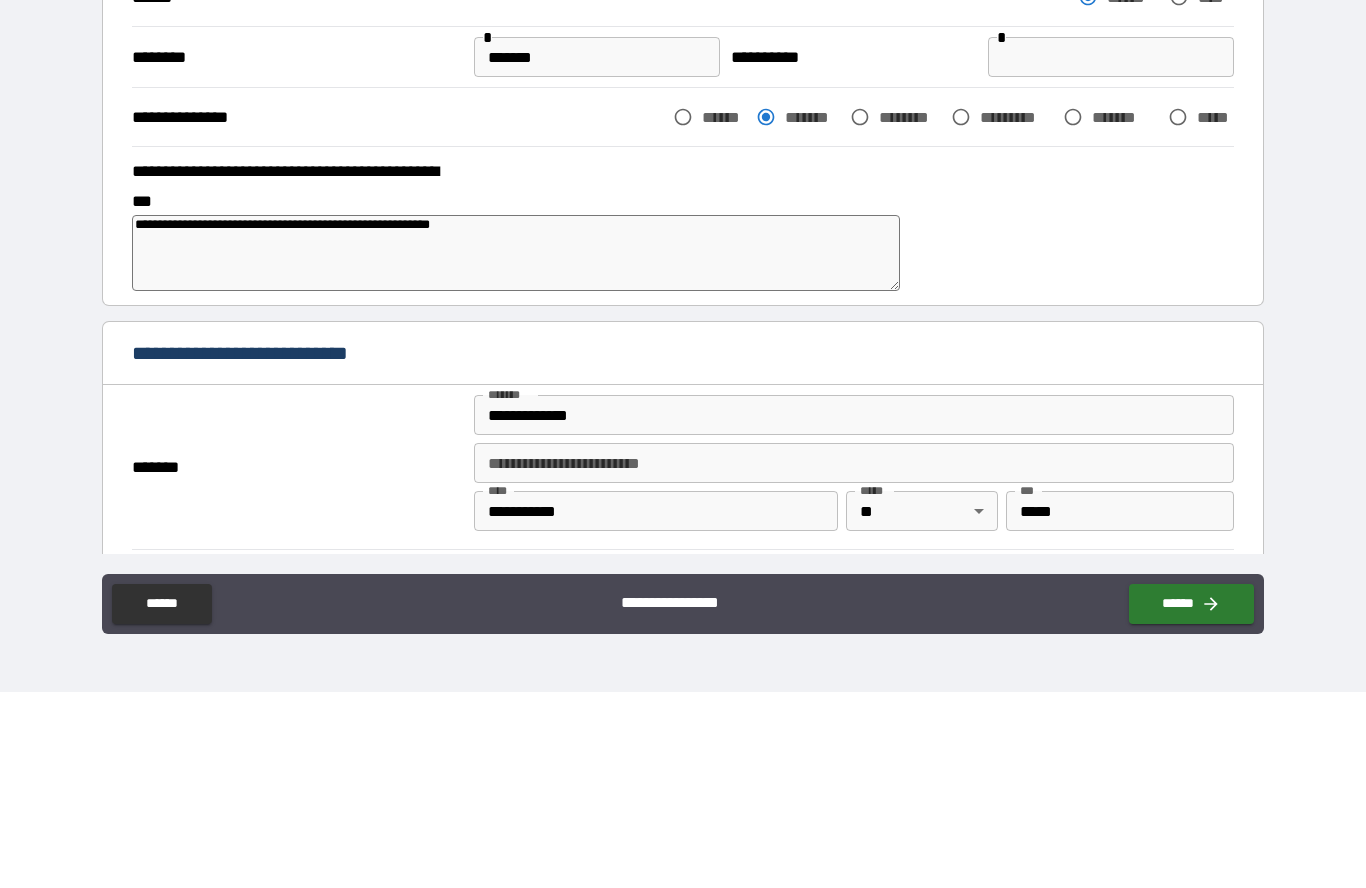 type on "*" 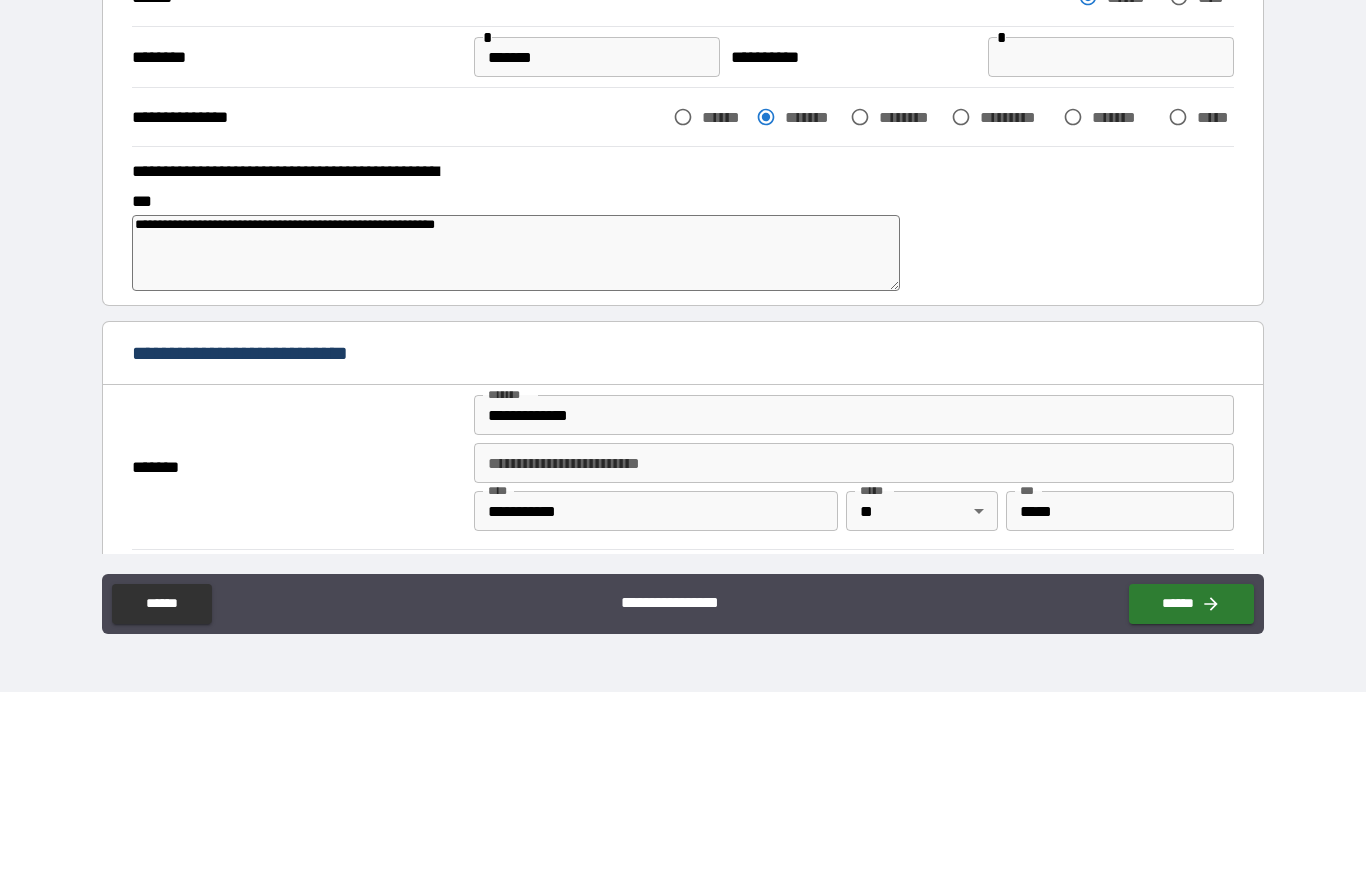type on "*" 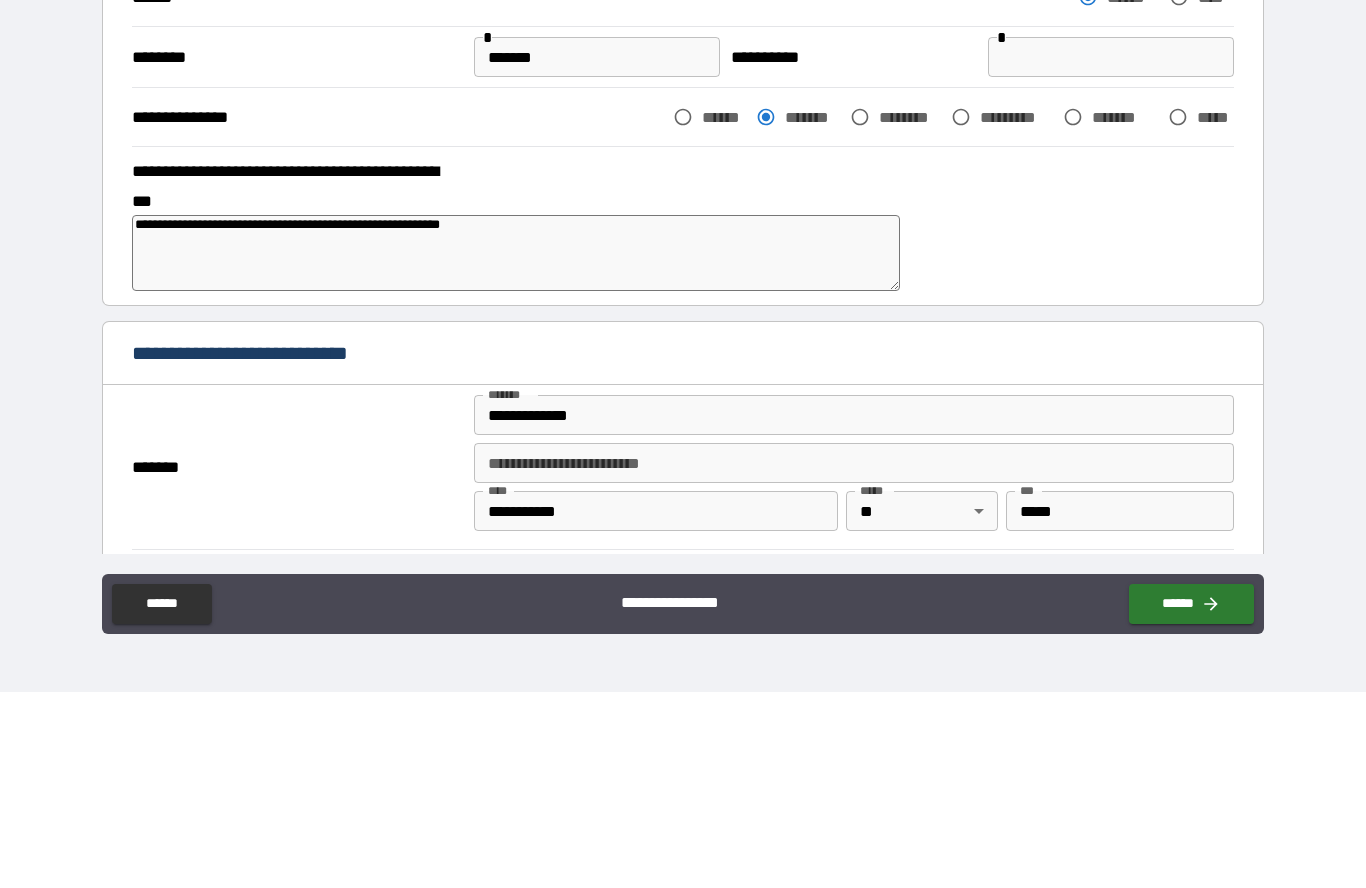 type on "*" 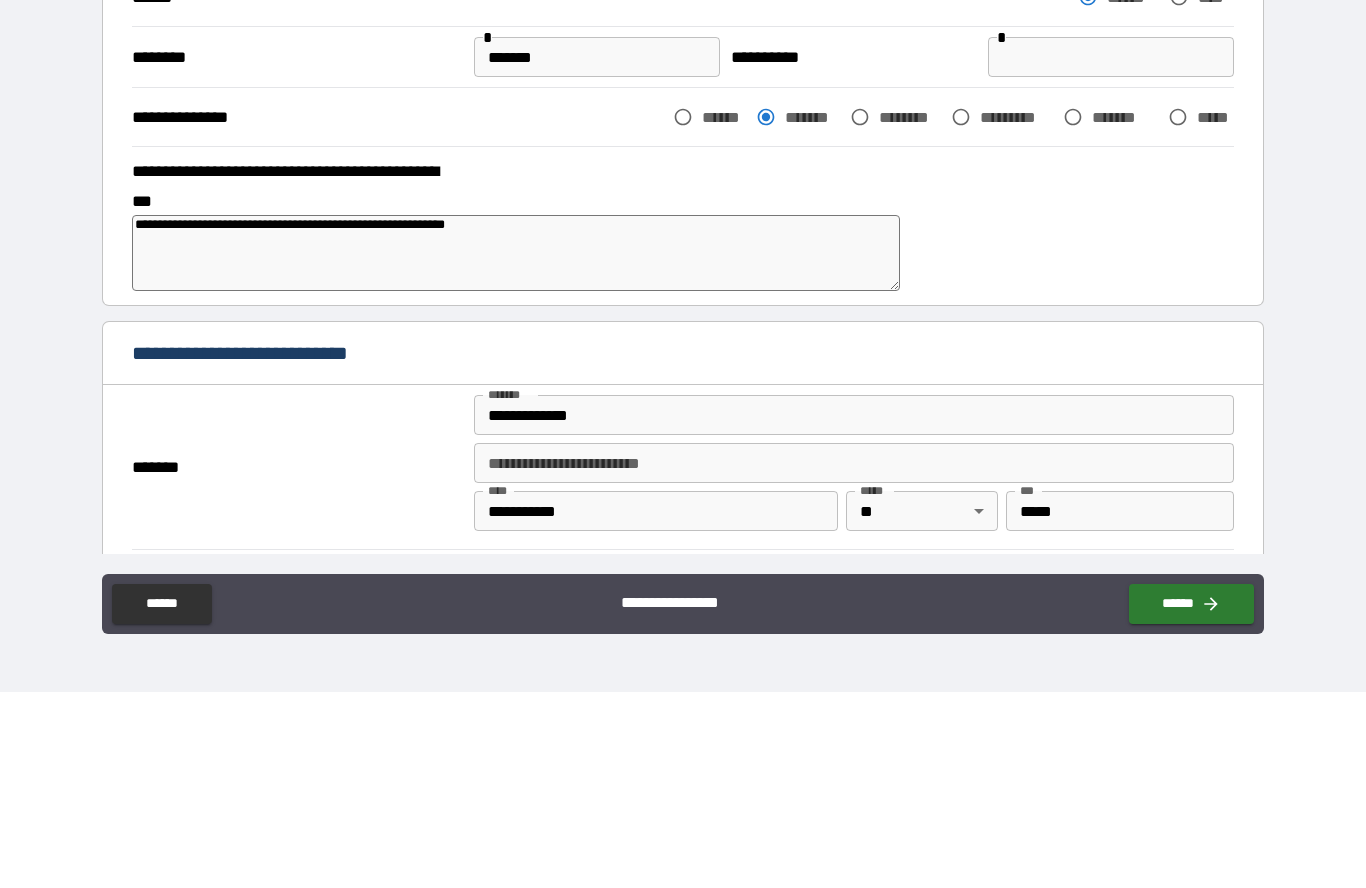 type on "*" 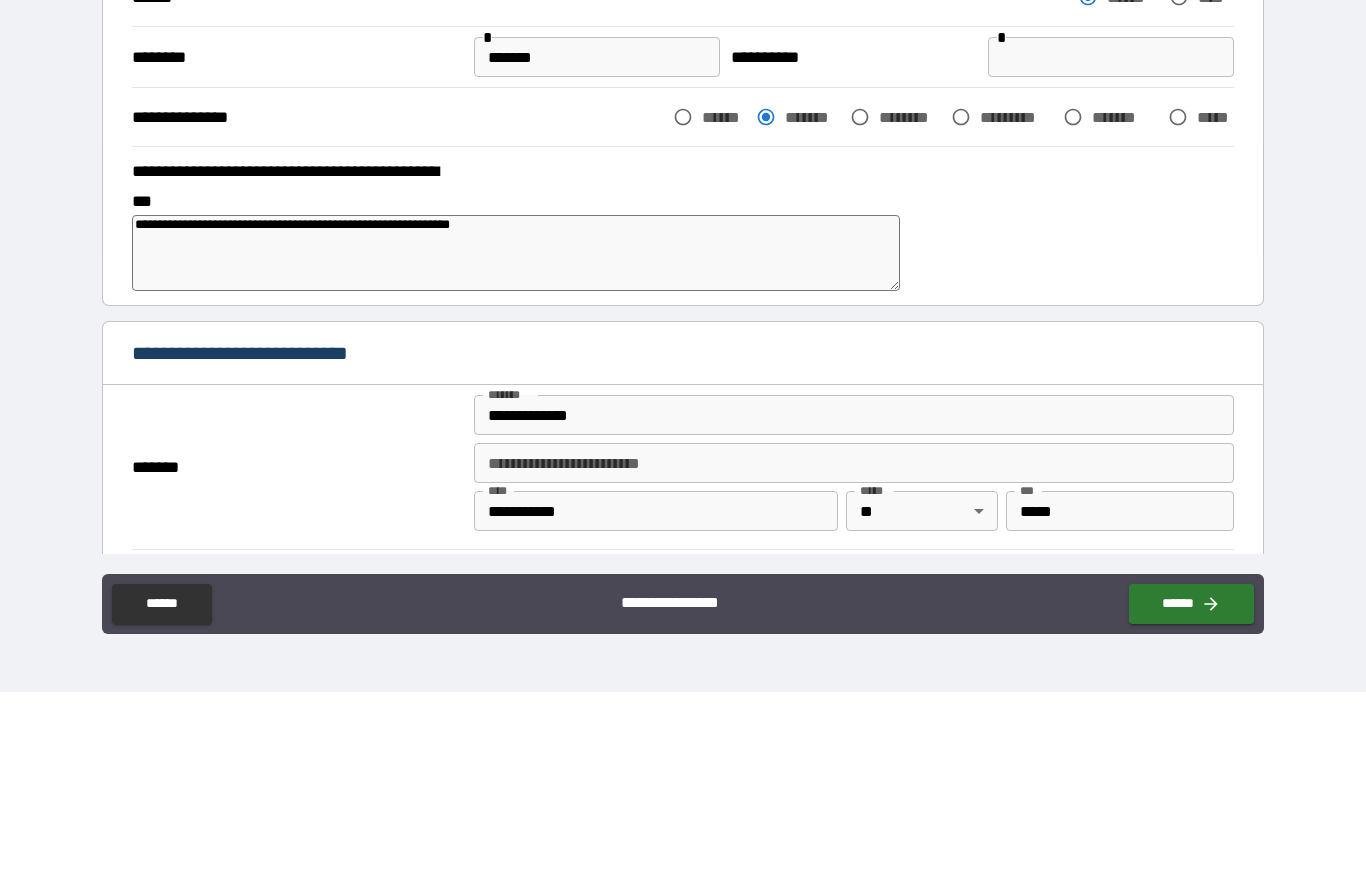 type on "*" 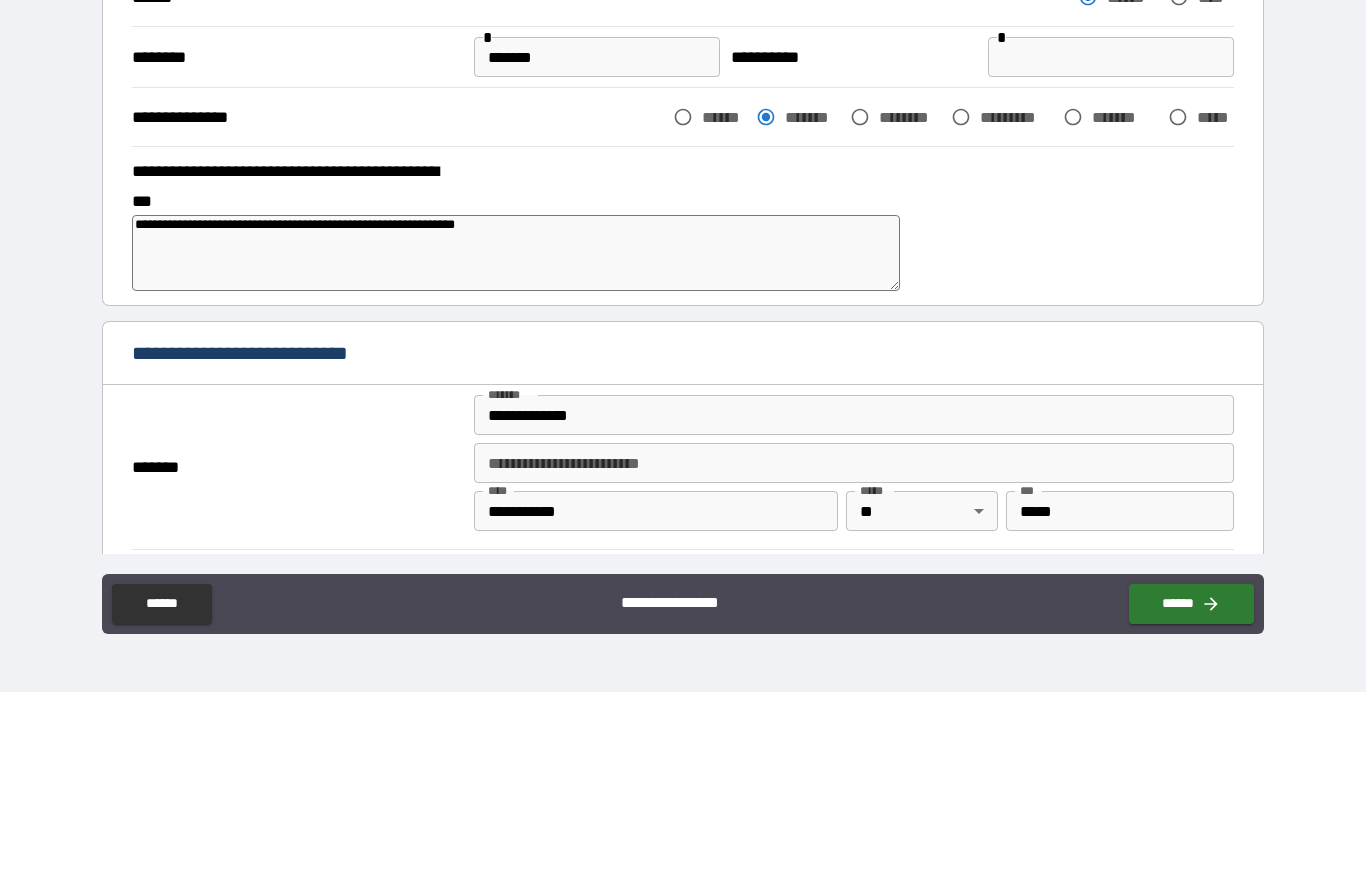 type on "*" 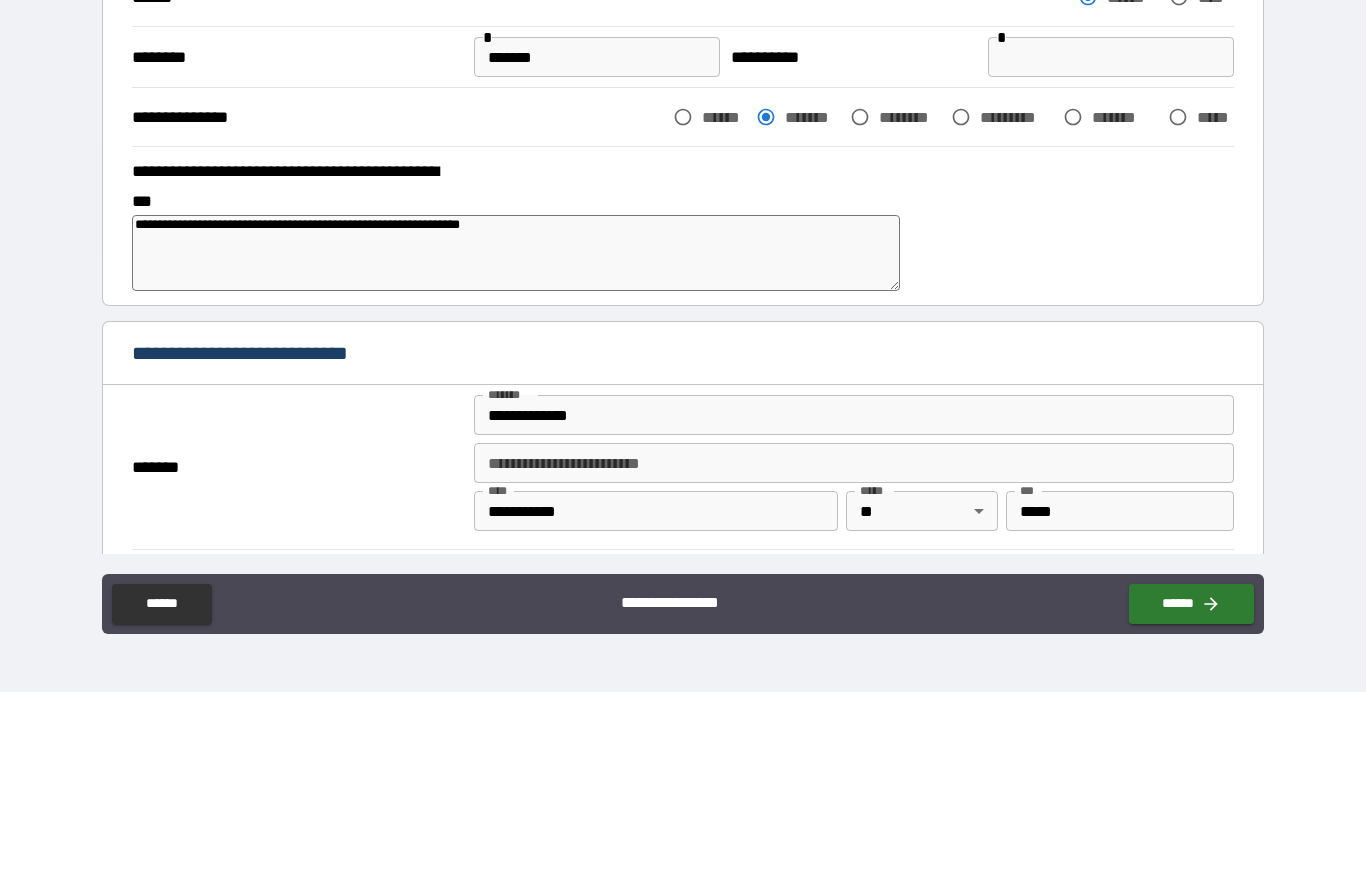 type on "*" 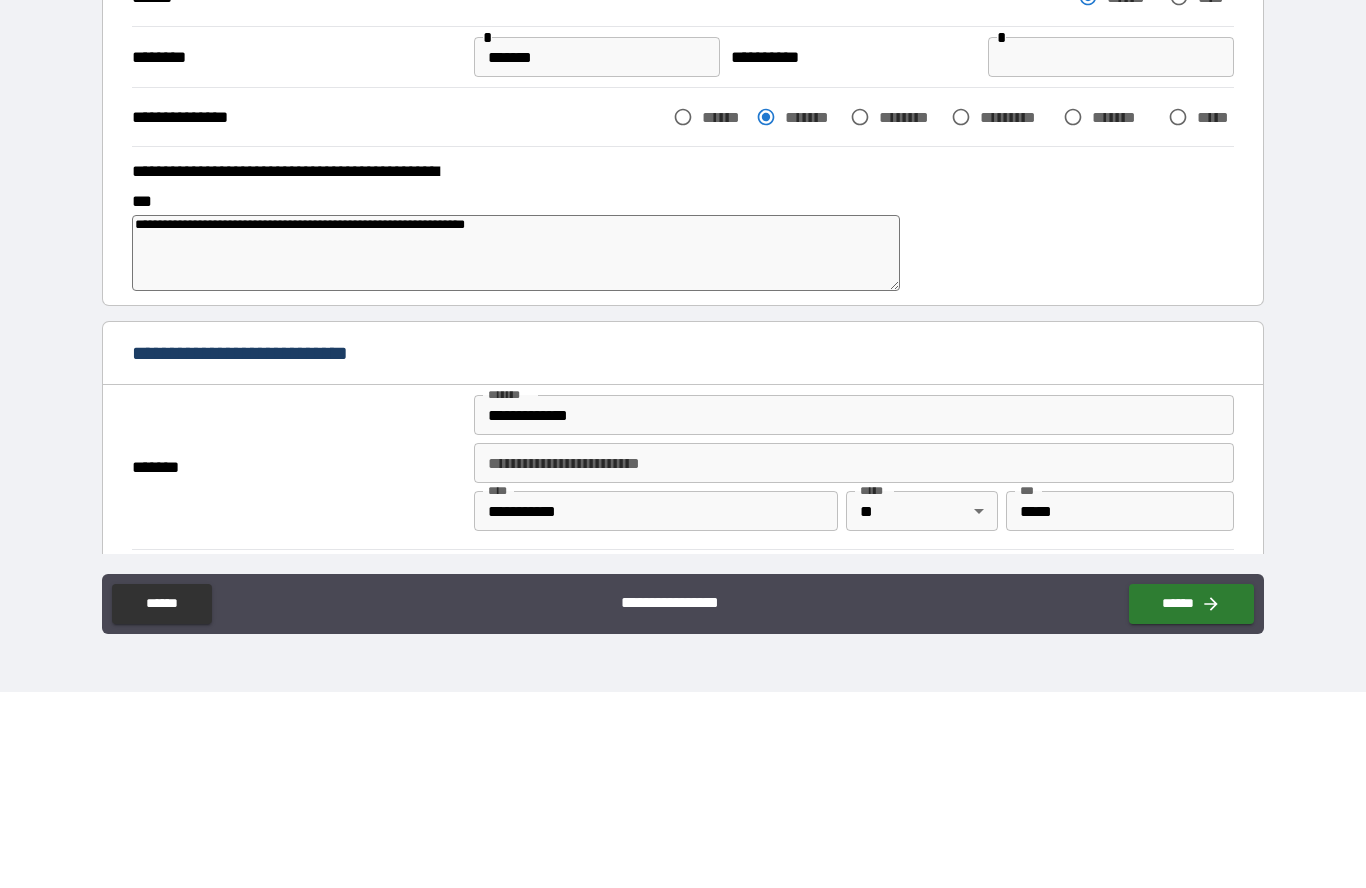 type on "*" 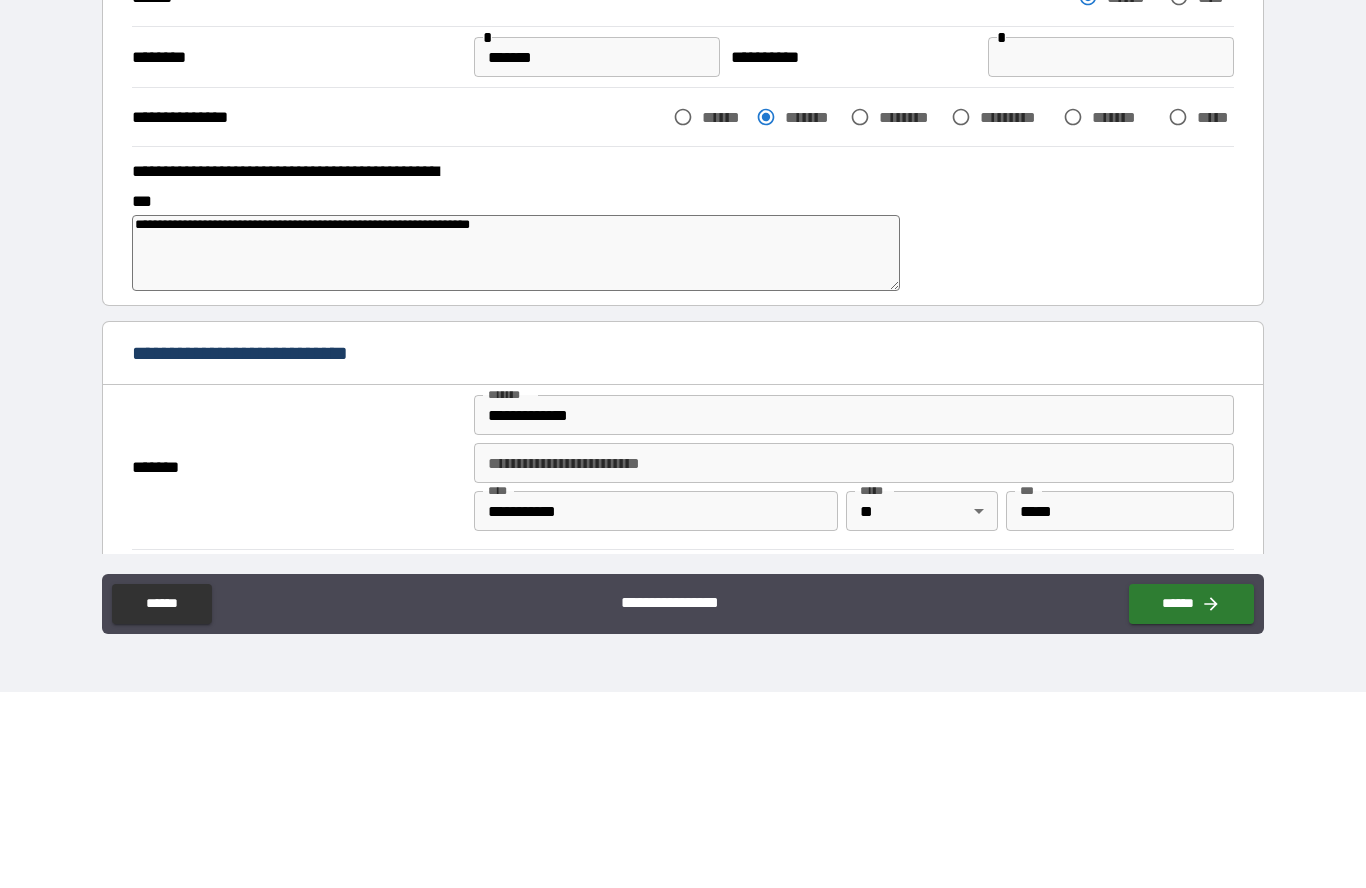 type on "*" 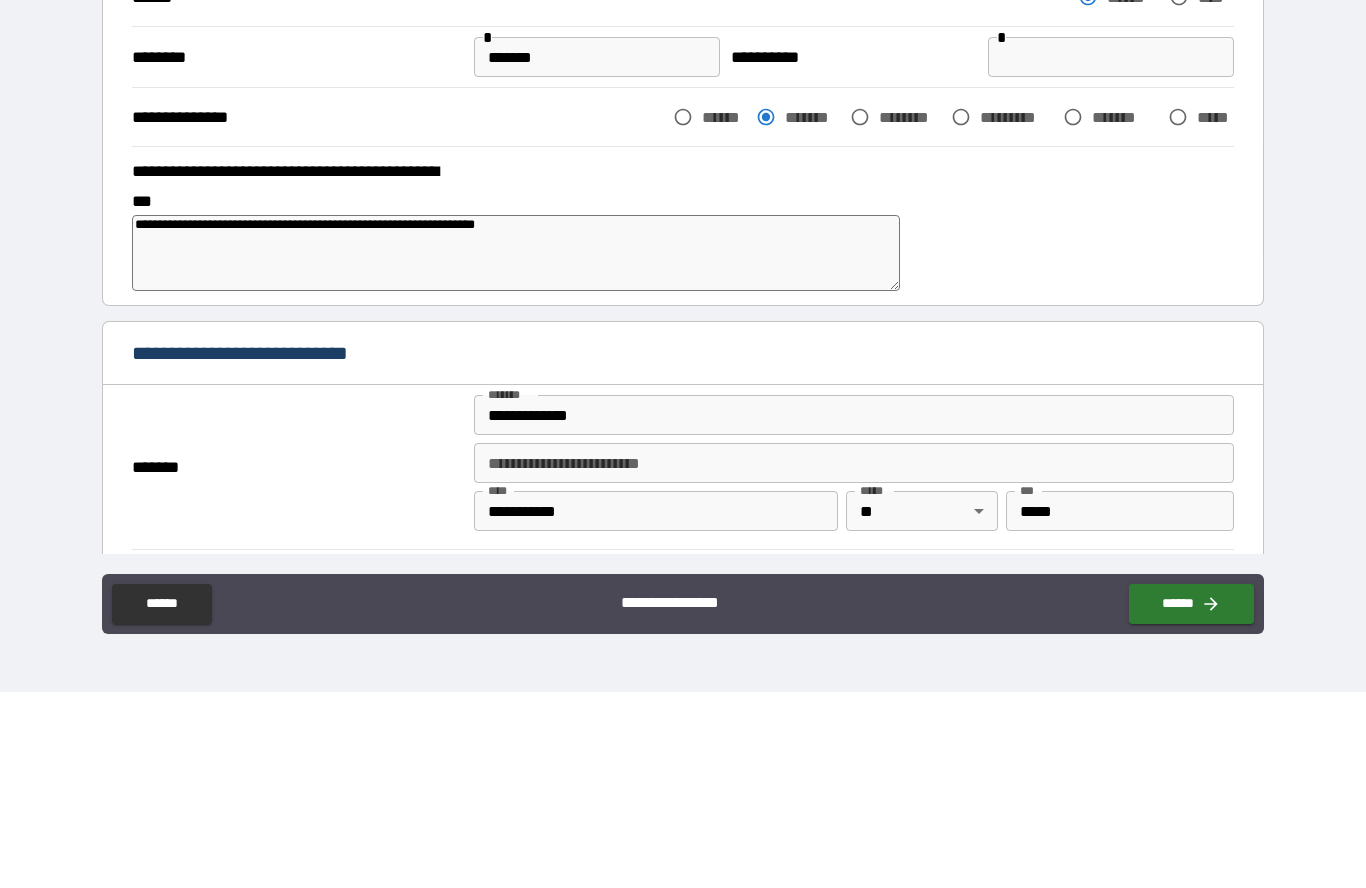 type on "*" 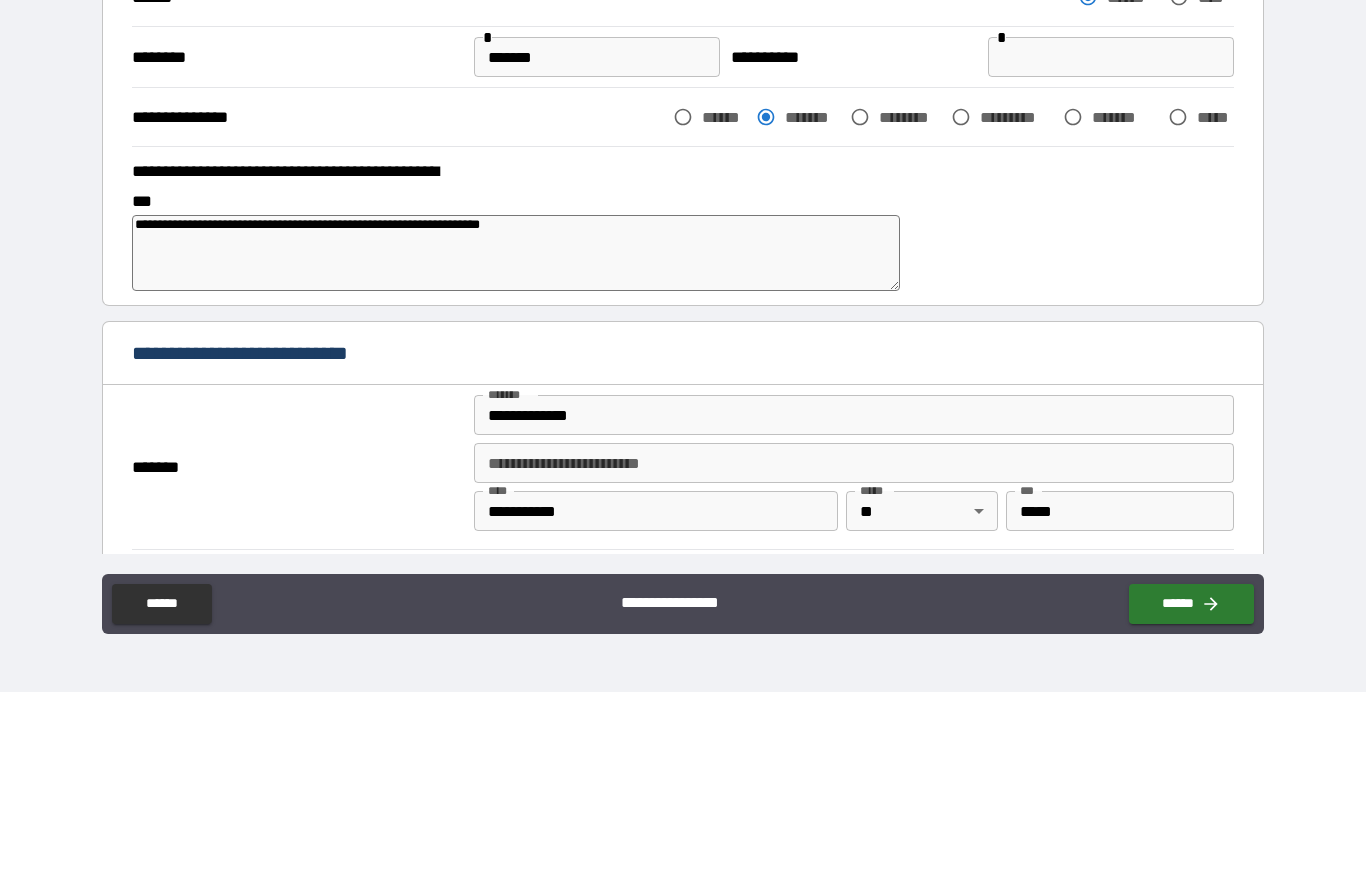 type on "*" 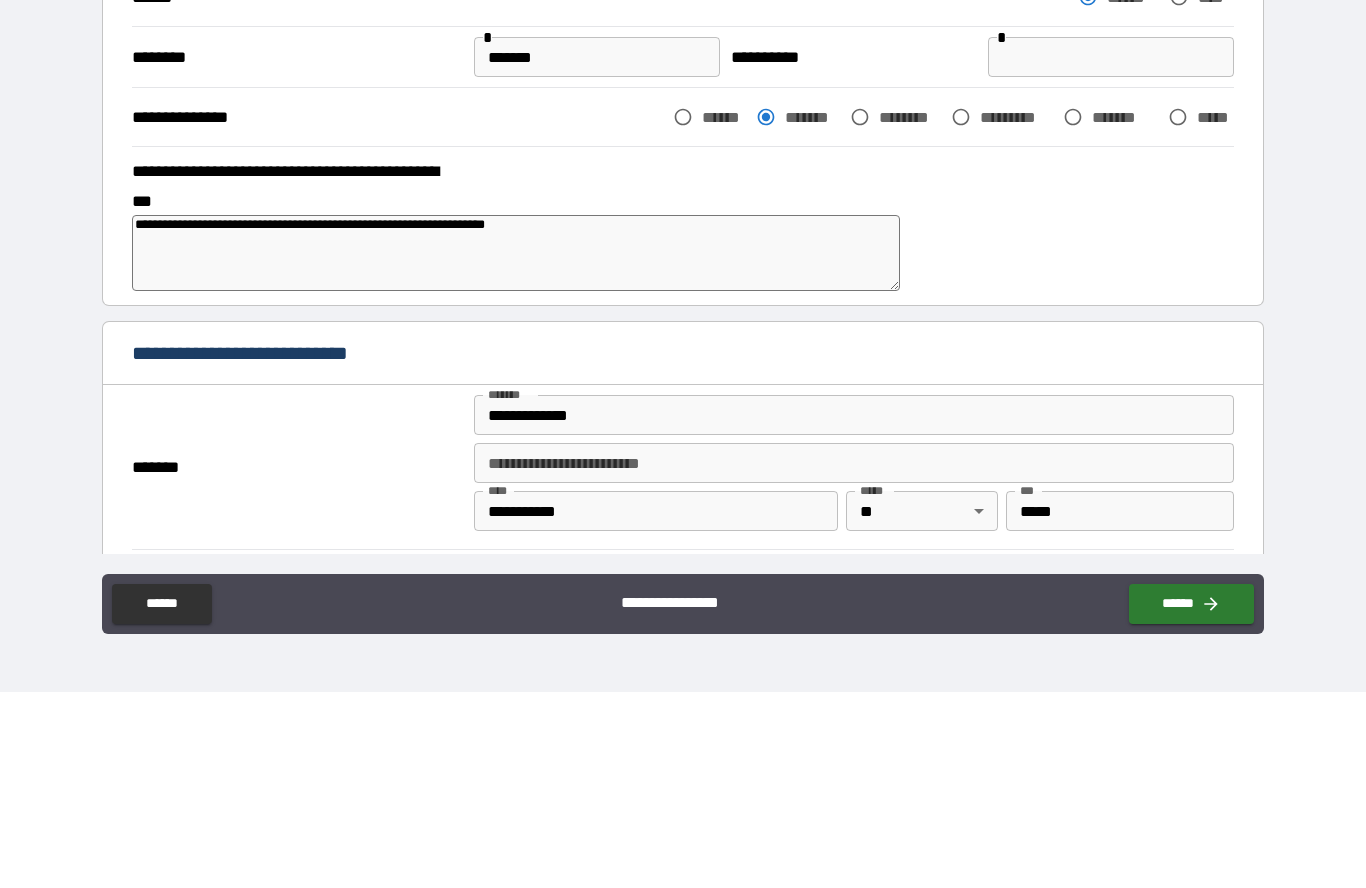 type on "*" 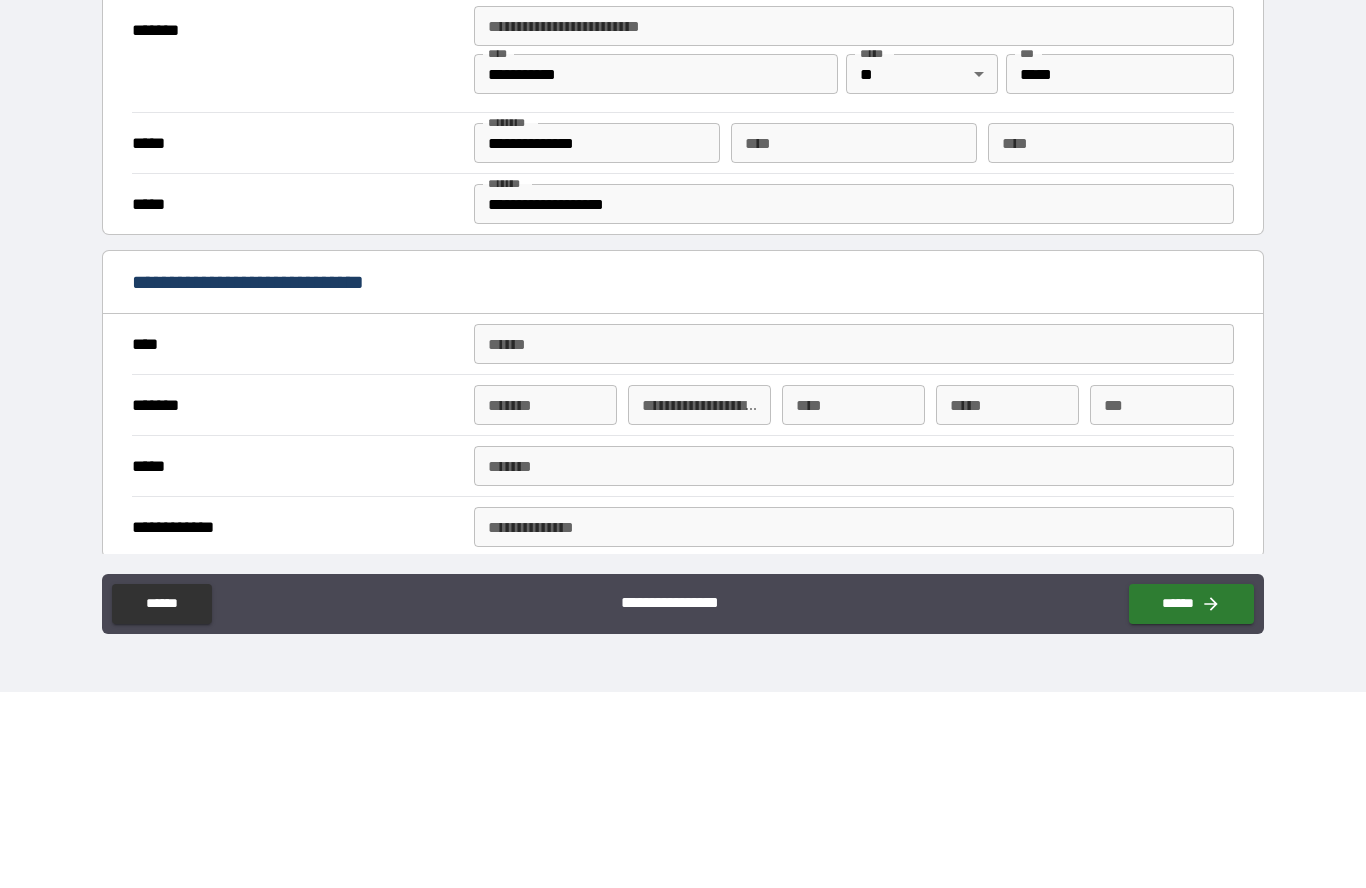 scroll, scrollTop: 565, scrollLeft: 0, axis: vertical 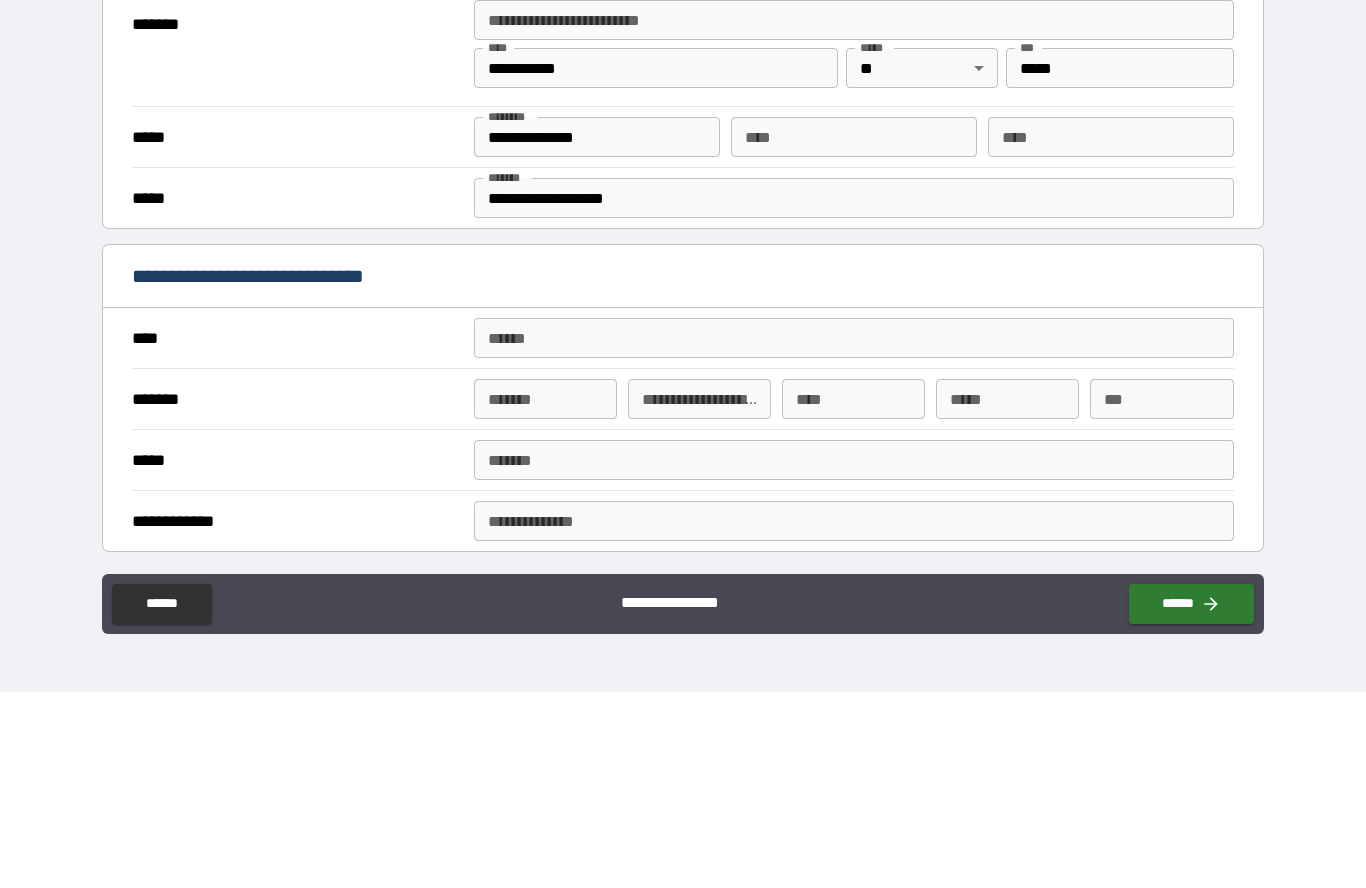 click on "****   *" at bounding box center (854, 534) 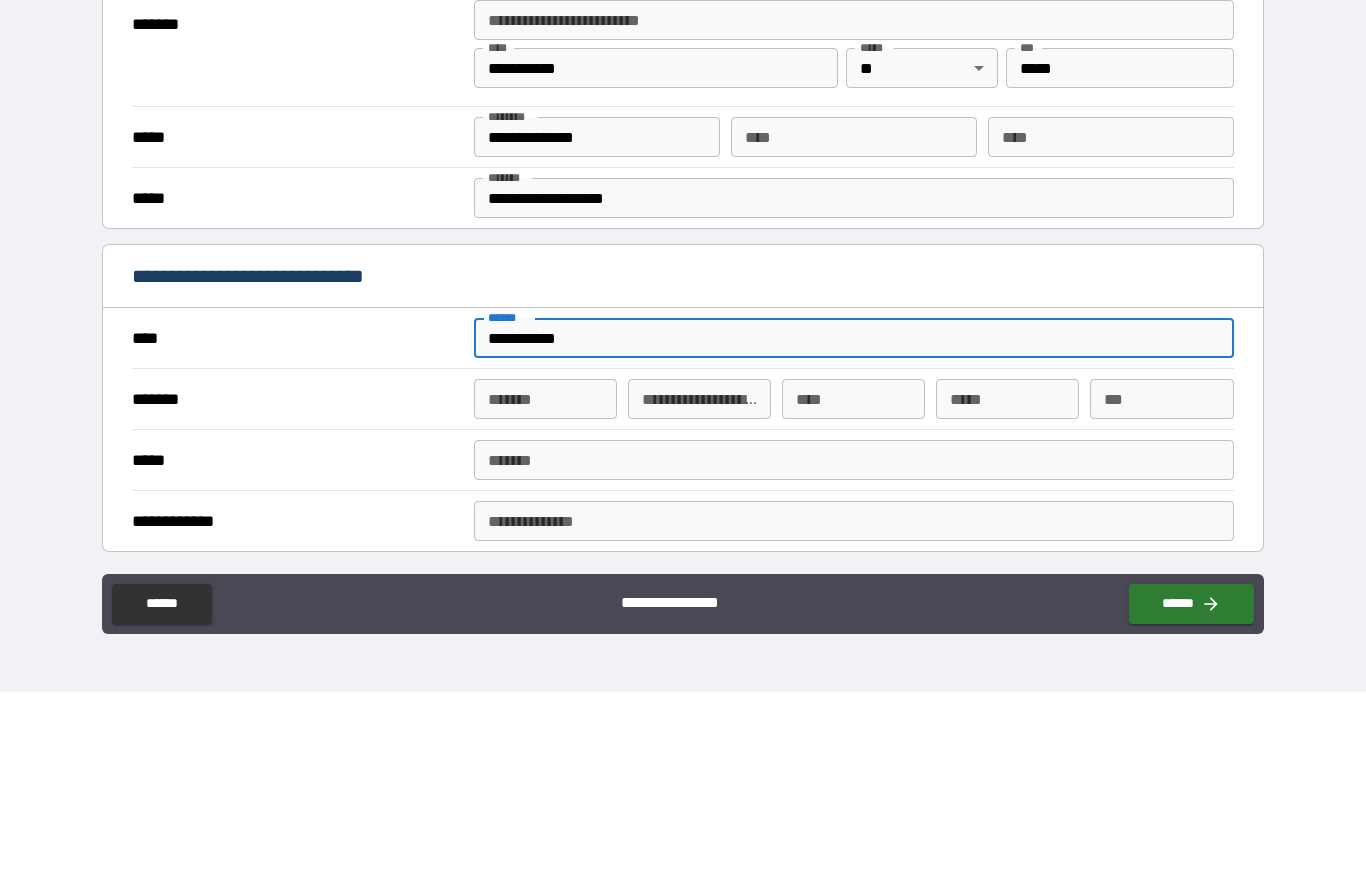 click on "*******" at bounding box center (545, 595) 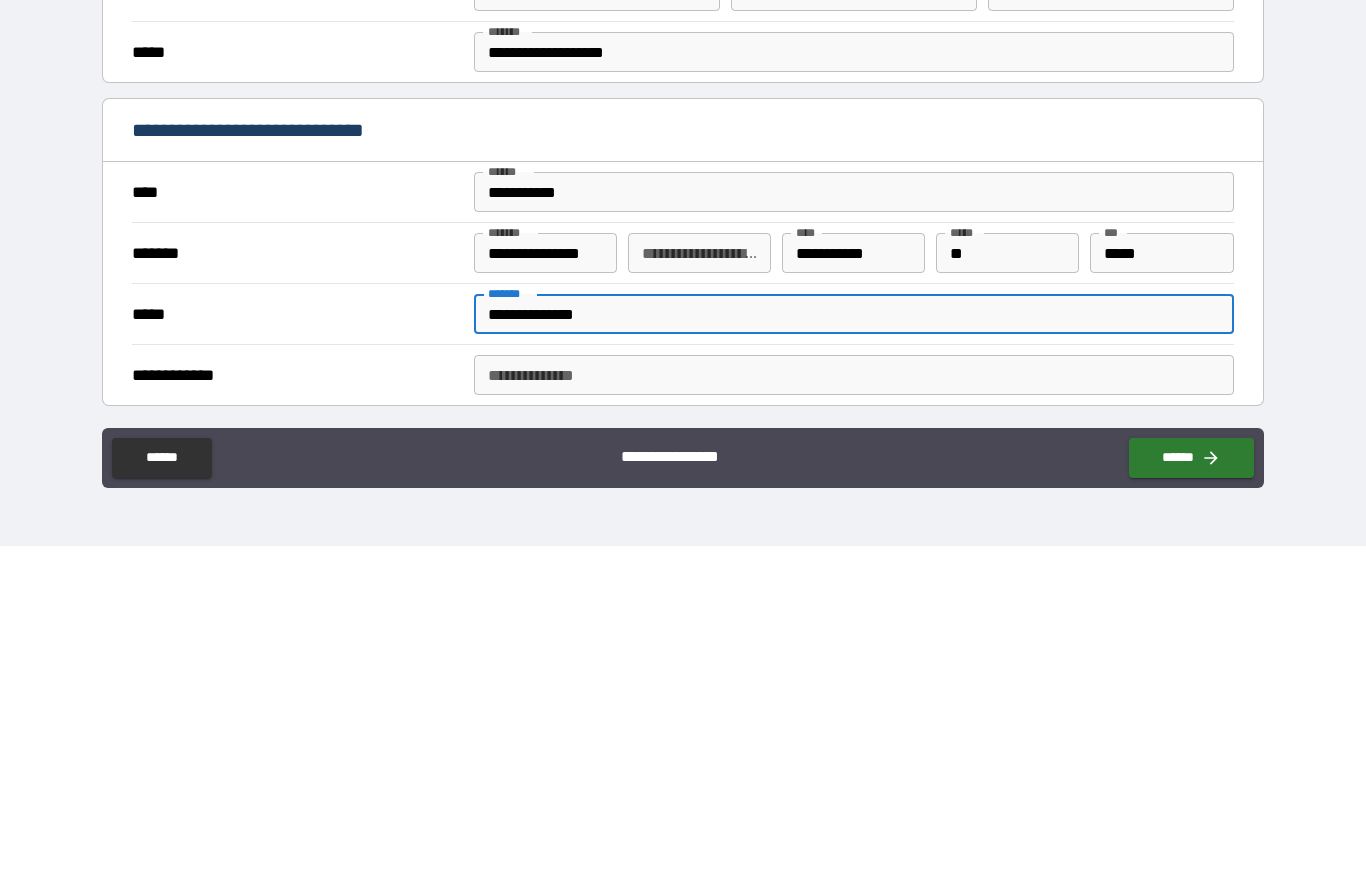click on "**********" at bounding box center (854, 717) 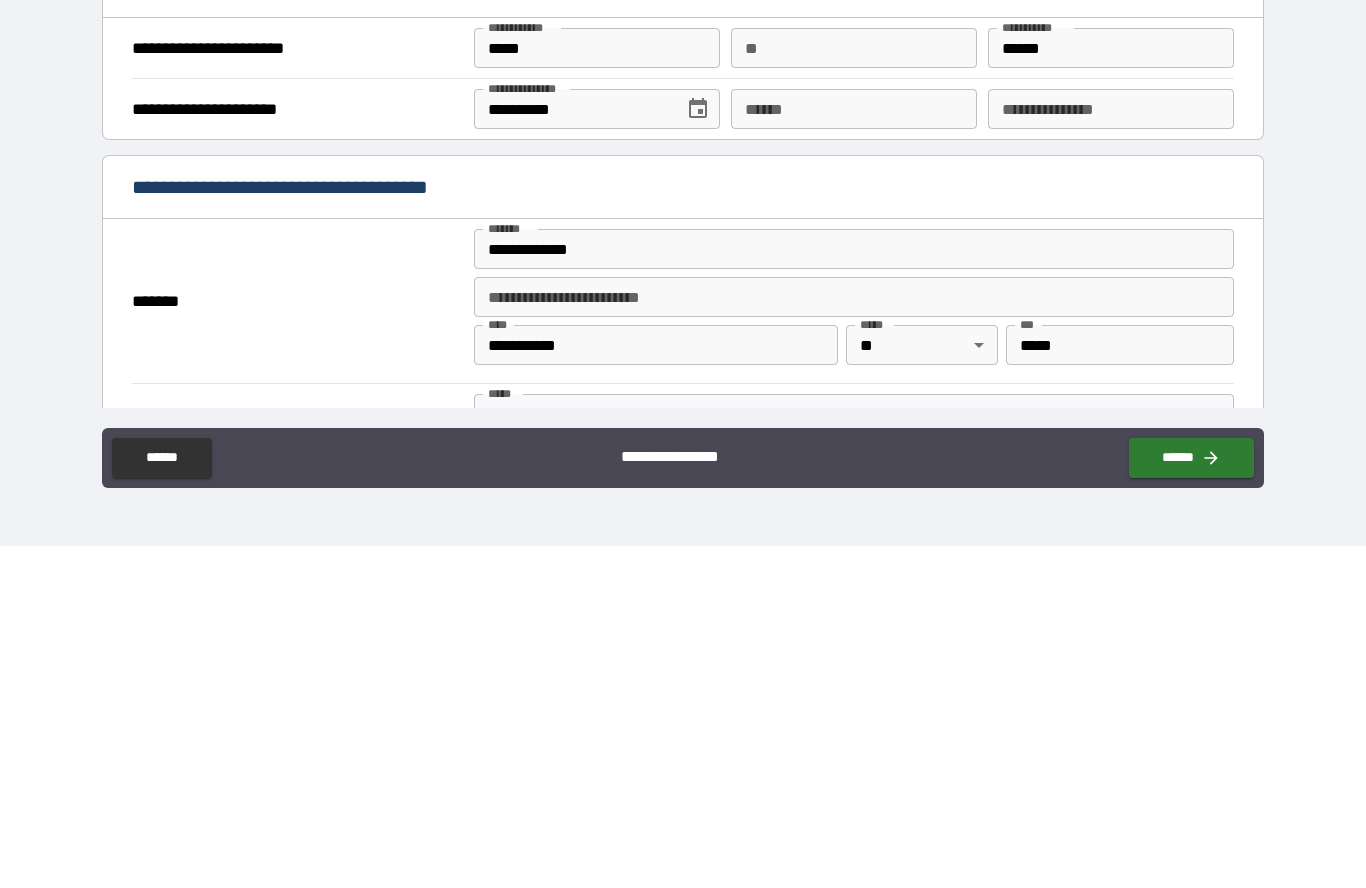 scroll, scrollTop: 1265, scrollLeft: 0, axis: vertical 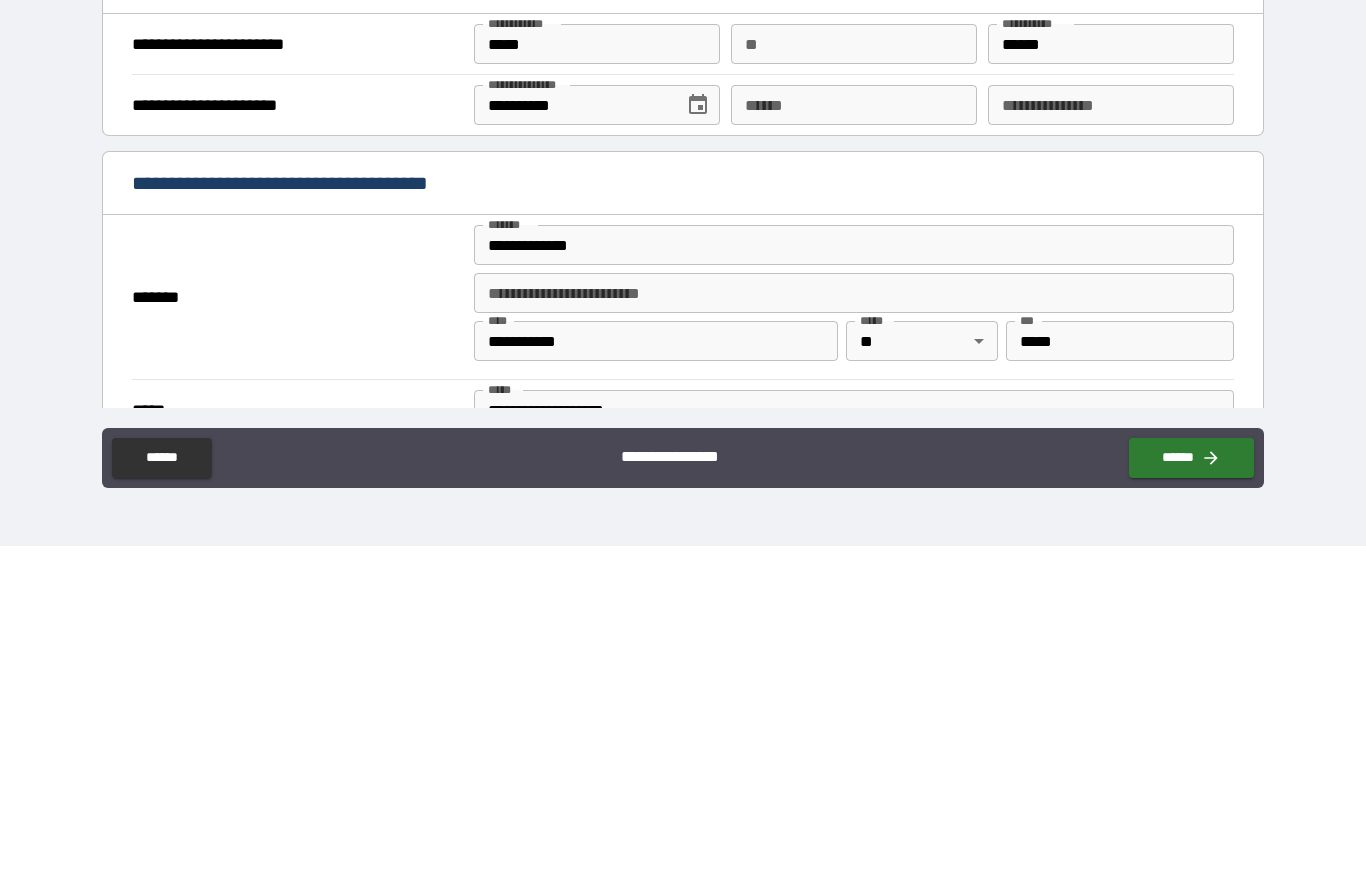 click on "****   *" at bounding box center (854, 447) 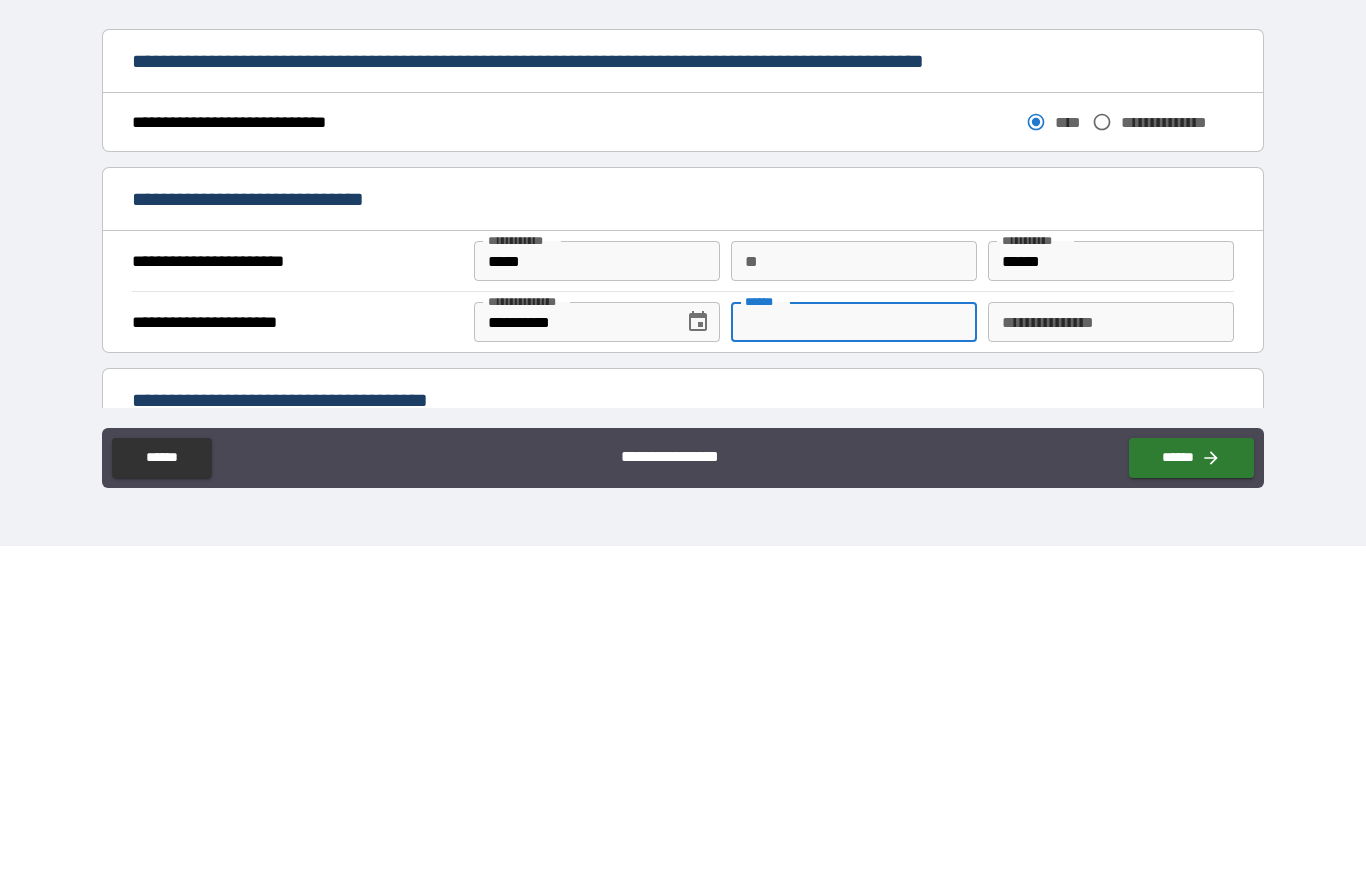 scroll, scrollTop: 1046, scrollLeft: 0, axis: vertical 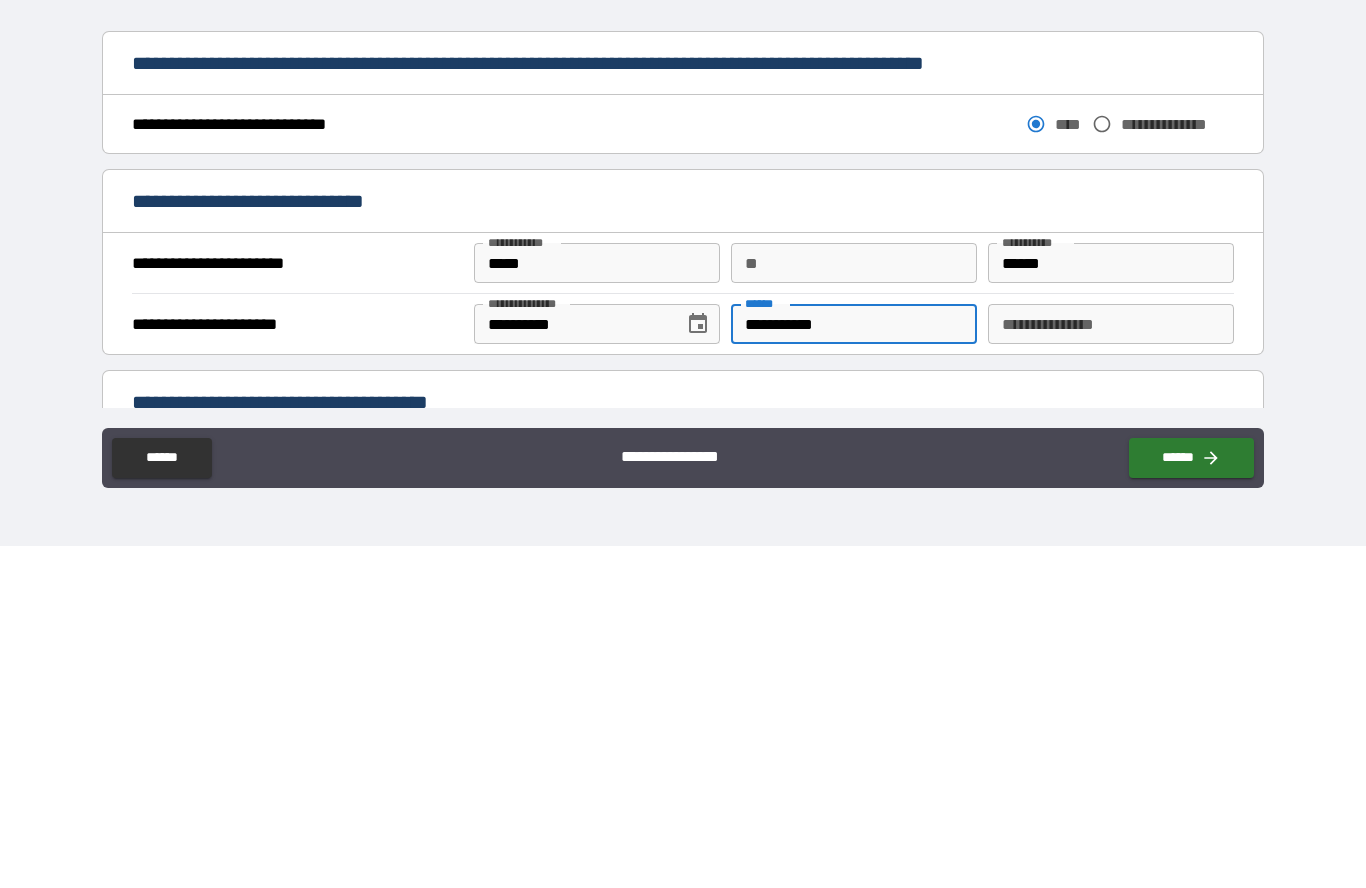 click on "**********" at bounding box center [1111, 666] 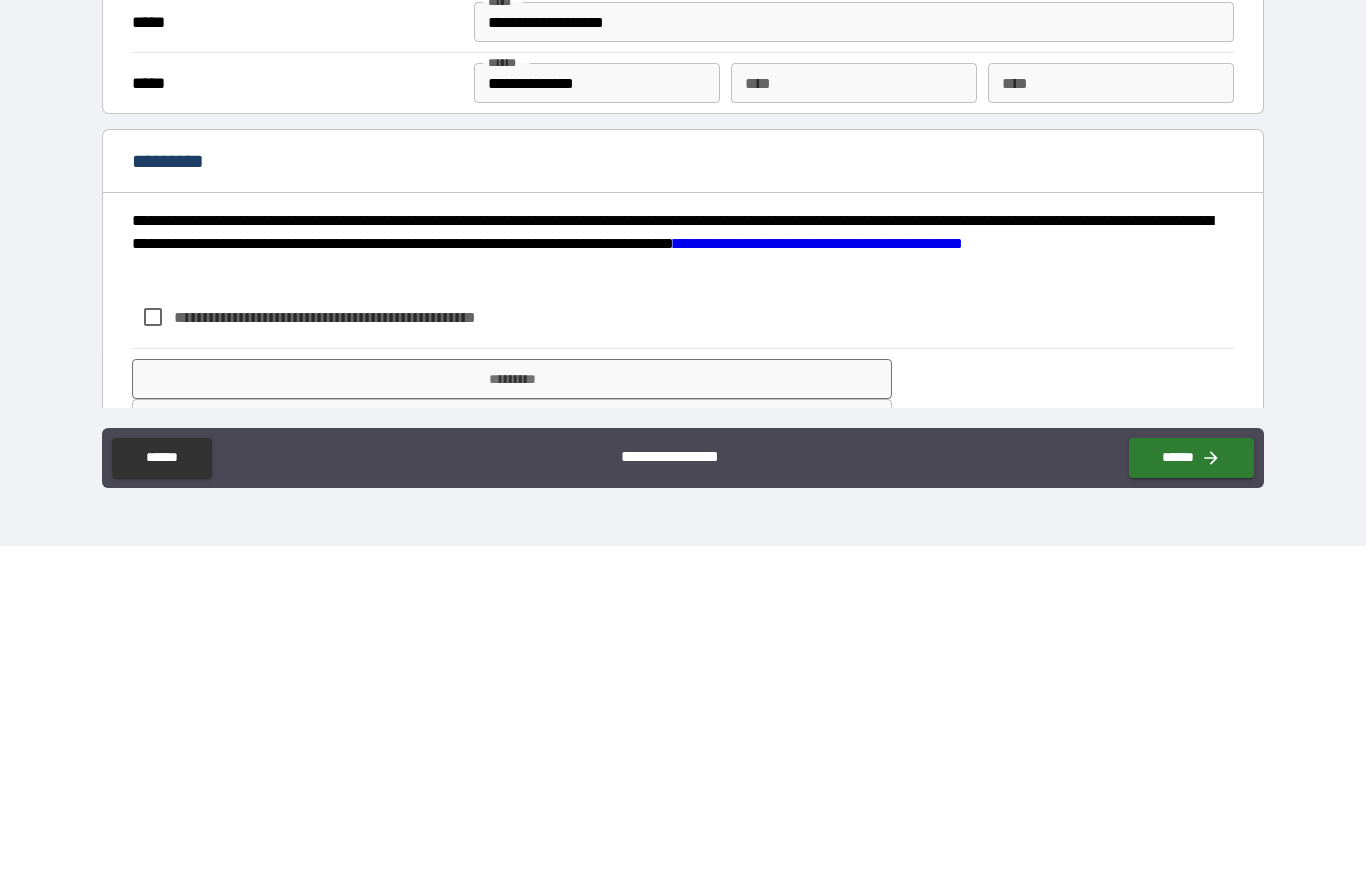 scroll, scrollTop: 1654, scrollLeft: 0, axis: vertical 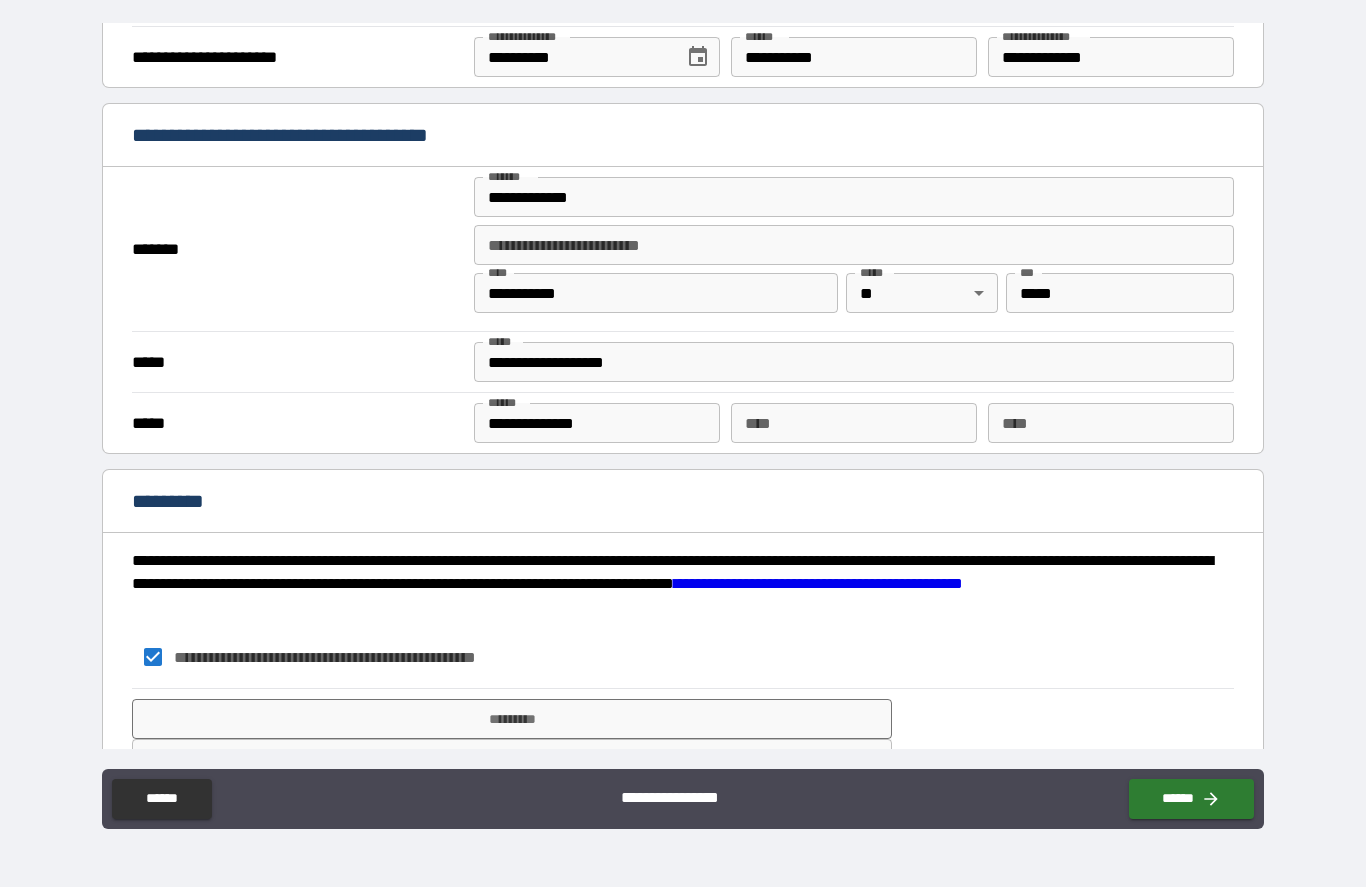 click on "*********" at bounding box center (512, 720) 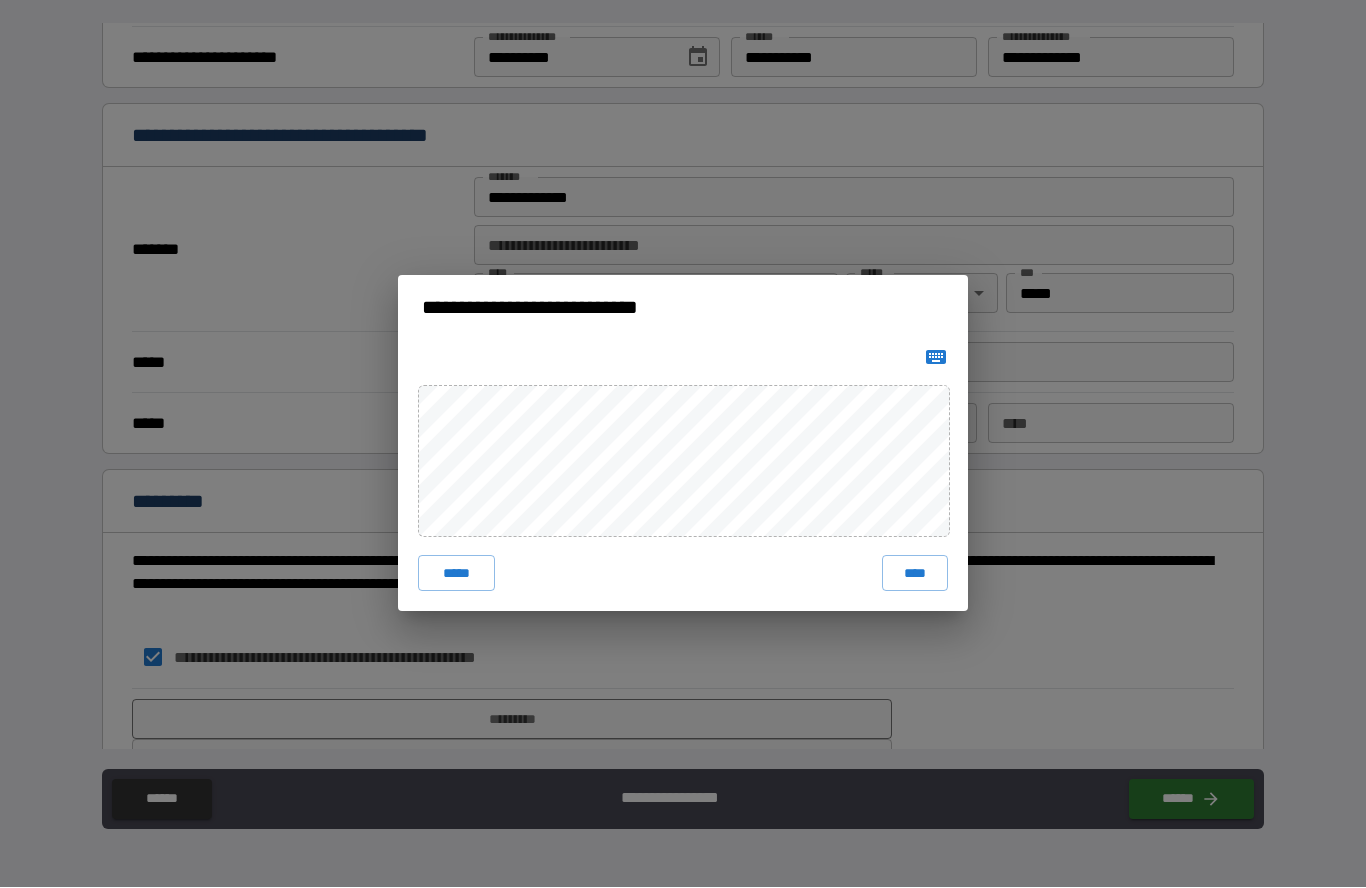 click on "****" at bounding box center (915, 574) 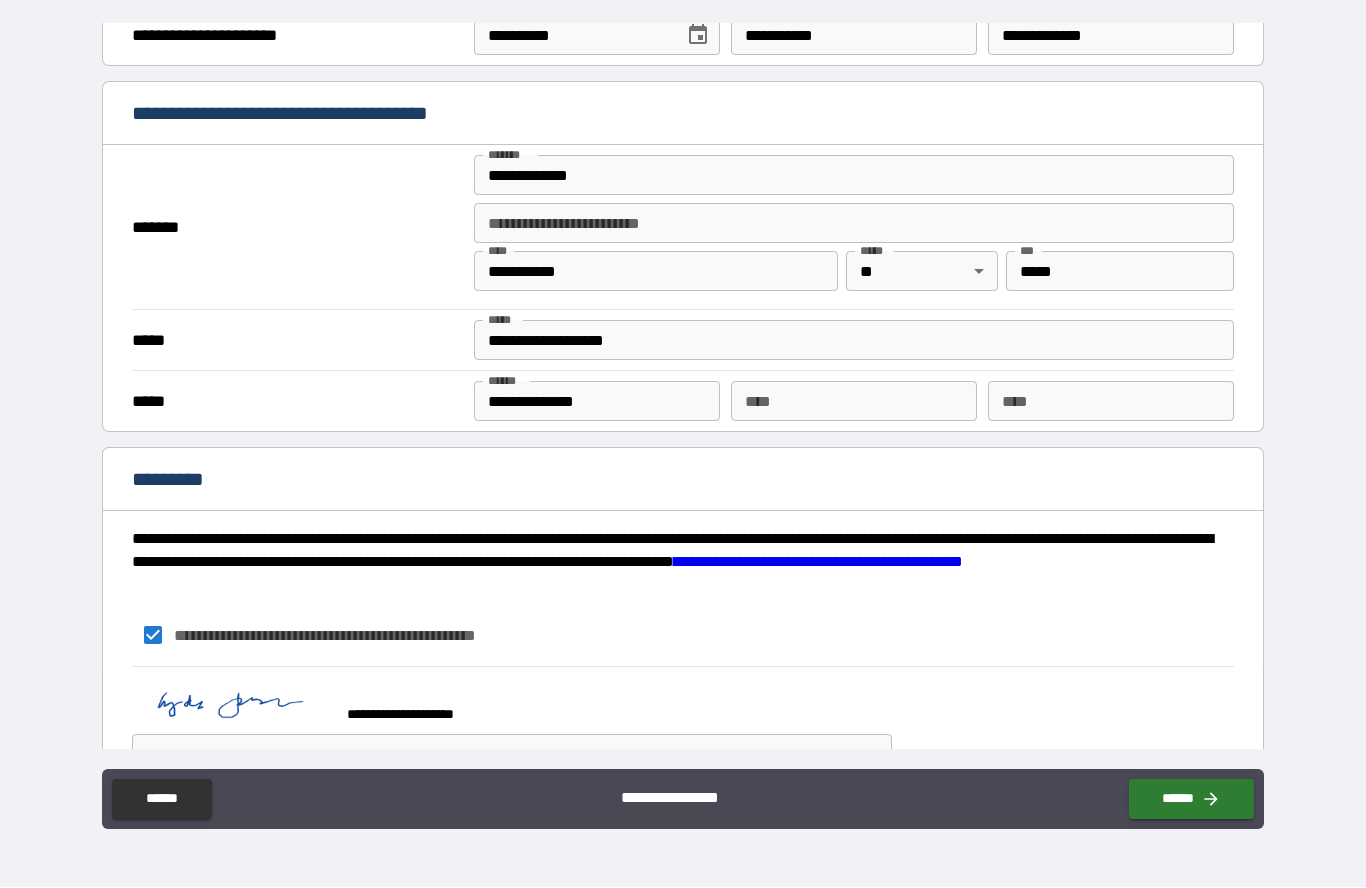 scroll, scrollTop: 1674, scrollLeft: 0, axis: vertical 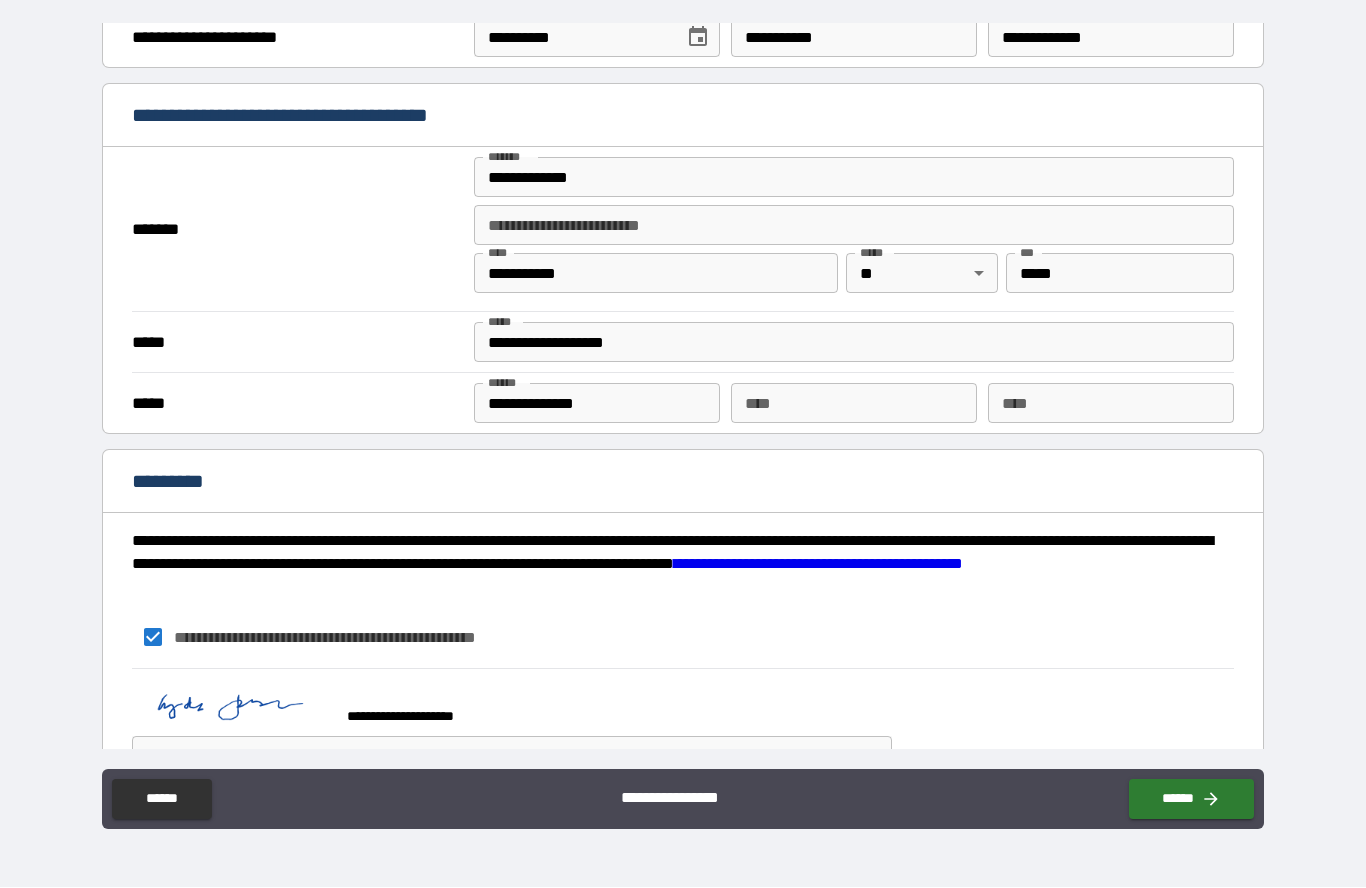 click on "**********" at bounding box center [683, 399] 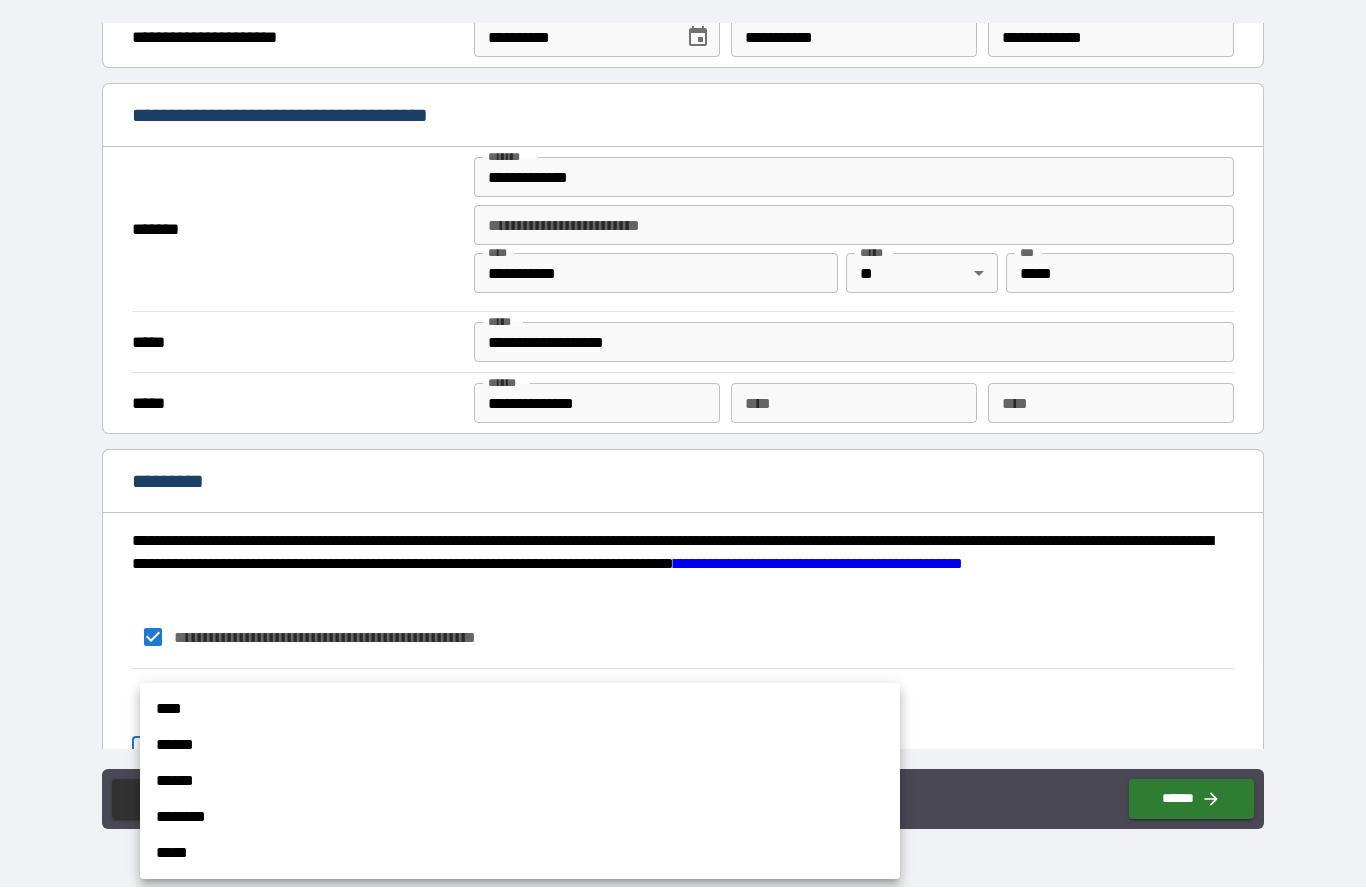 click on "****" at bounding box center [520, 710] 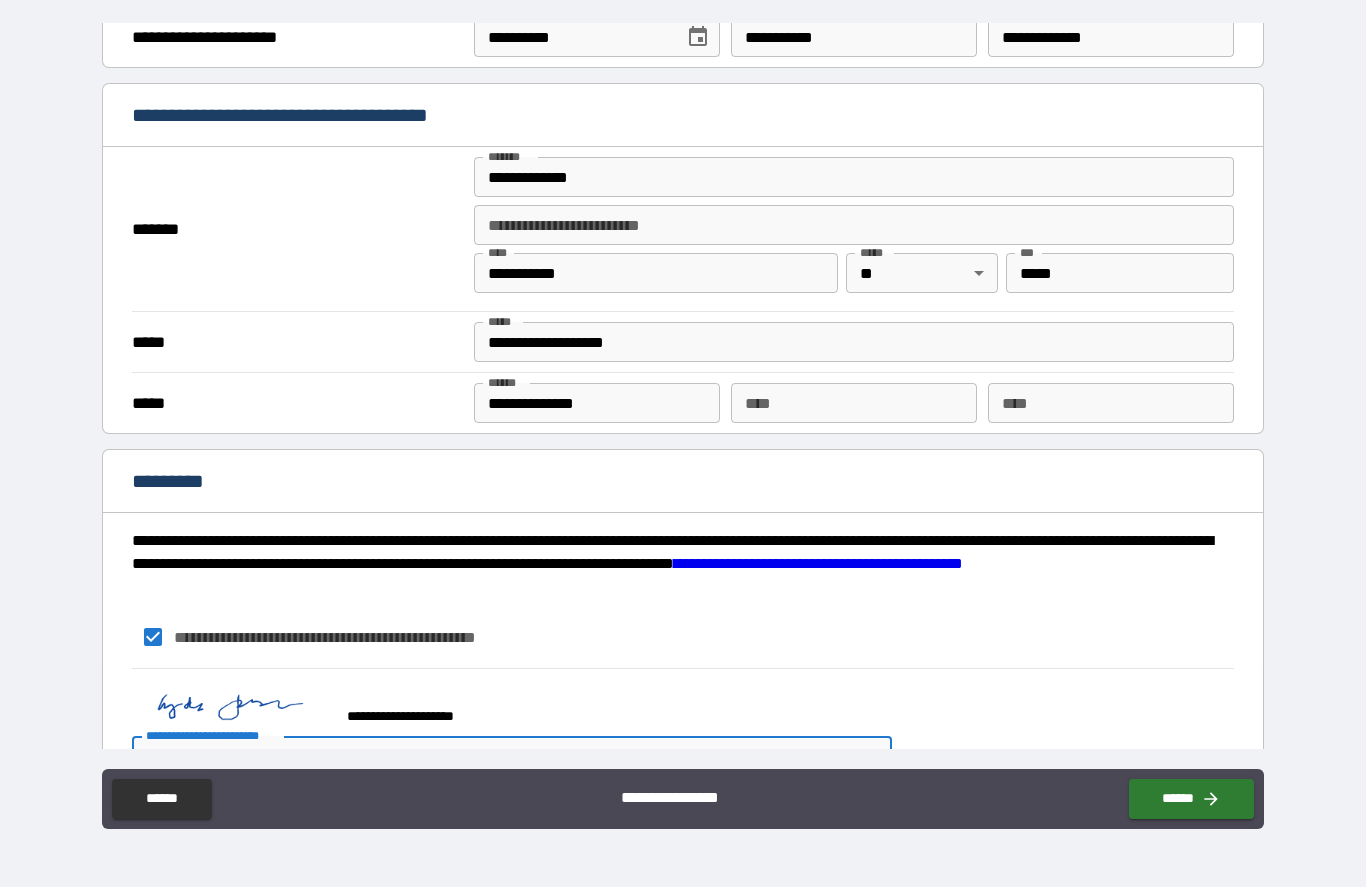 click on "******" at bounding box center (1191, 800) 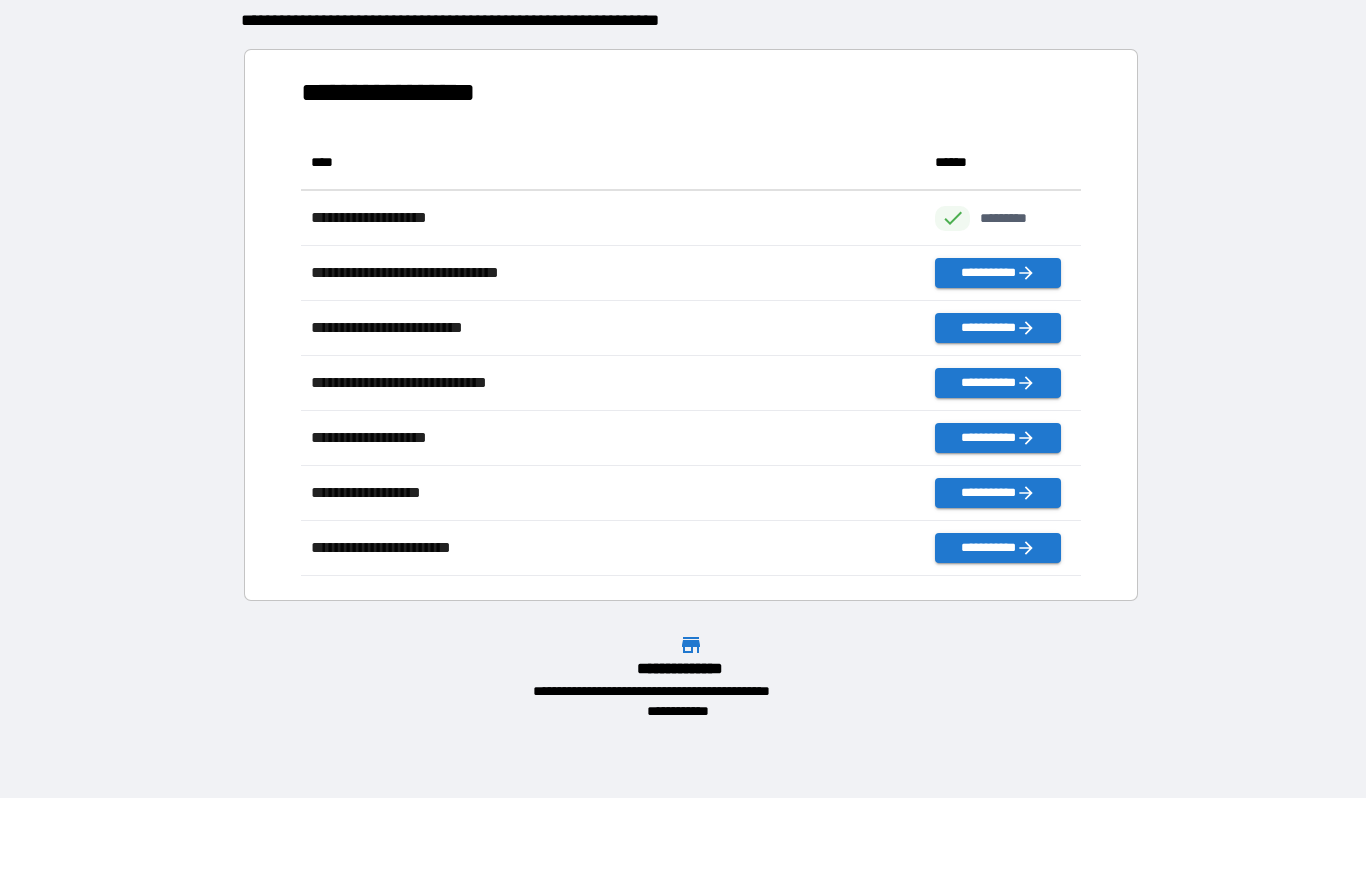 scroll, scrollTop: 1, scrollLeft: 1, axis: both 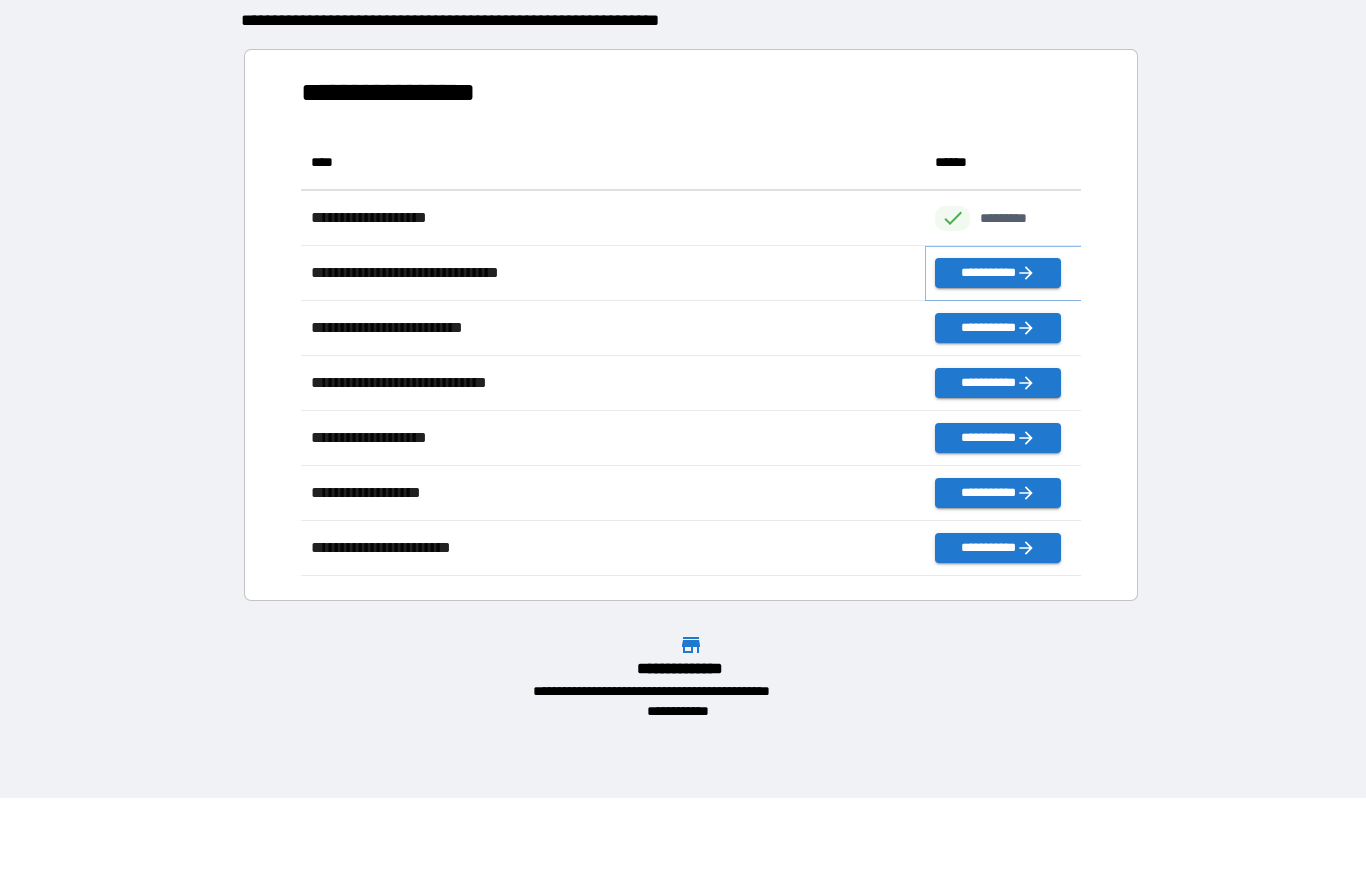 click on "**********" at bounding box center [997, 274] 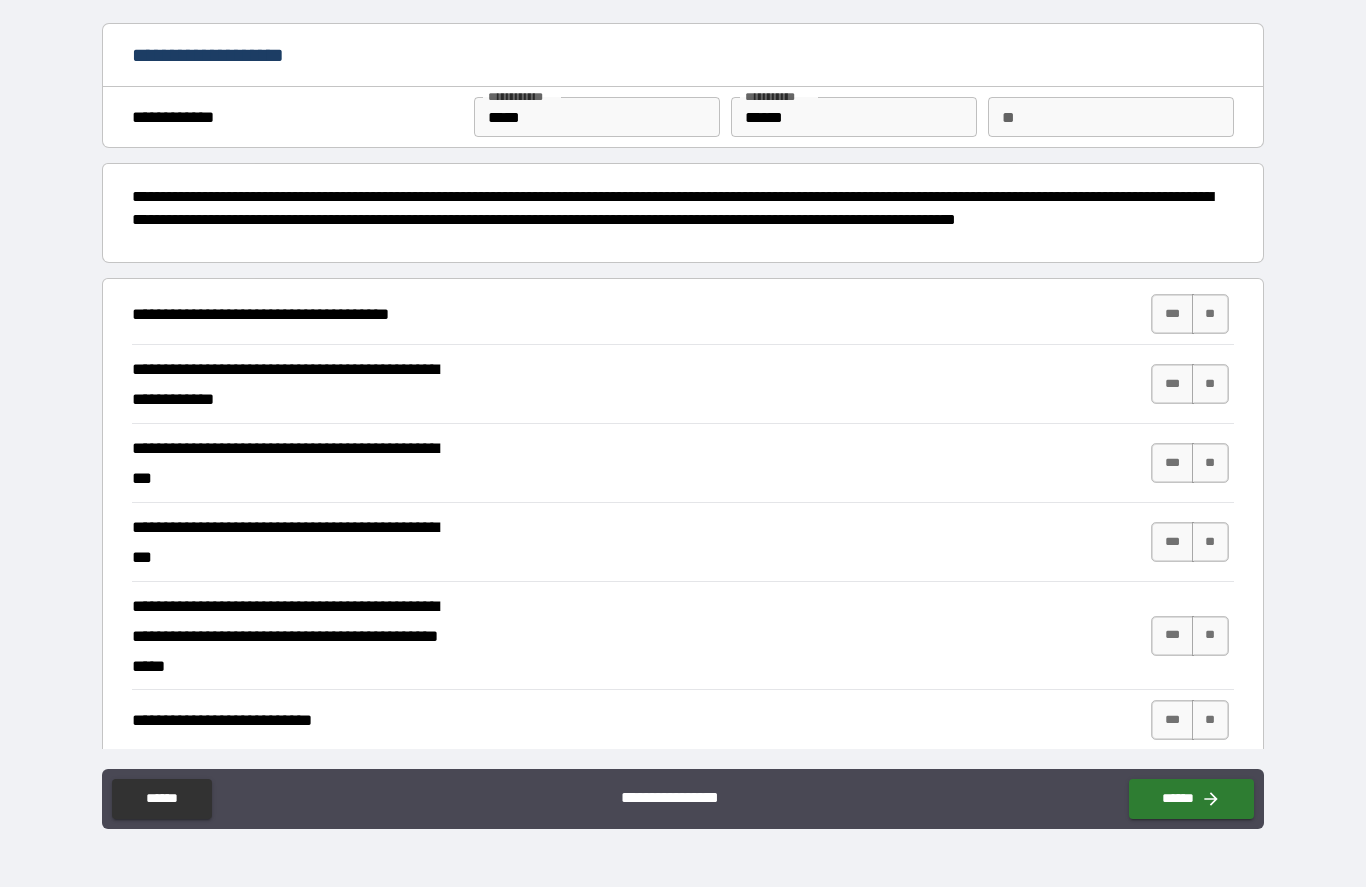 click on "***" at bounding box center [1172, 315] 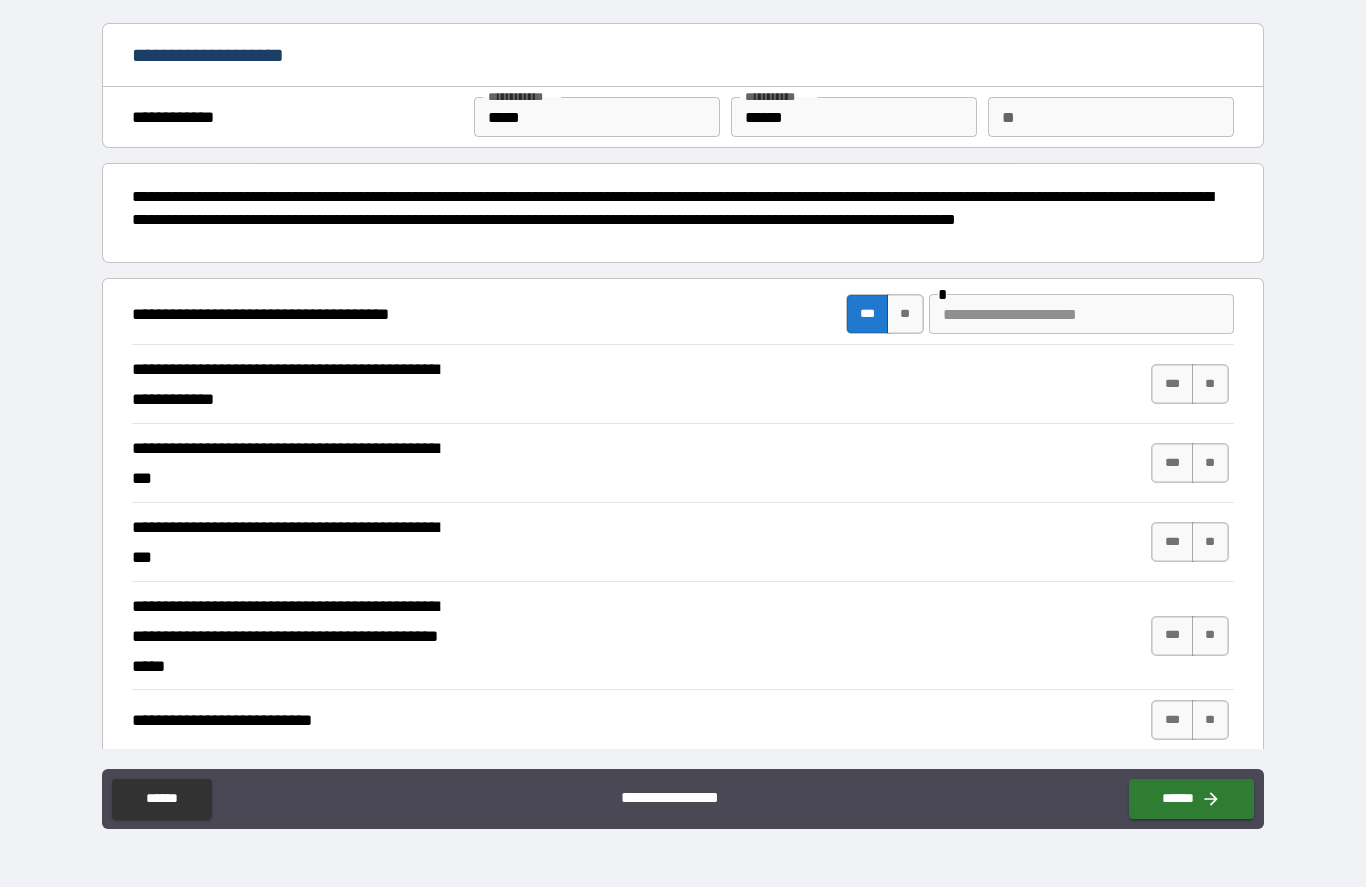 click on "***" at bounding box center [1172, 385] 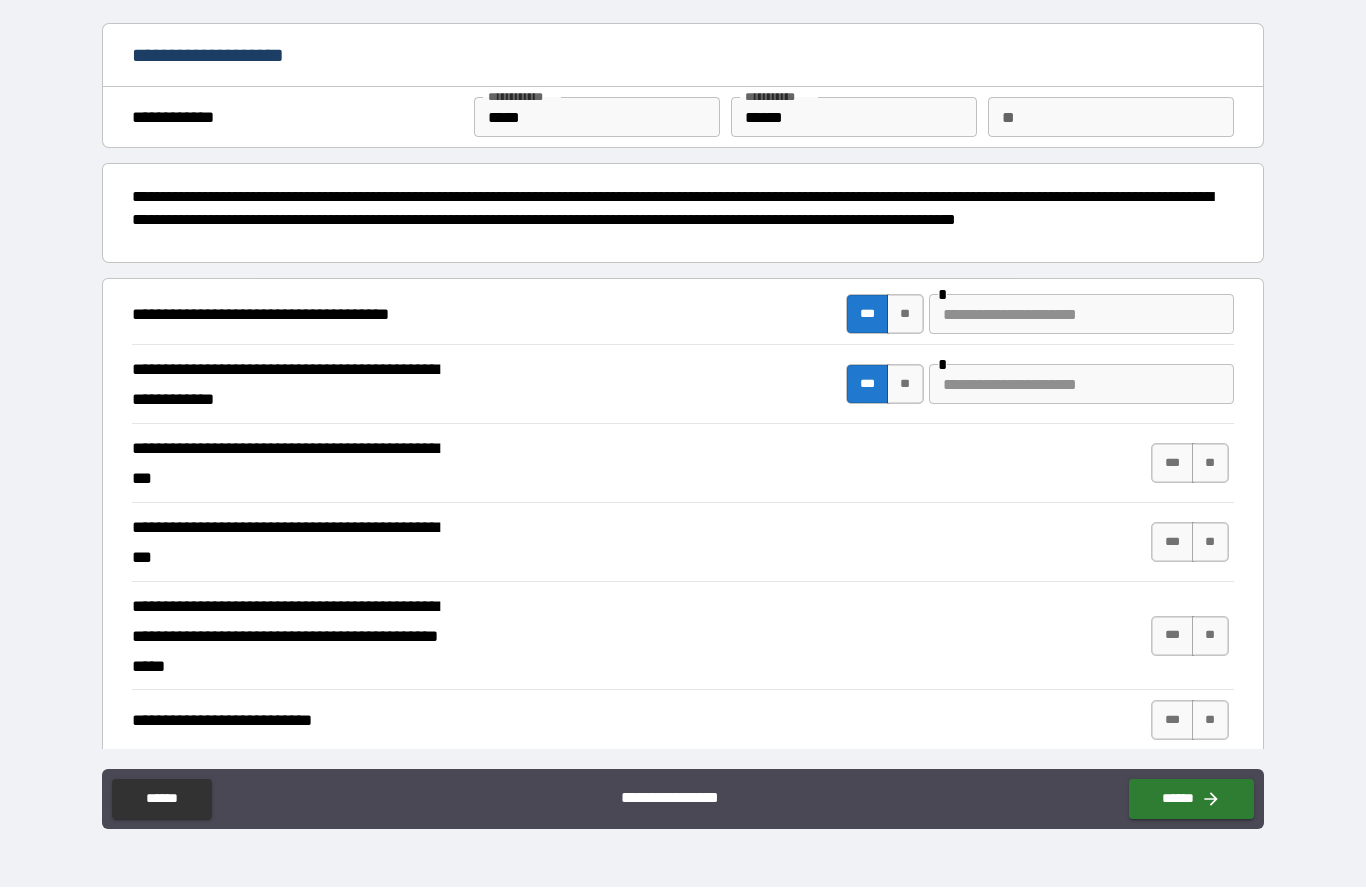 click at bounding box center [1081, 315] 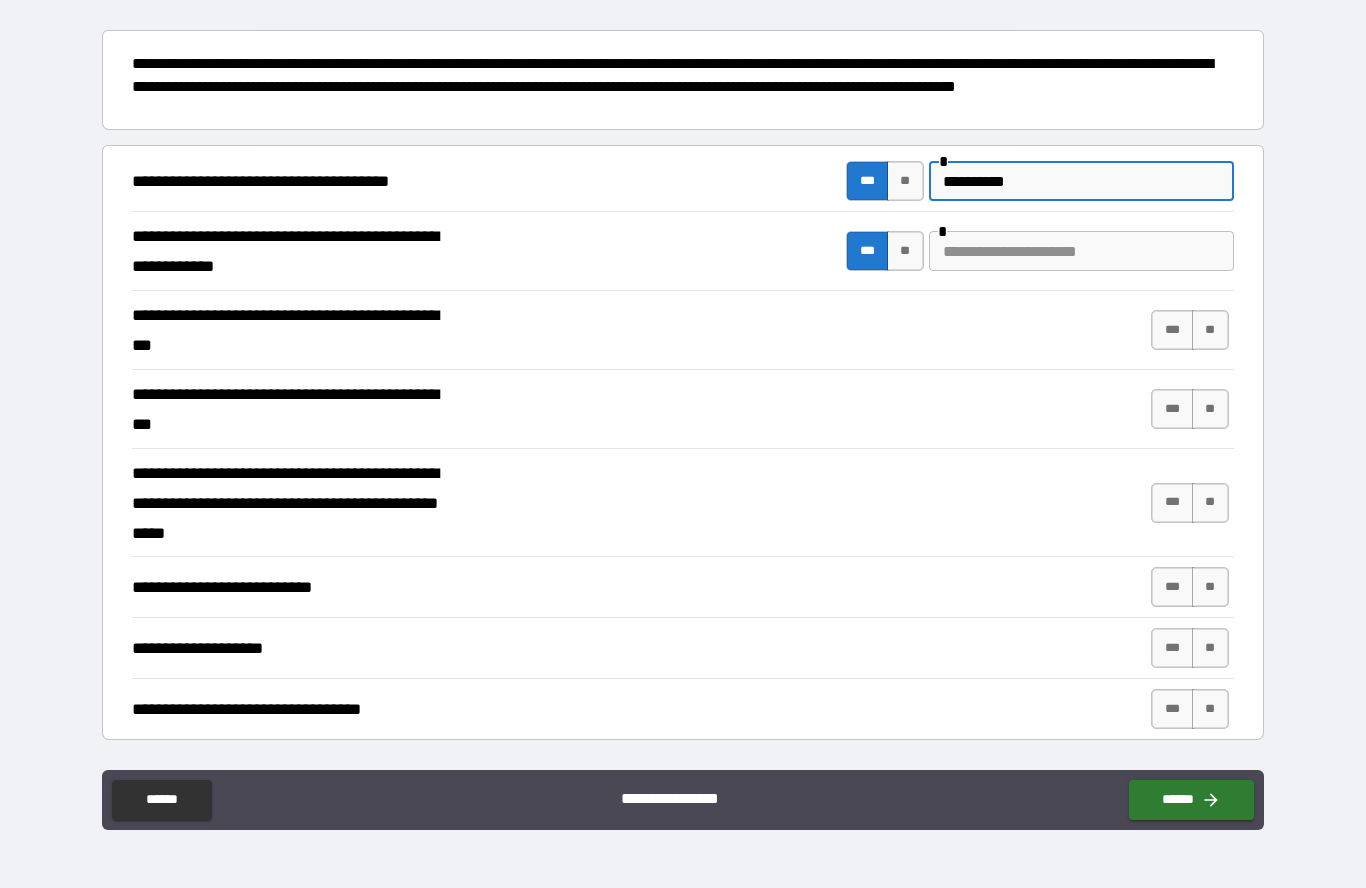 scroll, scrollTop: 128, scrollLeft: 0, axis: vertical 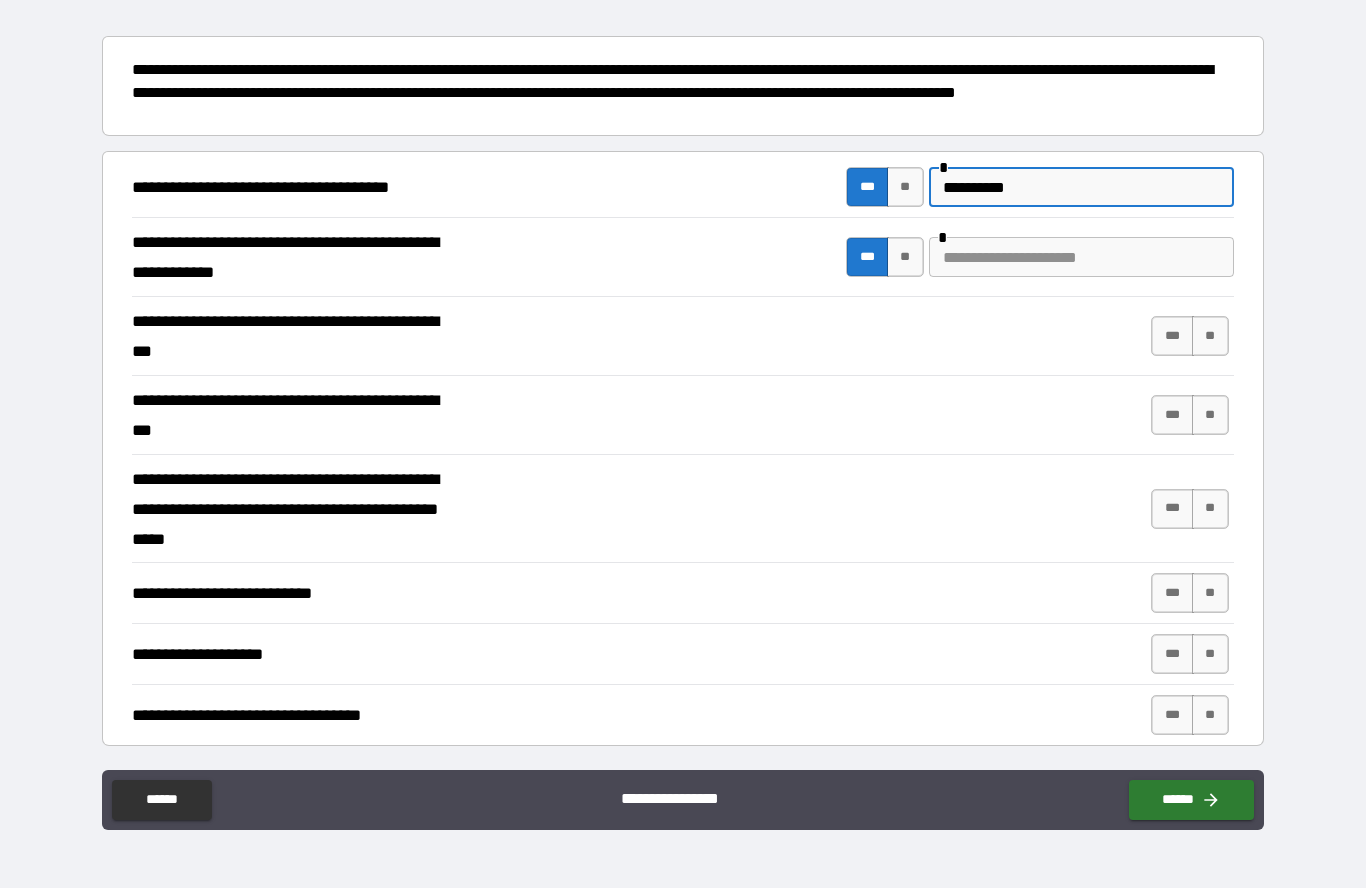 click at bounding box center (1081, 257) 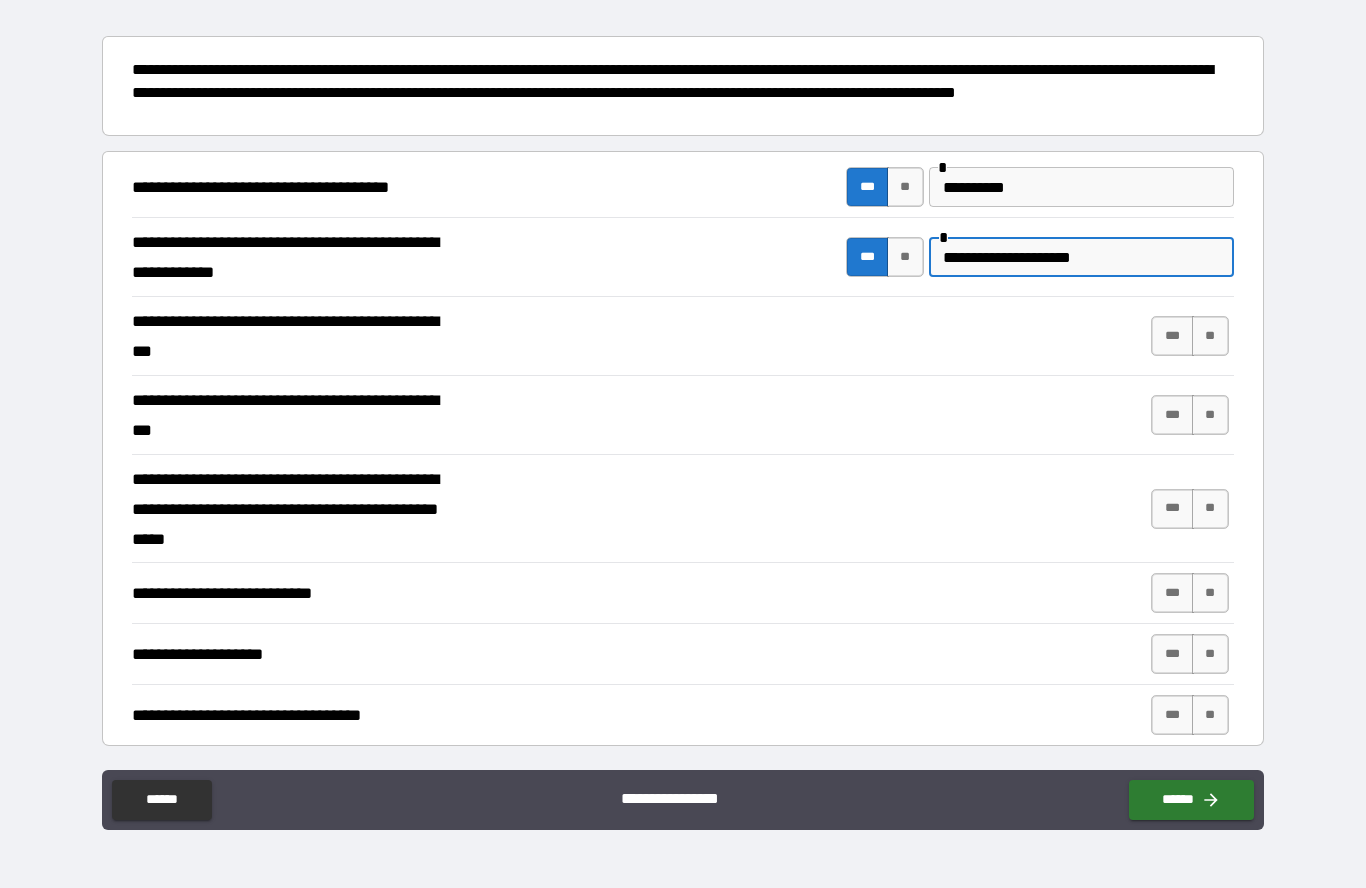 click on "**" at bounding box center (1210, 336) 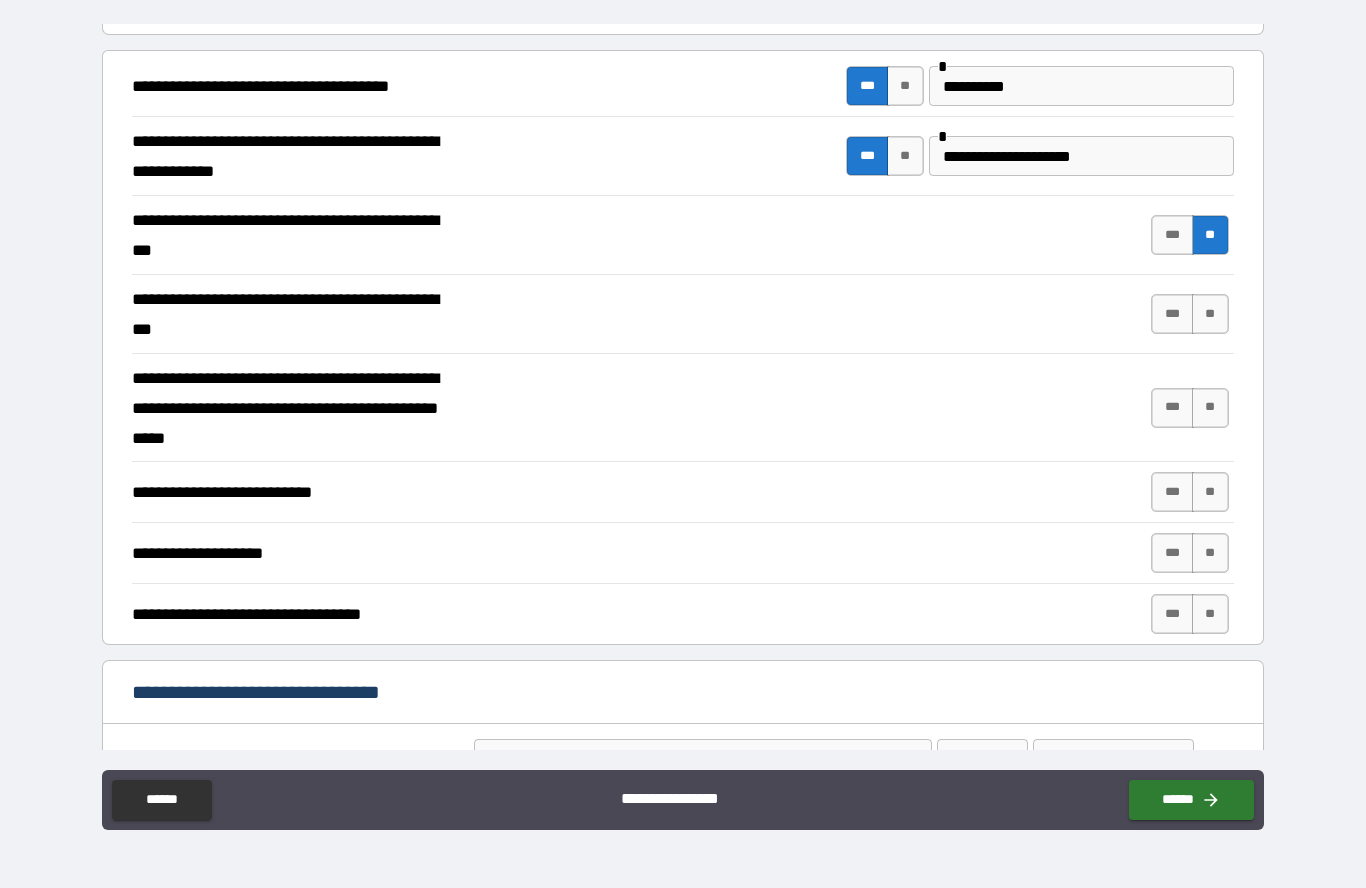 scroll, scrollTop: 252, scrollLeft: 0, axis: vertical 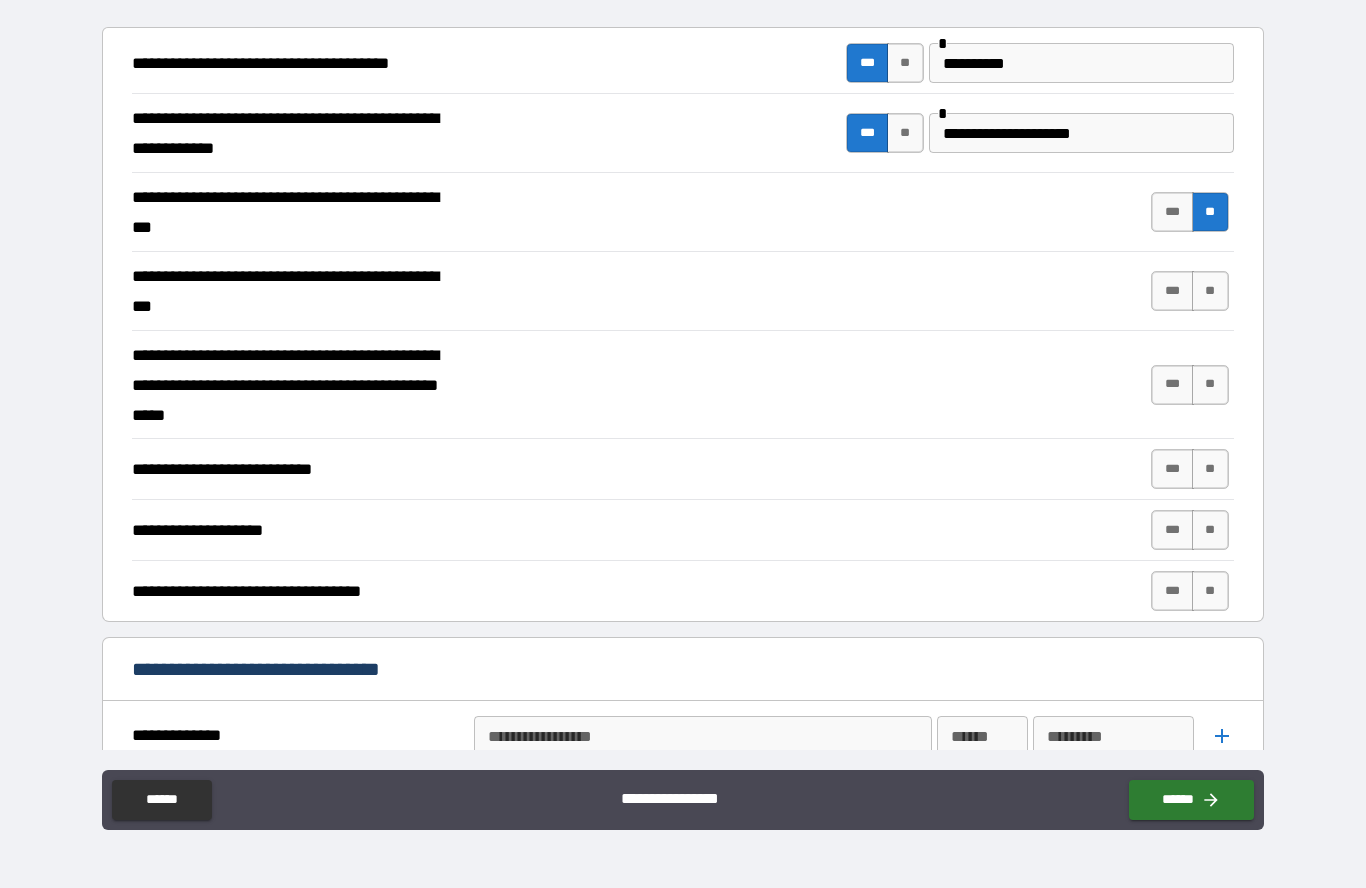 click on "**" at bounding box center (1210, 291) 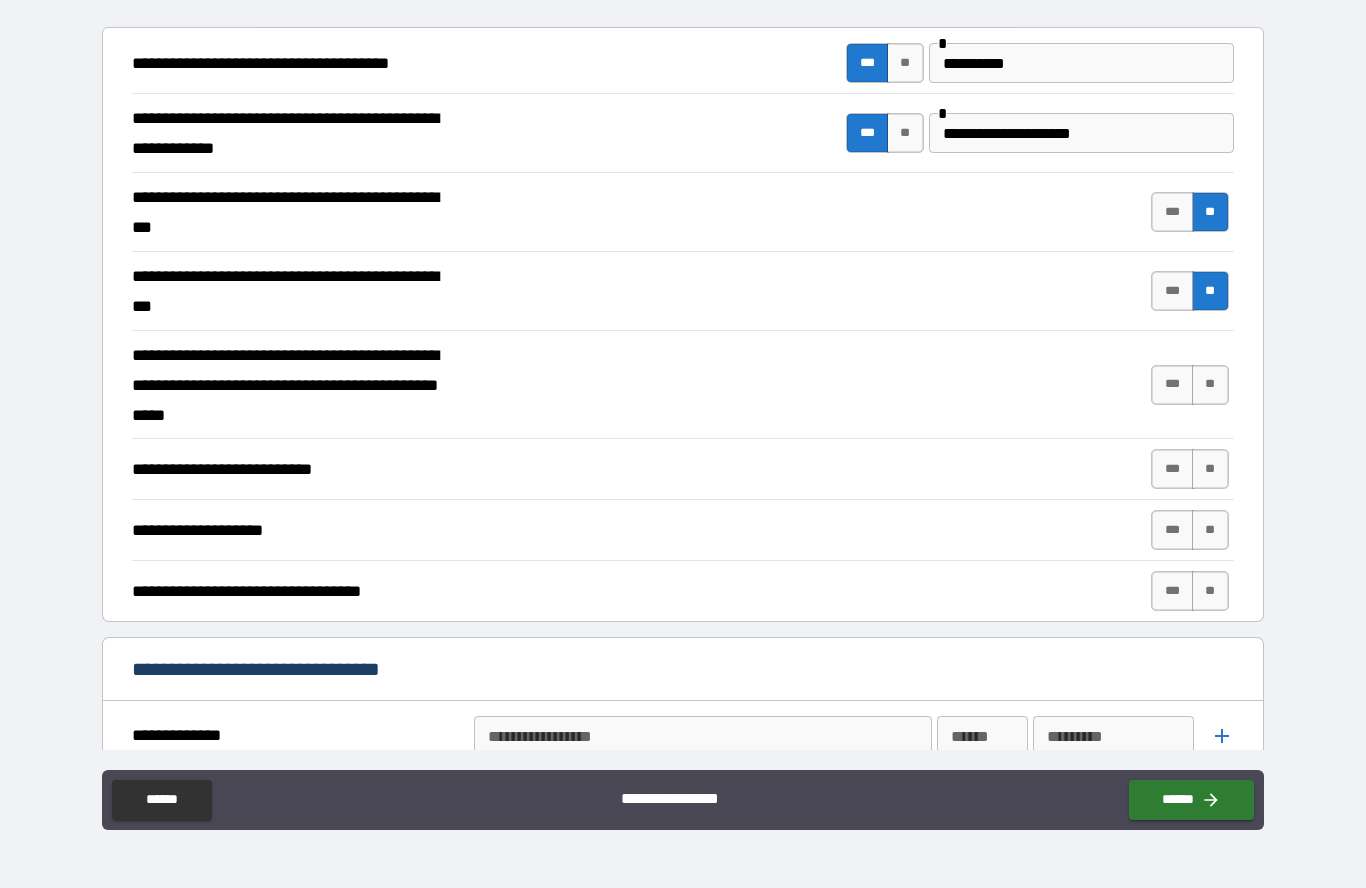 click on "**" at bounding box center (1210, 385) 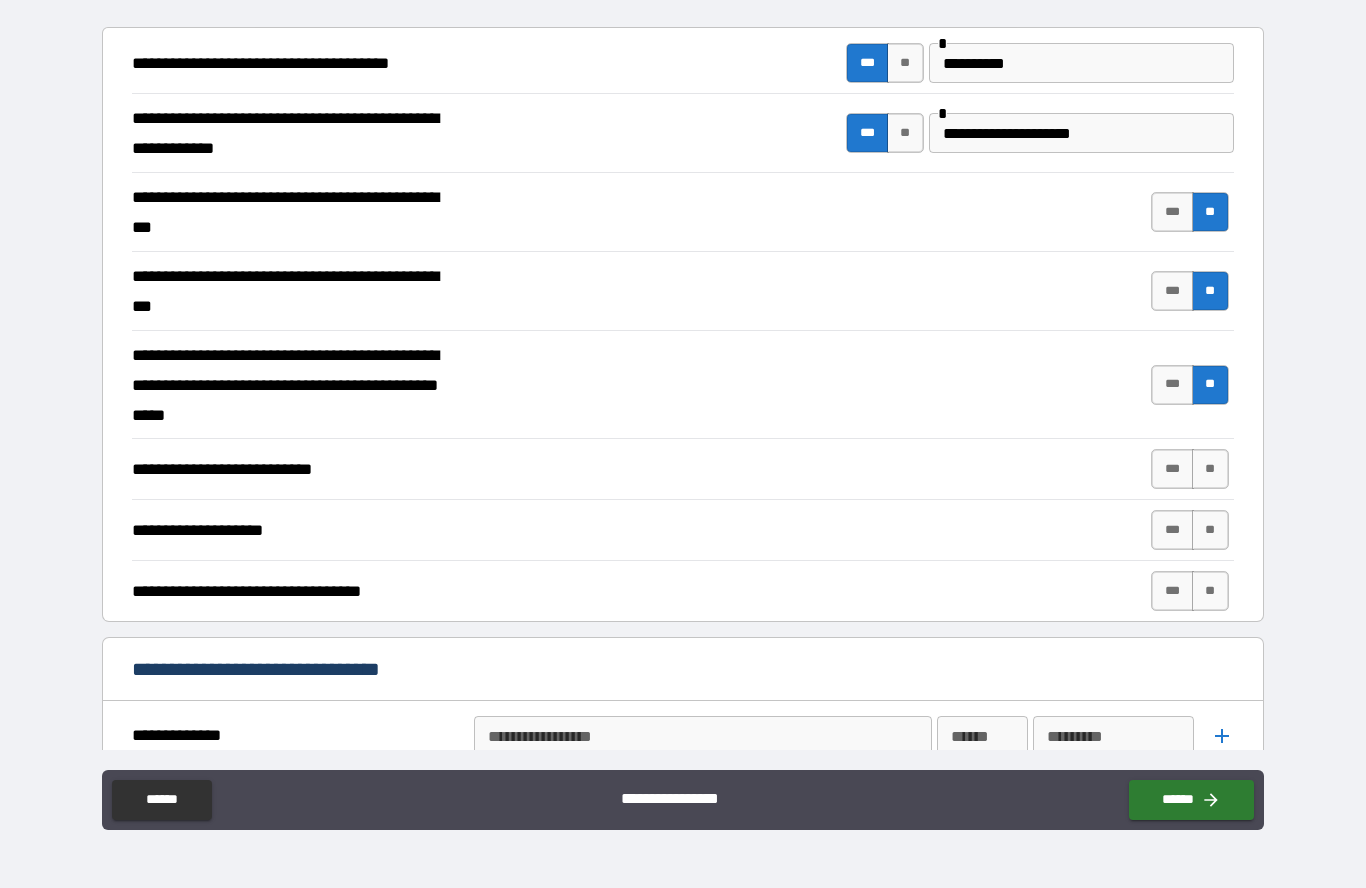 click on "**" at bounding box center (1210, 469) 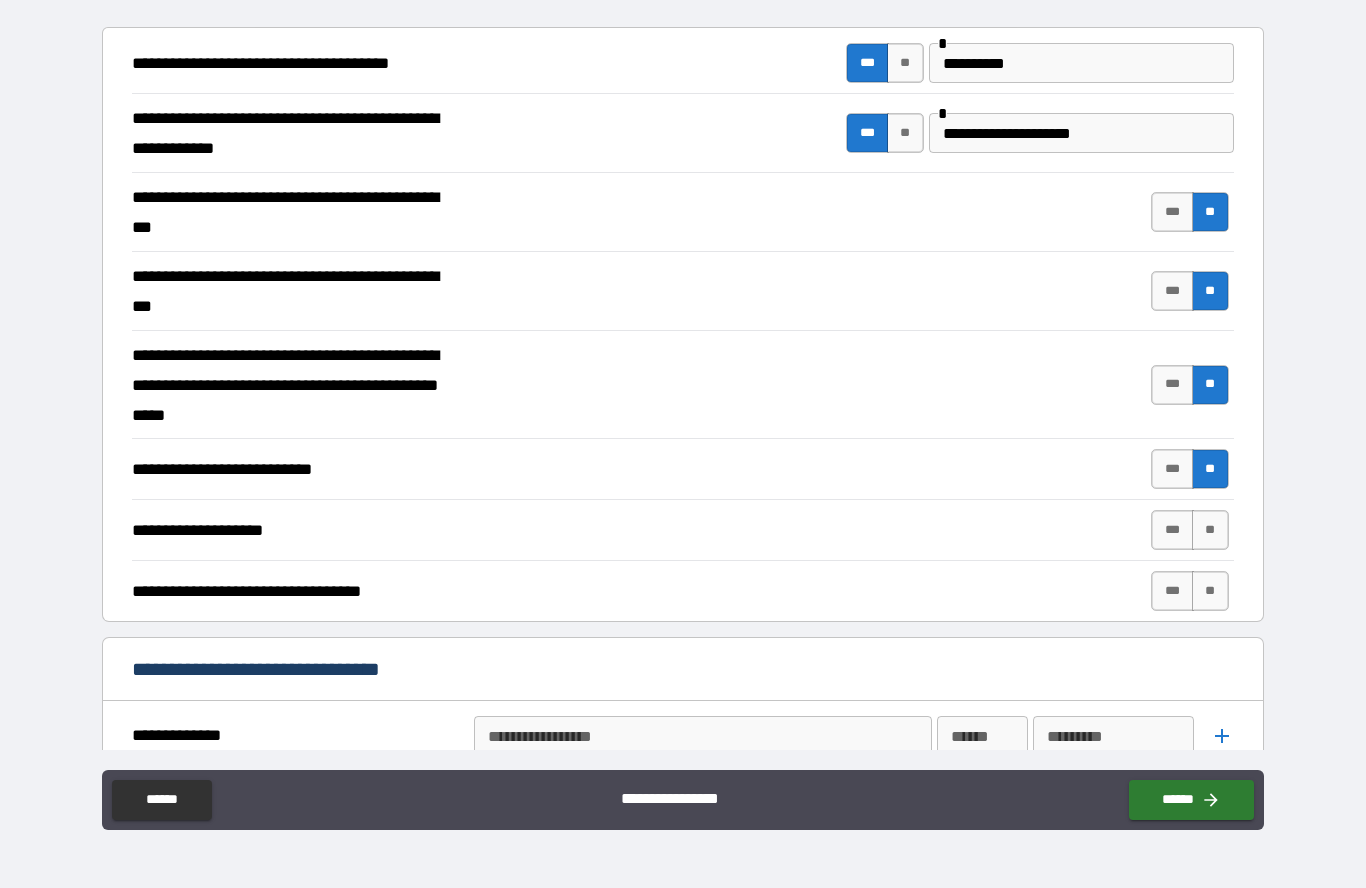 click on "**" at bounding box center [1210, 530] 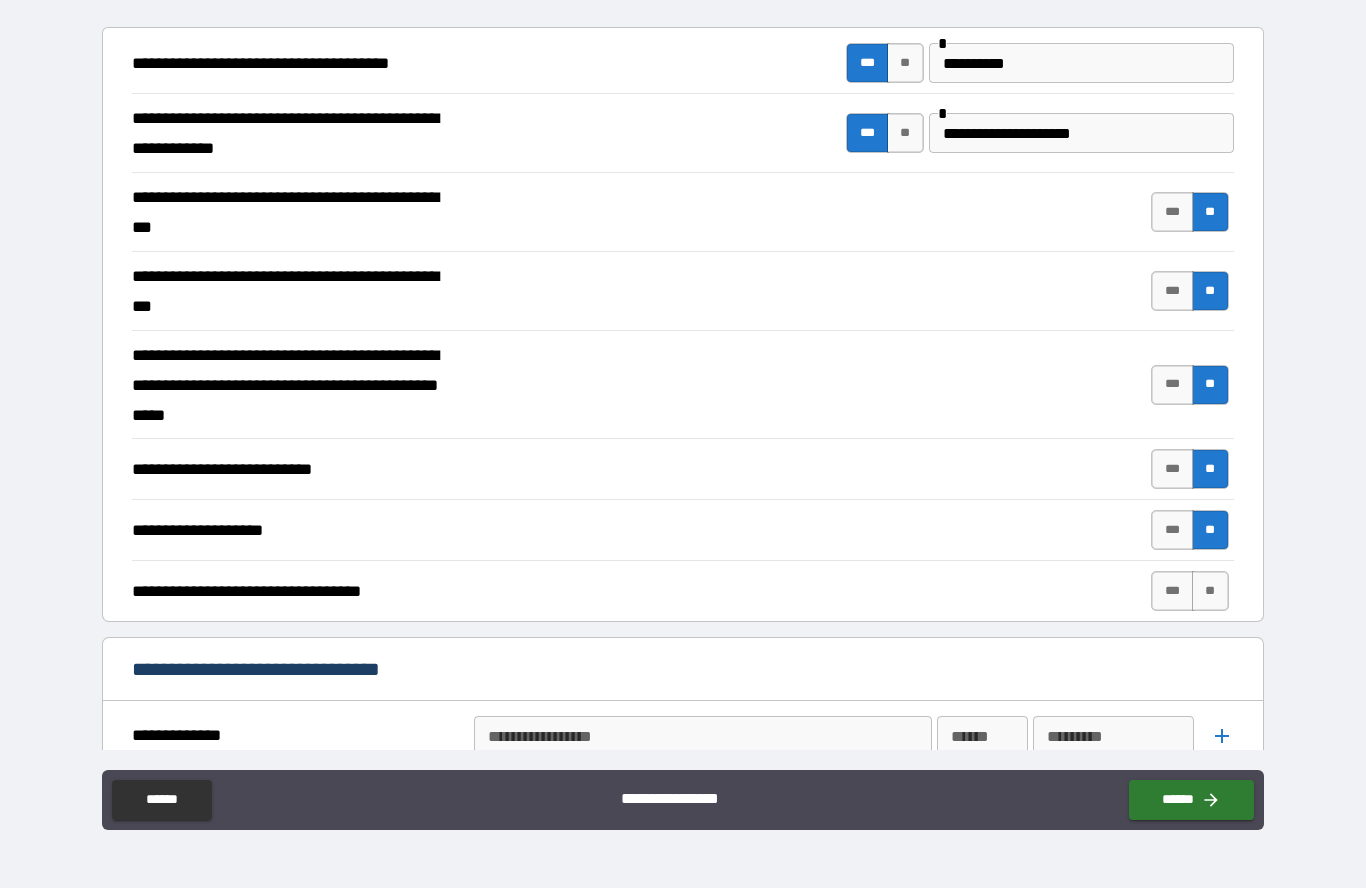 click on "**" at bounding box center (1210, 591) 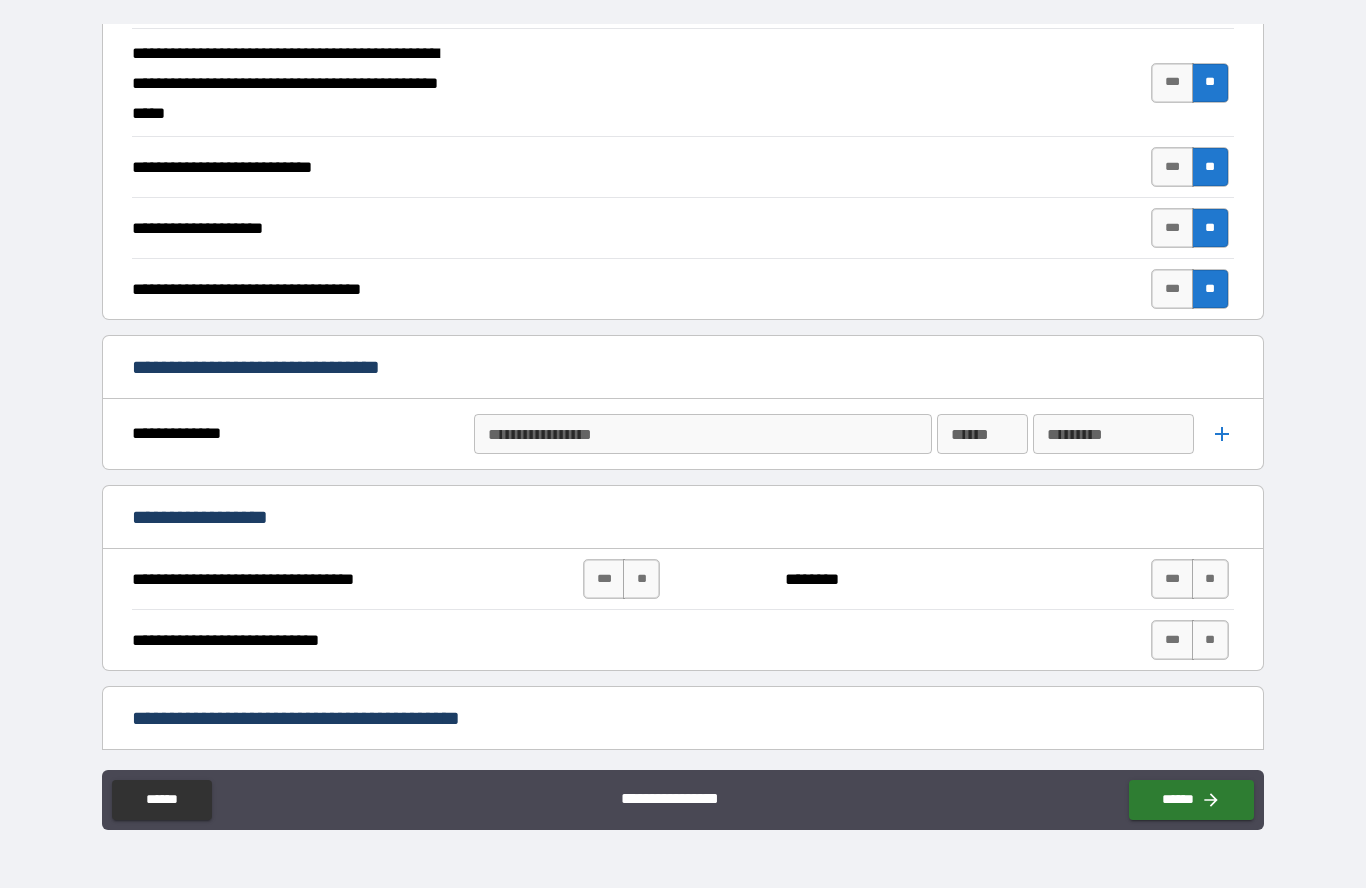 scroll, scrollTop: 555, scrollLeft: 0, axis: vertical 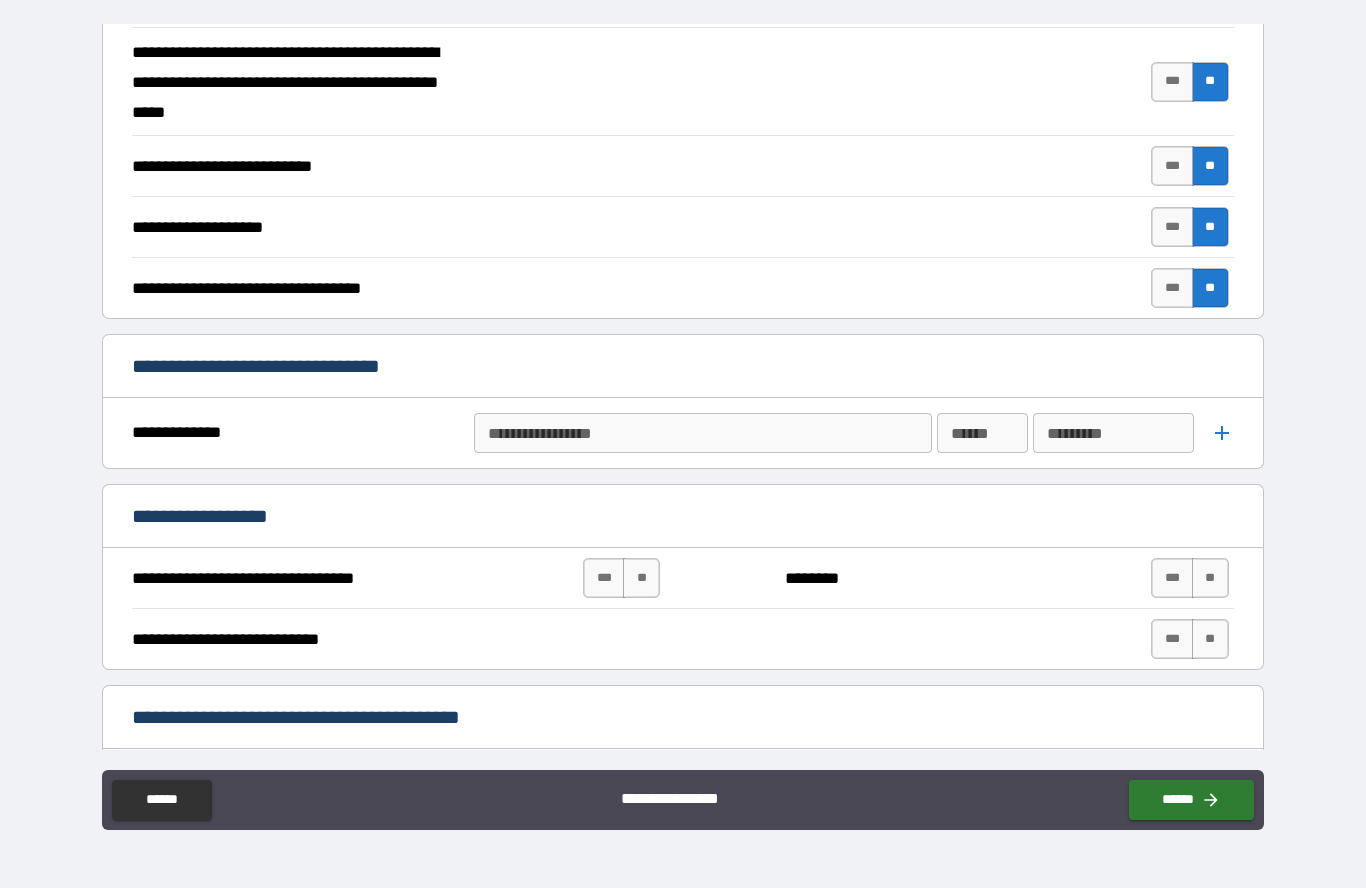 click on "**********" at bounding box center [703, 433] 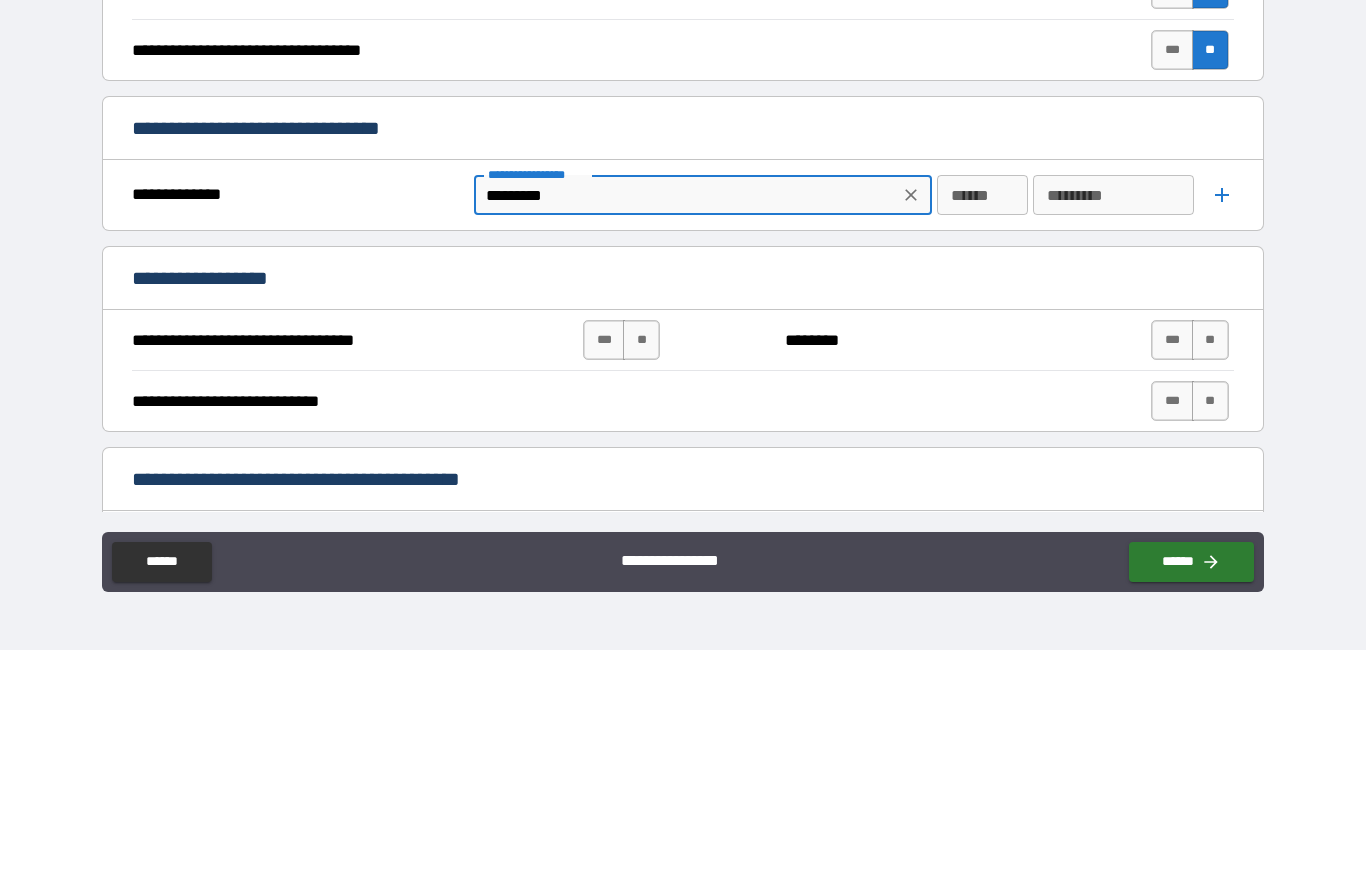 click on "****** ******" at bounding box center (983, 433) 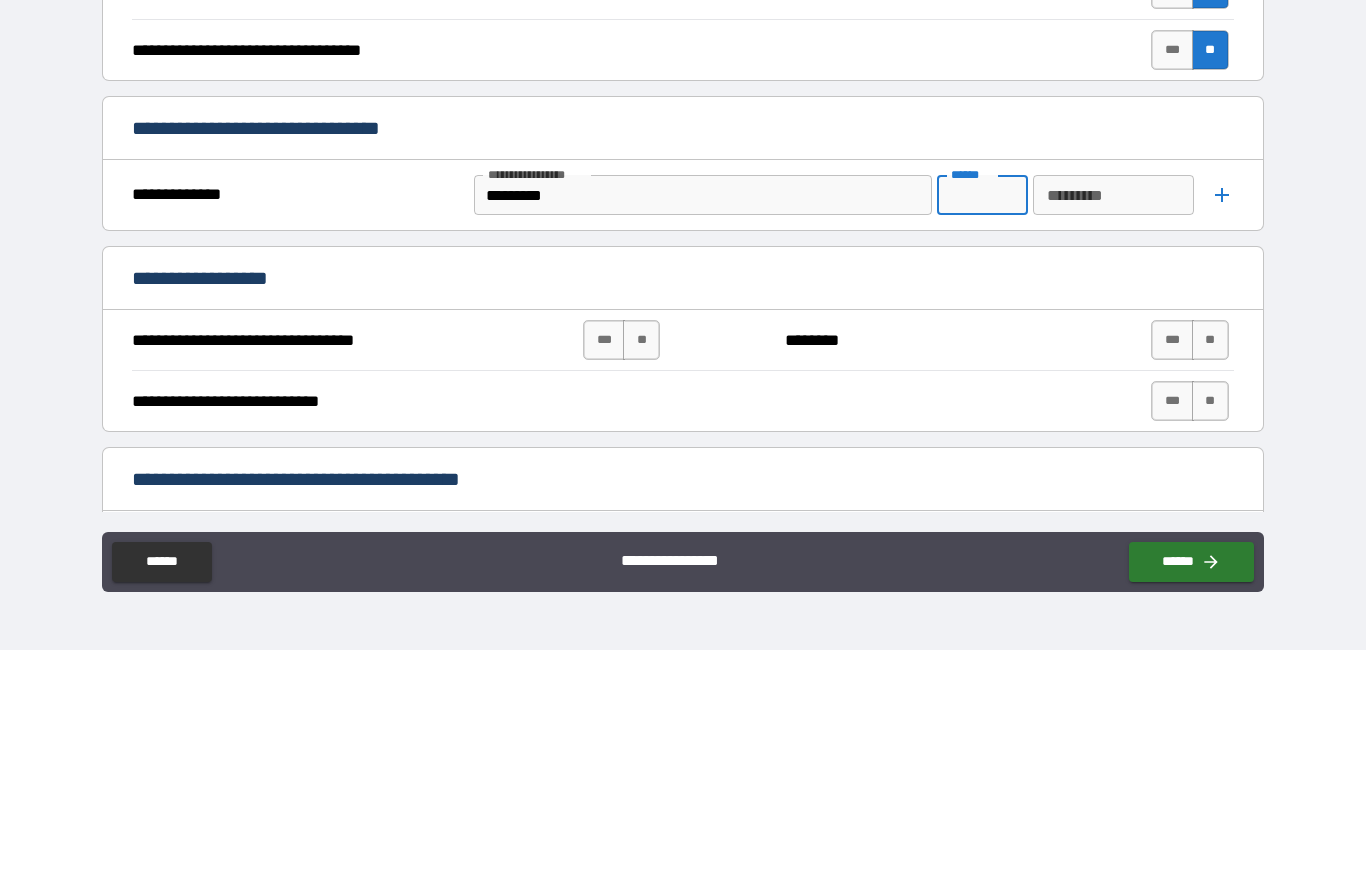 click on "*********" at bounding box center (1113, 433) 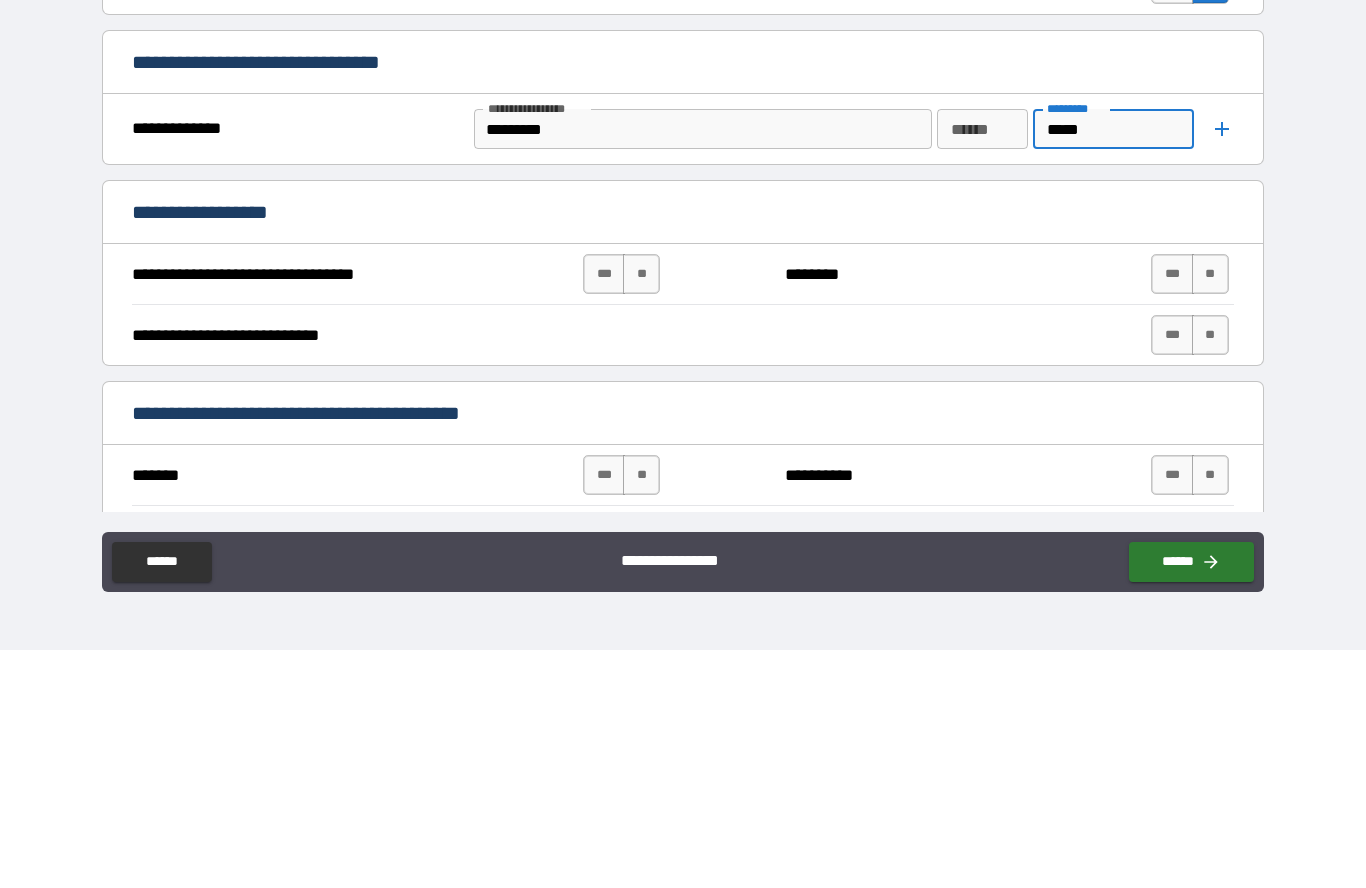 scroll, scrollTop: 620, scrollLeft: 0, axis: vertical 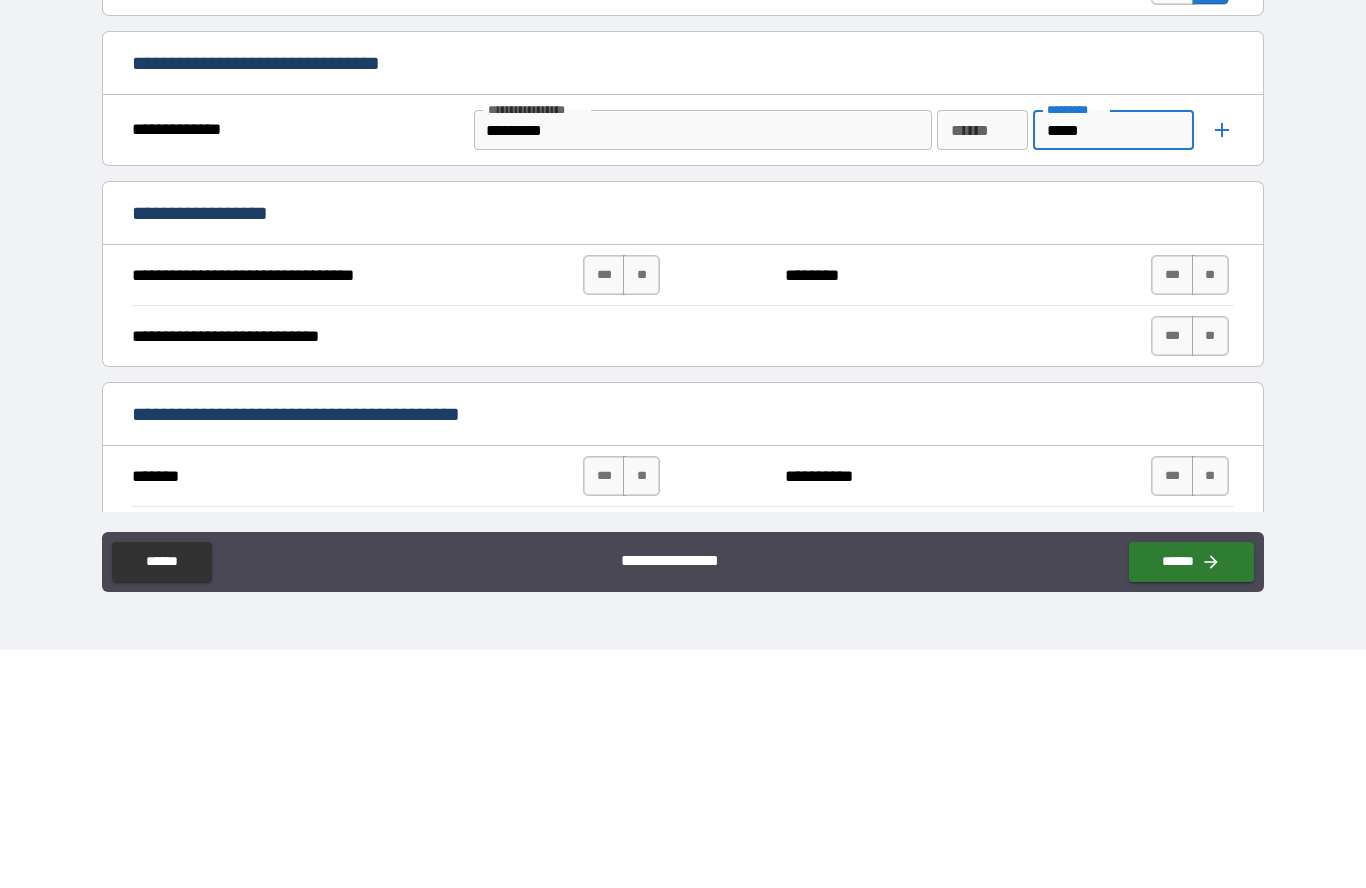 click on "**" at bounding box center (641, 513) 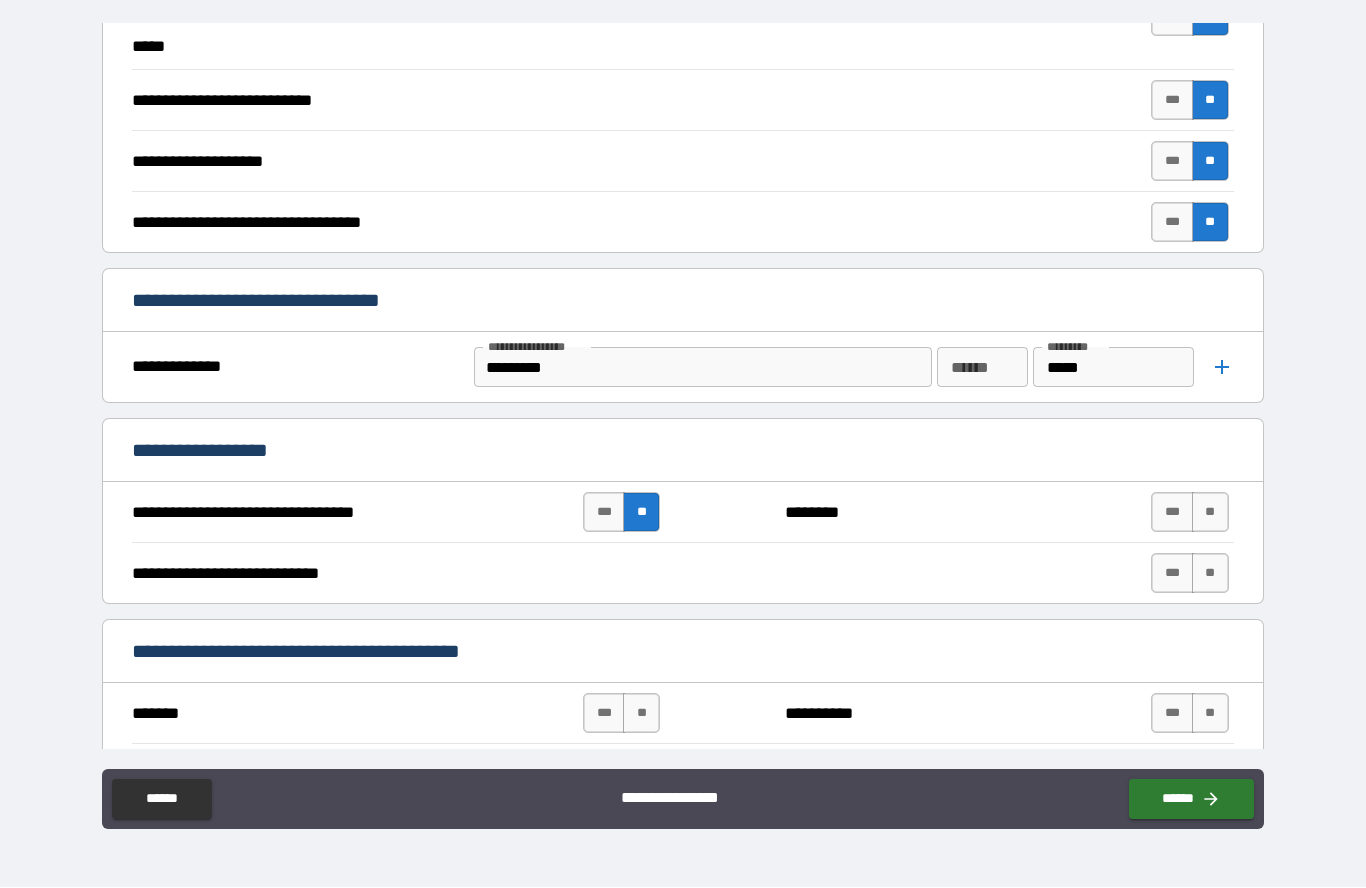 click on "**" at bounding box center (1210, 513) 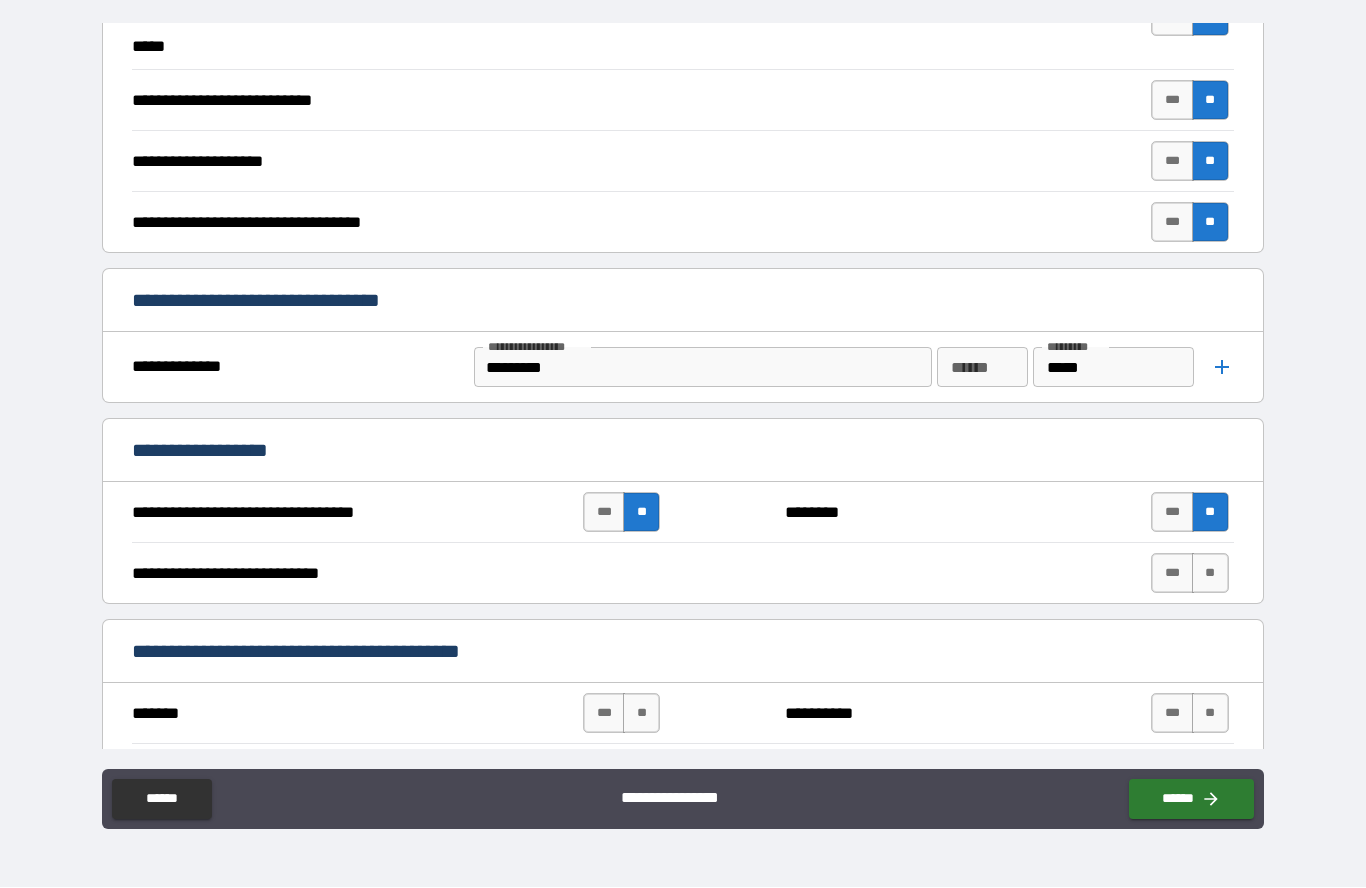 click on "**" at bounding box center [1210, 574] 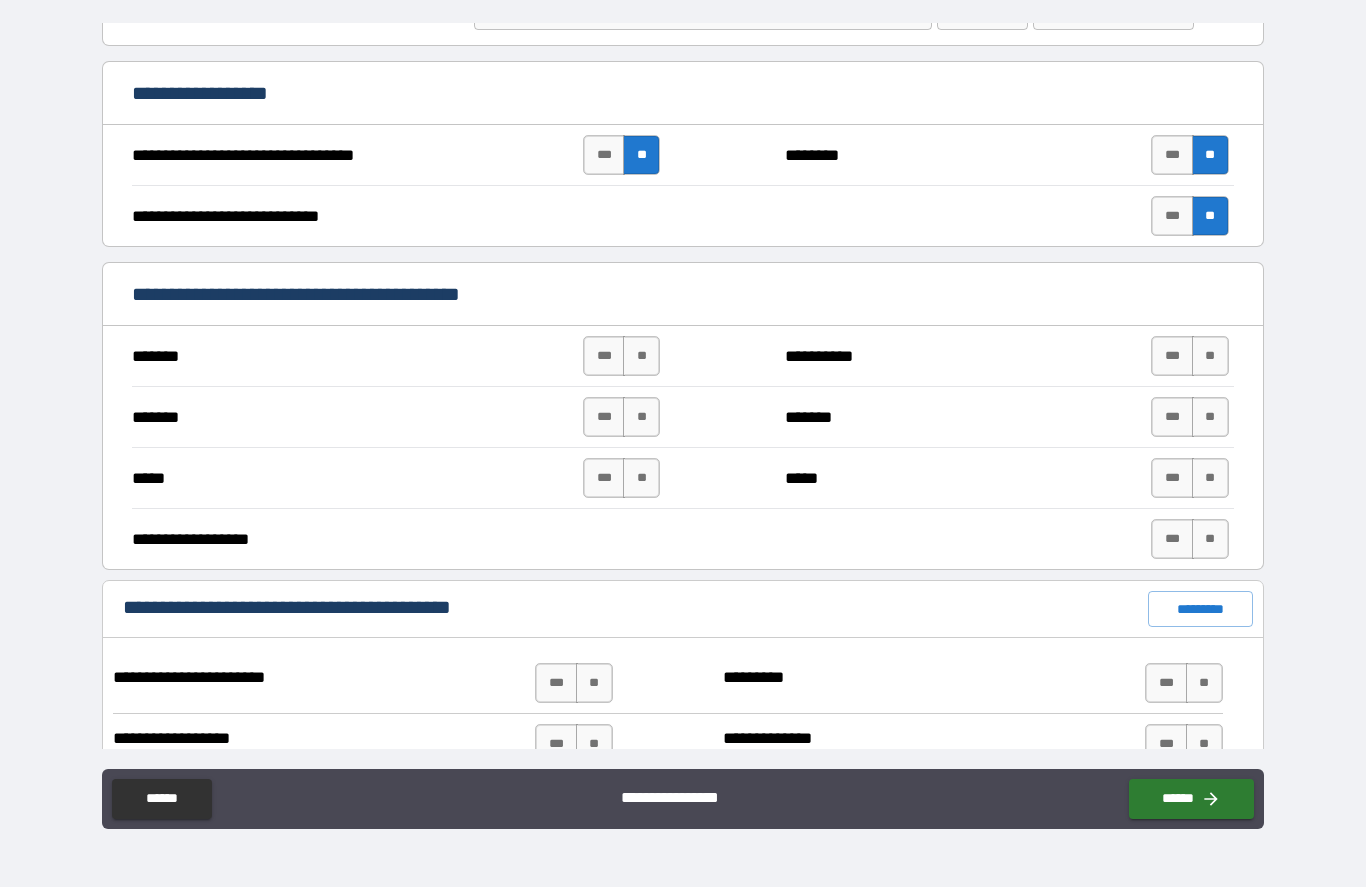 scroll, scrollTop: 978, scrollLeft: 0, axis: vertical 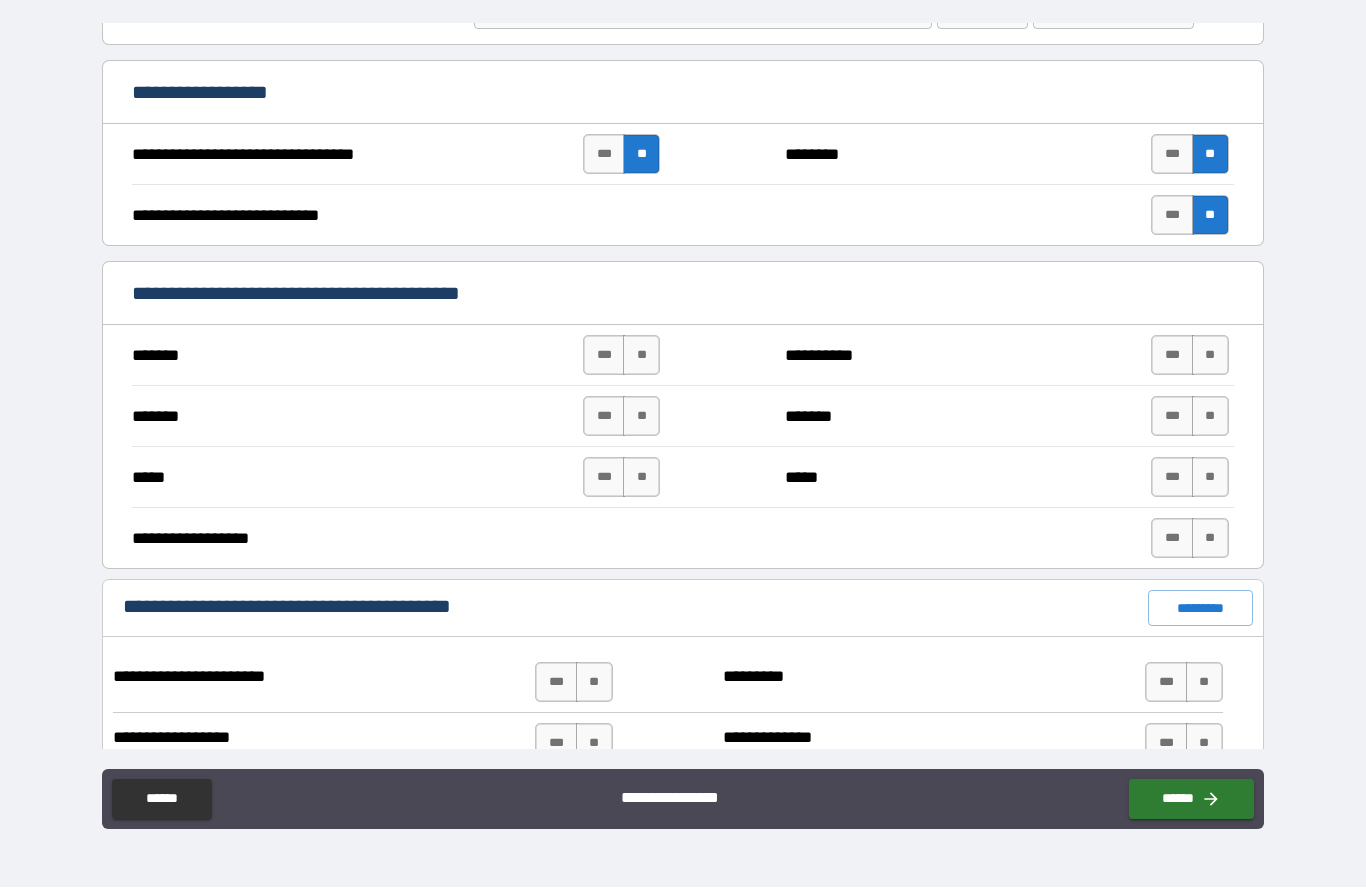 click on "**" at bounding box center (1210, 356) 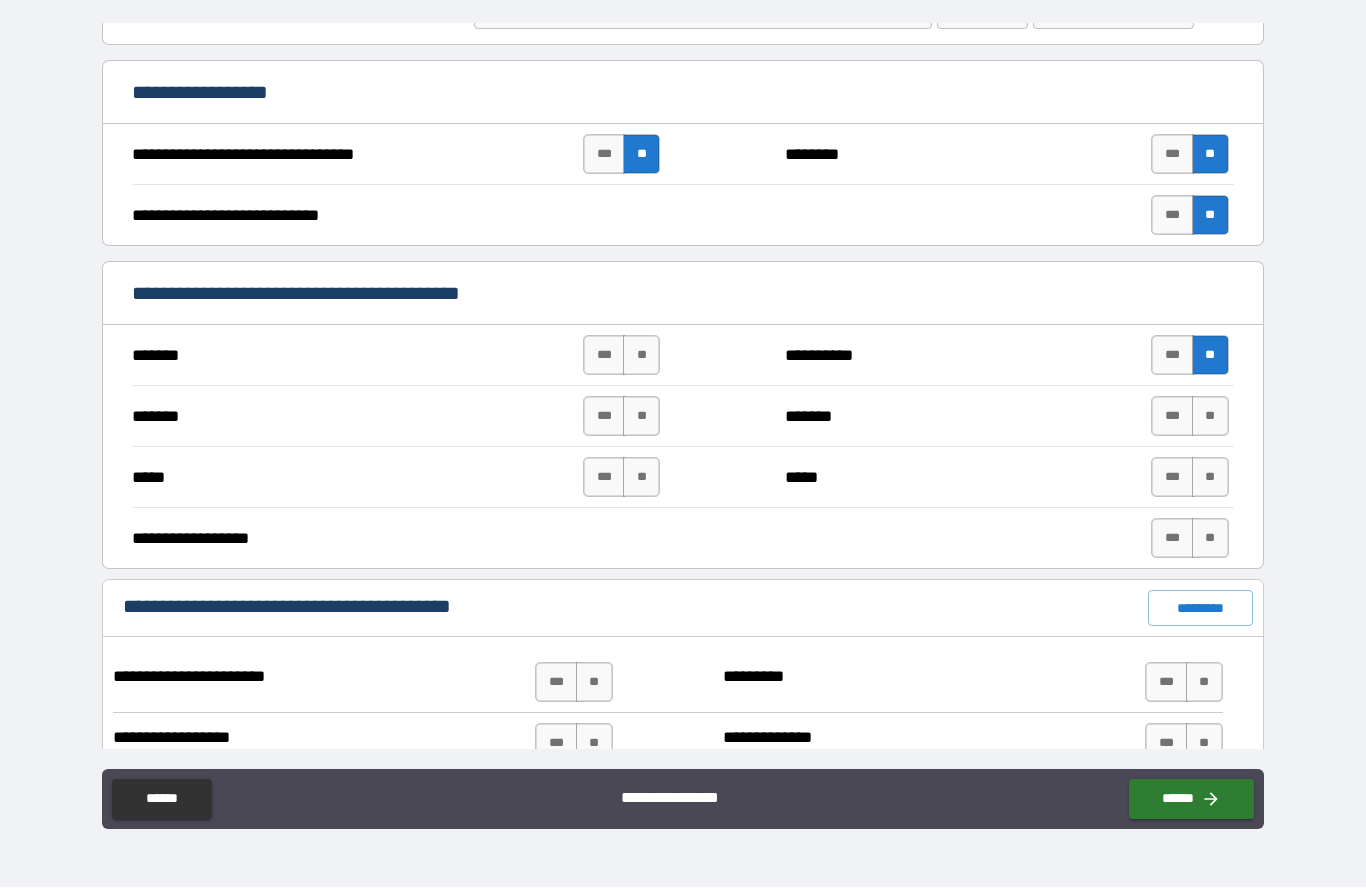 click on "***" at bounding box center (1172, 417) 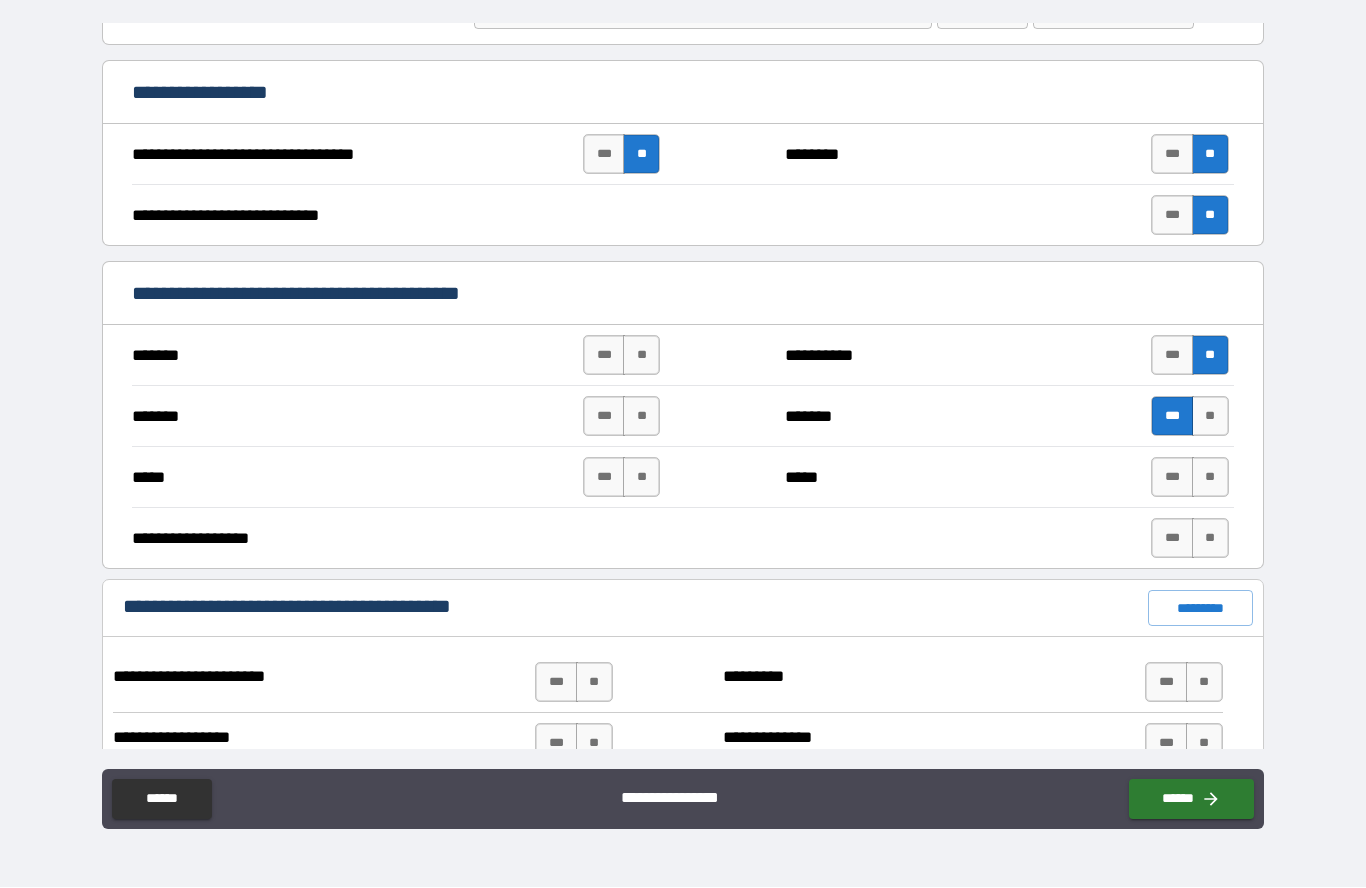 click on "**" at bounding box center (1210, 478) 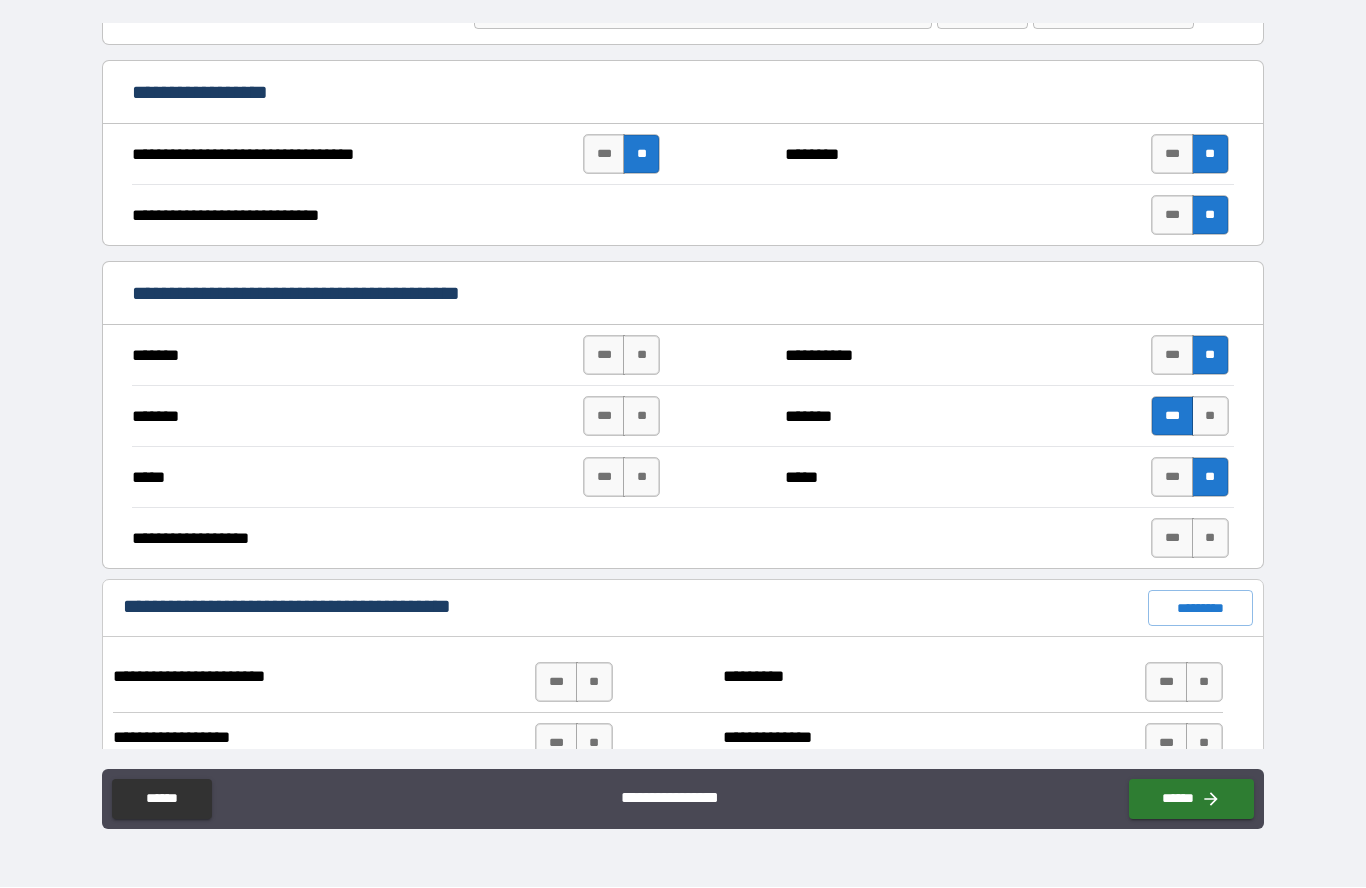 click on "**" at bounding box center (1210, 539) 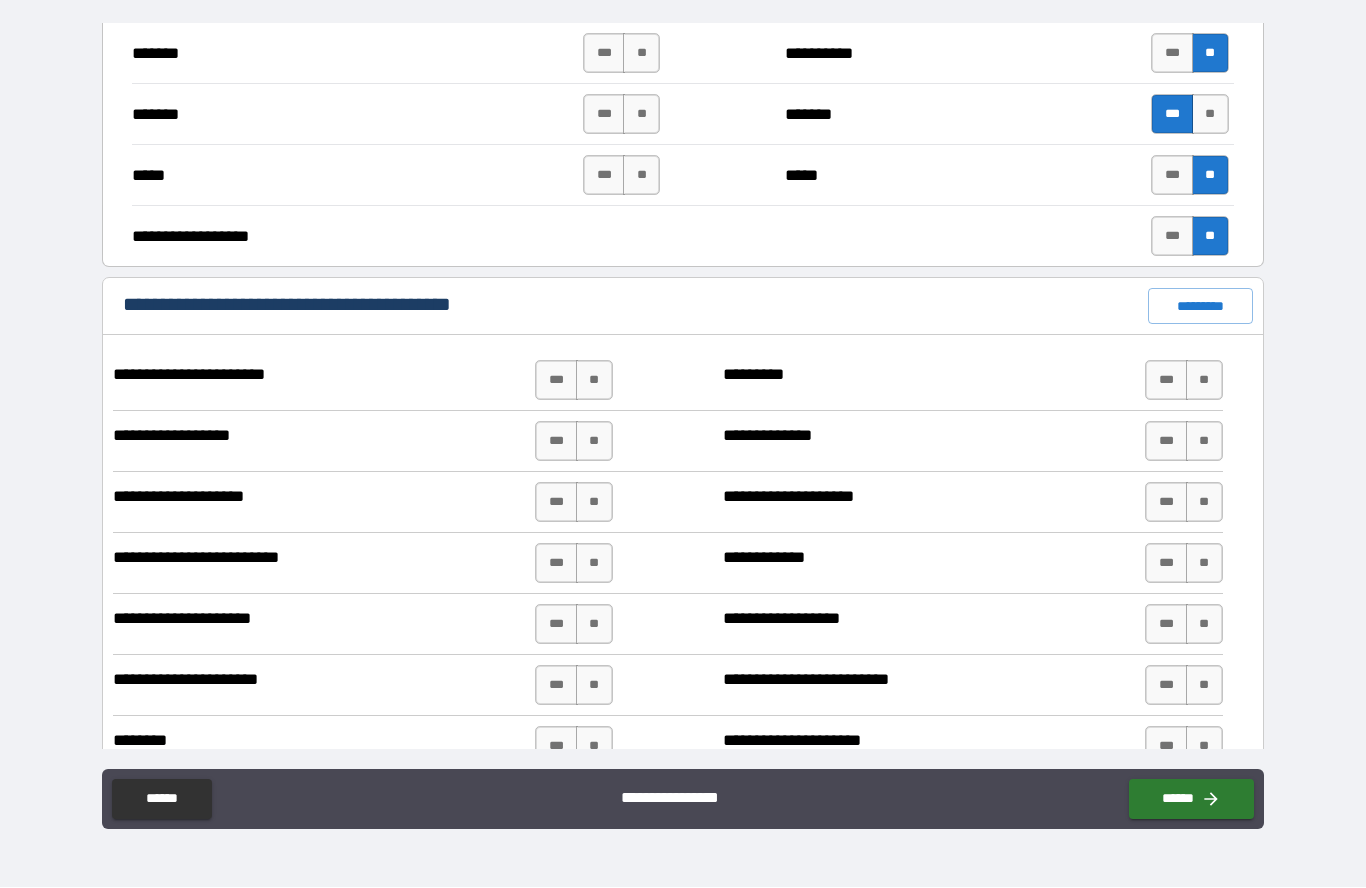 scroll, scrollTop: 1281, scrollLeft: 0, axis: vertical 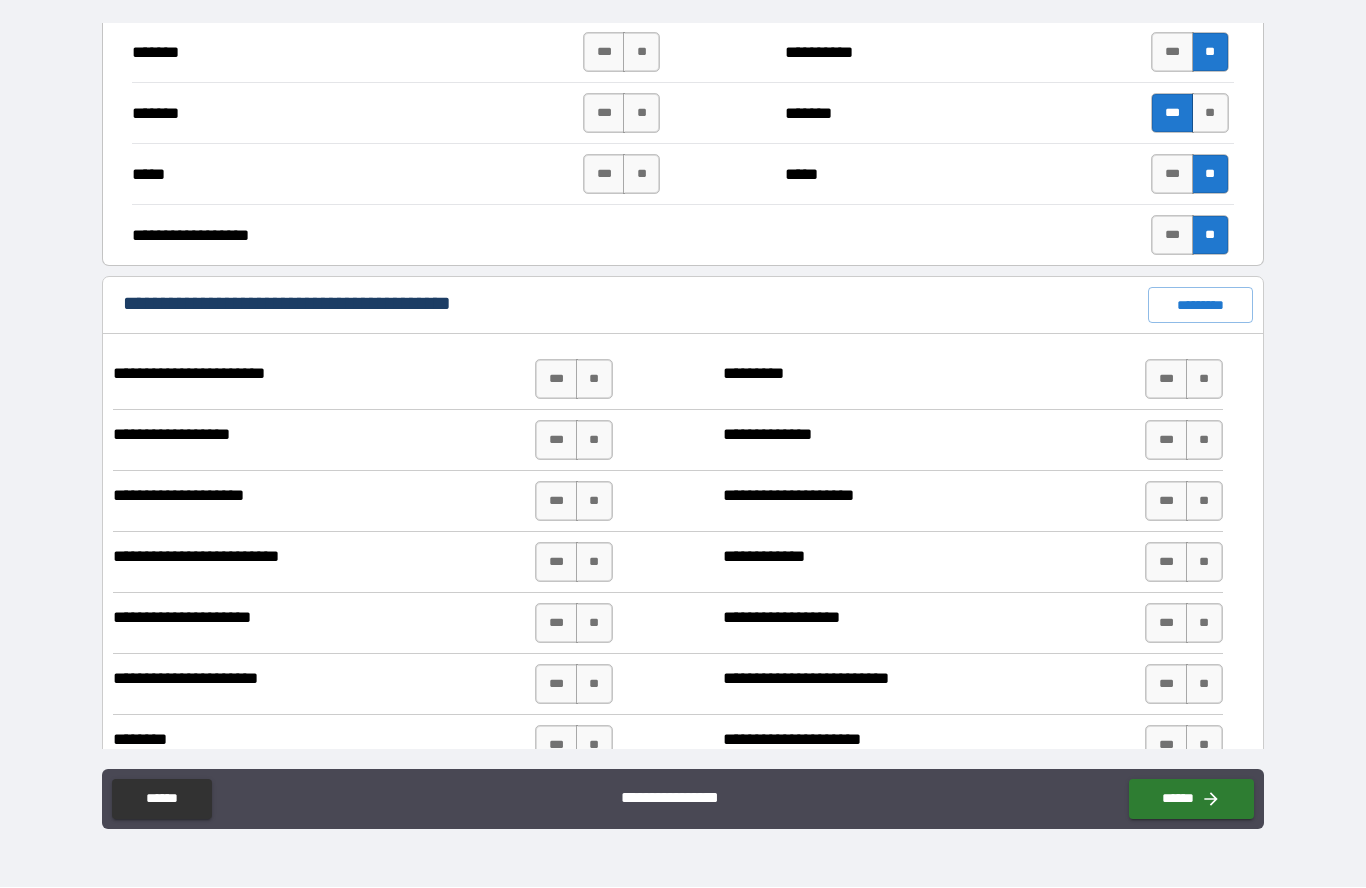 click on "***" at bounding box center [556, 380] 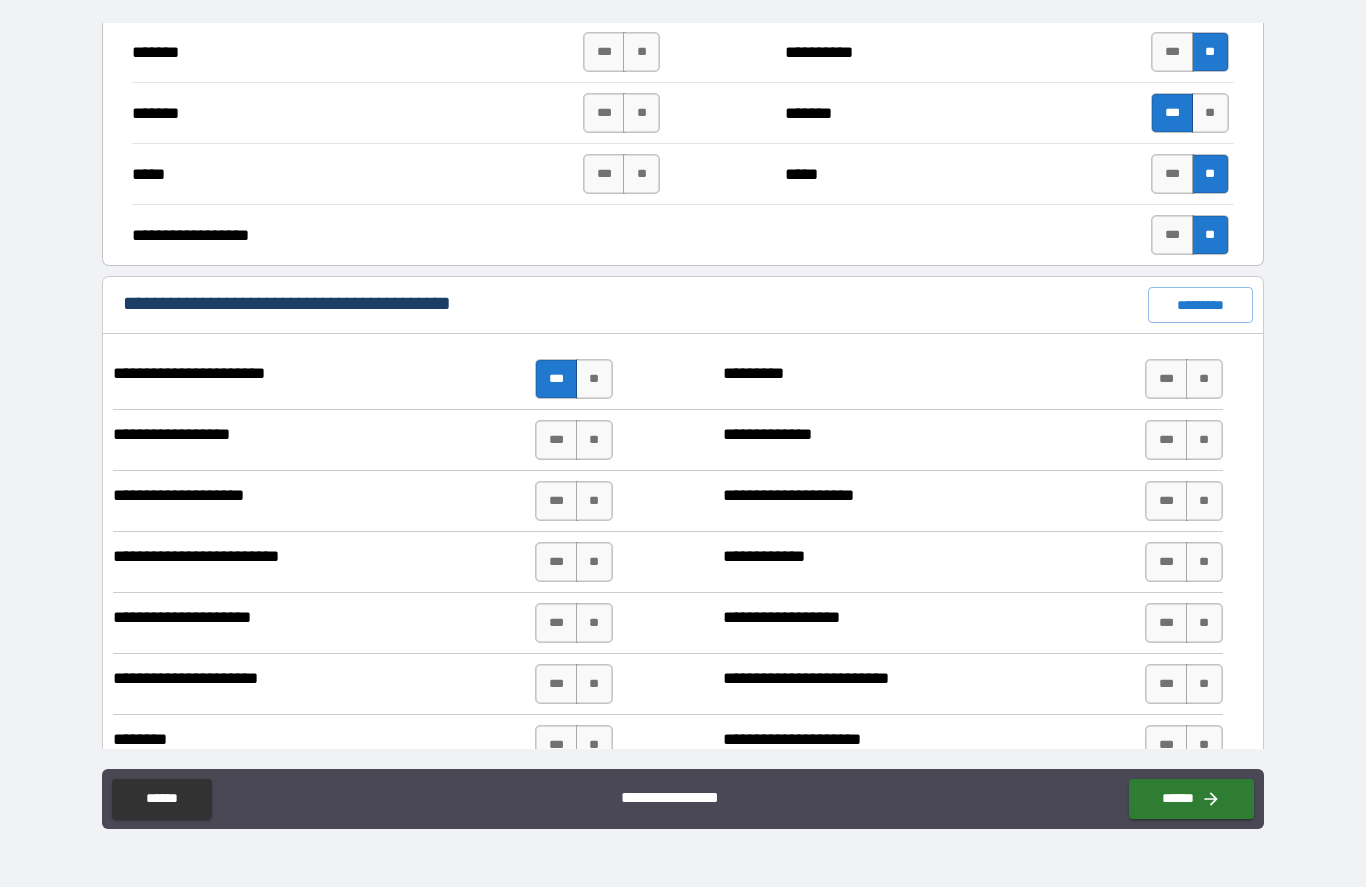 click on "**" at bounding box center (594, 380) 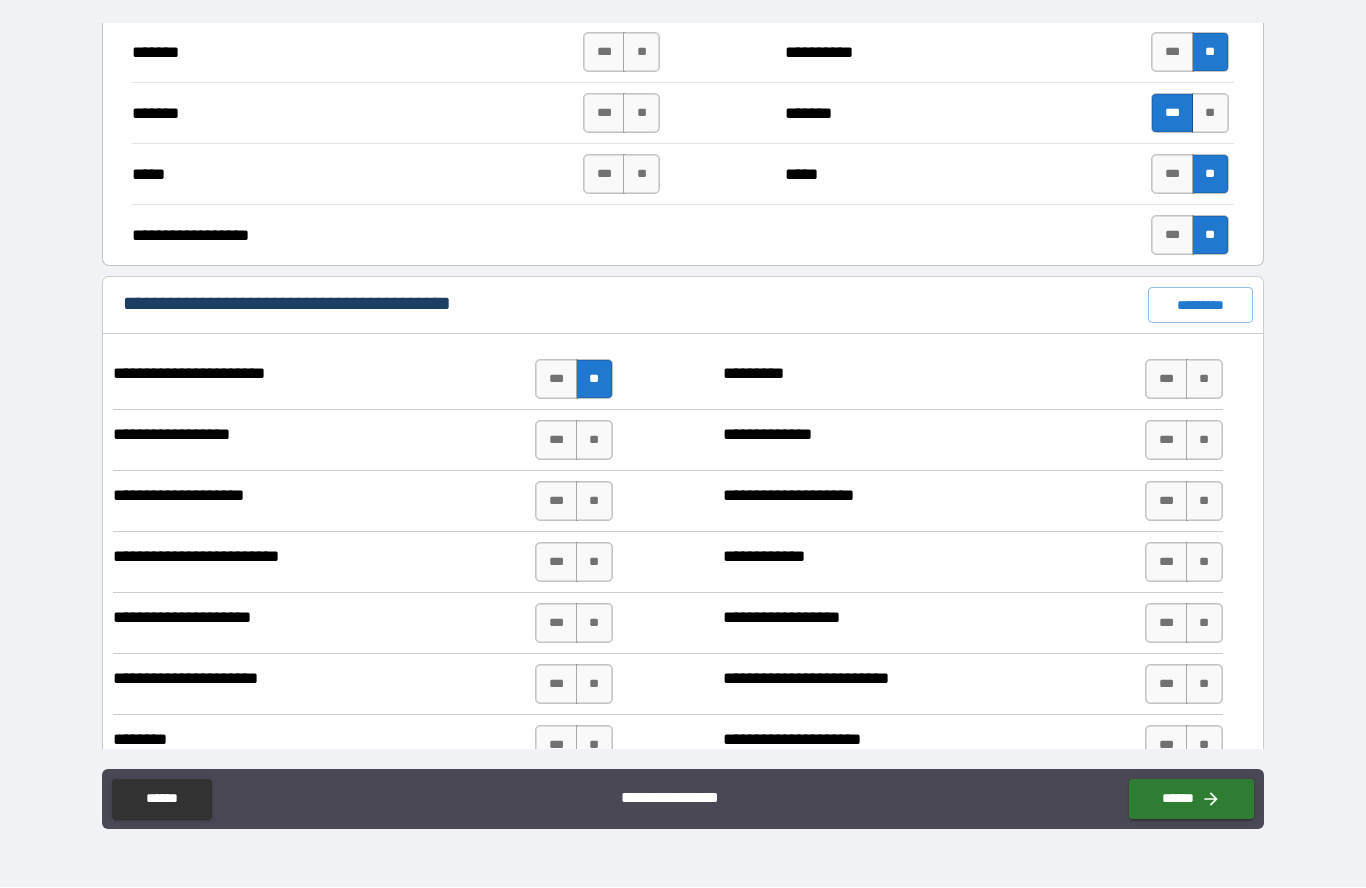 click on "**" at bounding box center (1204, 380) 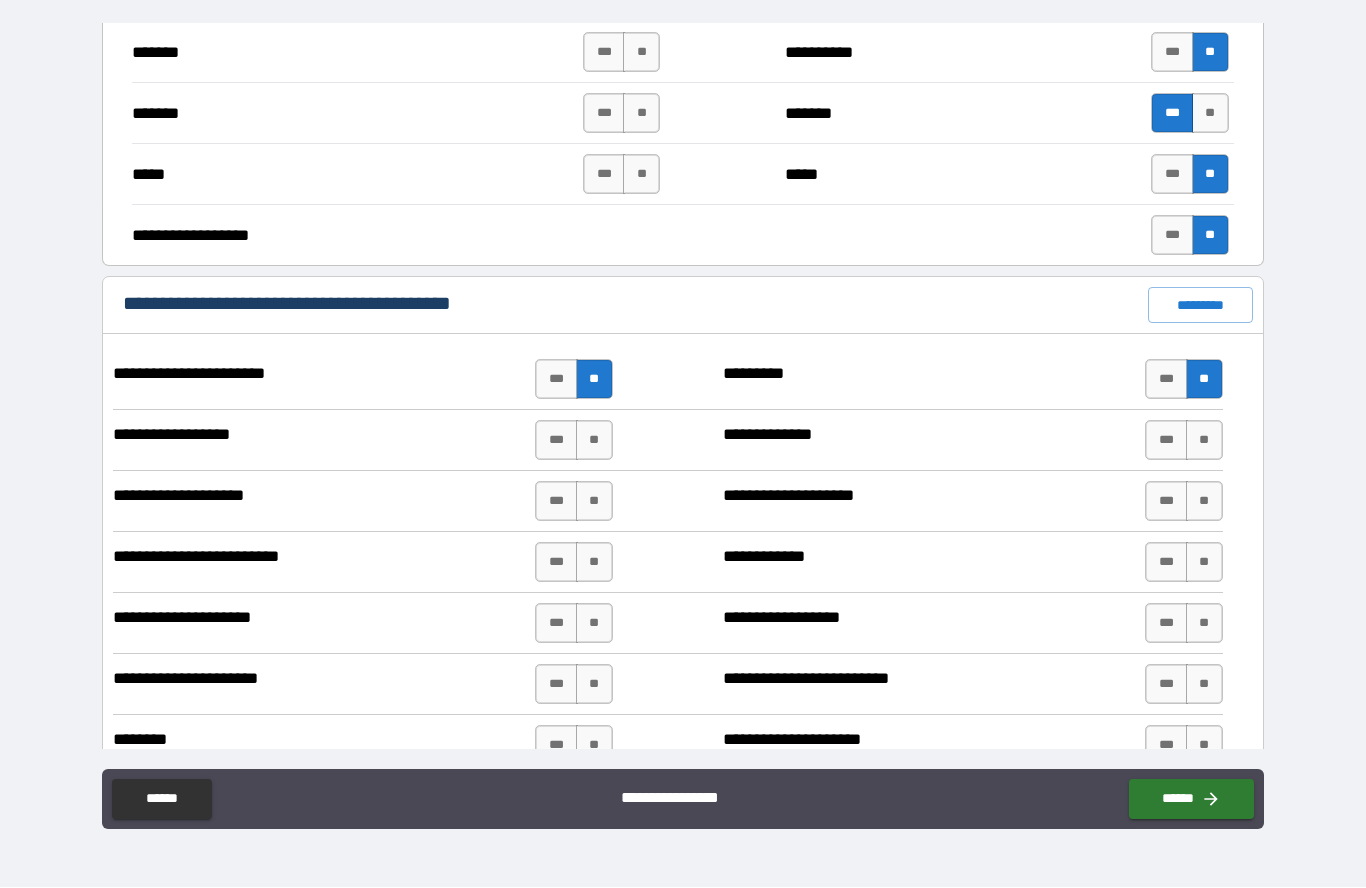 click on "**" at bounding box center (1204, 441) 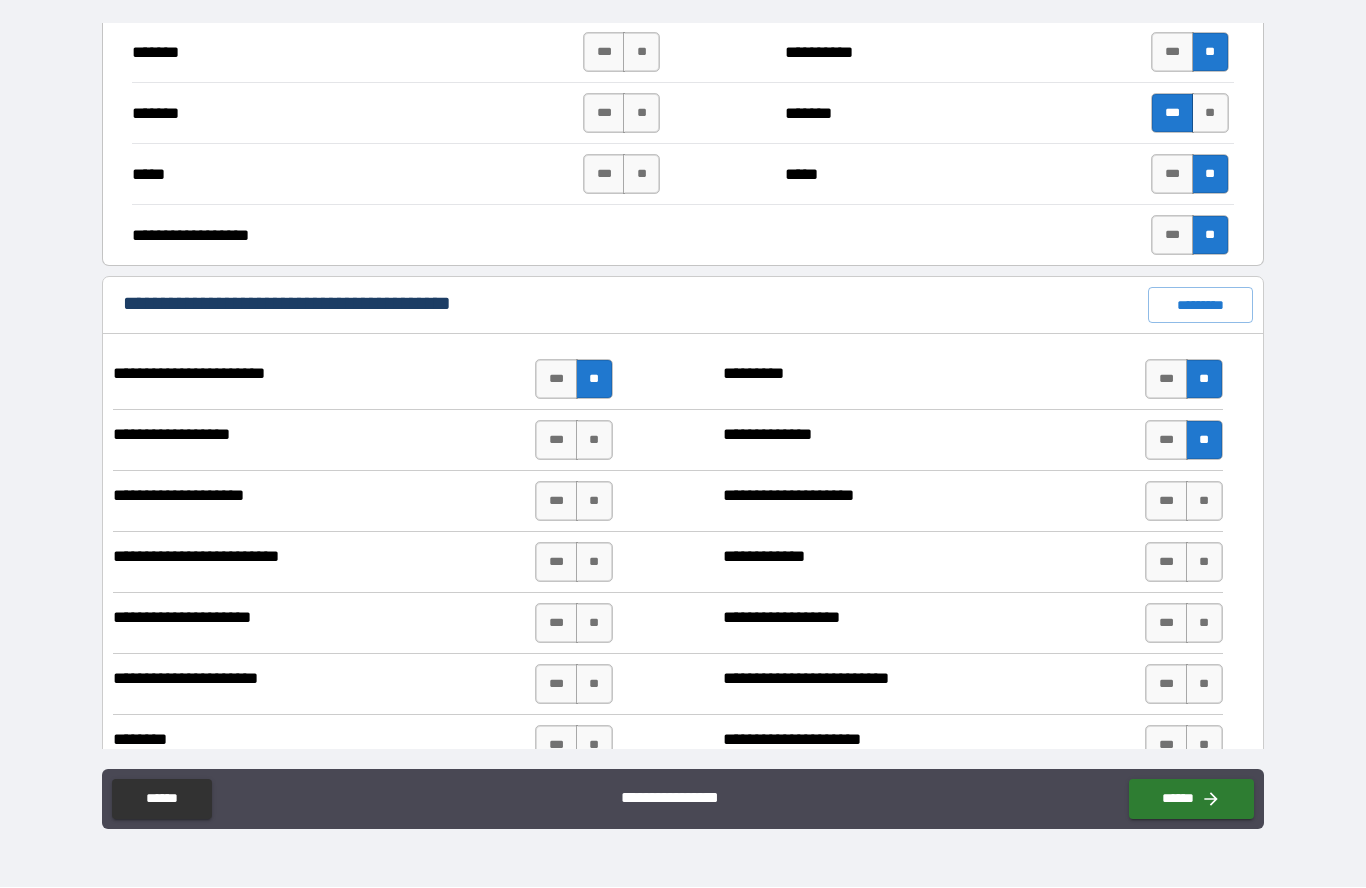 click on "**" at bounding box center [1204, 502] 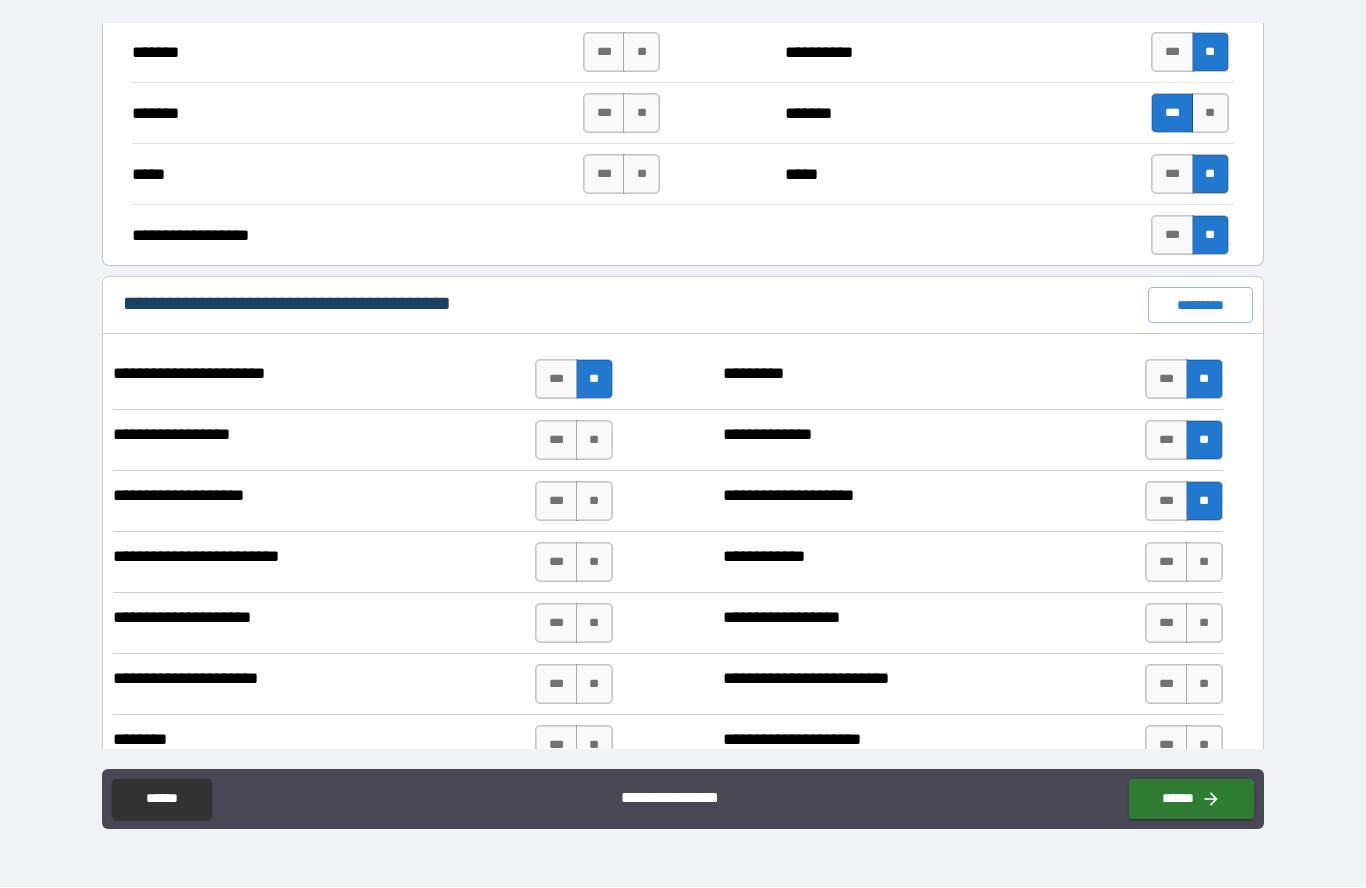 click on "**" at bounding box center (1204, 563) 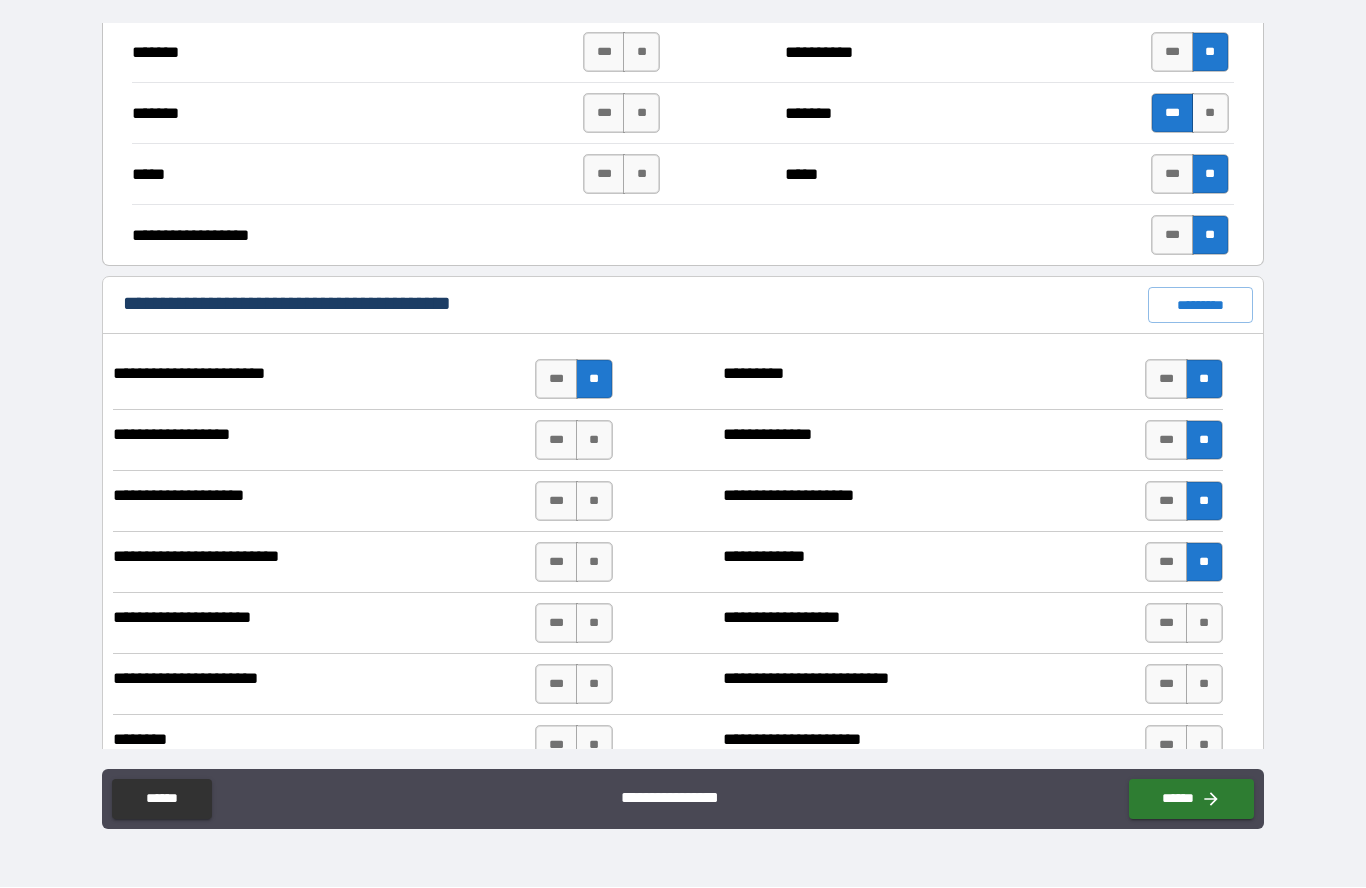 click on "**" at bounding box center (1204, 624) 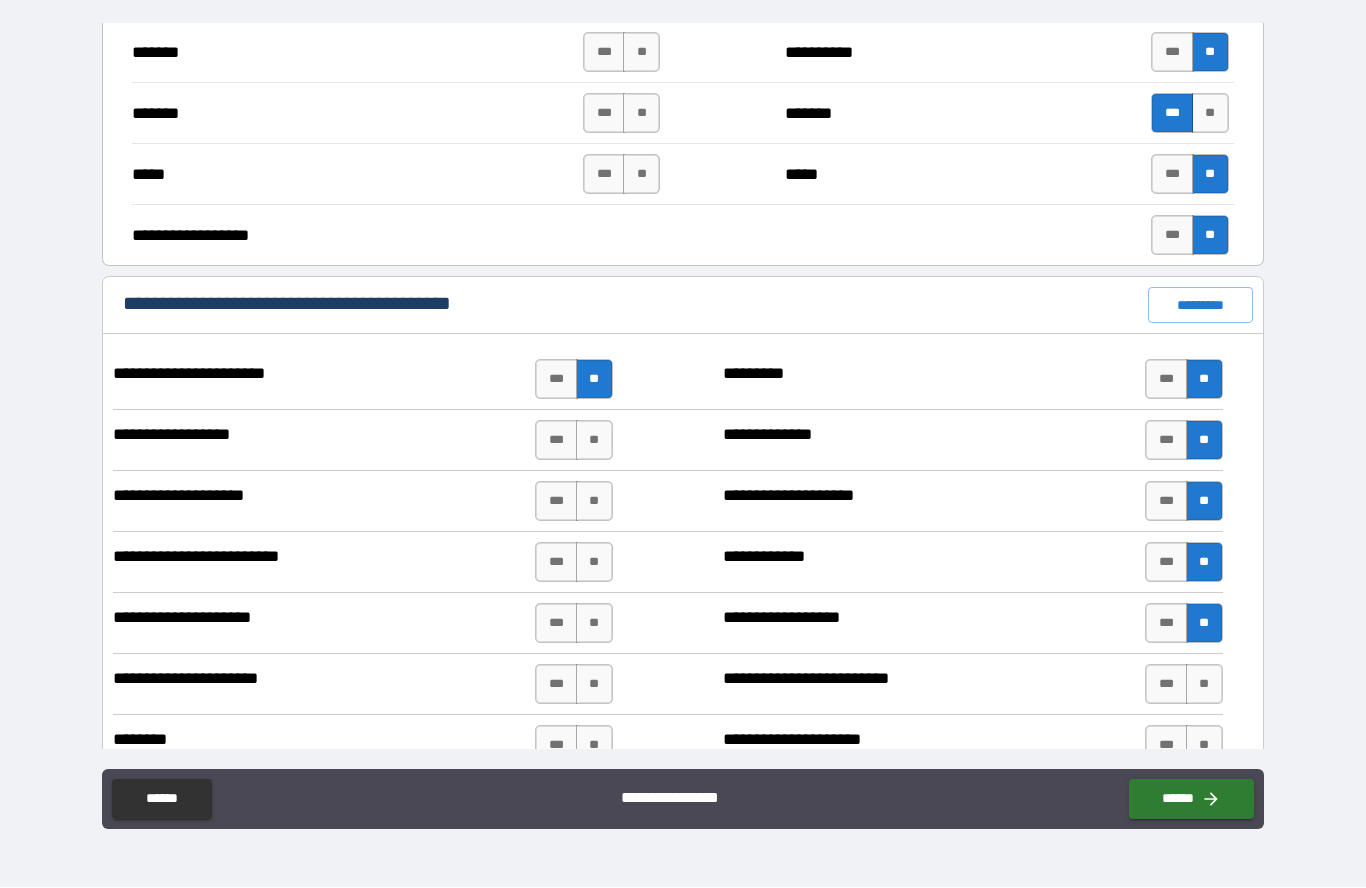 click on "**" at bounding box center (1204, 685) 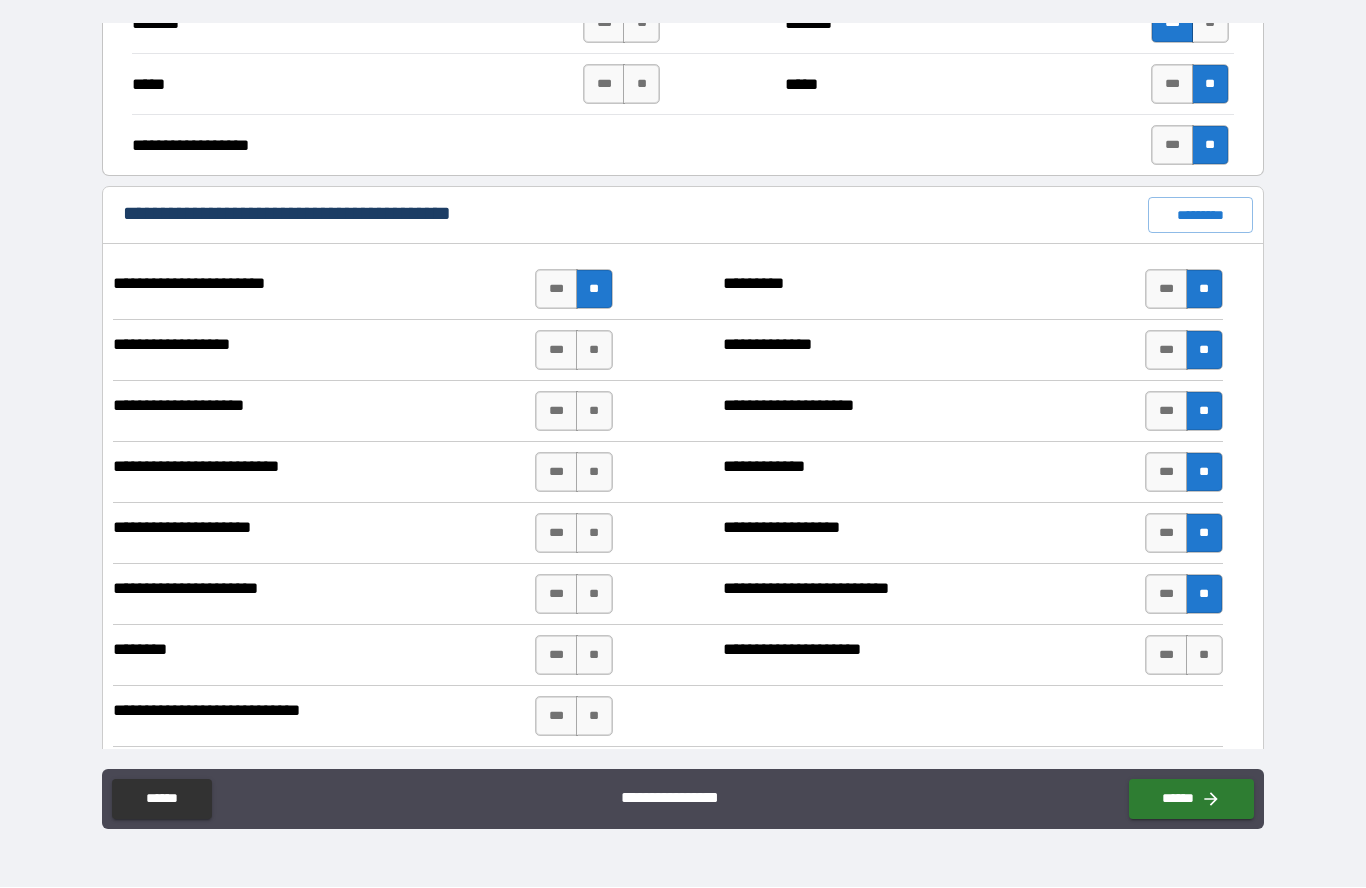 scroll, scrollTop: 1381, scrollLeft: 0, axis: vertical 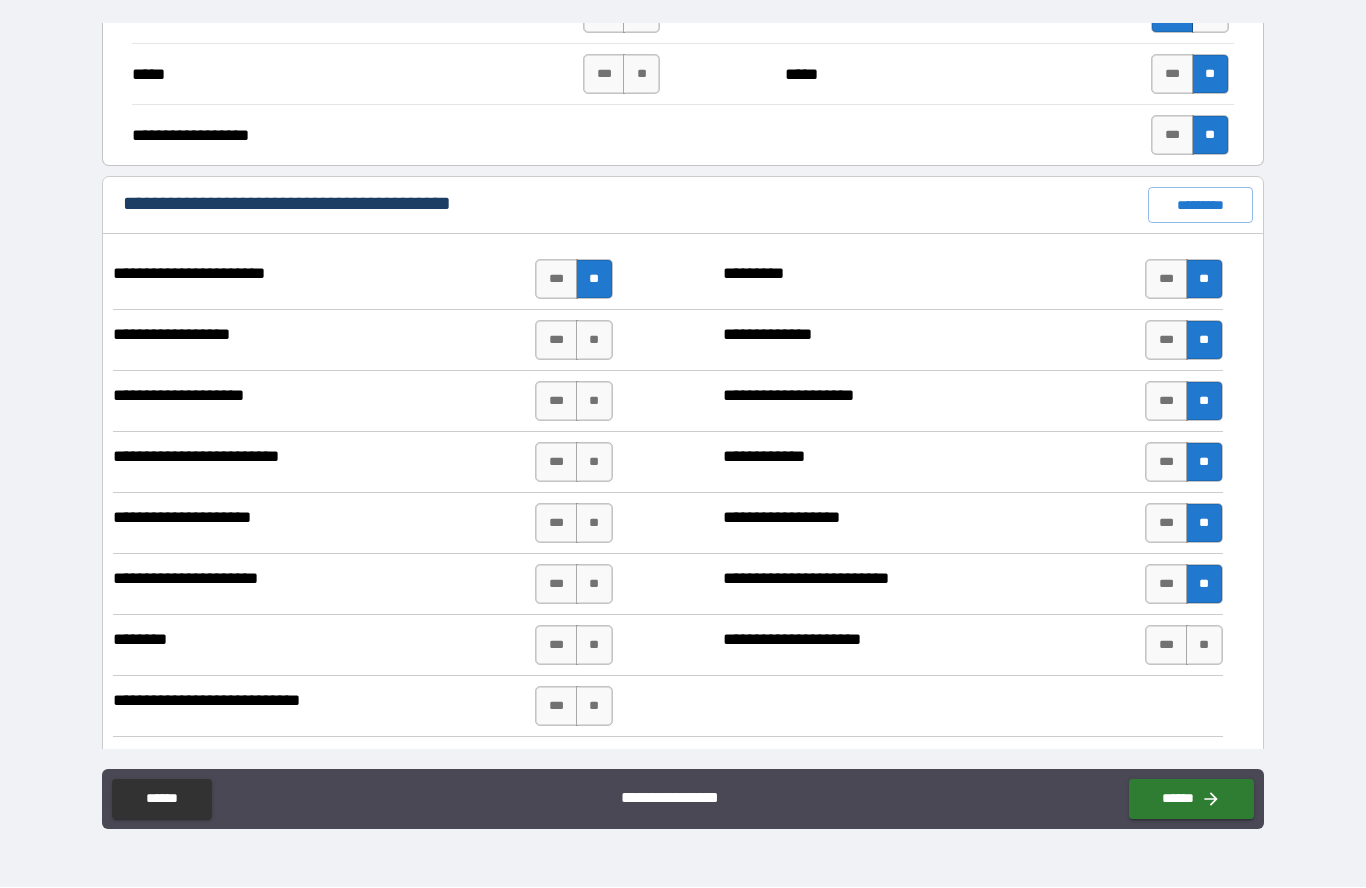click on "**" at bounding box center (1204, 646) 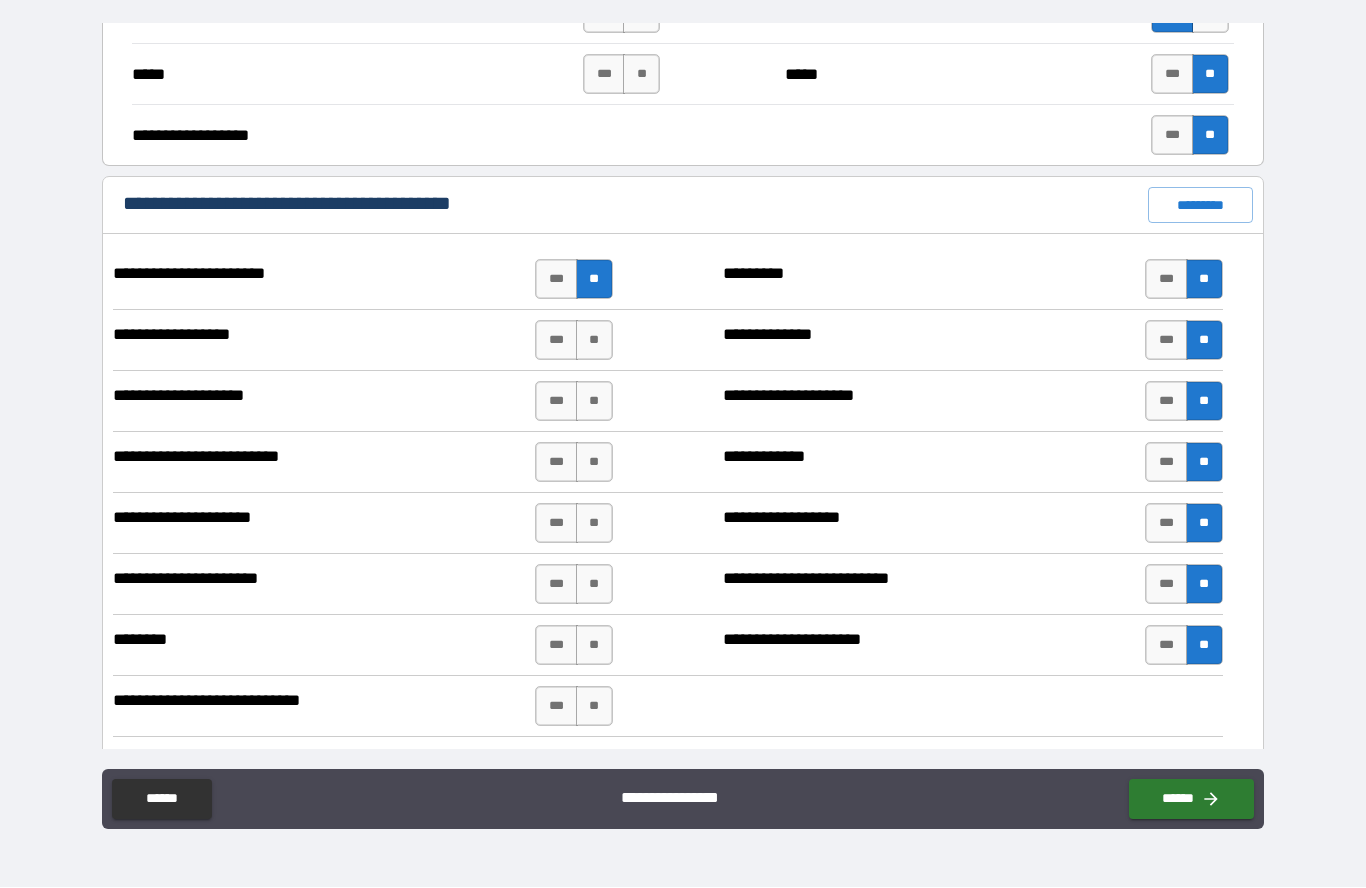 click on "**" at bounding box center (594, 646) 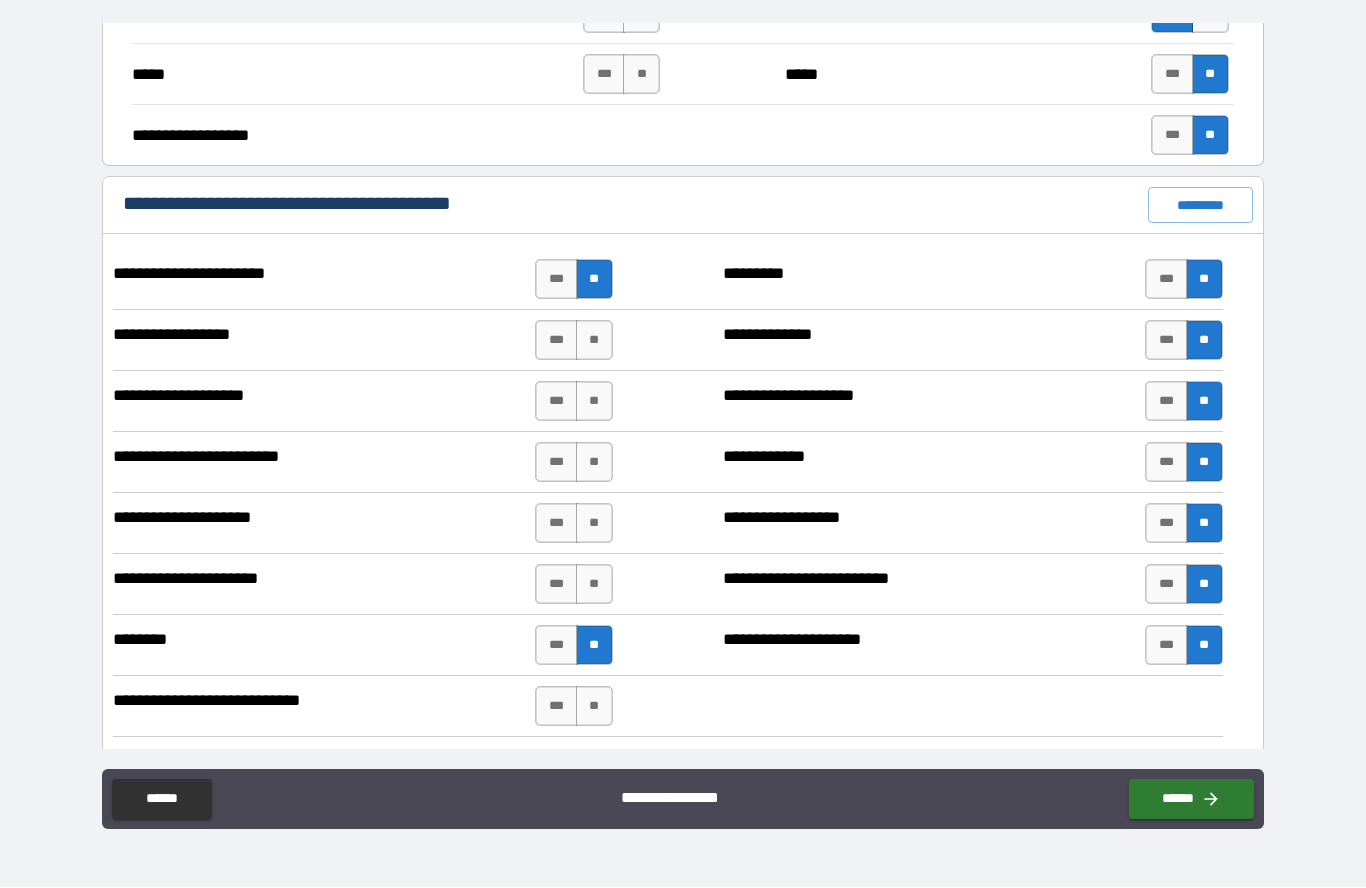 click on "**" at bounding box center [594, 585] 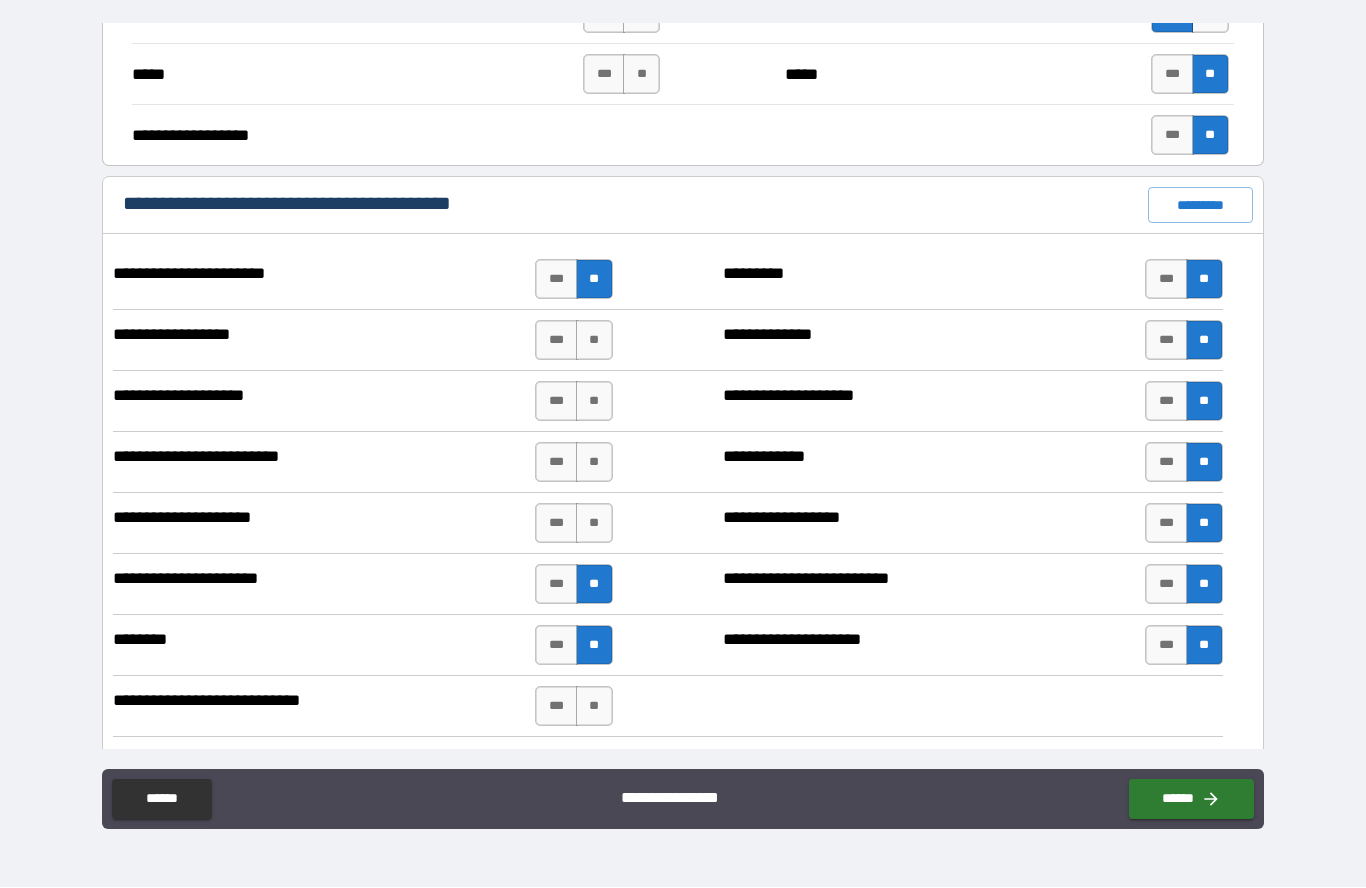 click on "**" at bounding box center [594, 524] 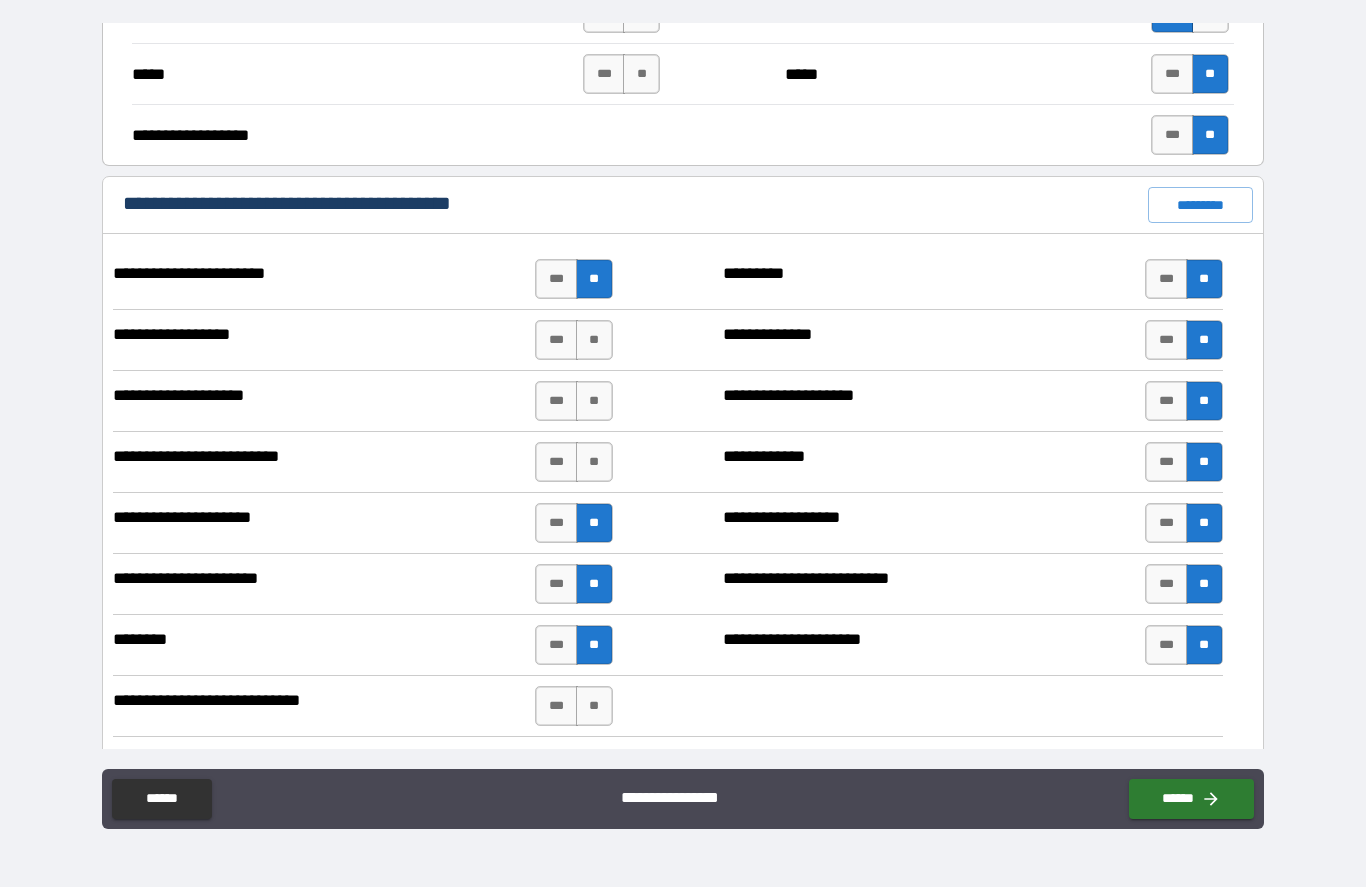 click on "**" at bounding box center [594, 463] 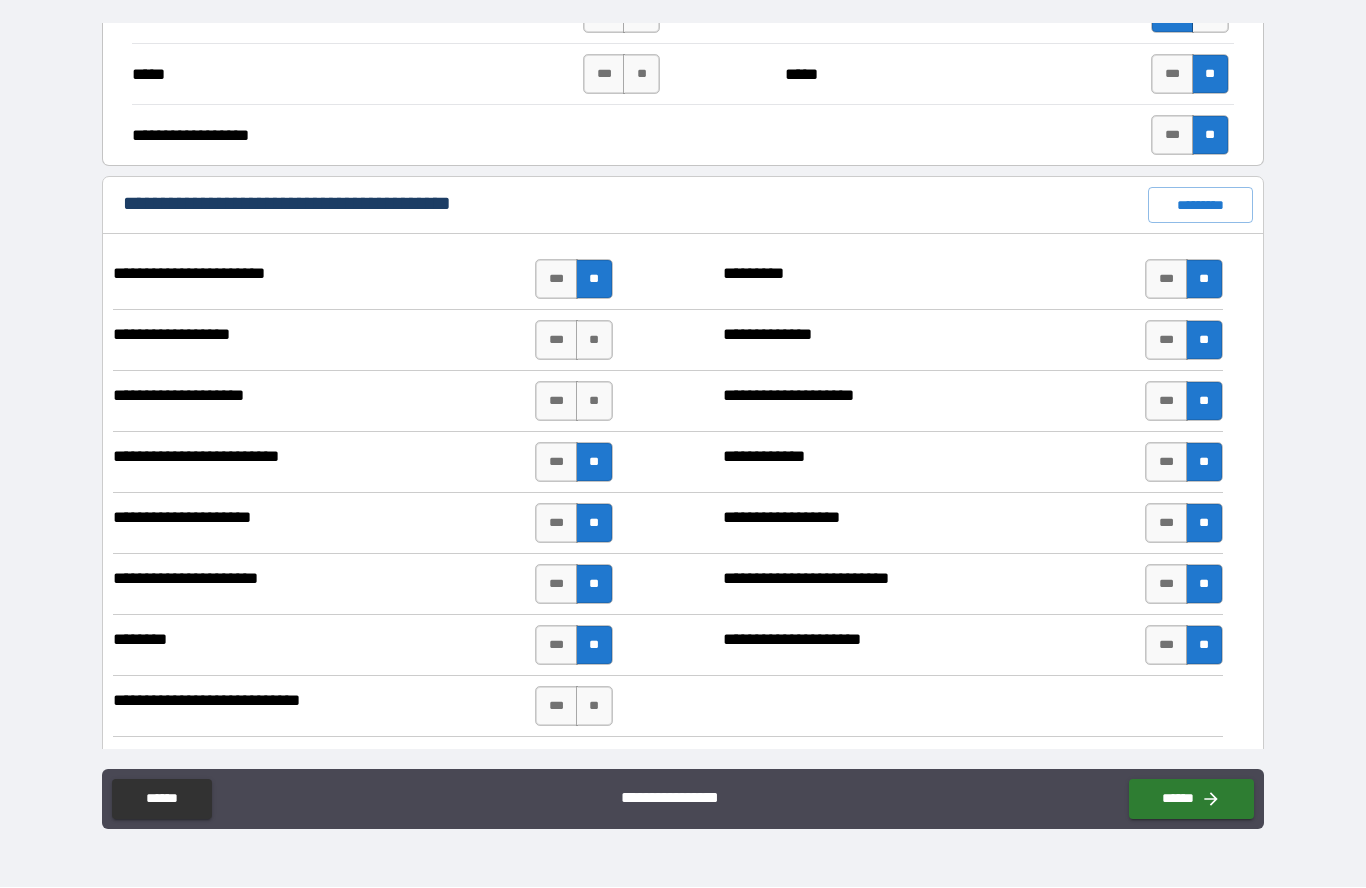 click on "**" at bounding box center [594, 402] 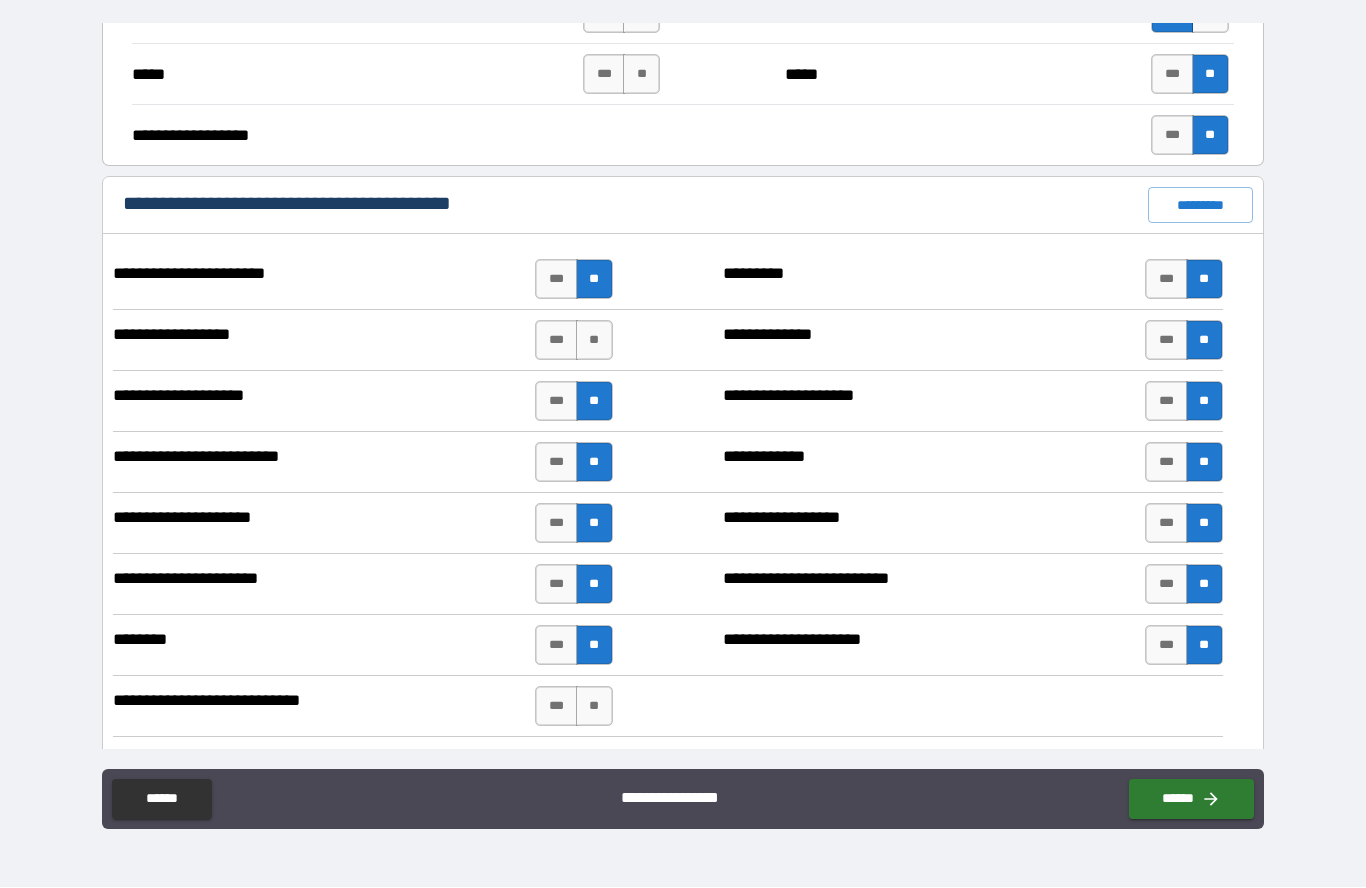 click on "**" at bounding box center [594, 341] 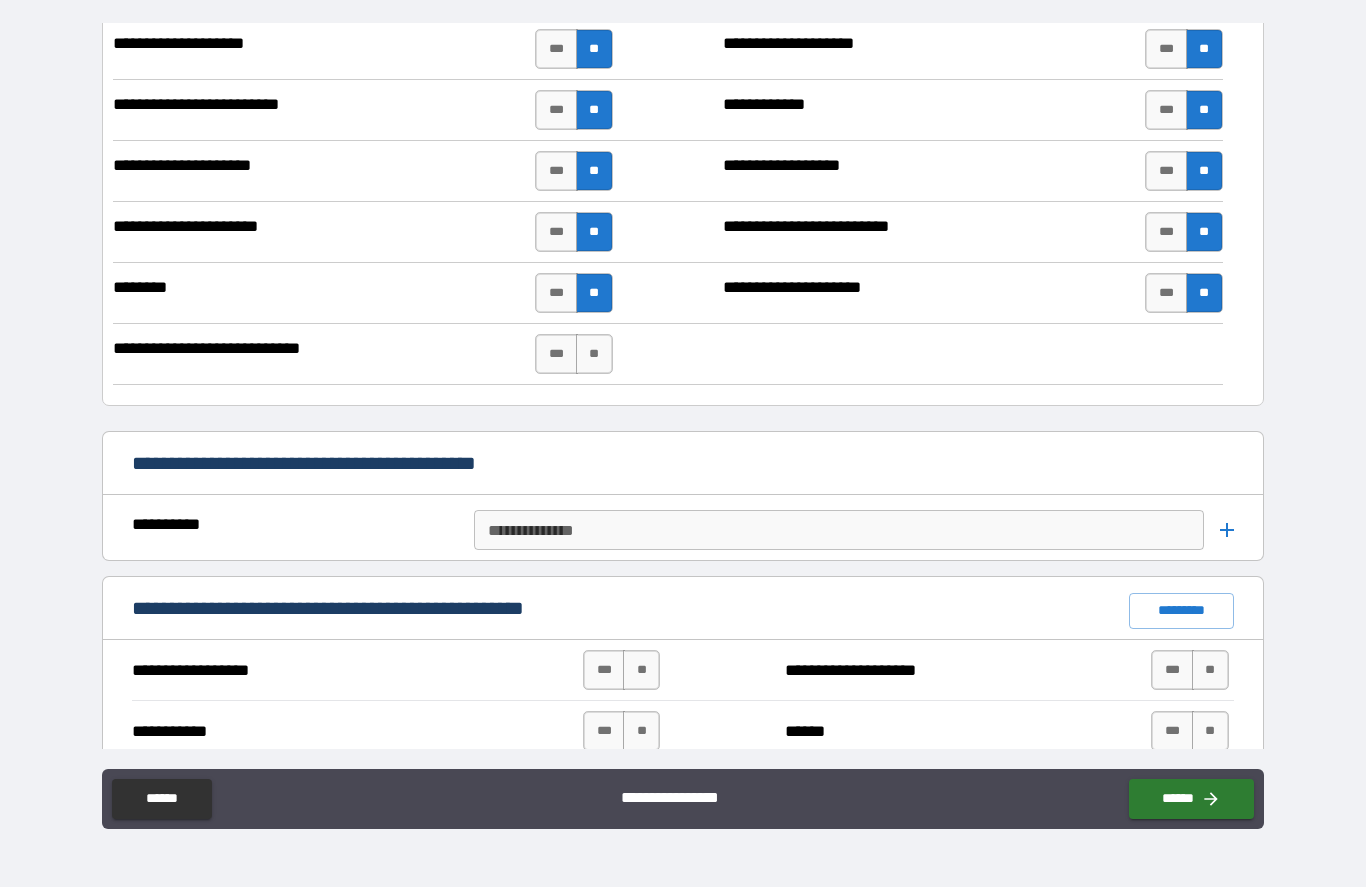 scroll, scrollTop: 1733, scrollLeft: 0, axis: vertical 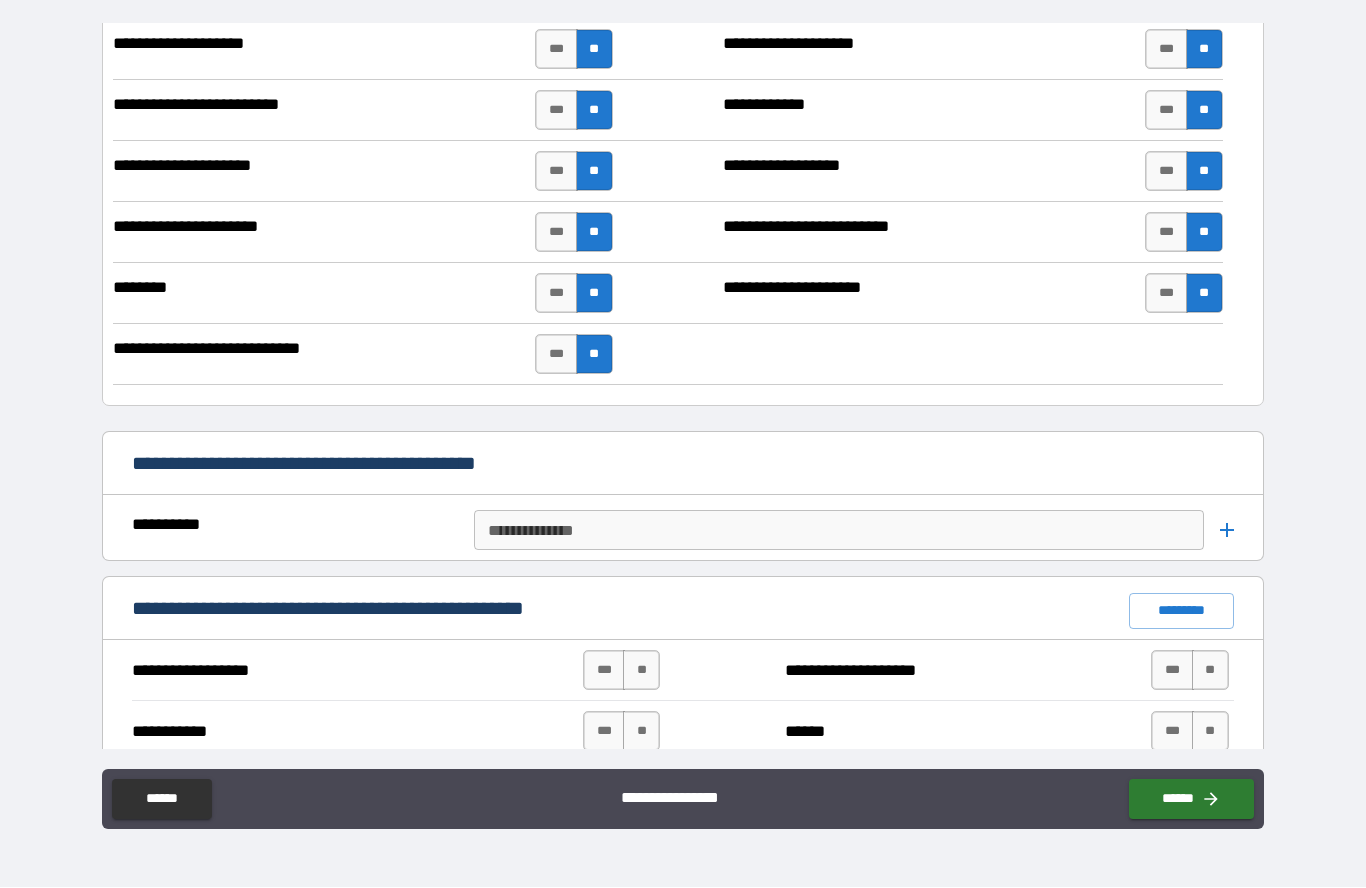 click on "***" at bounding box center (556, 355) 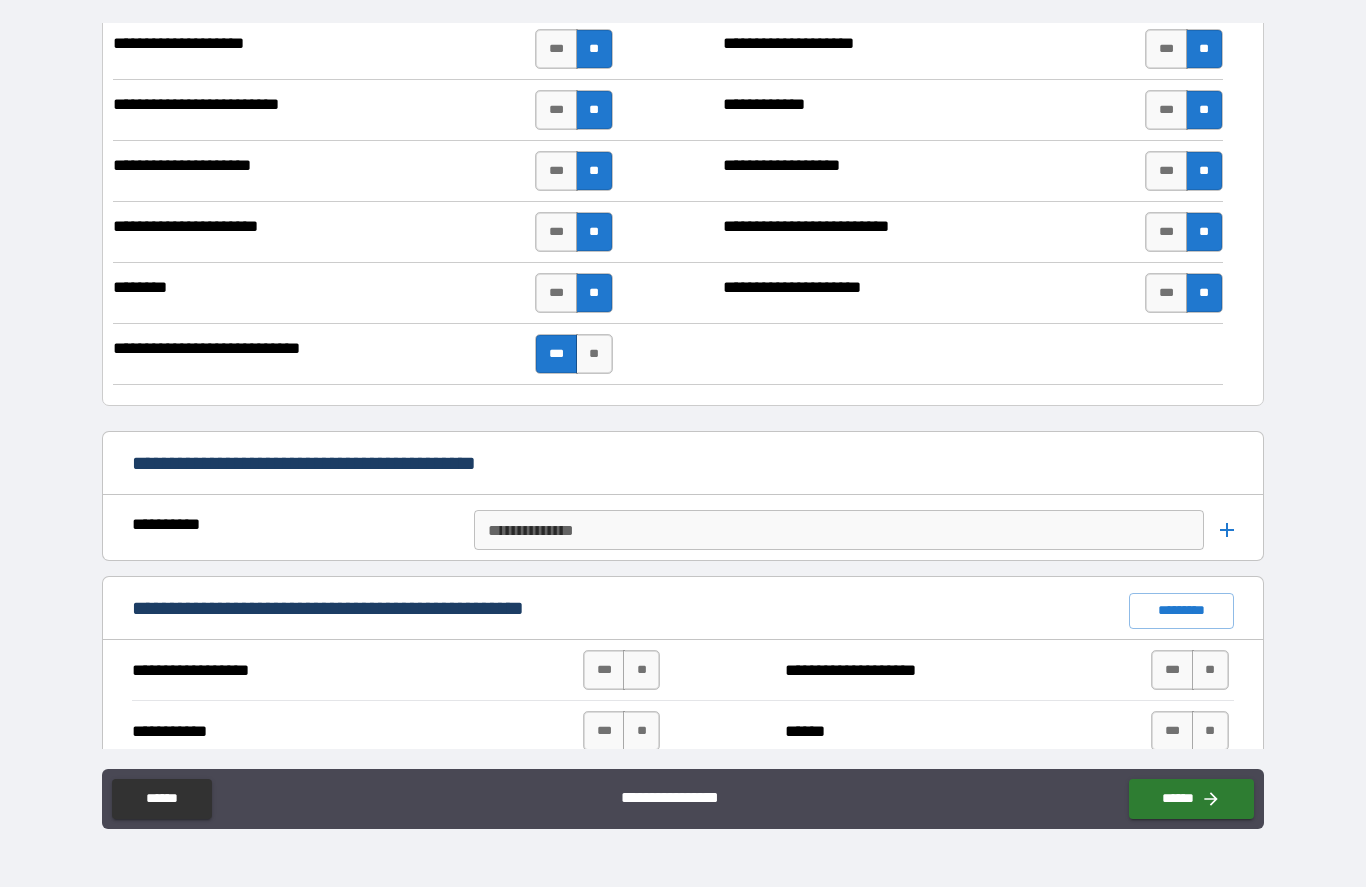 click on "**********" at bounding box center (839, 531) 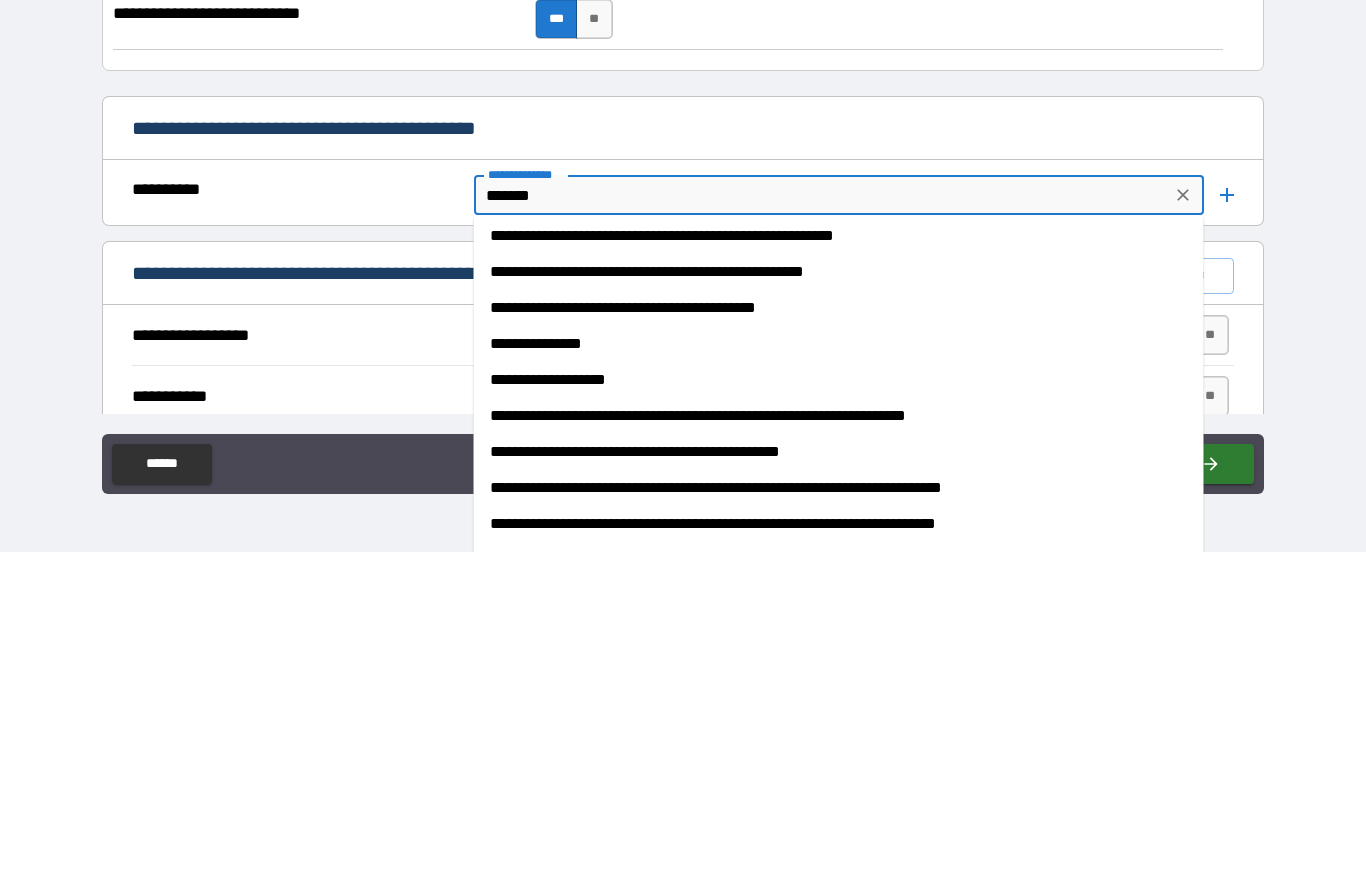 scroll, scrollTop: 77, scrollLeft: 0, axis: vertical 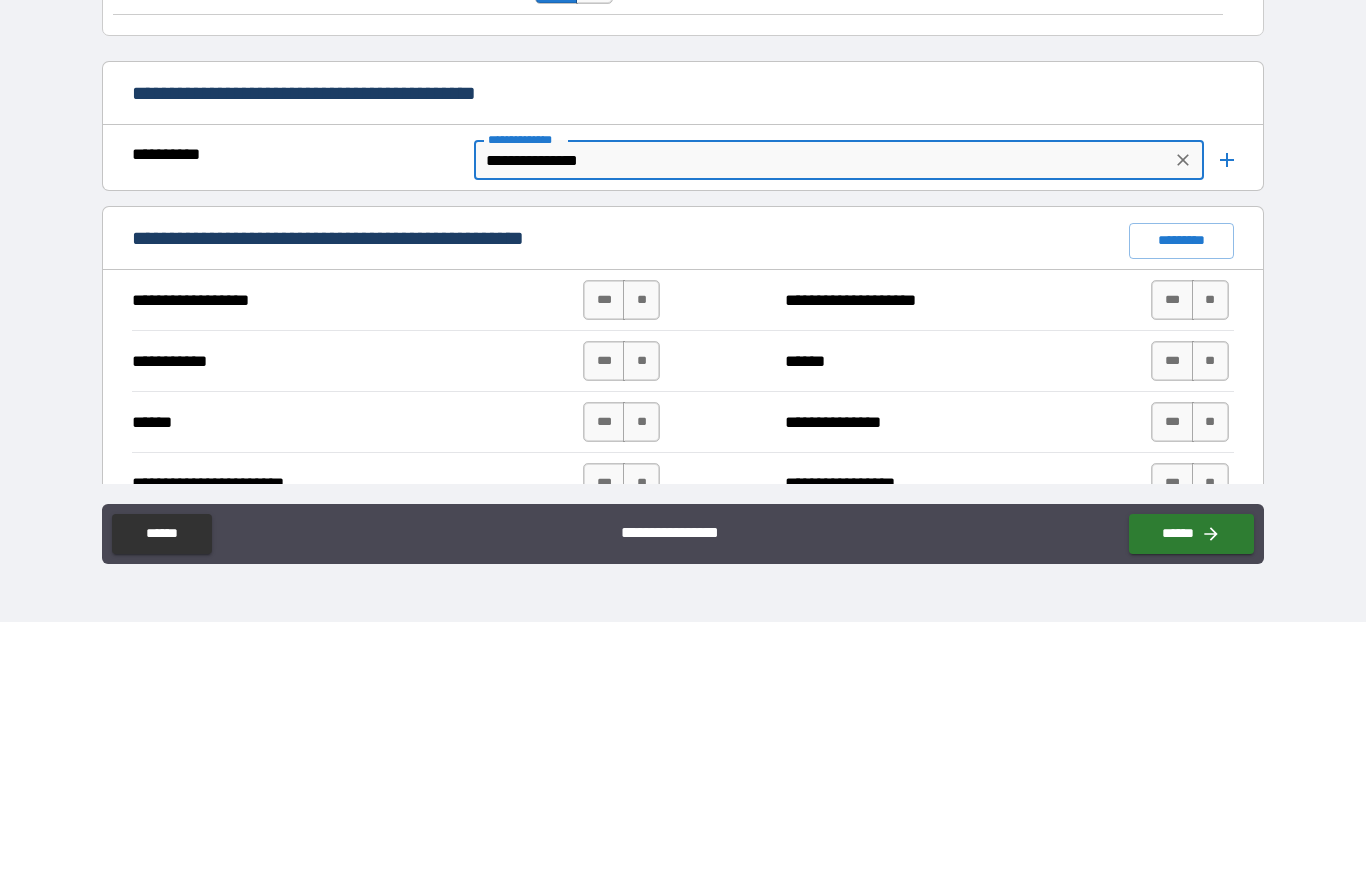 click on "**" at bounding box center (641, 566) 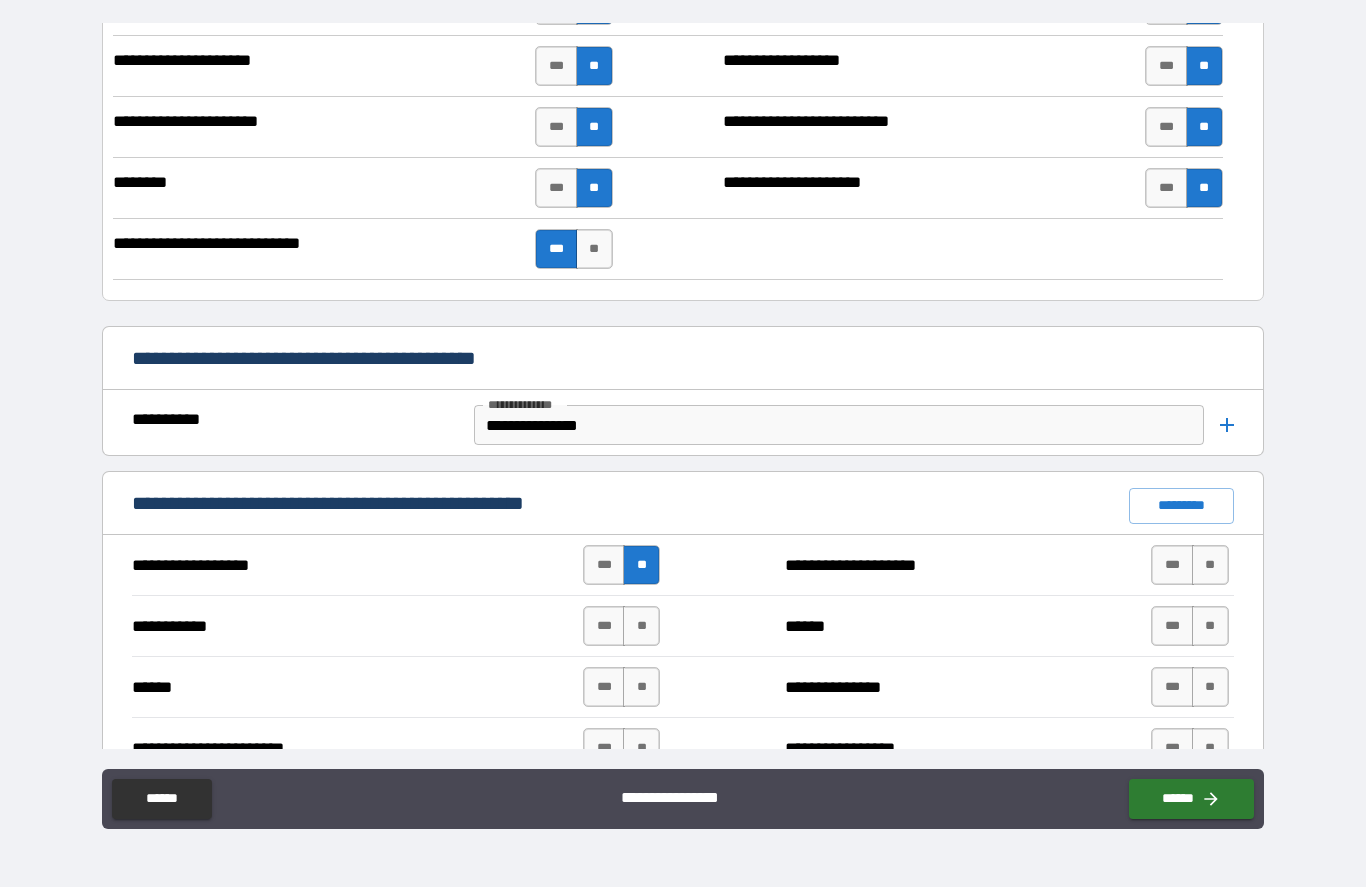 click on "**" at bounding box center [1210, 566] 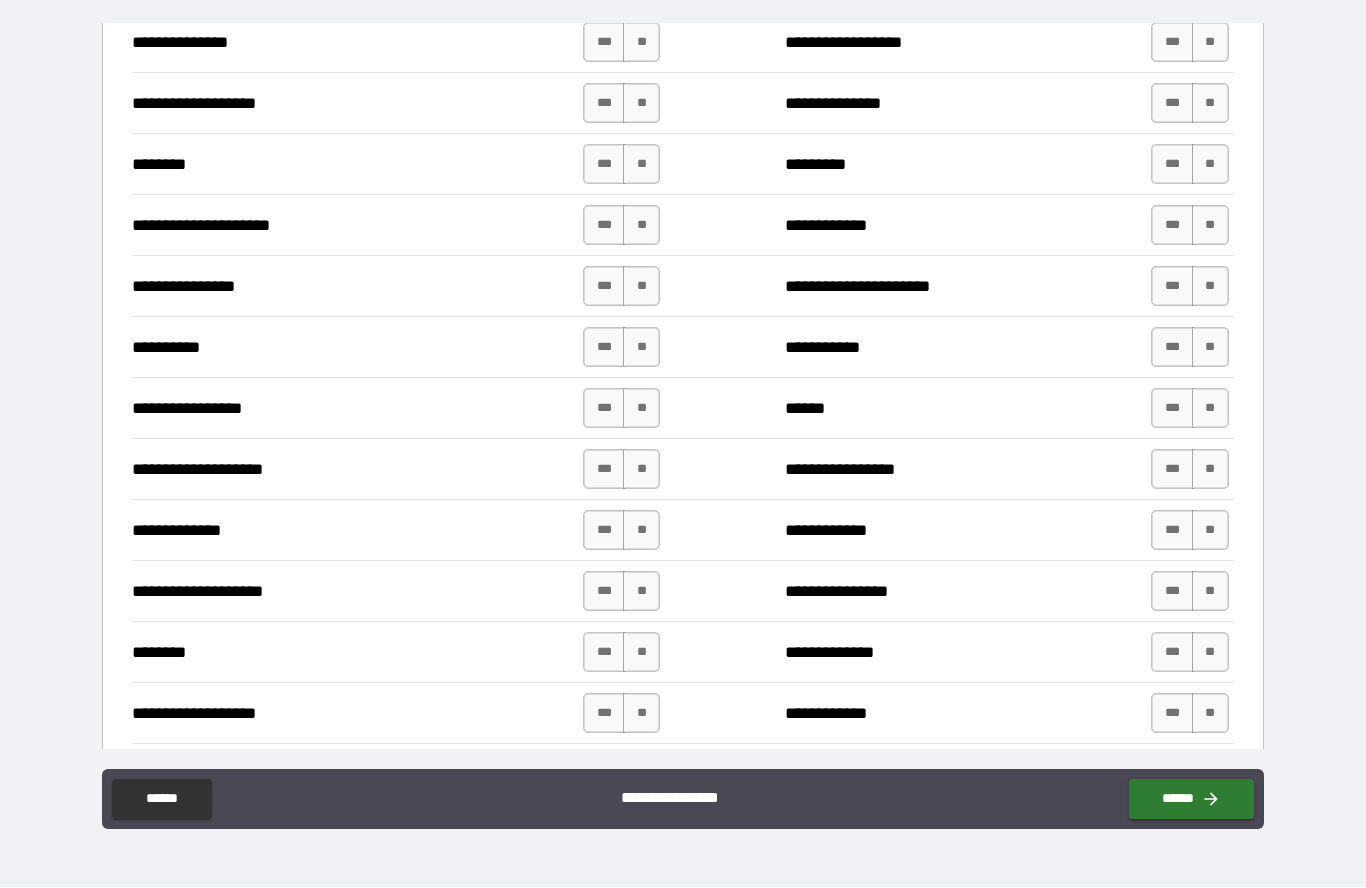 scroll, scrollTop: 3217, scrollLeft: 0, axis: vertical 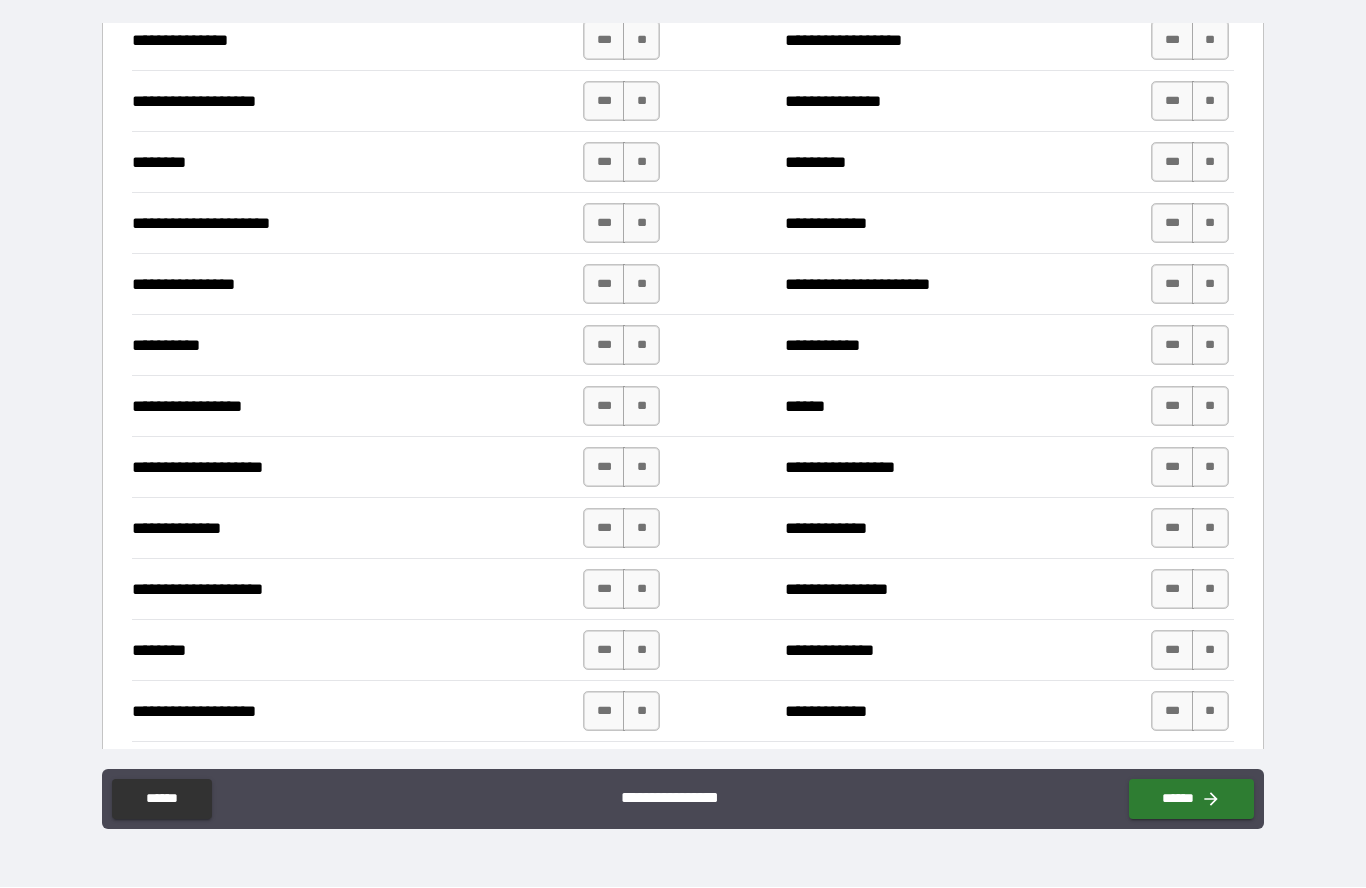 click on "***" at bounding box center (604, 590) 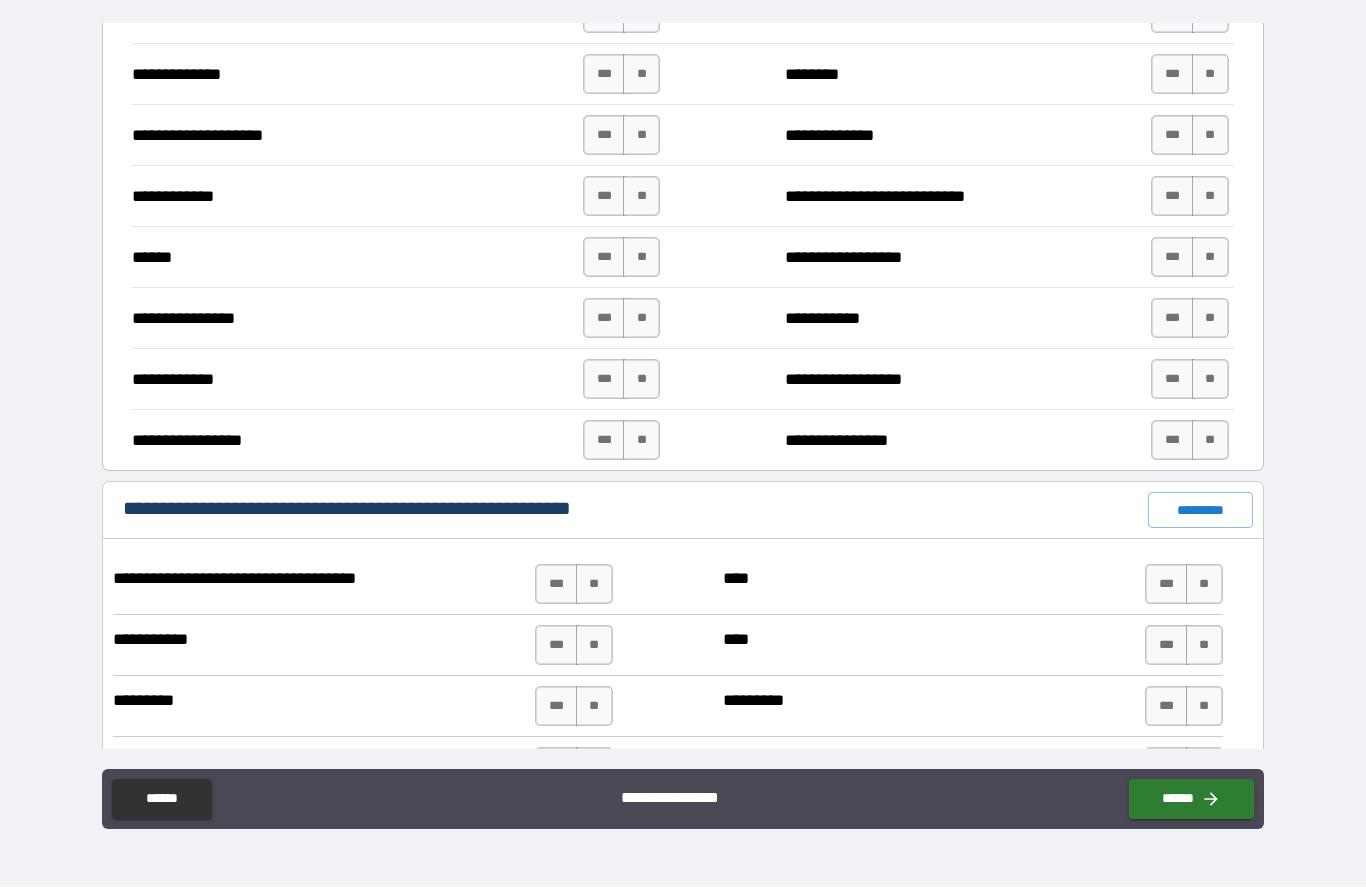 scroll, scrollTop: 4221, scrollLeft: 0, axis: vertical 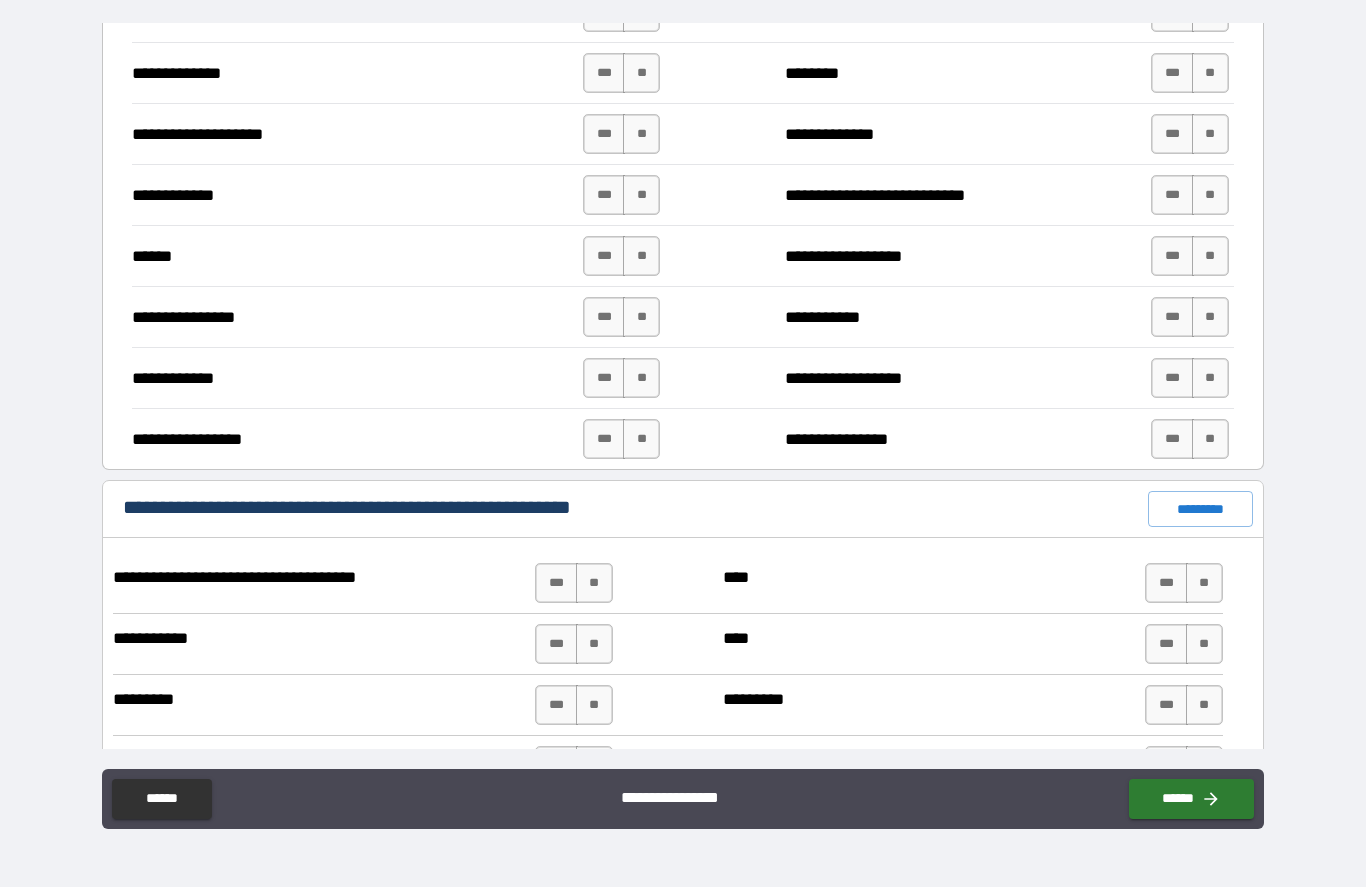 click on "***" at bounding box center (1172, 318) 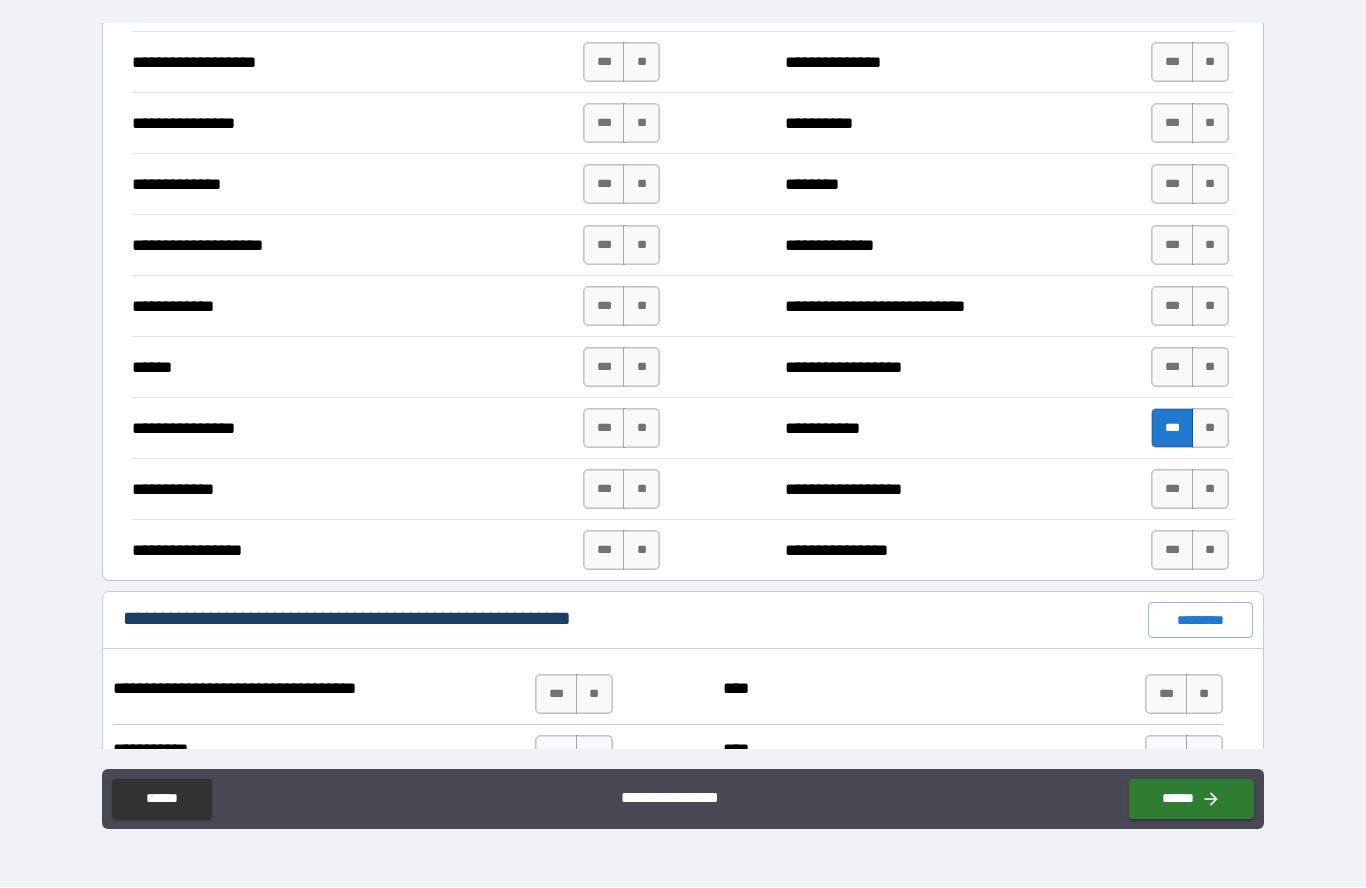 scroll, scrollTop: 4098, scrollLeft: 0, axis: vertical 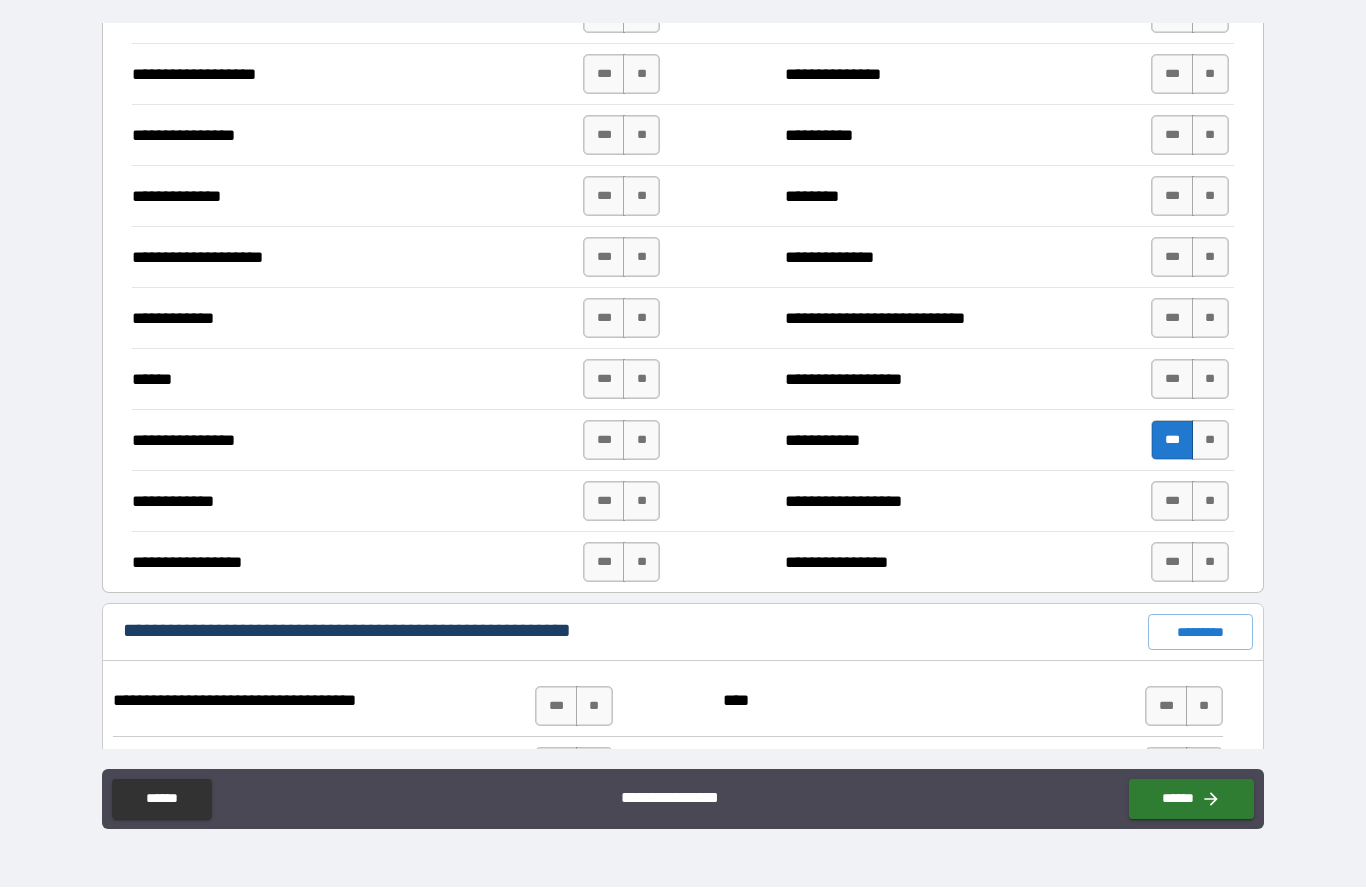 click on "***" at bounding box center [1172, 380] 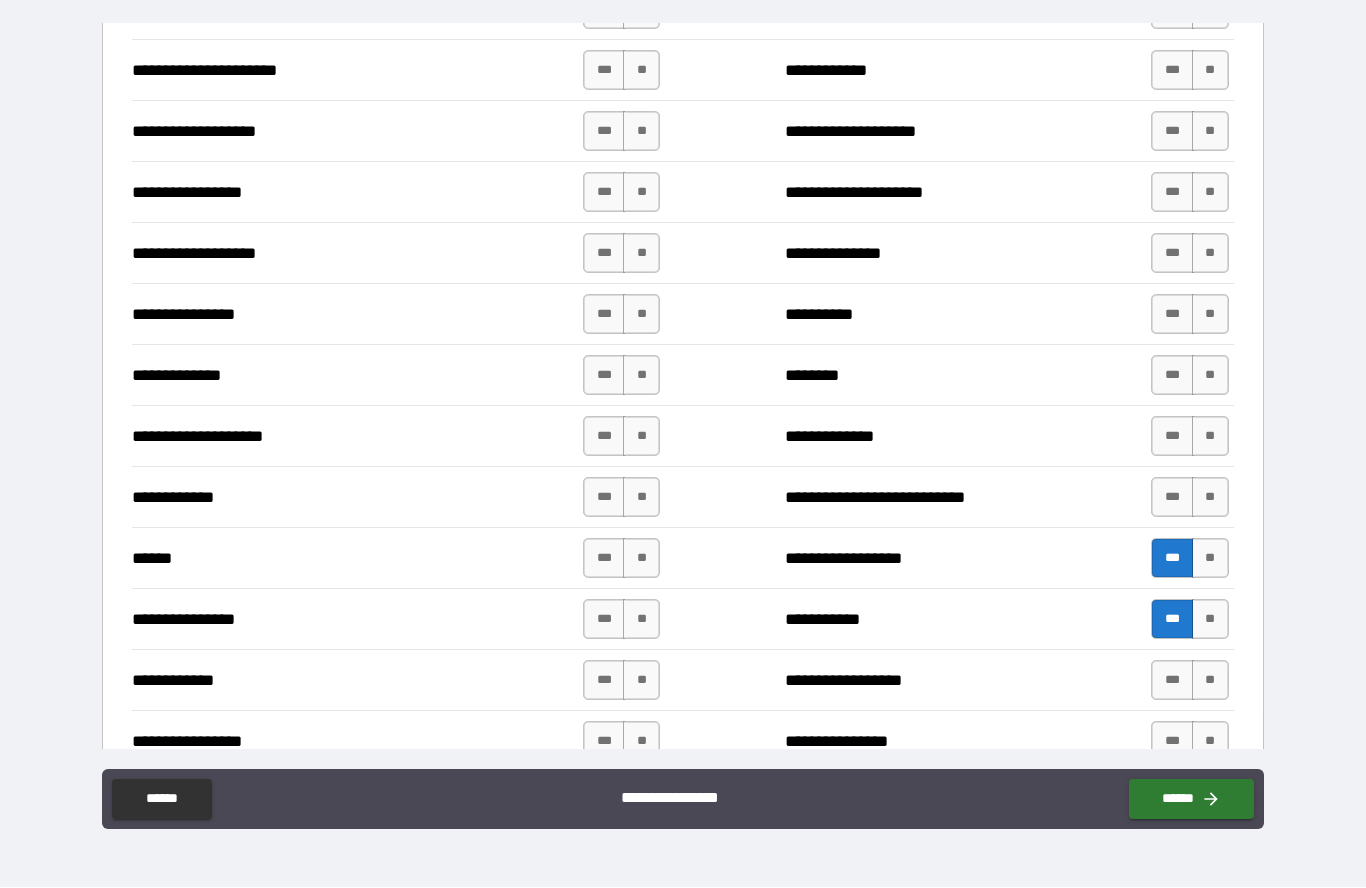 scroll, scrollTop: 3918, scrollLeft: 0, axis: vertical 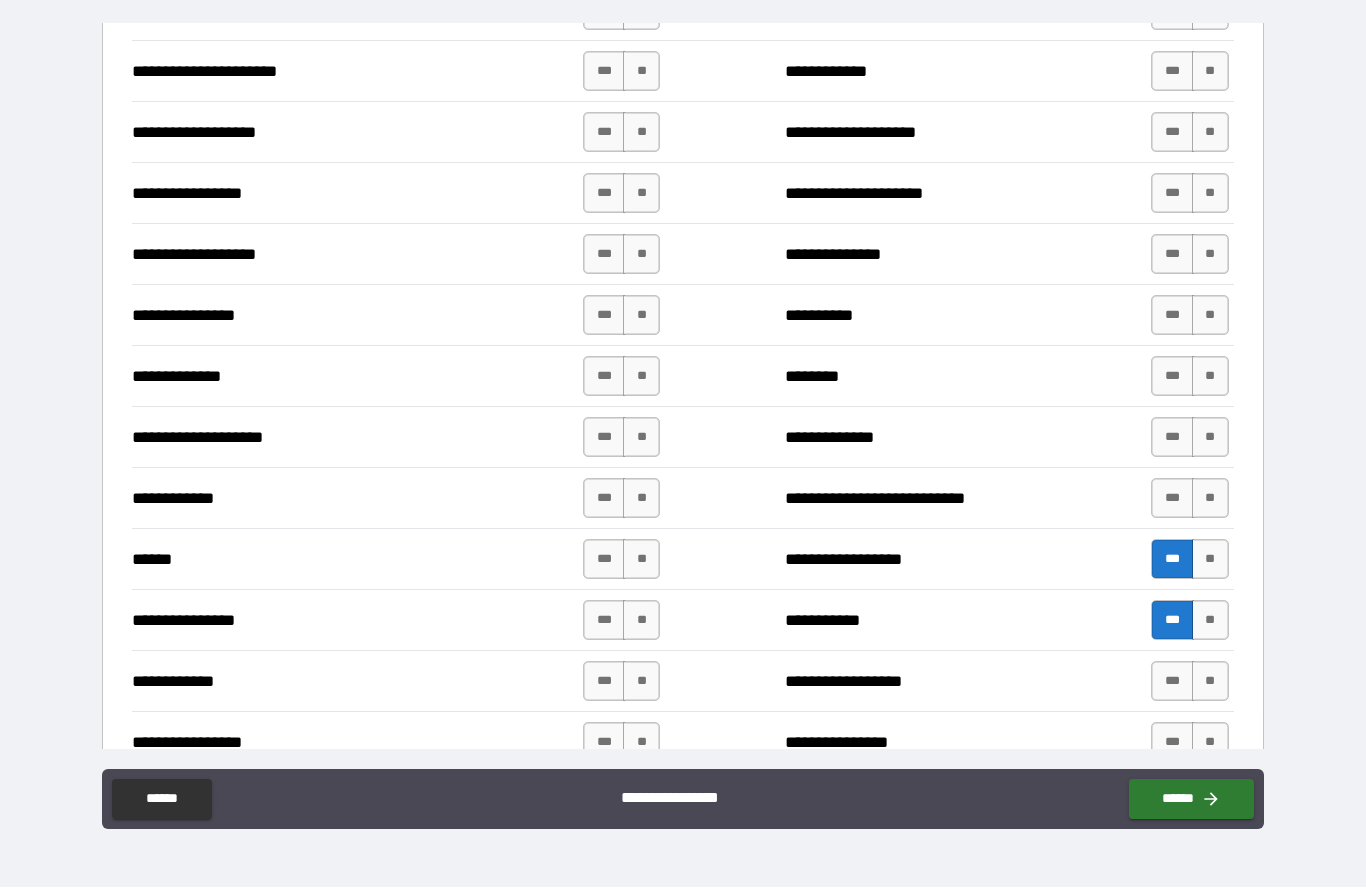 click on "***" at bounding box center (1172, 438) 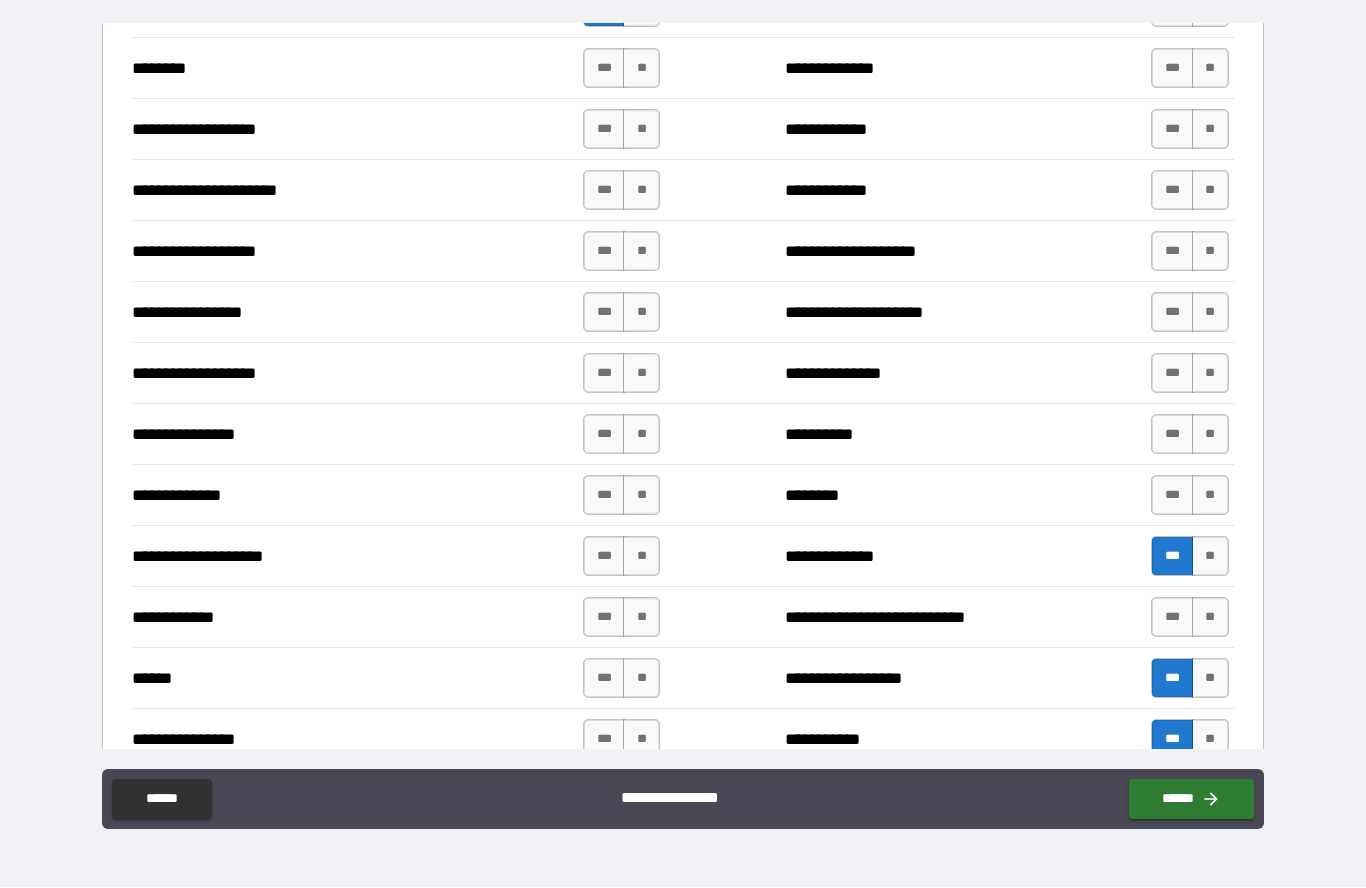 scroll, scrollTop: 3795, scrollLeft: 0, axis: vertical 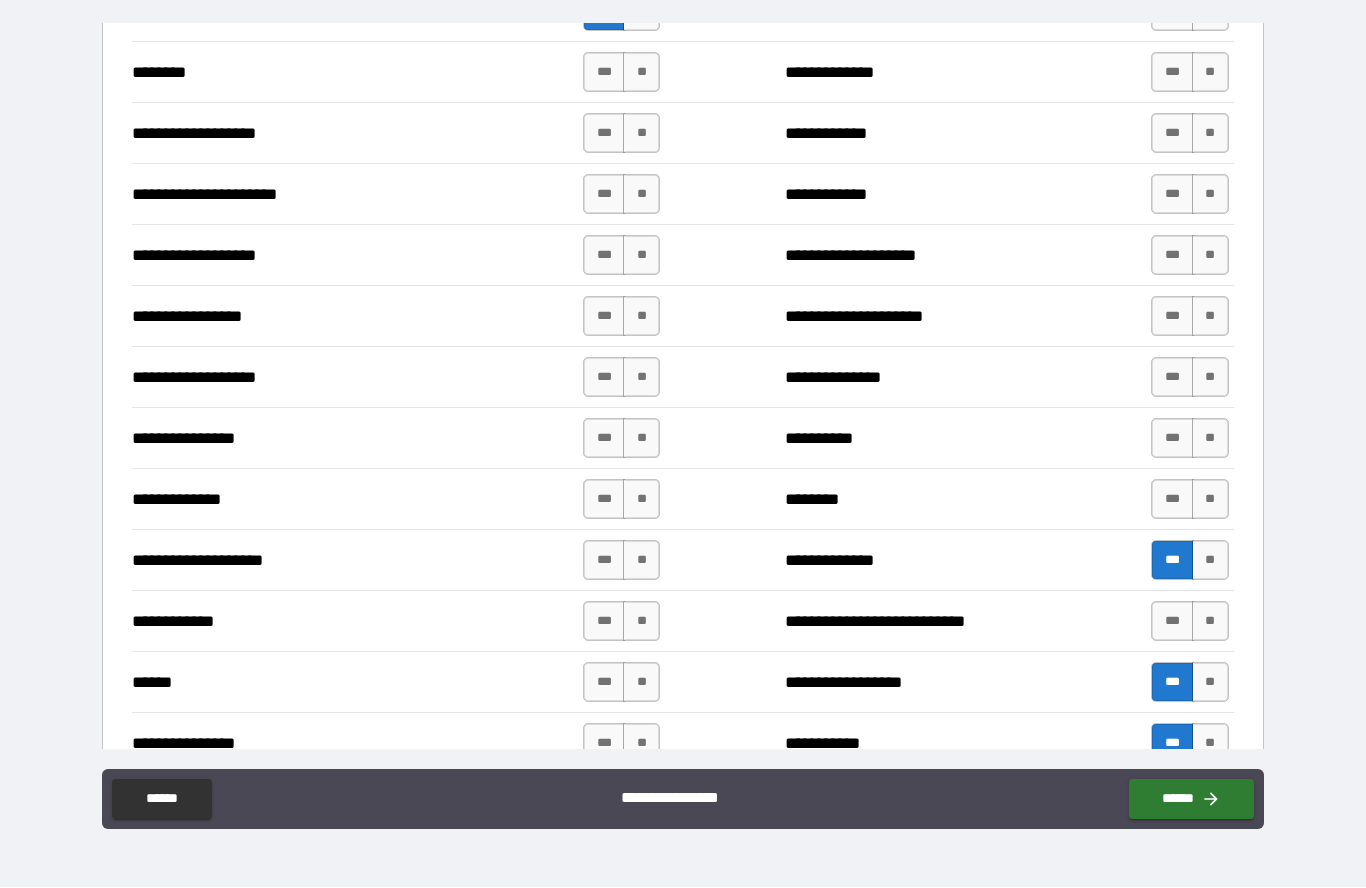 click on "***" at bounding box center (1172, 500) 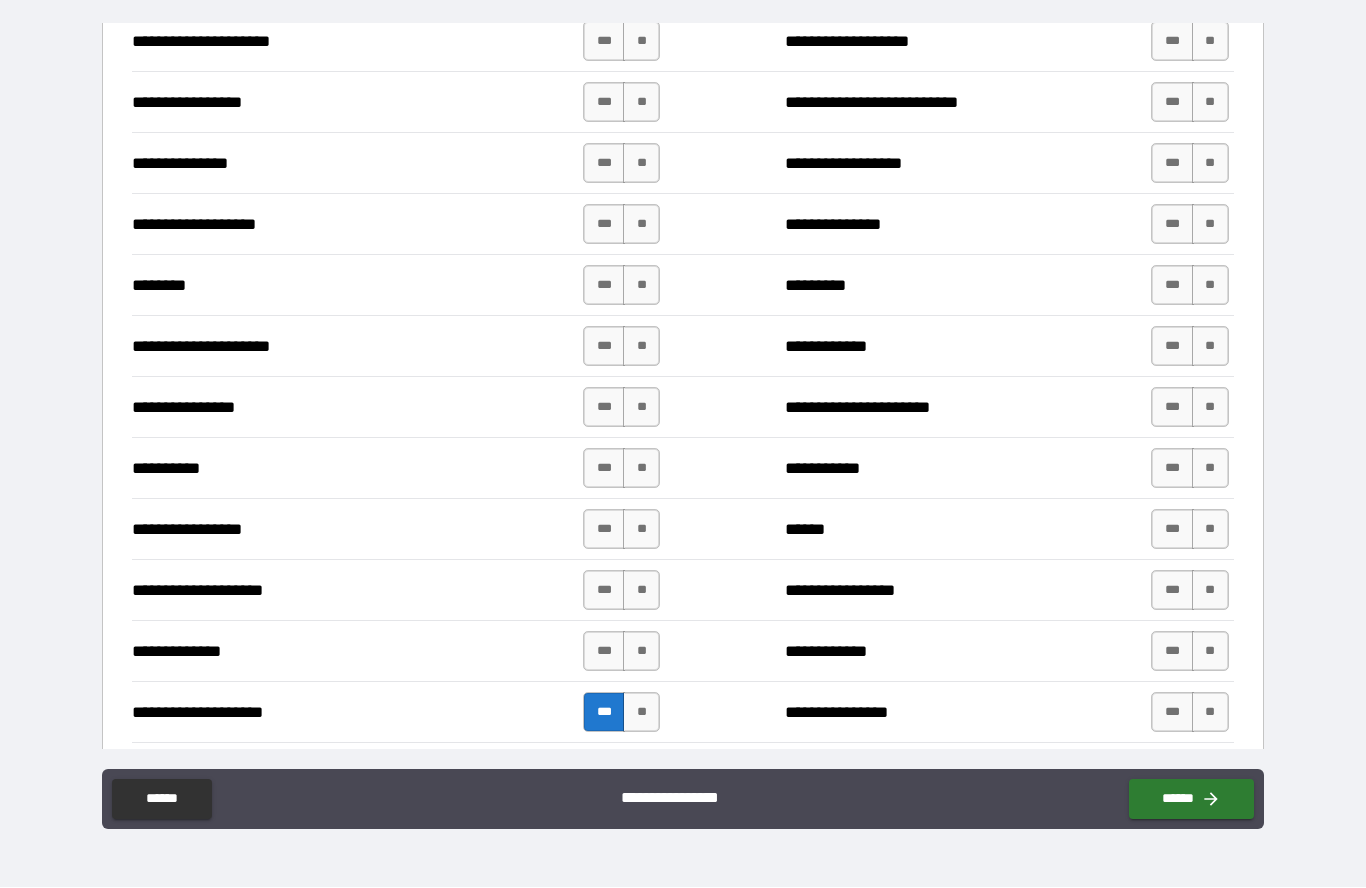 scroll, scrollTop: 3093, scrollLeft: 0, axis: vertical 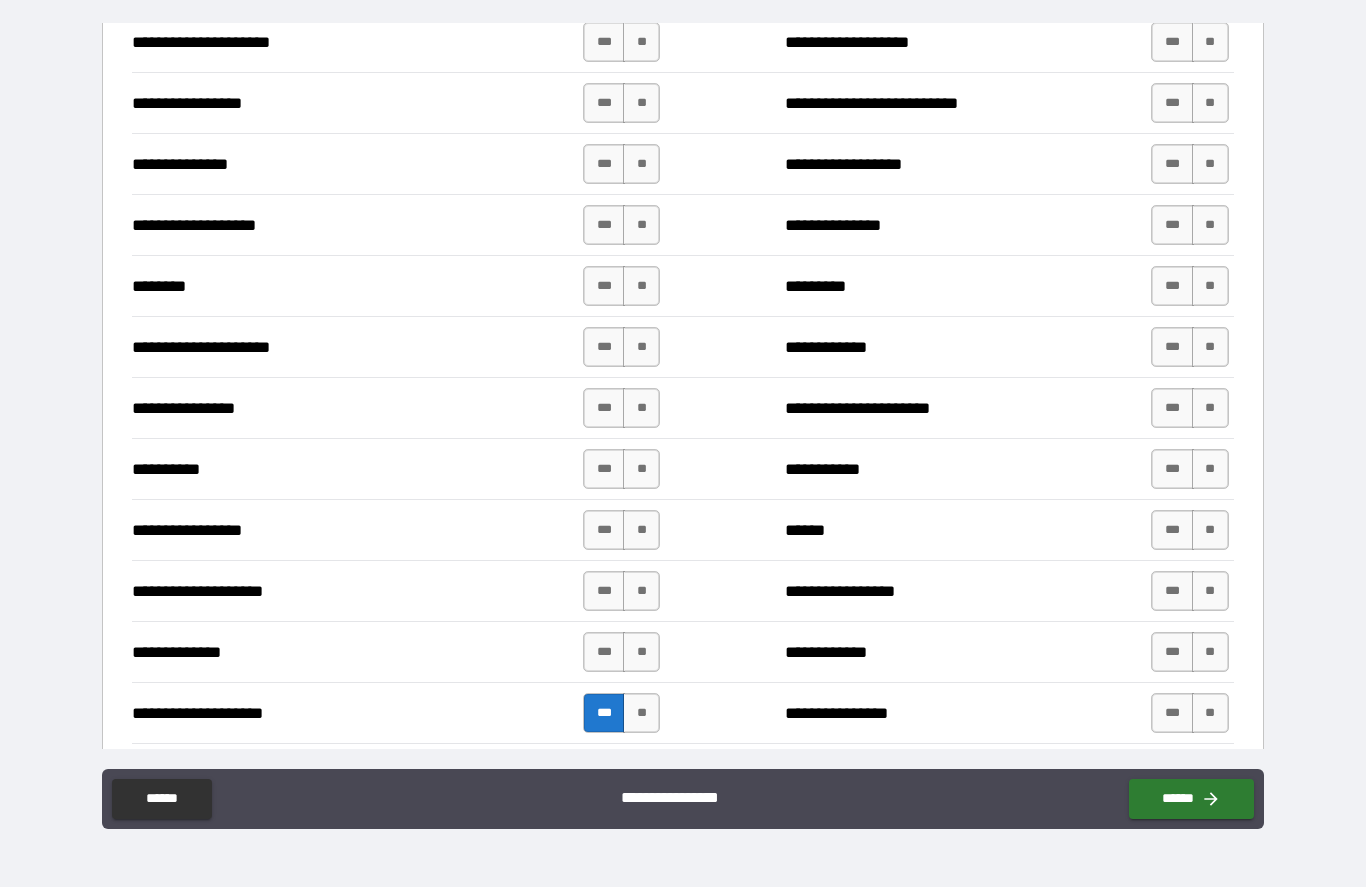 click on "***" at bounding box center [1172, 348] 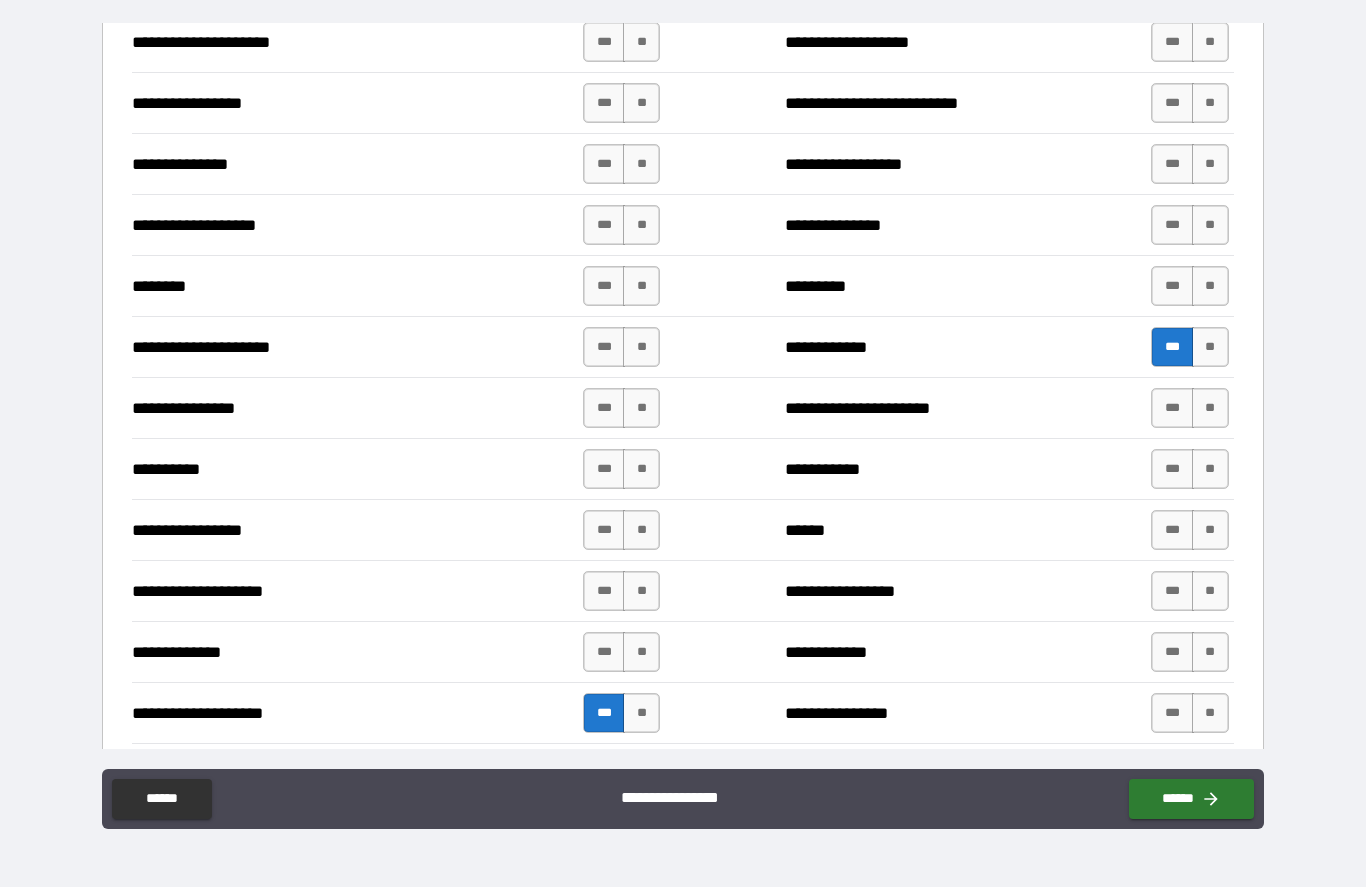 click on "**" at bounding box center [641, 714] 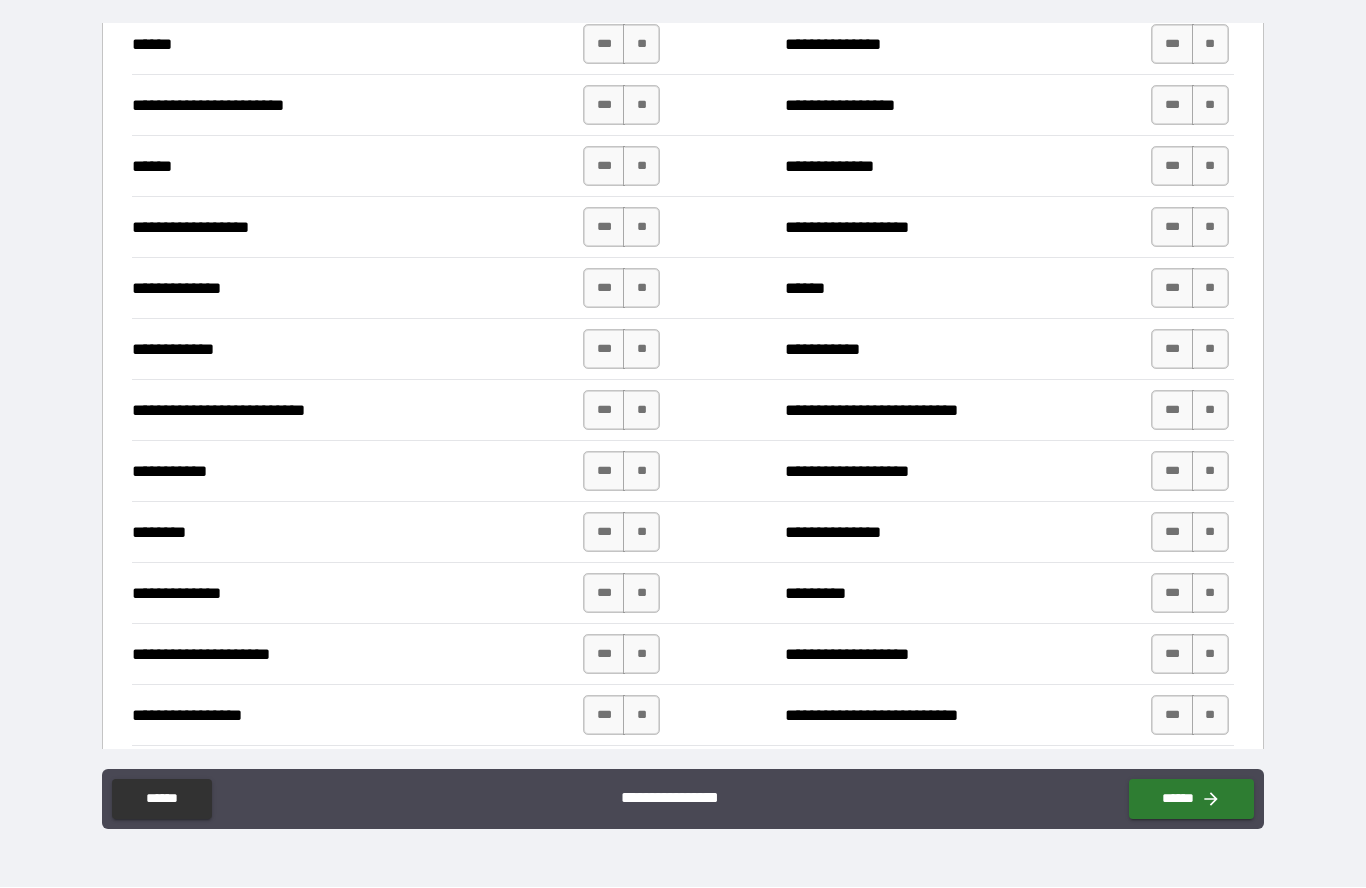 click on "**********" at bounding box center [682, 533] 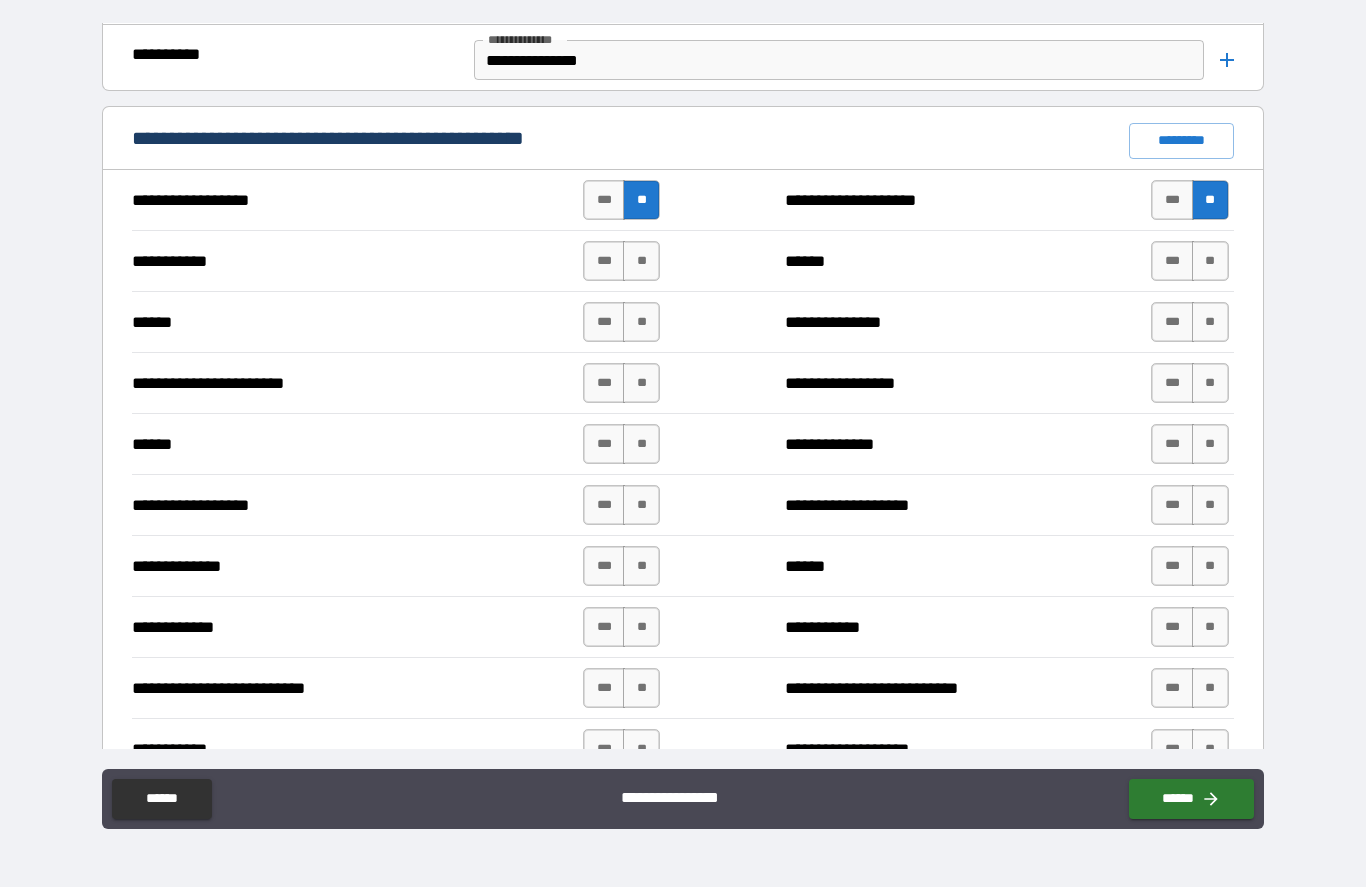 scroll, scrollTop: 2200, scrollLeft: 0, axis: vertical 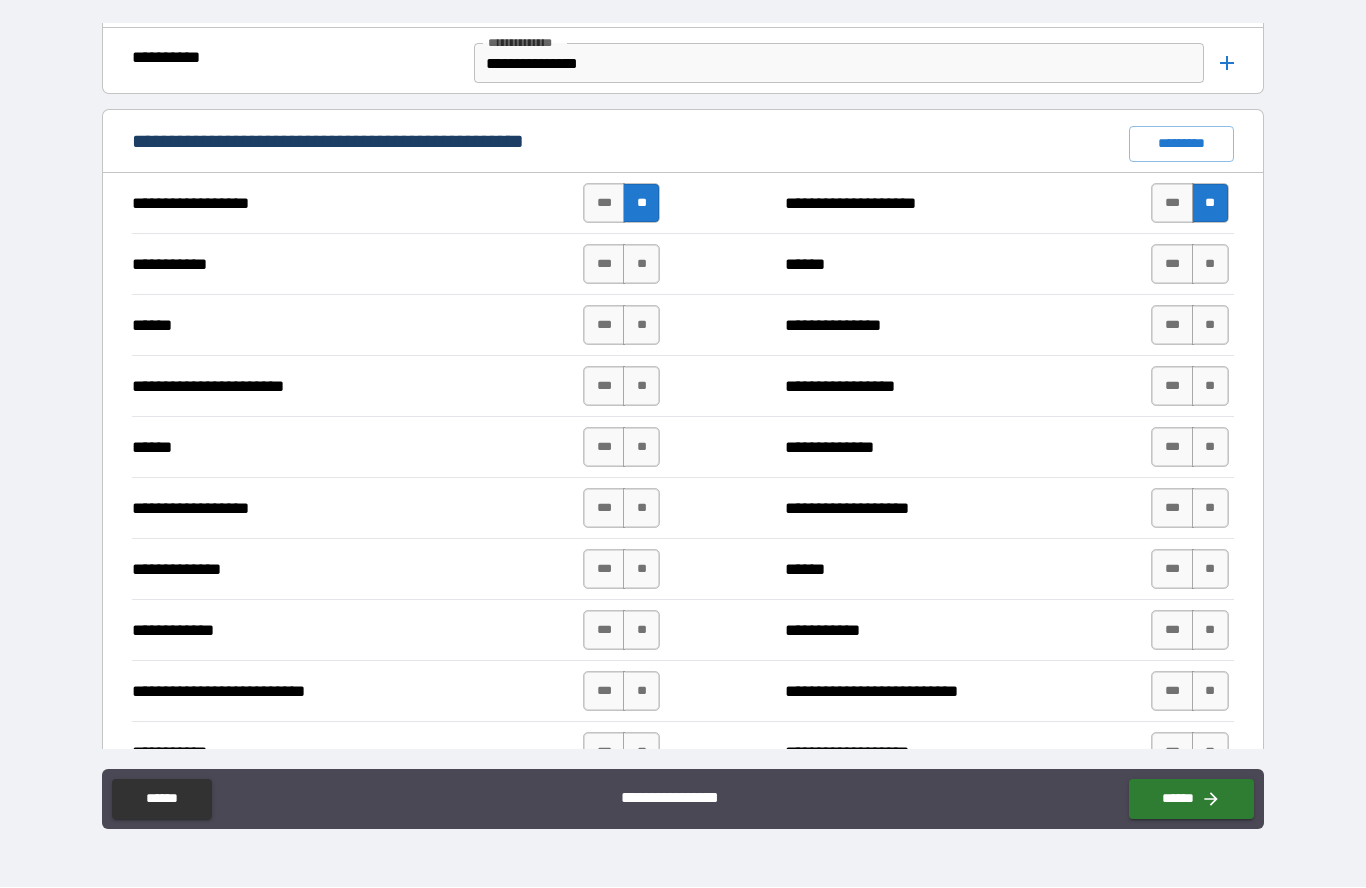 click on "***" at bounding box center [1172, 387] 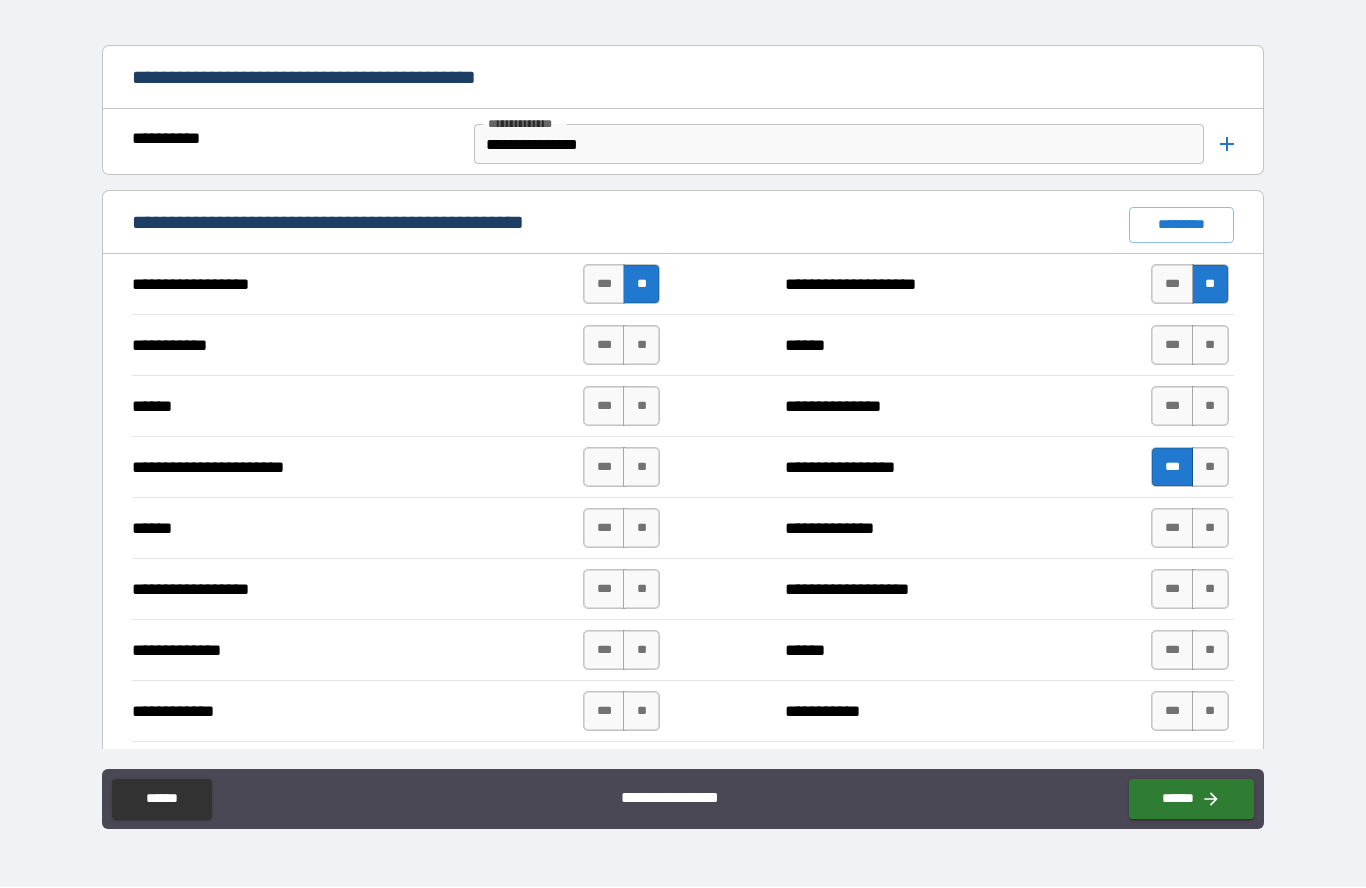 scroll, scrollTop: 2118, scrollLeft: 0, axis: vertical 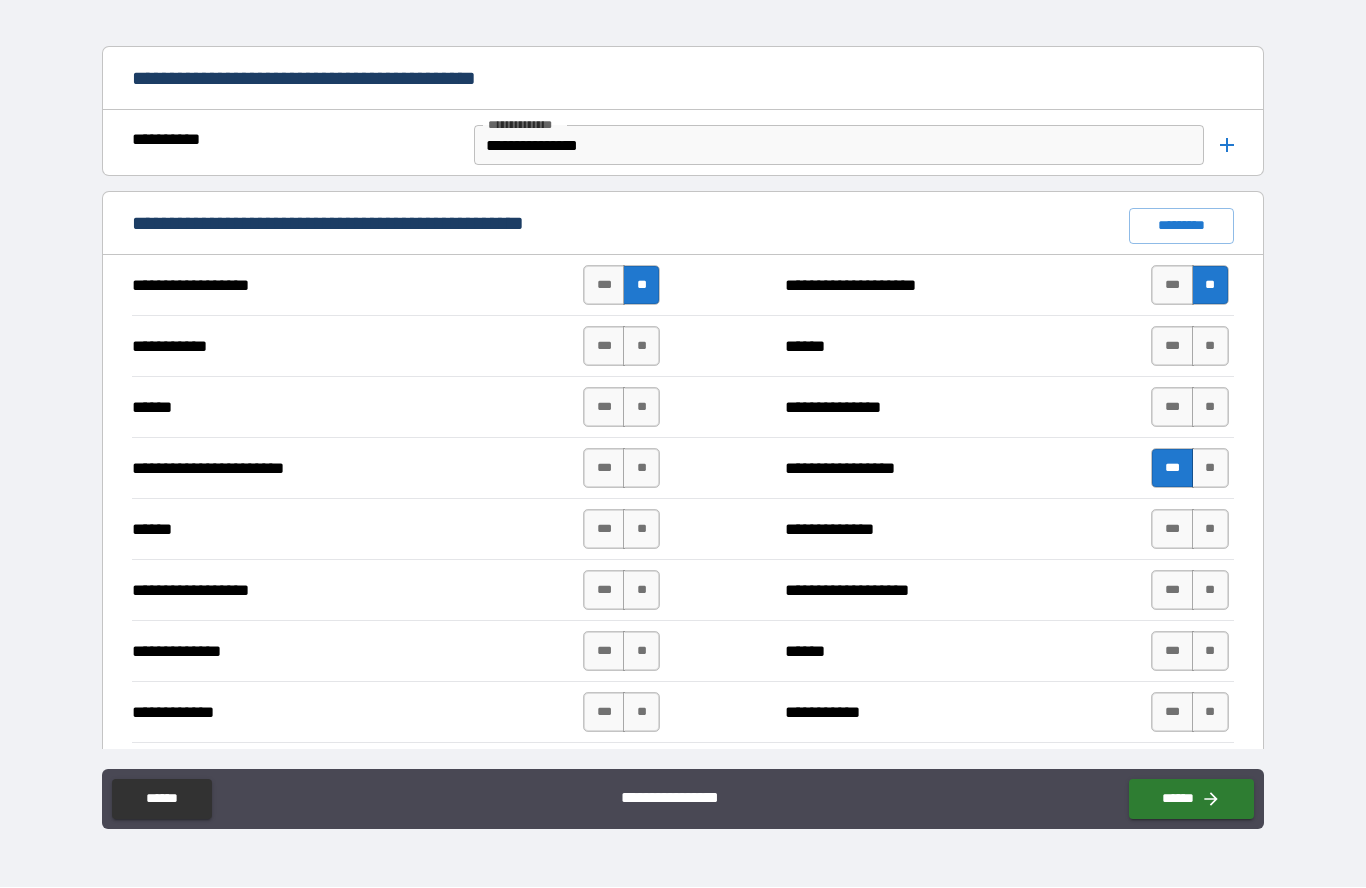 click on "**" at bounding box center [641, 347] 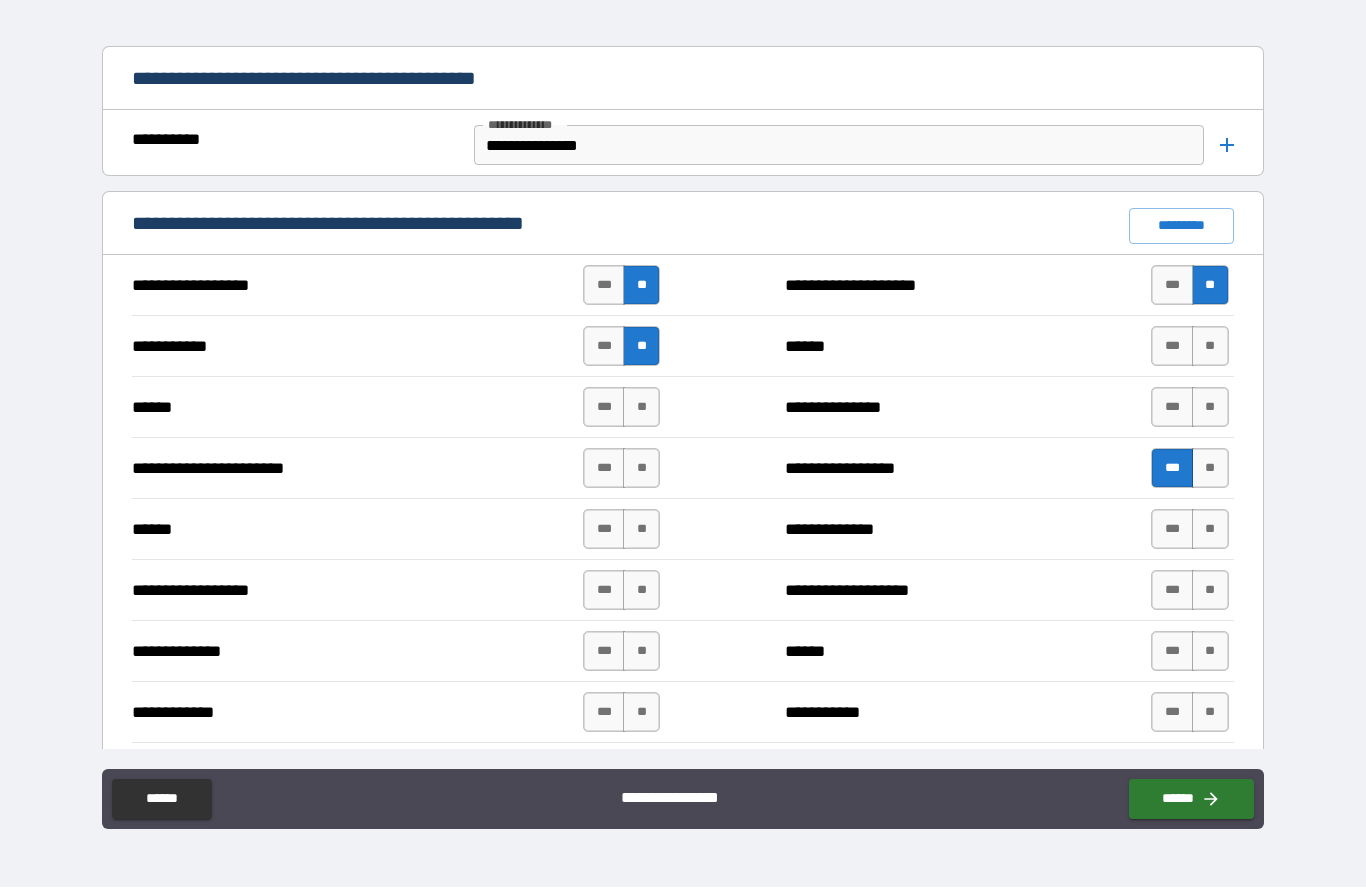 click on "**" at bounding box center [641, 408] 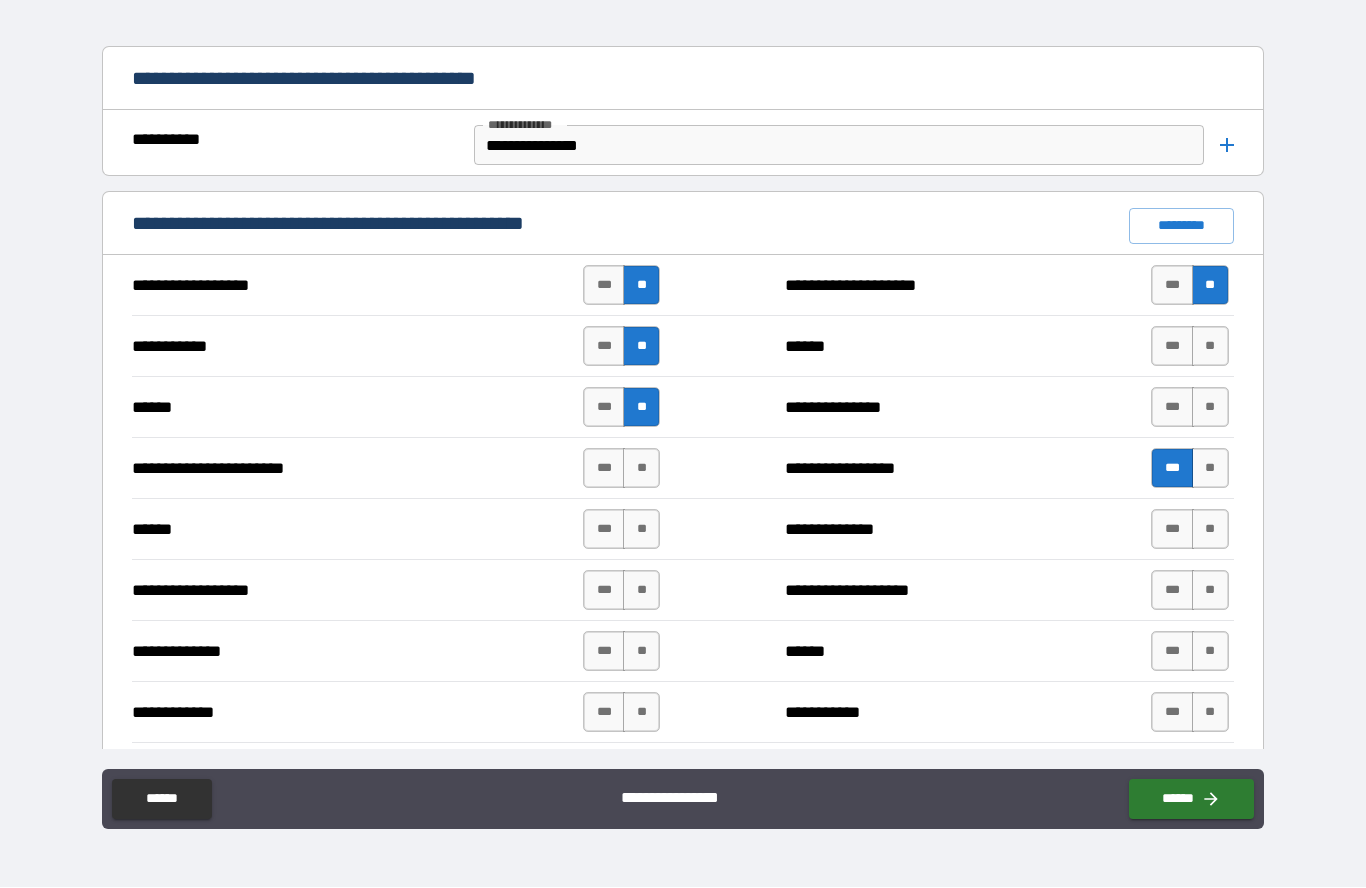 click on "**" at bounding box center (641, 469) 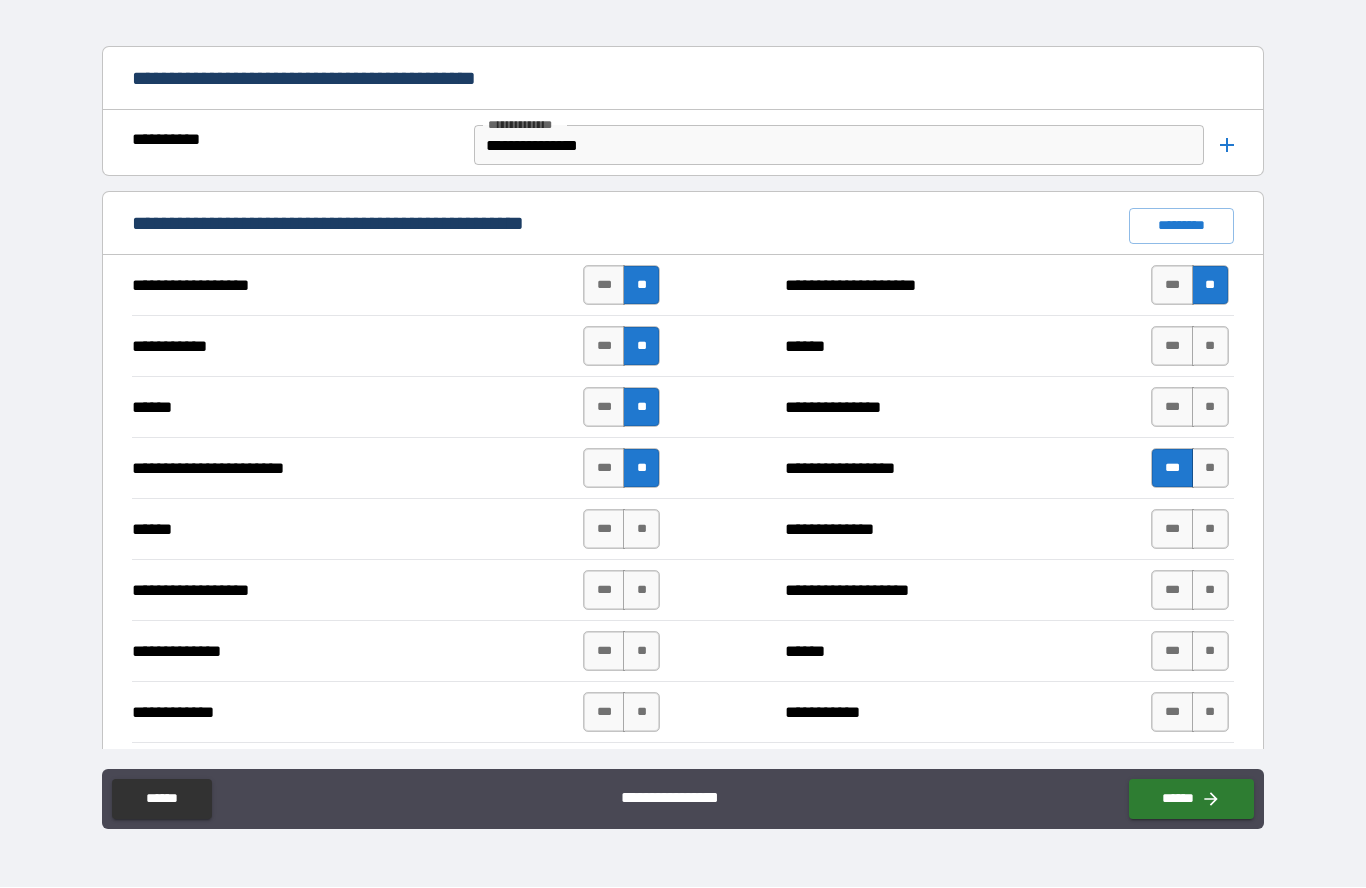 click on "**" at bounding box center [641, 530] 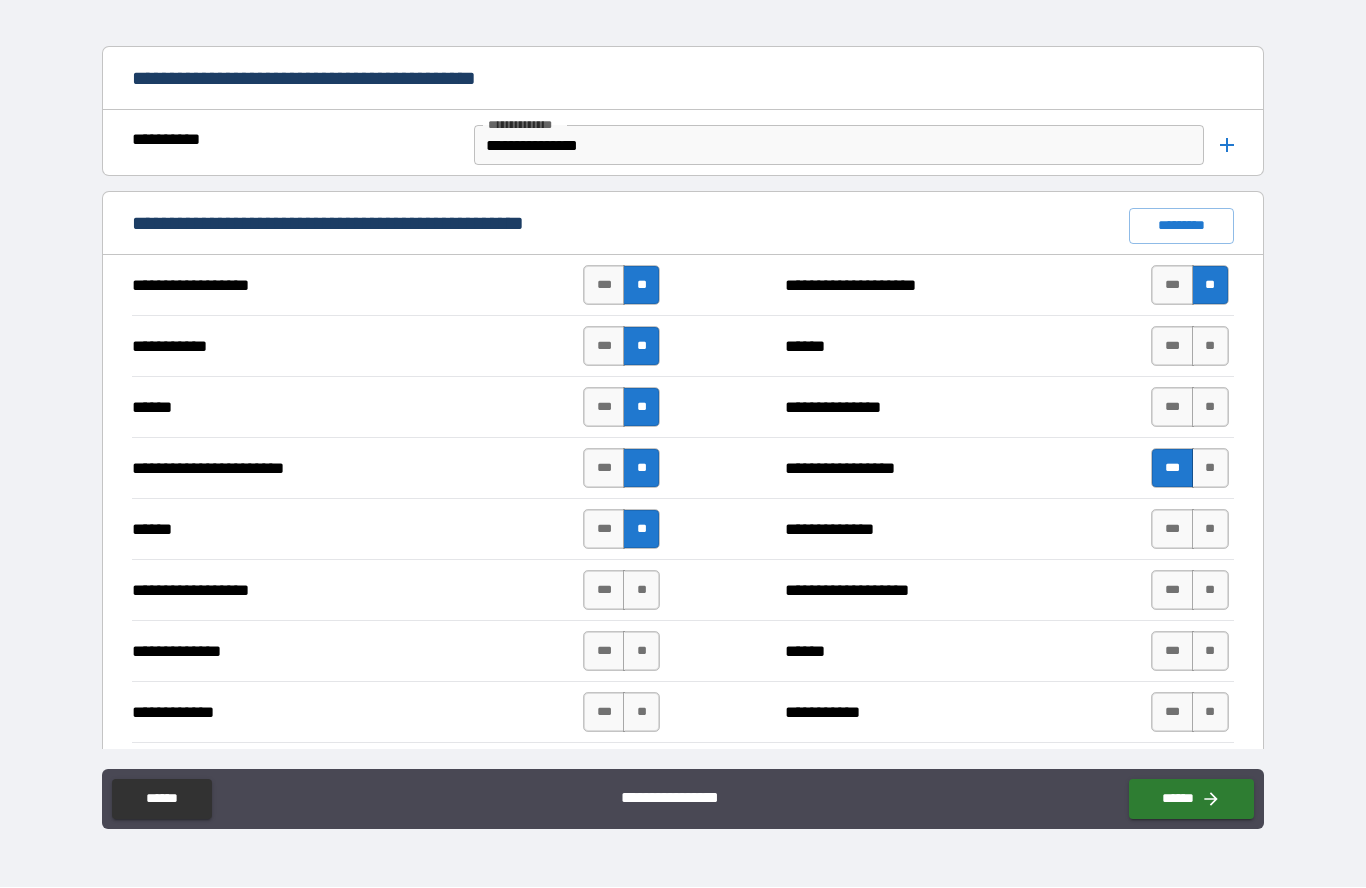 click on "**" at bounding box center (641, 591) 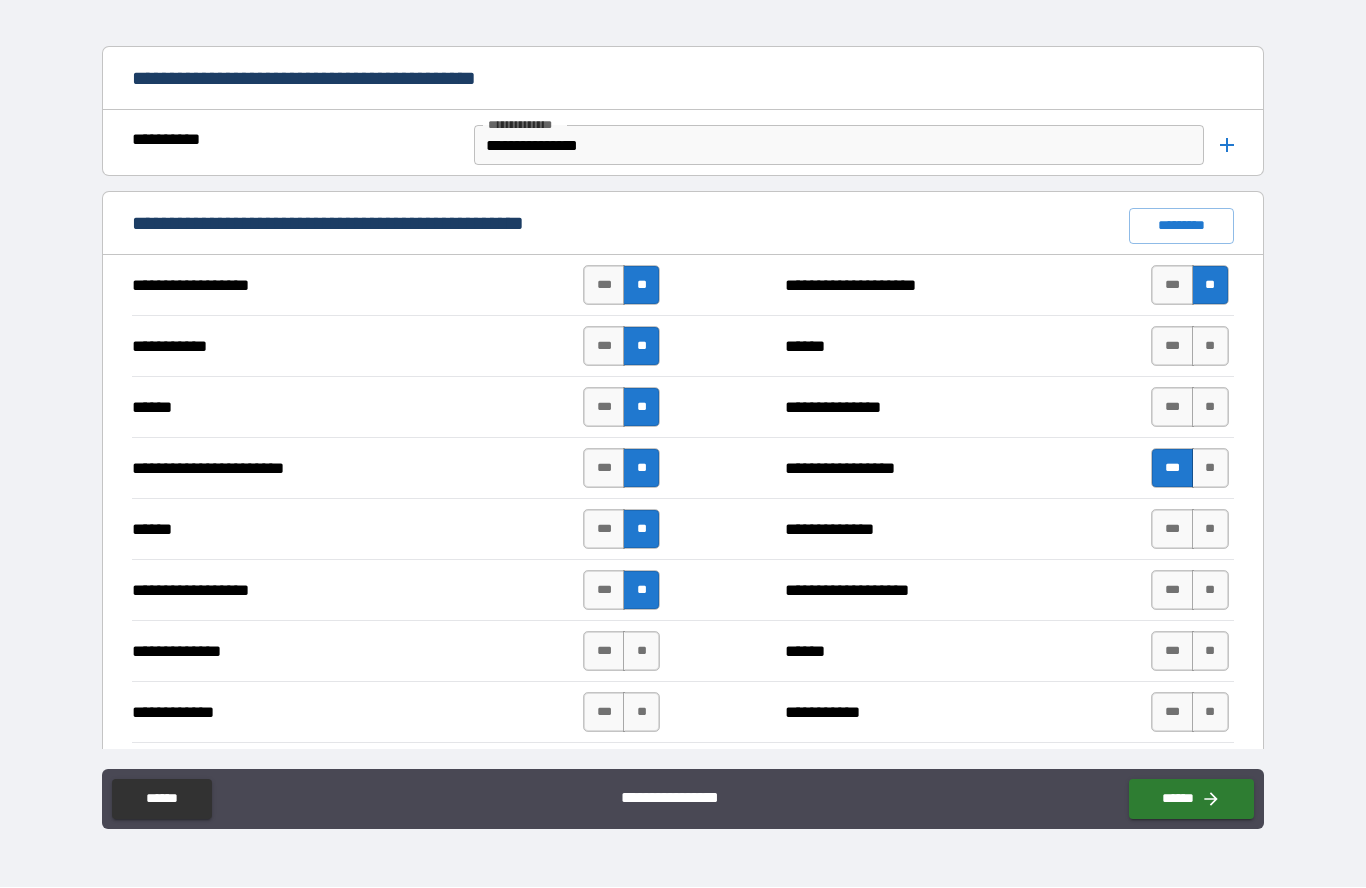 click on "**" at bounding box center (641, 652) 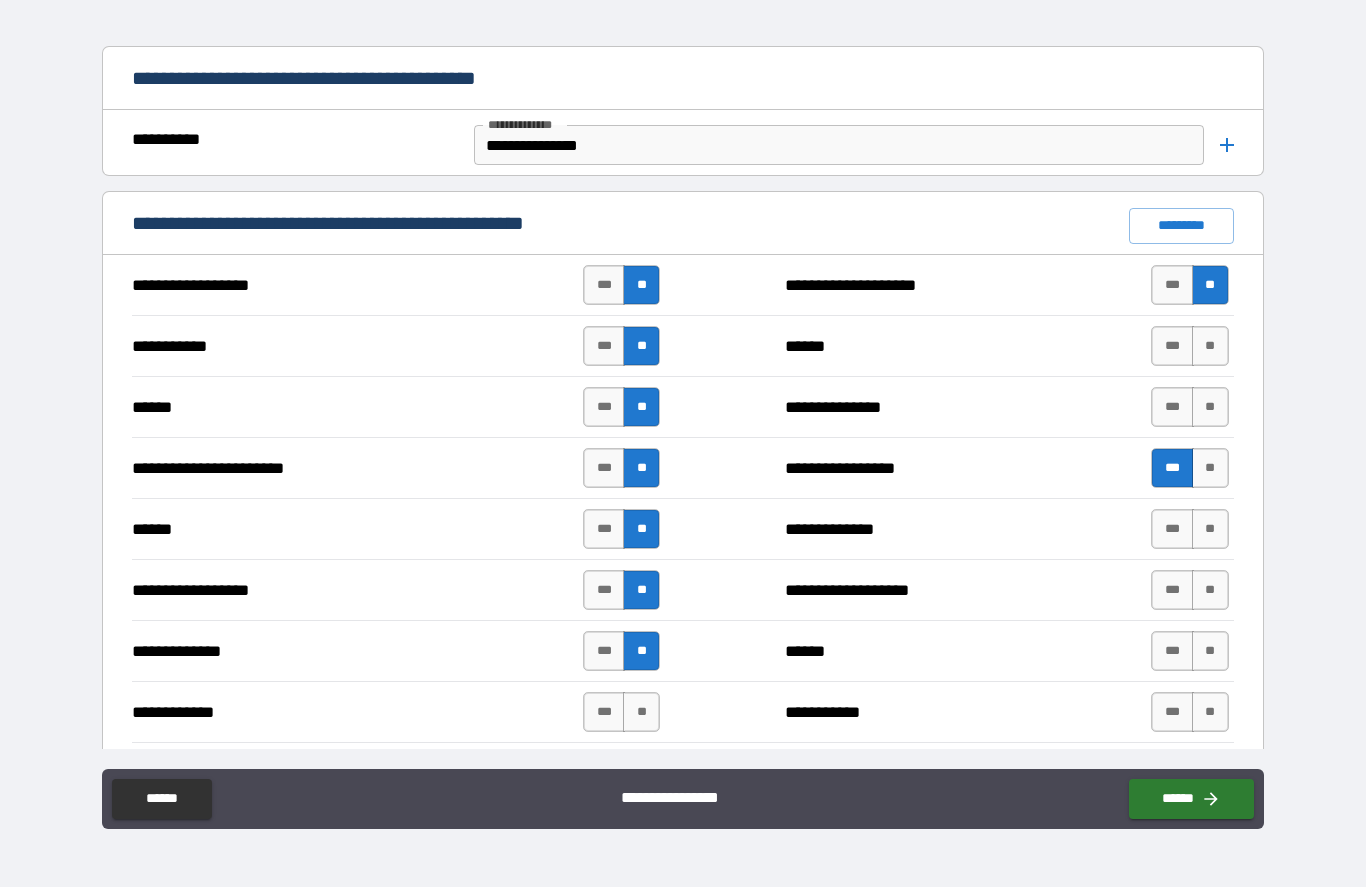 click on "**" at bounding box center (641, 713) 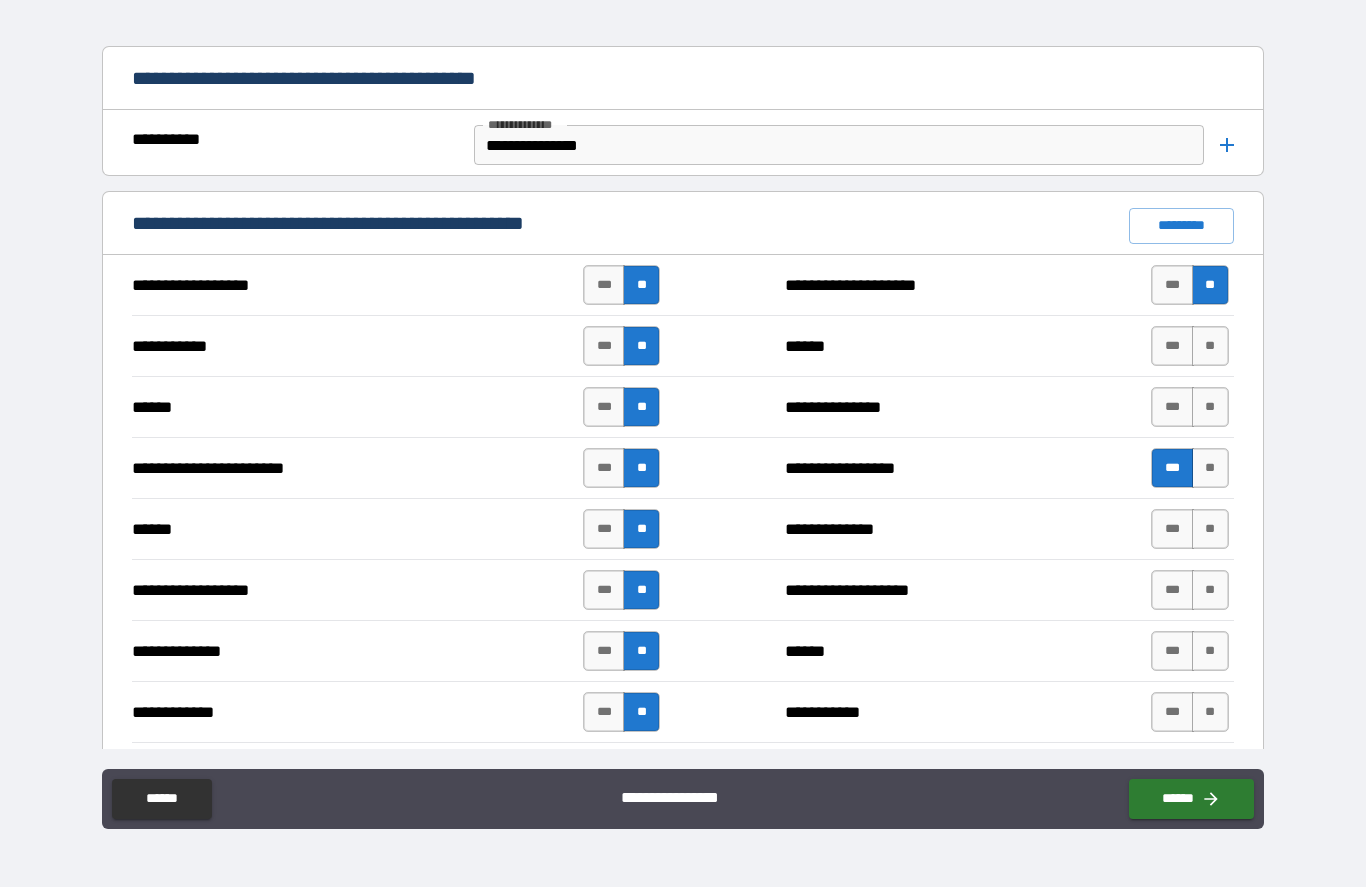 click on "**" at bounding box center (1210, 347) 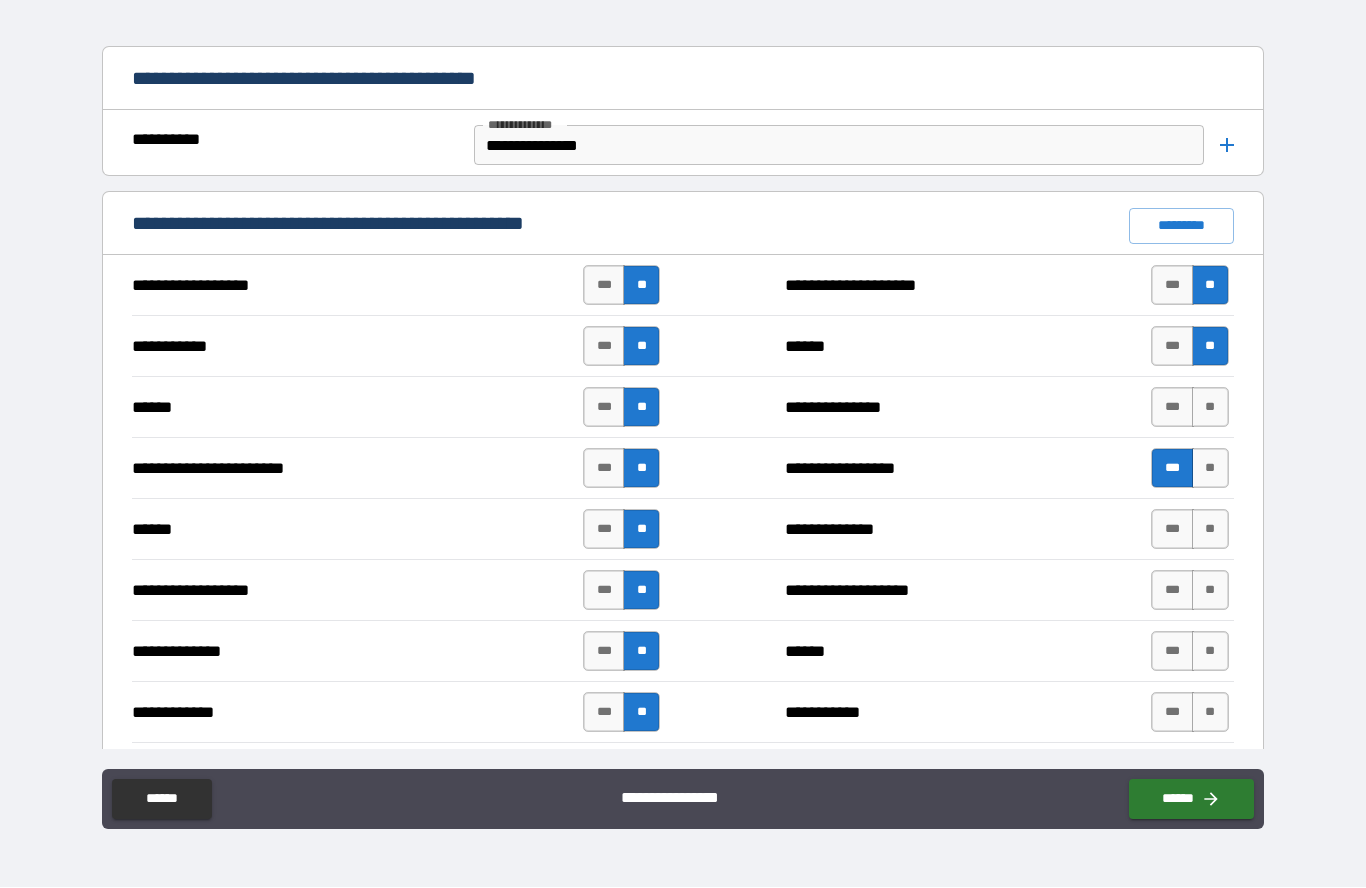 click on "**" at bounding box center [1210, 408] 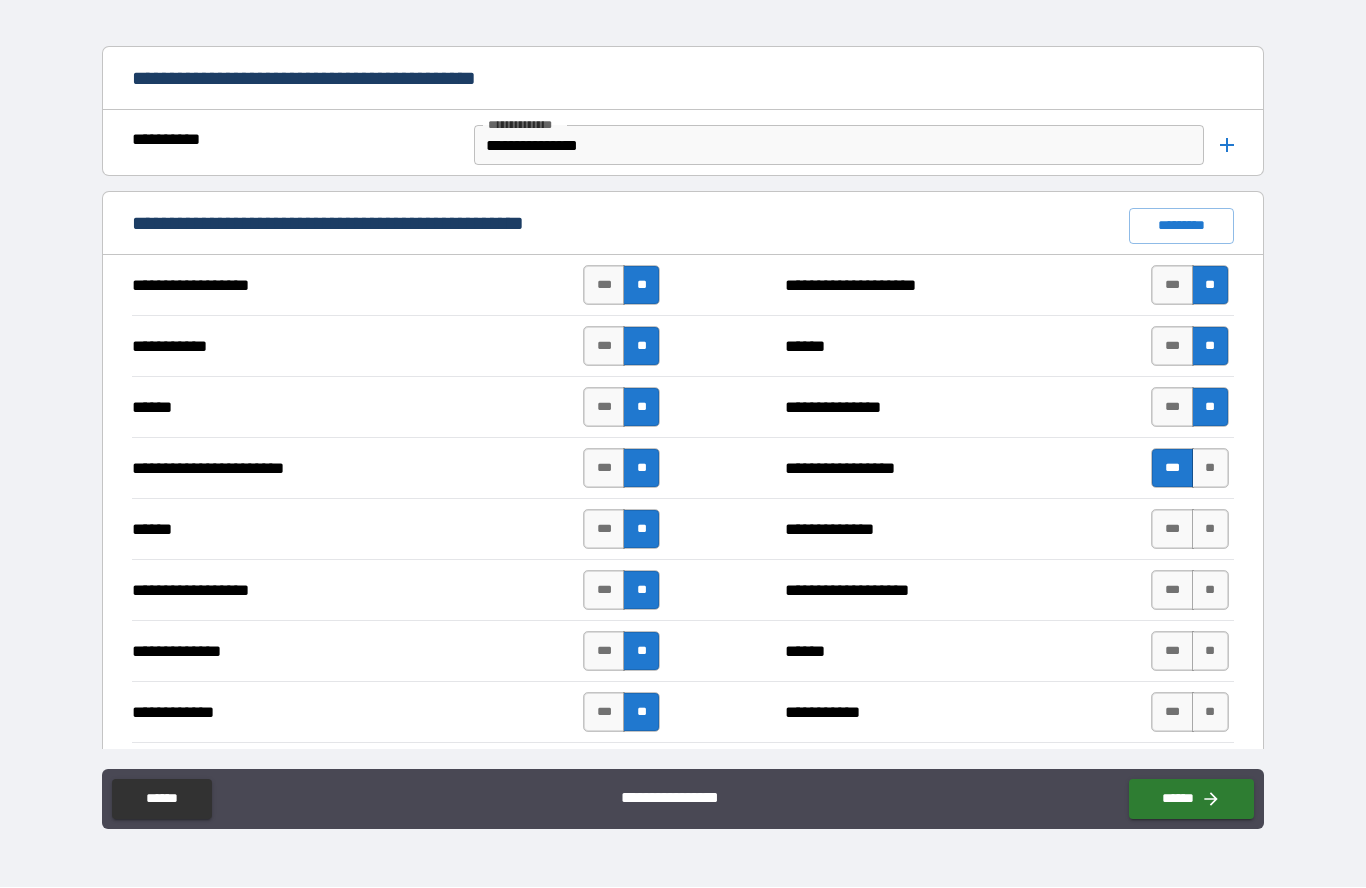 click on "**" at bounding box center (1210, 530) 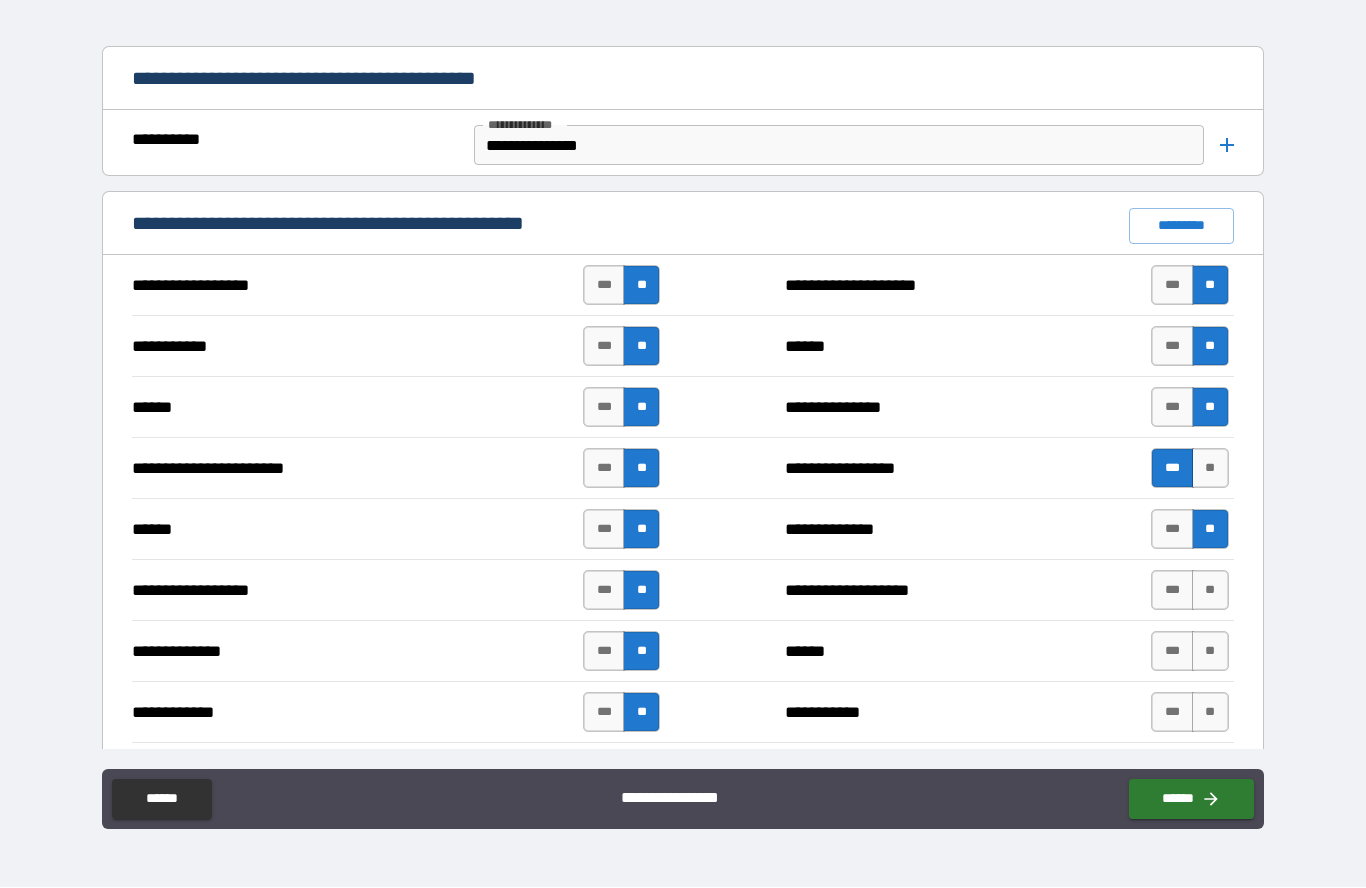 click on "**" at bounding box center (1210, 591) 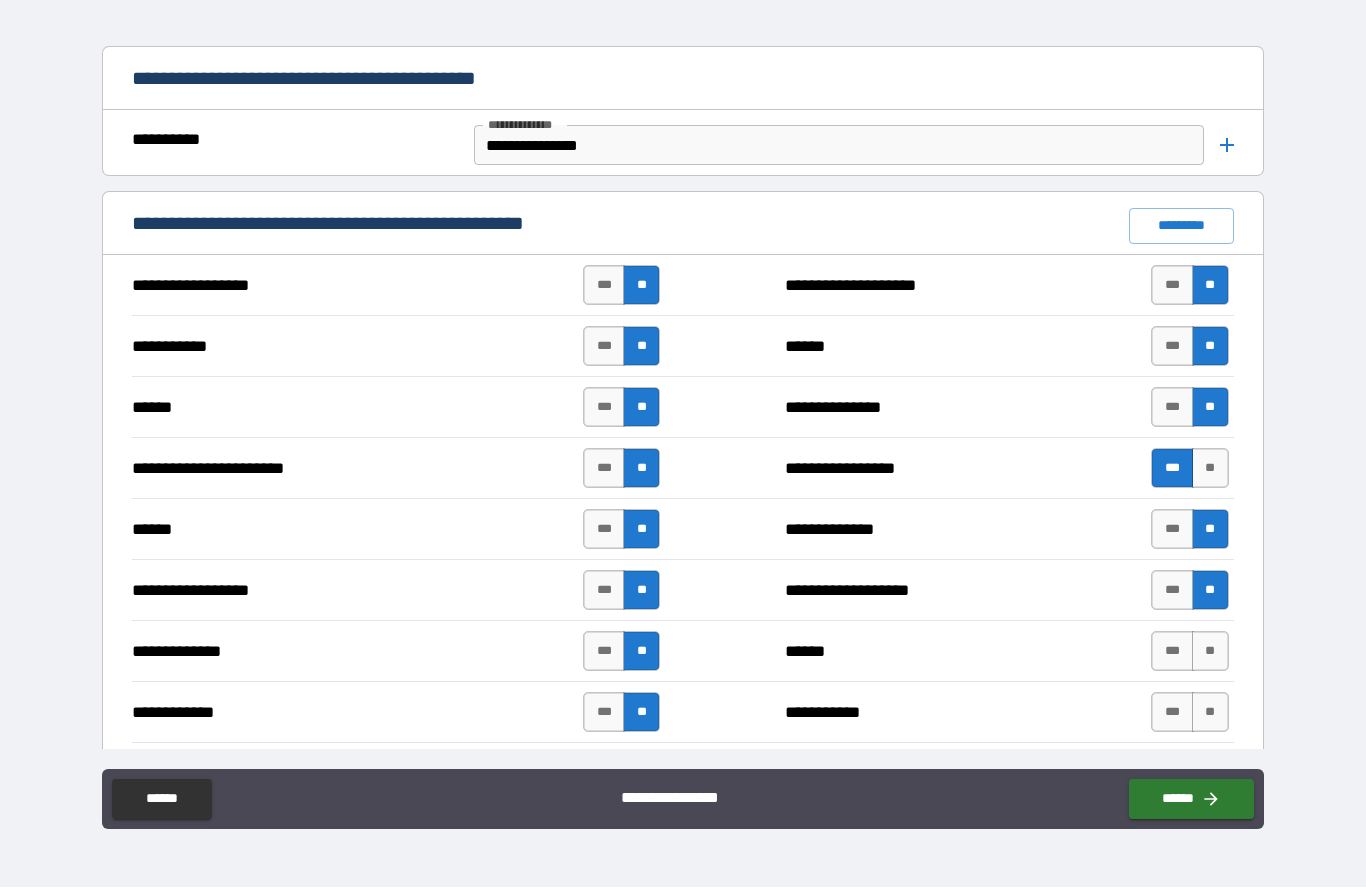 click on "**" at bounding box center (1210, 652) 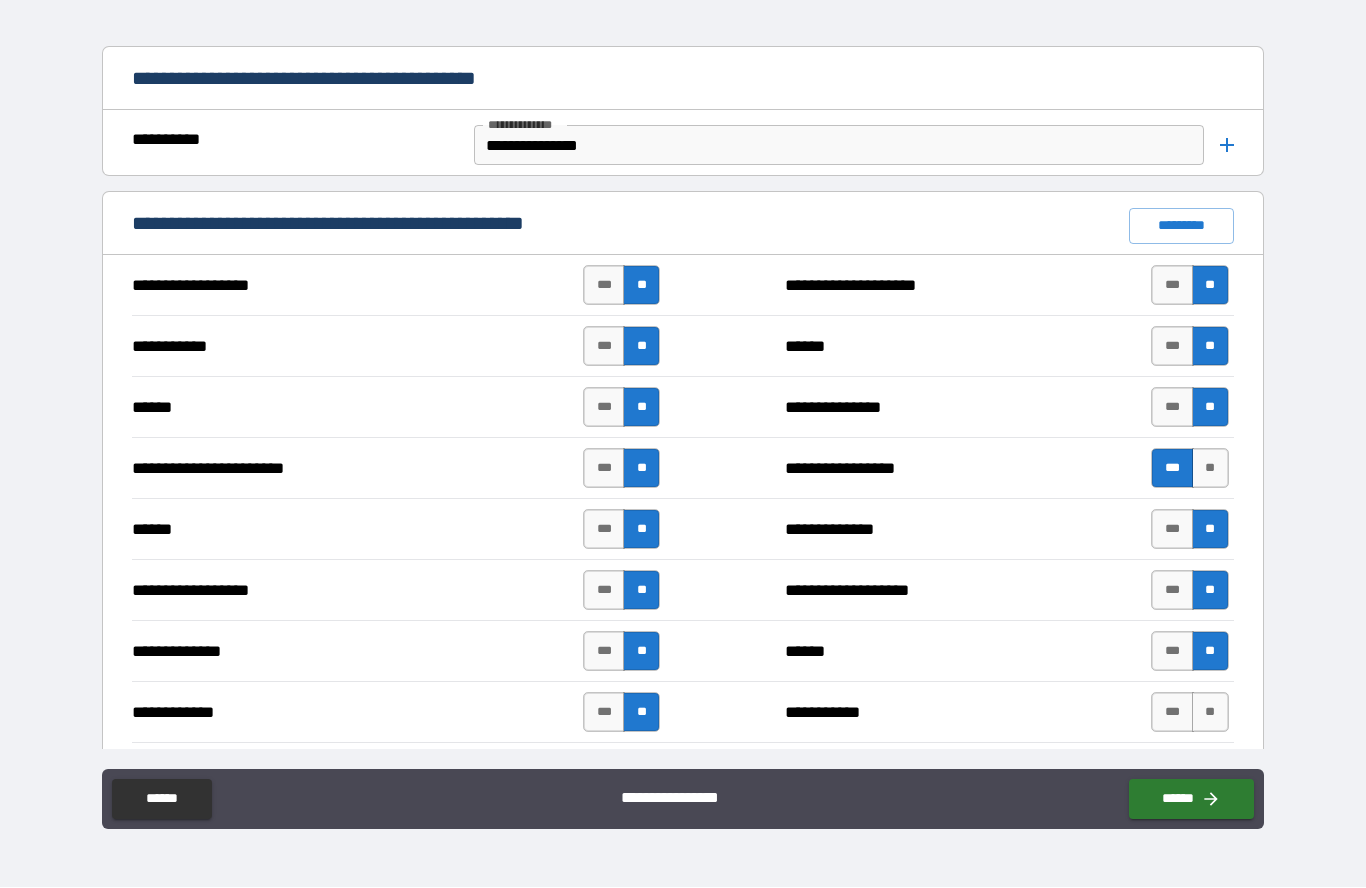 click on "**" at bounding box center (1210, 713) 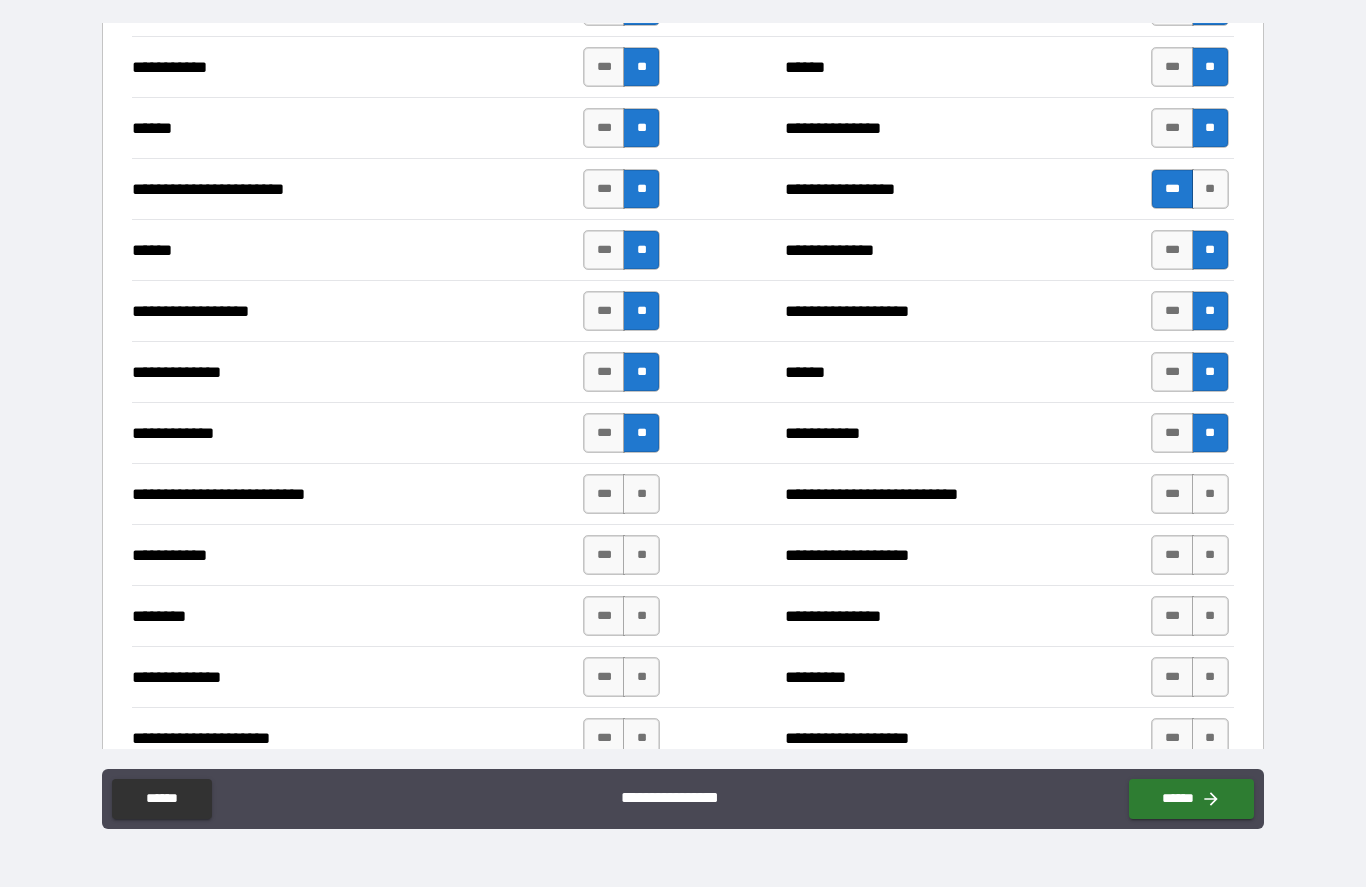 scroll, scrollTop: 2396, scrollLeft: 0, axis: vertical 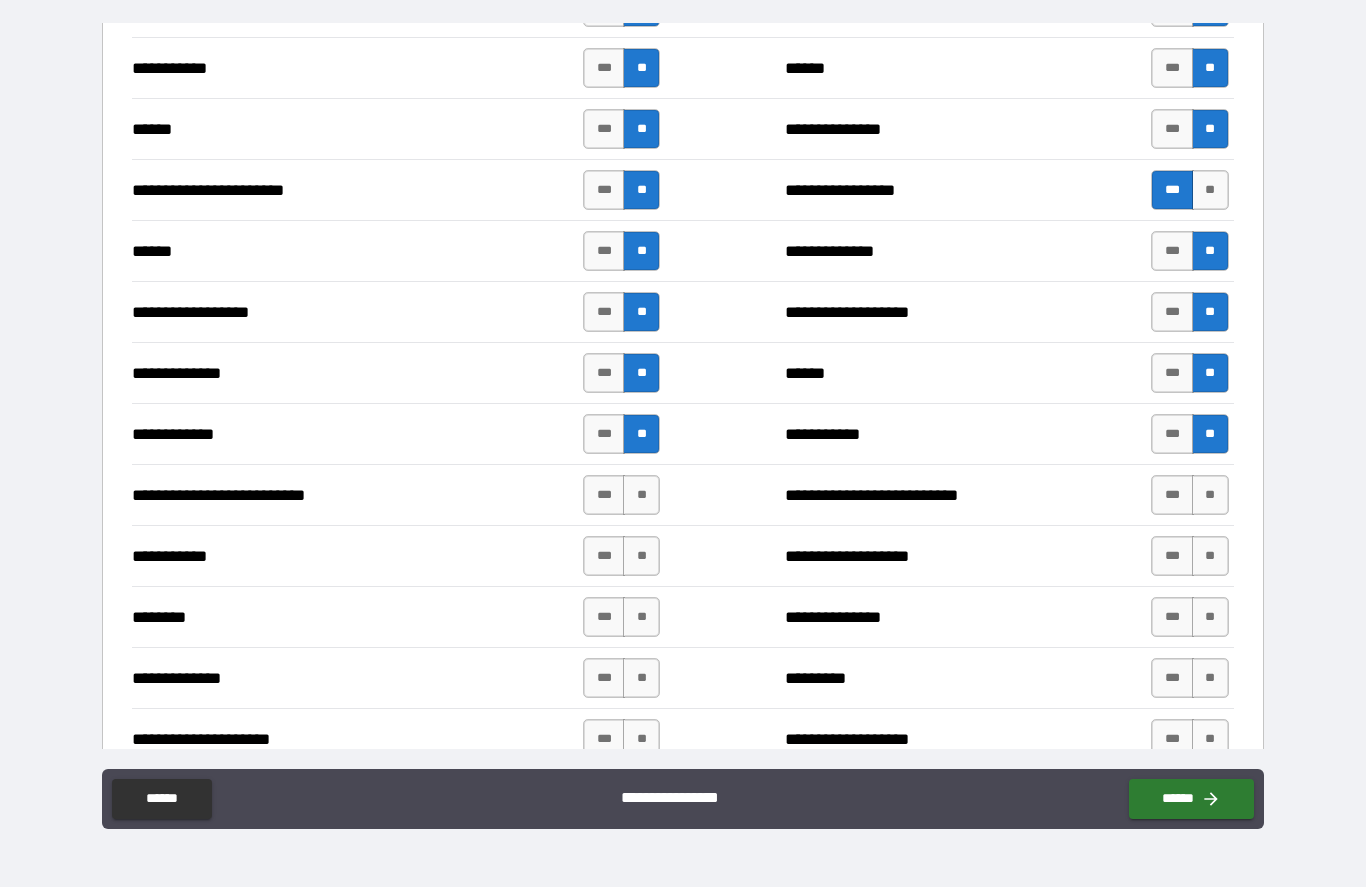 click on "**" at bounding box center [641, 496] 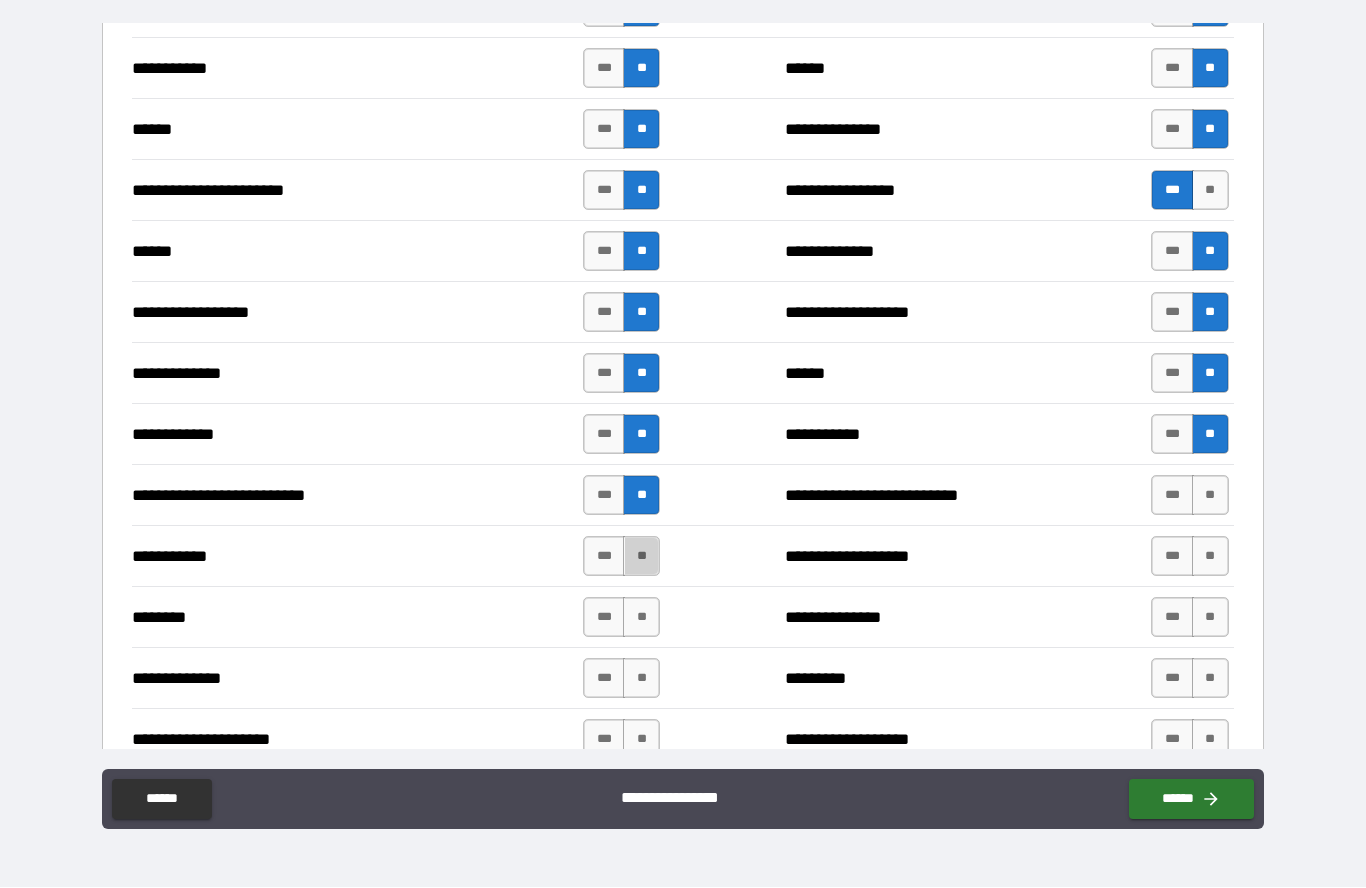 click on "**" at bounding box center (641, 557) 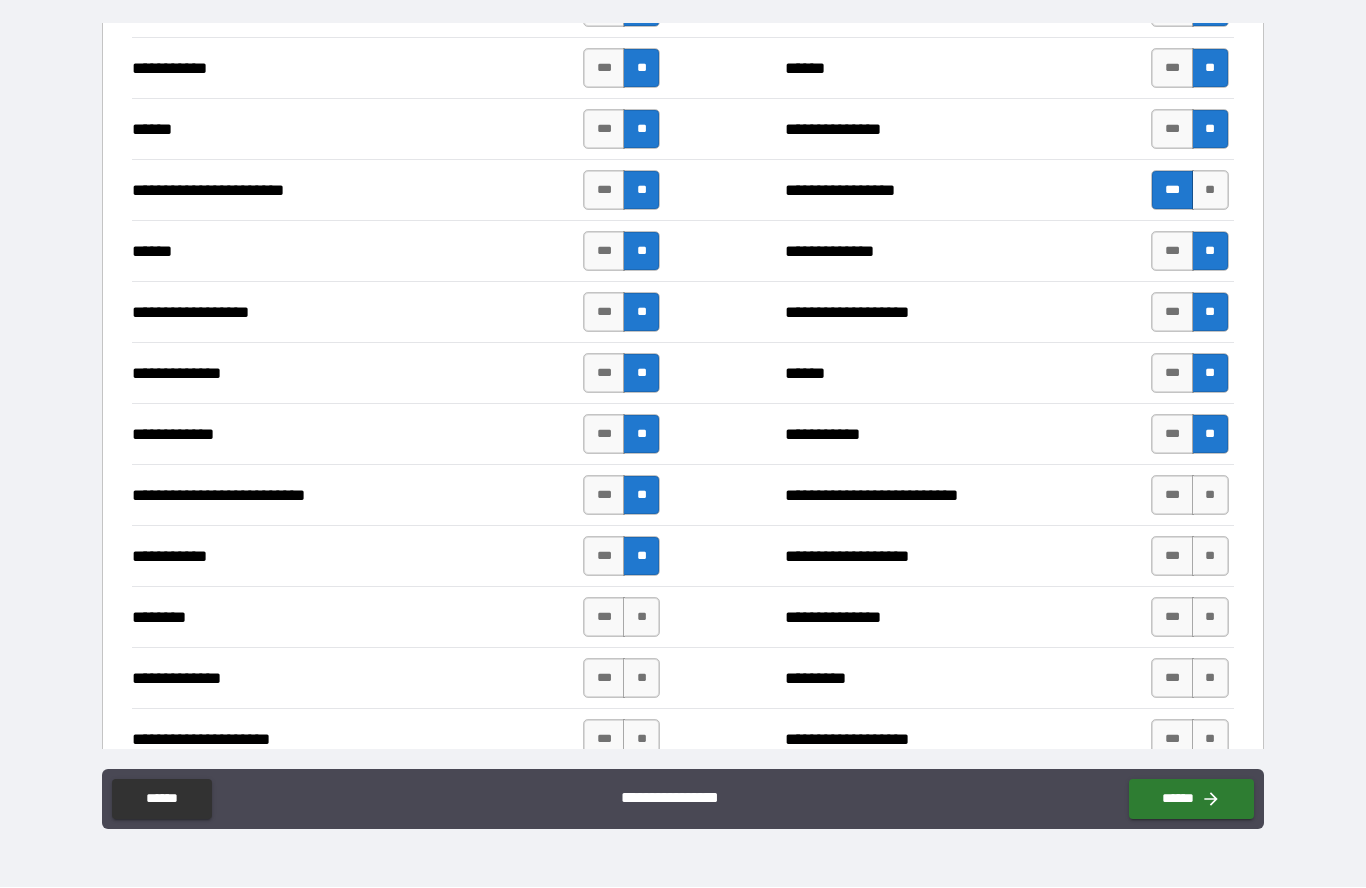 click on "**" at bounding box center [641, 618] 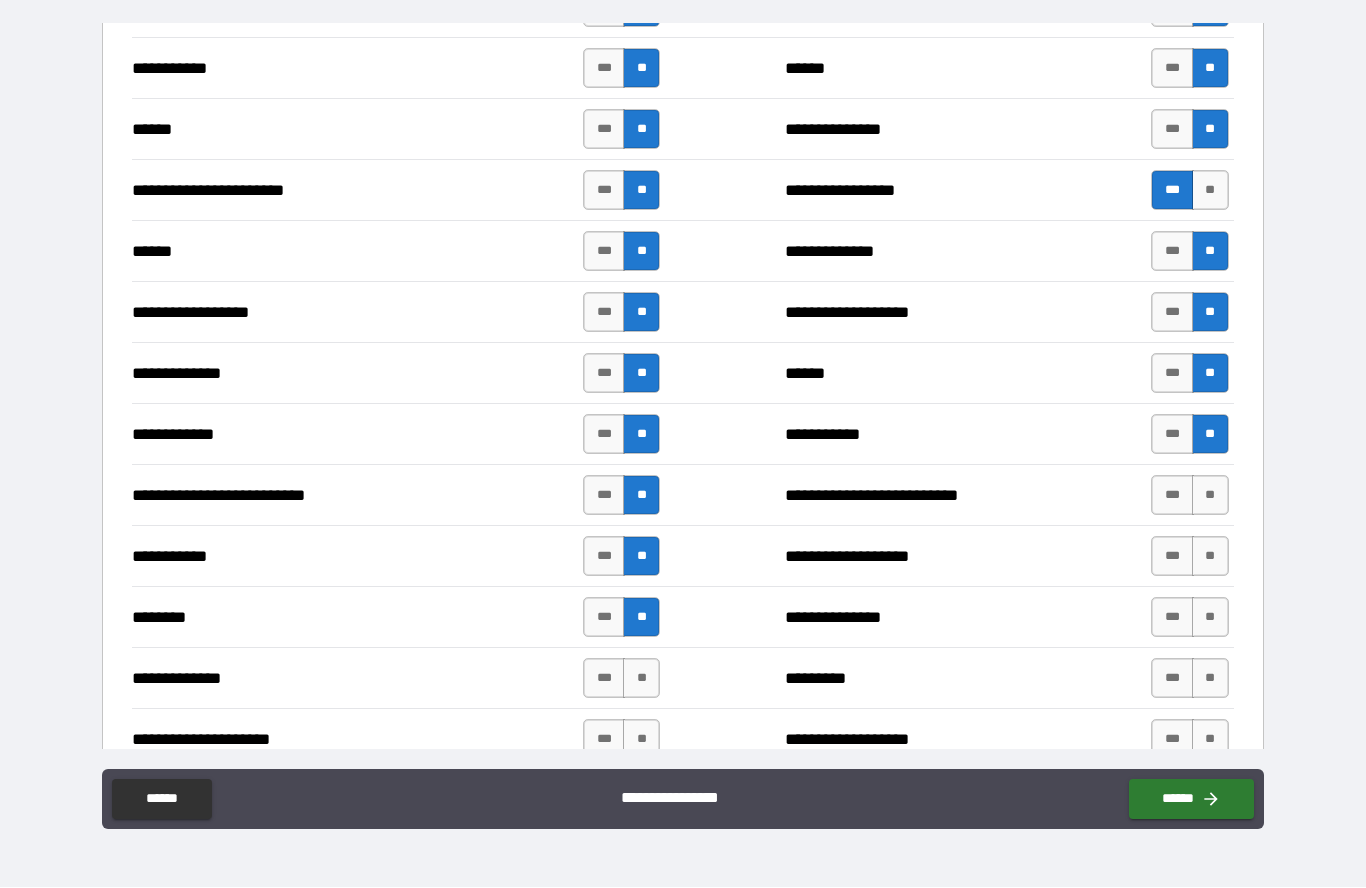 click on "**" at bounding box center (641, 679) 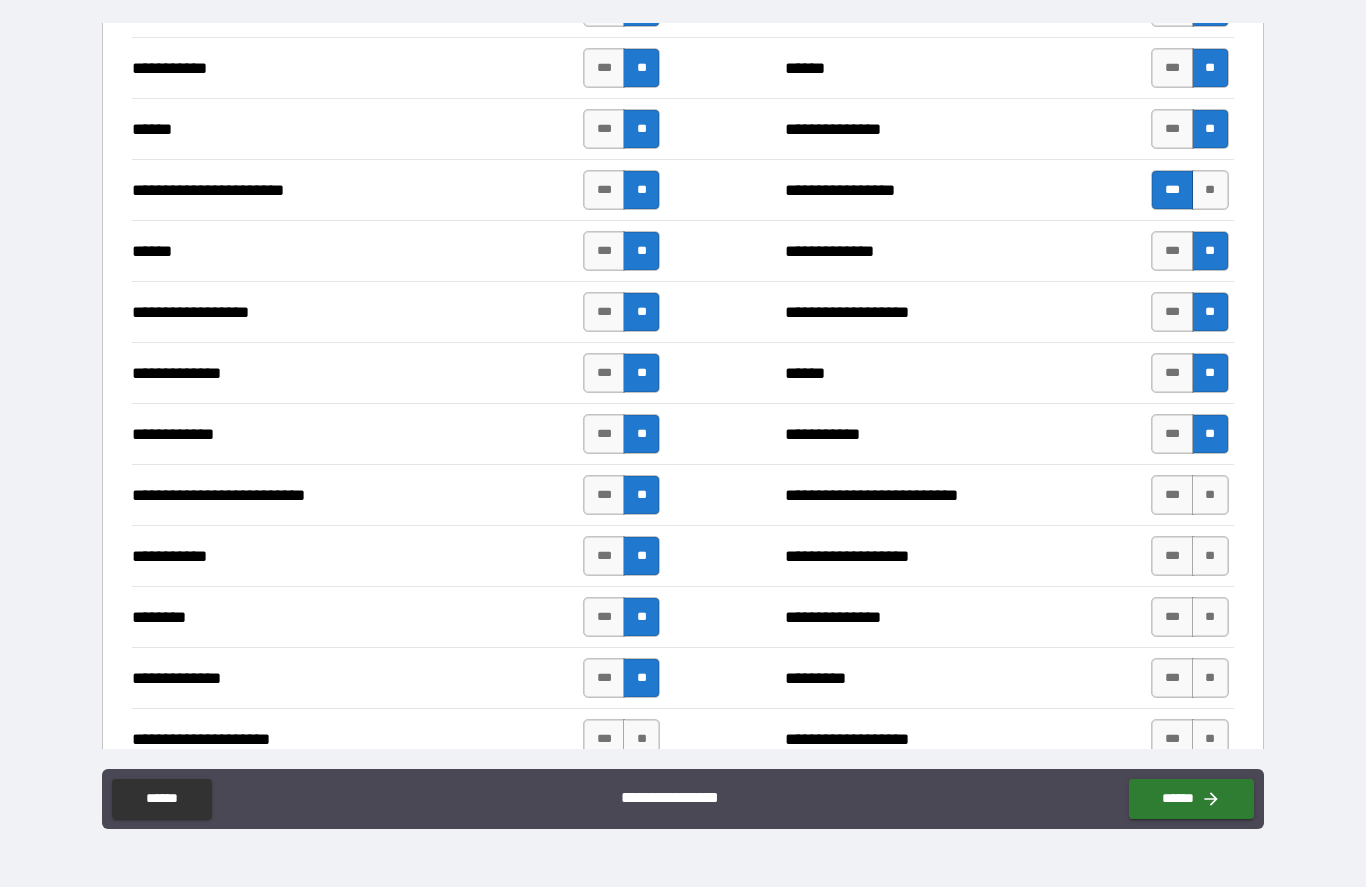 click on "**" at bounding box center (641, 740) 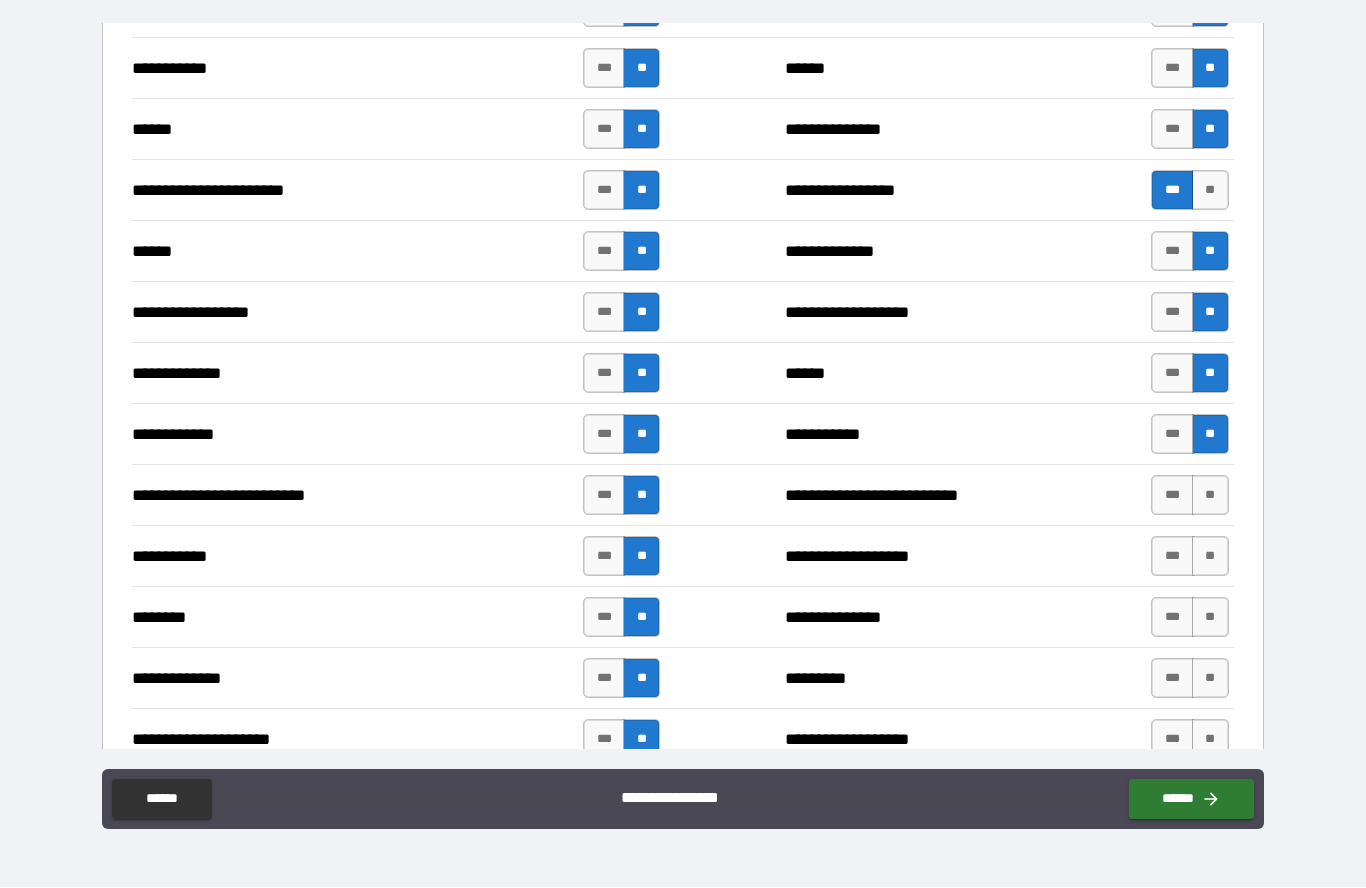 click on "**" at bounding box center [1210, 496] 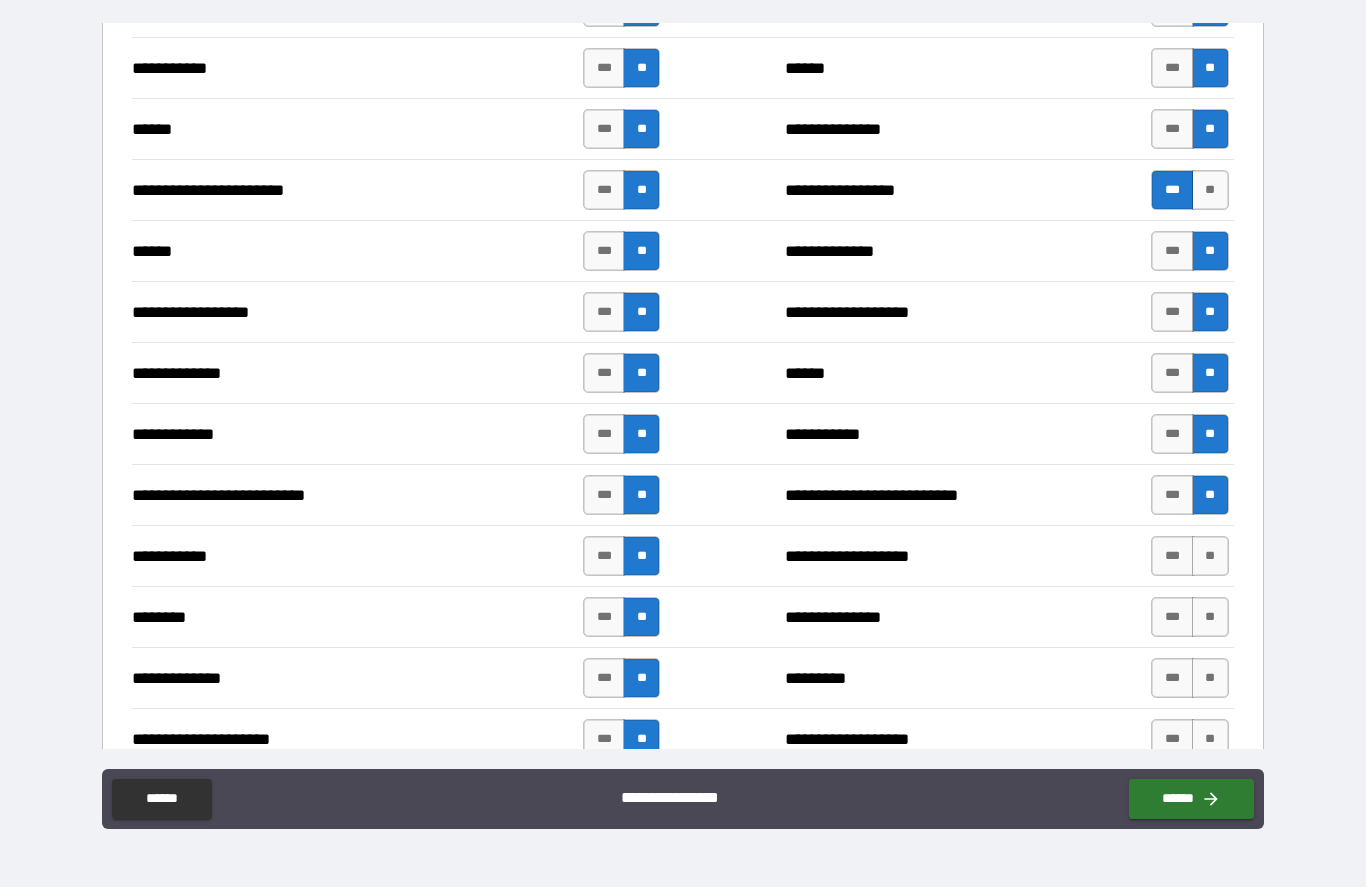 click on "**" at bounding box center (1210, 557) 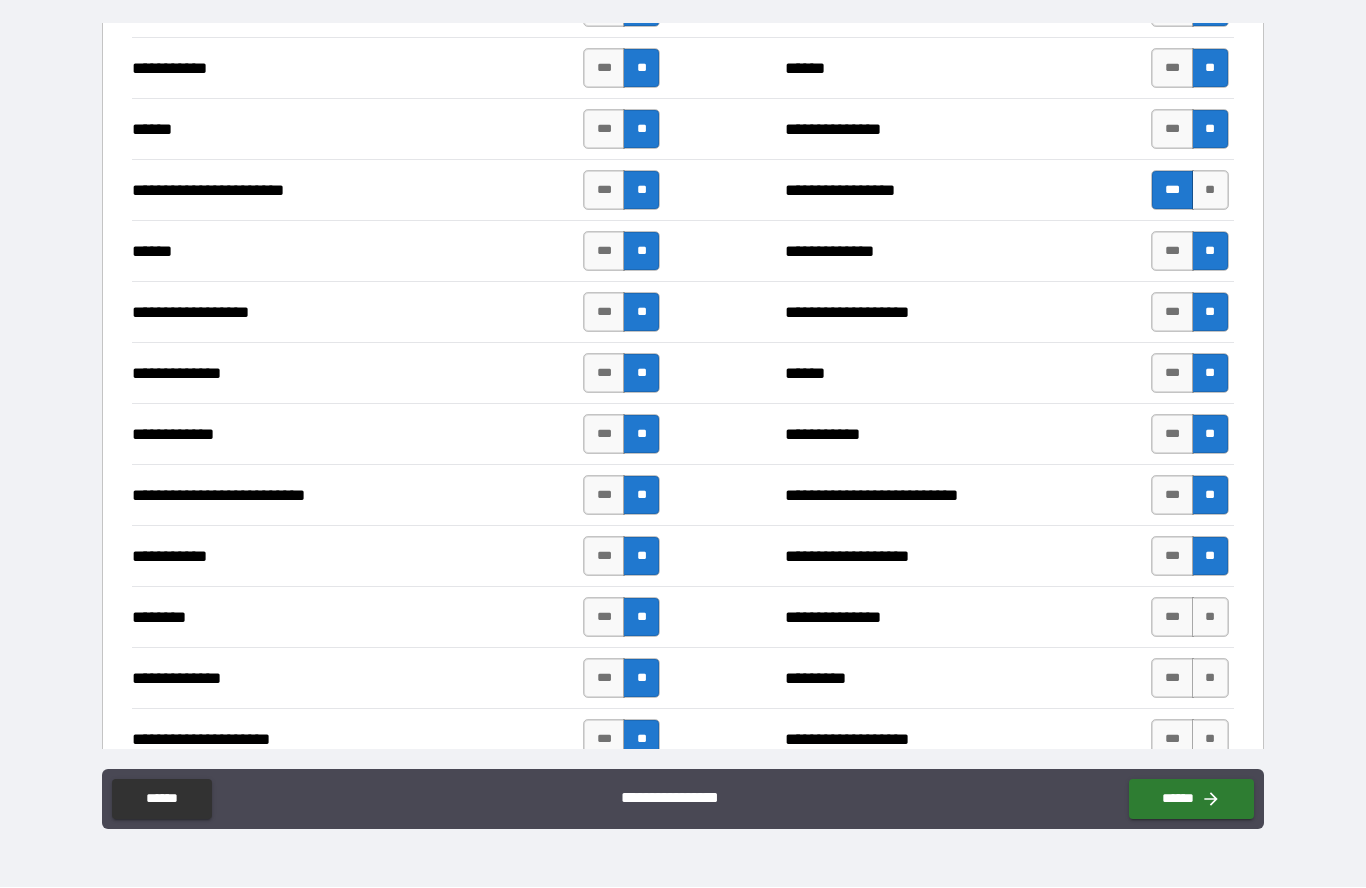 click on "**" at bounding box center (1210, 618) 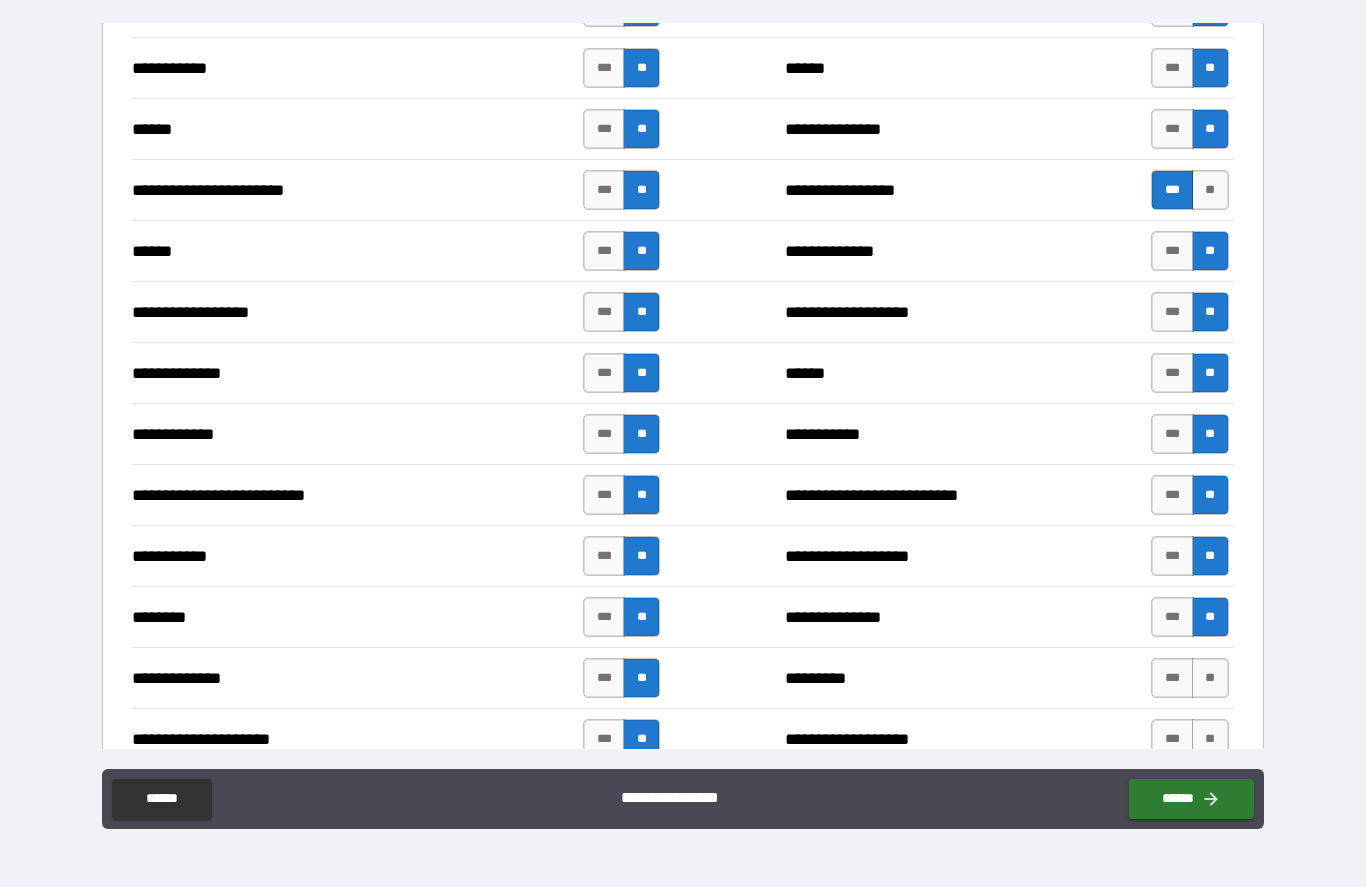 click on "**" at bounding box center [1210, 679] 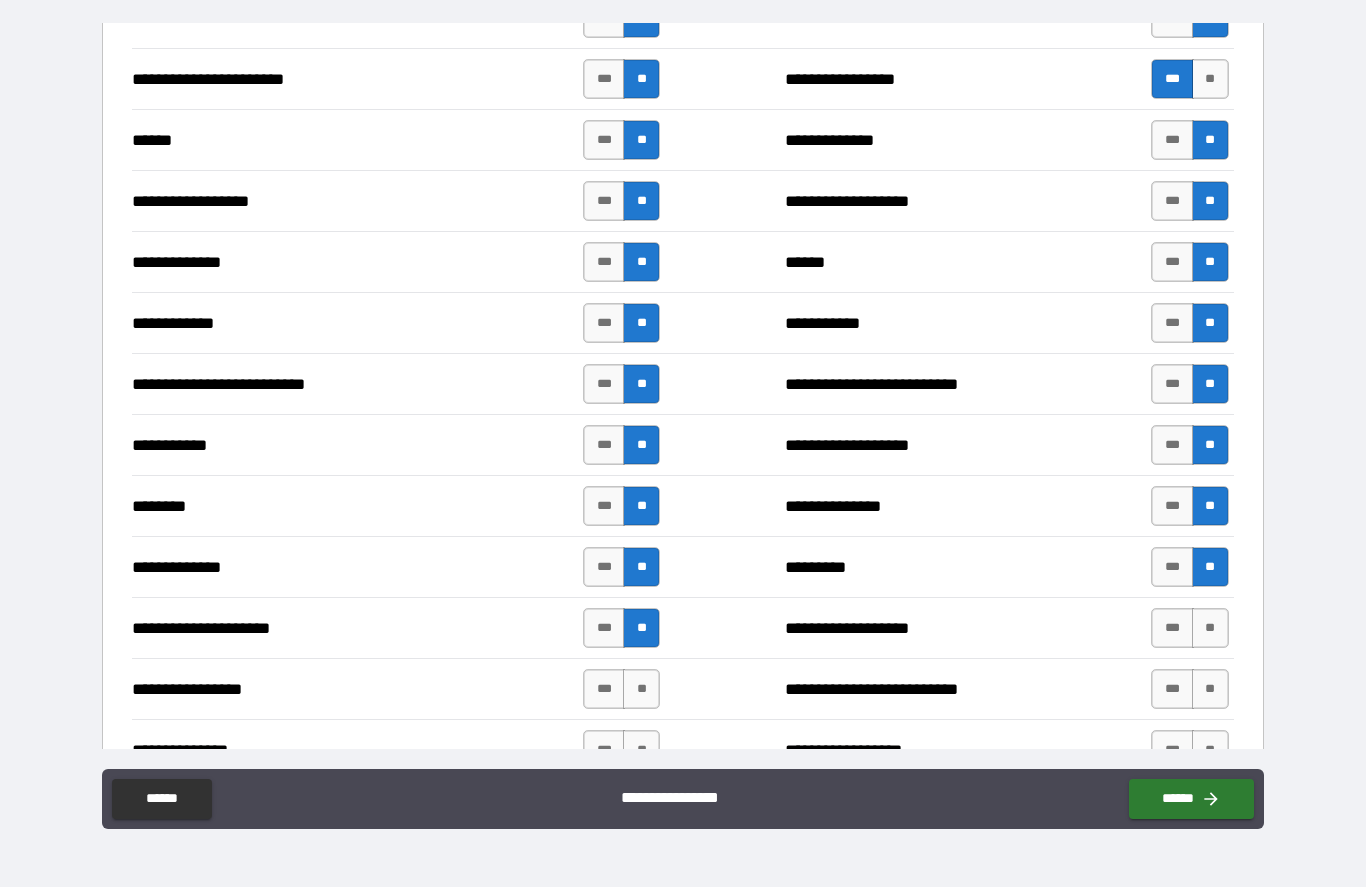 scroll, scrollTop: 2524, scrollLeft: 0, axis: vertical 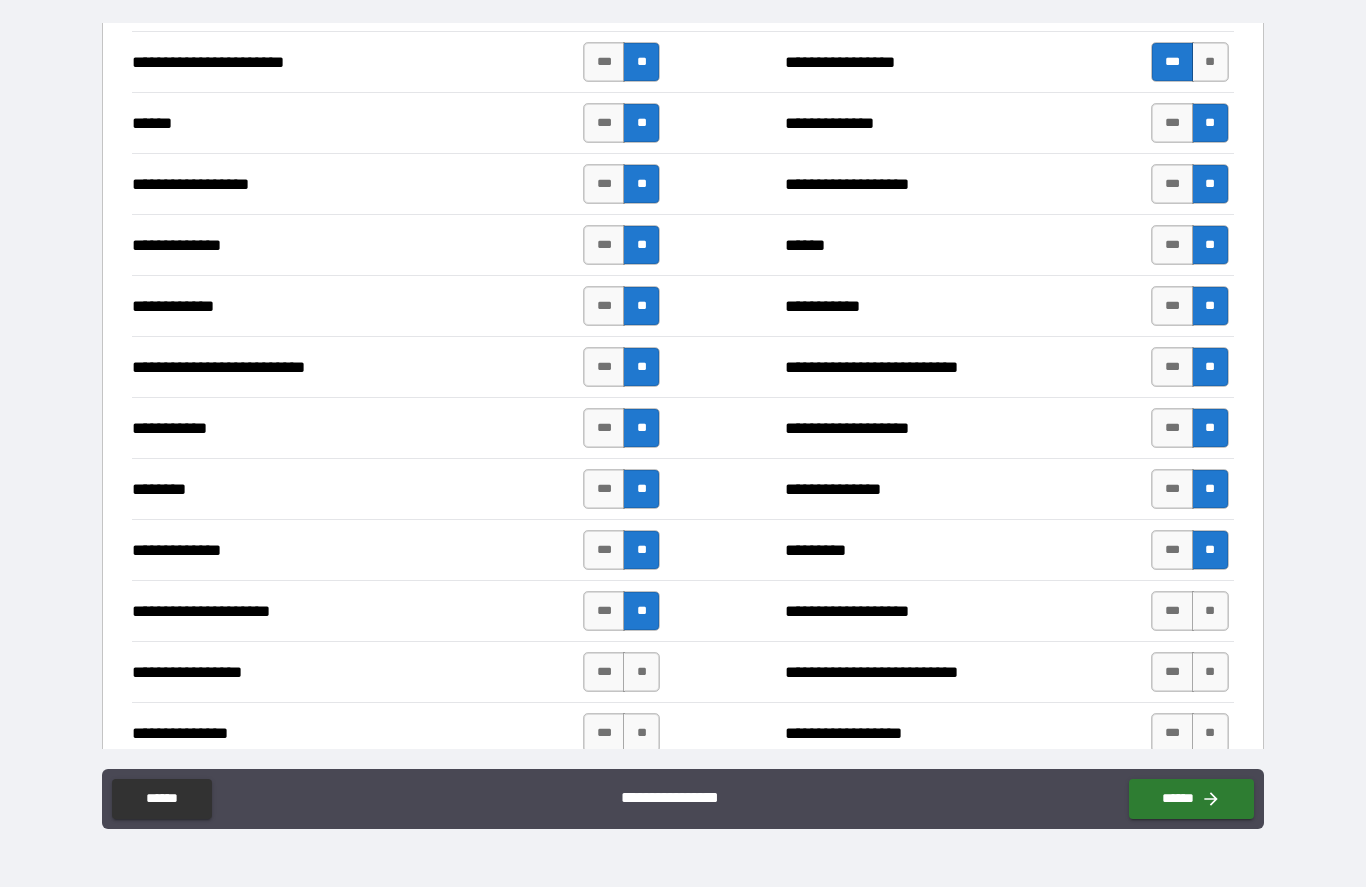 click on "**" at bounding box center (1210, 612) 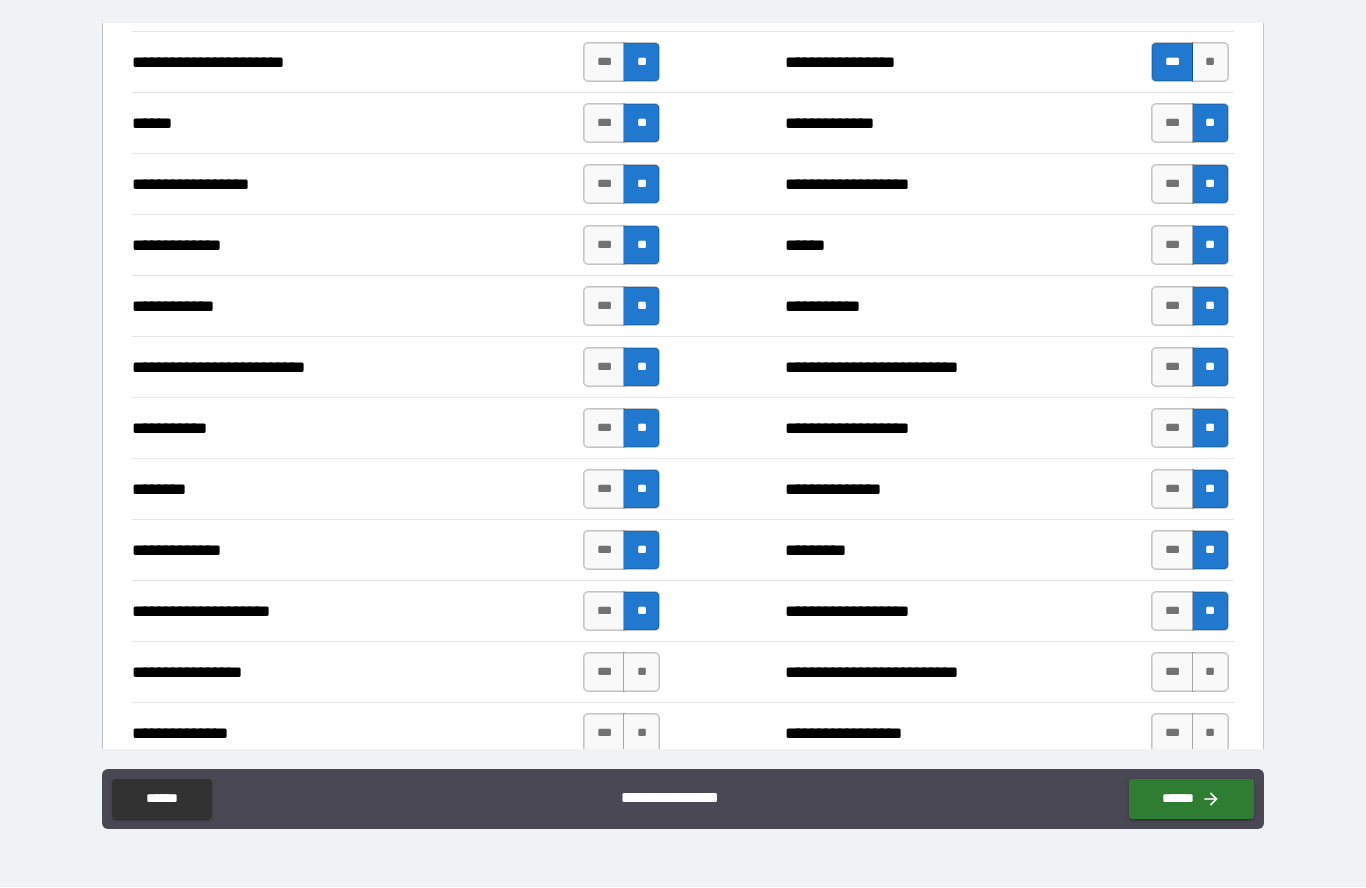 click on "**" at bounding box center [1210, 673] 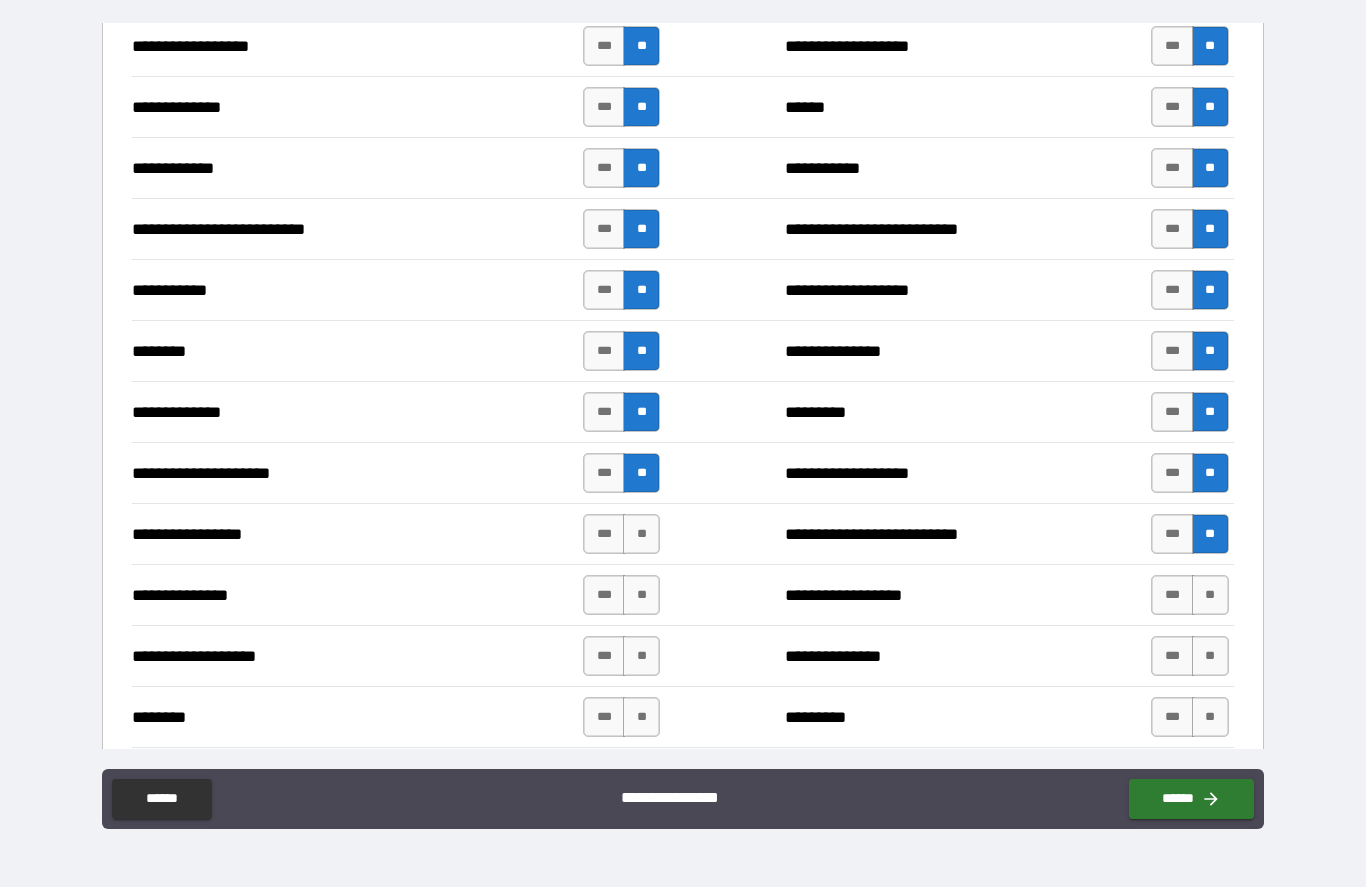 scroll, scrollTop: 2667, scrollLeft: 0, axis: vertical 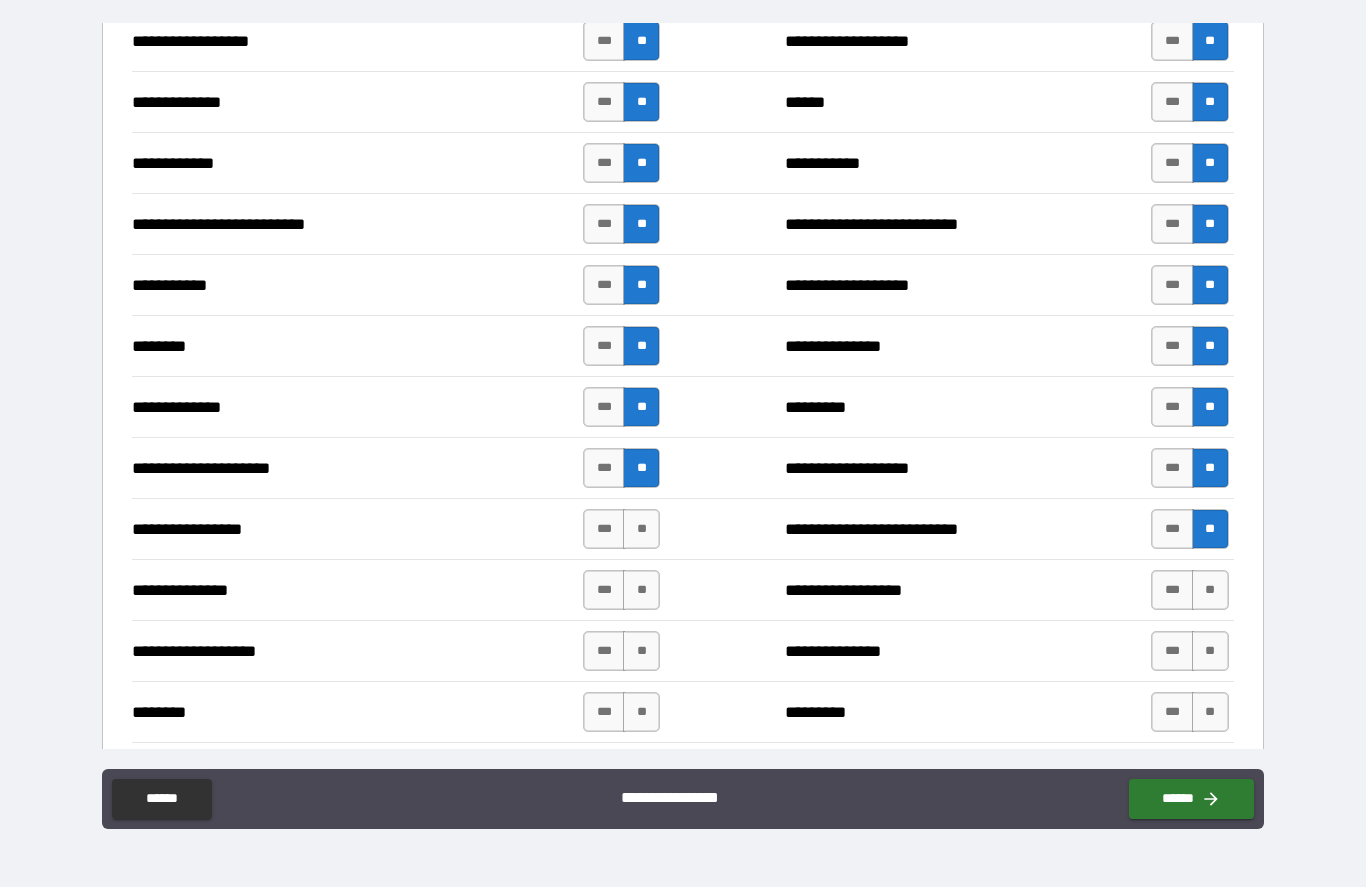 click on "**" at bounding box center [1210, 591] 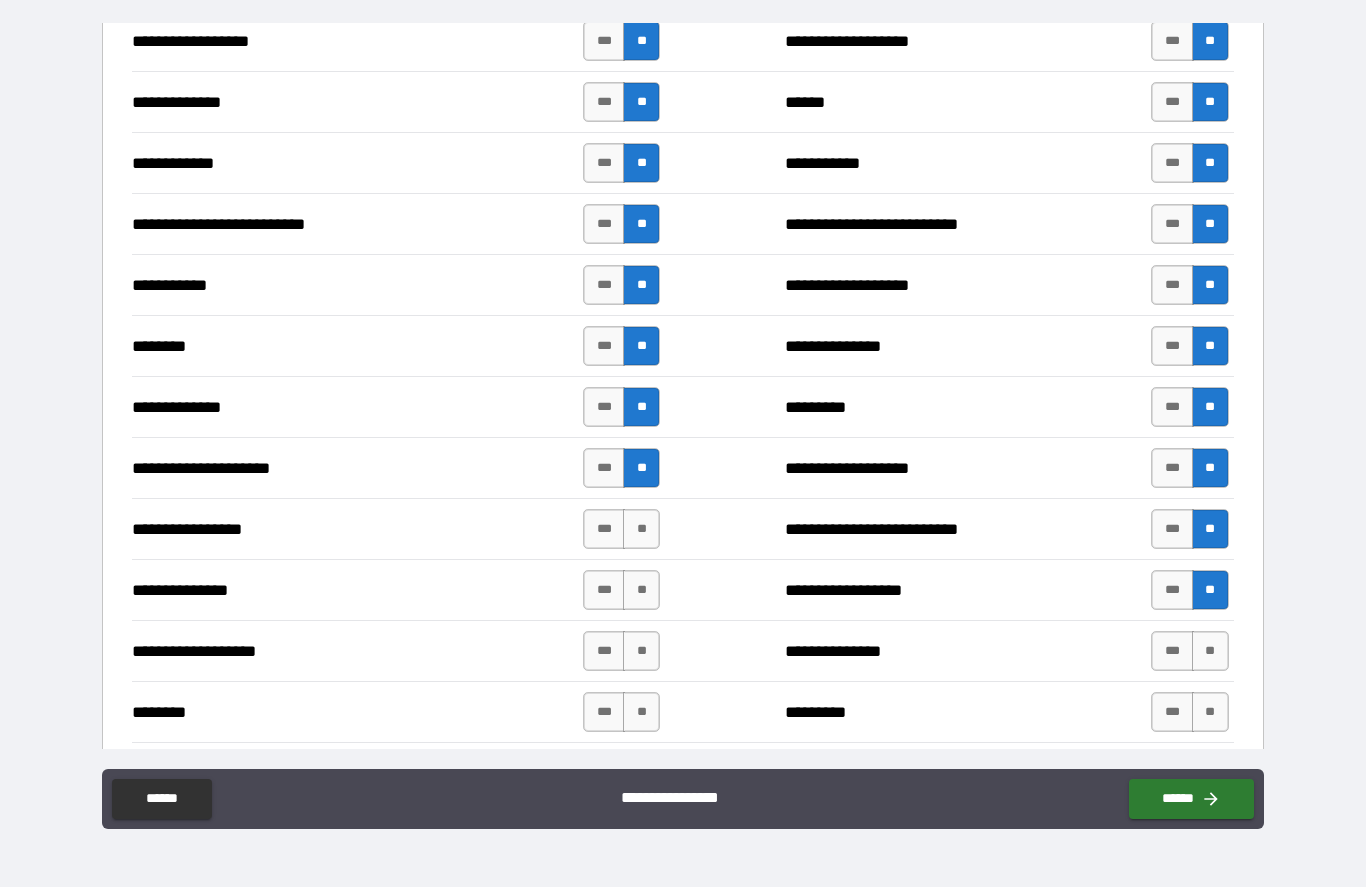 click on "**" at bounding box center (1210, 652) 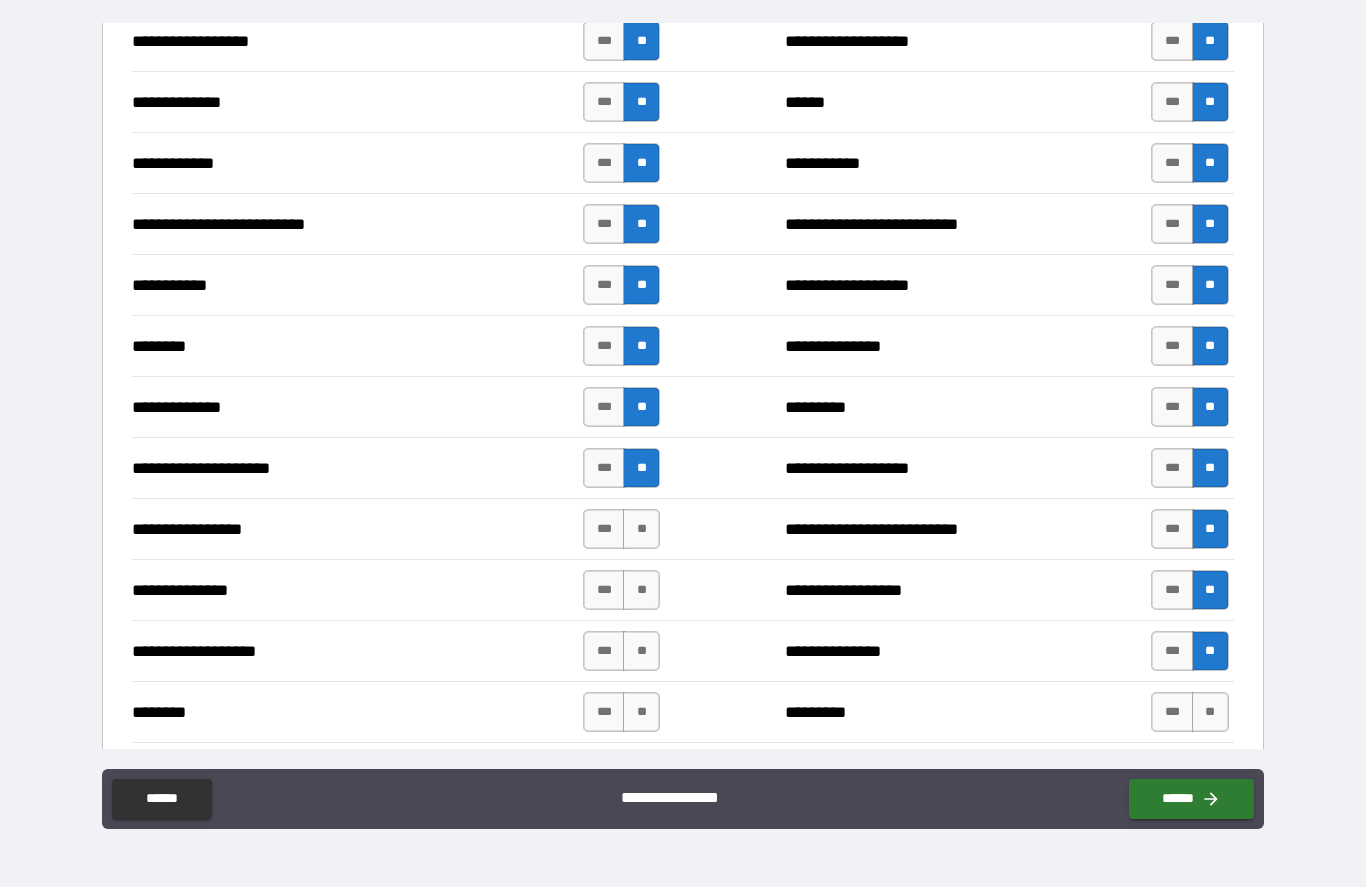 click on "**" at bounding box center (1210, 713) 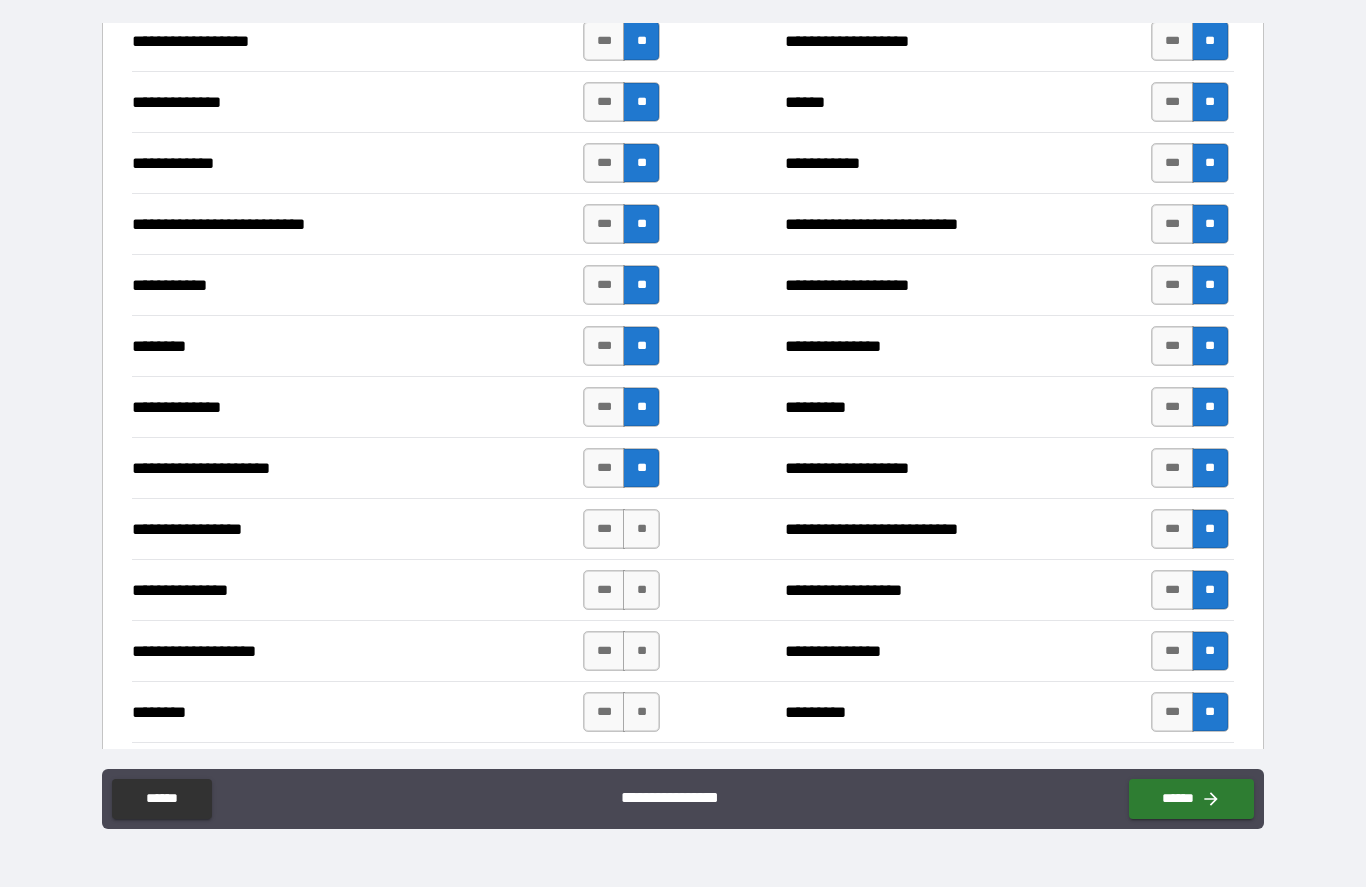 click on "**" at bounding box center [641, 713] 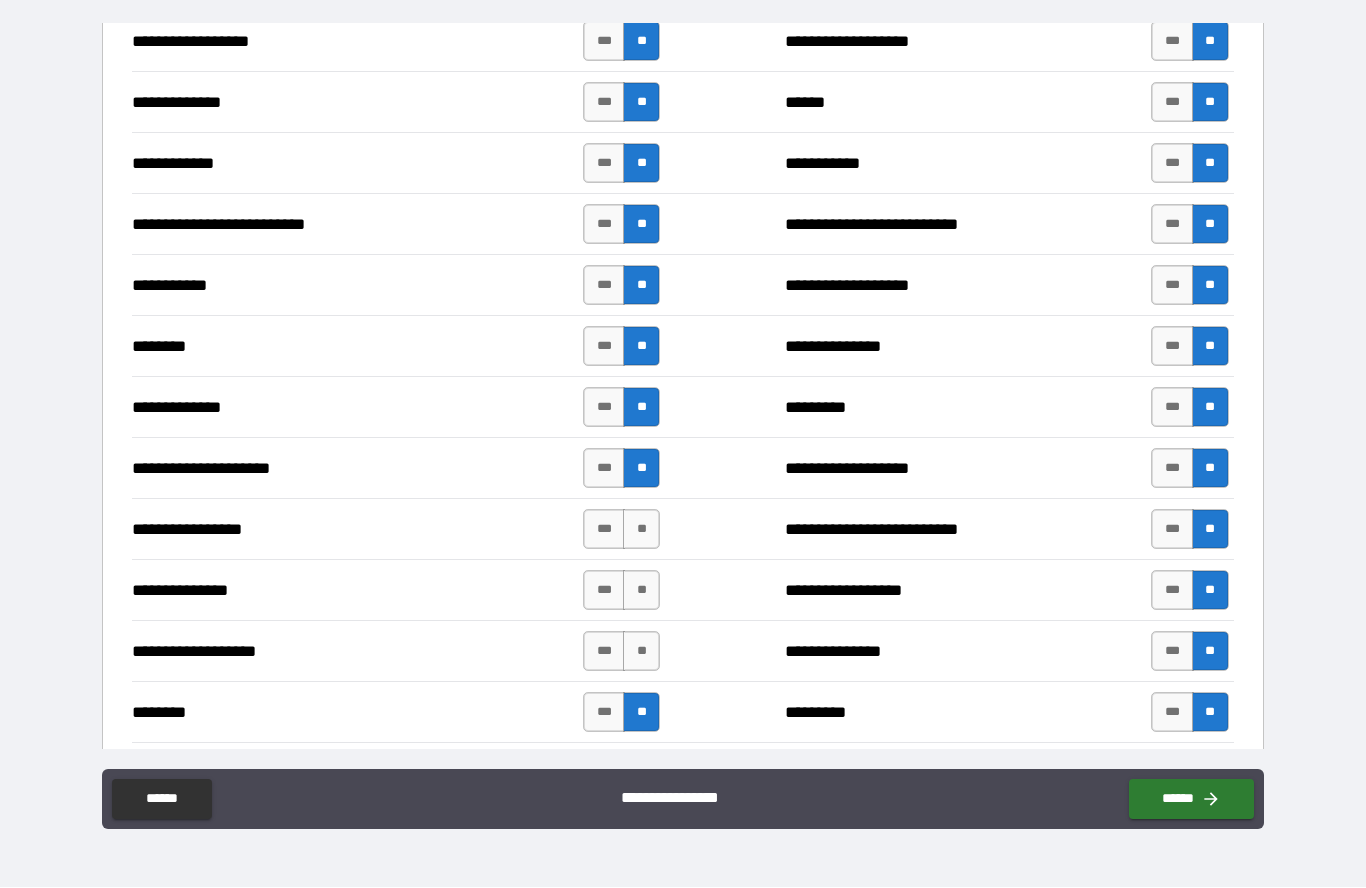 click on "**" at bounding box center (641, 652) 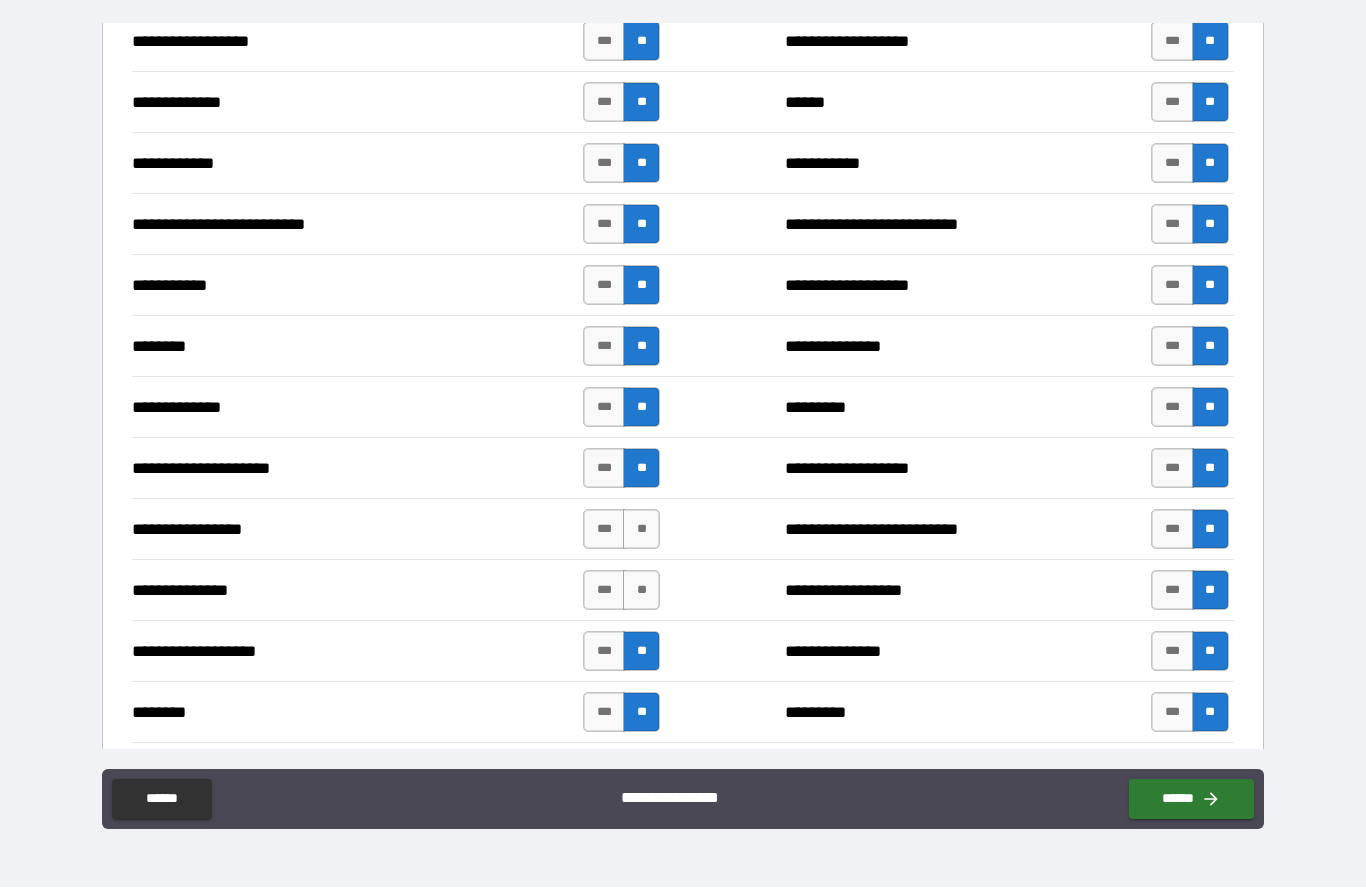 click on "**" at bounding box center [641, 591] 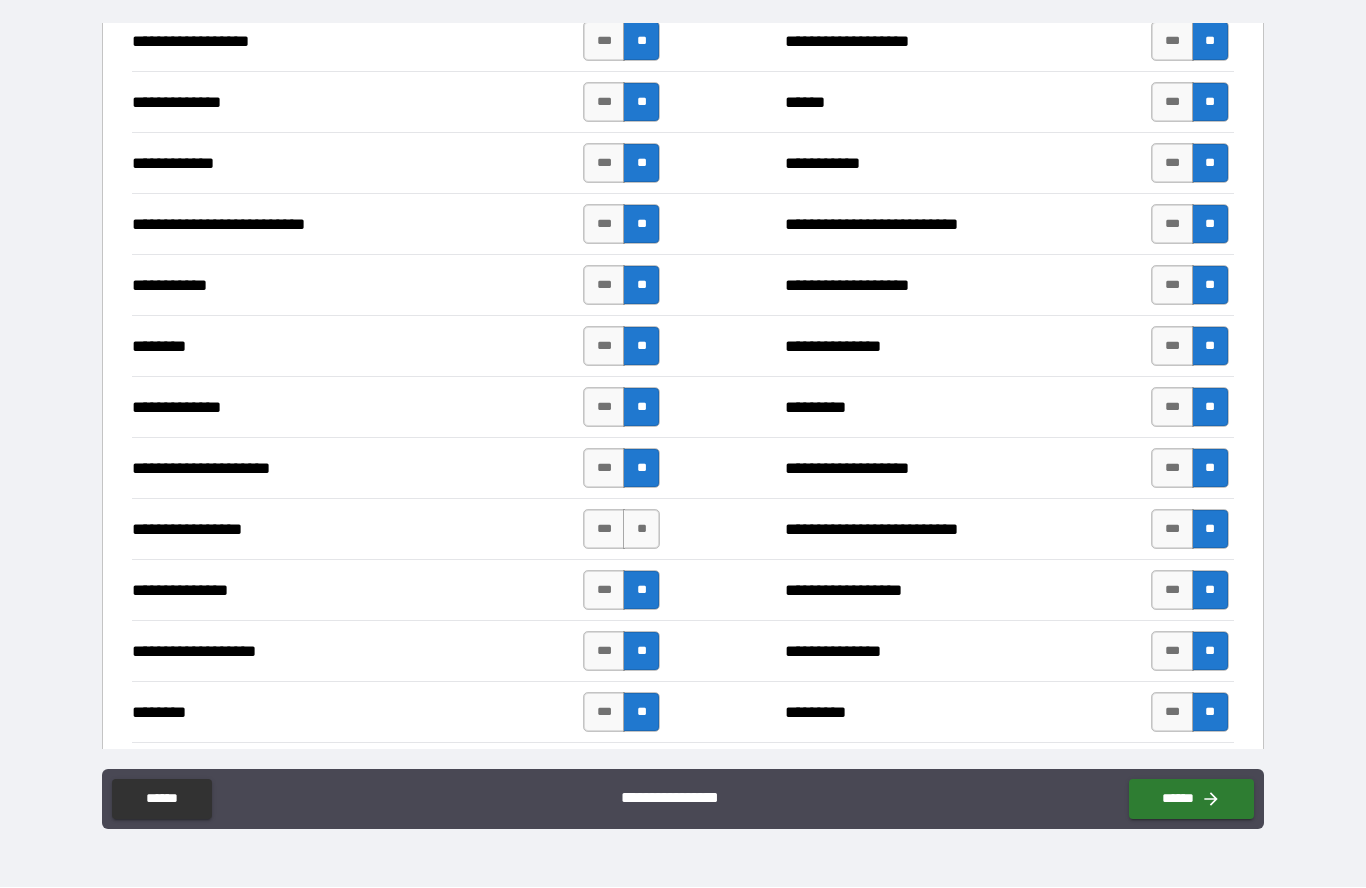 click on "**" at bounding box center (641, 591) 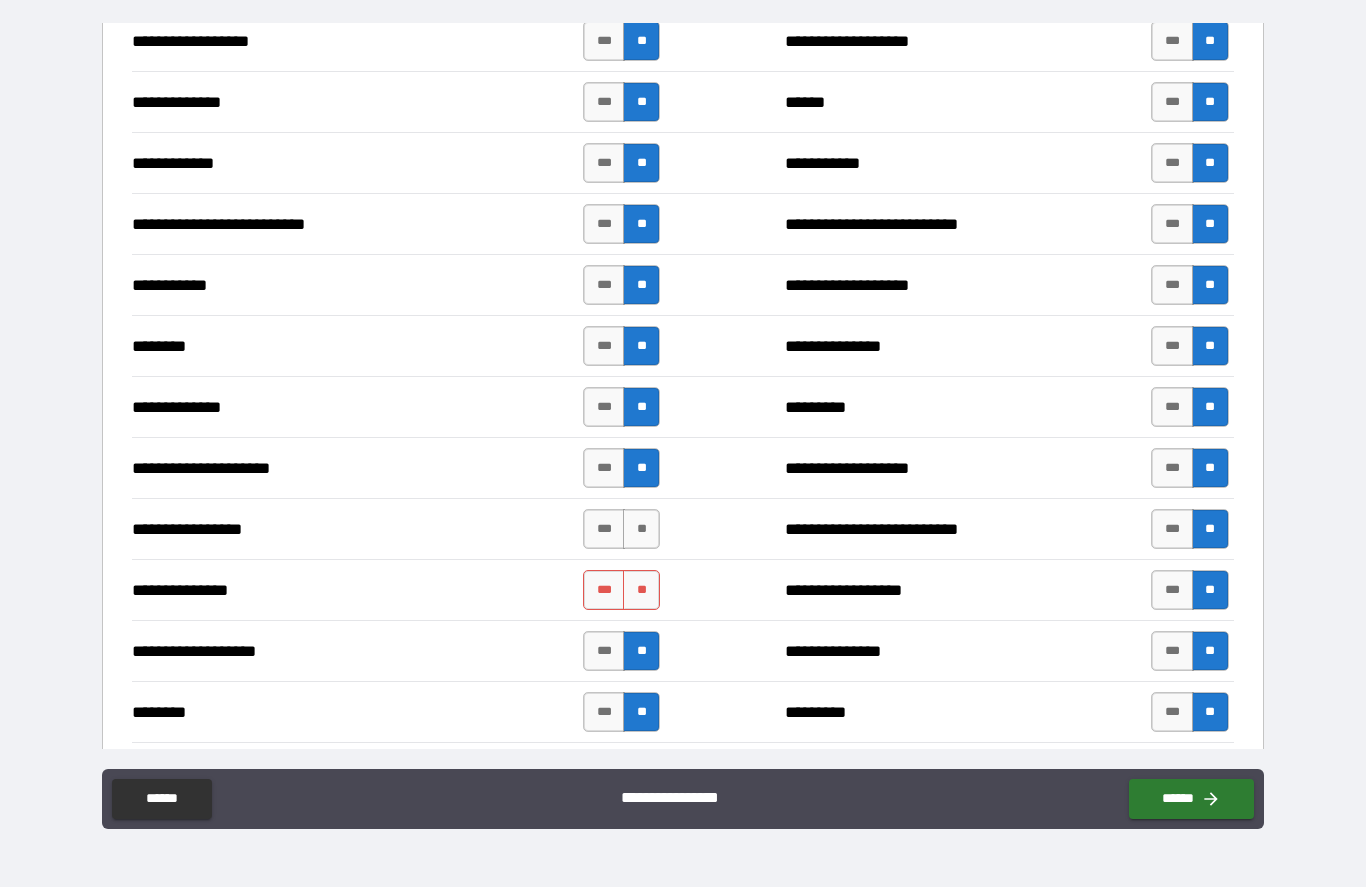 click on "**" at bounding box center (641, 591) 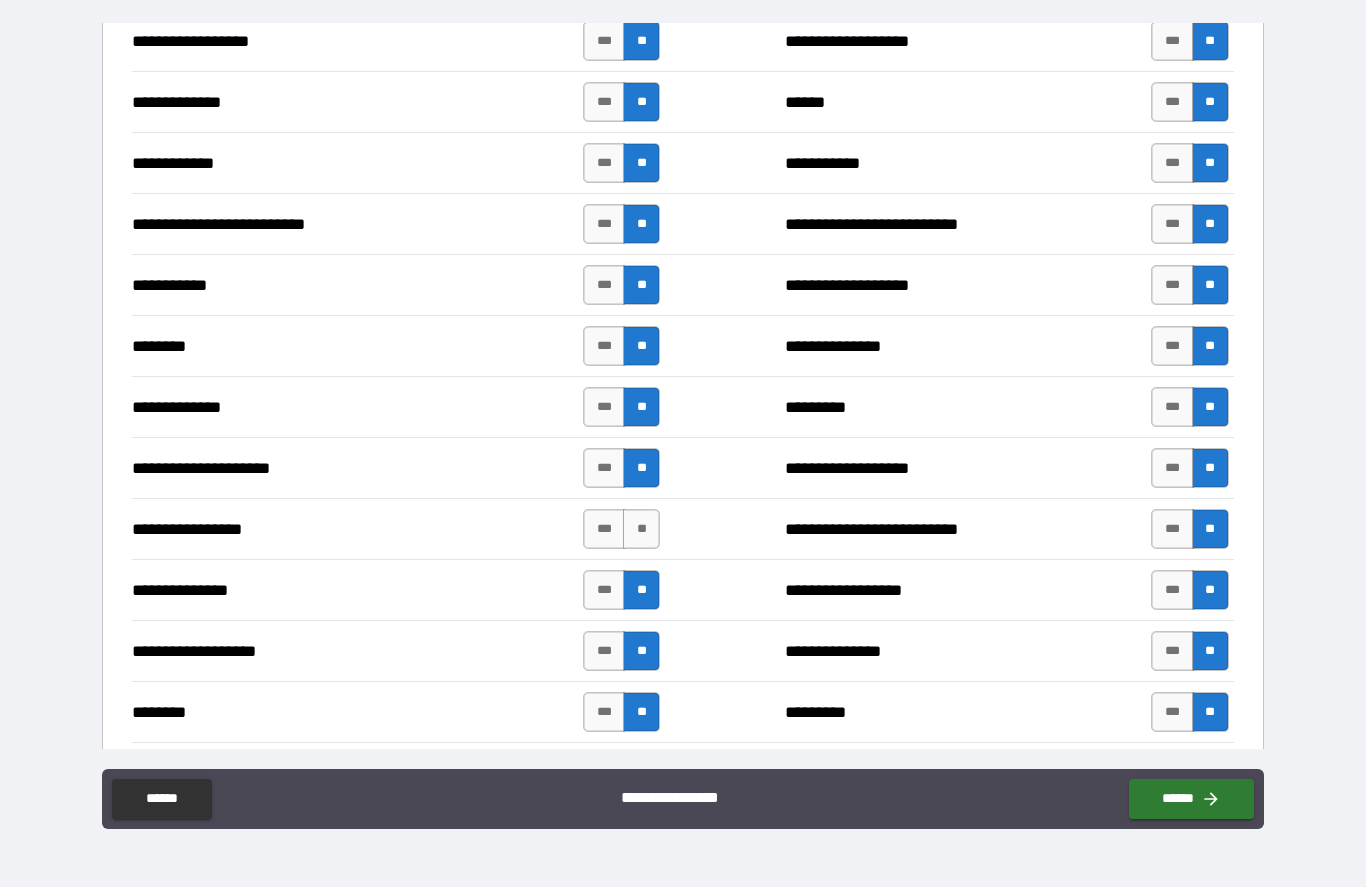 click on "**" at bounding box center (641, 530) 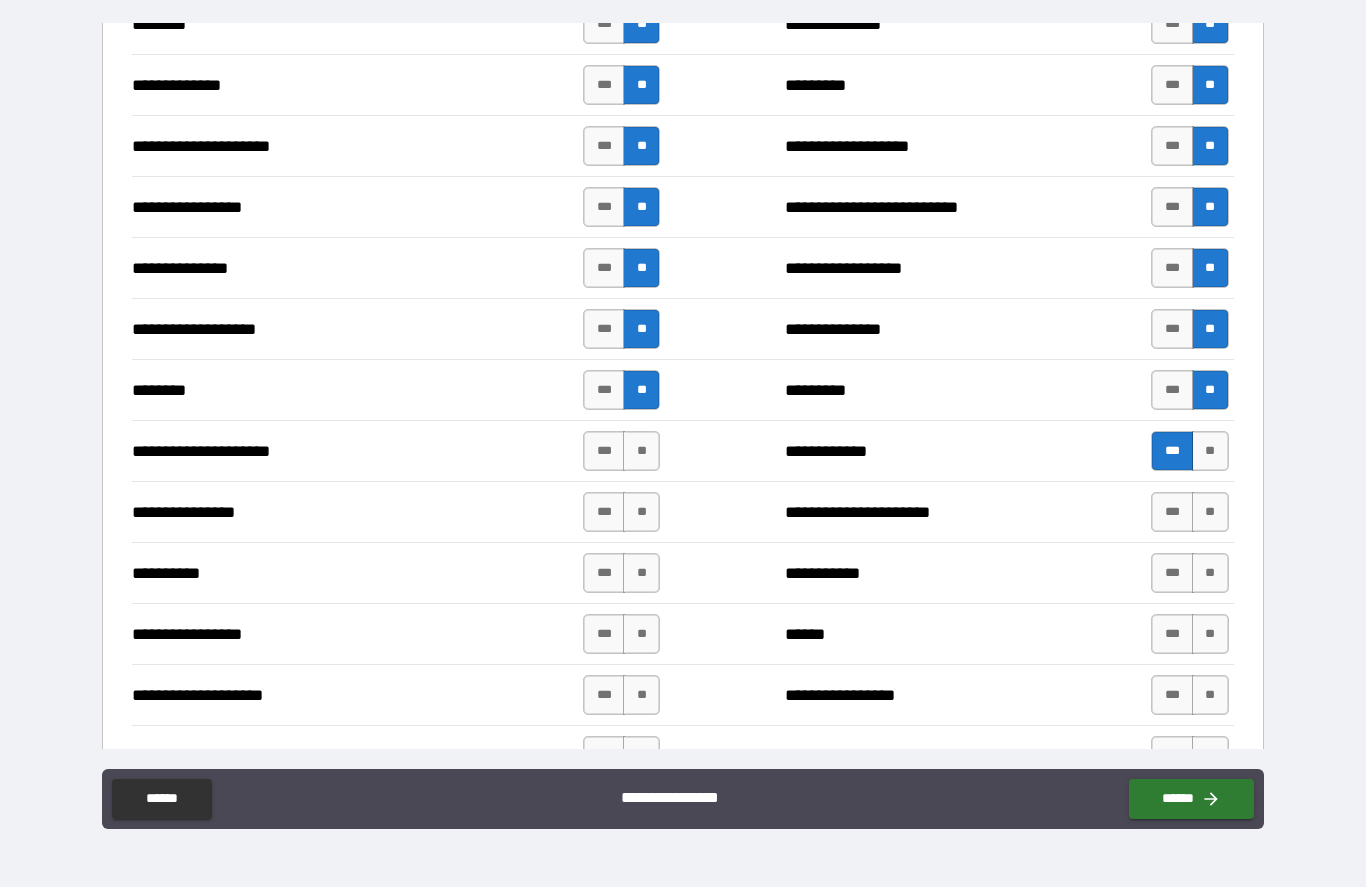 scroll, scrollTop: 2991, scrollLeft: 0, axis: vertical 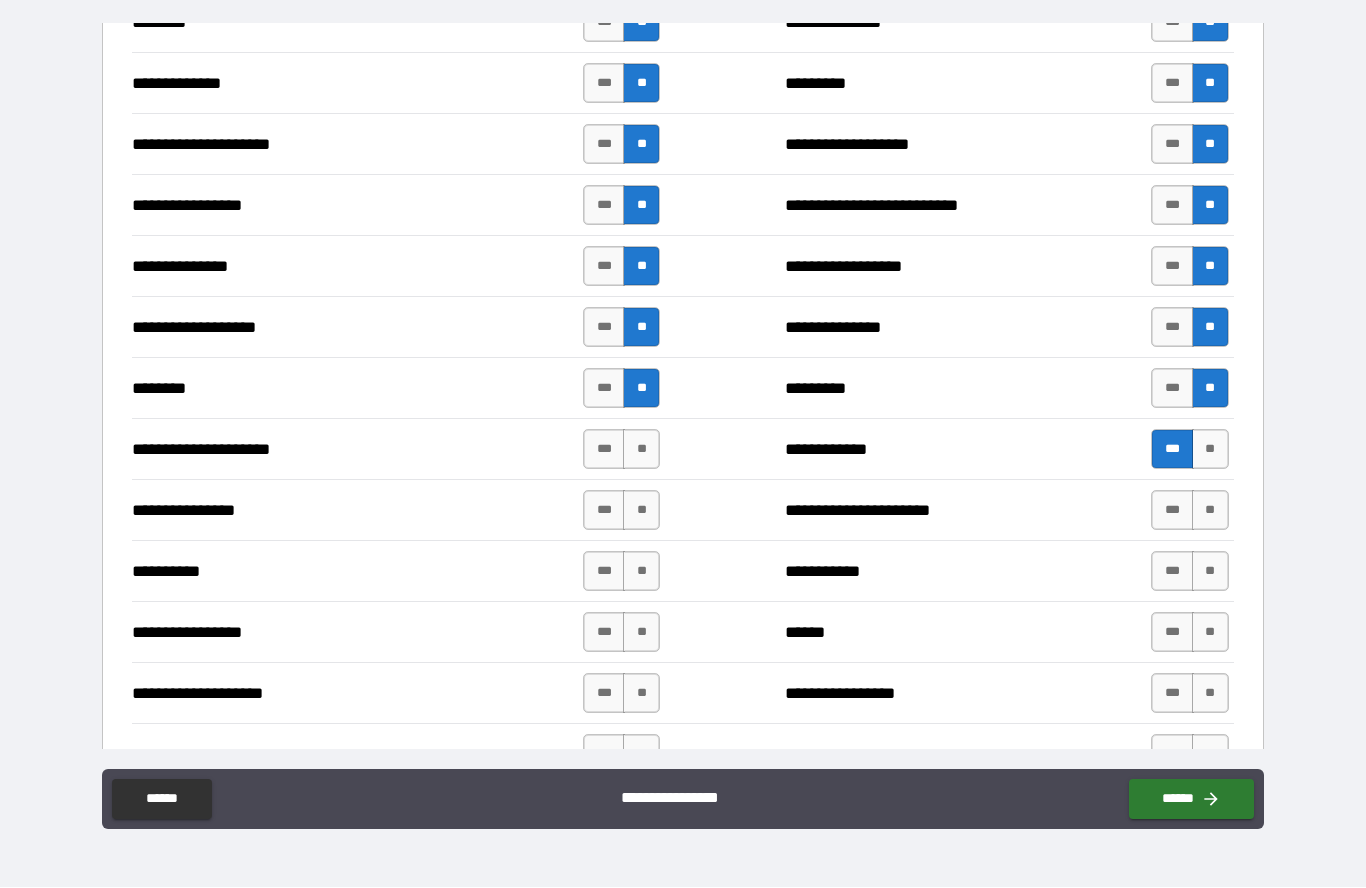 click on "**" at bounding box center (641, 450) 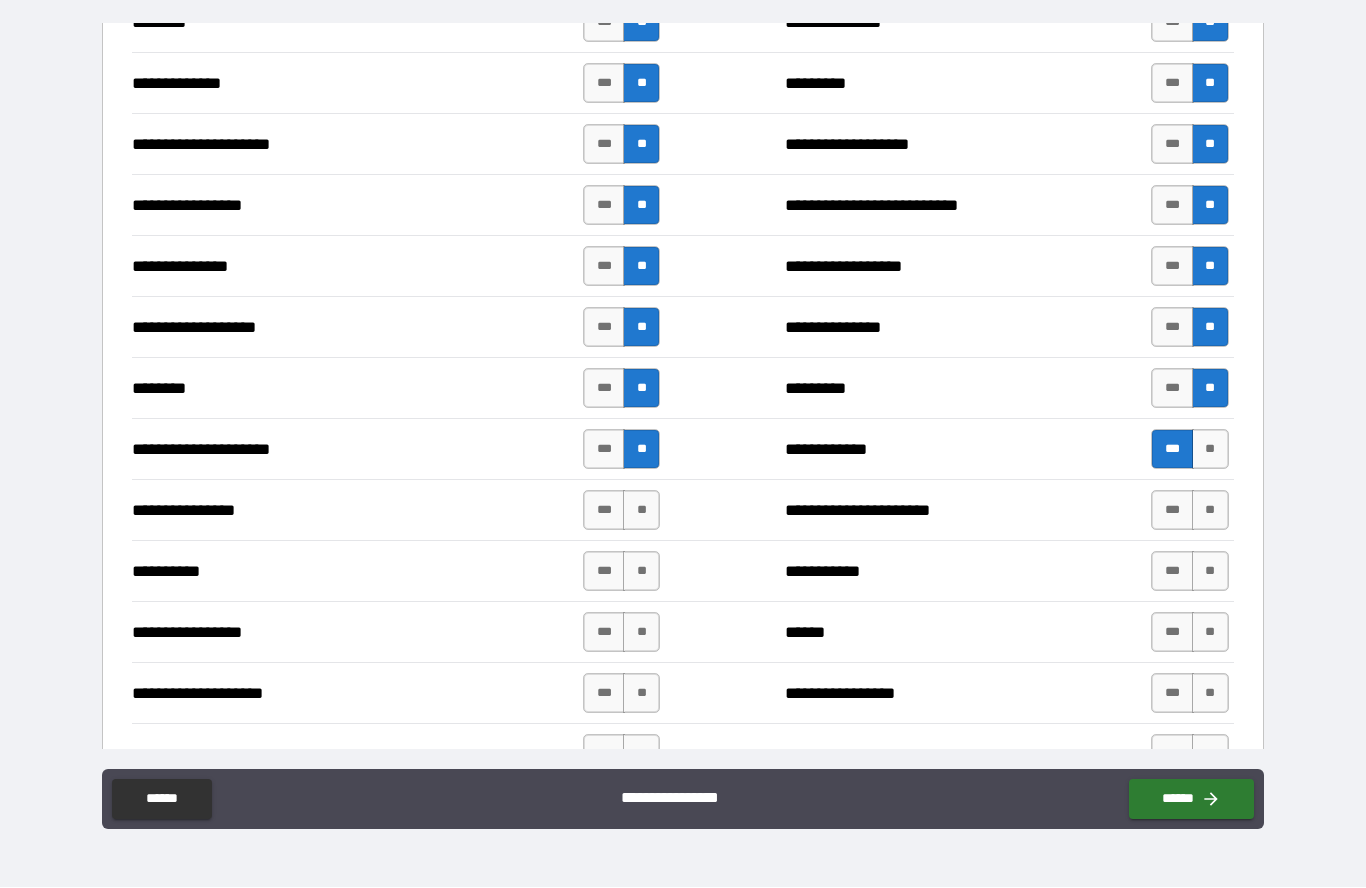 click on "**" at bounding box center [641, 511] 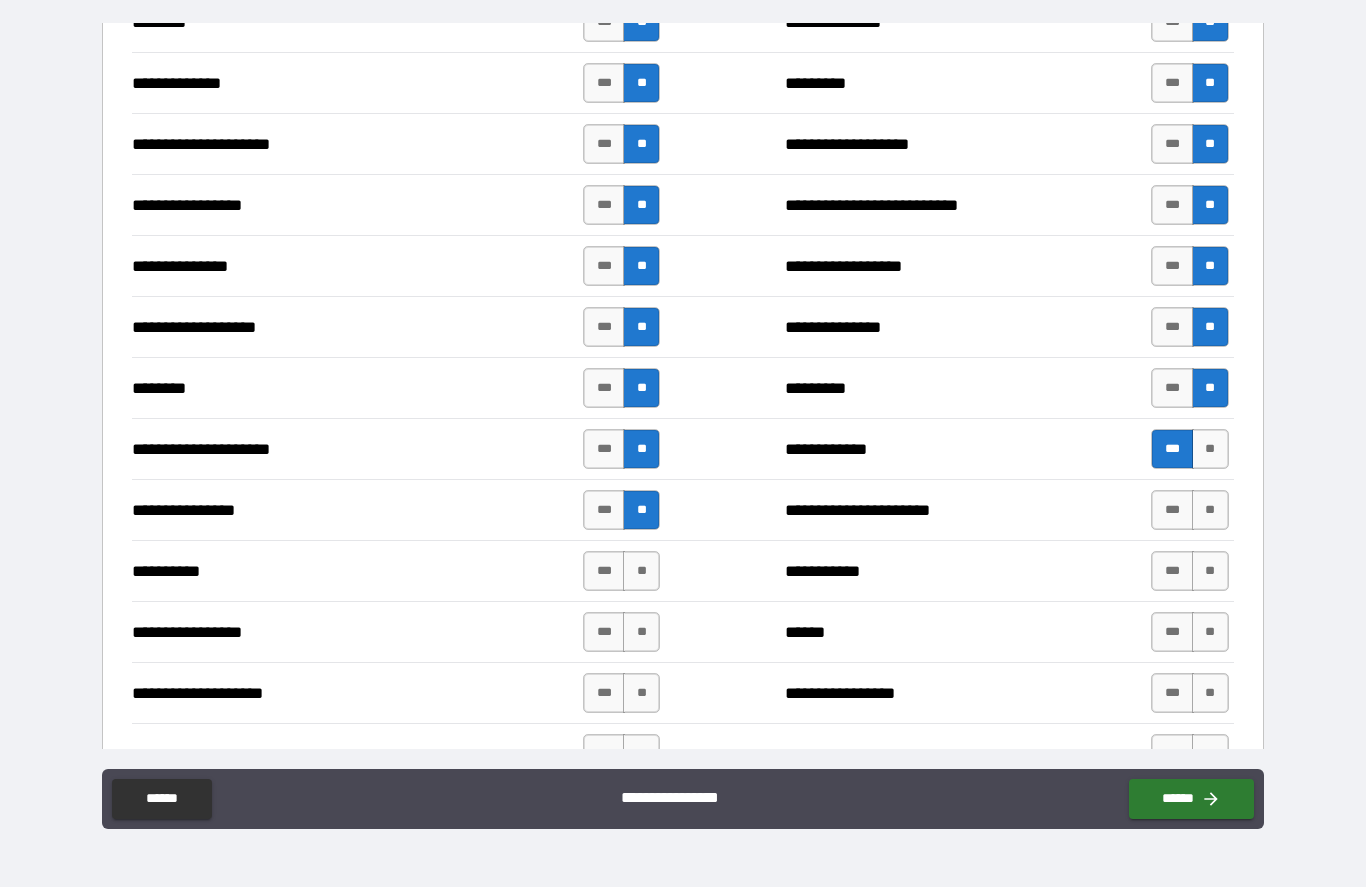 click on "**" at bounding box center [641, 572] 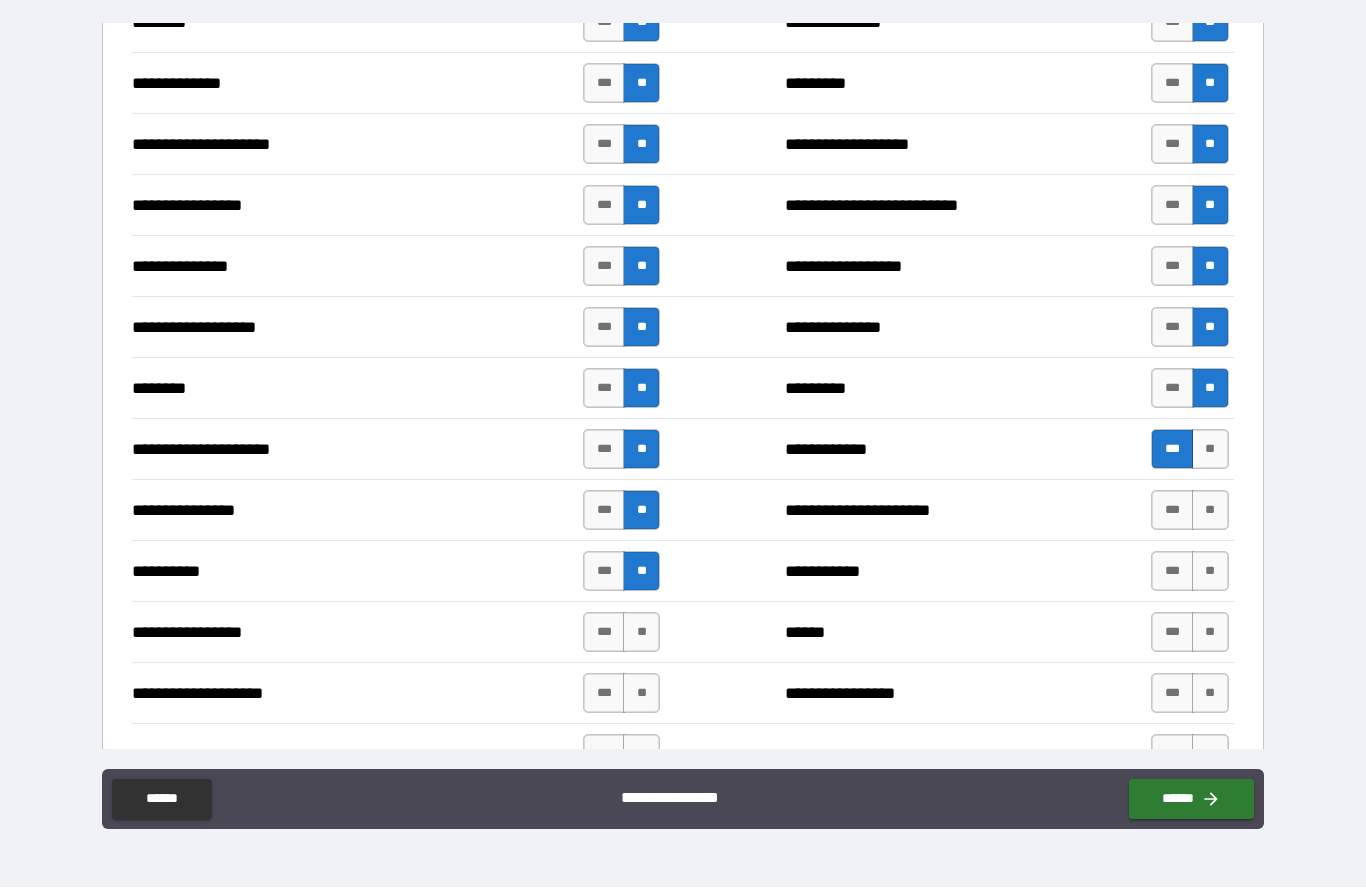 click on "**" at bounding box center [641, 633] 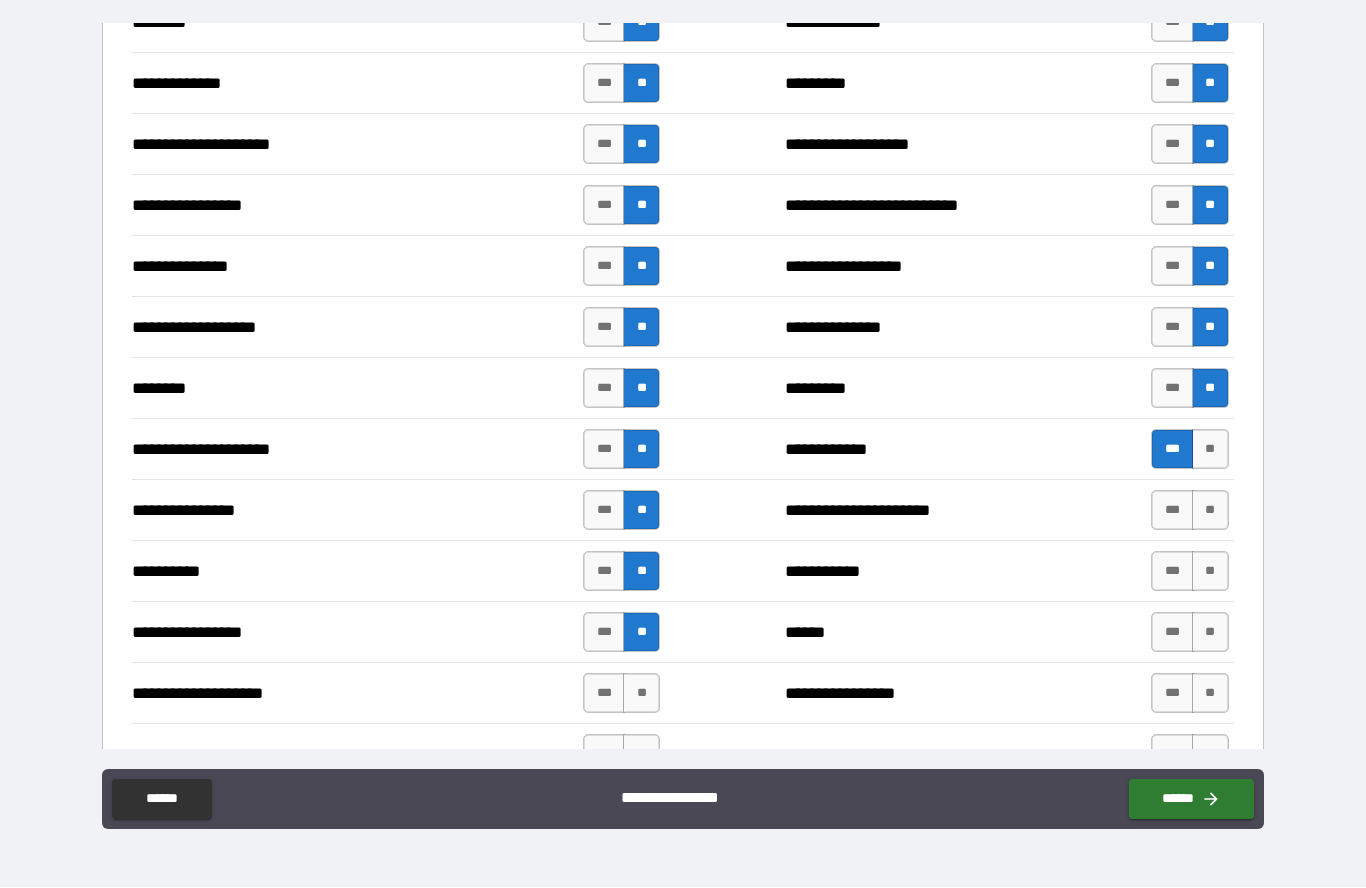 click on "**" at bounding box center (641, 694) 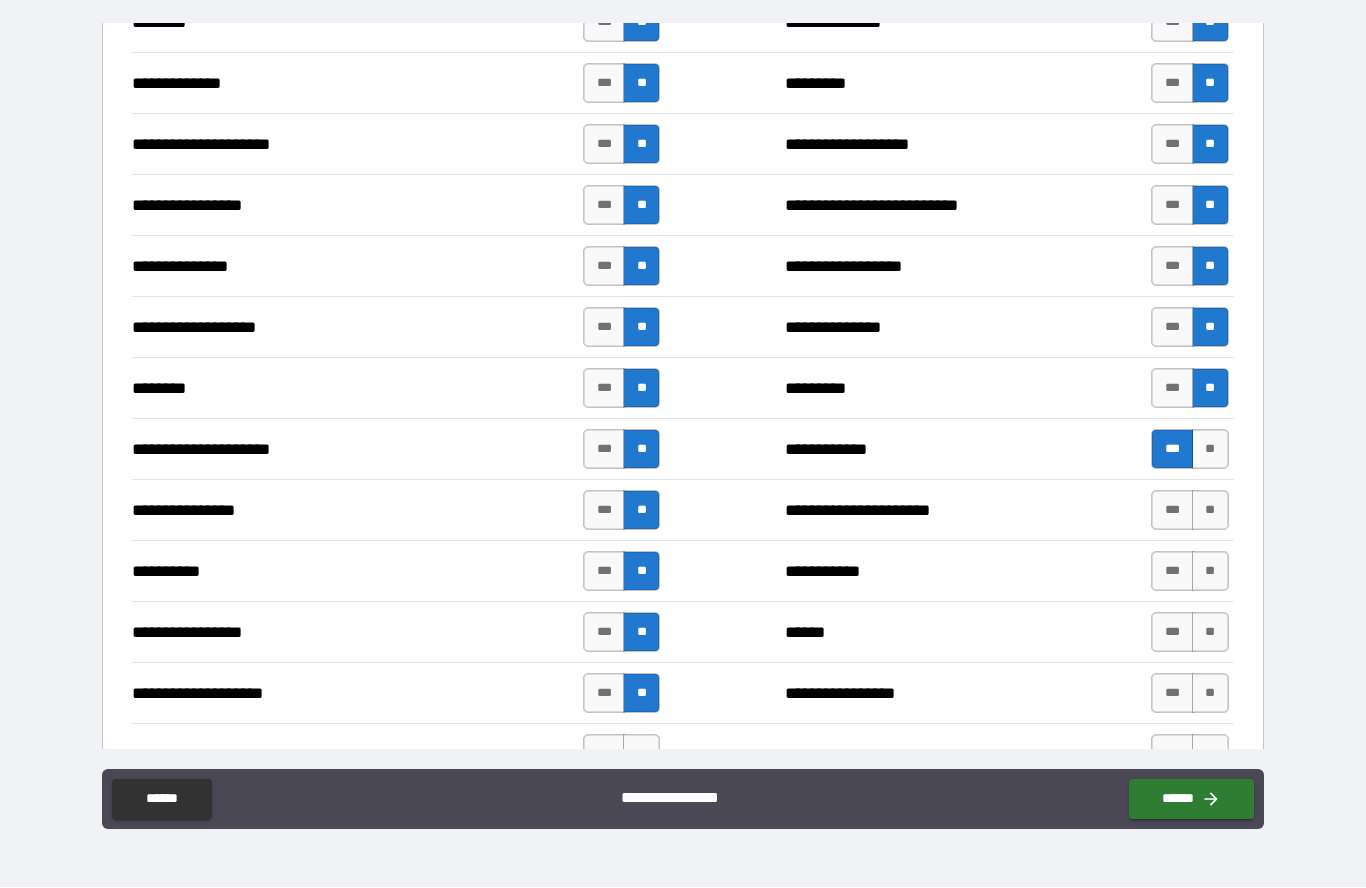 click on "**" at bounding box center [1210, 511] 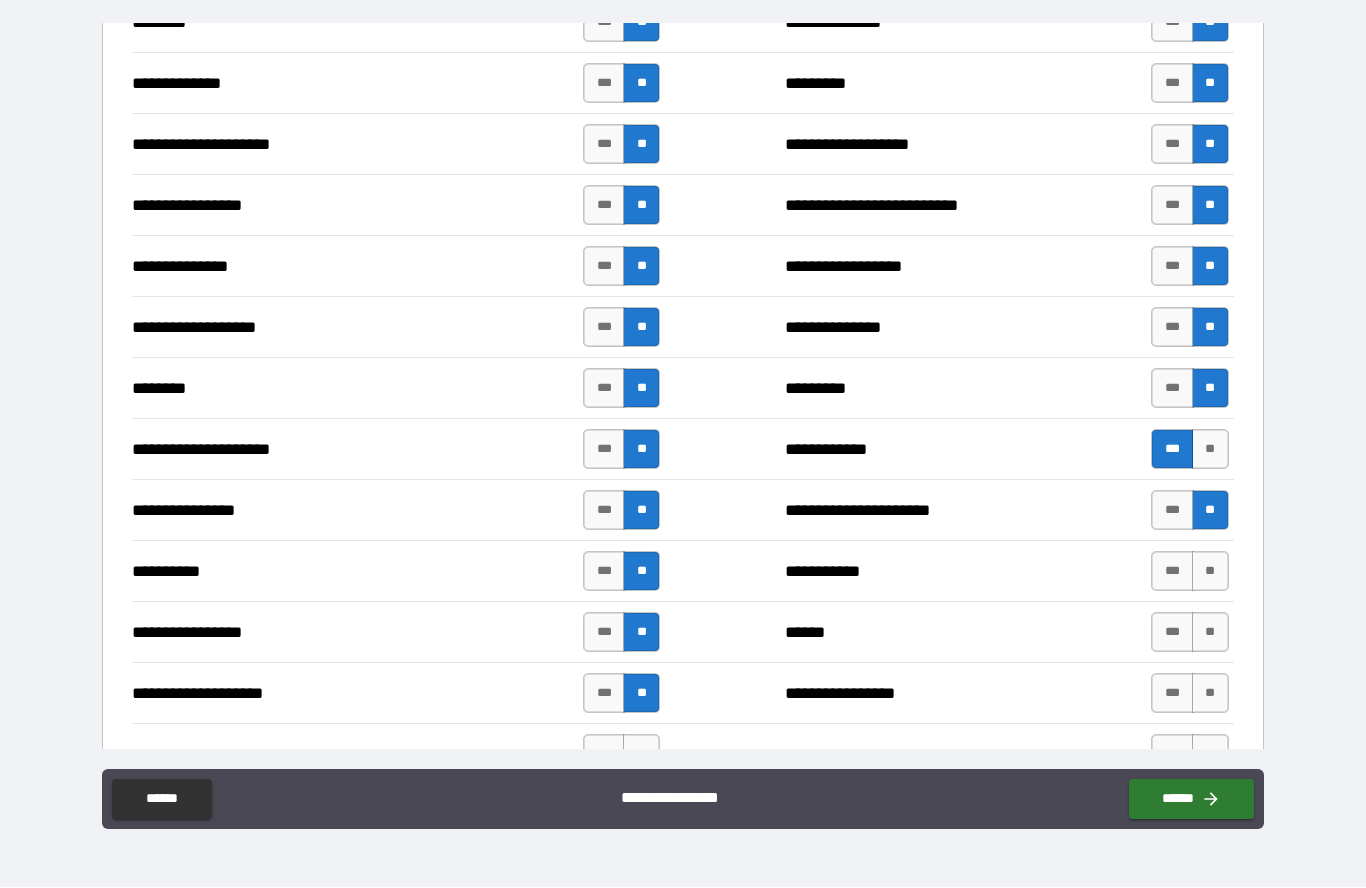 click on "**" at bounding box center (1210, 572) 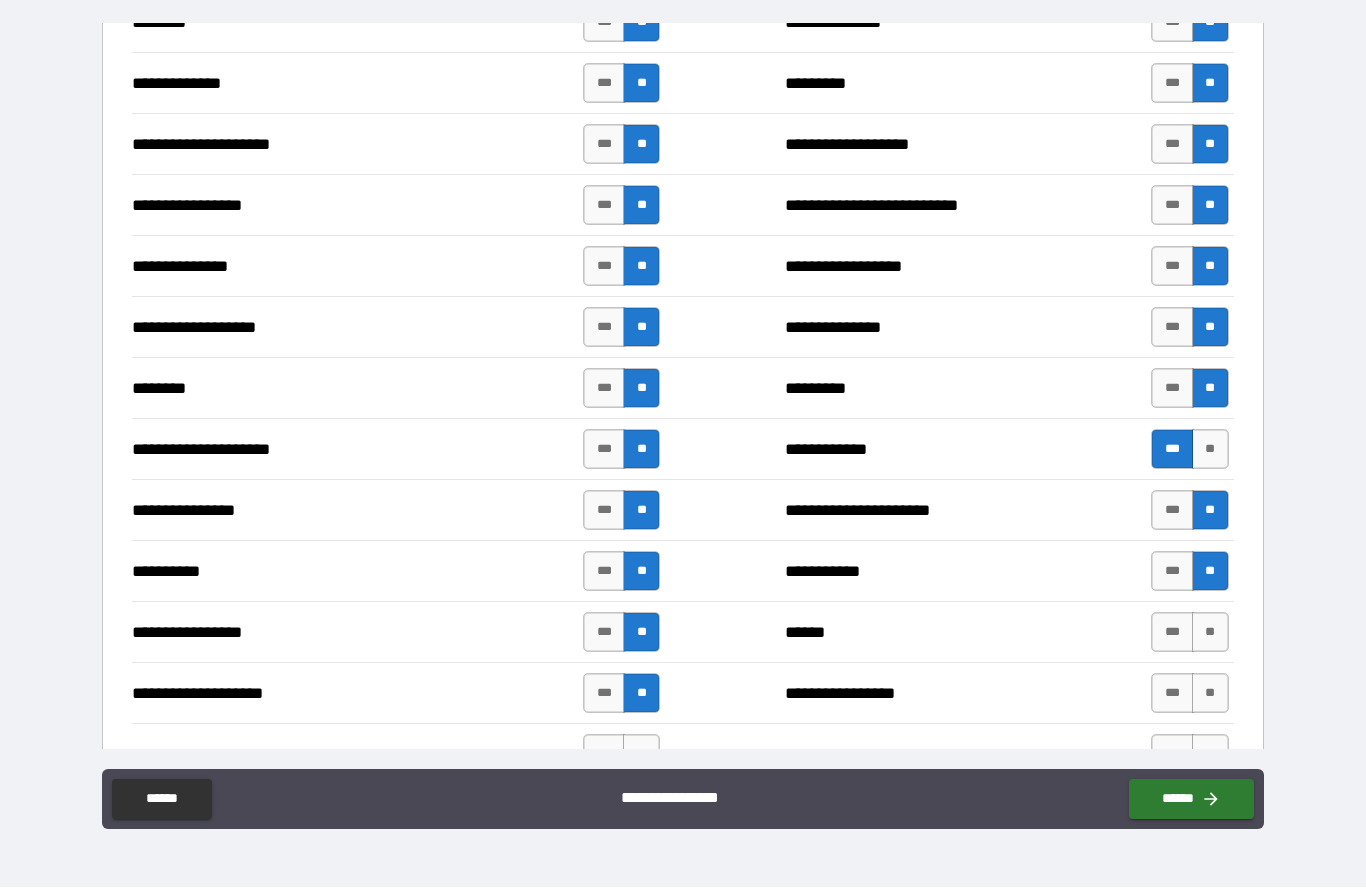 click on "**" at bounding box center (1210, 633) 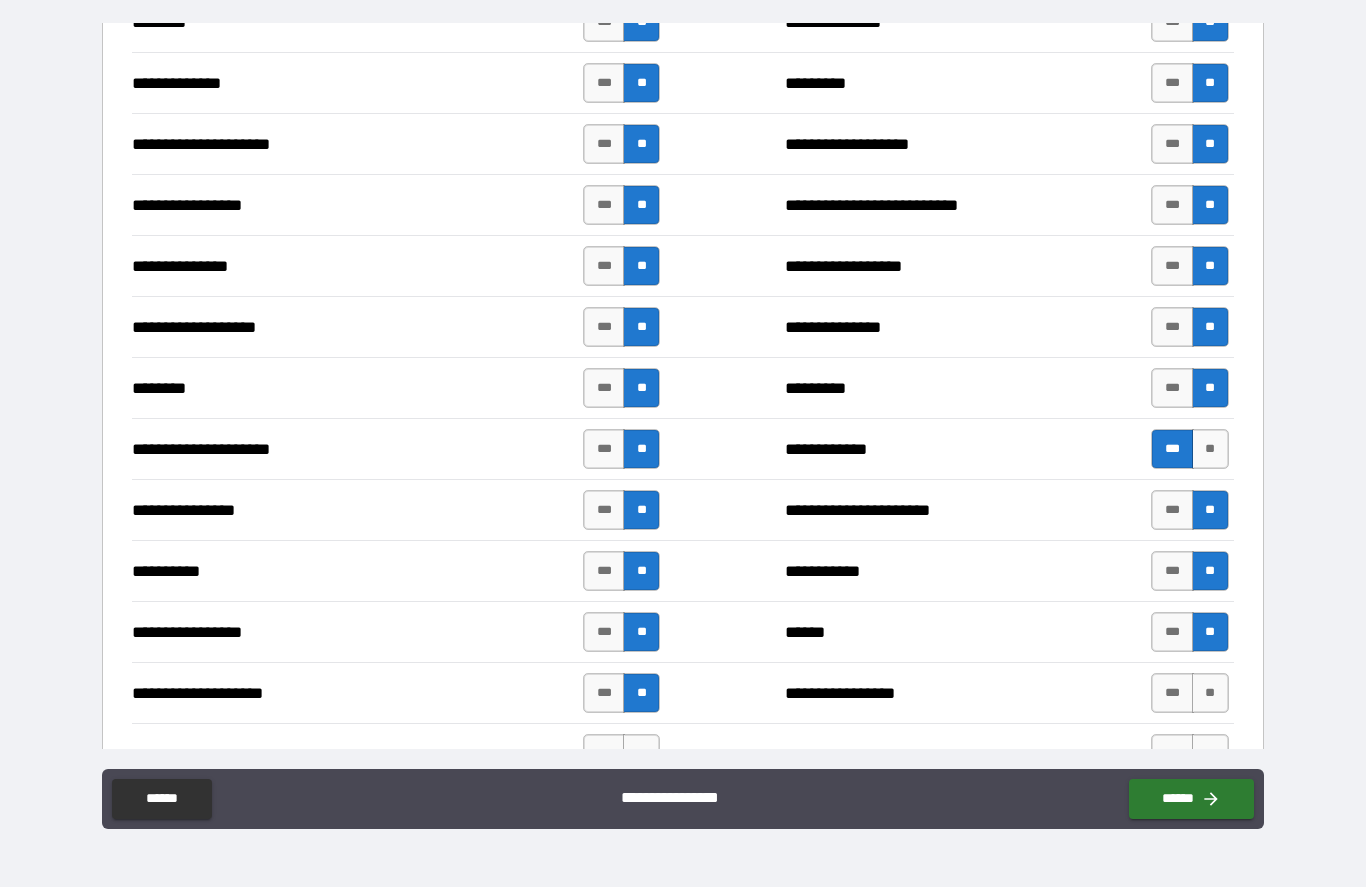 click on "**" at bounding box center (1210, 694) 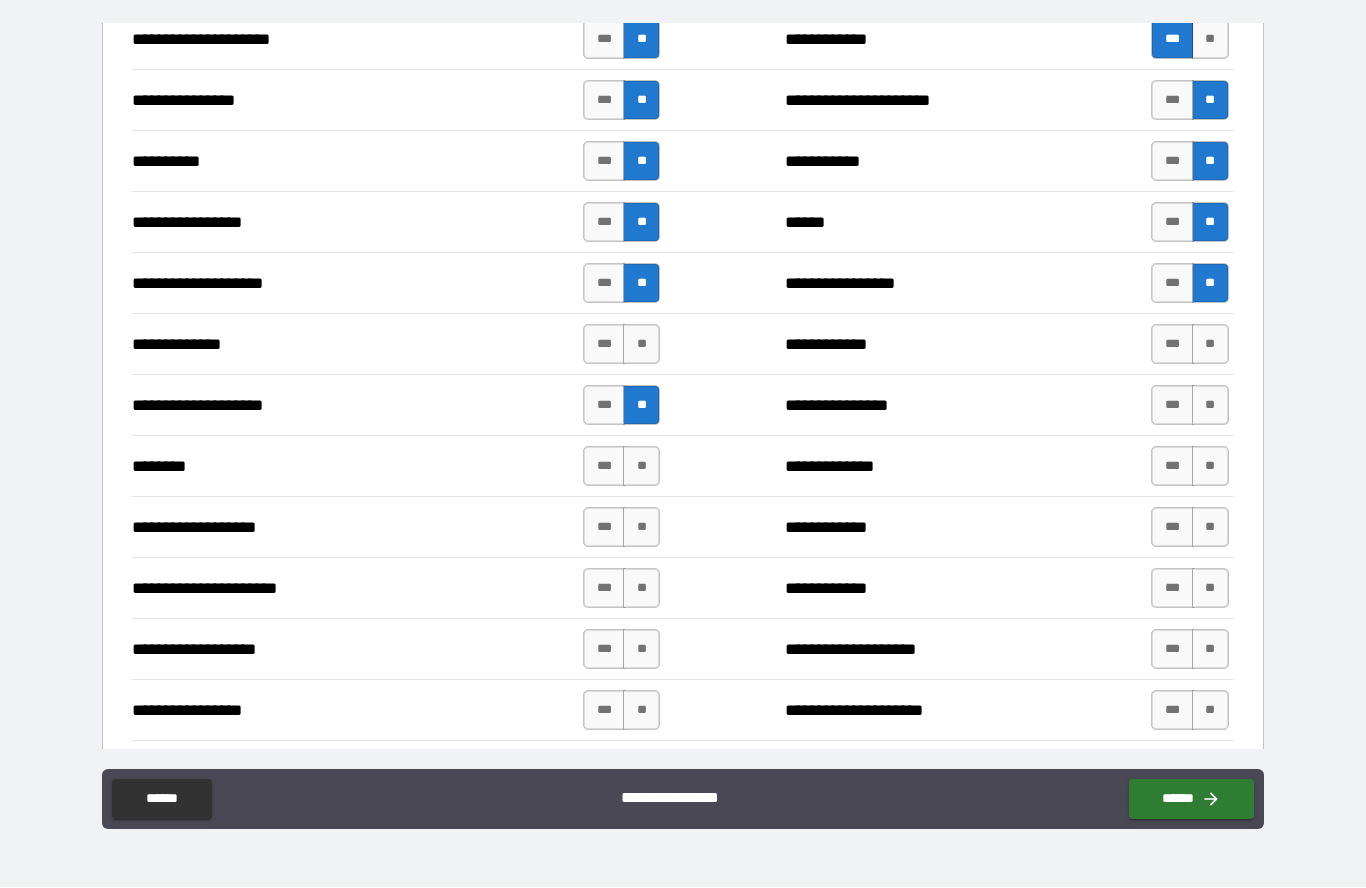 scroll, scrollTop: 3402, scrollLeft: 0, axis: vertical 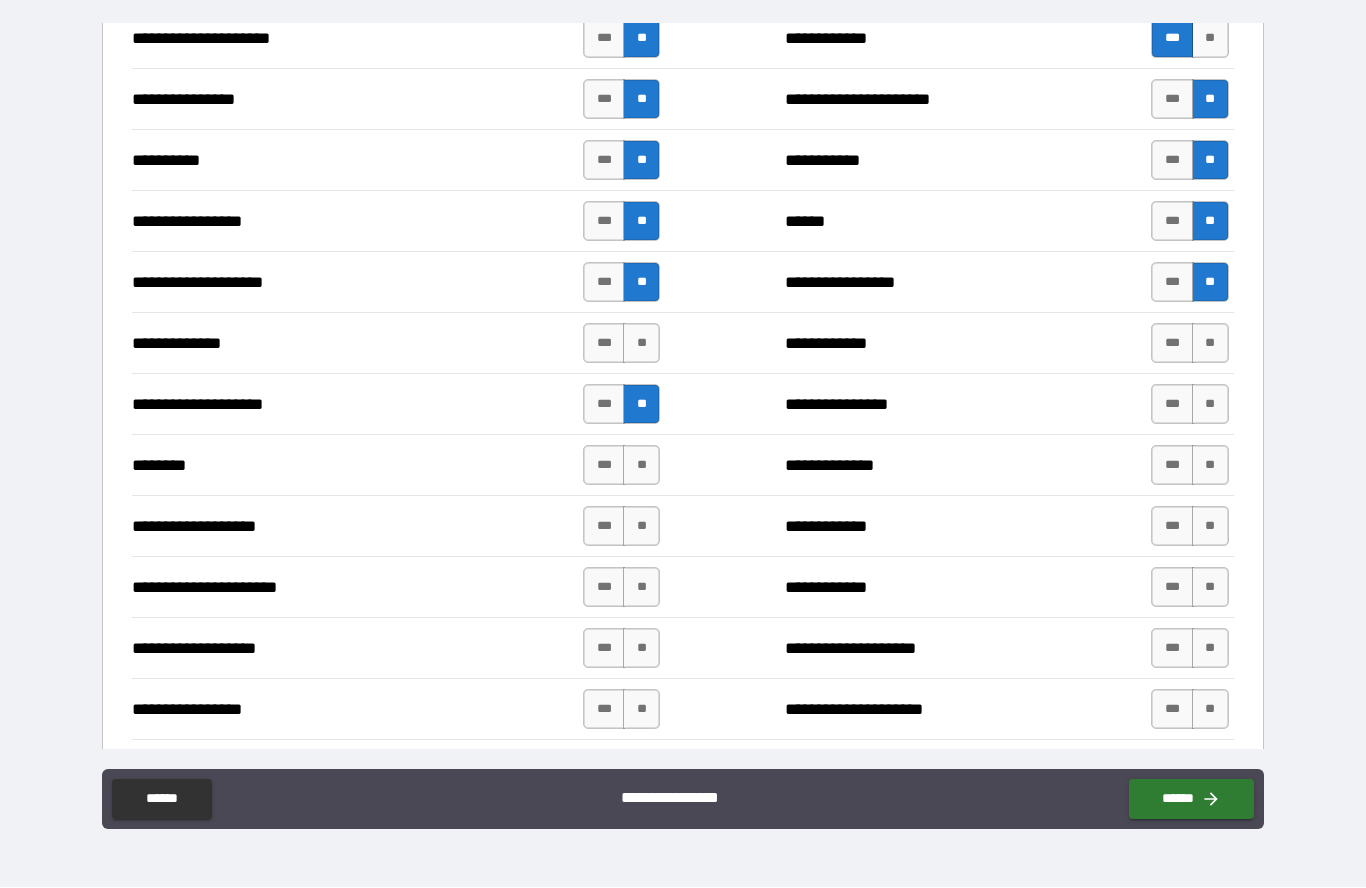 click on "**" at bounding box center [1210, 344] 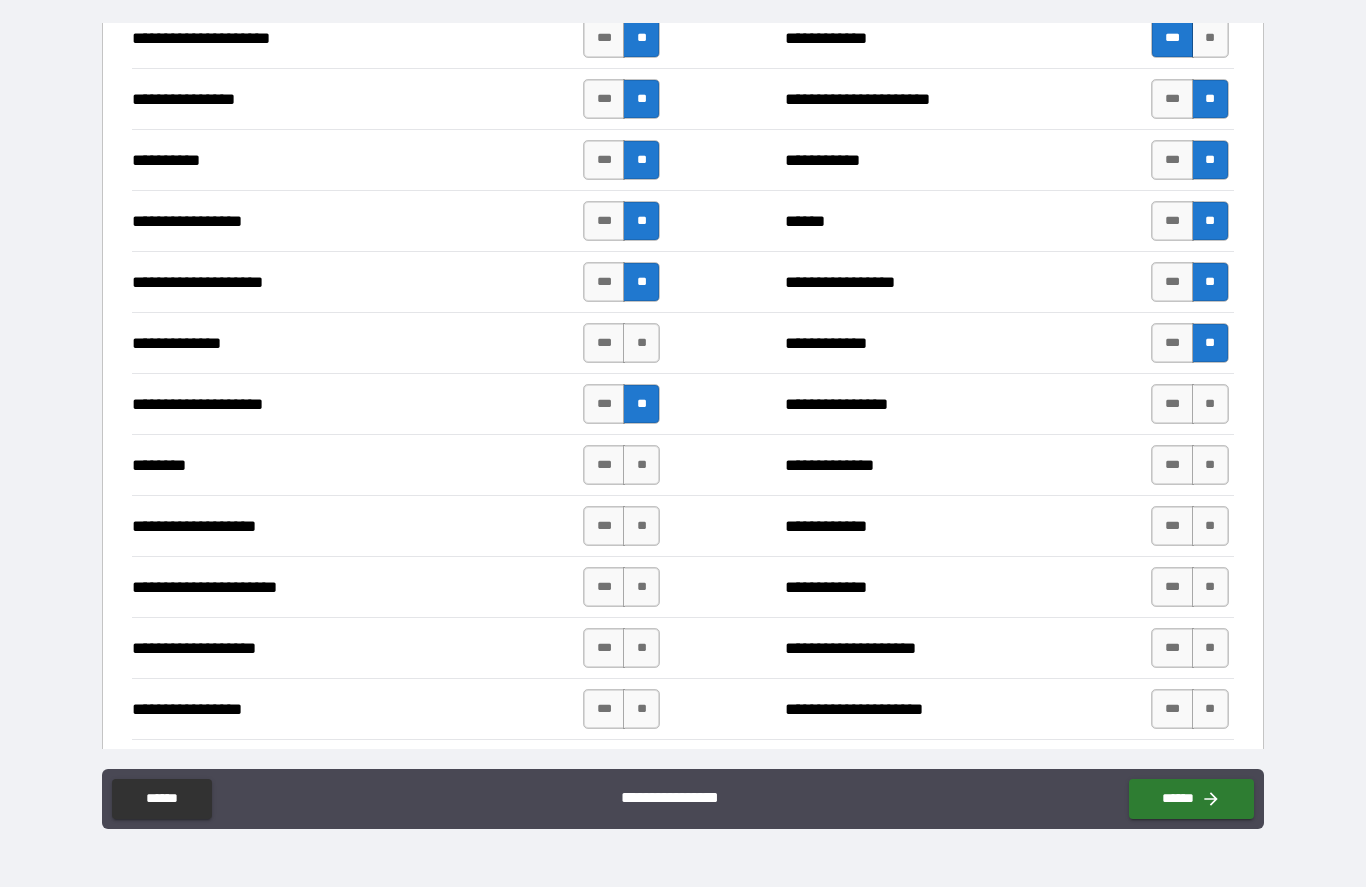 click on "**" at bounding box center [1210, 405] 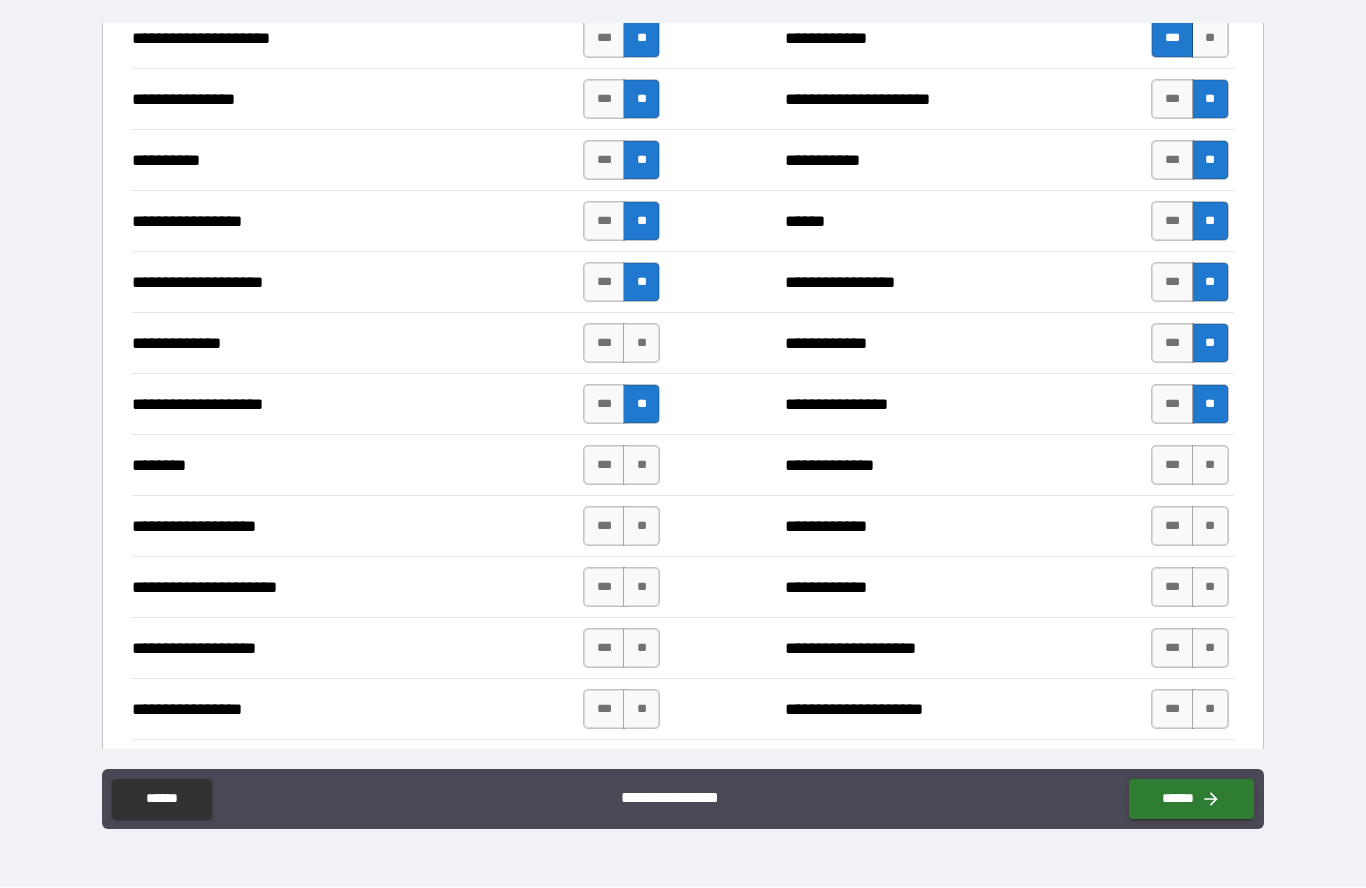 click on "**" at bounding box center [1210, 466] 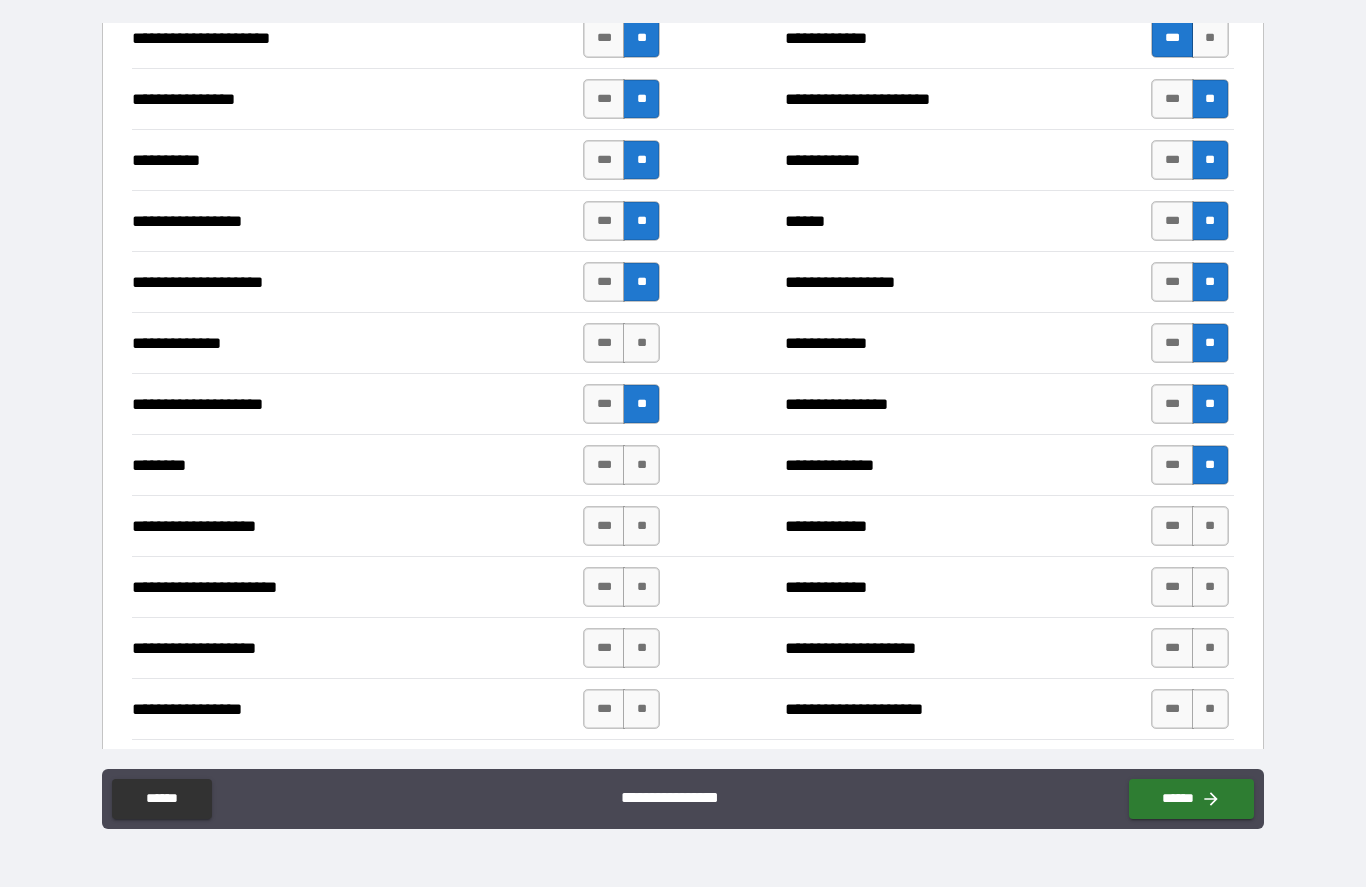 click on "**" at bounding box center [1210, 527] 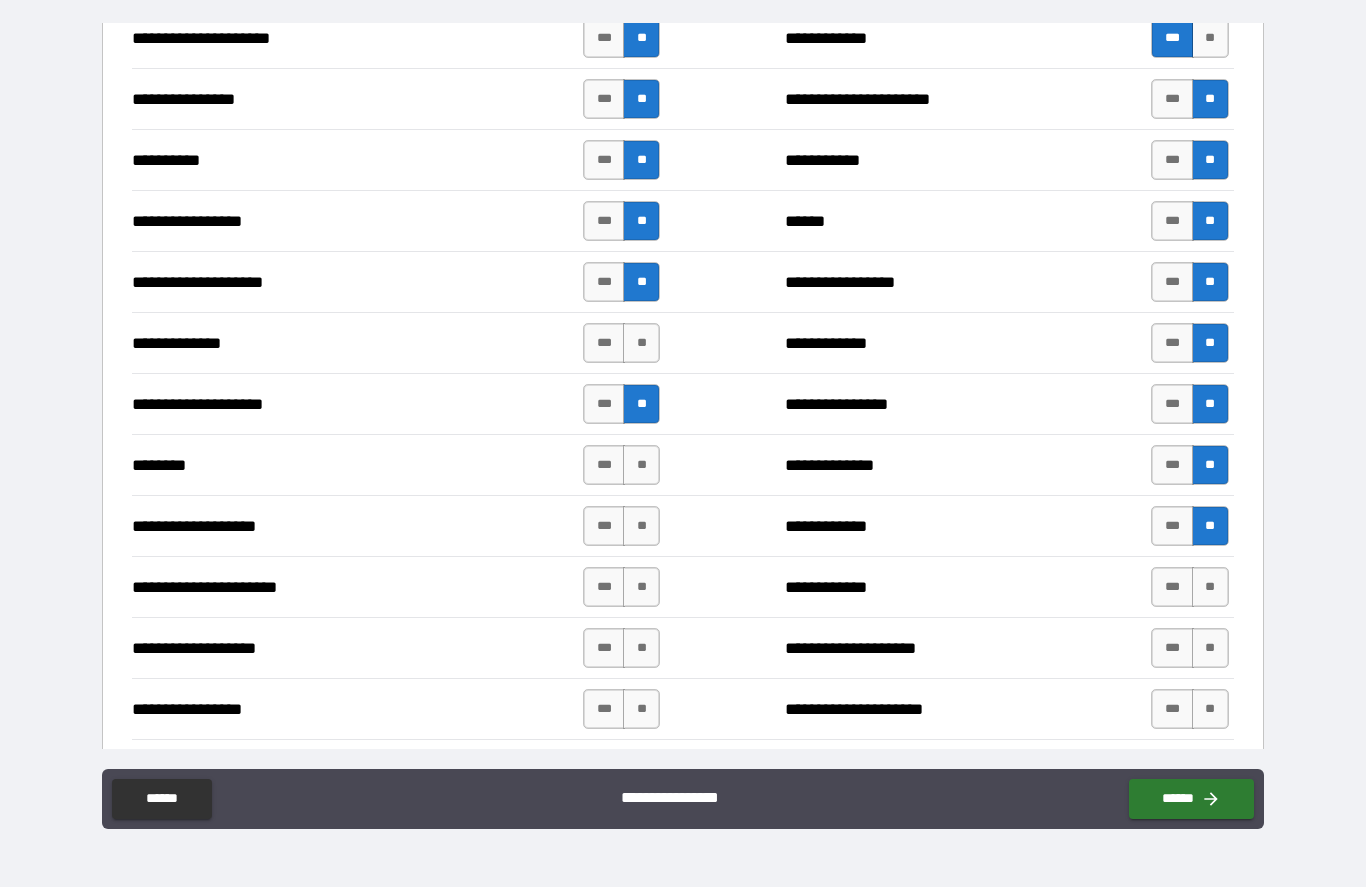 click on "**" at bounding box center [1210, 588] 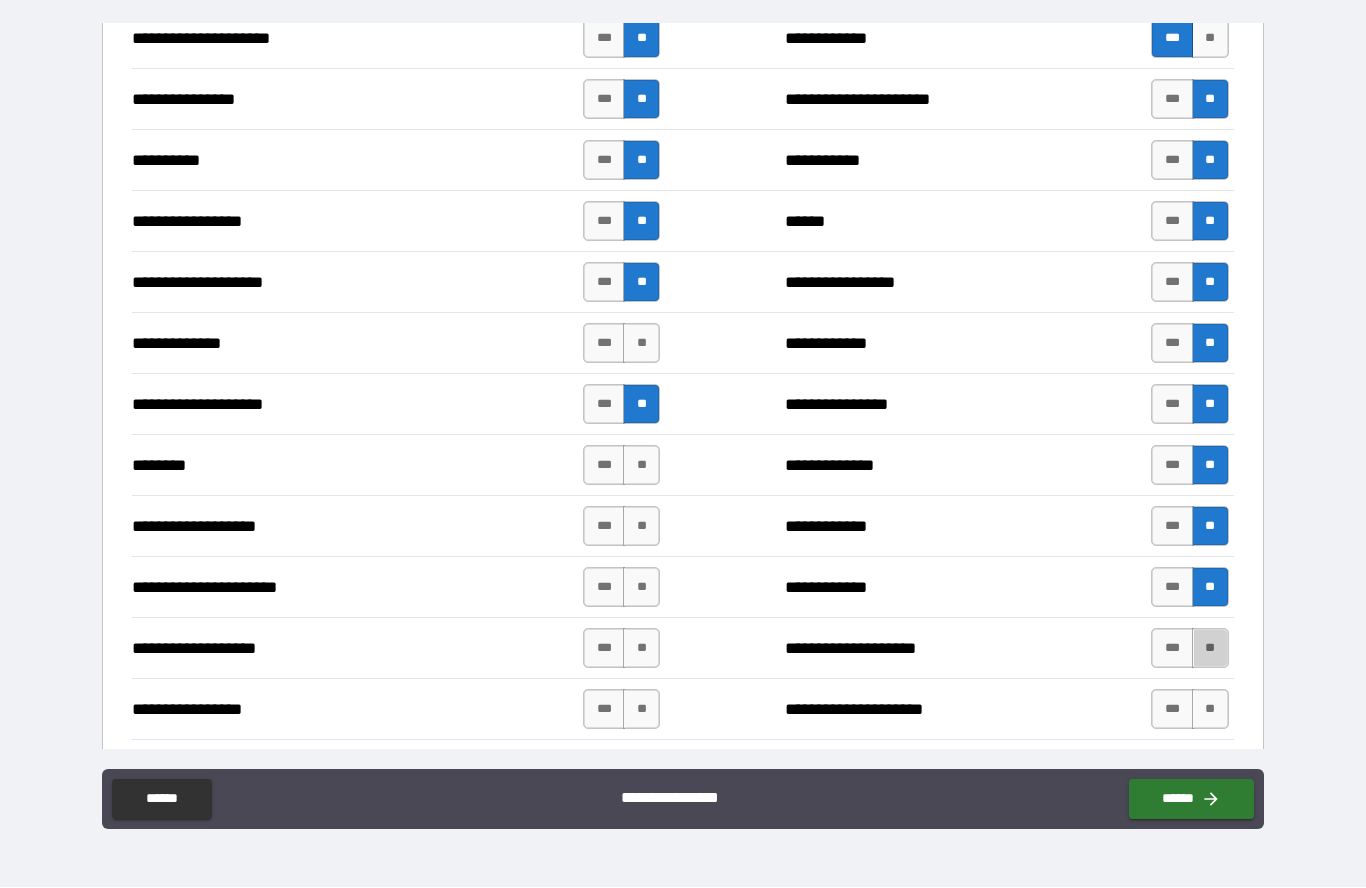 click on "**" at bounding box center [1210, 649] 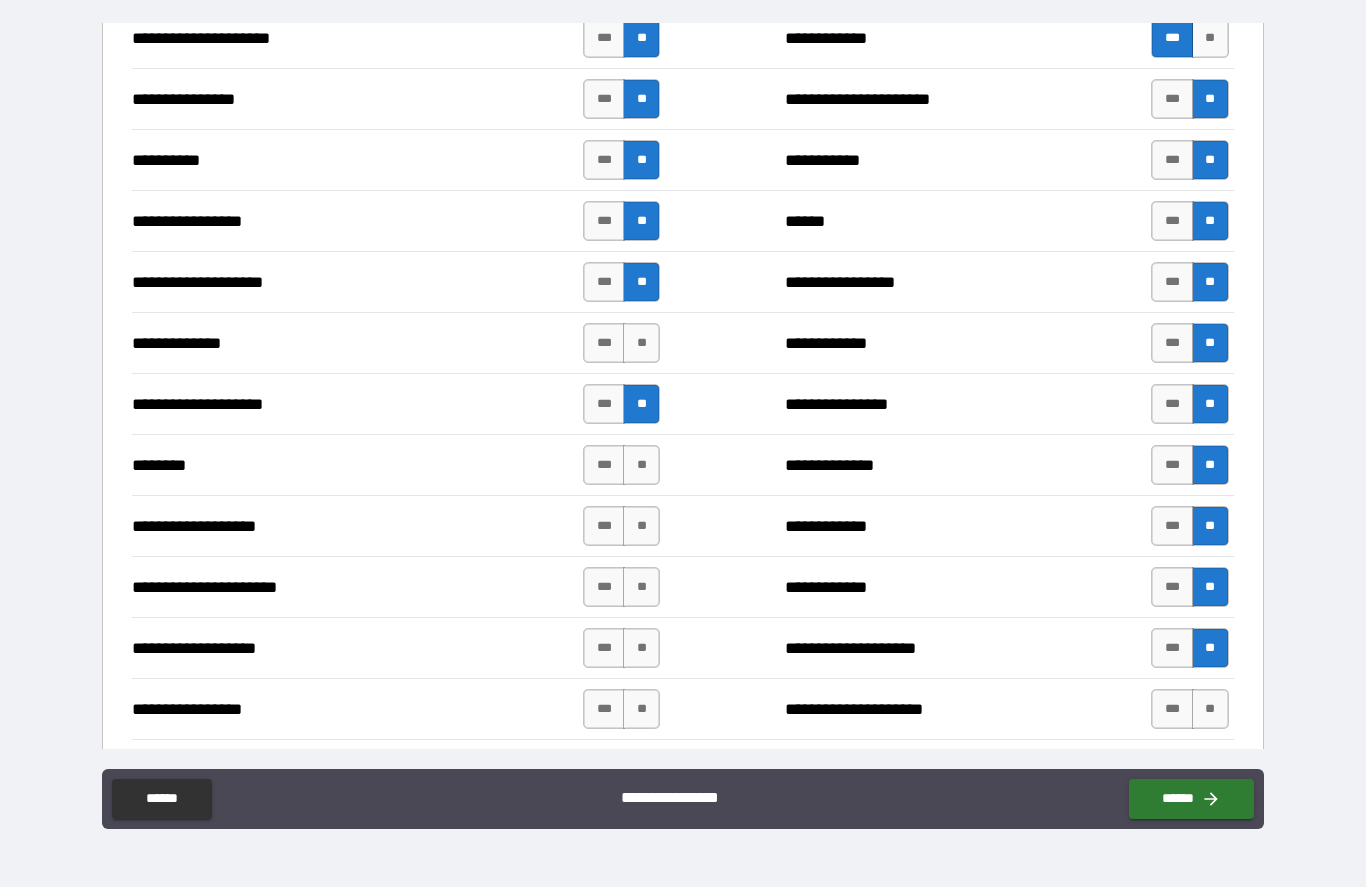 click on "**" at bounding box center (1210, 710) 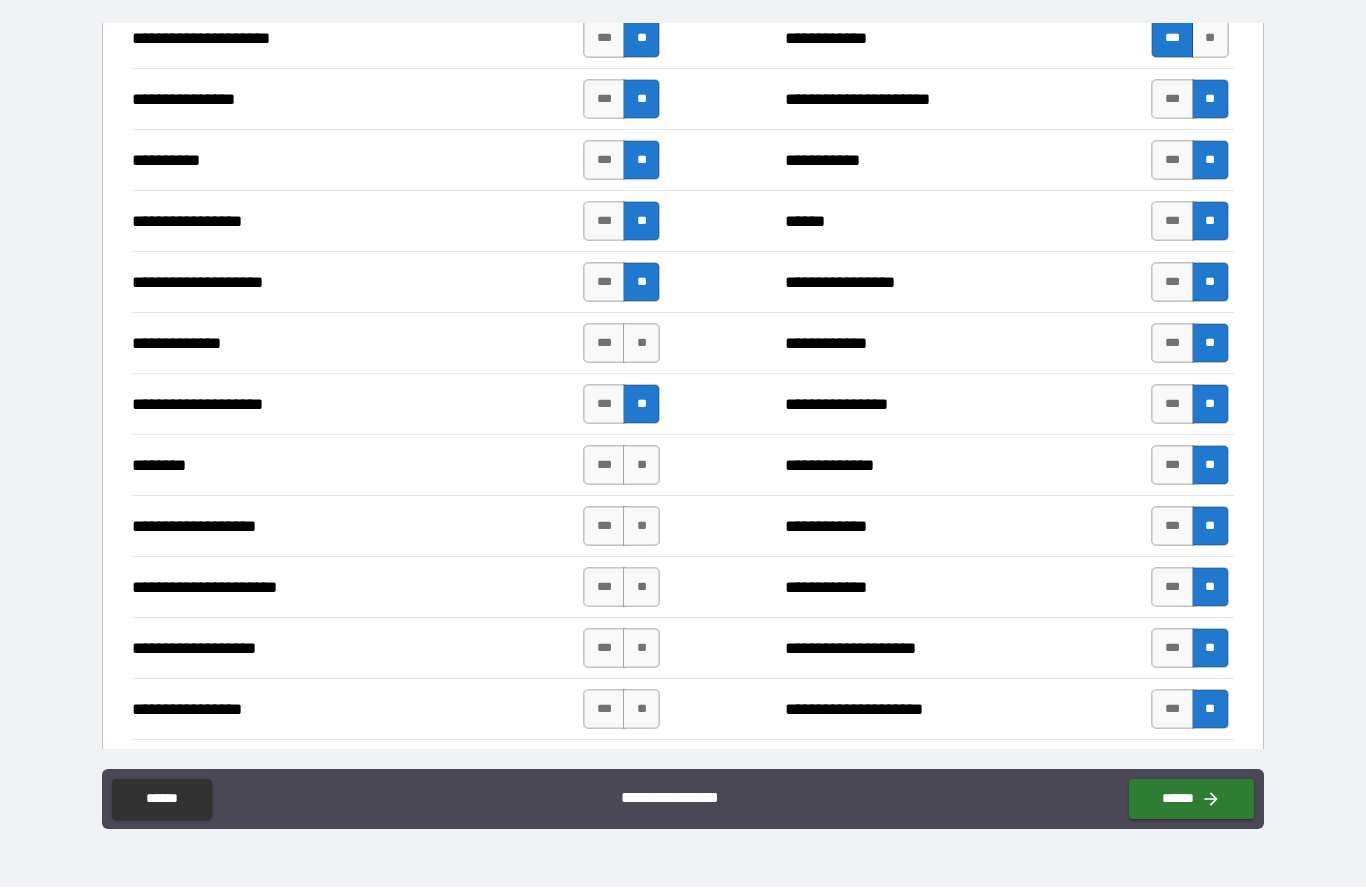 click on "**" at bounding box center (641, 710) 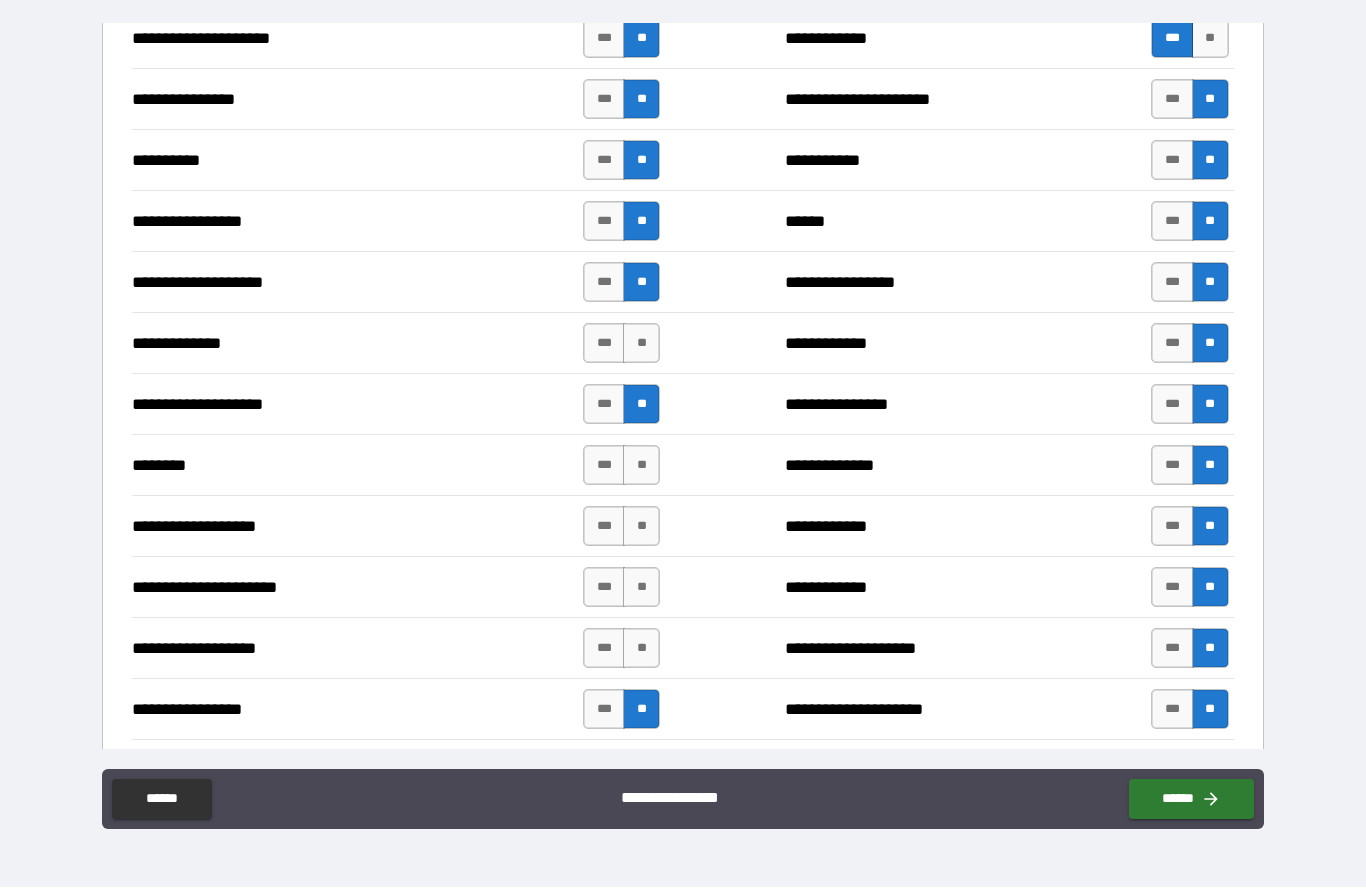 click on "**" at bounding box center (641, 649) 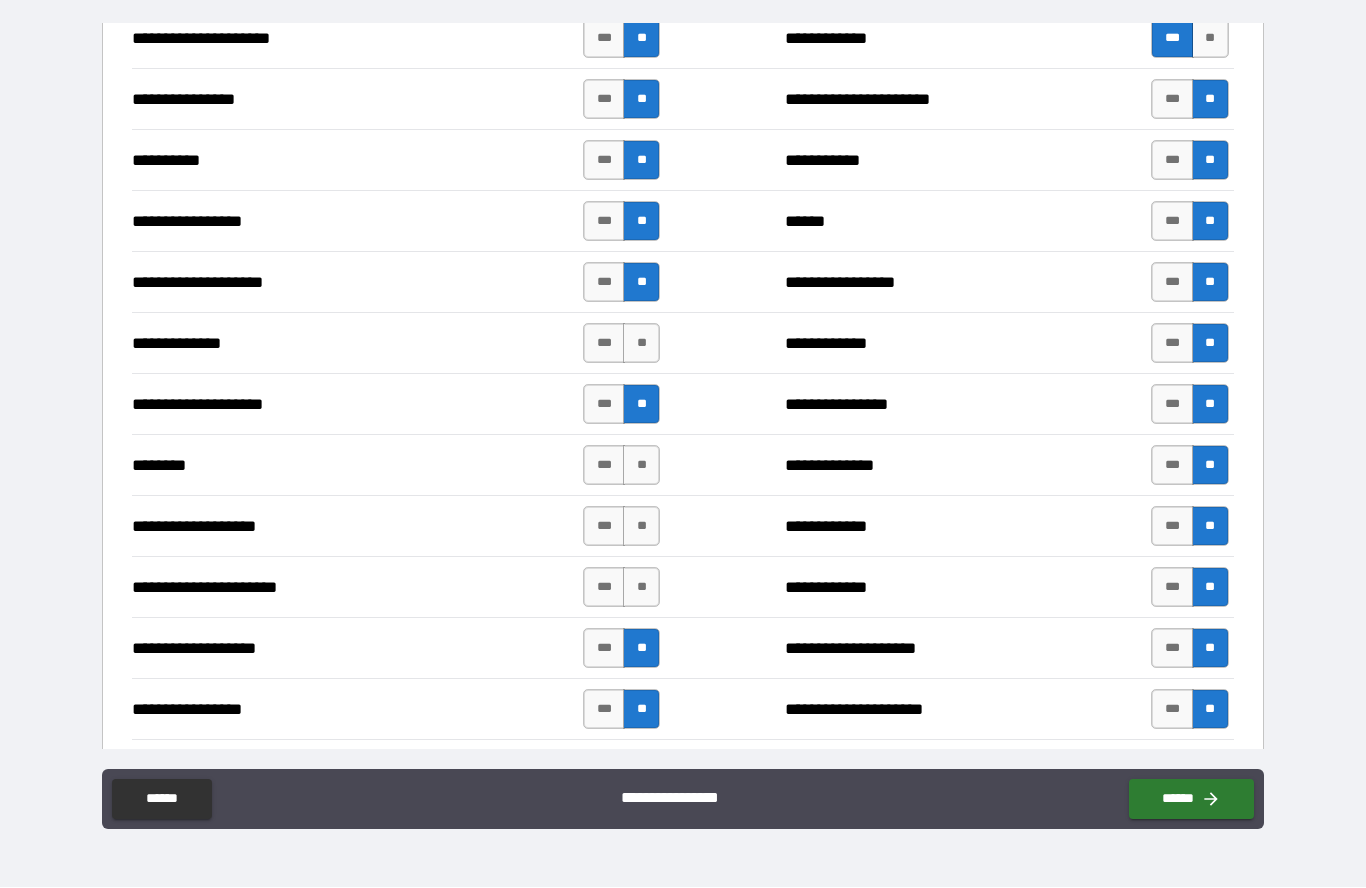click on "**" at bounding box center (641, 588) 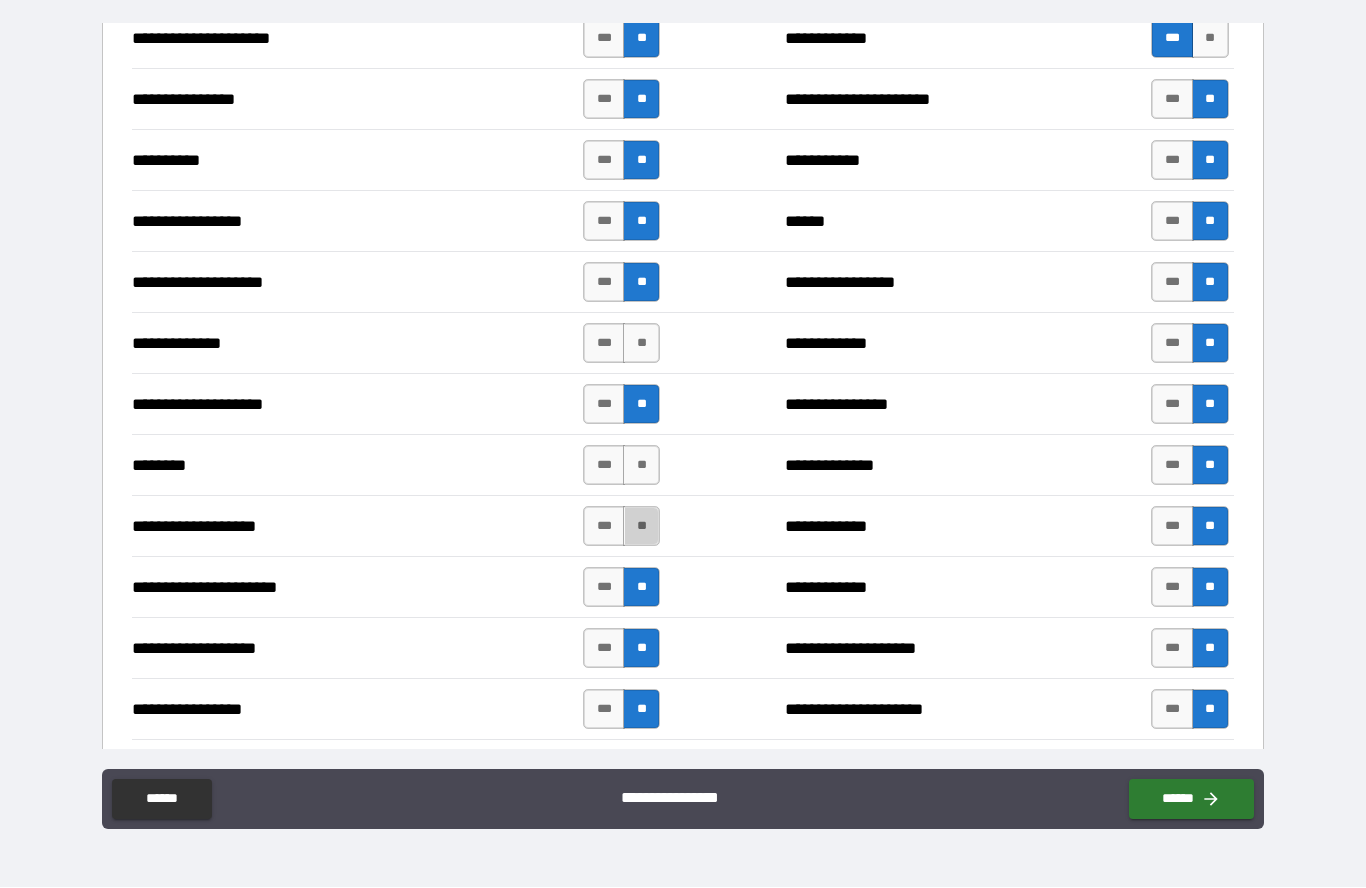 click on "**" at bounding box center (641, 527) 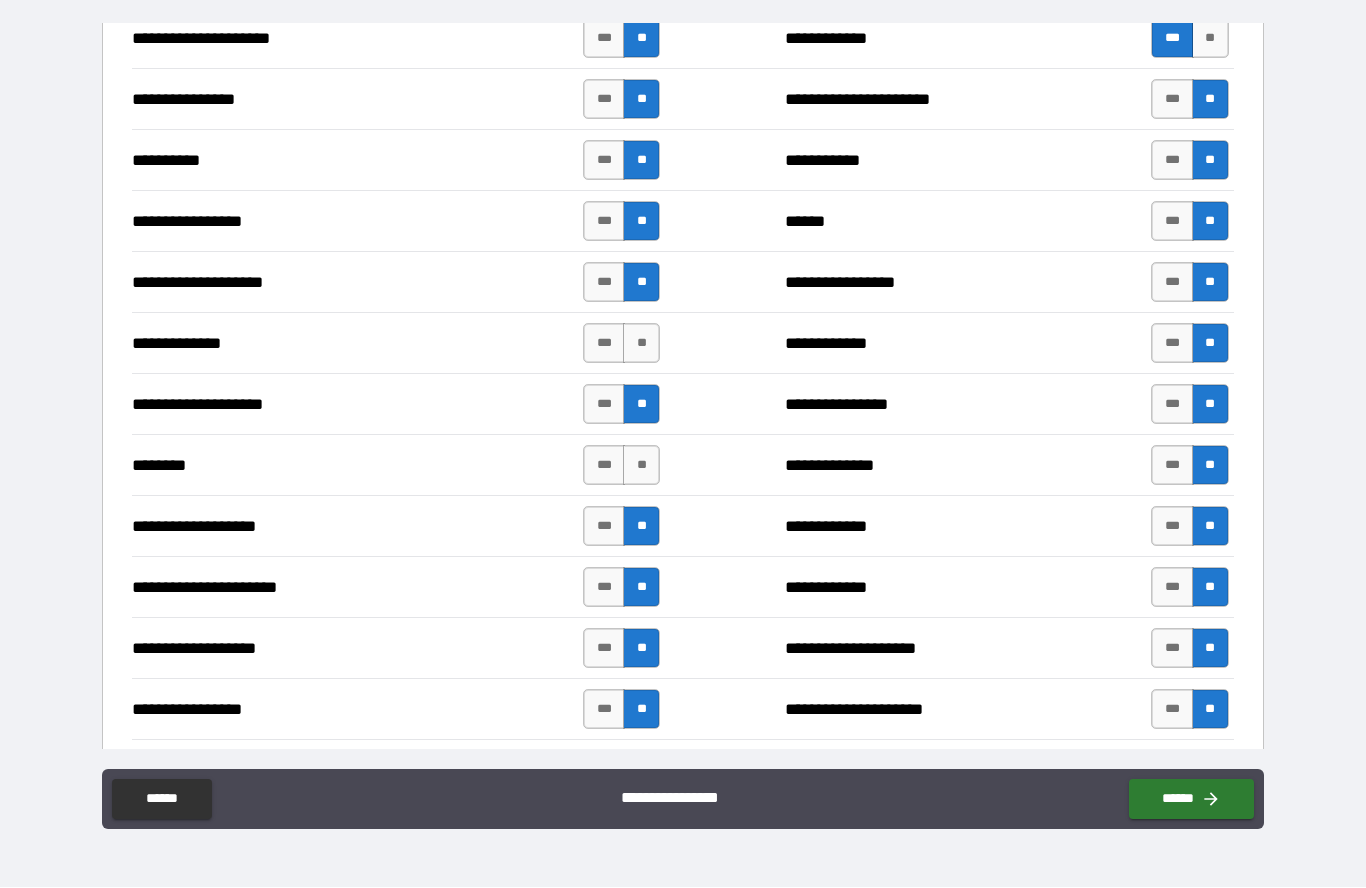 click on "**" at bounding box center (641, 466) 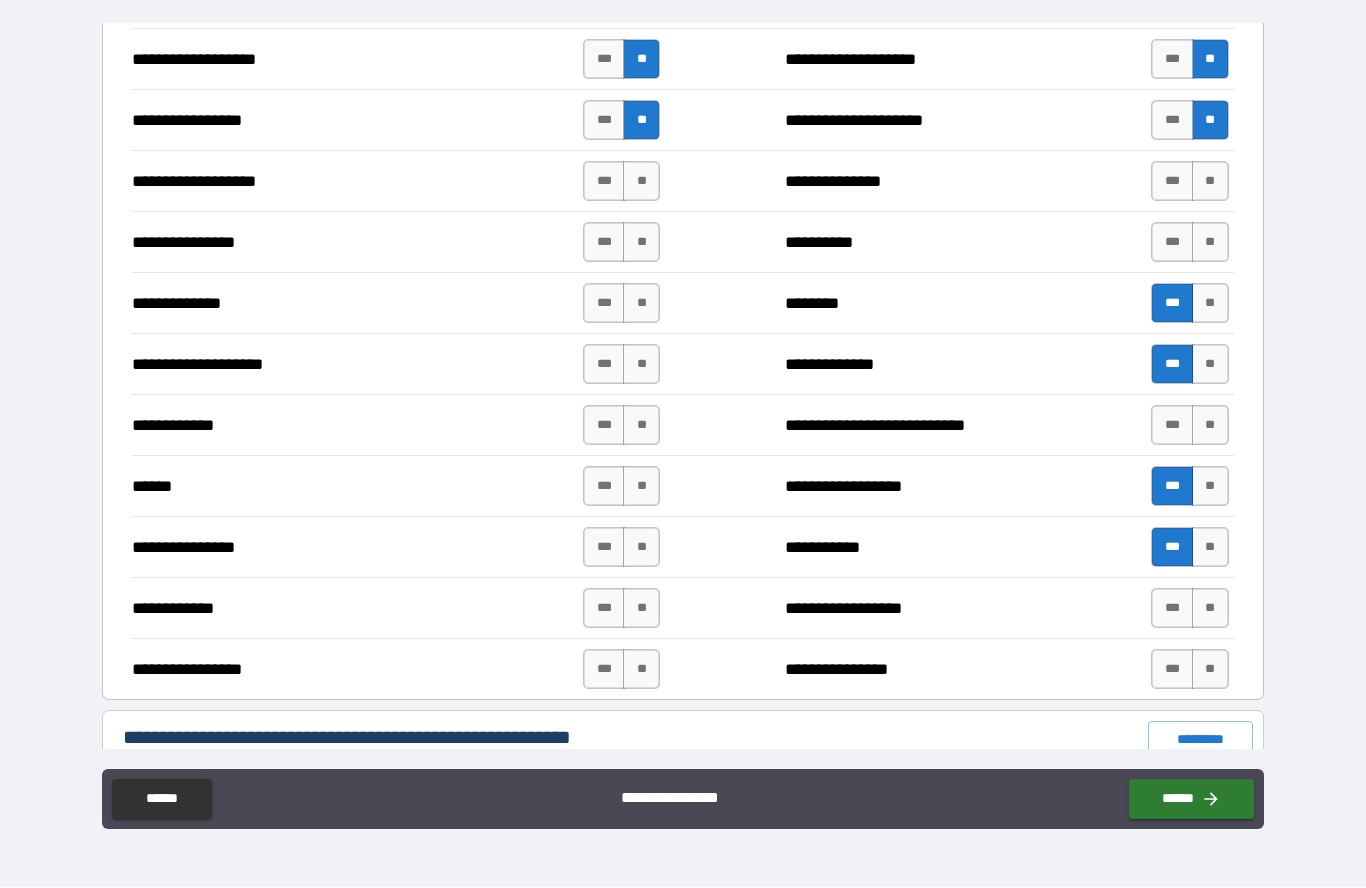 scroll, scrollTop: 3992, scrollLeft: 0, axis: vertical 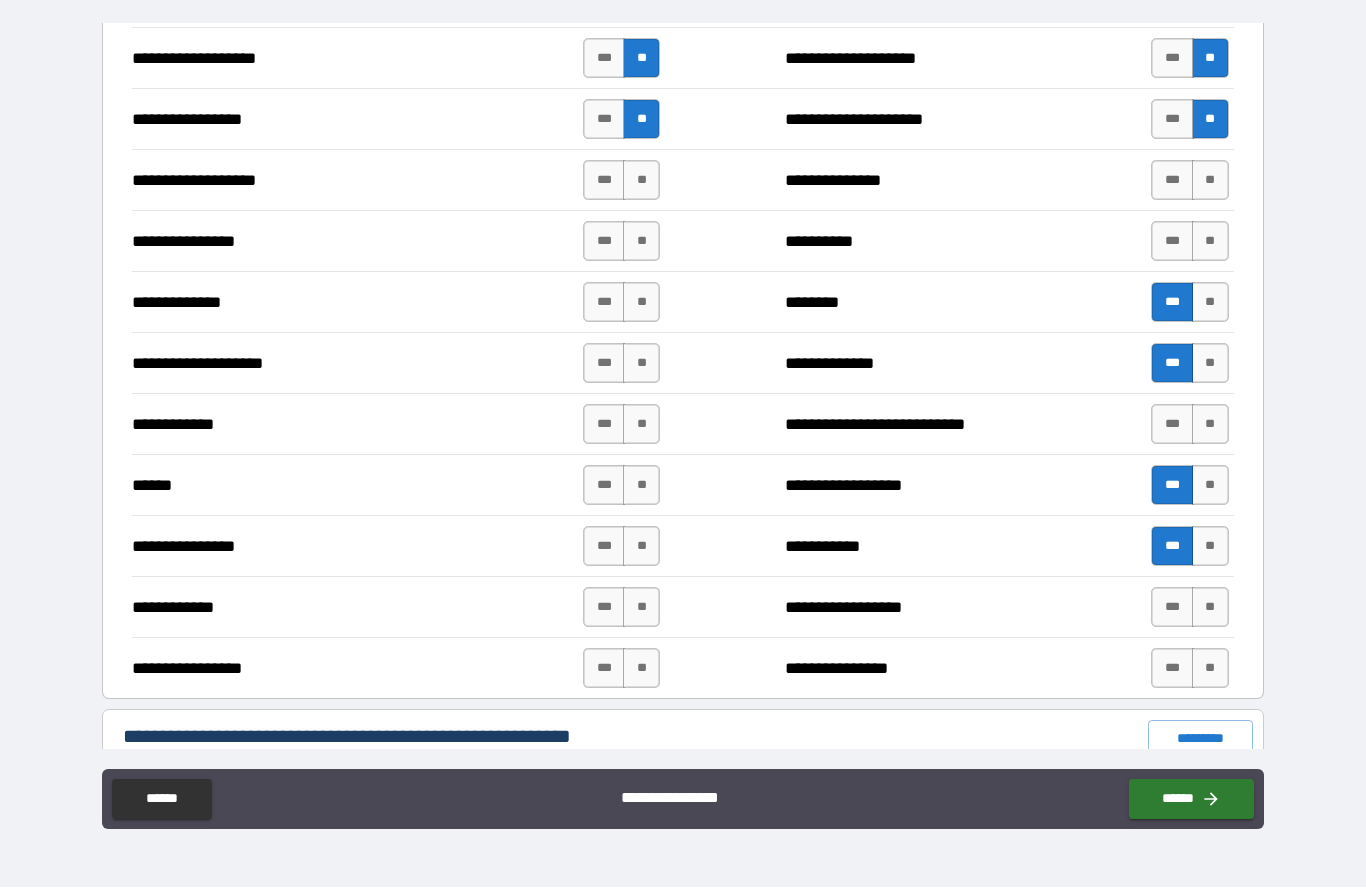 click on "**" at bounding box center [641, 181] 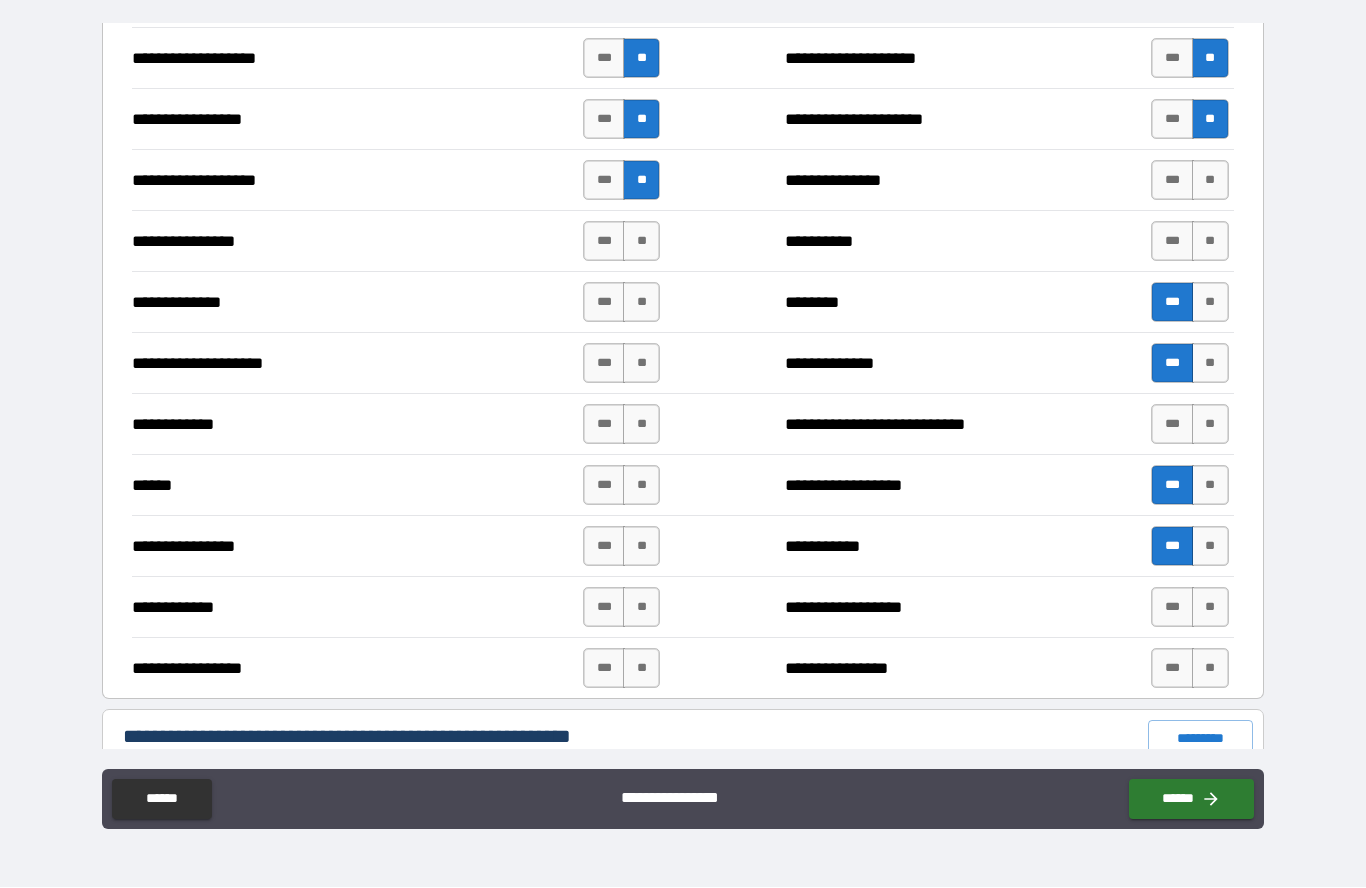 click on "**" at bounding box center [641, 242] 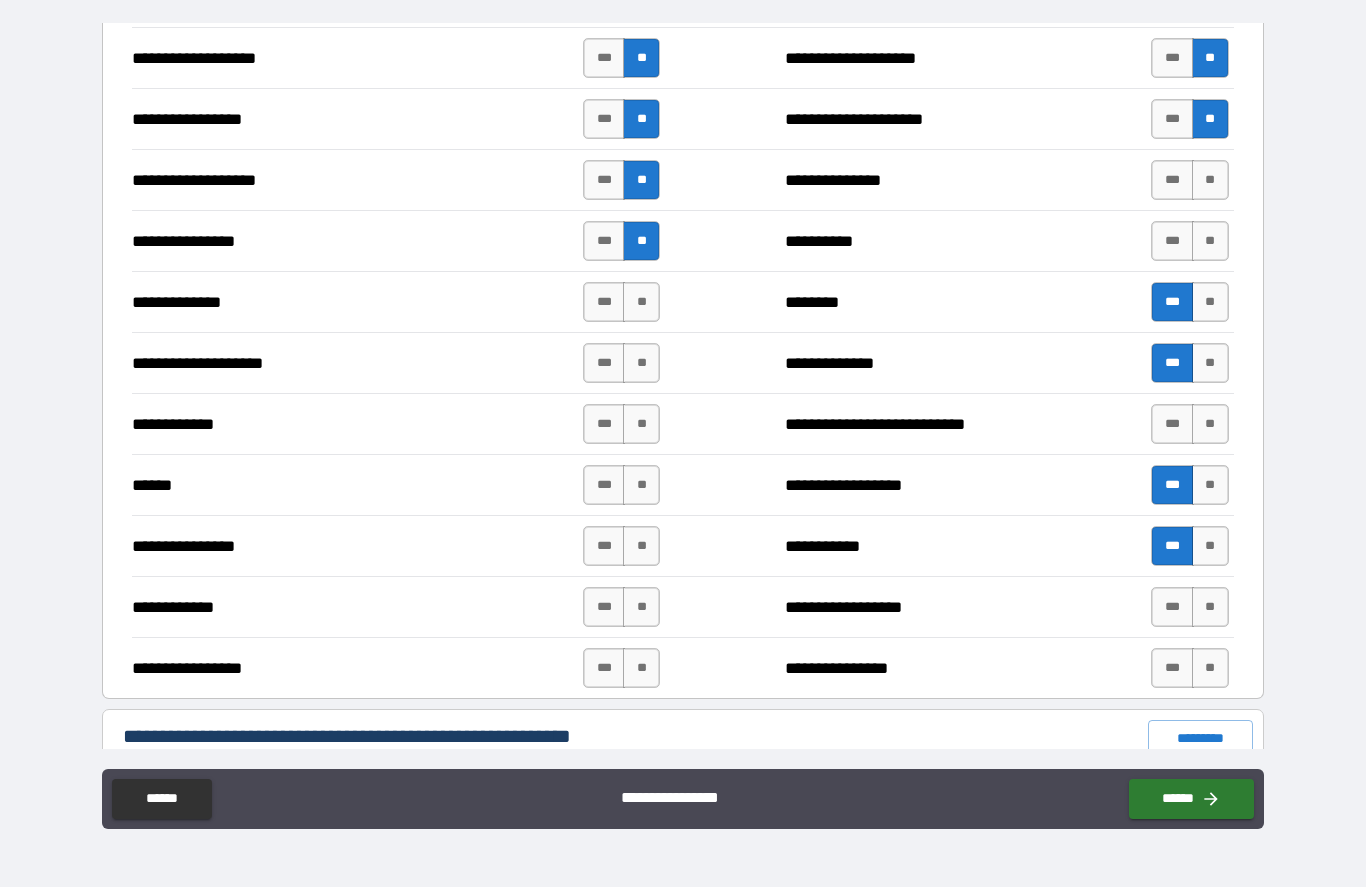 click on "**" at bounding box center [641, 303] 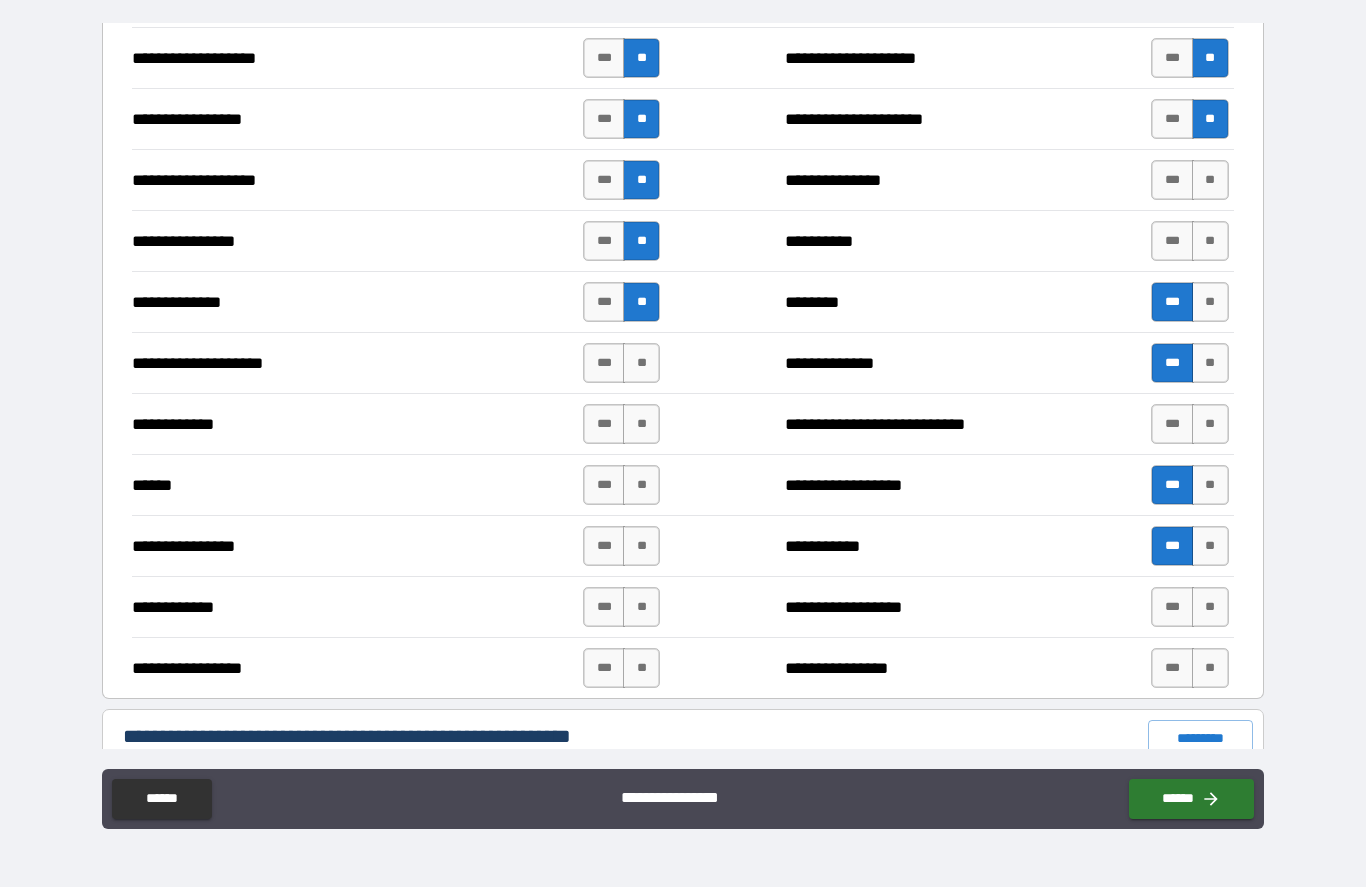click on "**" at bounding box center [641, 364] 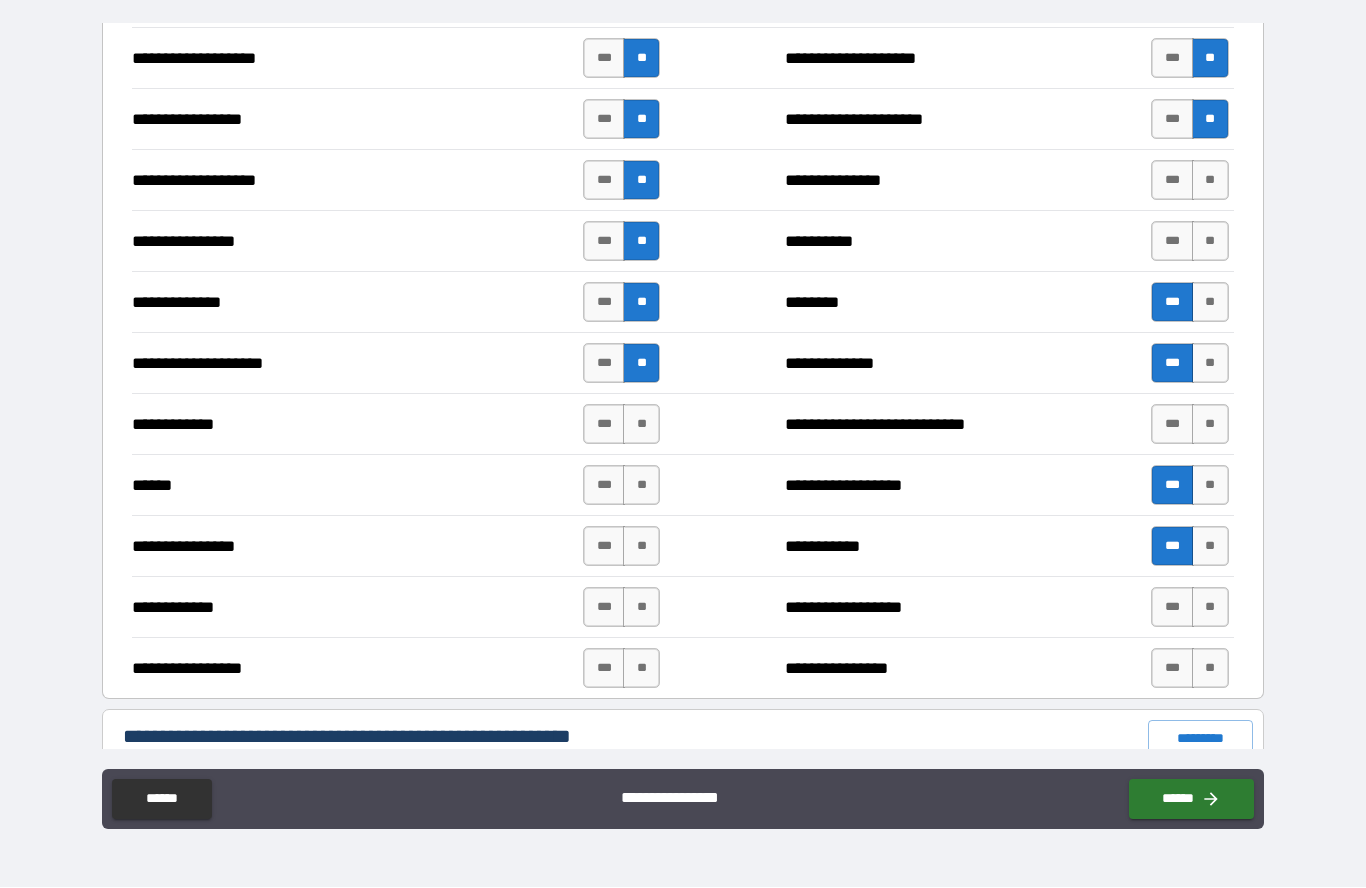 click on "**" at bounding box center (641, 425) 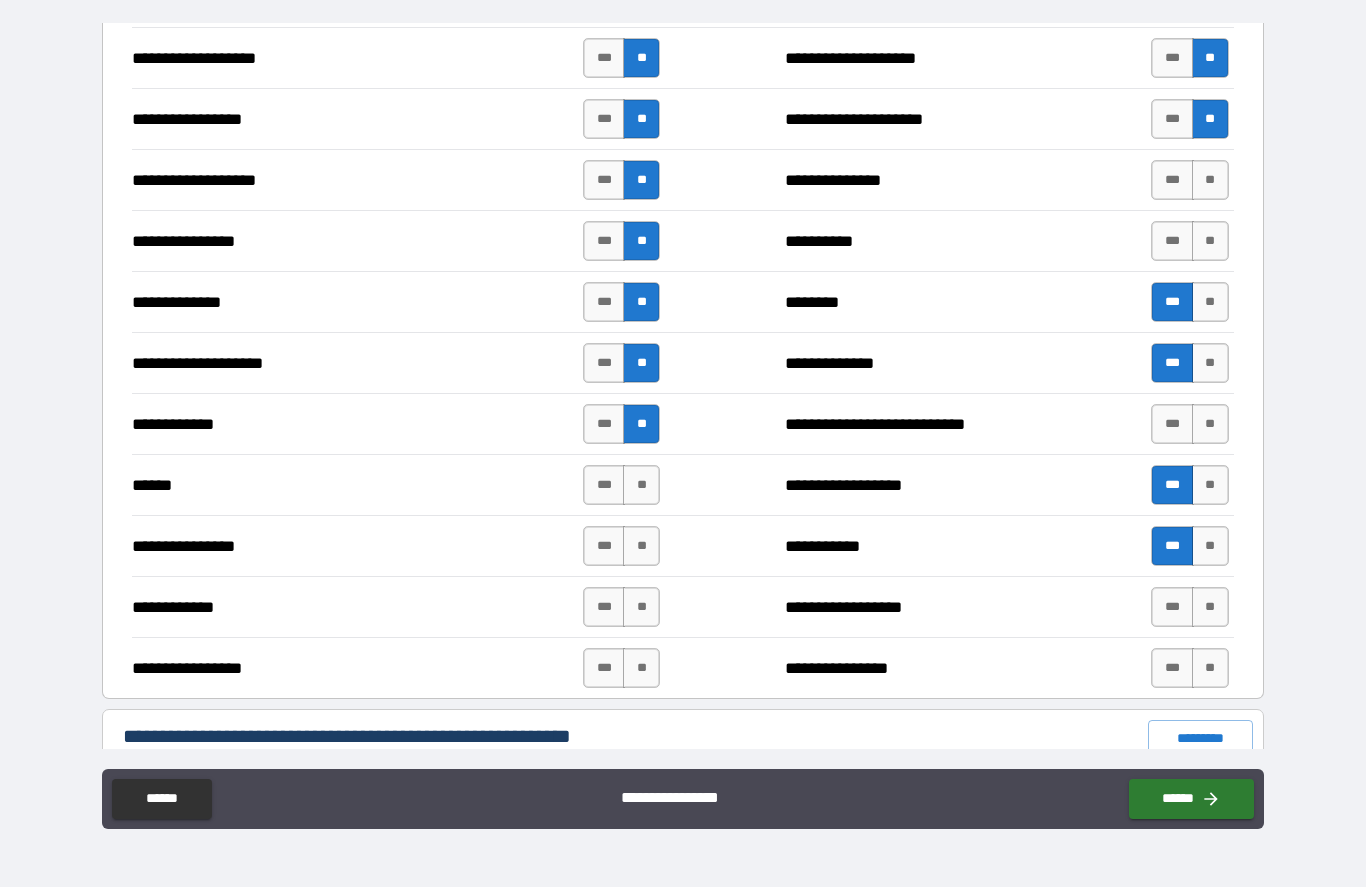 click on "**" at bounding box center (641, 486) 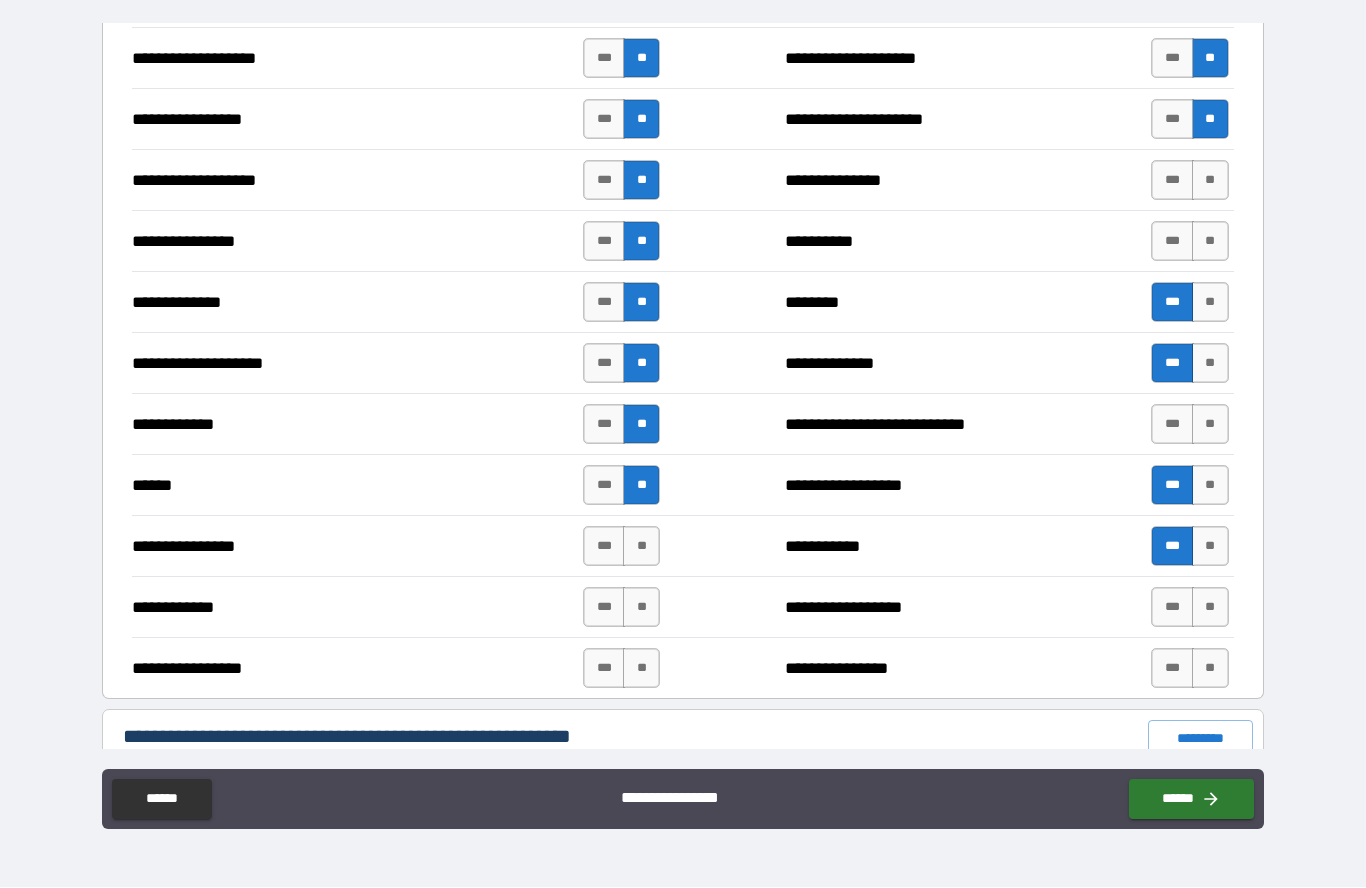 click on "**" at bounding box center [641, 547] 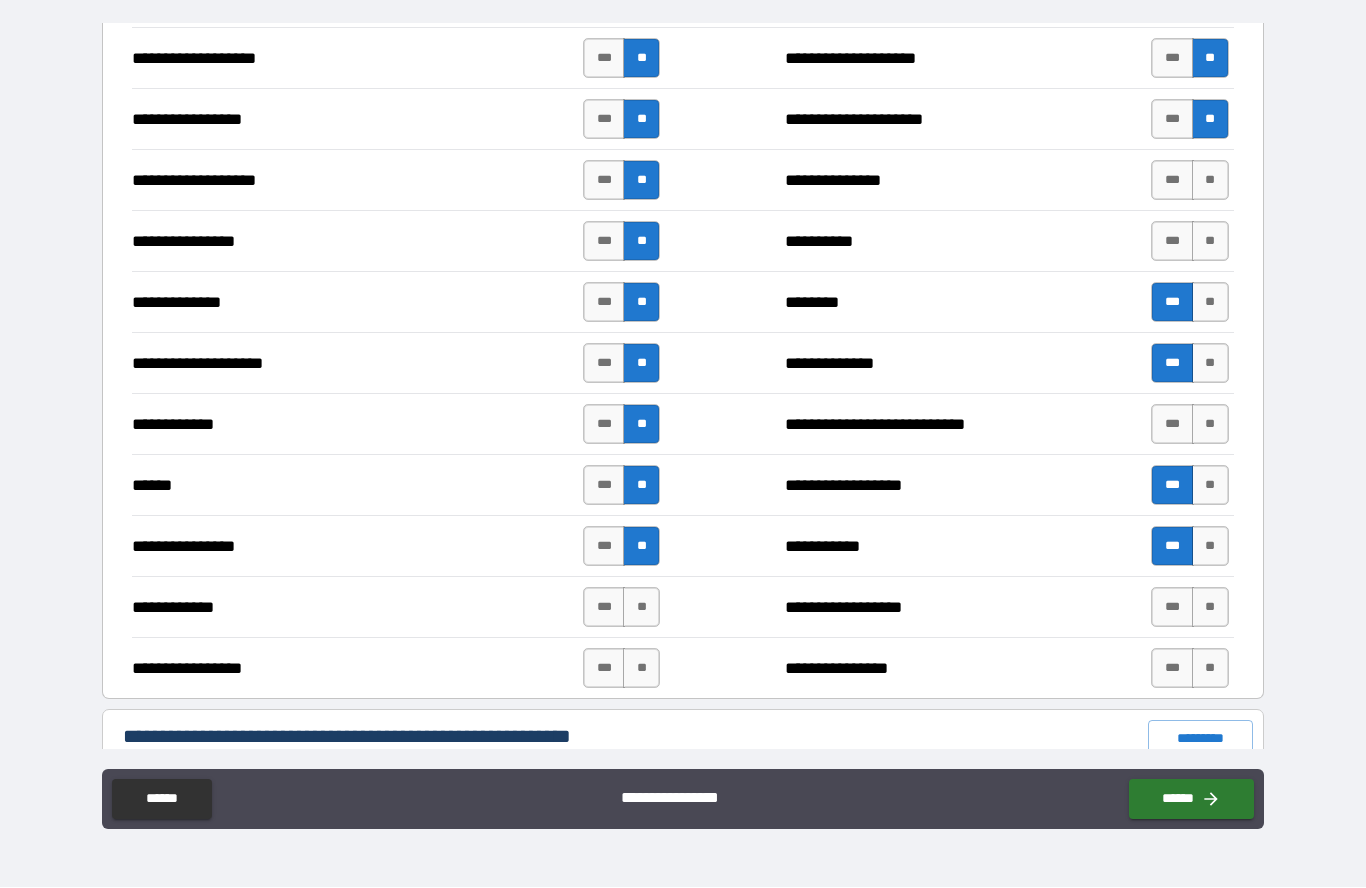 click on "**" at bounding box center [641, 608] 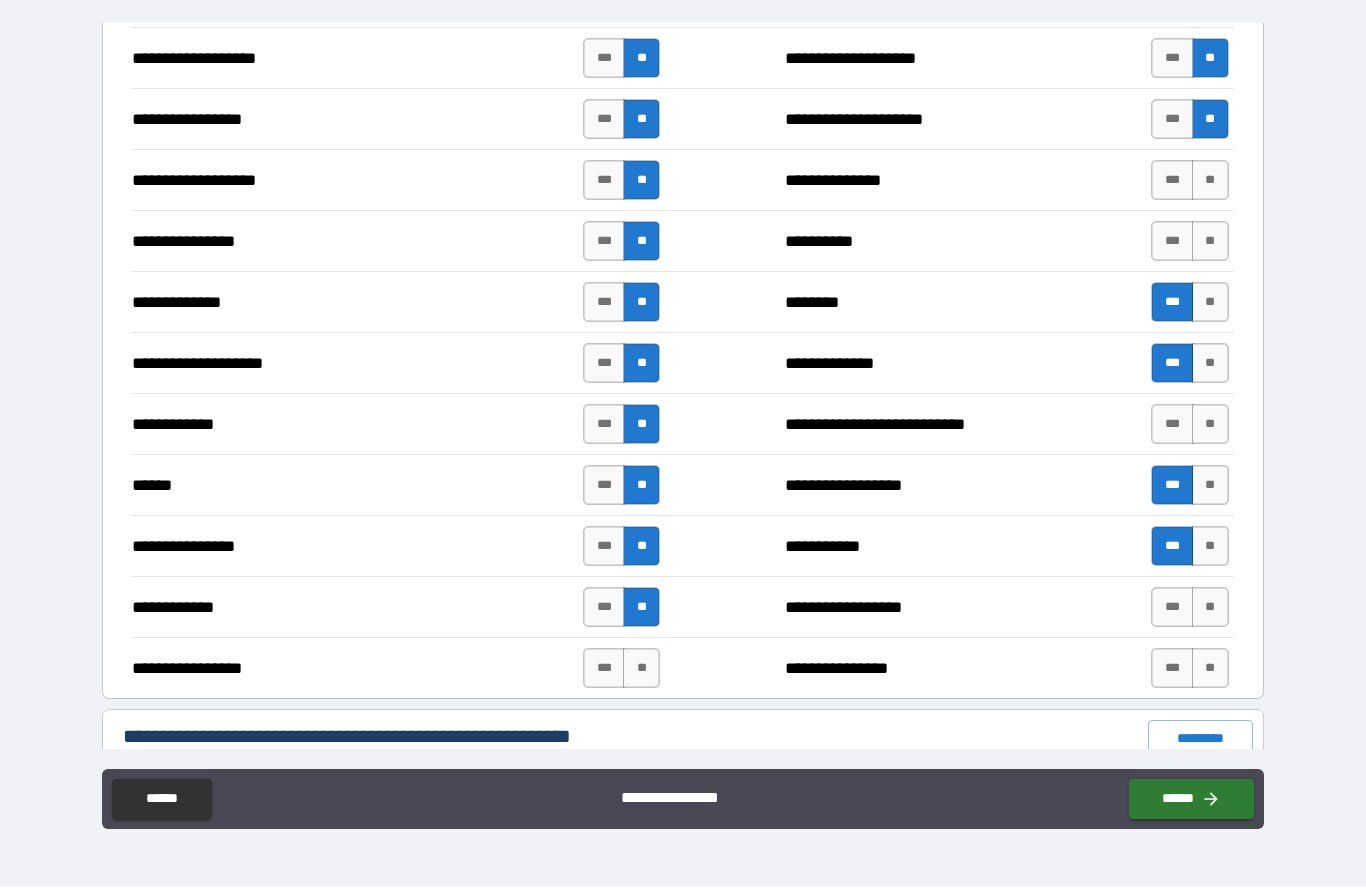 click on "**" at bounding box center (641, 669) 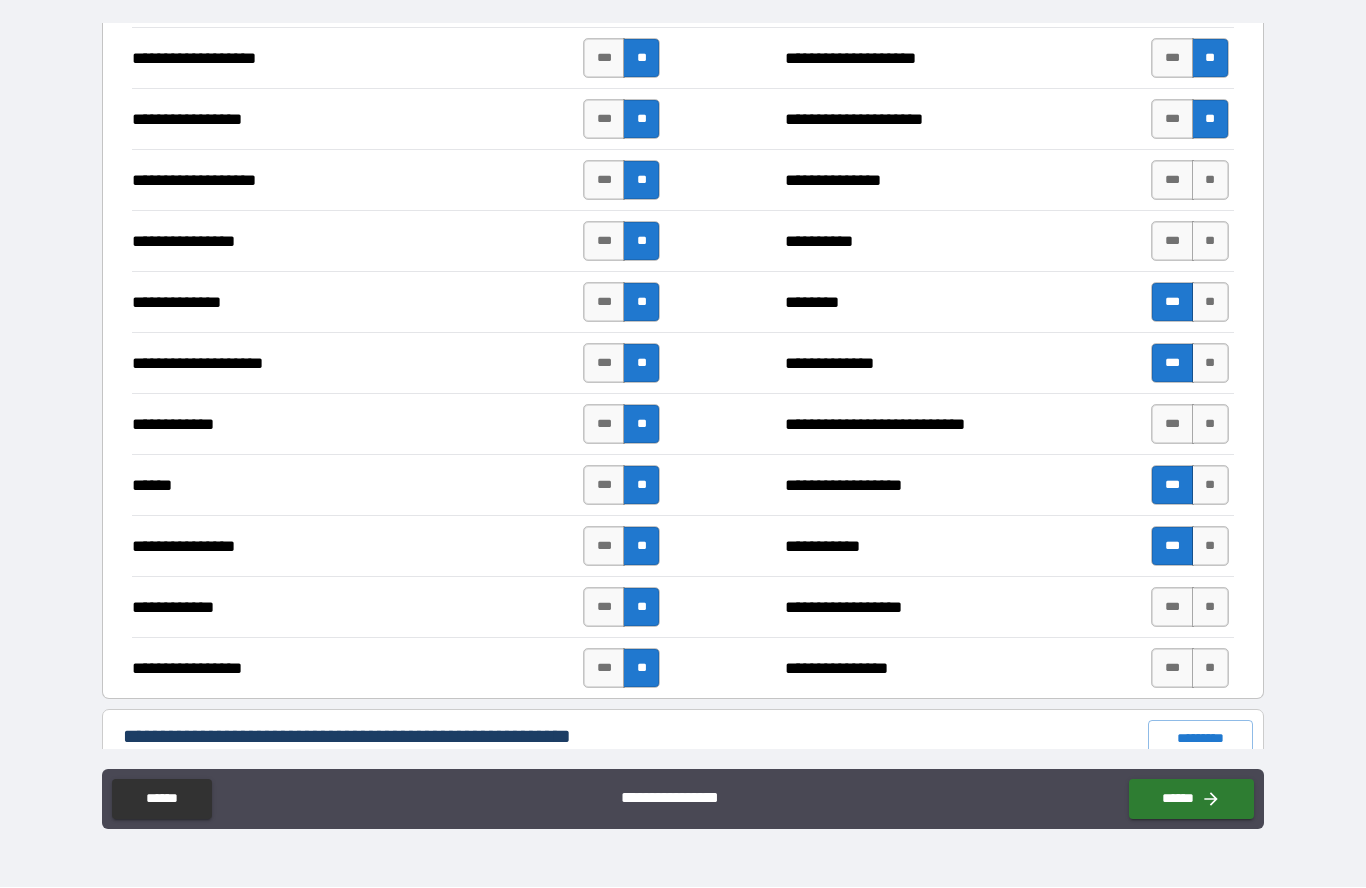 click on "**" at bounding box center [1210, 669] 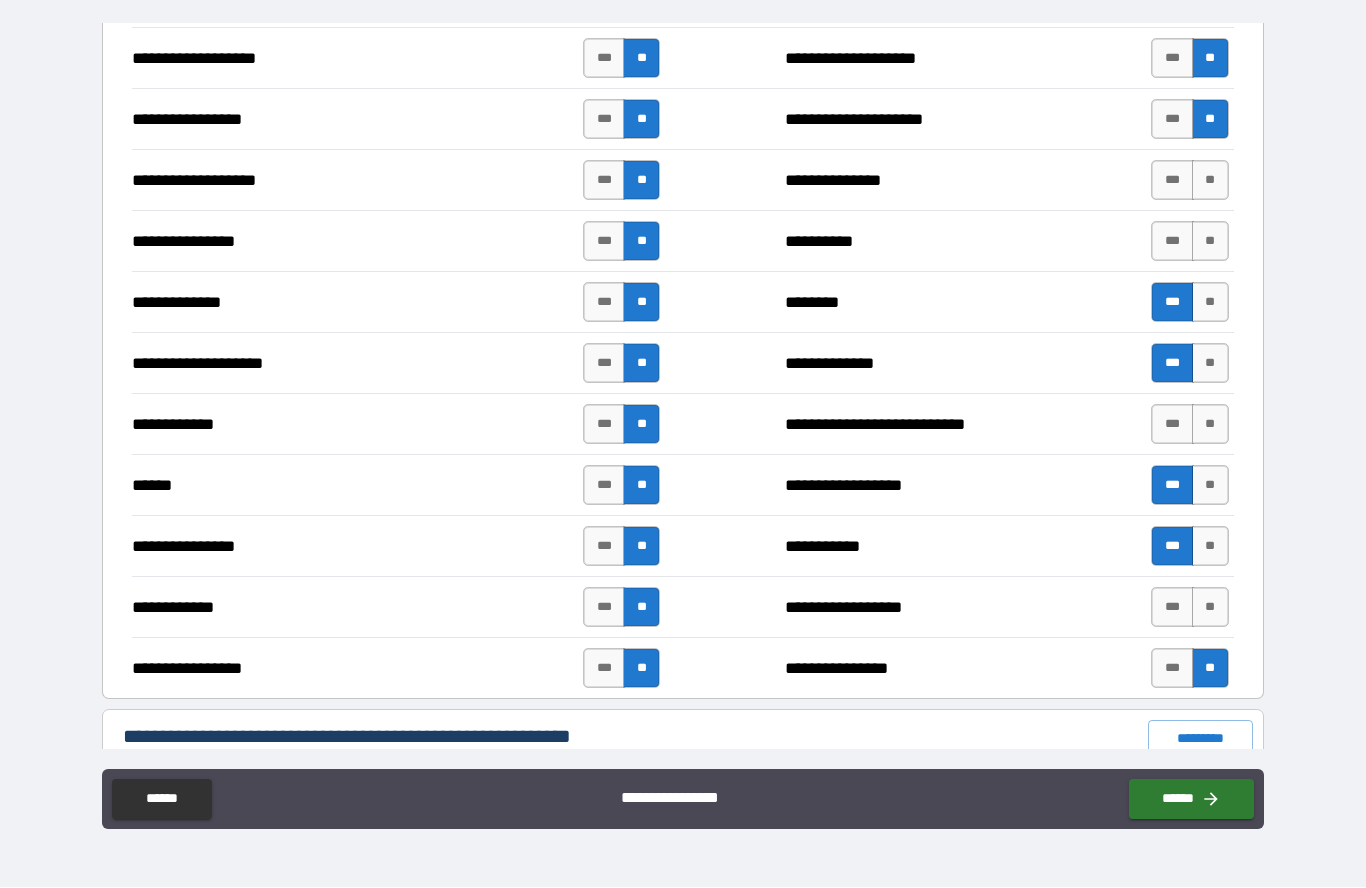 click on "**" at bounding box center (1210, 608) 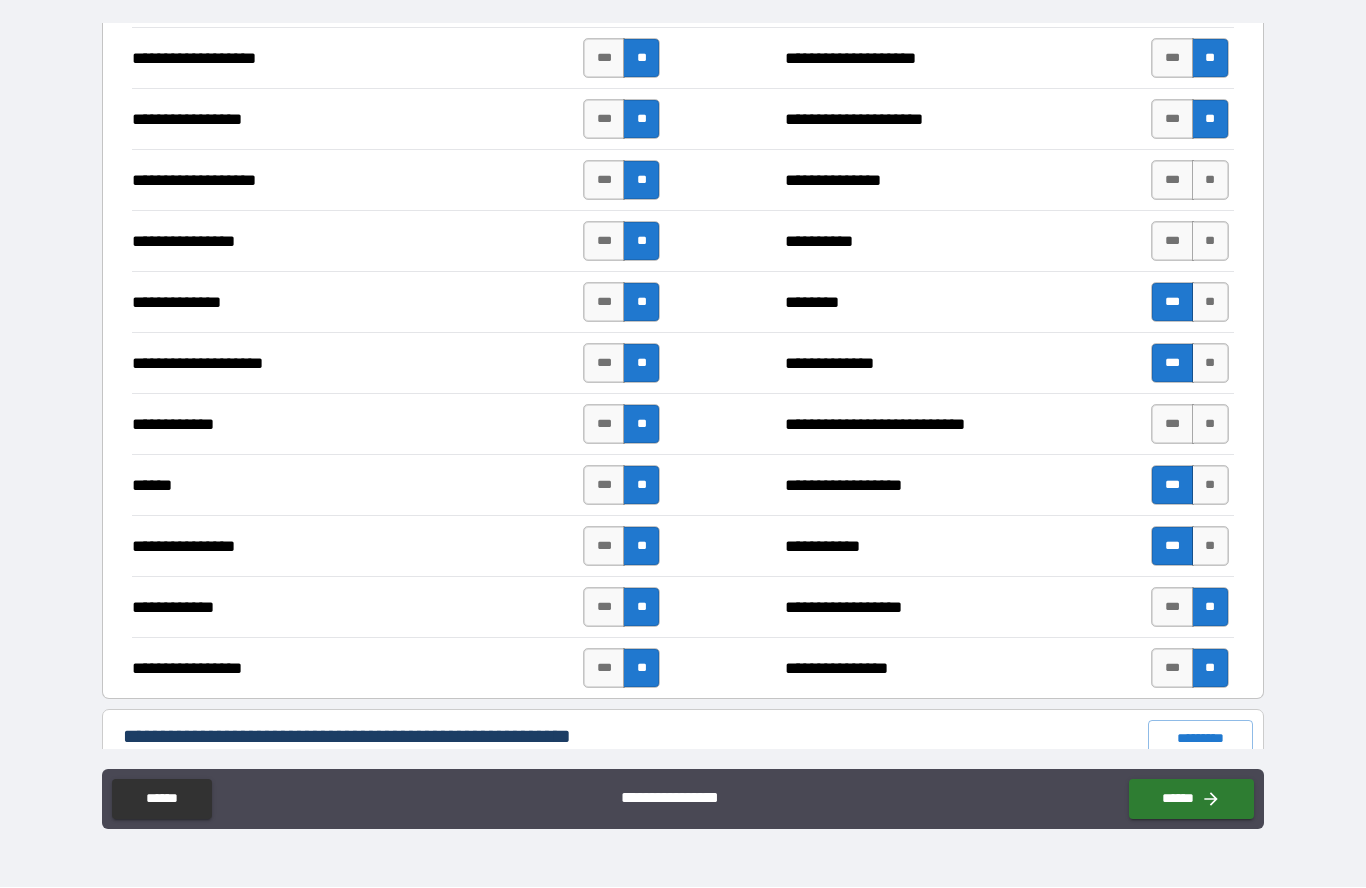 click on "**" at bounding box center (1210, 425) 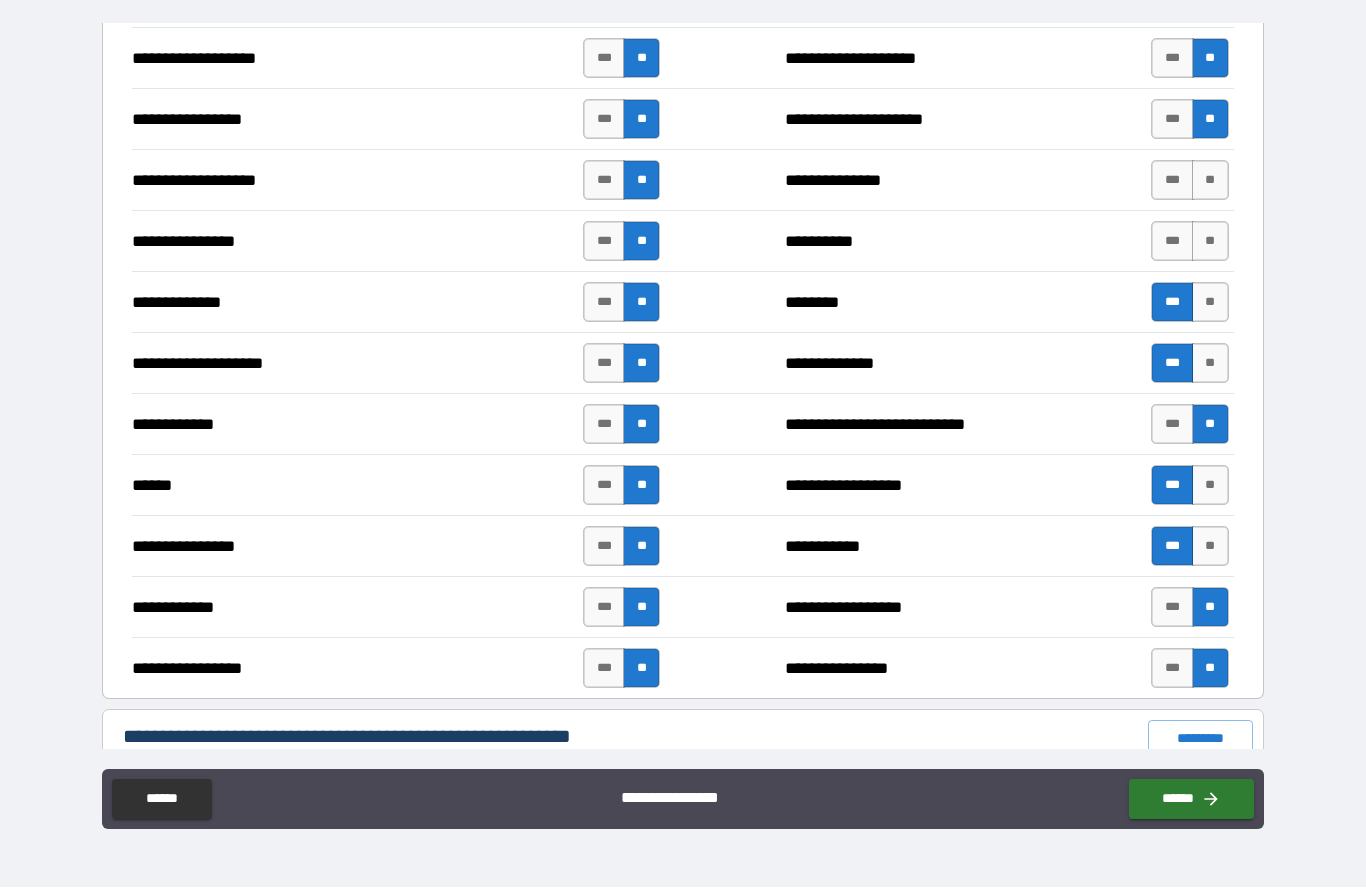 click on "**" at bounding box center (1210, 181) 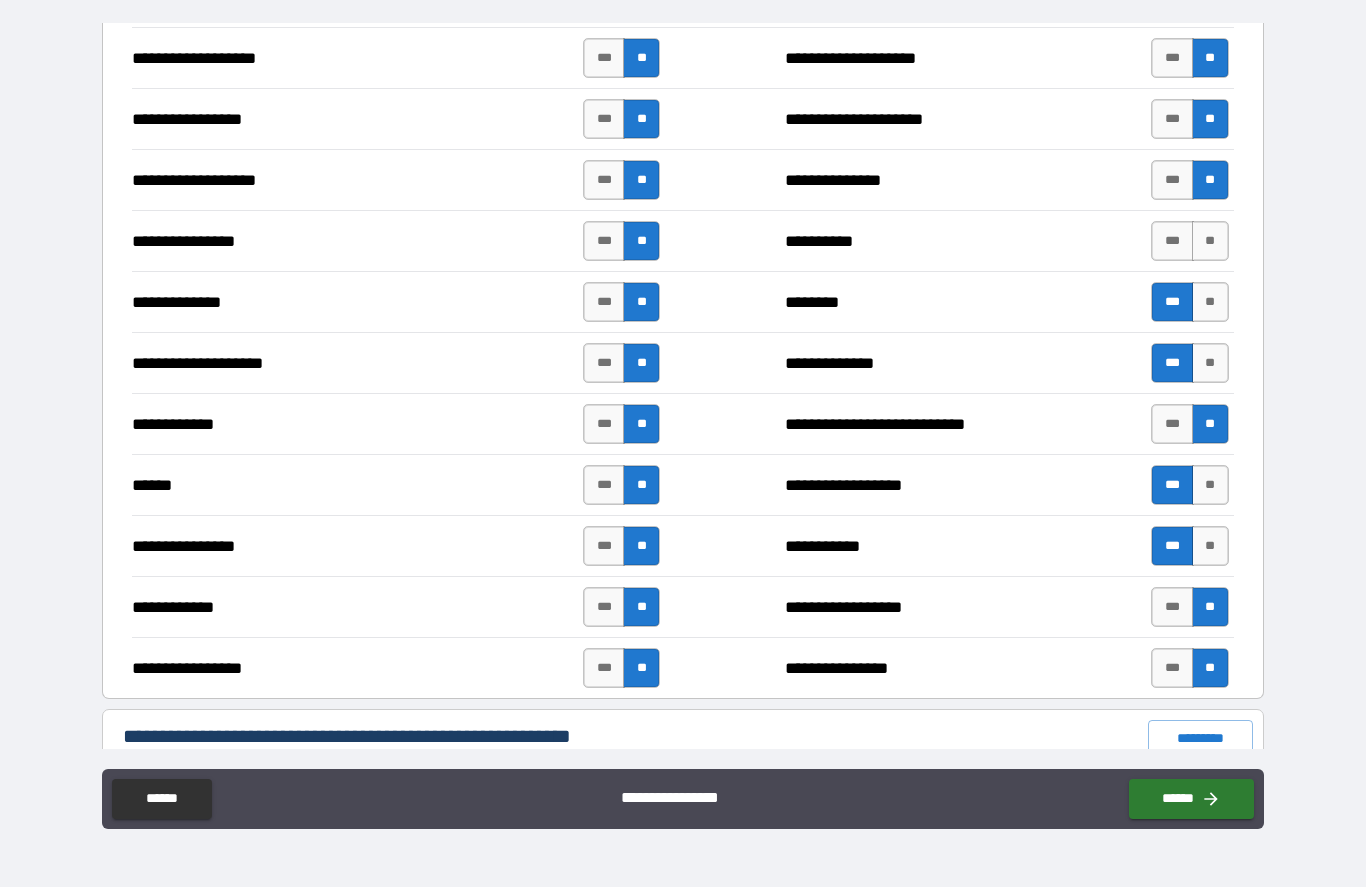 click on "**" at bounding box center [1210, 242] 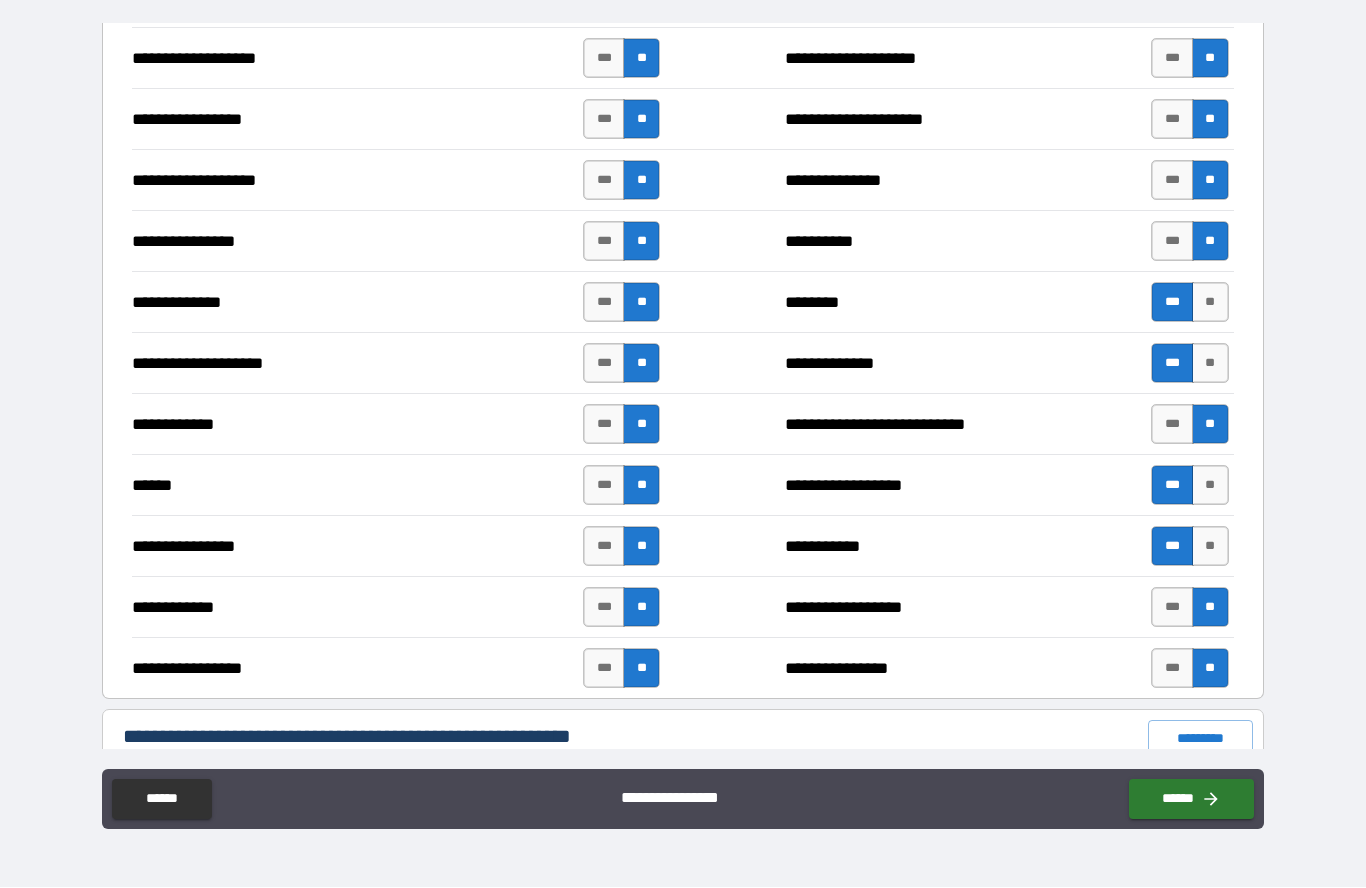 click on "**" at bounding box center (1210, 303) 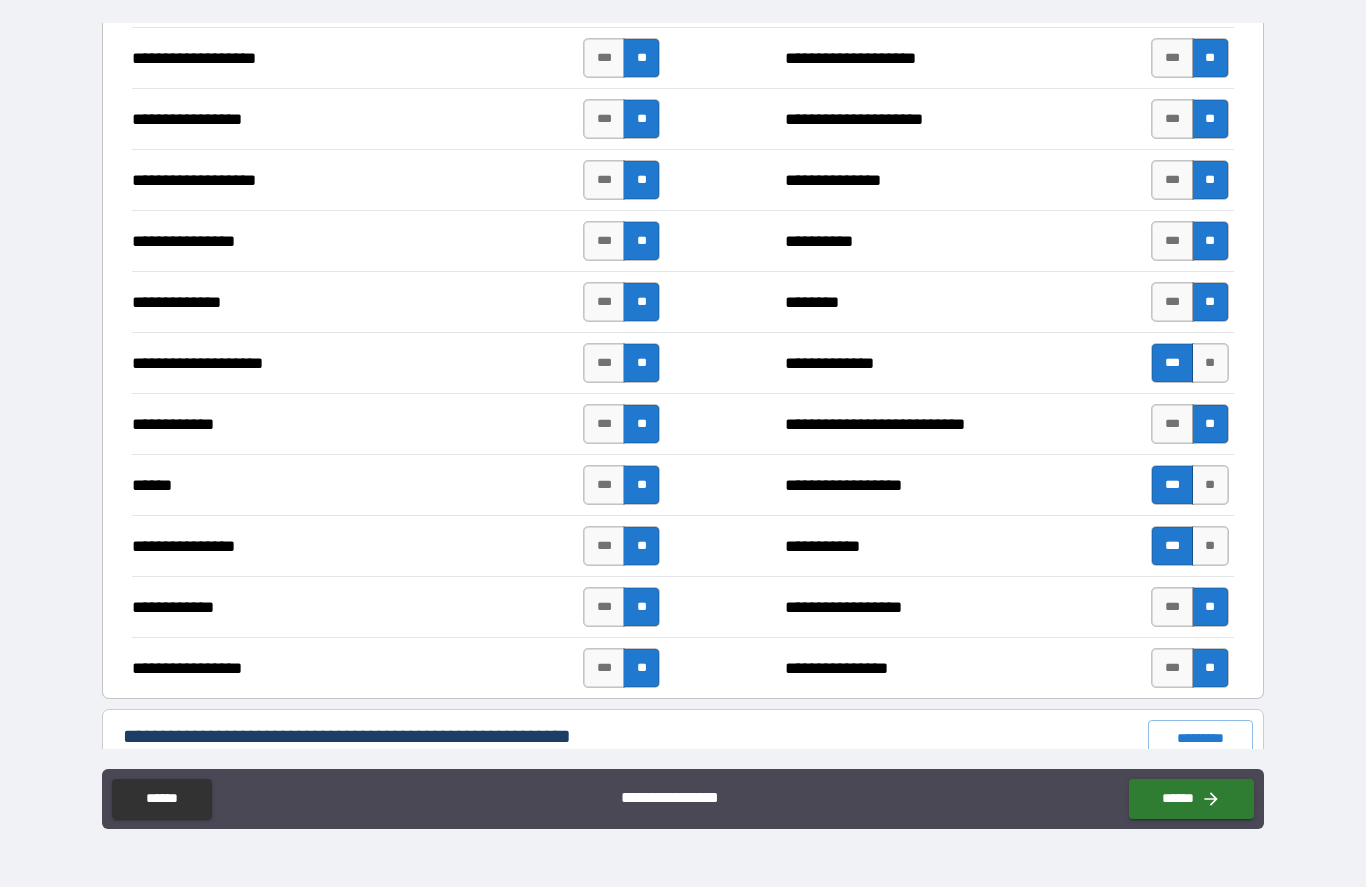 click on "***" at bounding box center [1172, 303] 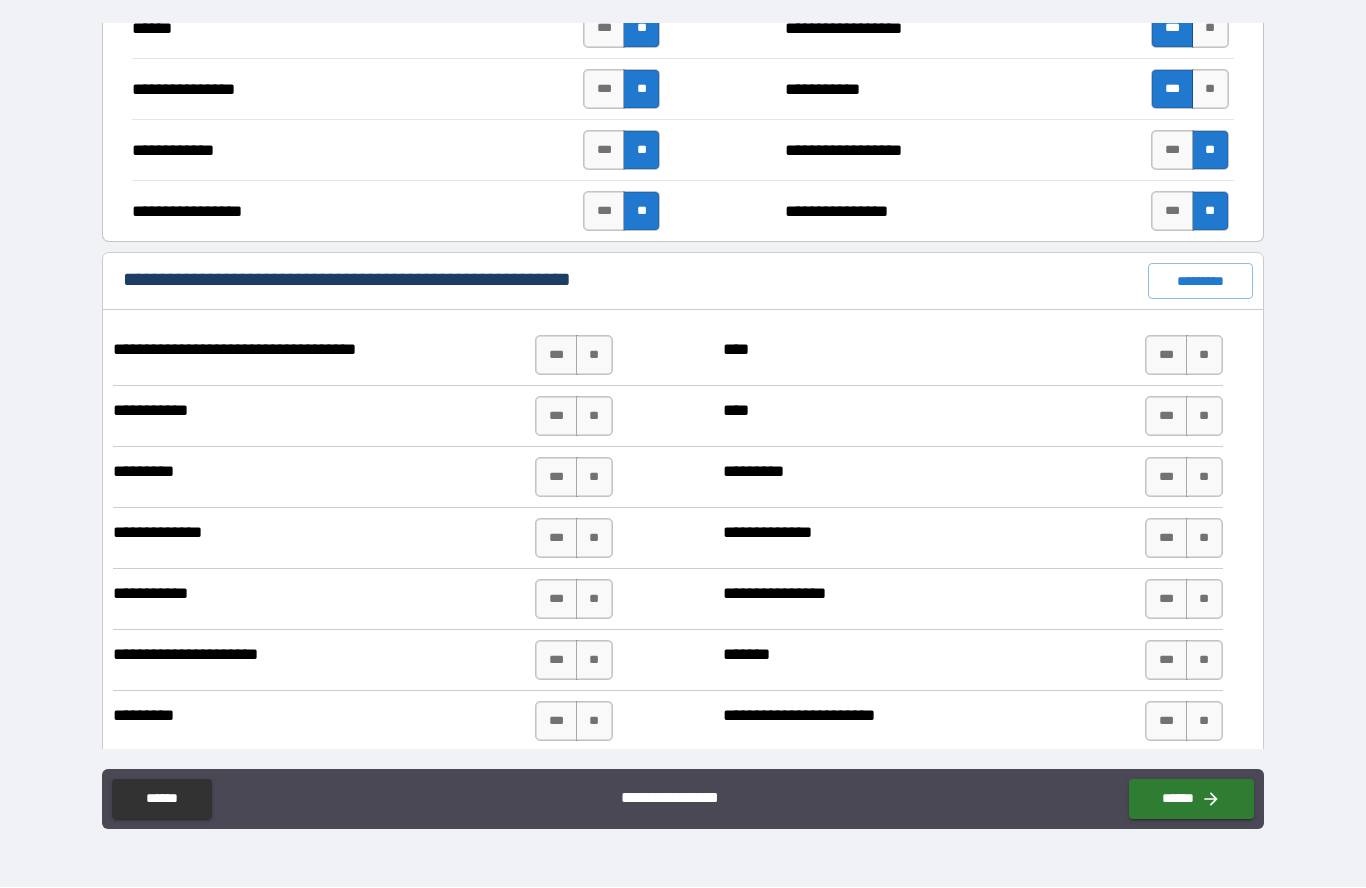 scroll, scrollTop: 4450, scrollLeft: 0, axis: vertical 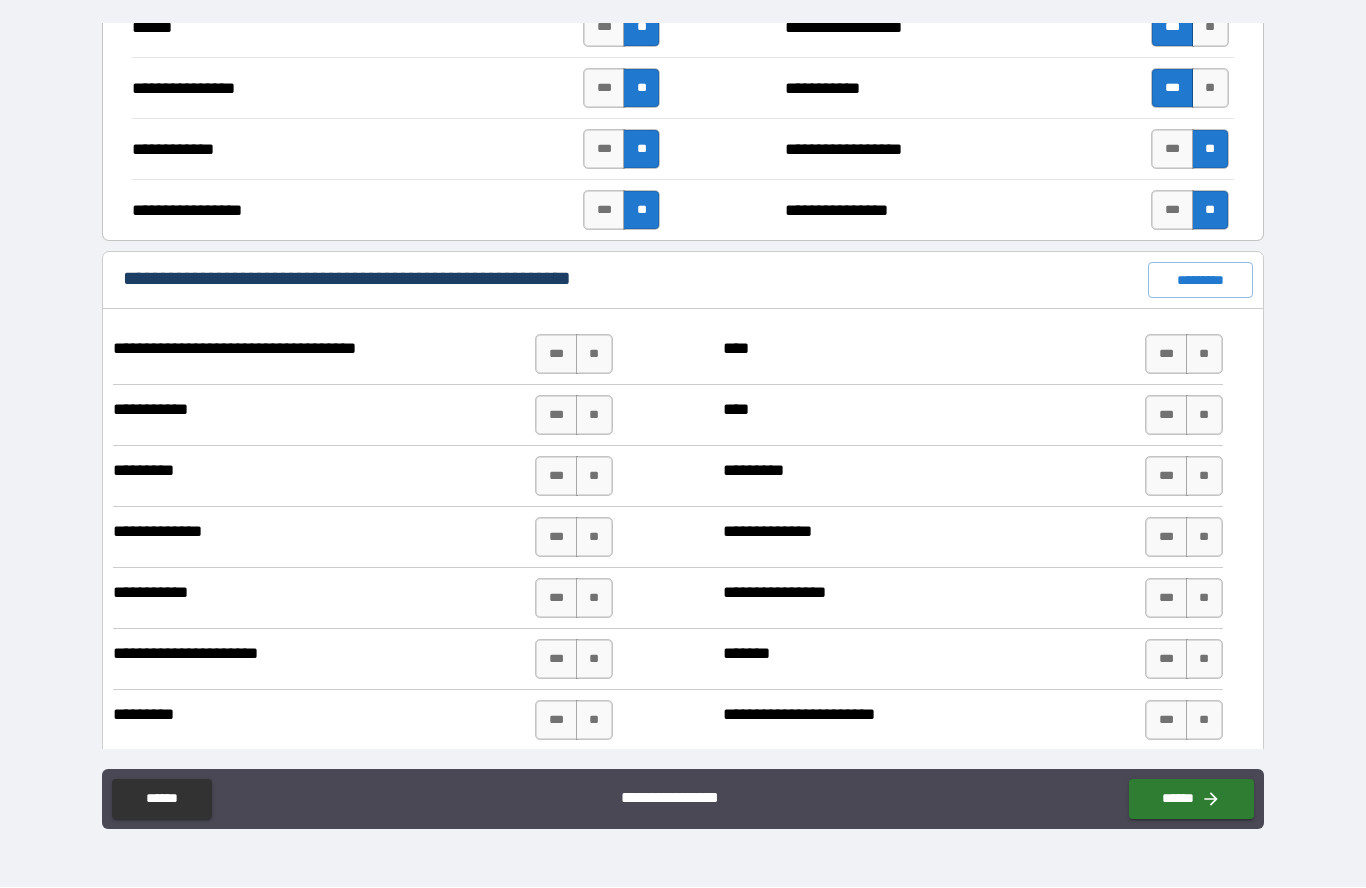 click on "***" at bounding box center [556, 416] 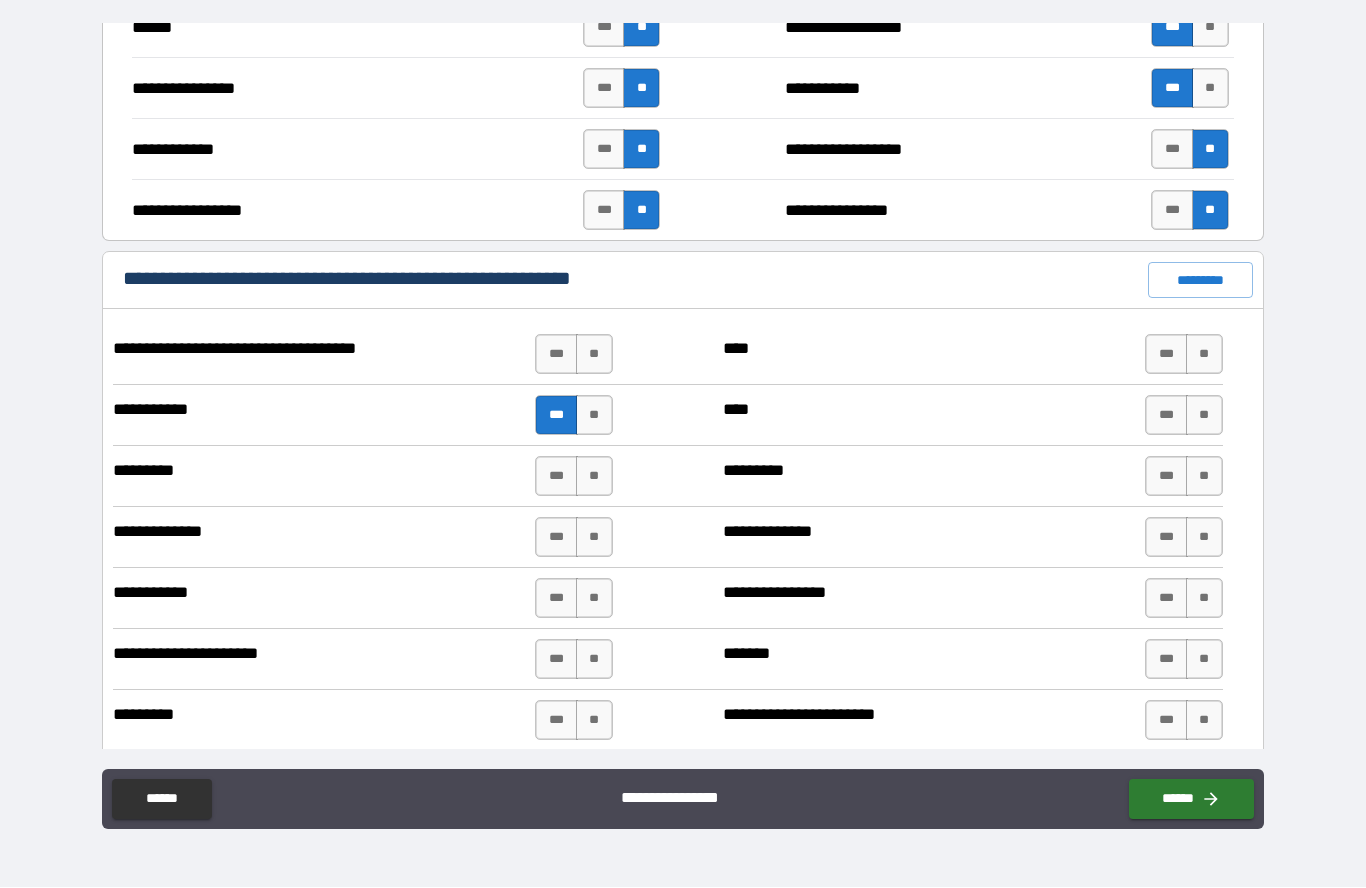 click on "***" at bounding box center [556, 477] 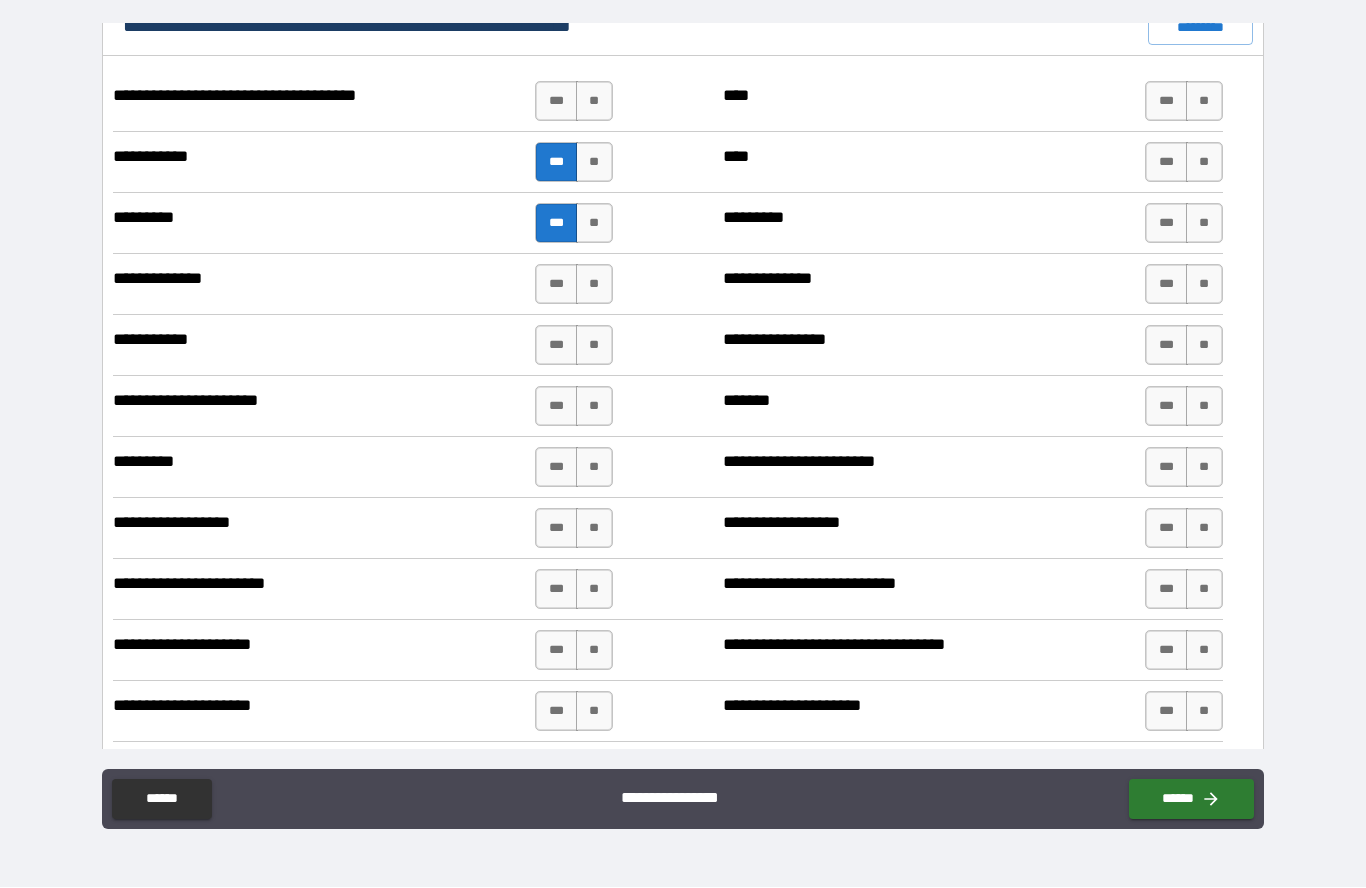scroll, scrollTop: 4704, scrollLeft: 0, axis: vertical 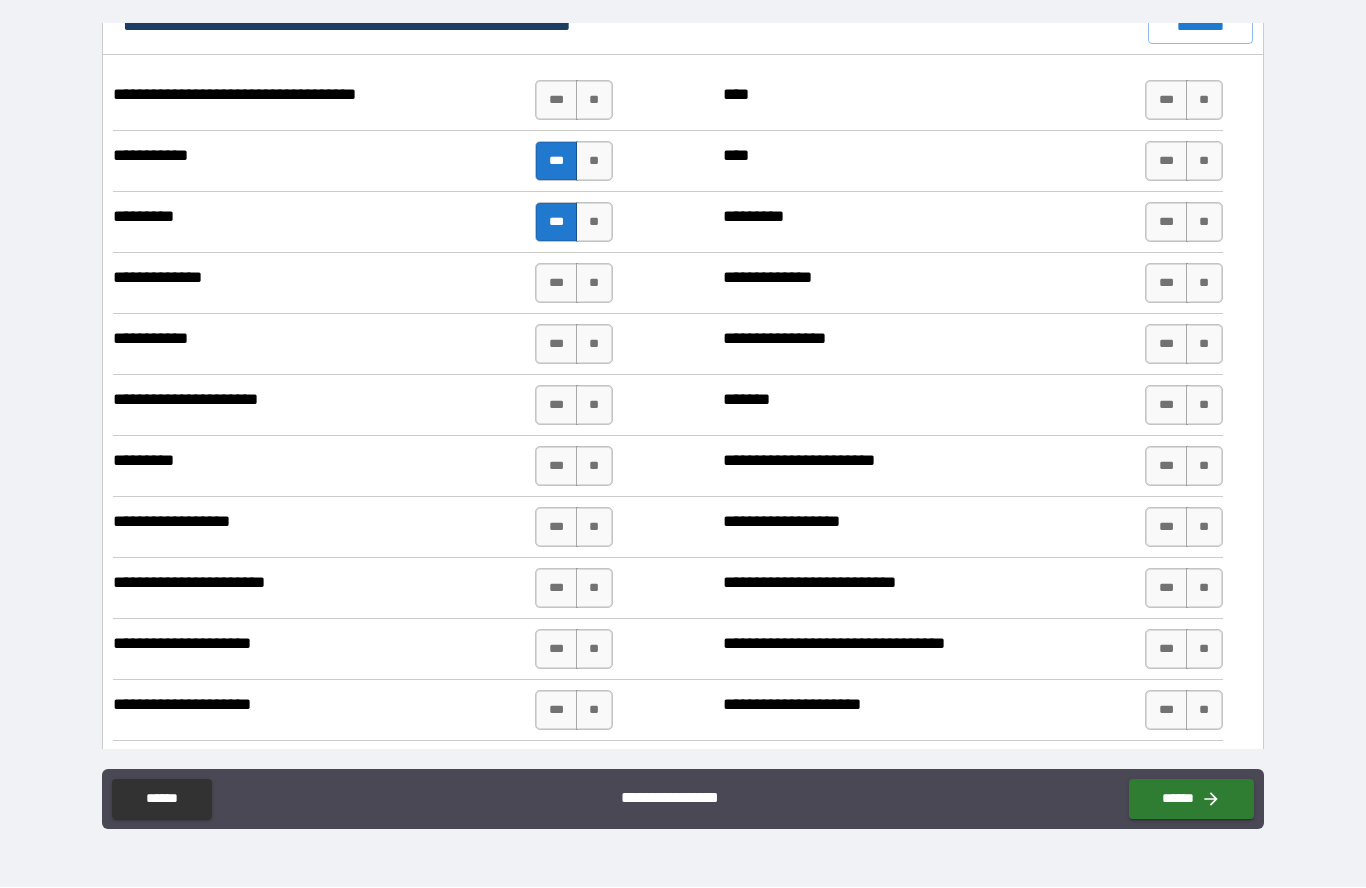 click on "**" at bounding box center (594, 284) 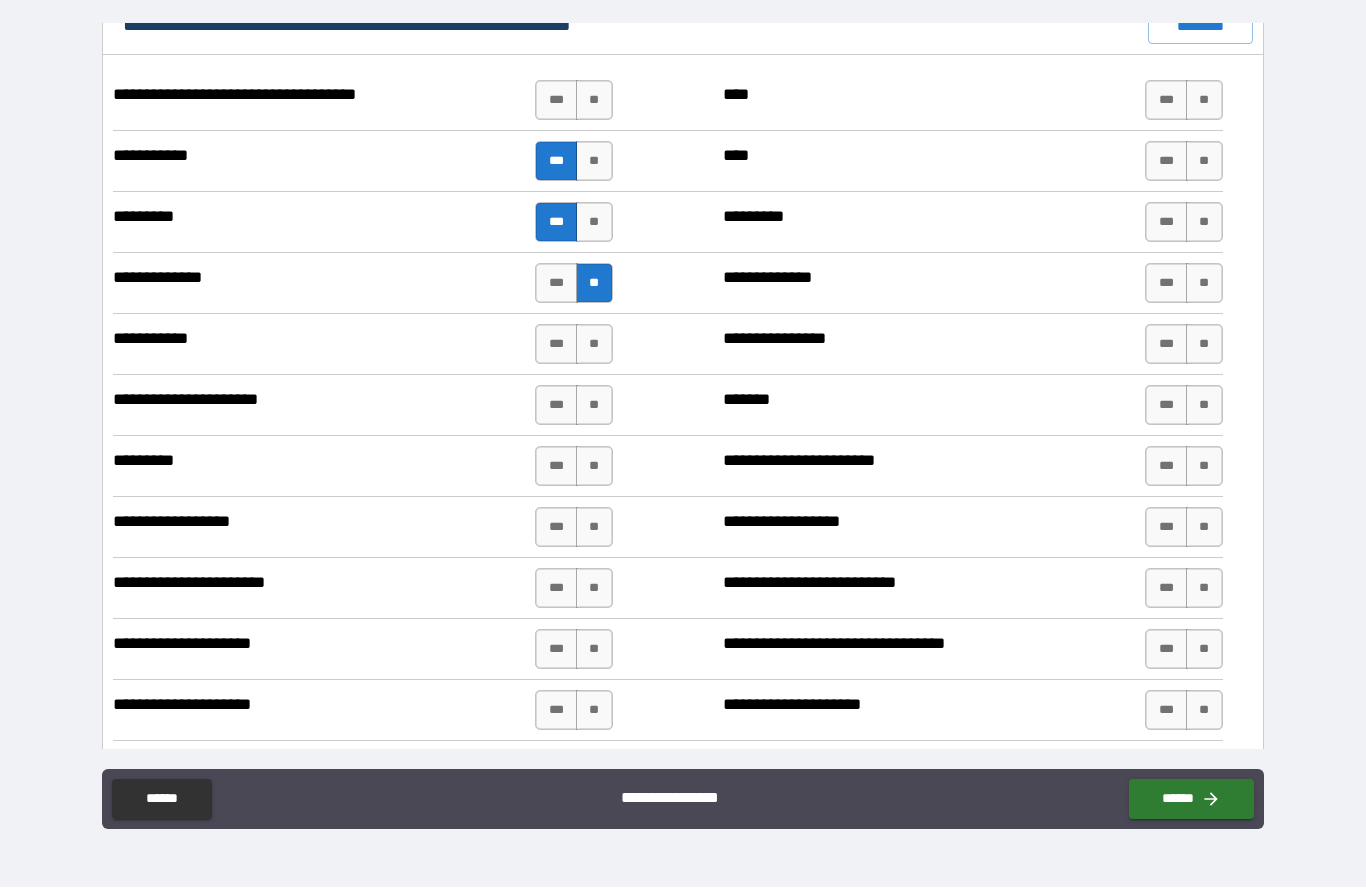 click on "**" at bounding box center [594, 345] 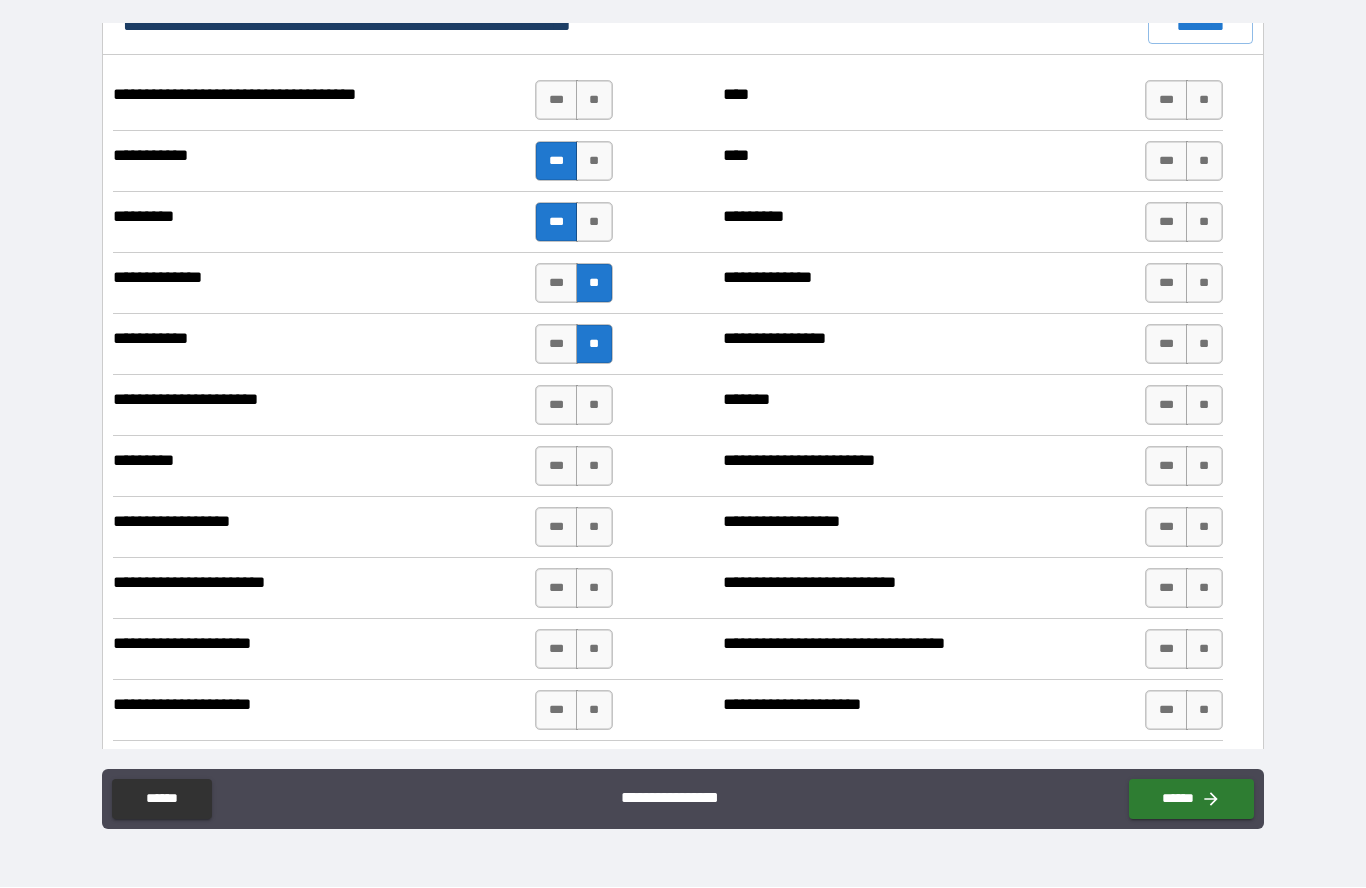 click on "**" at bounding box center (594, 406) 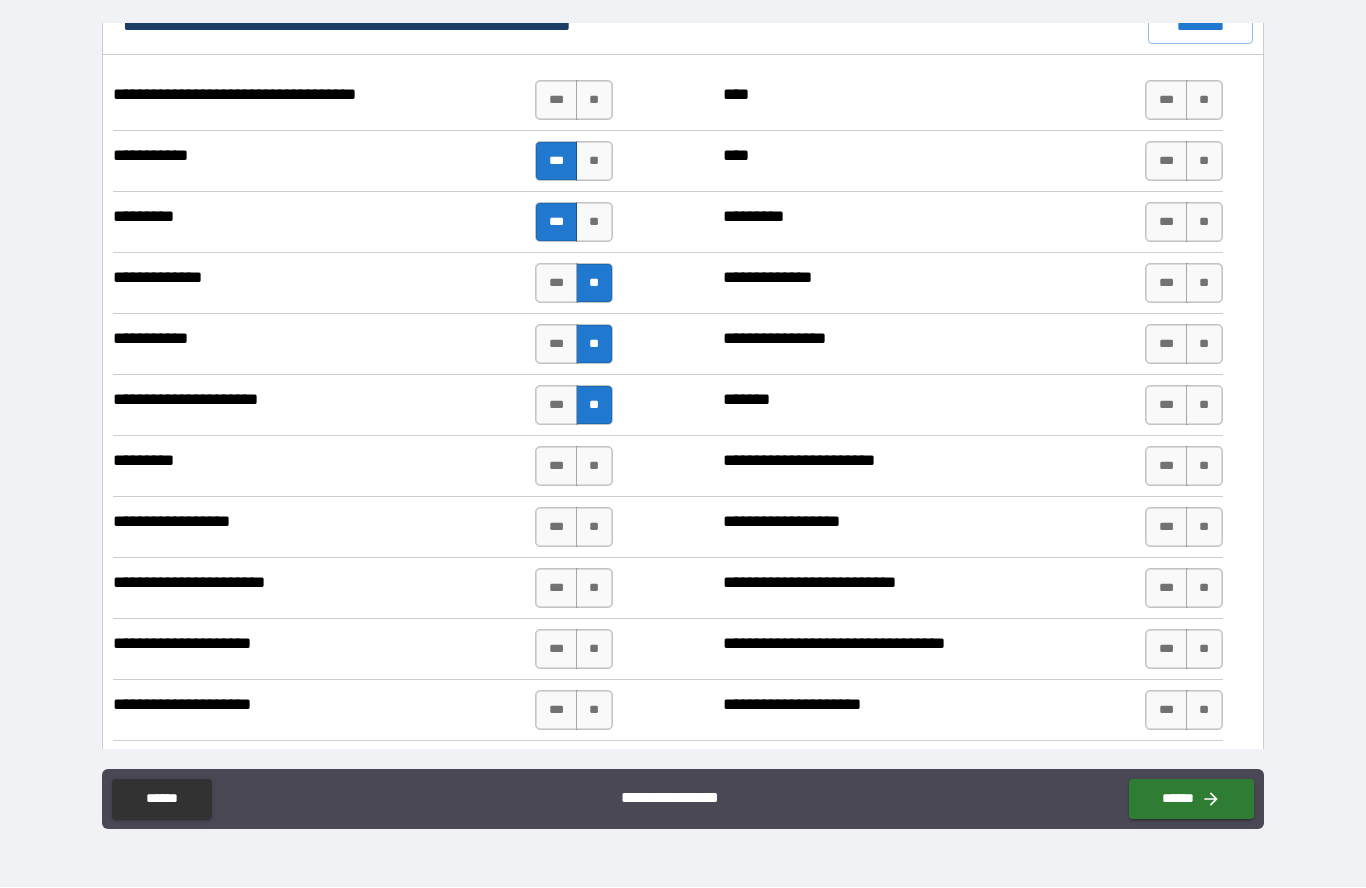 click on "***" at bounding box center [556, 406] 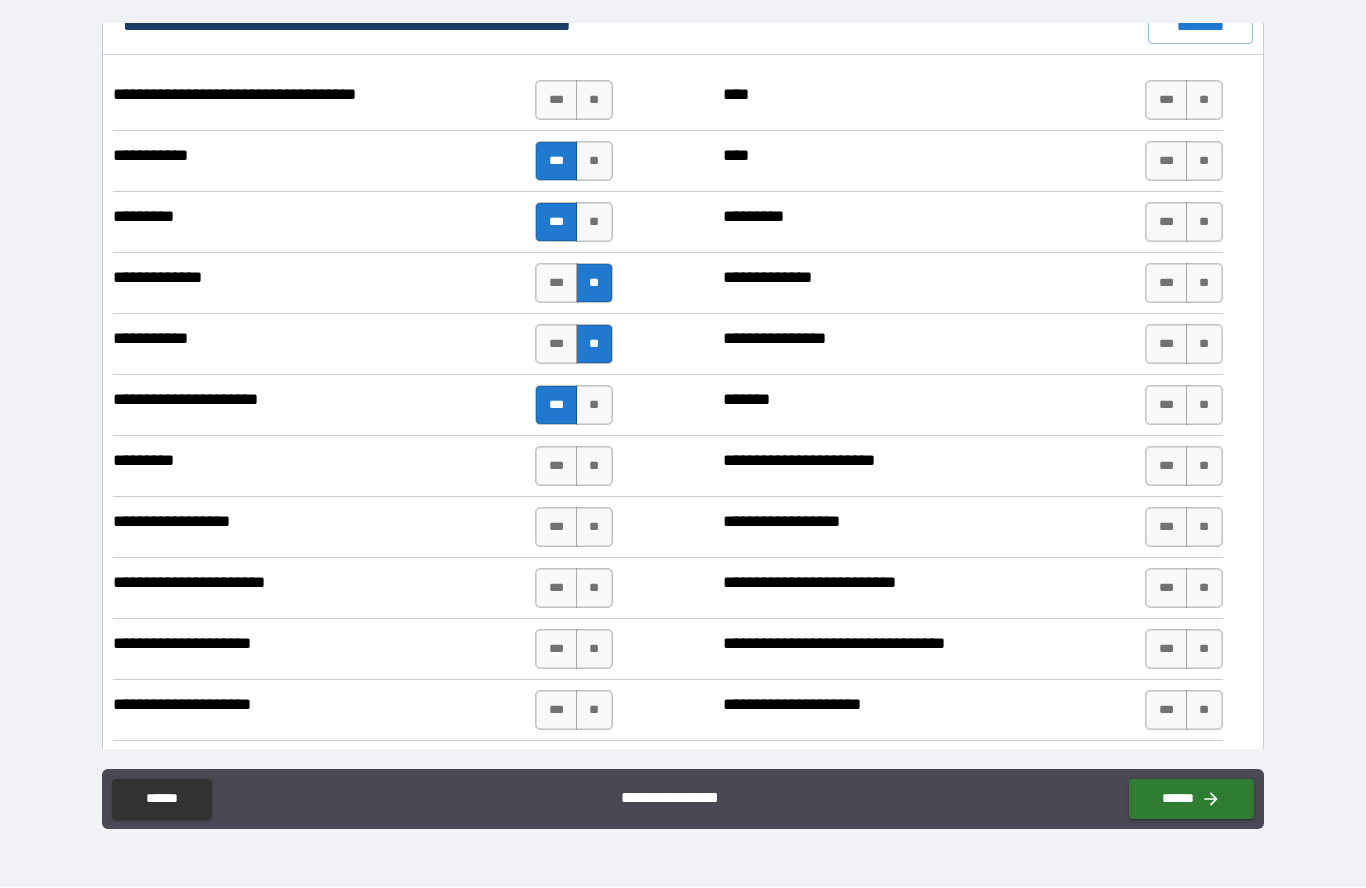 click on "**" at bounding box center [594, 406] 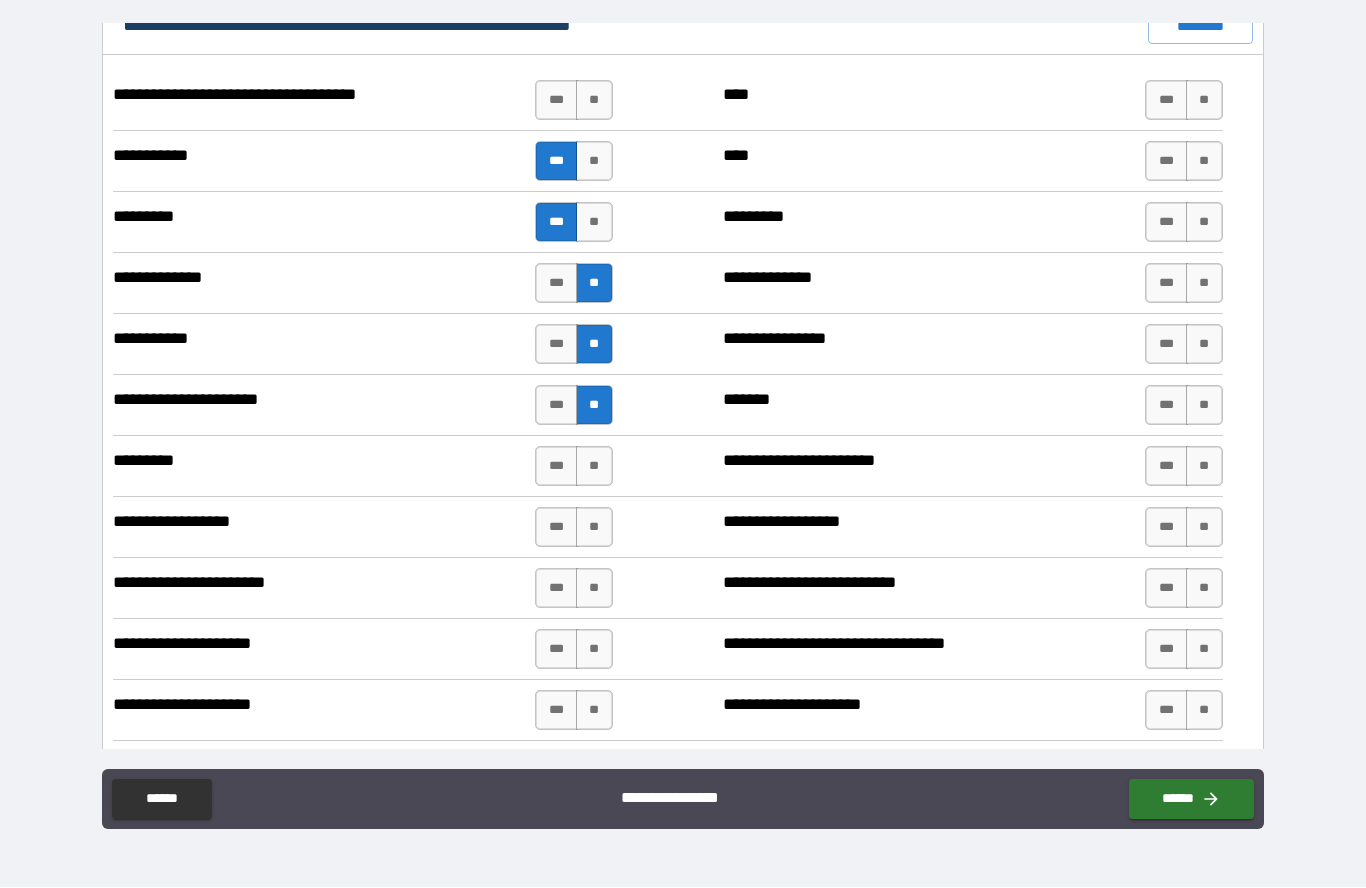 click on "***" at bounding box center (556, 467) 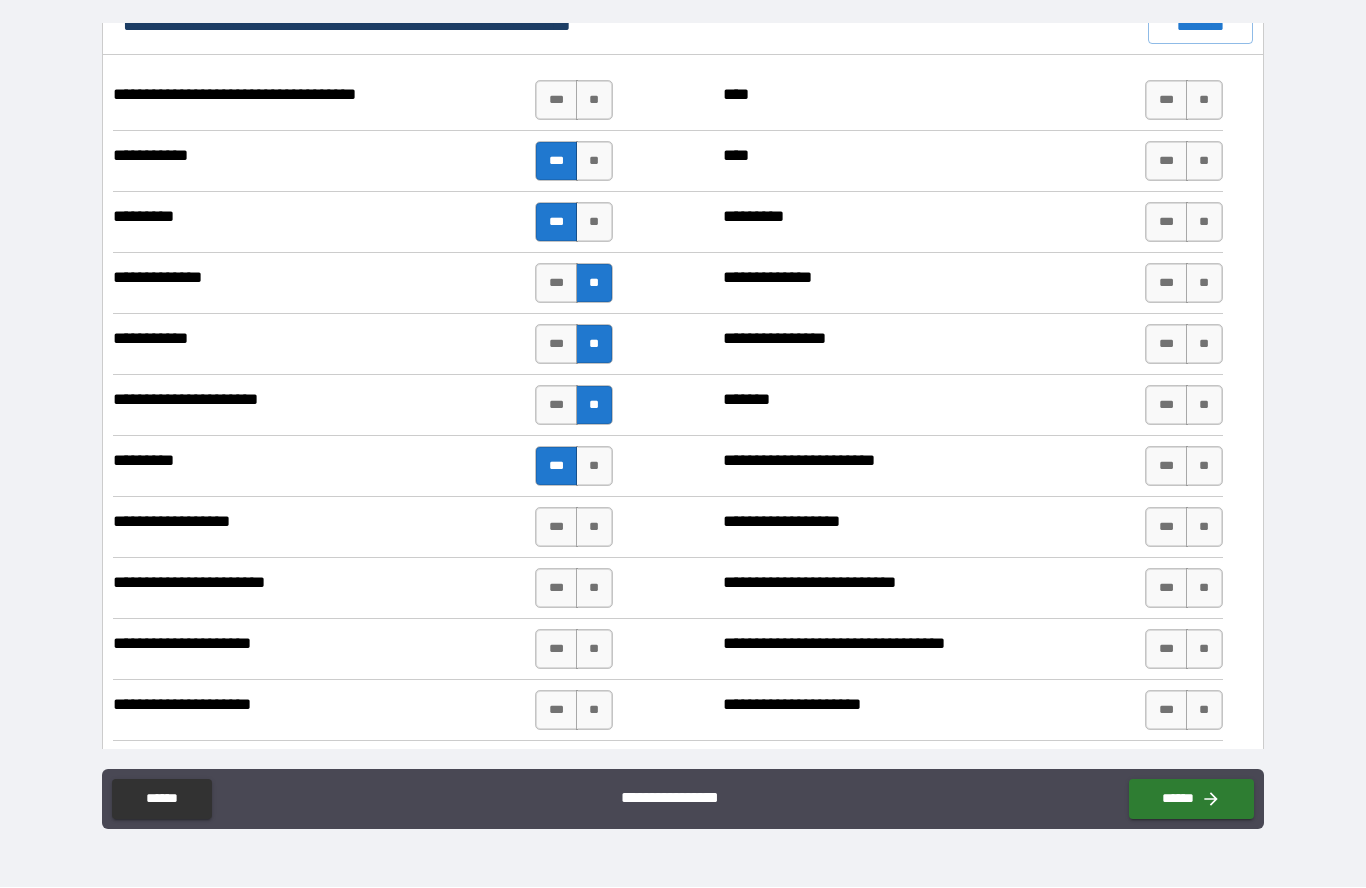 click on "**" at bounding box center (594, 528) 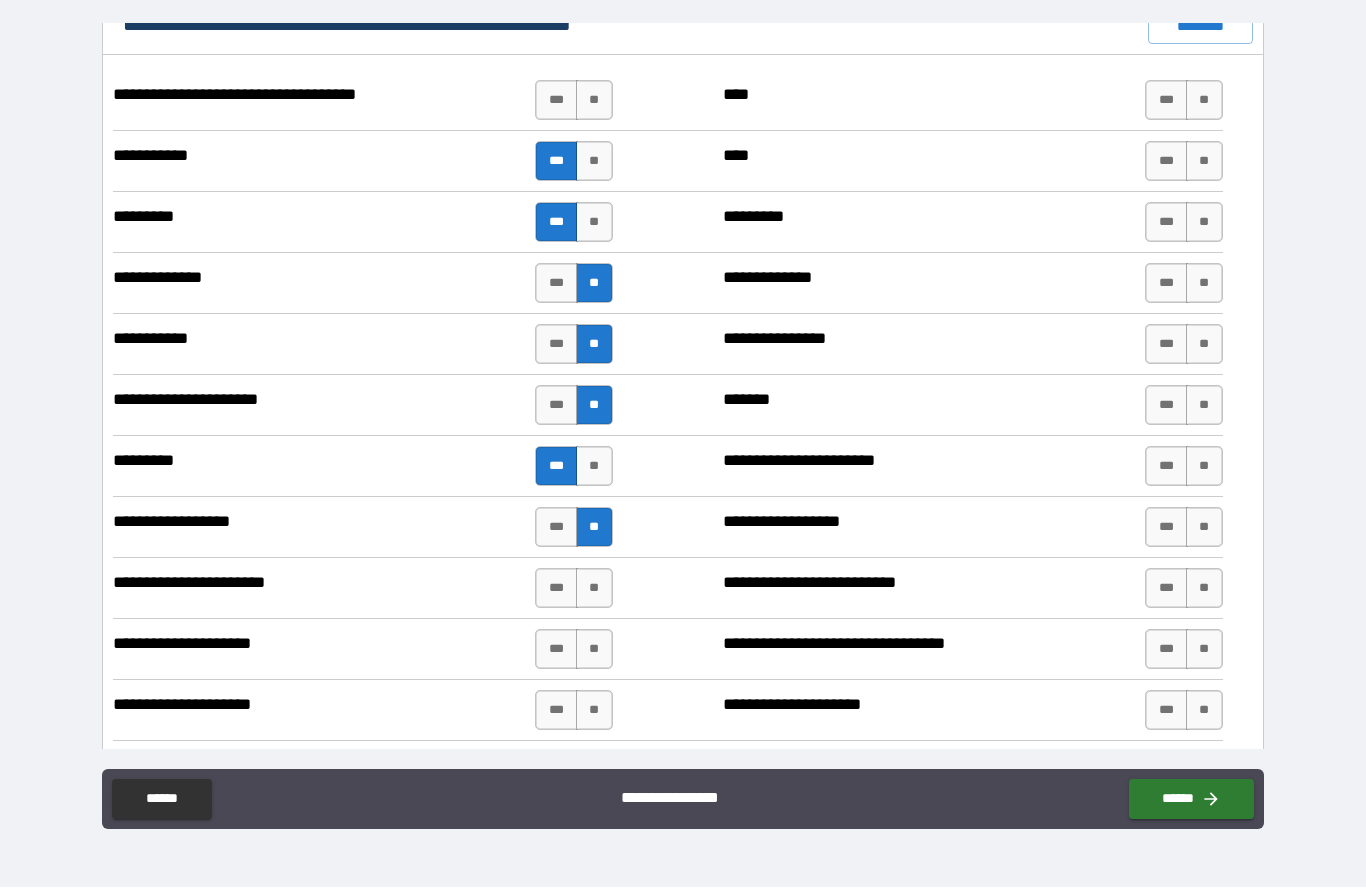 click on "**" at bounding box center (594, 589) 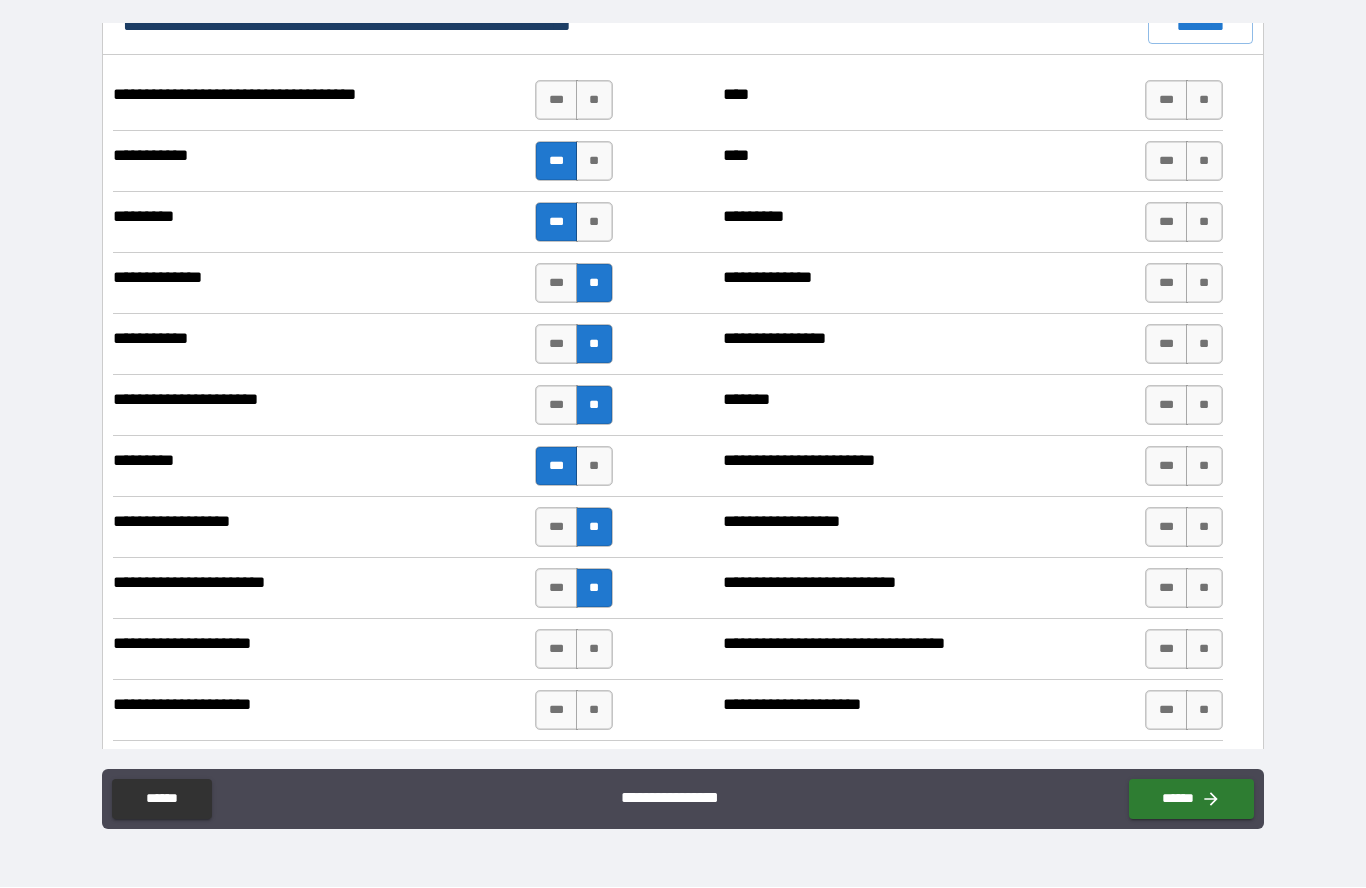 click on "***" at bounding box center [556, 589] 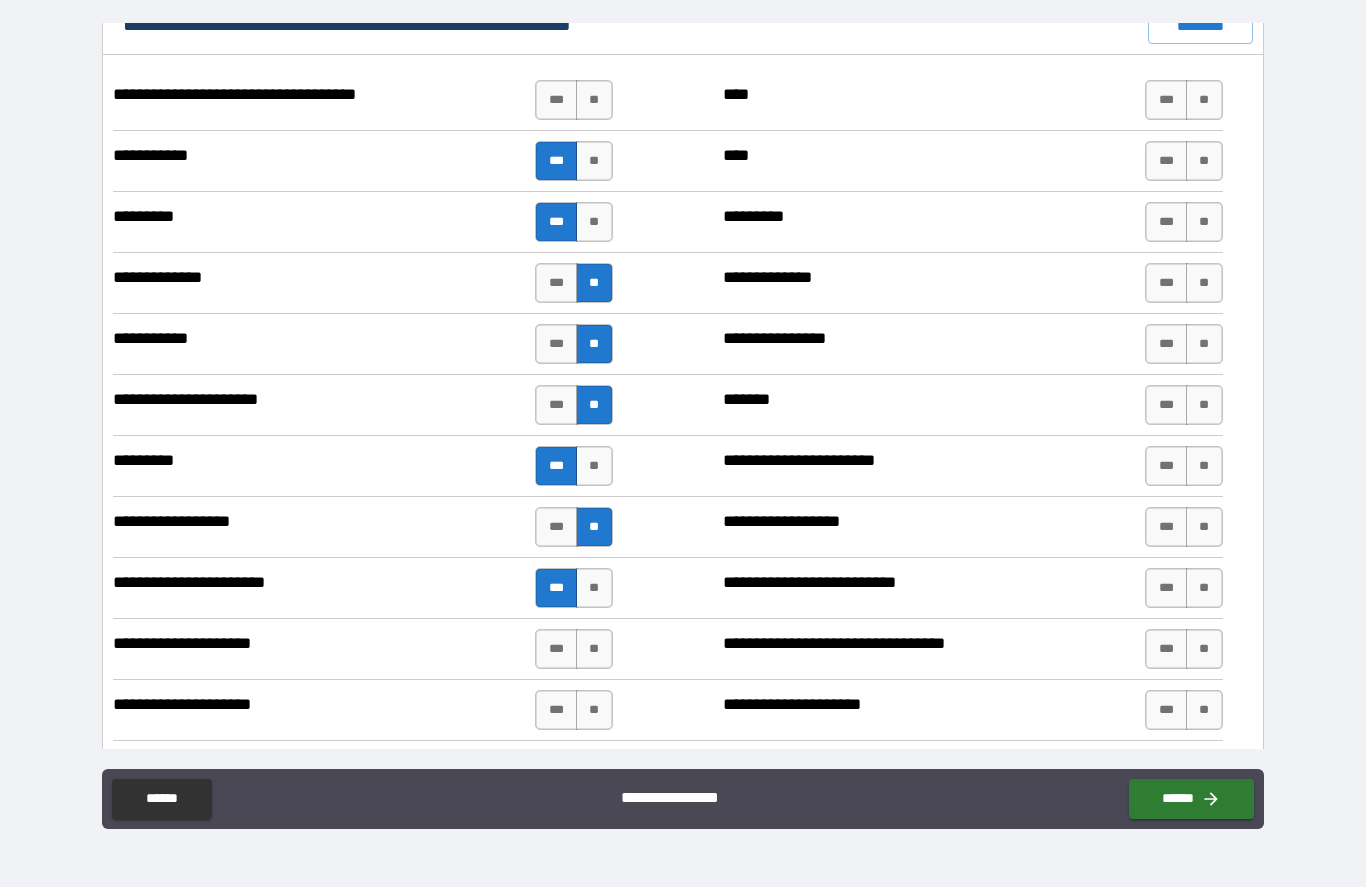 click on "**" at bounding box center (594, 650) 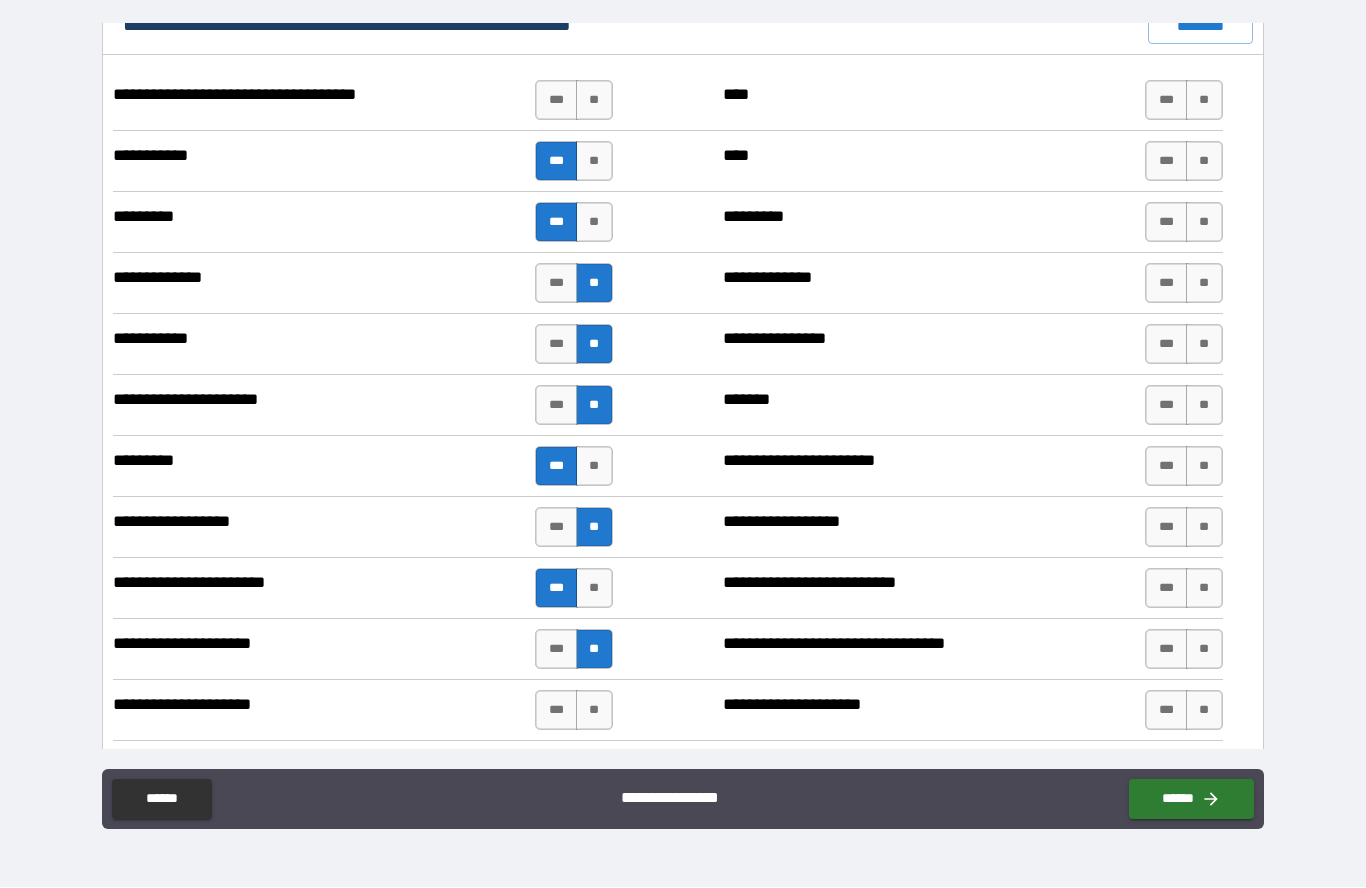 click on "**" at bounding box center [594, 711] 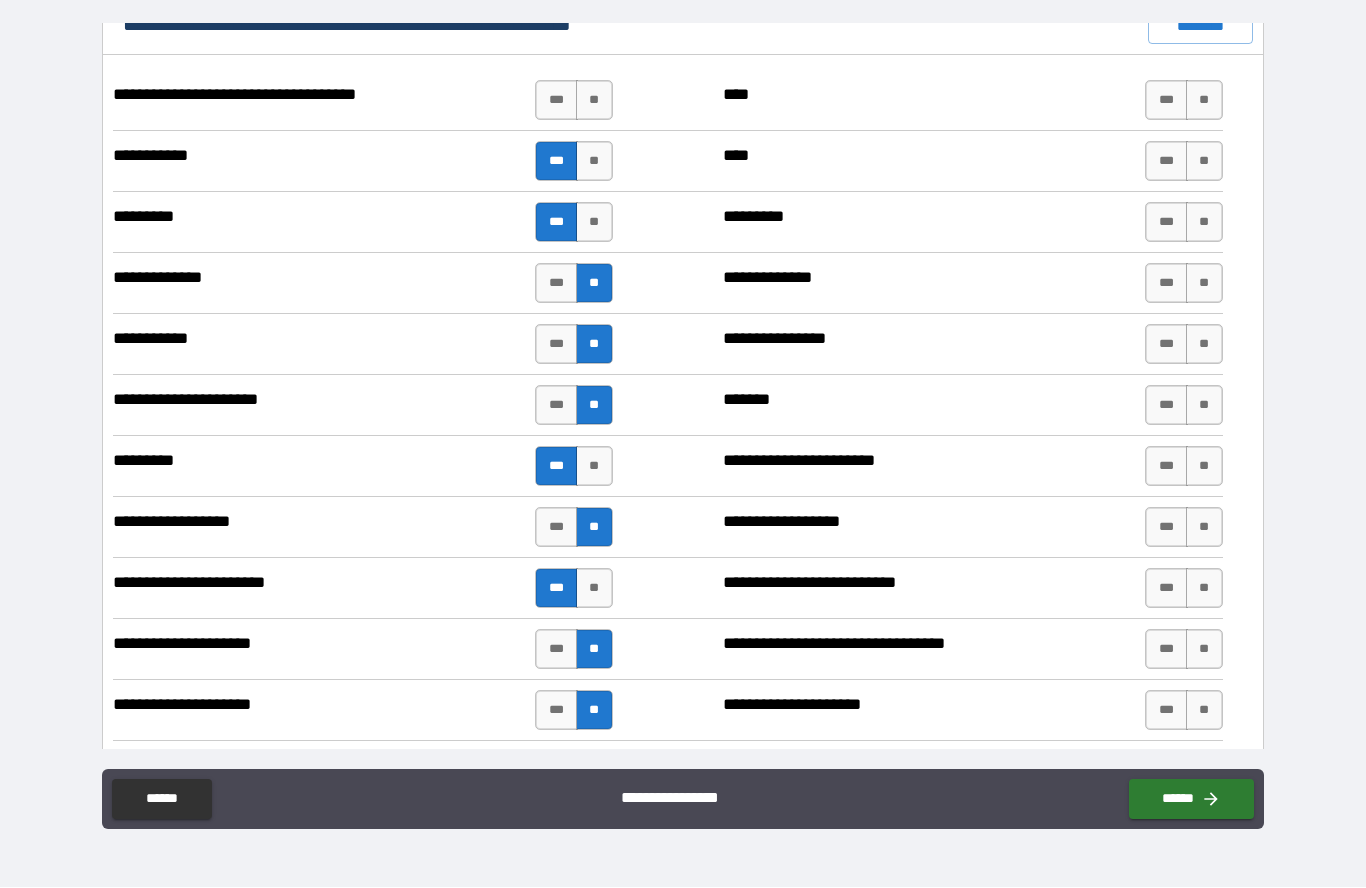 click on "**" at bounding box center [1204, 711] 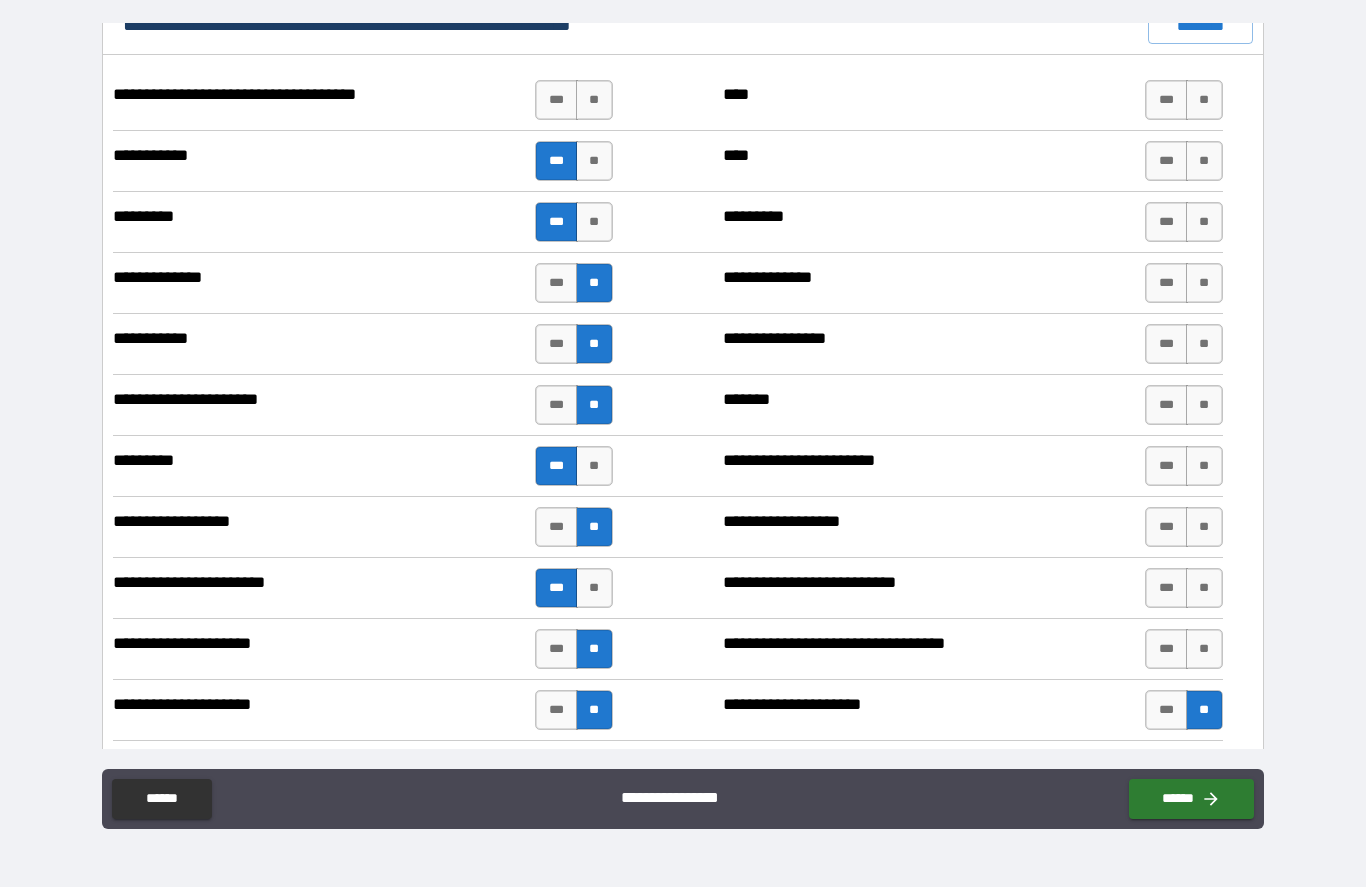 click on "**" at bounding box center [1204, 650] 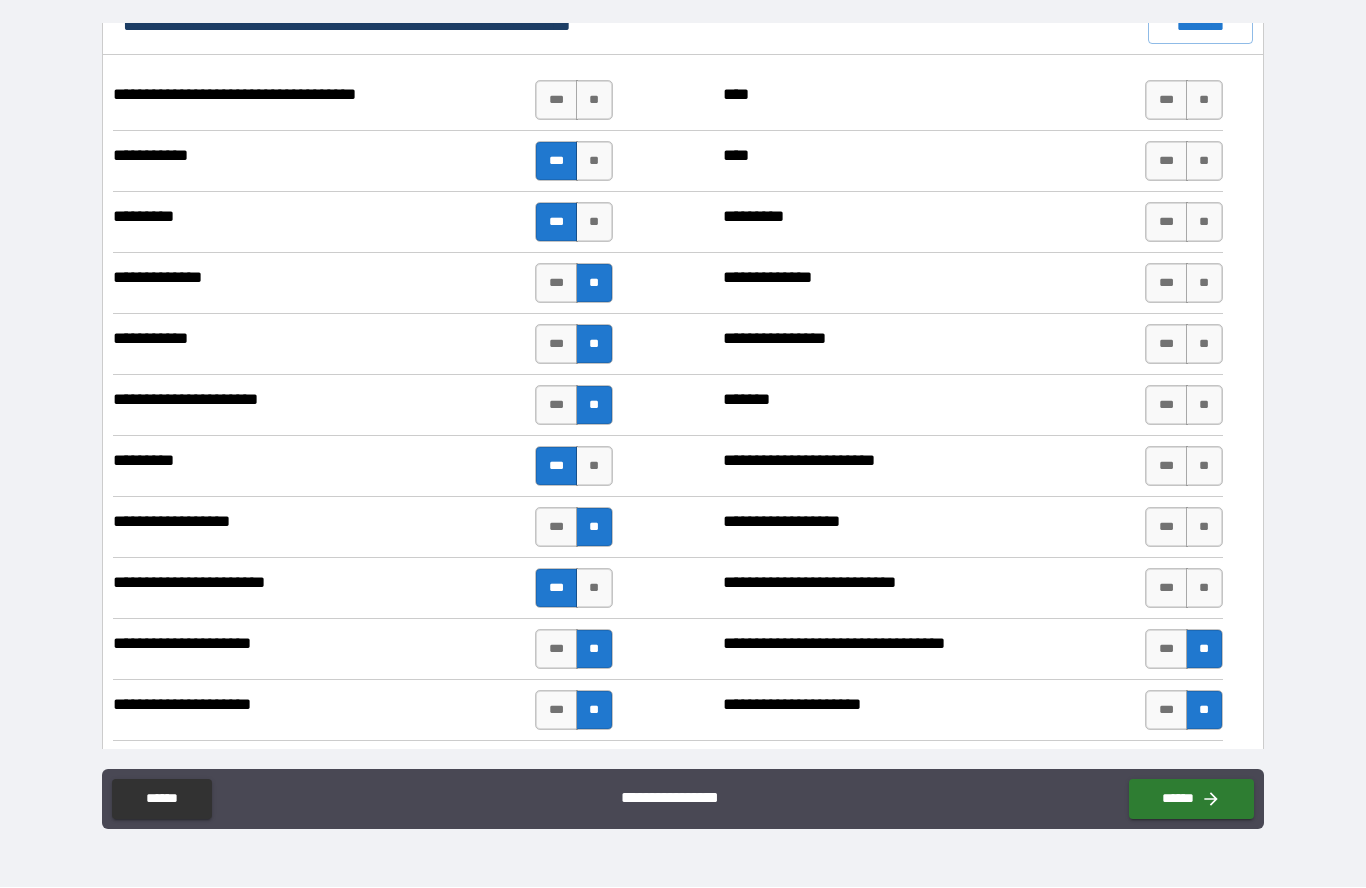 click on "**" at bounding box center (1204, 589) 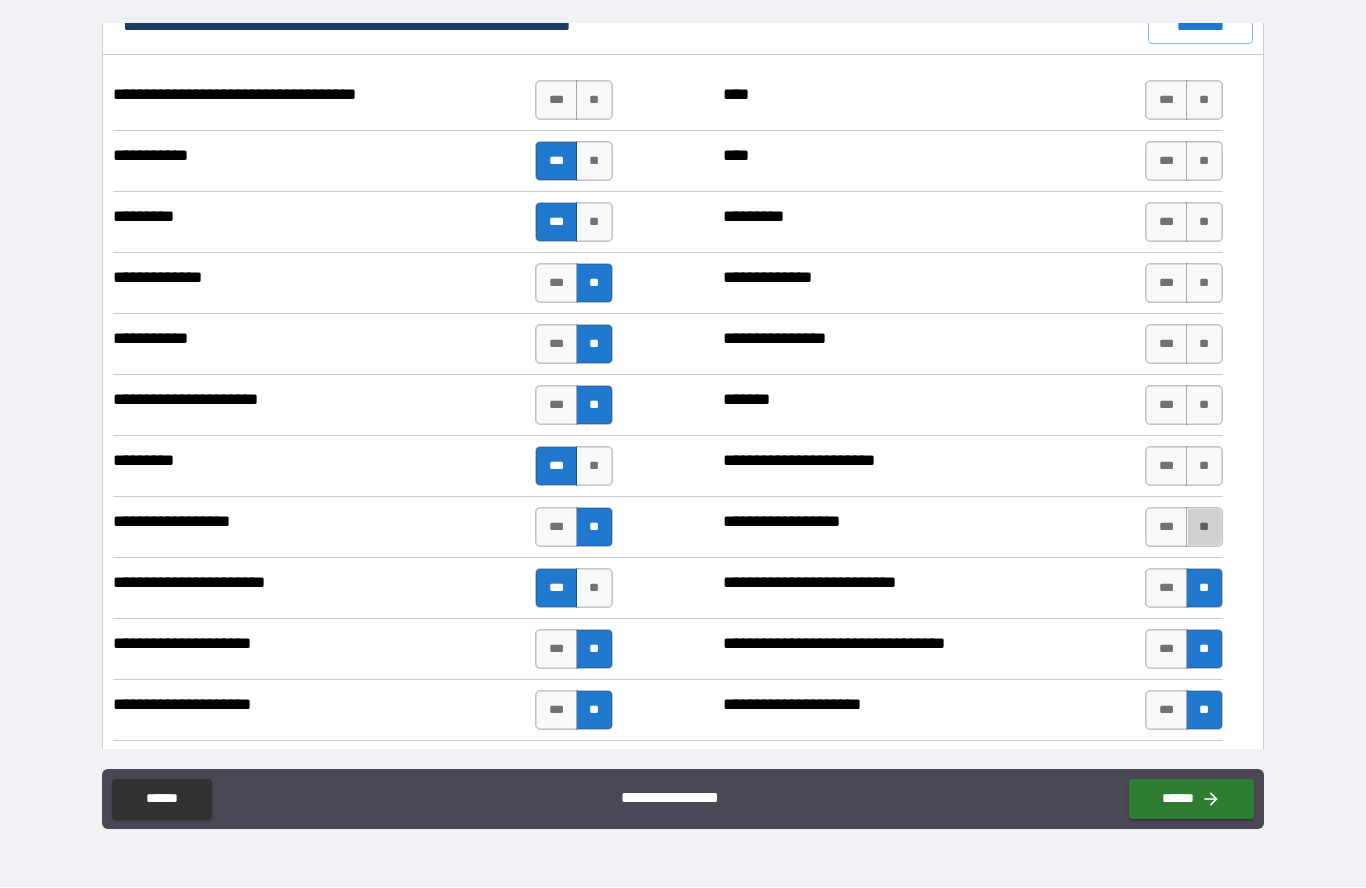 click on "**" at bounding box center (1204, 528) 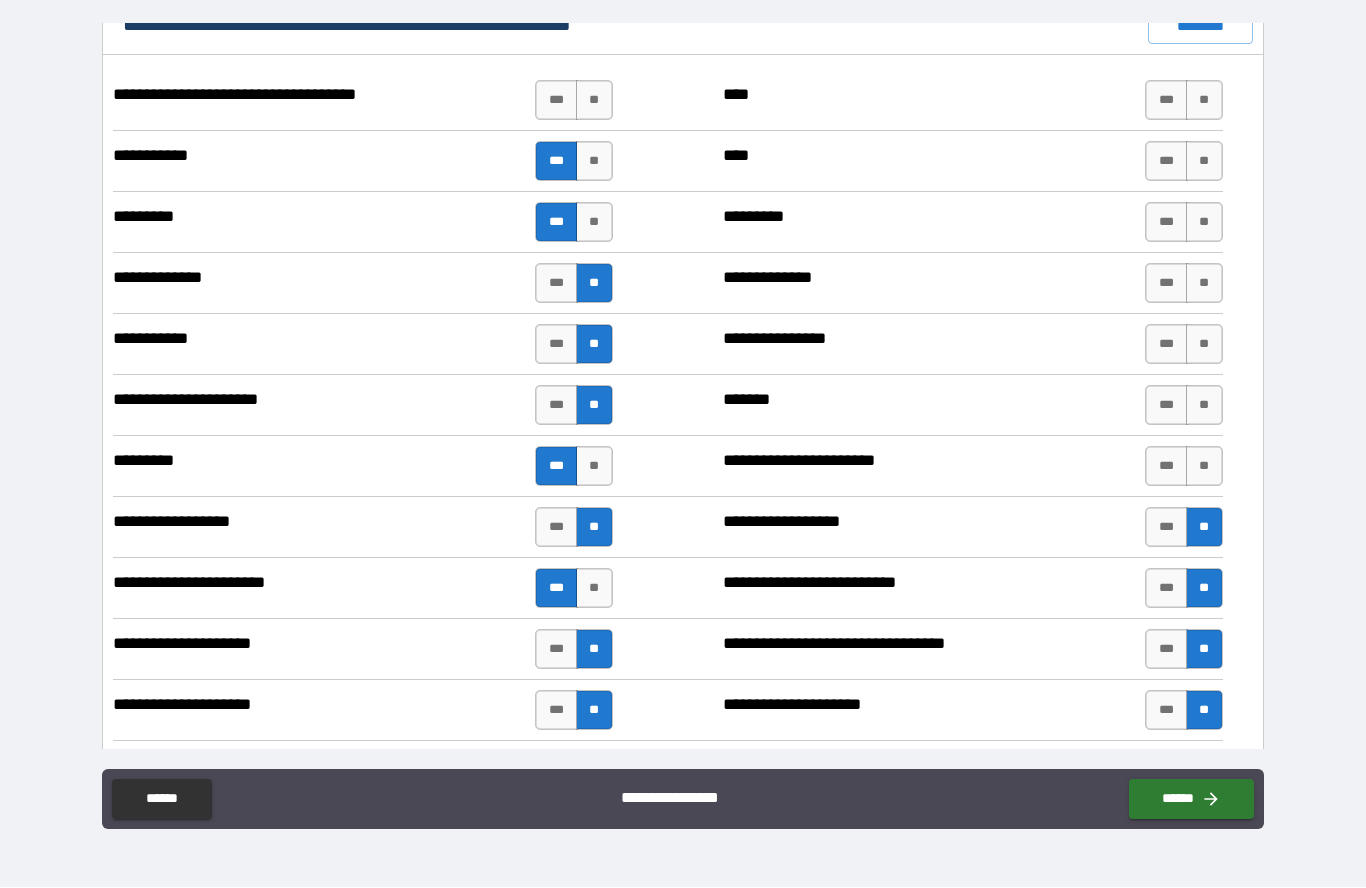 click on "**" at bounding box center (1204, 467) 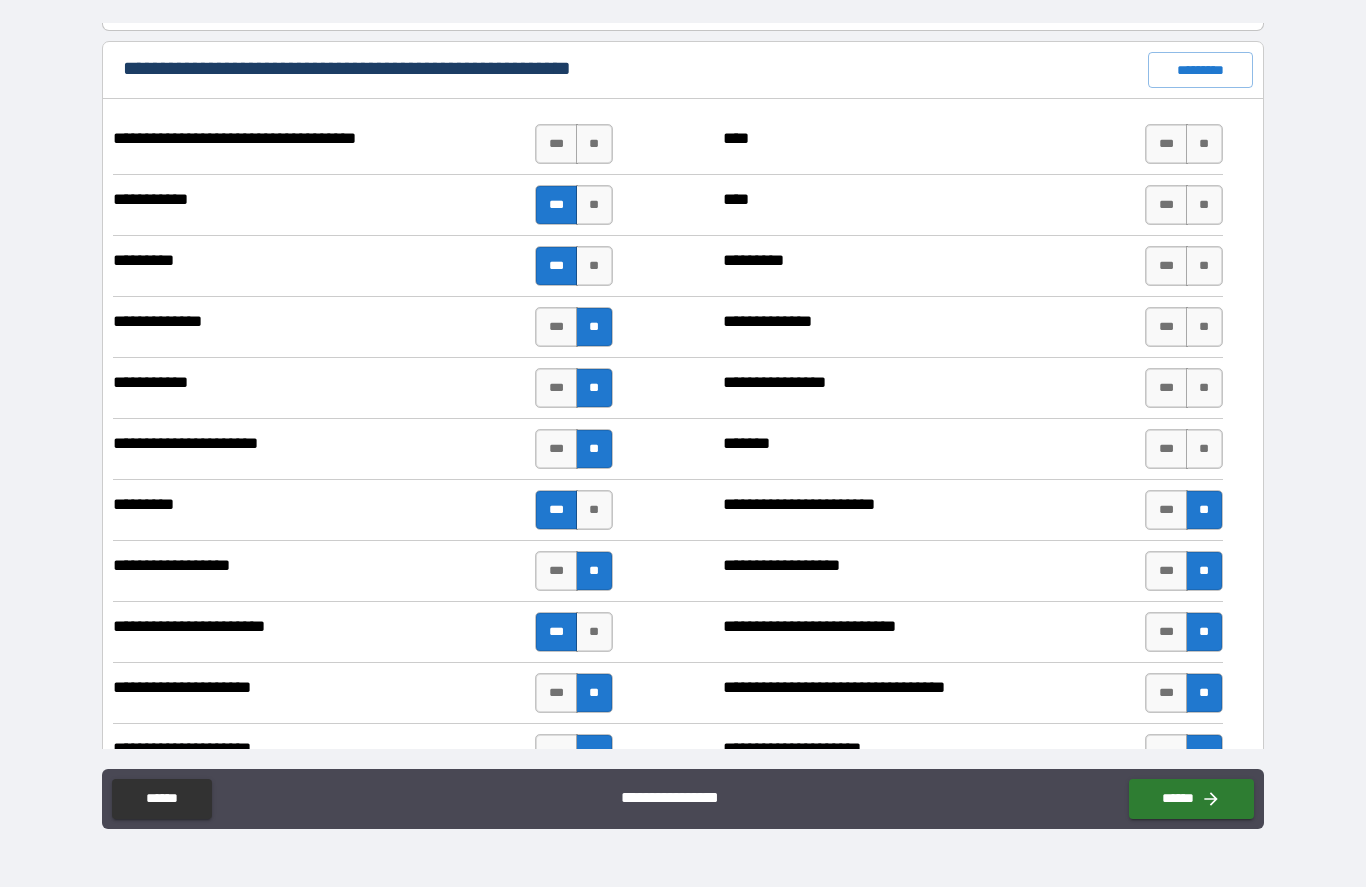 scroll, scrollTop: 4659, scrollLeft: 0, axis: vertical 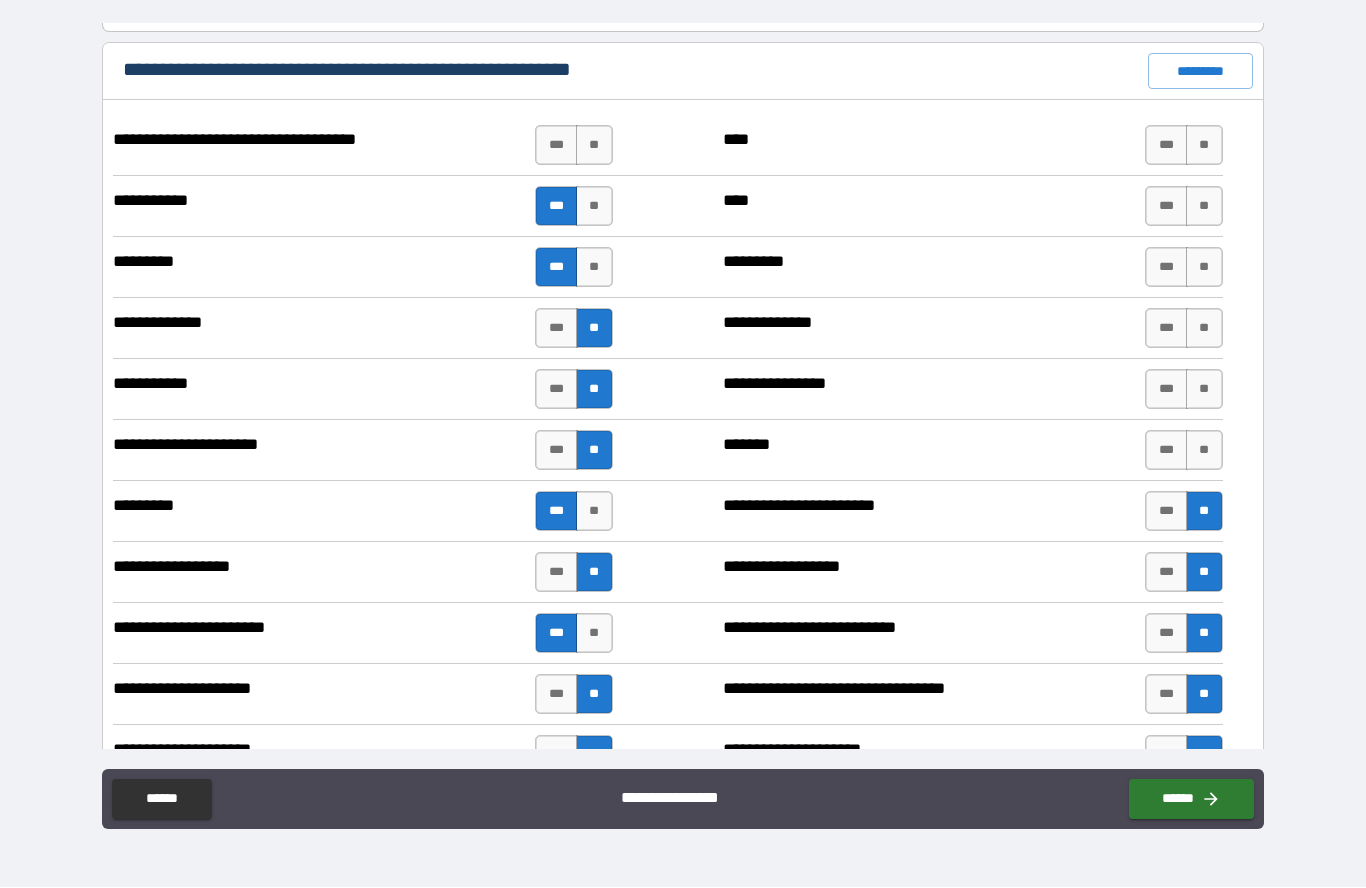 click on "**" at bounding box center [1204, 146] 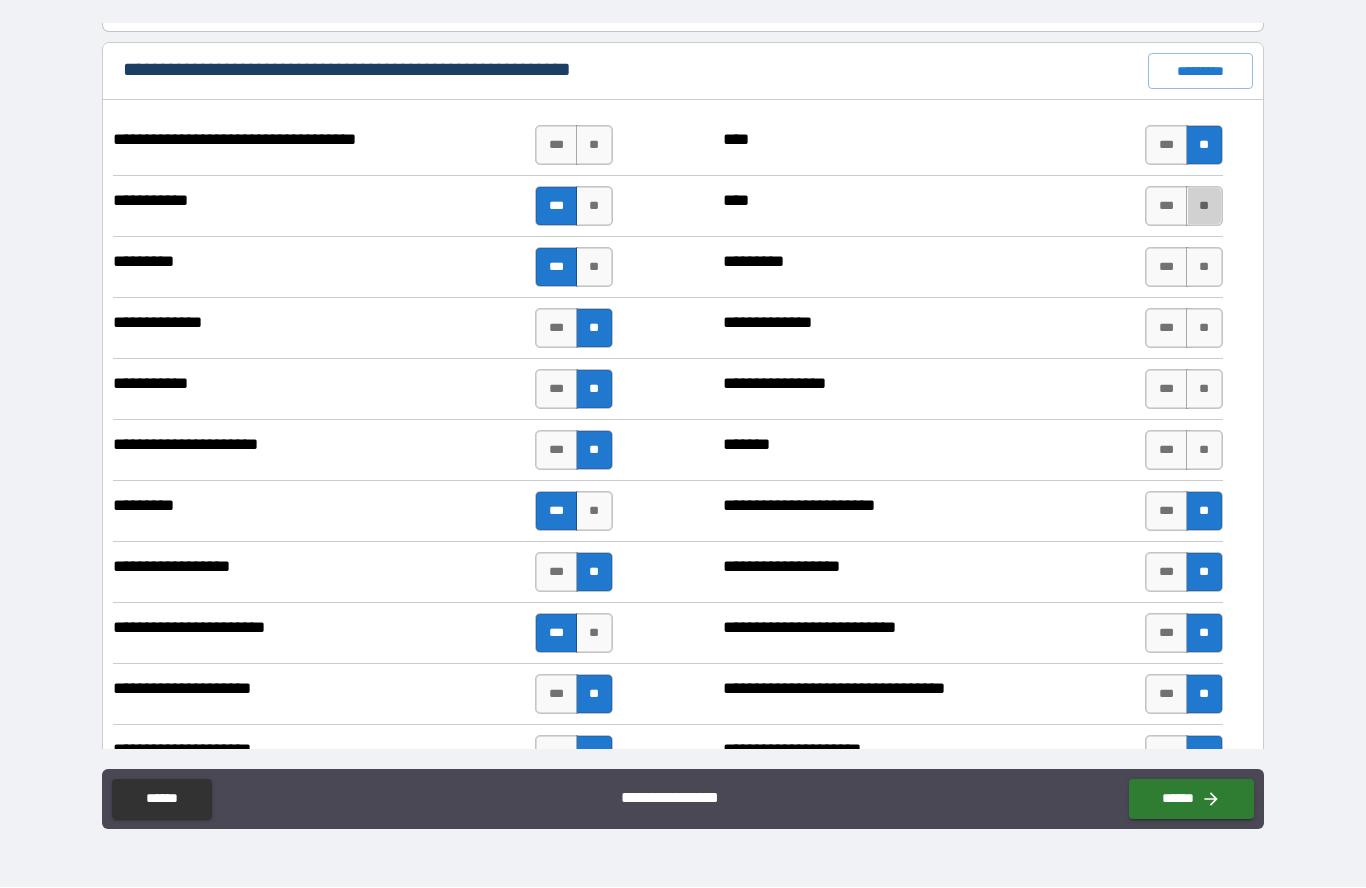click on "**" at bounding box center (1204, 207) 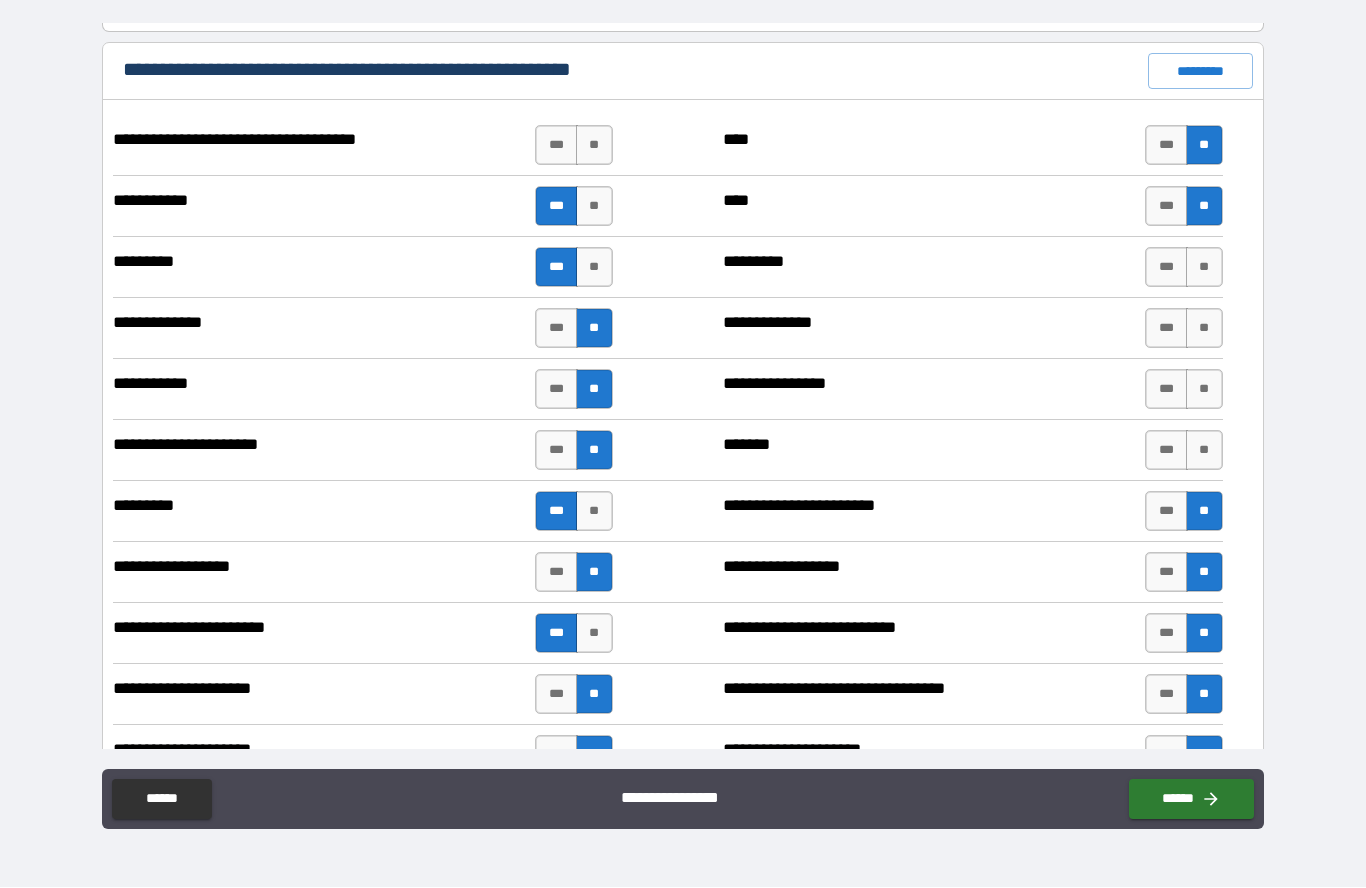 click on "***" at bounding box center [1166, 268] 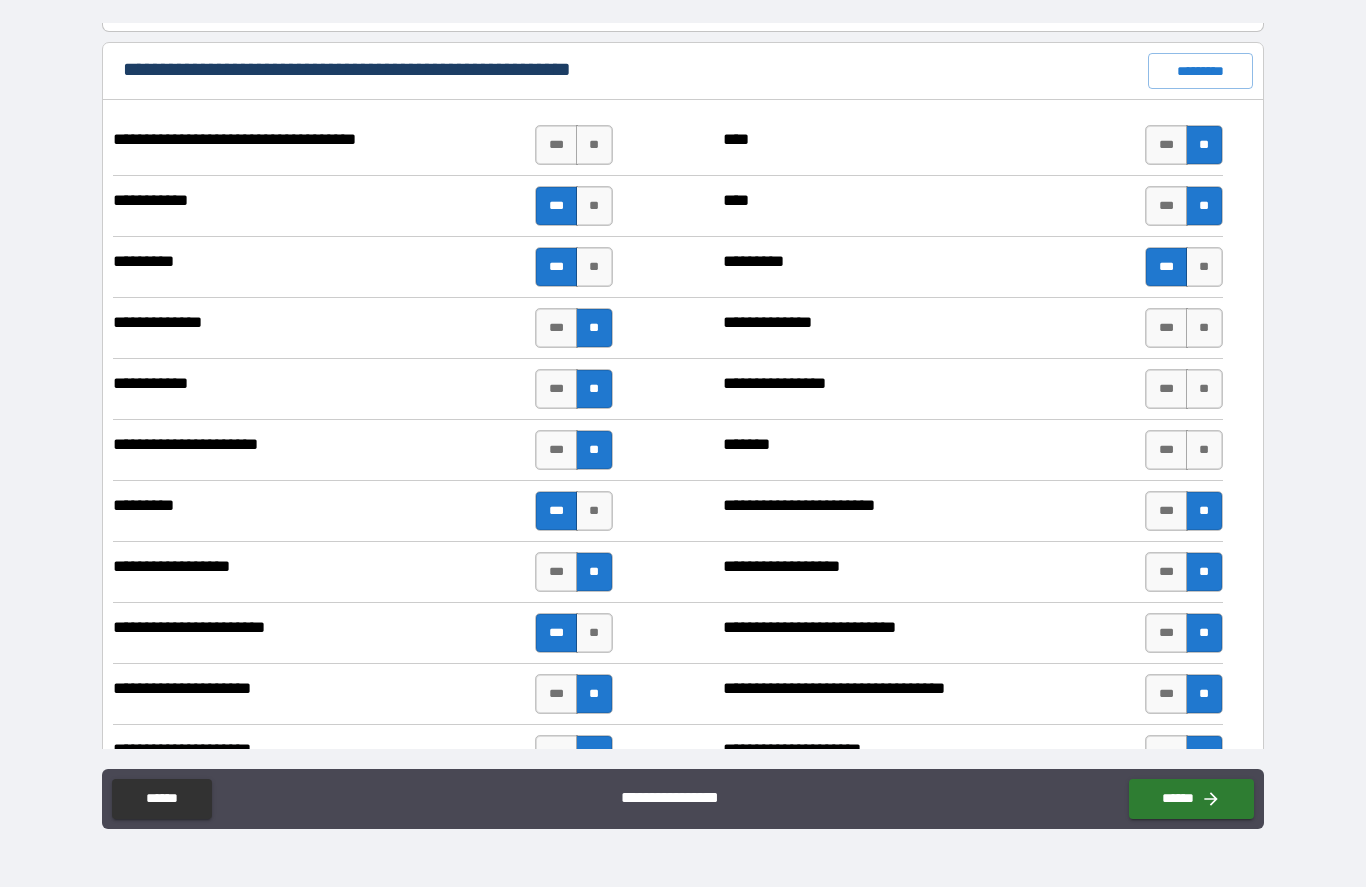 click on "**" at bounding box center [1204, 329] 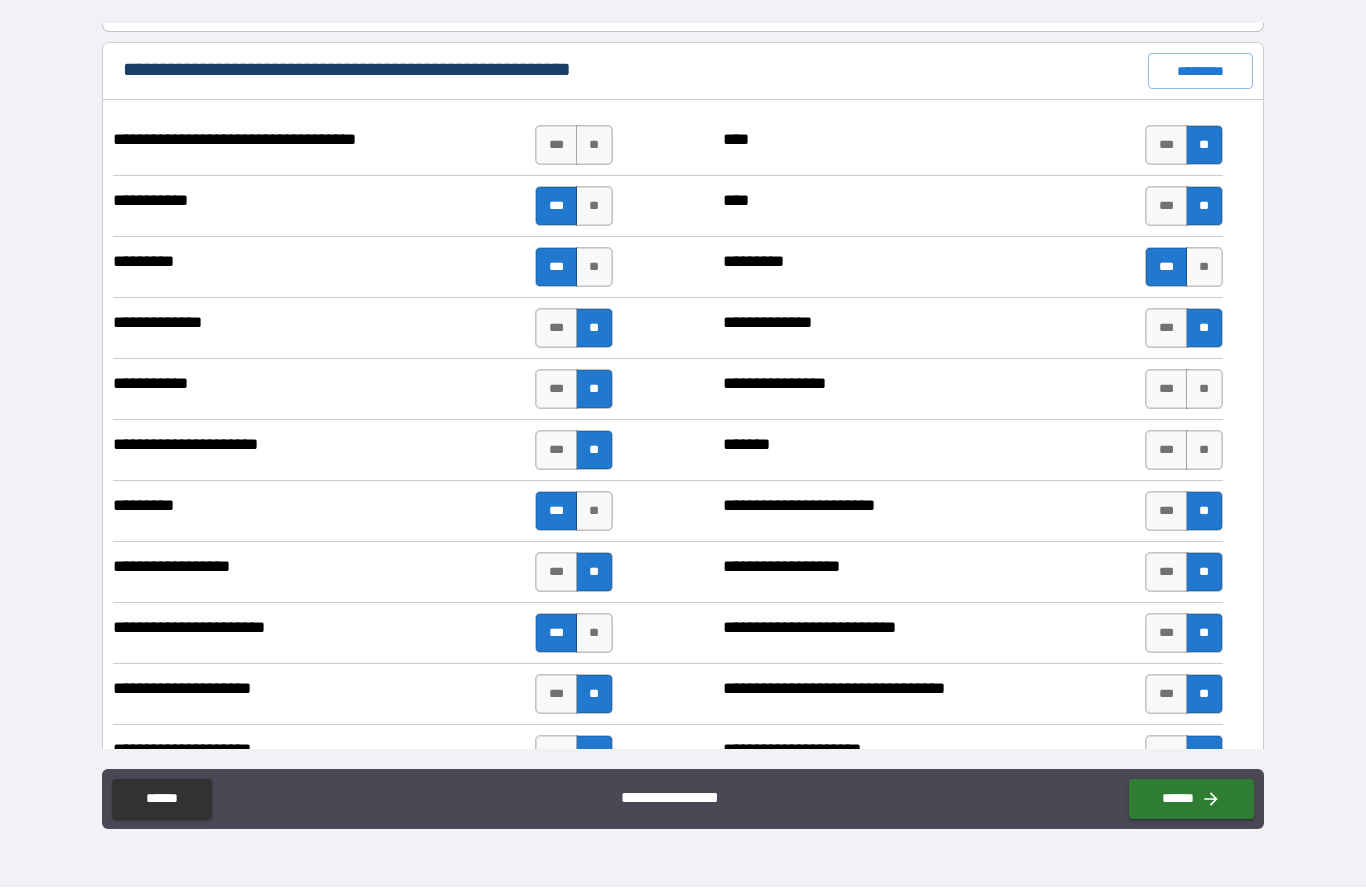 click on "**" at bounding box center [1204, 390] 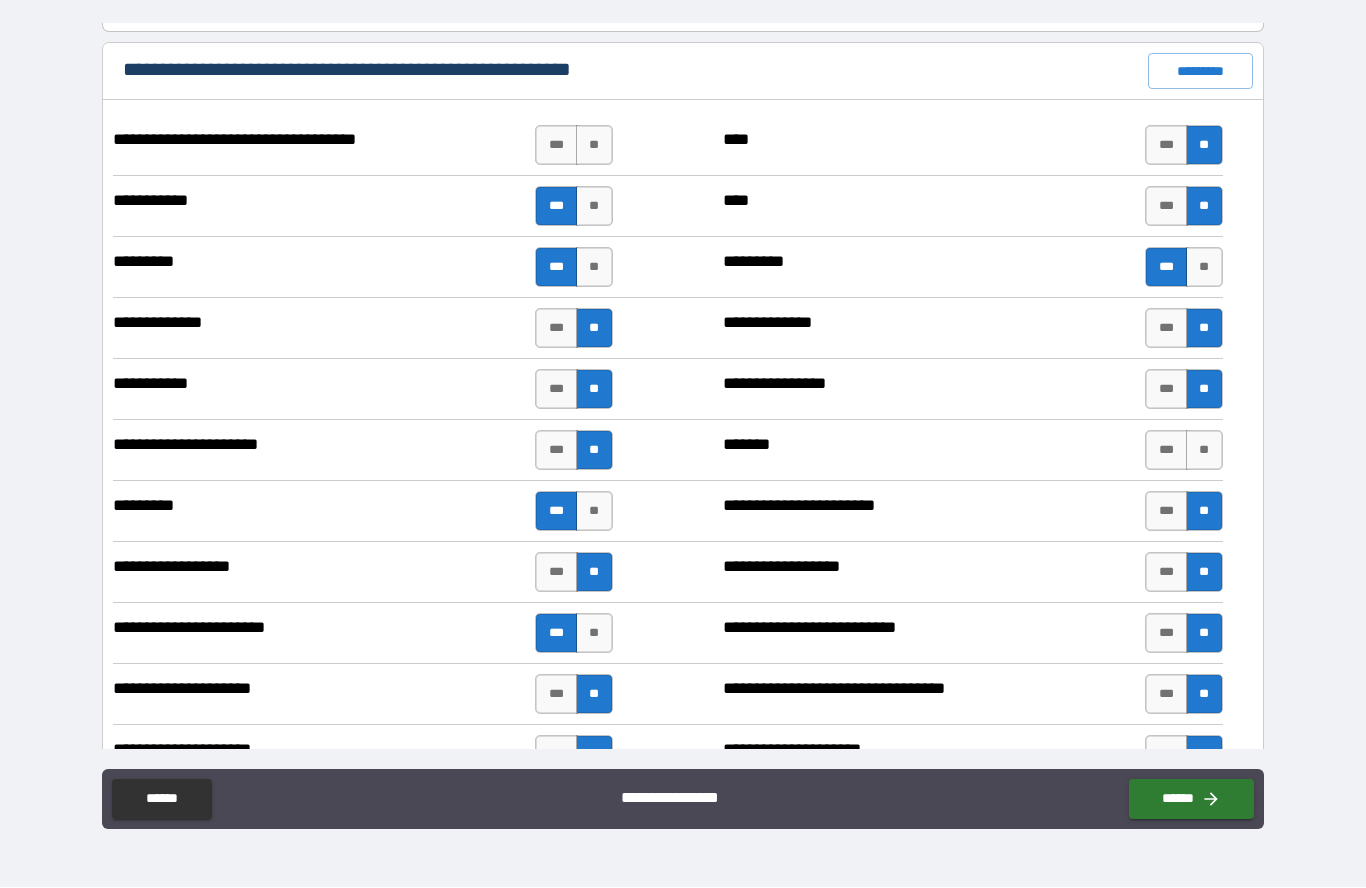 click on "**" at bounding box center [1204, 390] 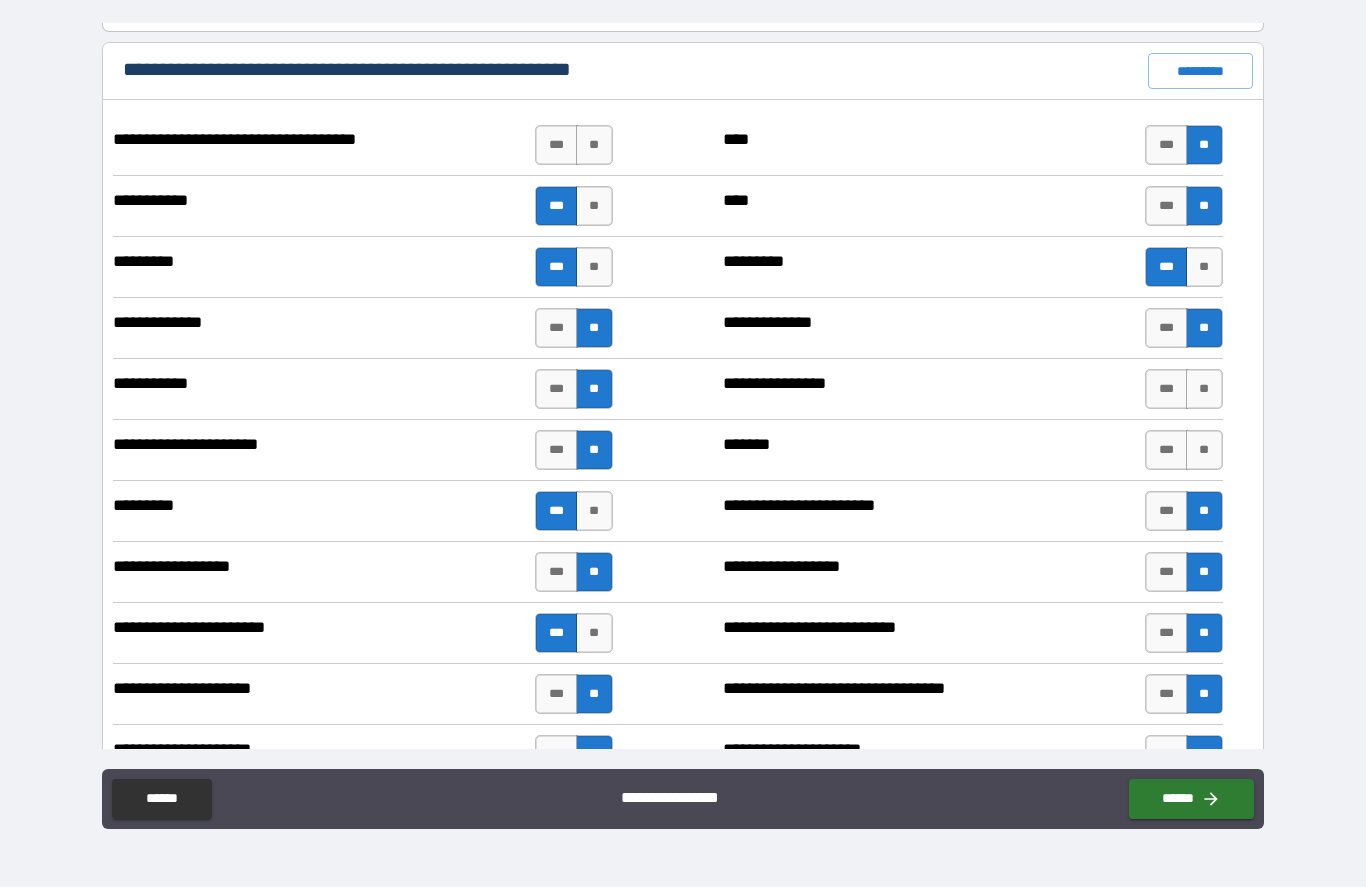 click on "**" at bounding box center (1204, 390) 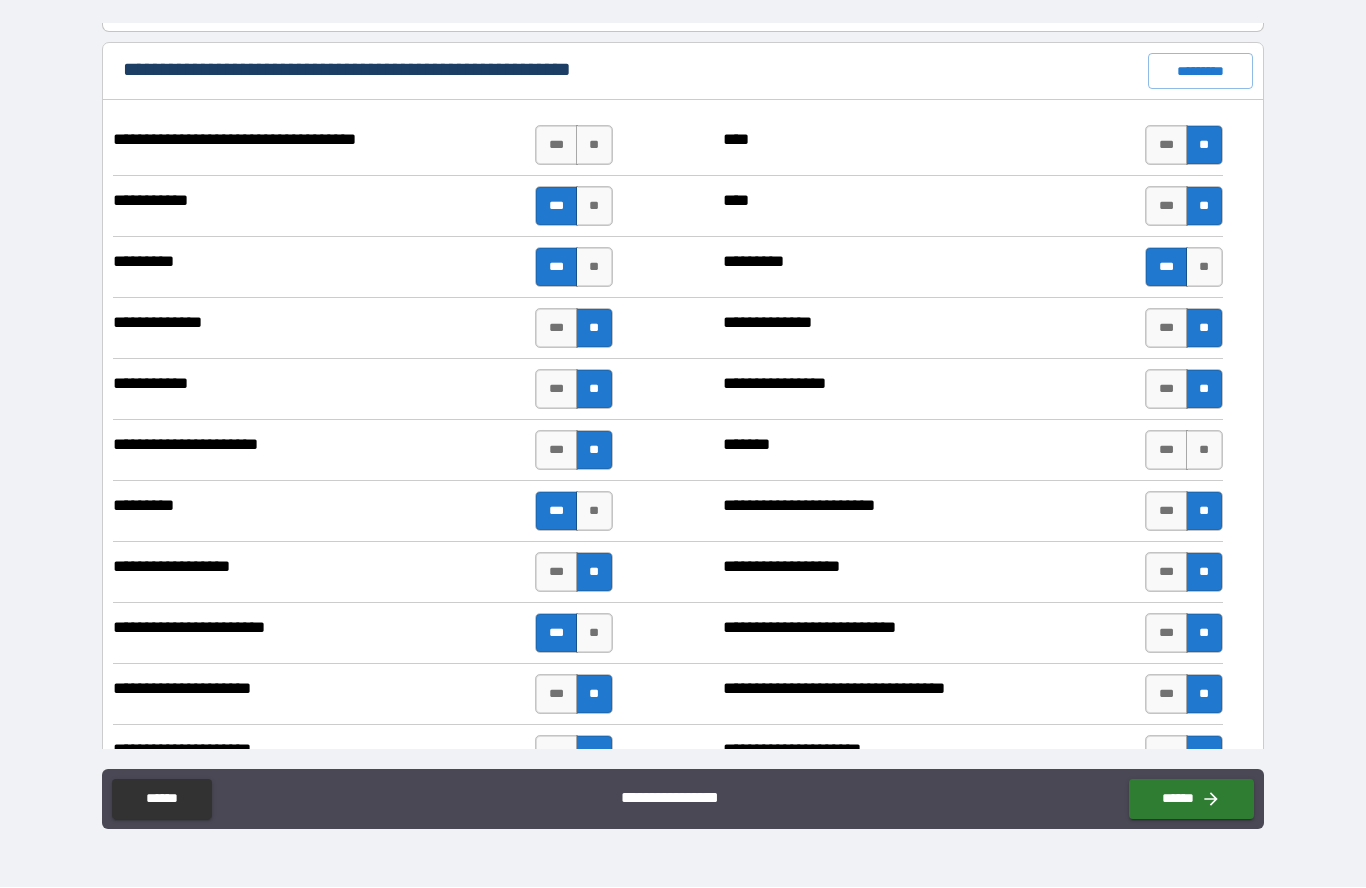 click on "**" at bounding box center [1204, 451] 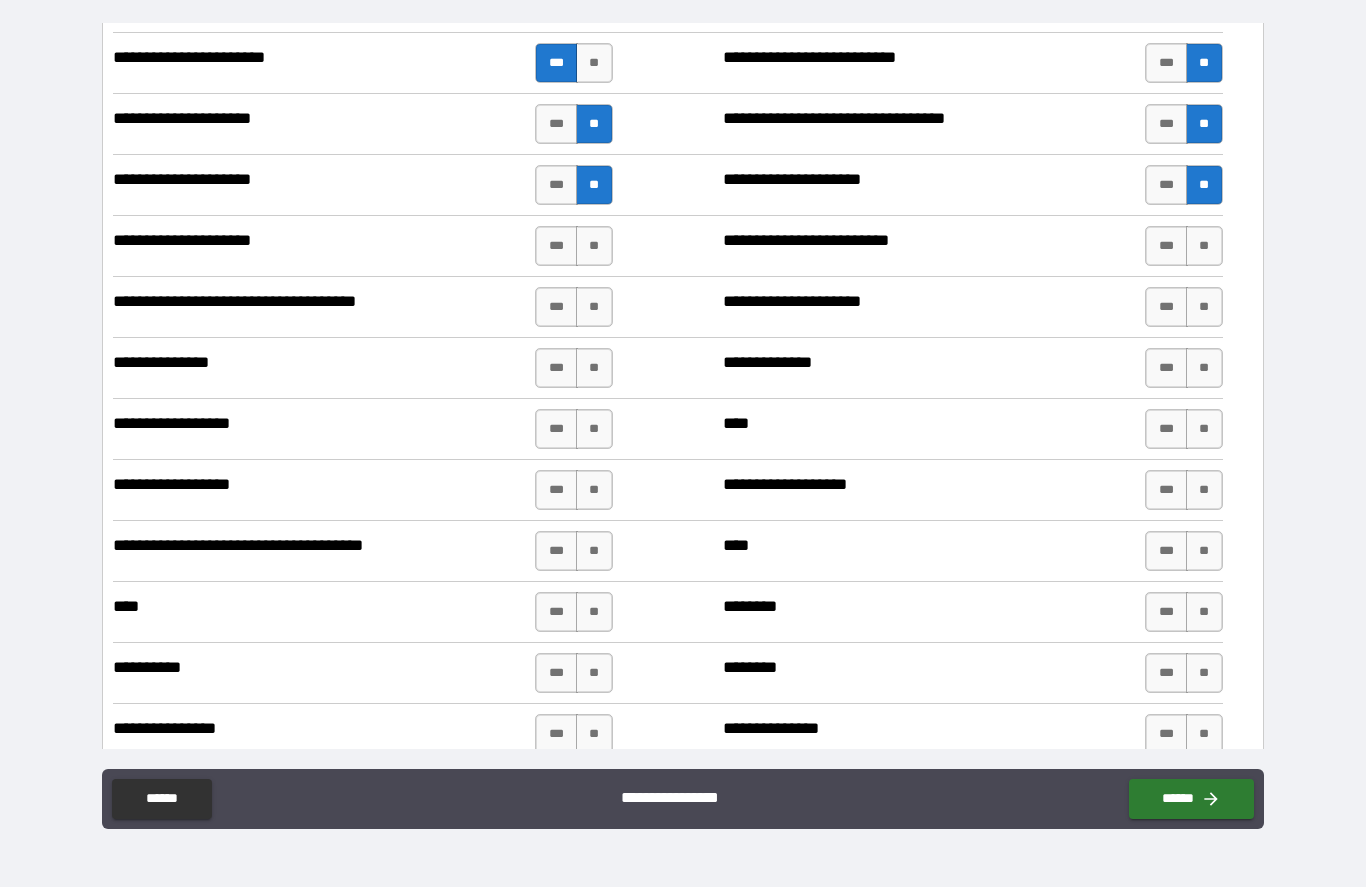 scroll, scrollTop: 5233, scrollLeft: 0, axis: vertical 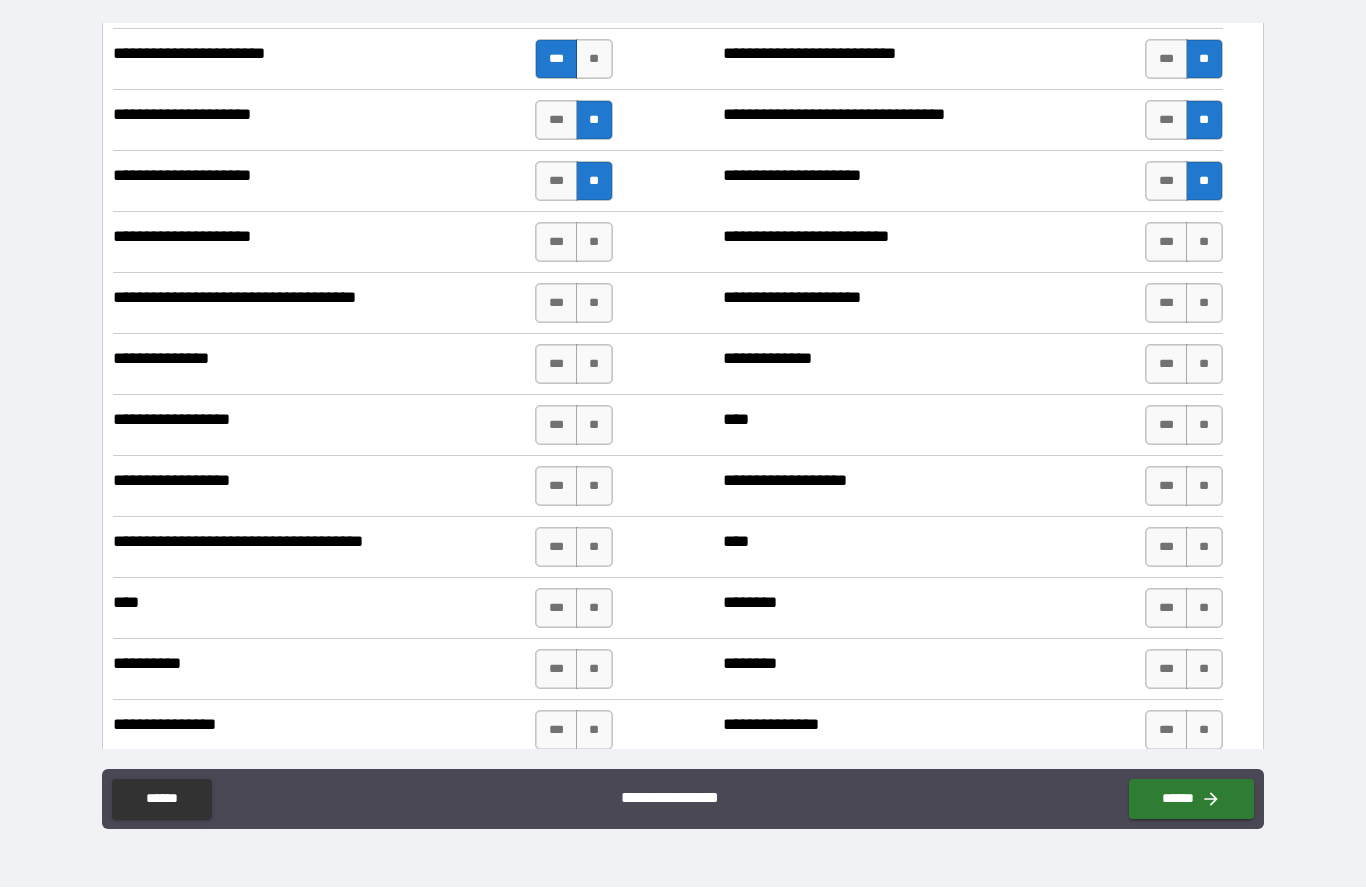 click on "**" at bounding box center (594, 304) 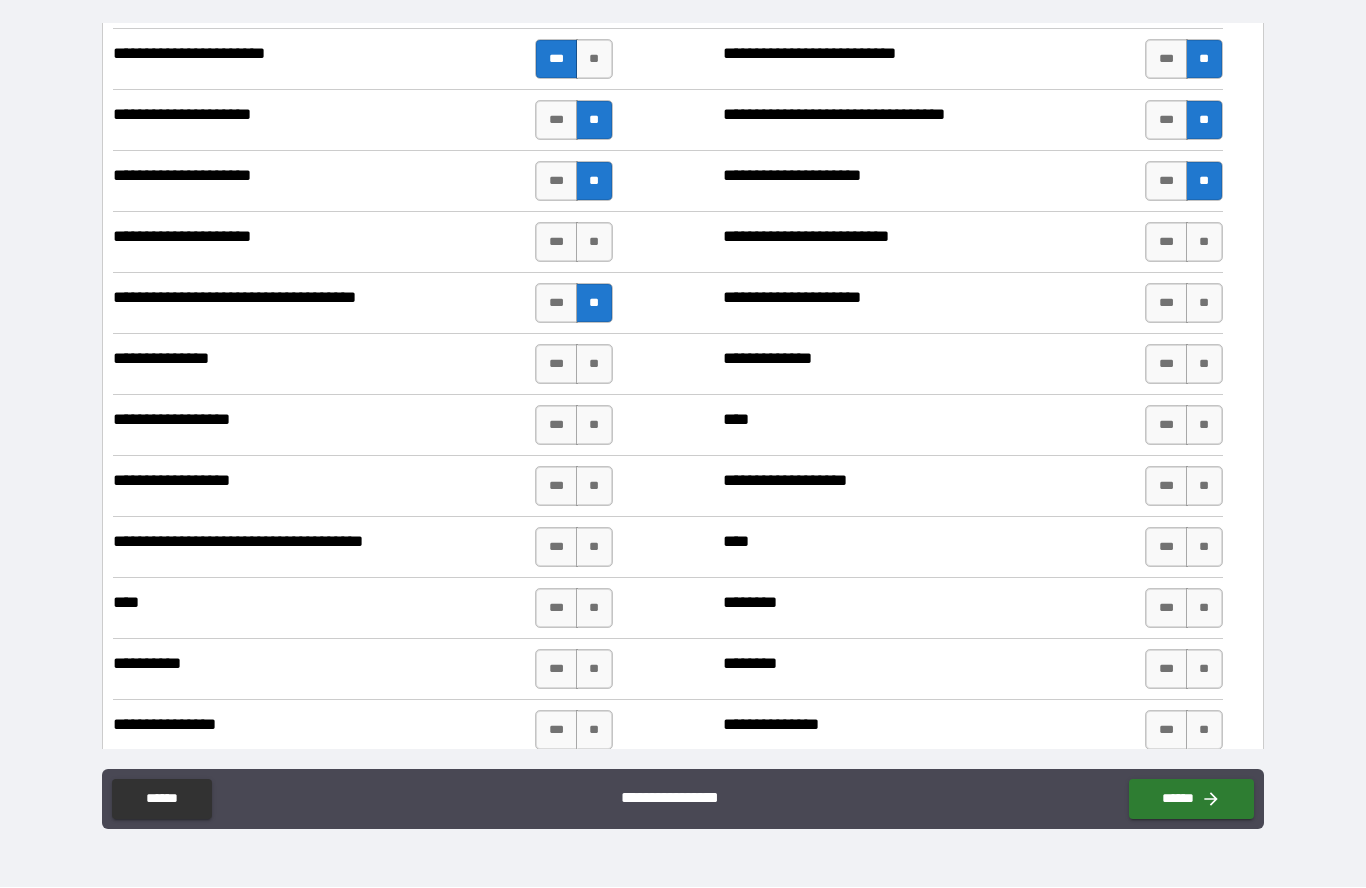 click on "***" at bounding box center [556, 365] 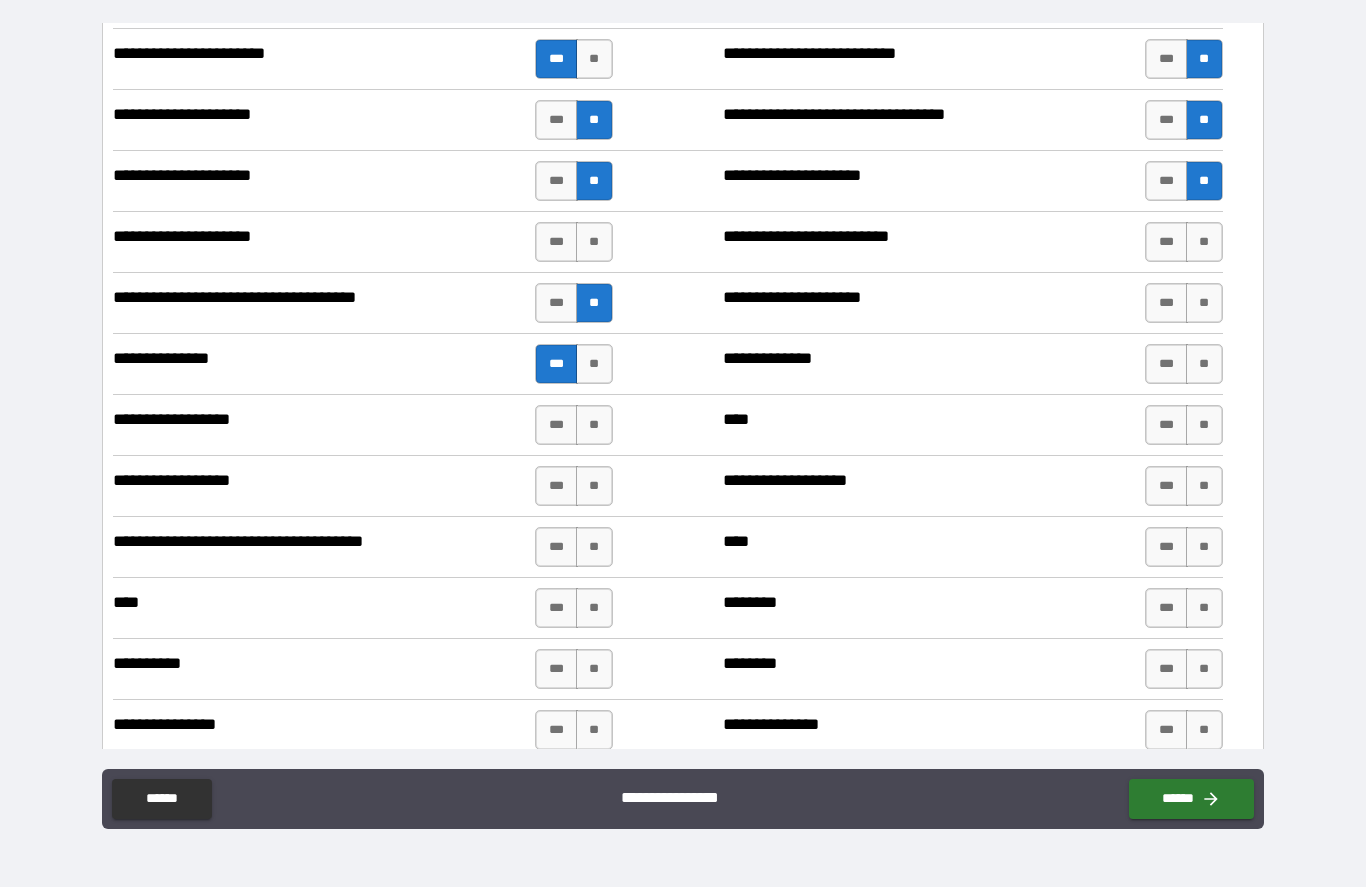 click on "***" at bounding box center [556, 426] 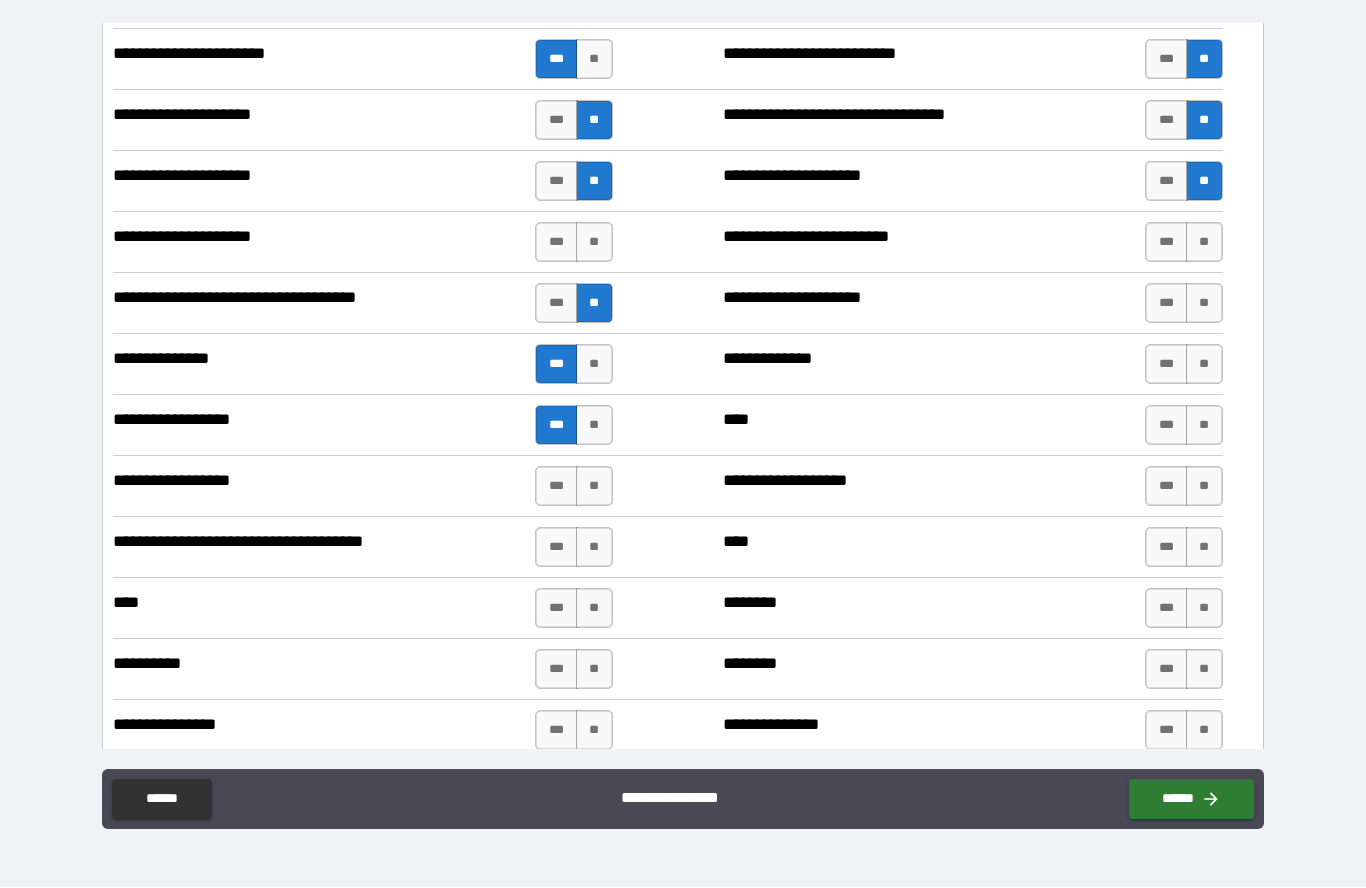 click on "**" at bounding box center [594, 487] 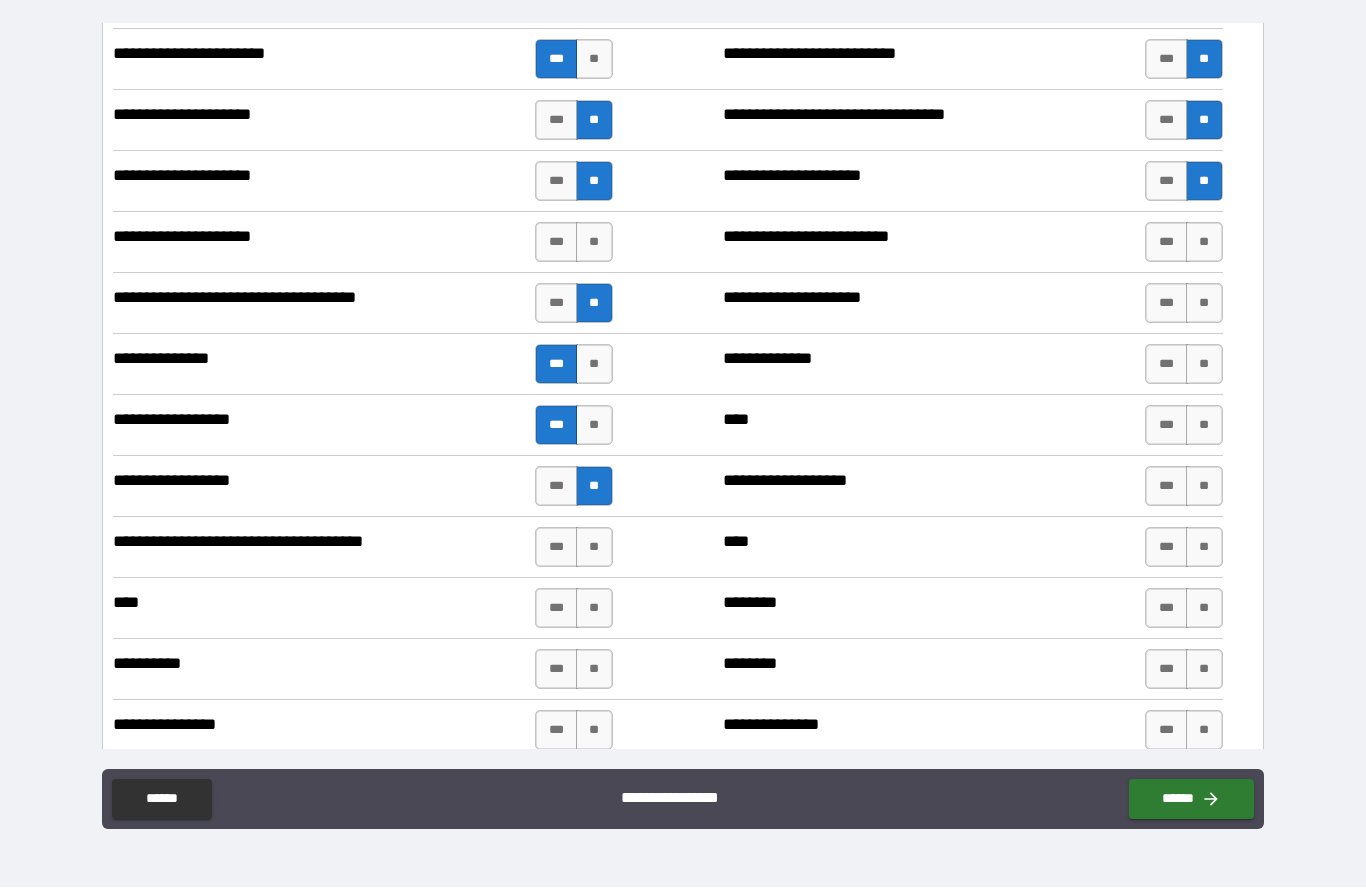 click on "**" at bounding box center [594, 548] 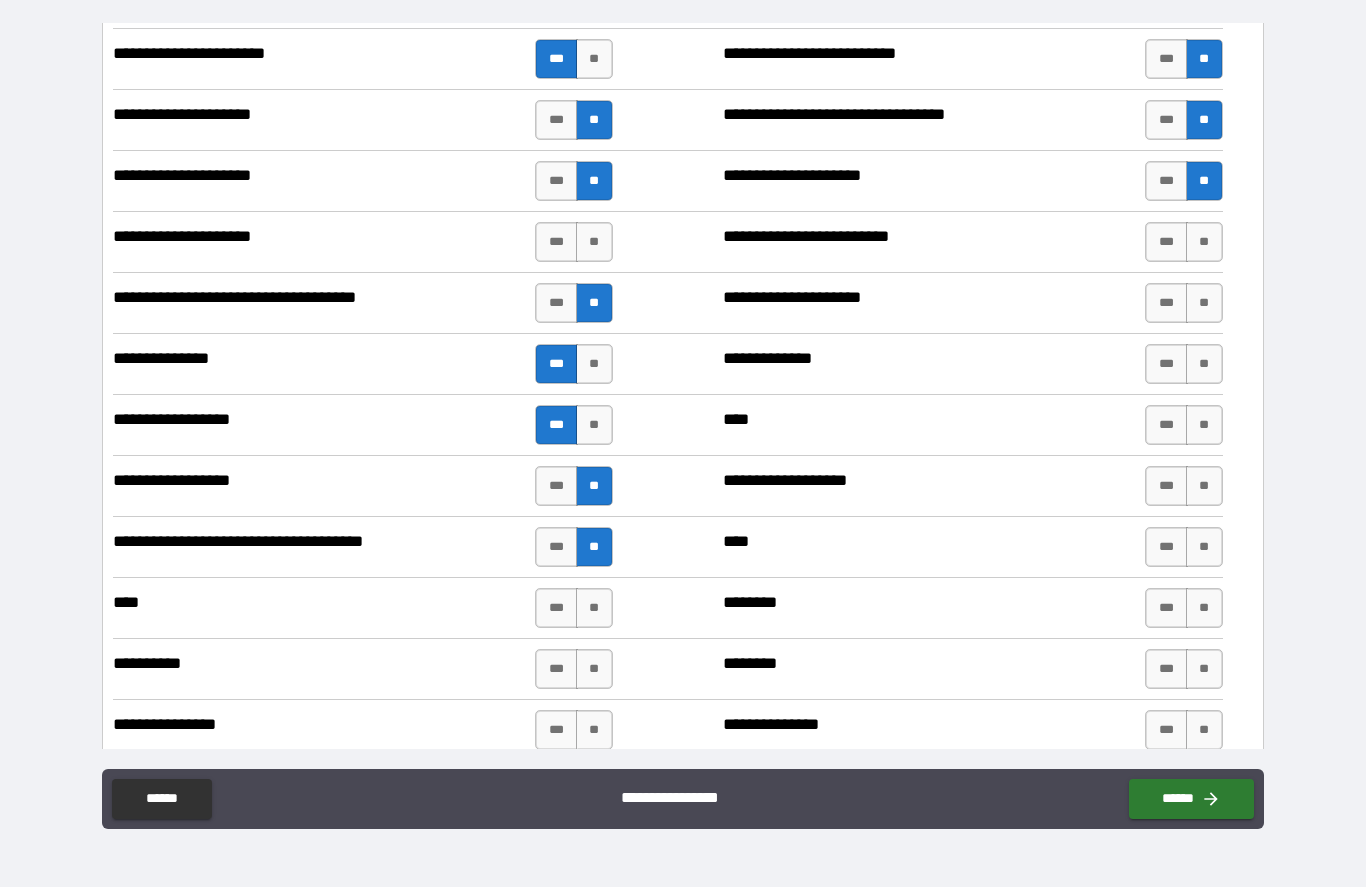 click on "**" at bounding box center [594, 609] 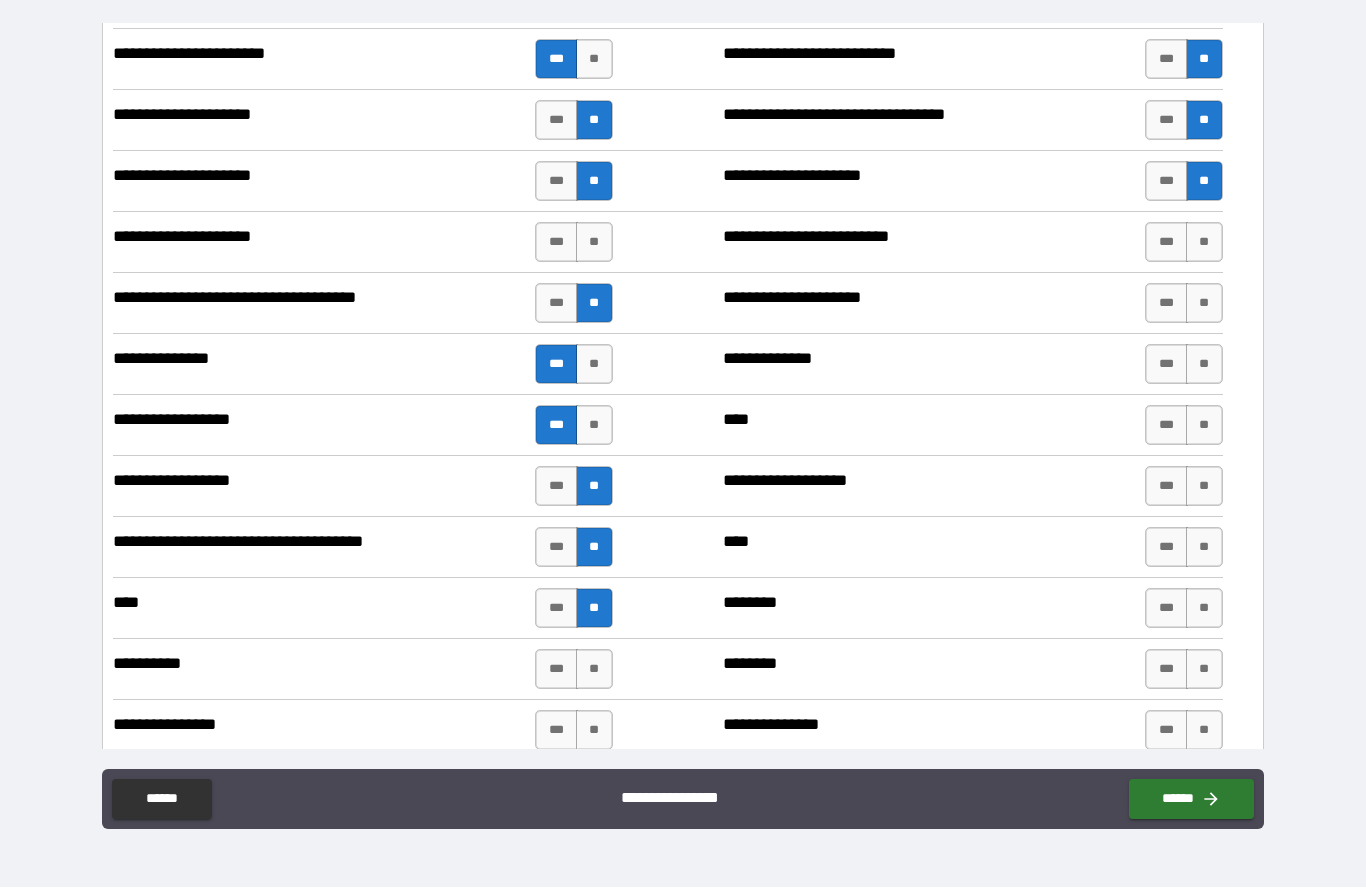 click on "**" at bounding box center [594, 670] 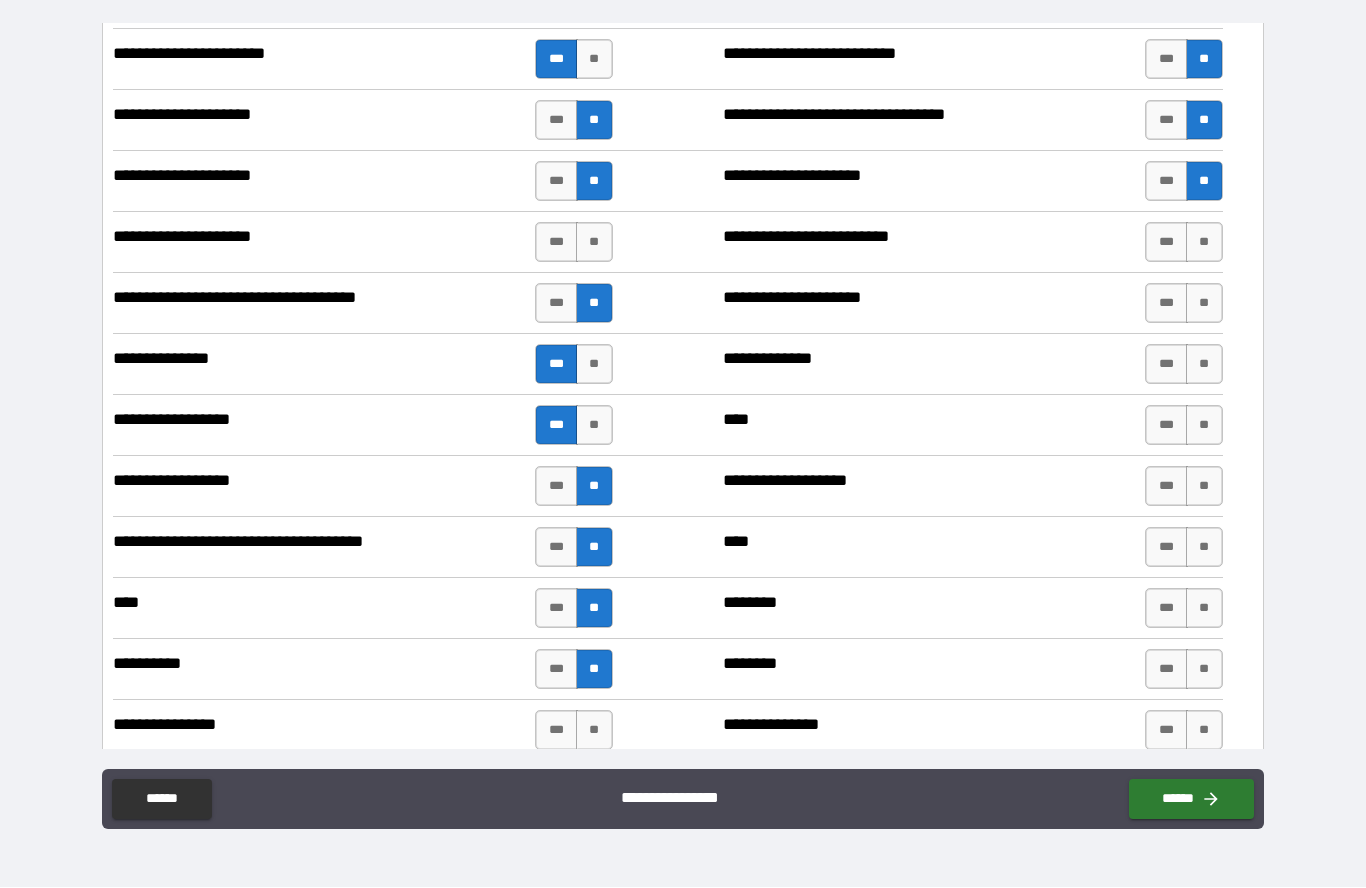 click on "**" at bounding box center [594, 731] 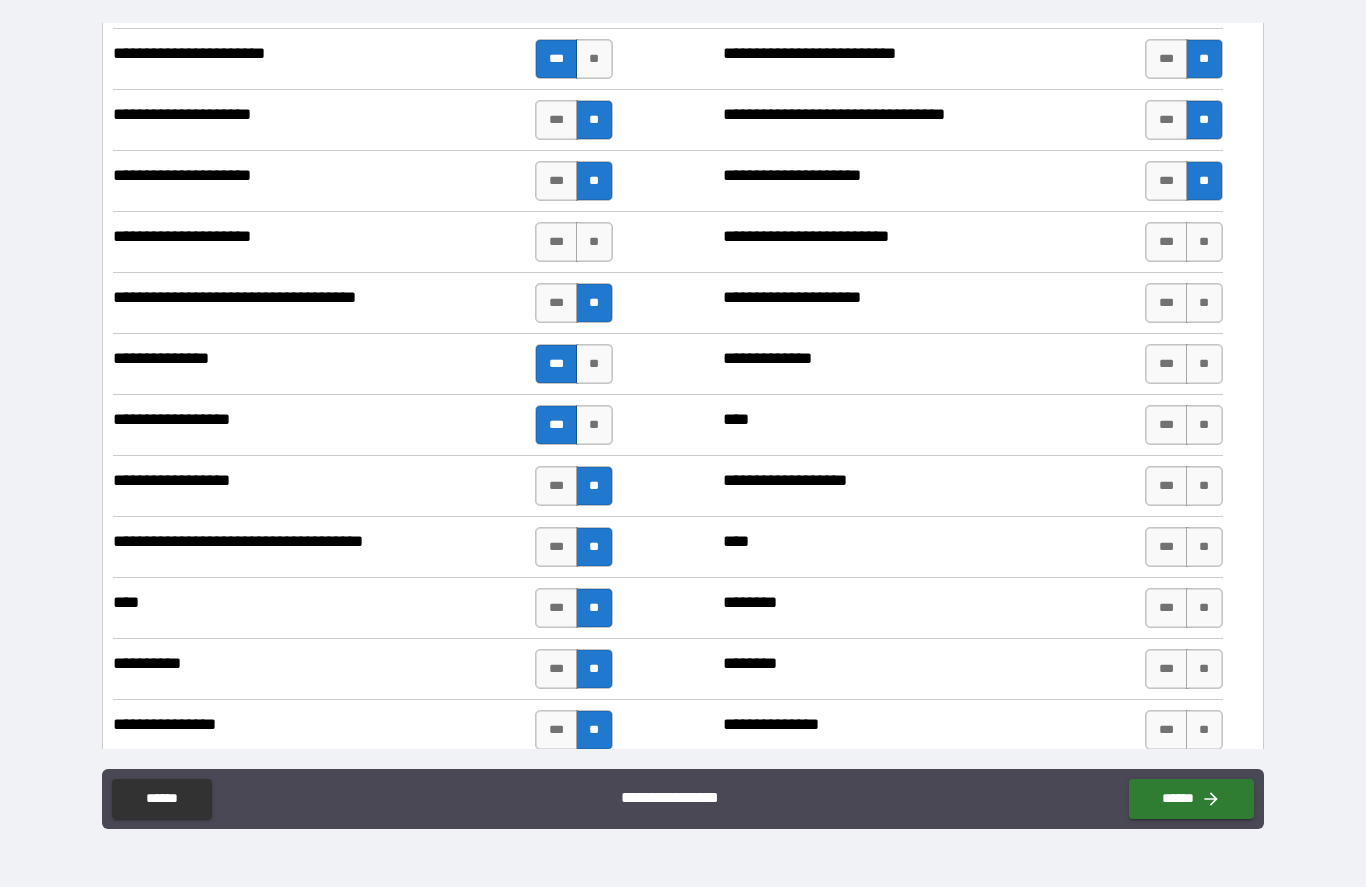 click on "***" at bounding box center [1166, 731] 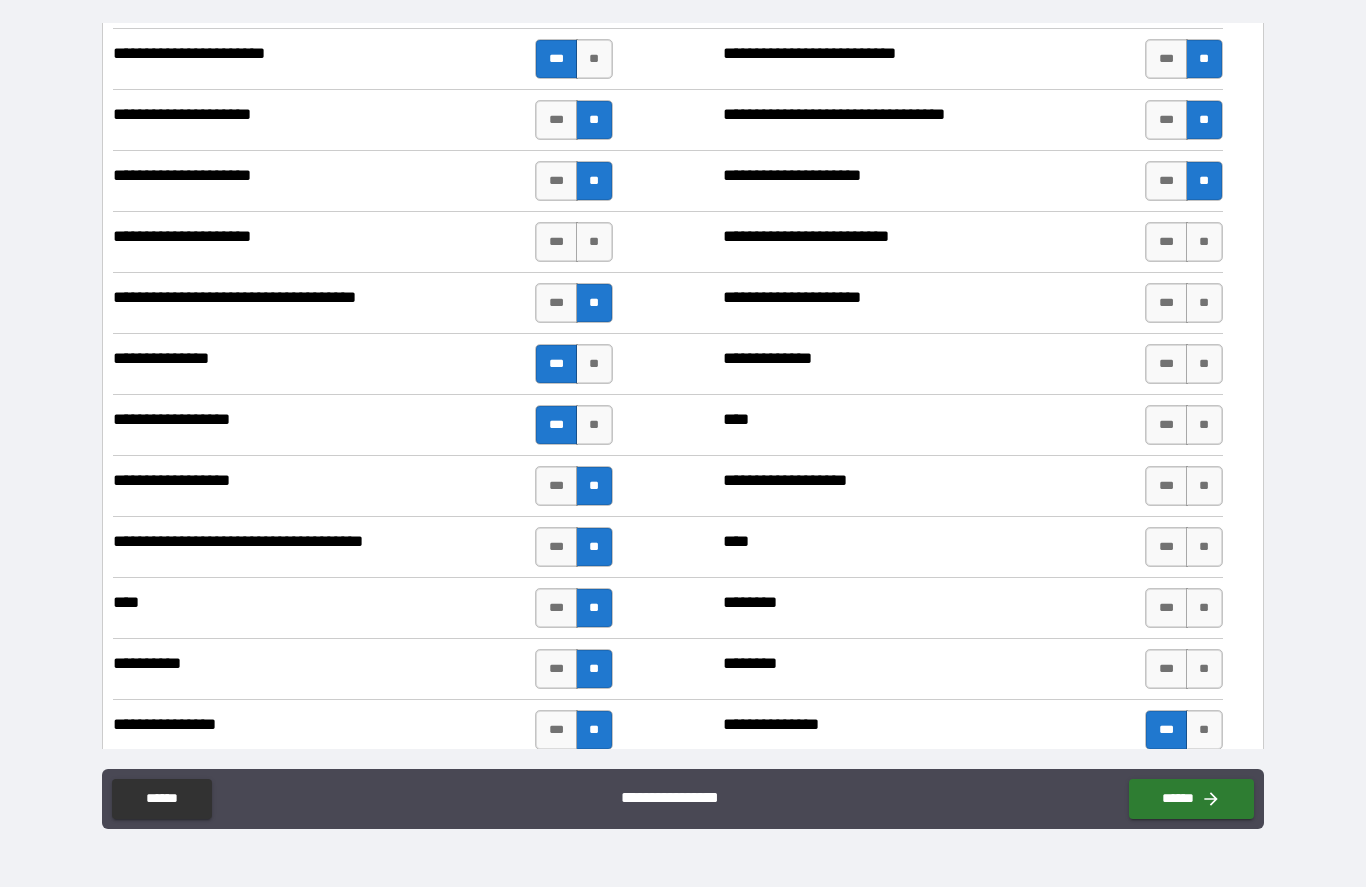 click on "**" at bounding box center (1204, 670) 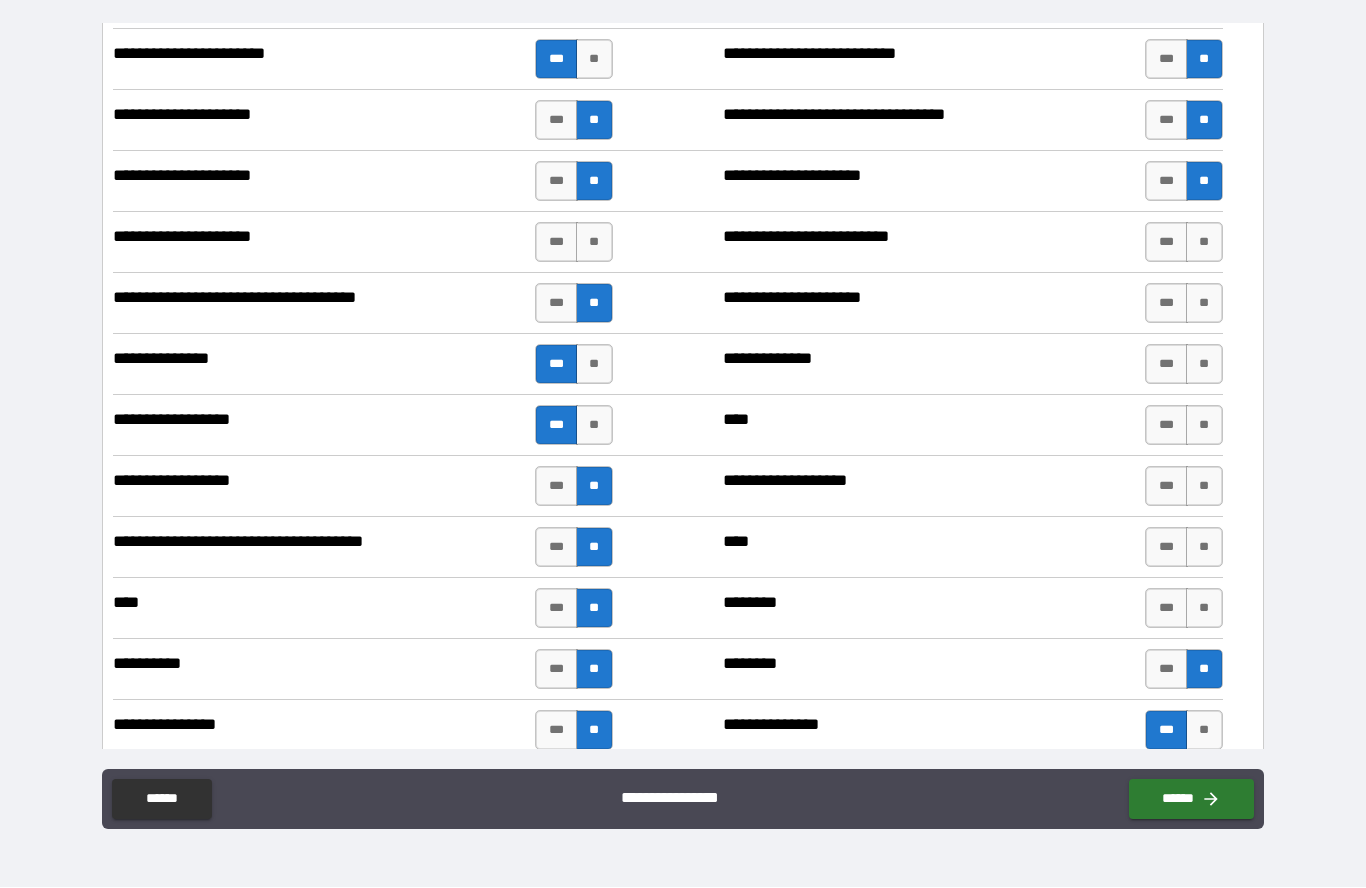 click on "**" at bounding box center [1204, 609] 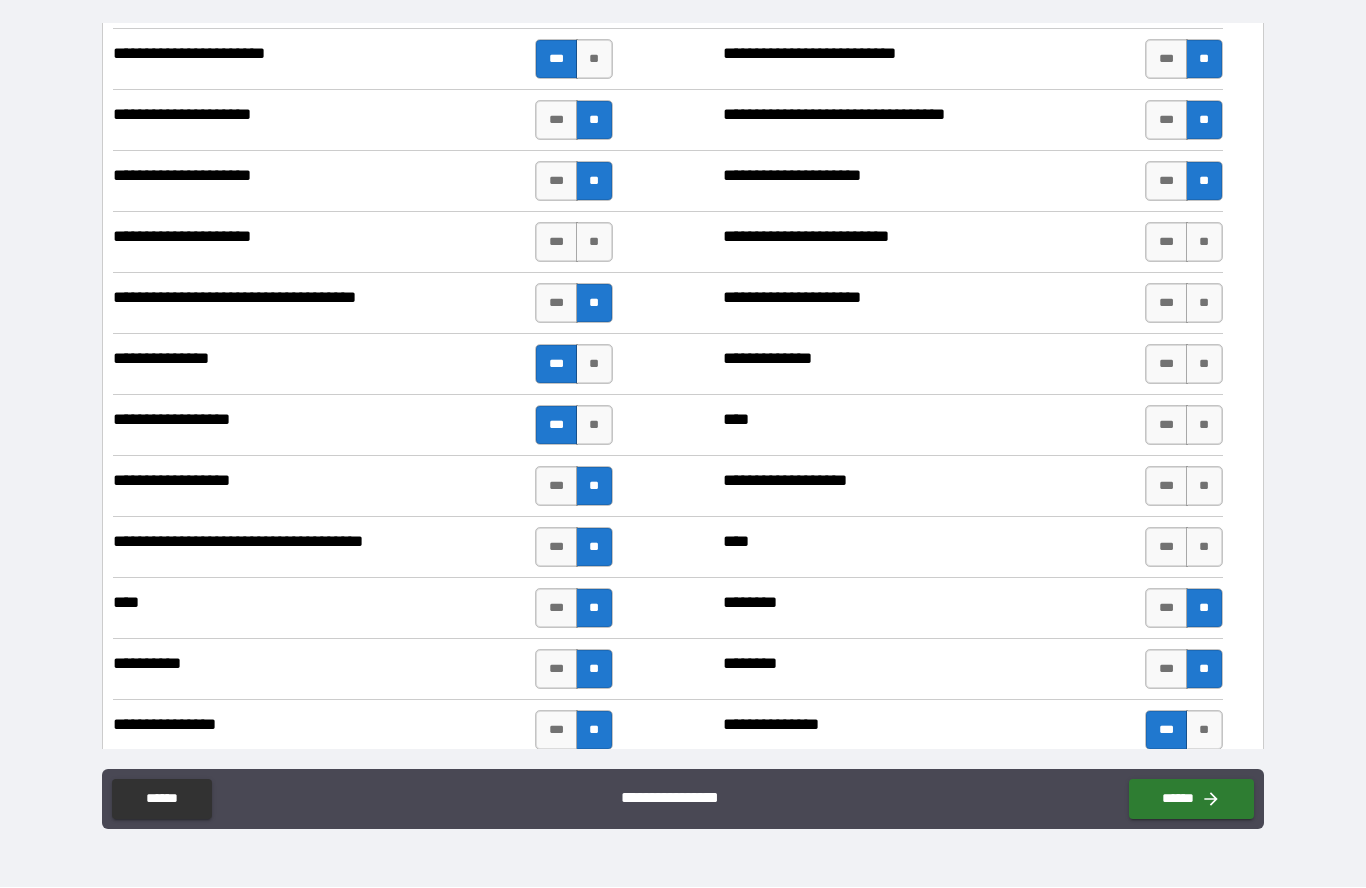 click on "**" at bounding box center [1204, 548] 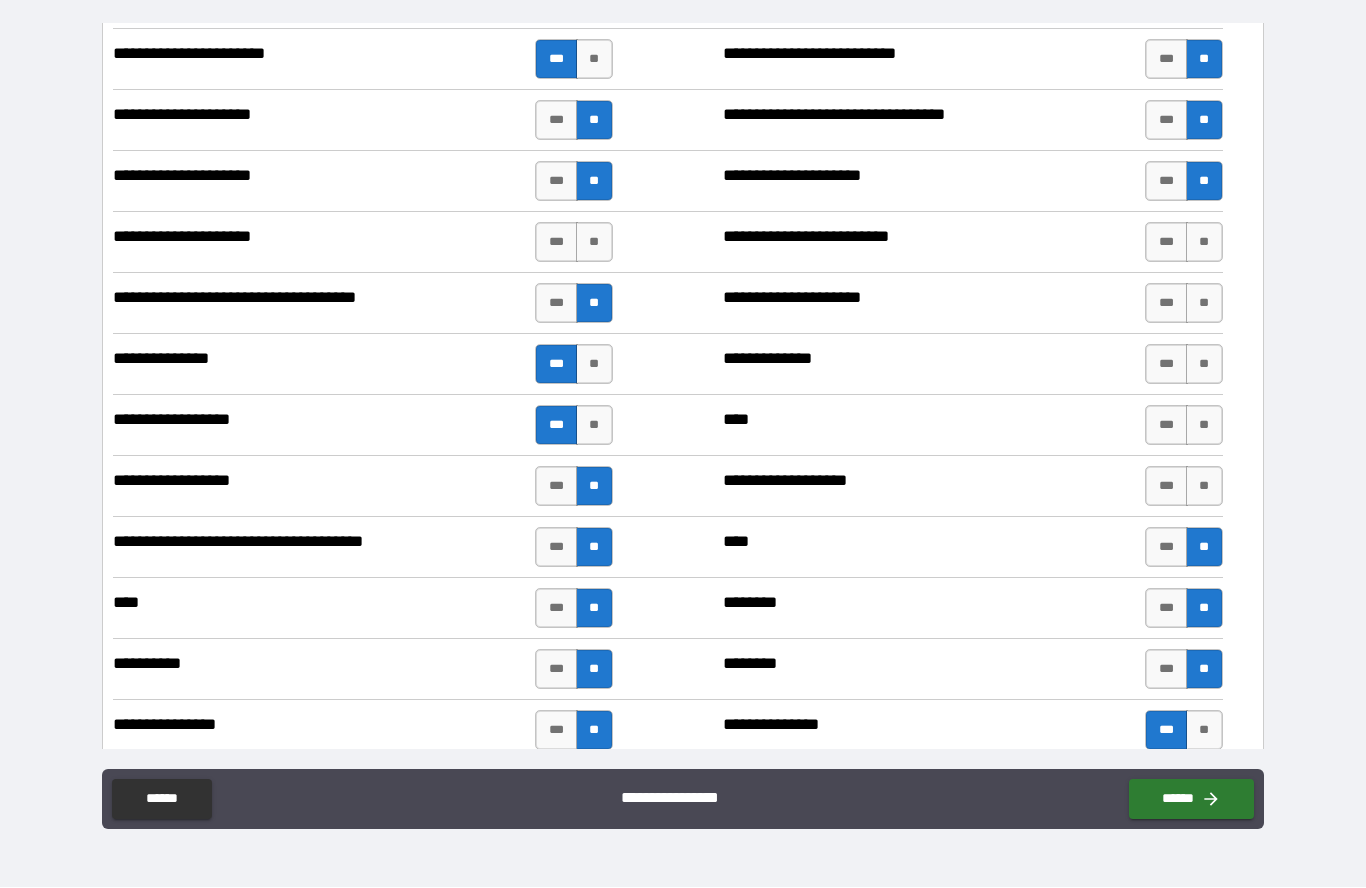 click on "**" at bounding box center (1204, 487) 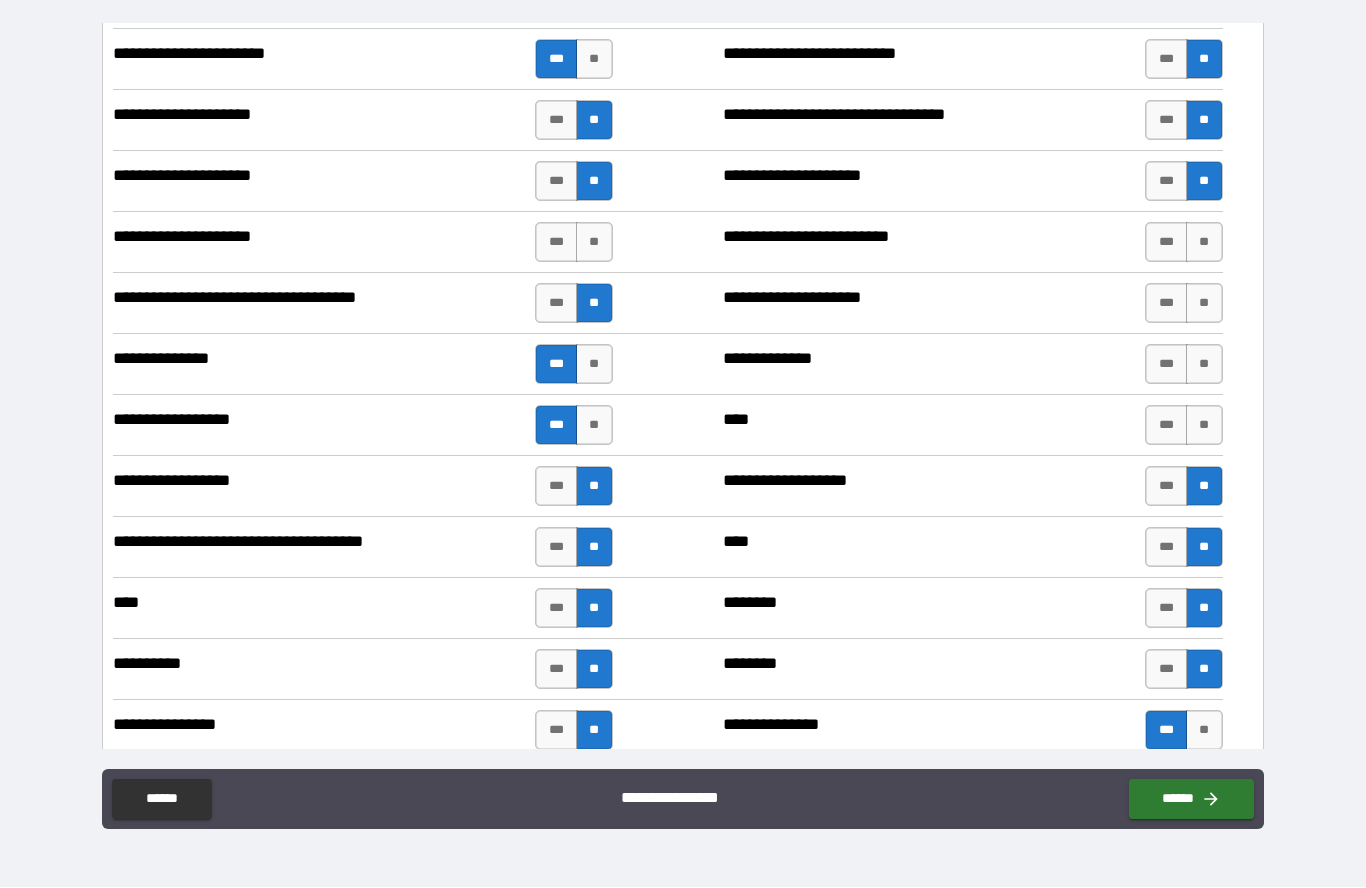 click on "**" at bounding box center [1204, 426] 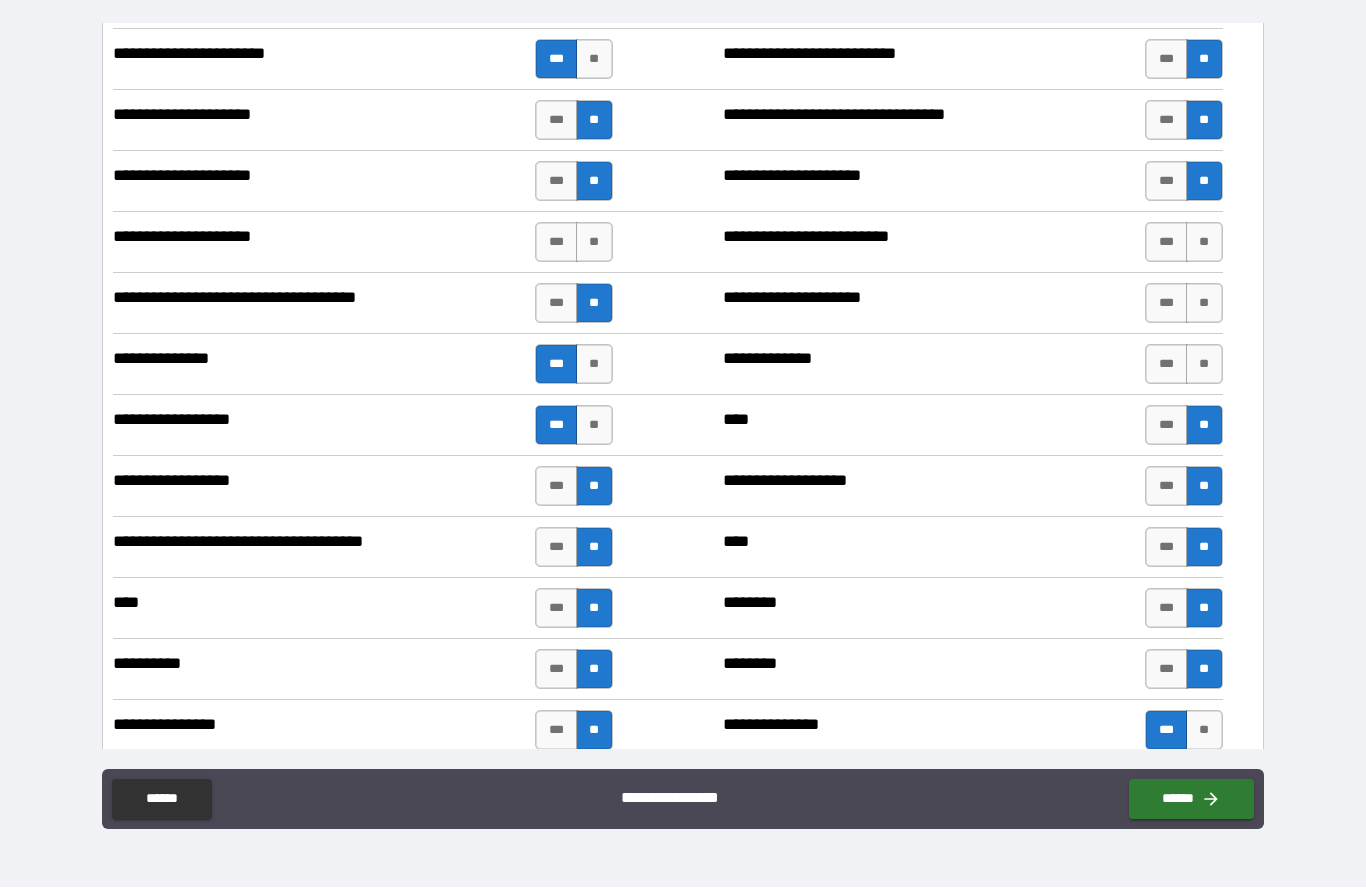 click on "***" at bounding box center (1166, 365) 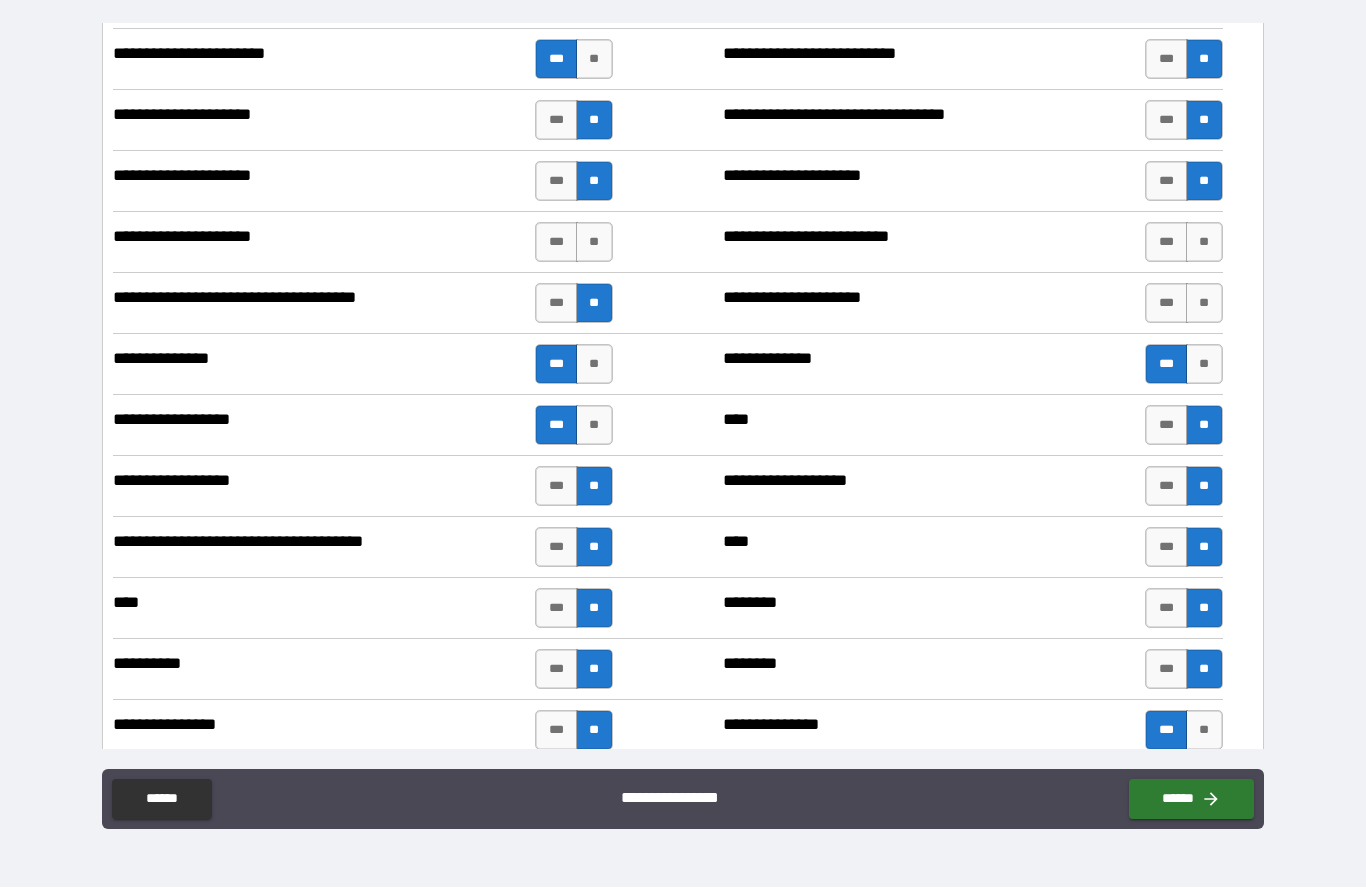 click on "**" at bounding box center (1204, 304) 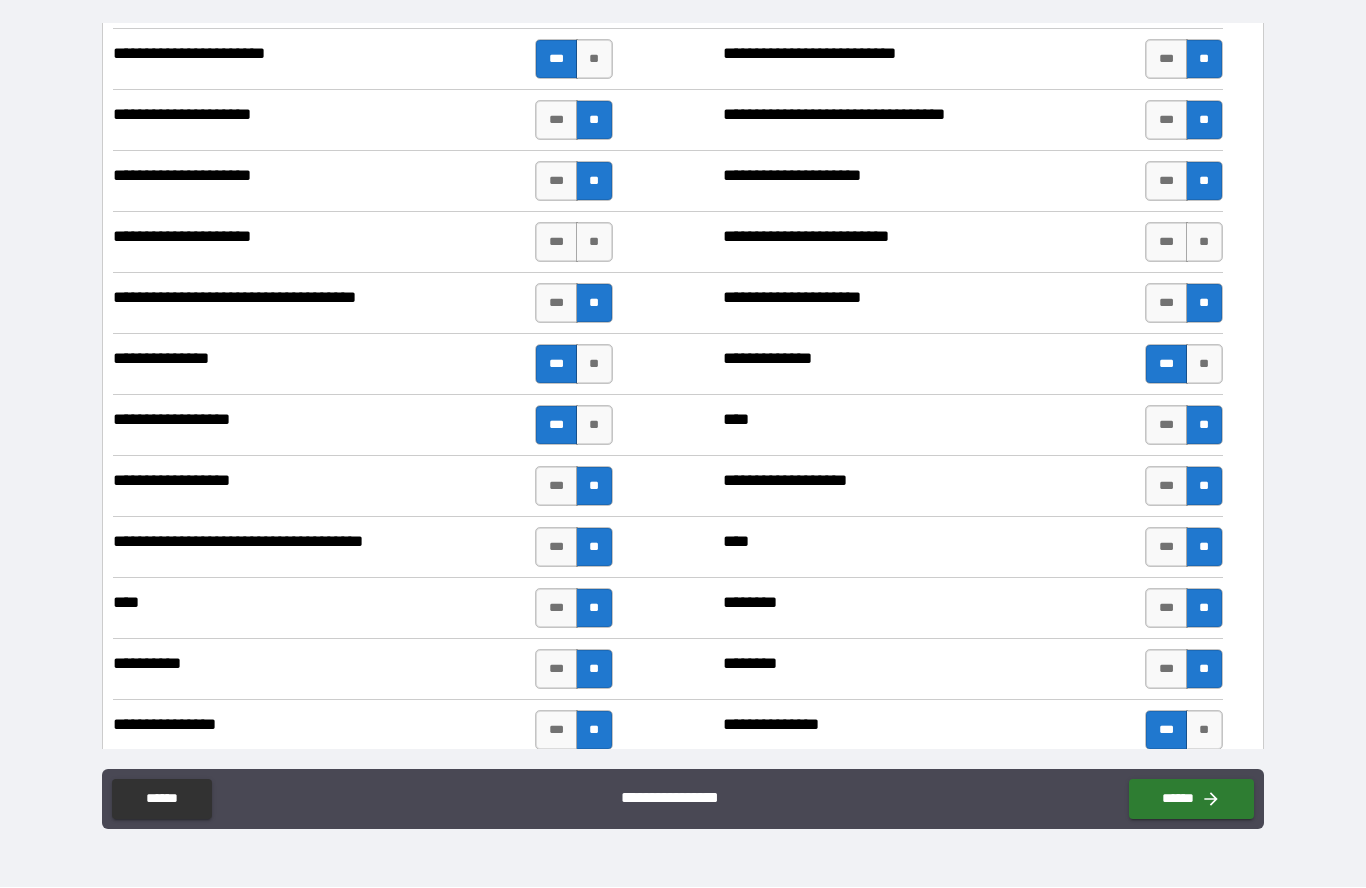 click on "**" at bounding box center [1204, 243] 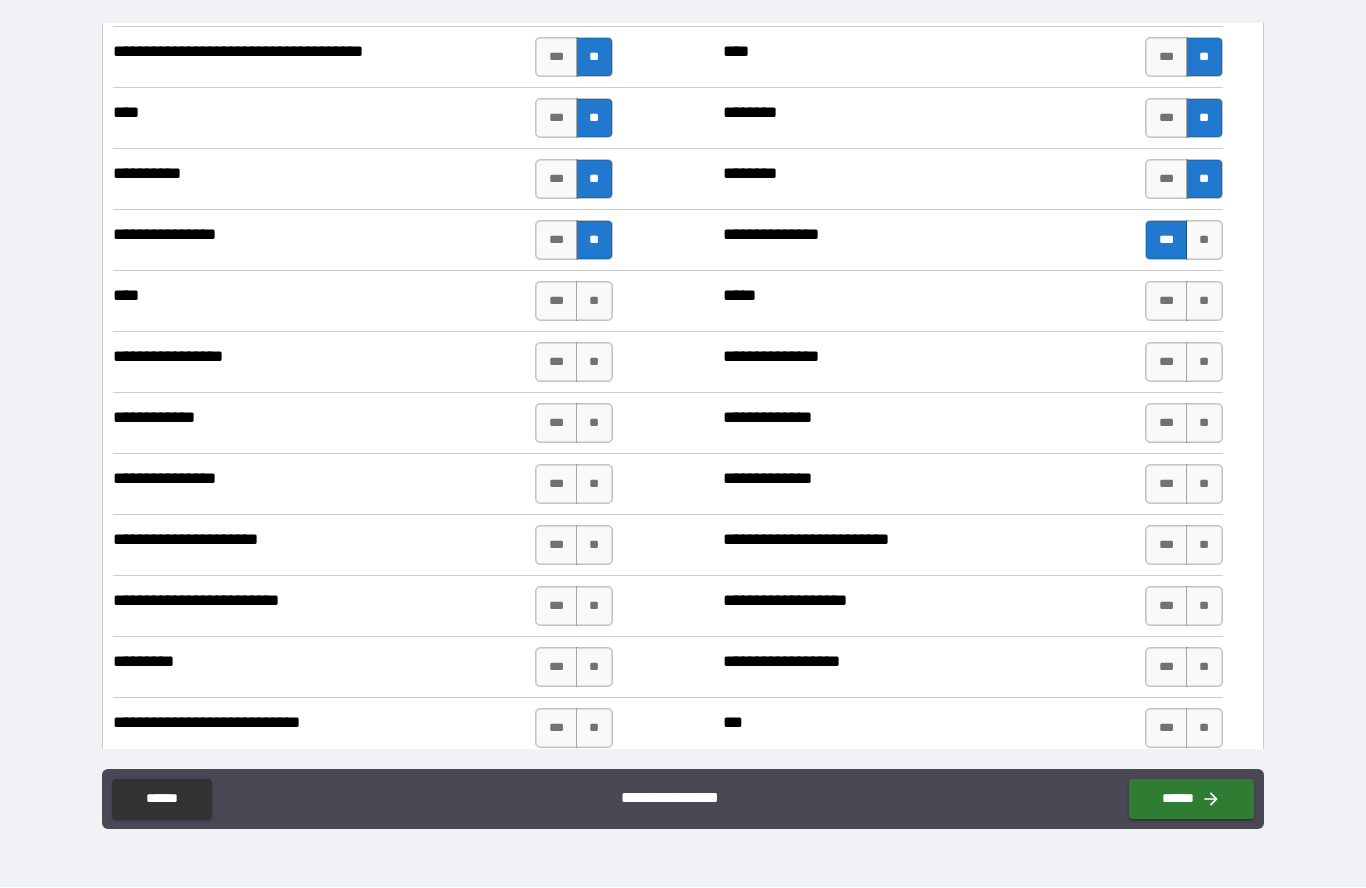 scroll, scrollTop: 5751, scrollLeft: 0, axis: vertical 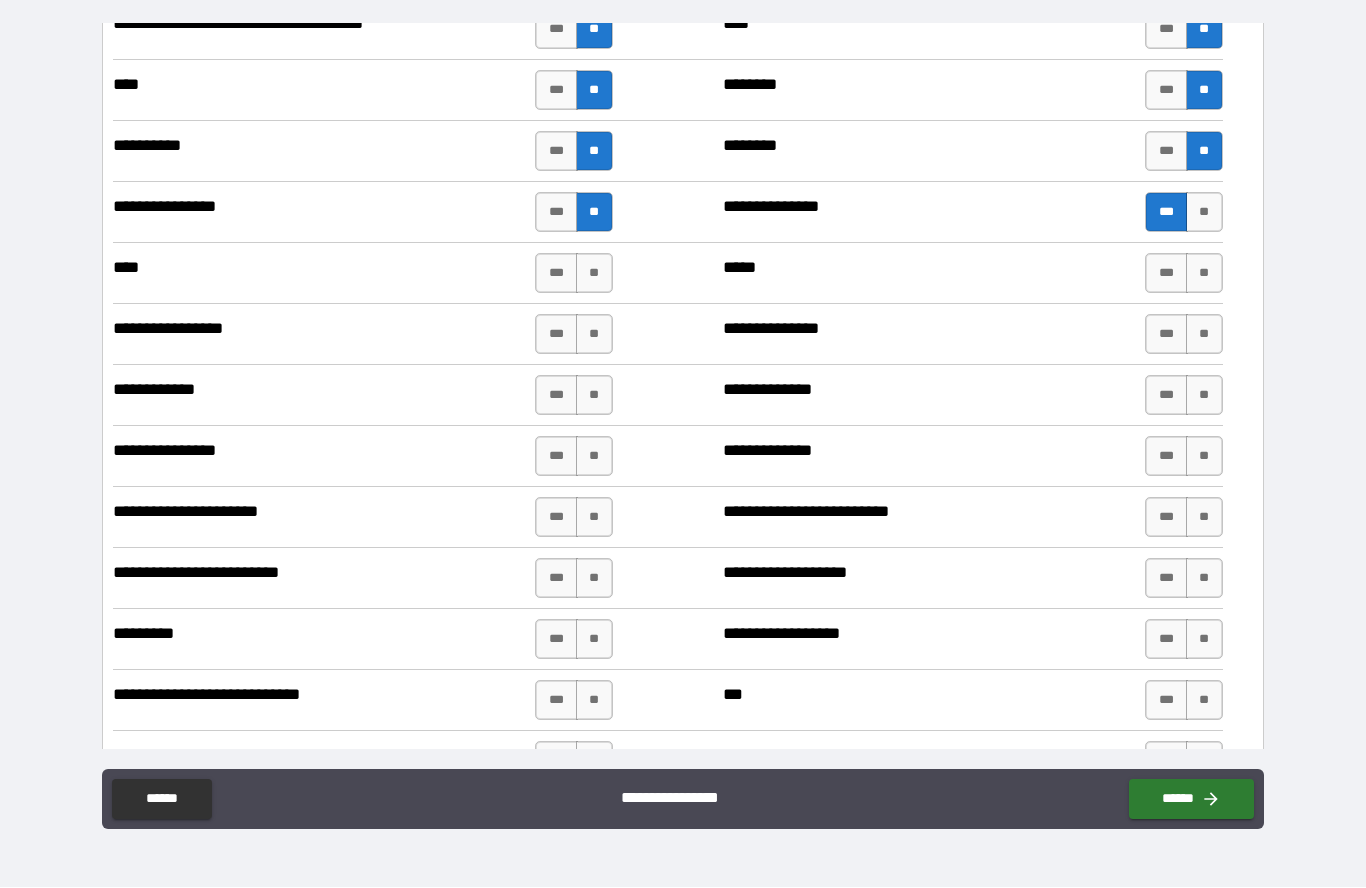 click on "**" at bounding box center (594, 274) 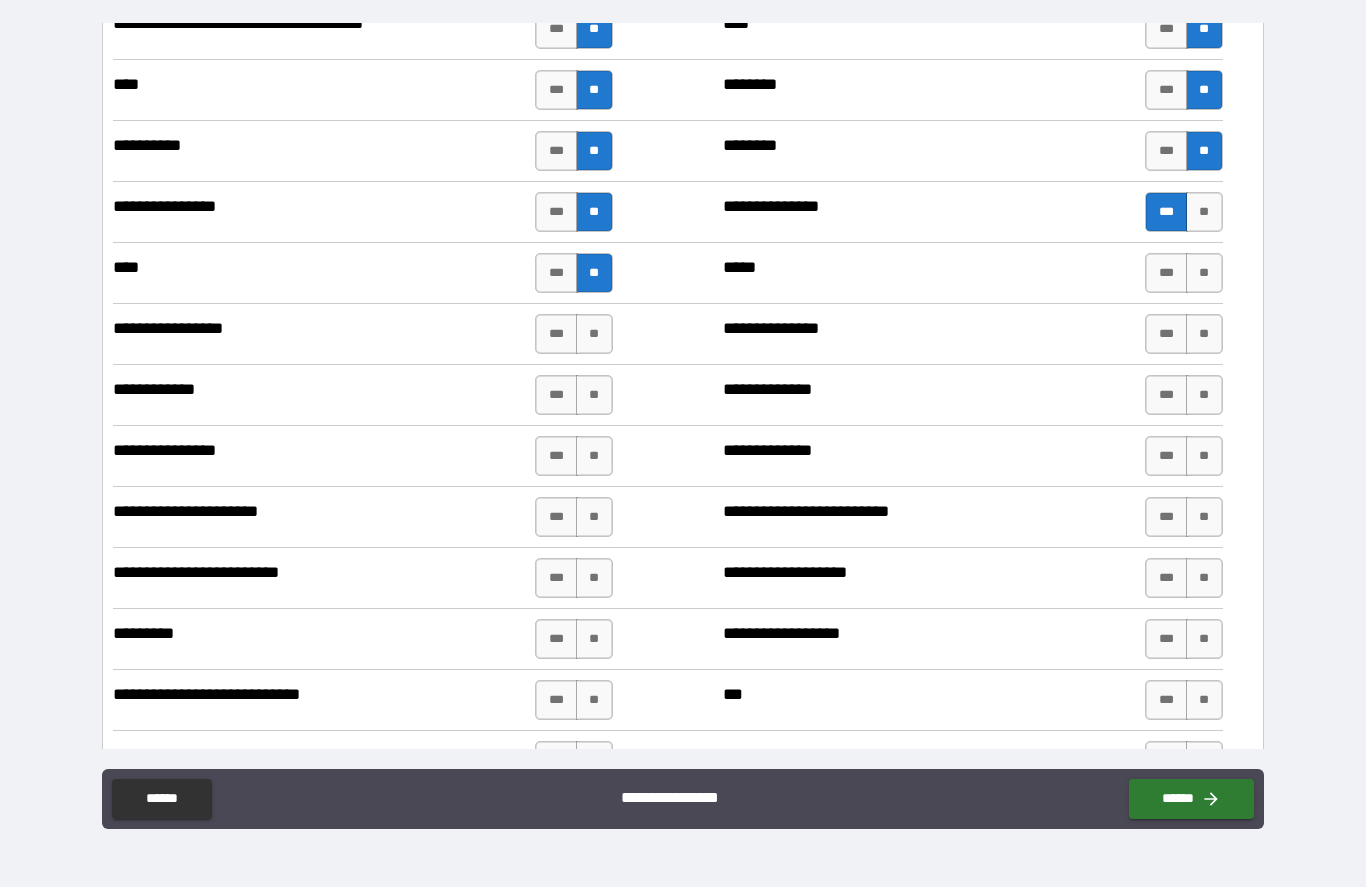 click on "**" at bounding box center (594, 335) 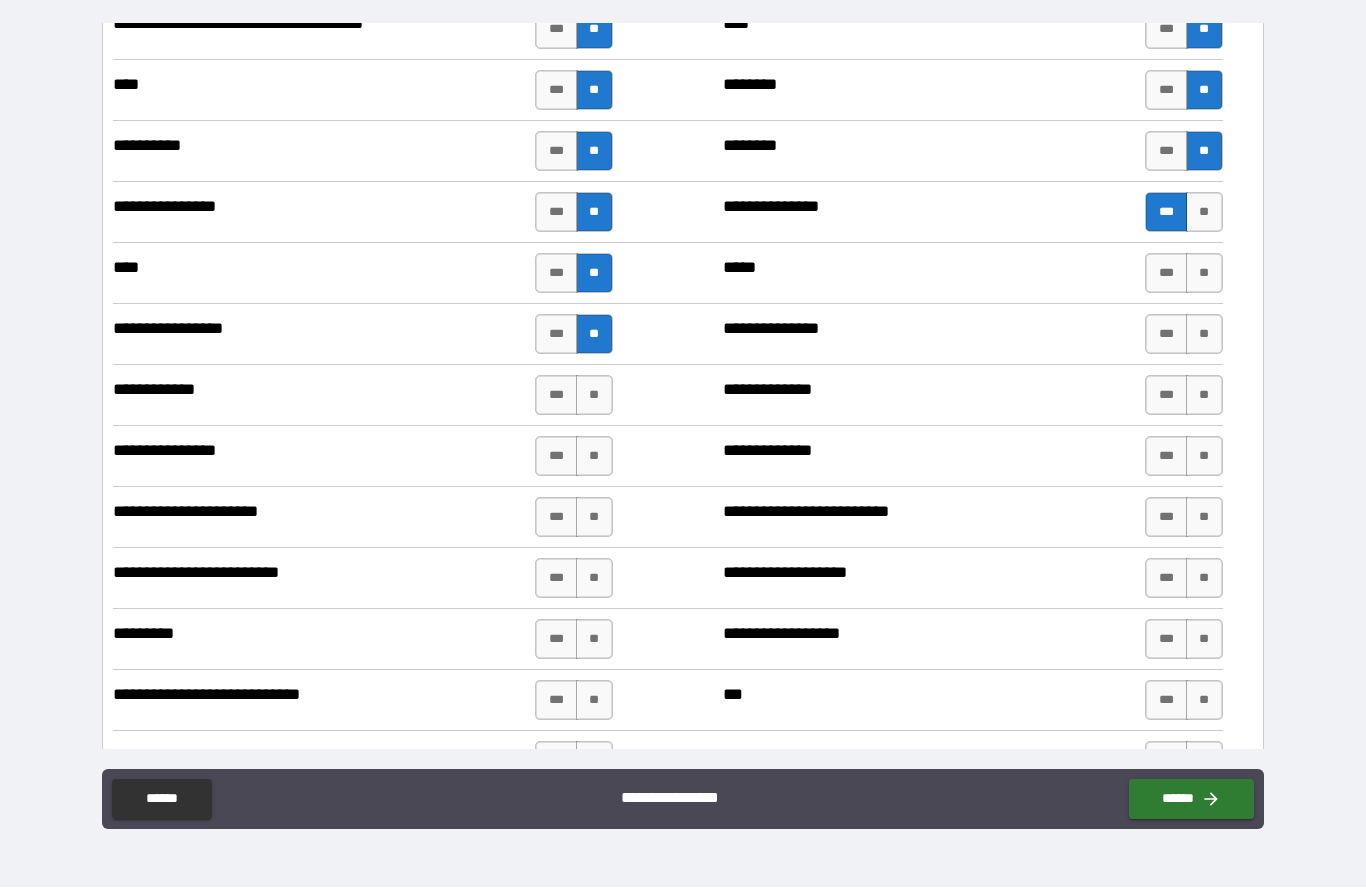 click on "**" at bounding box center [594, 396] 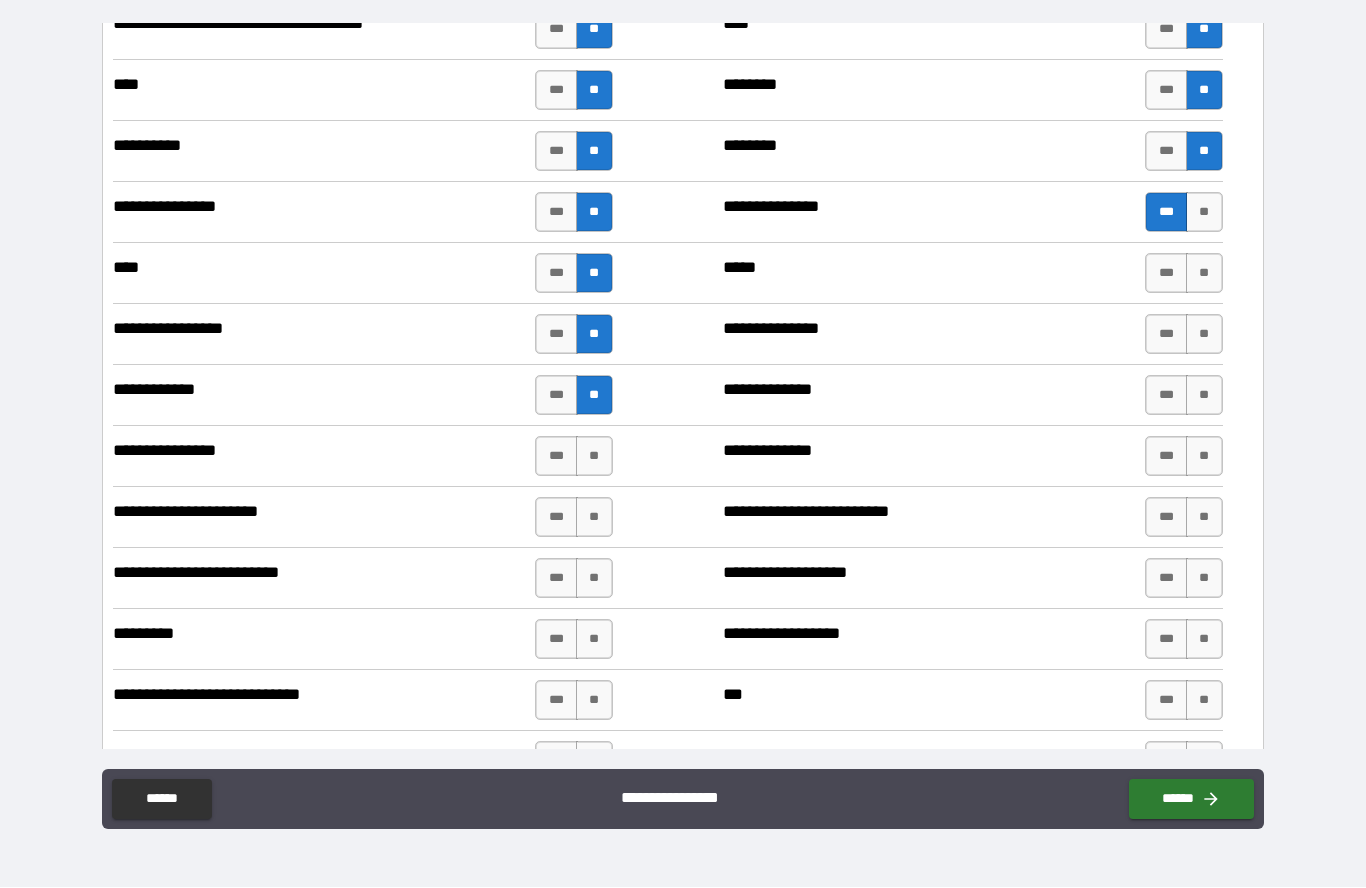 click on "**" at bounding box center [594, 457] 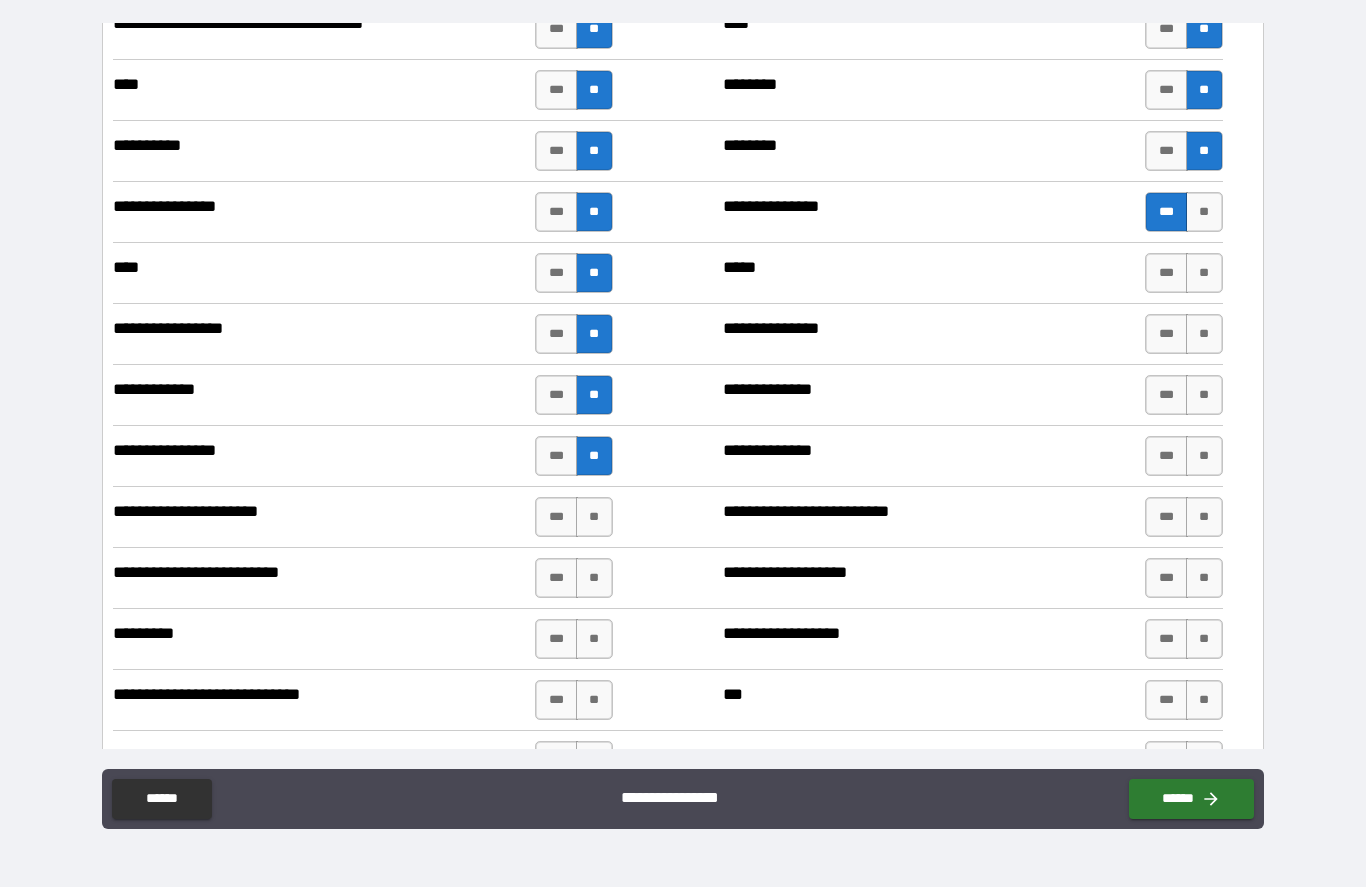 click on "**" at bounding box center [594, 518] 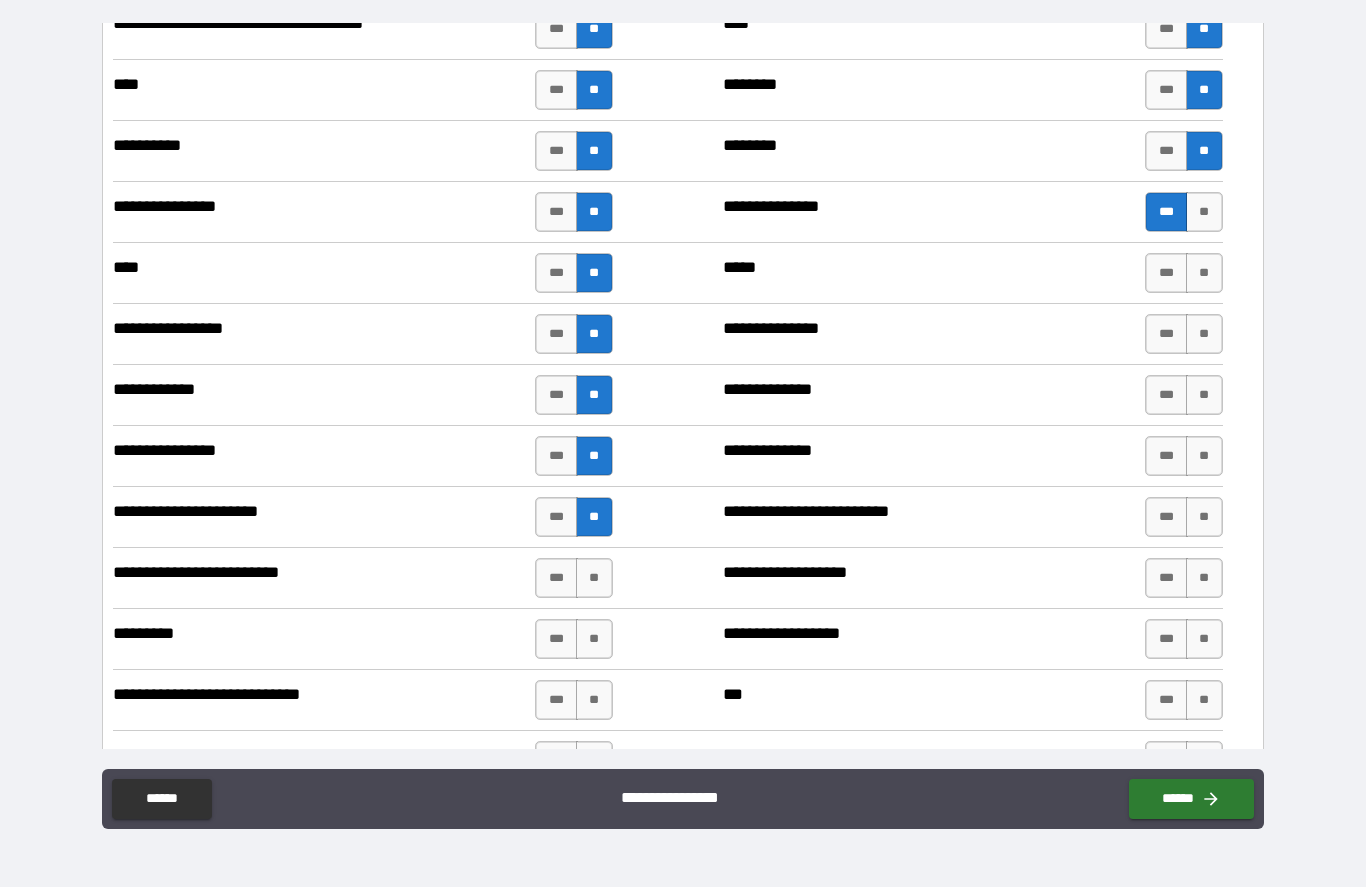 click on "**" at bounding box center (594, 579) 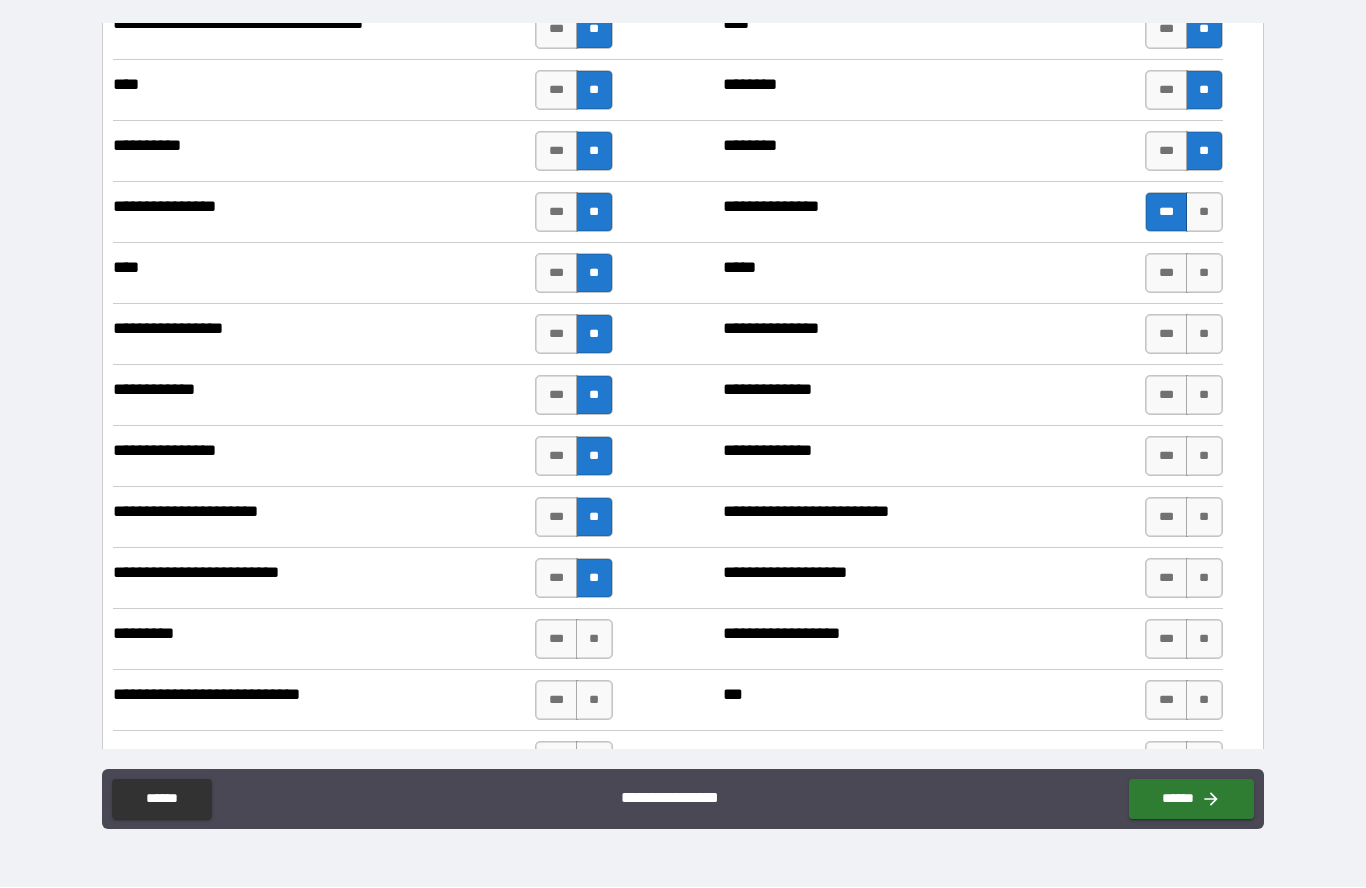 click on "**" at bounding box center [594, 640] 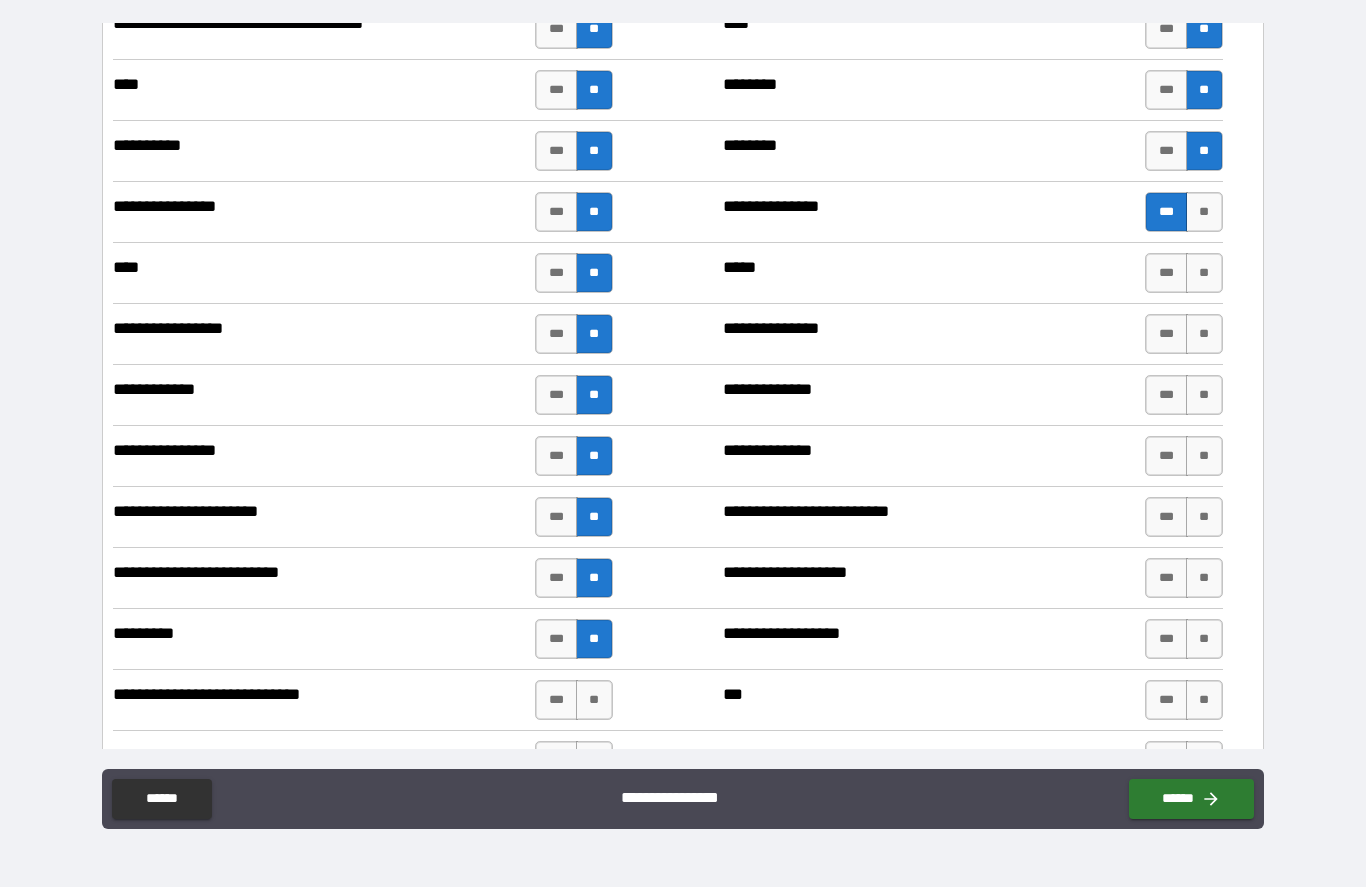 click on "**" at bounding box center (594, 701) 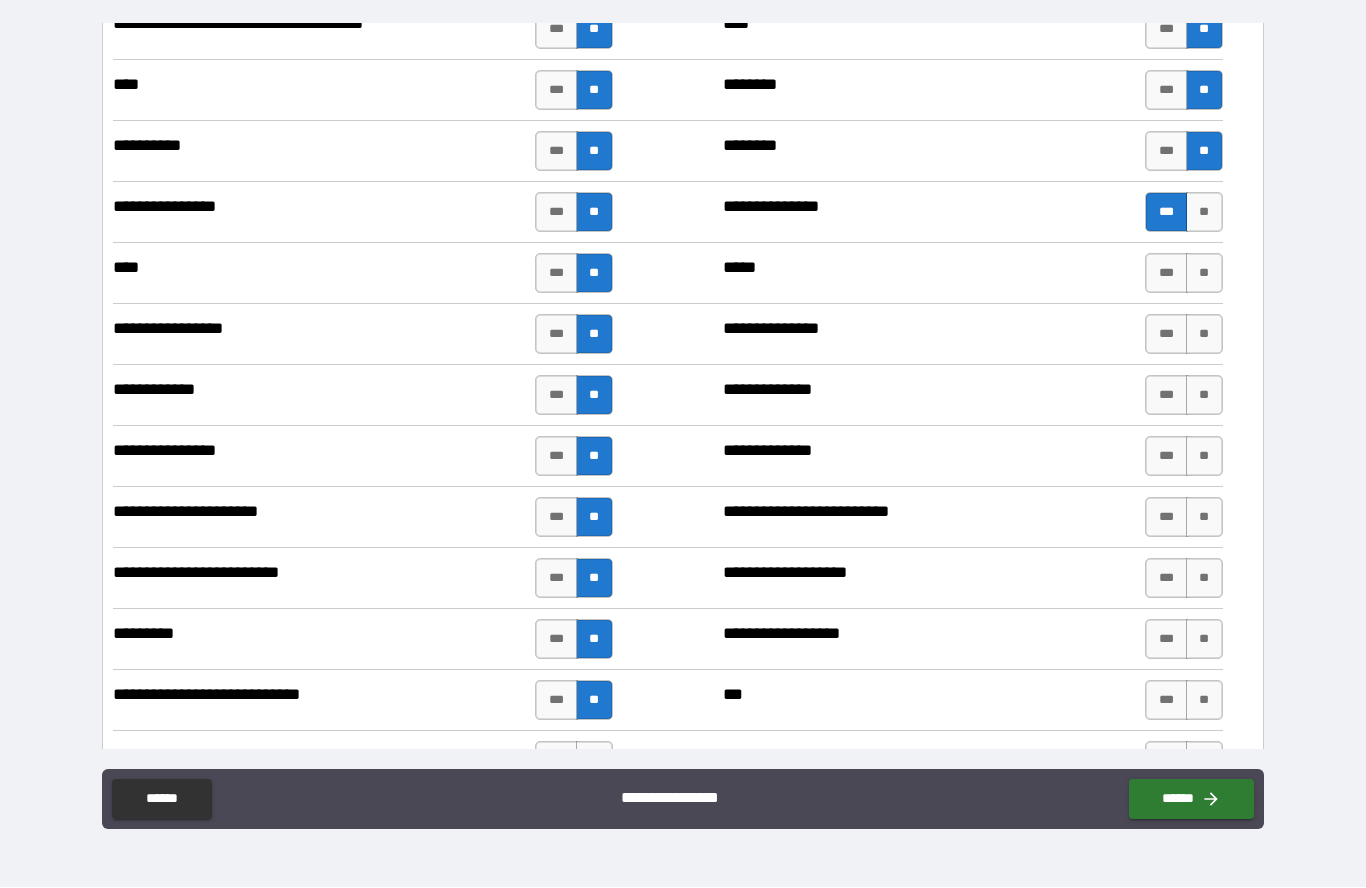 click on "**" at bounding box center [1204, 701] 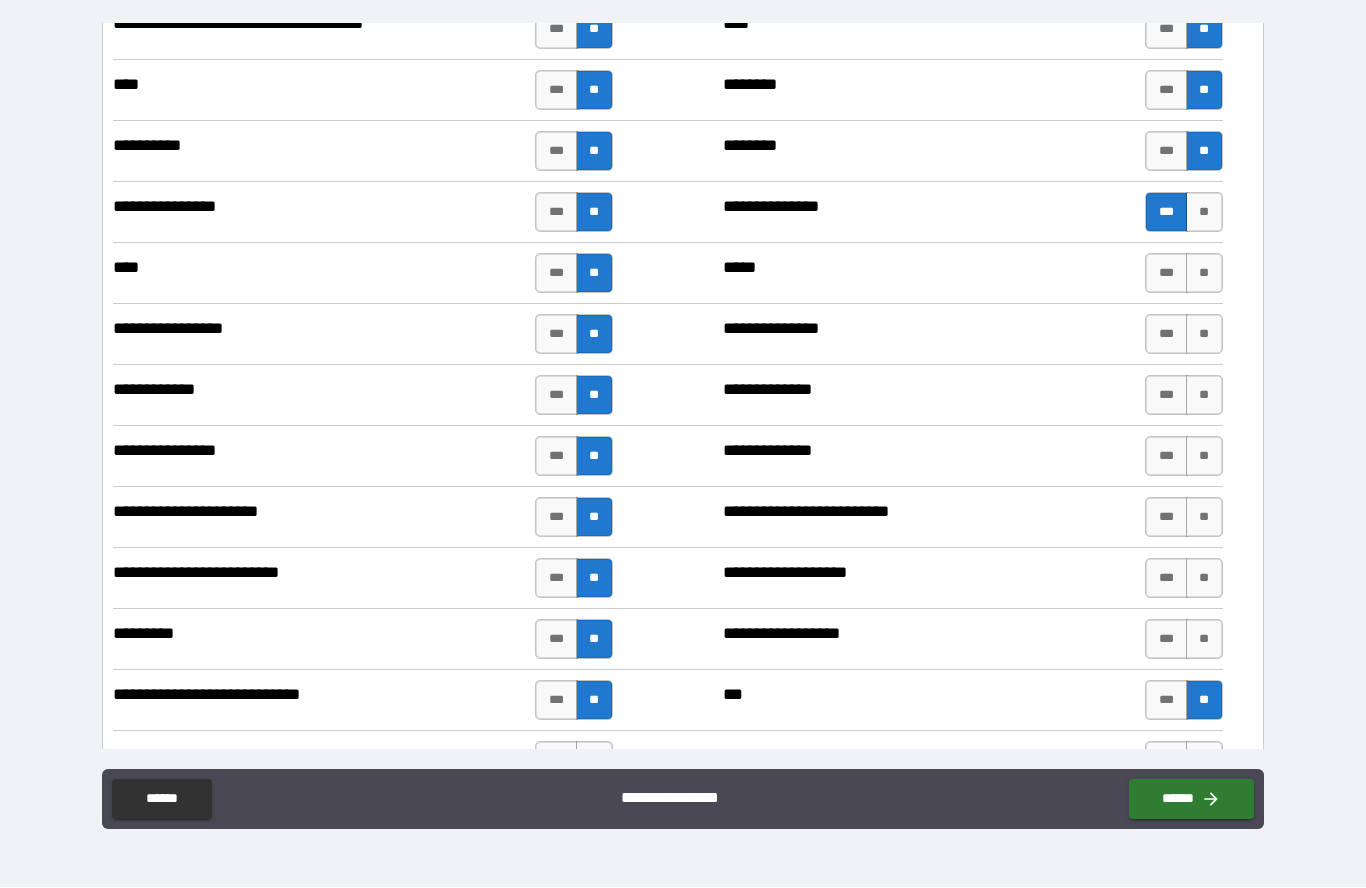 click on "**" at bounding box center (1204, 640) 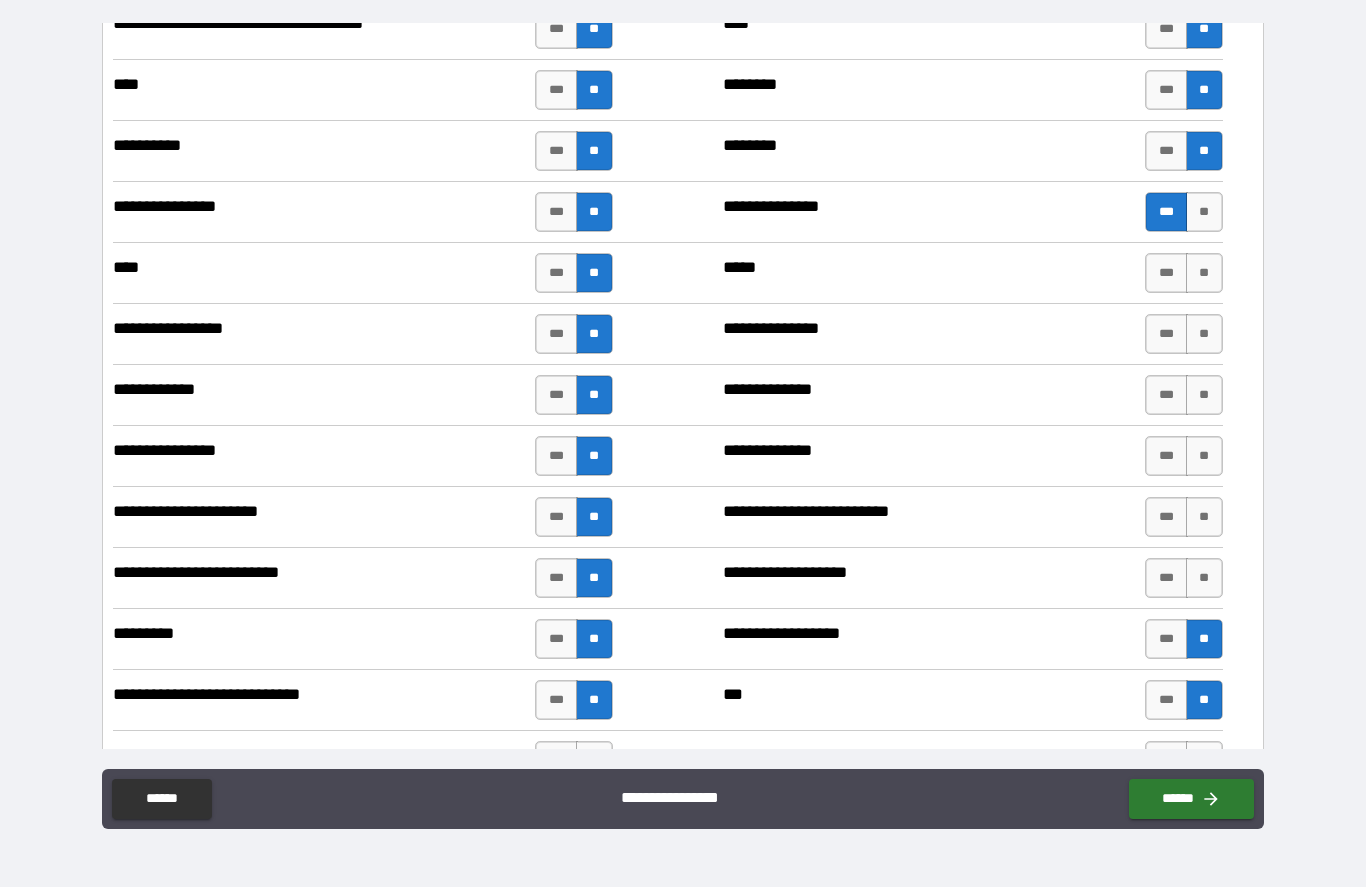 click on "***" at bounding box center [556, 701] 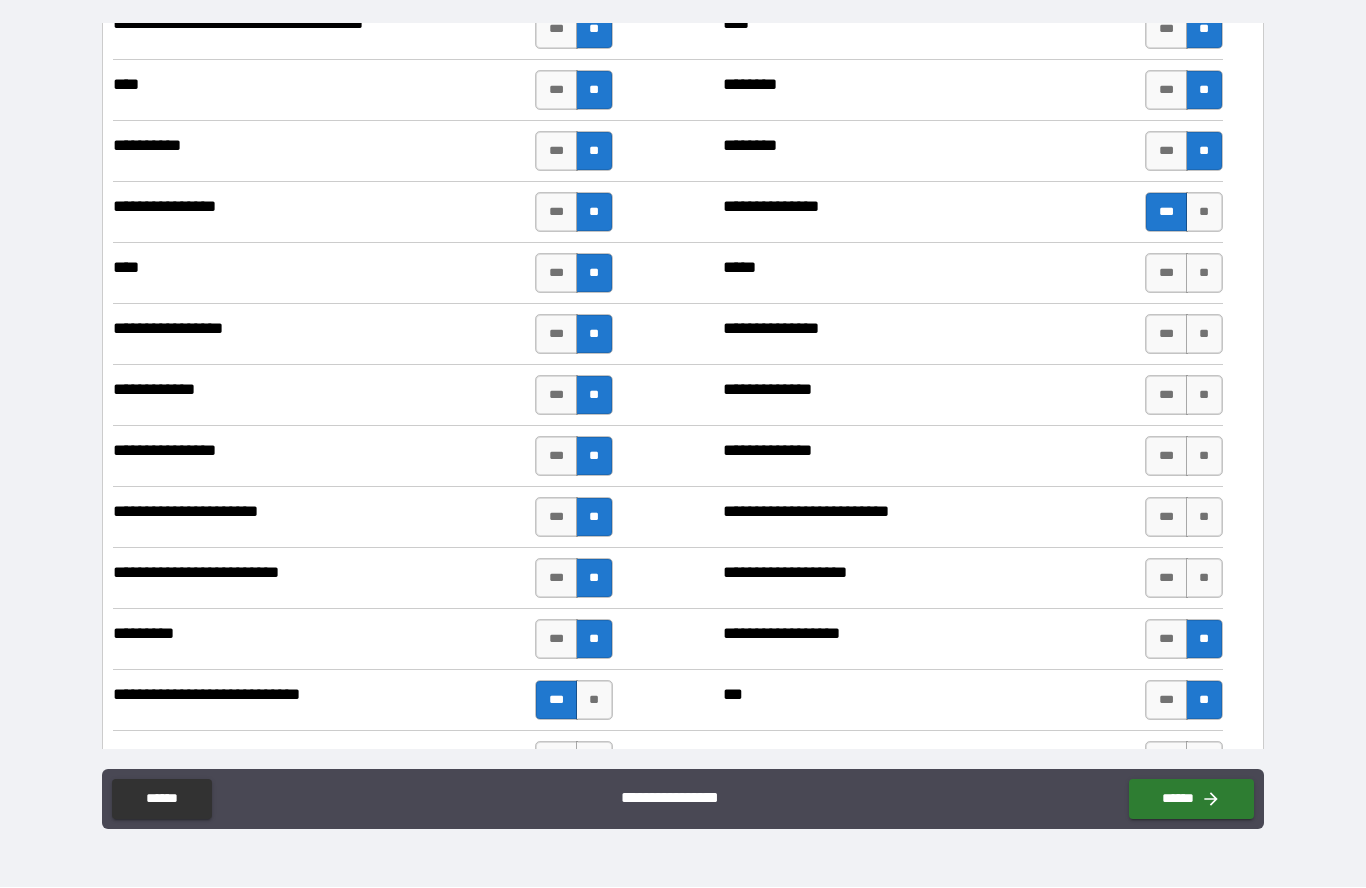 click on "**" at bounding box center (1204, 579) 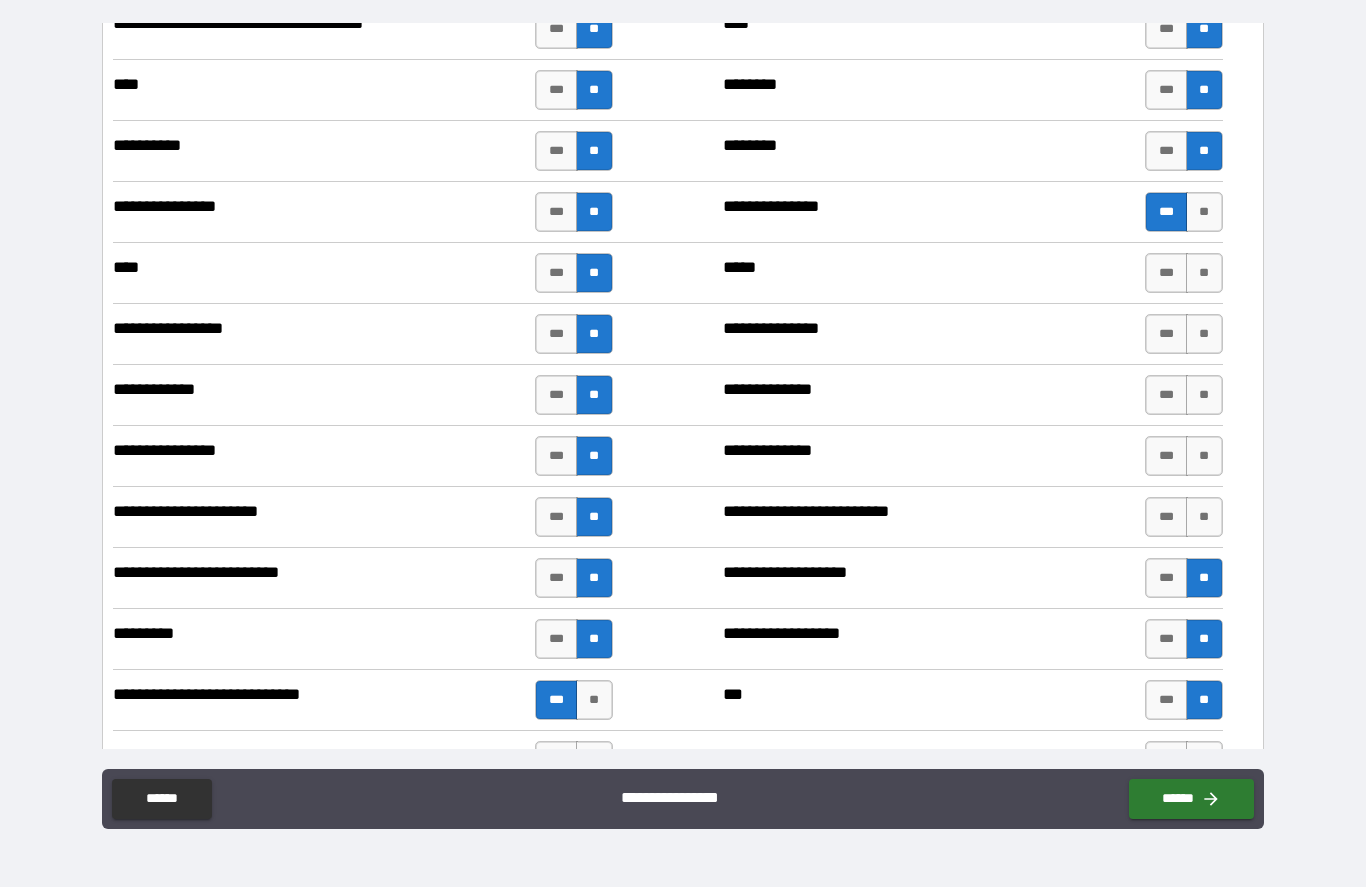 click on "***" at bounding box center (1166, 579) 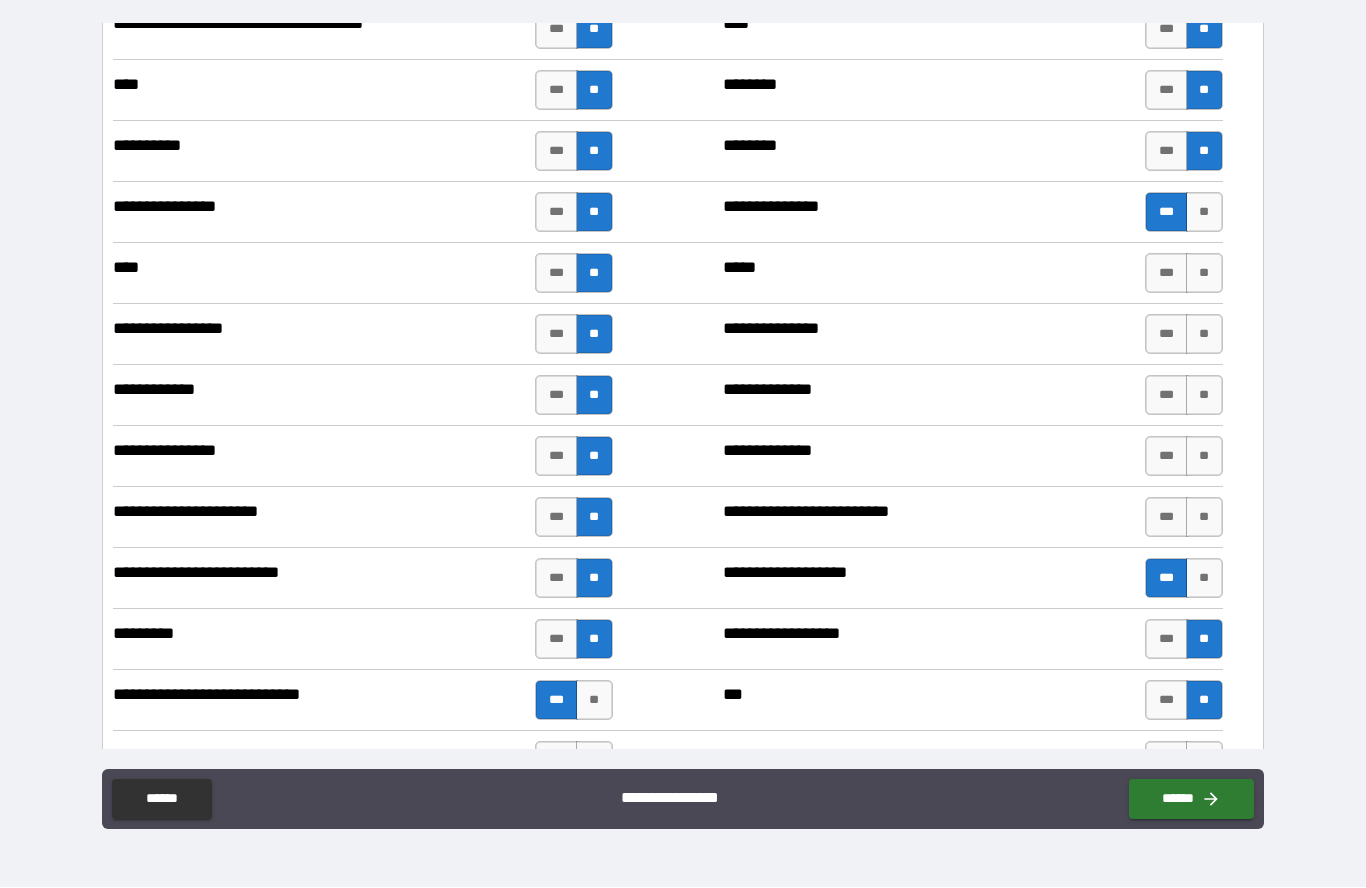 click on "**" at bounding box center [1204, 518] 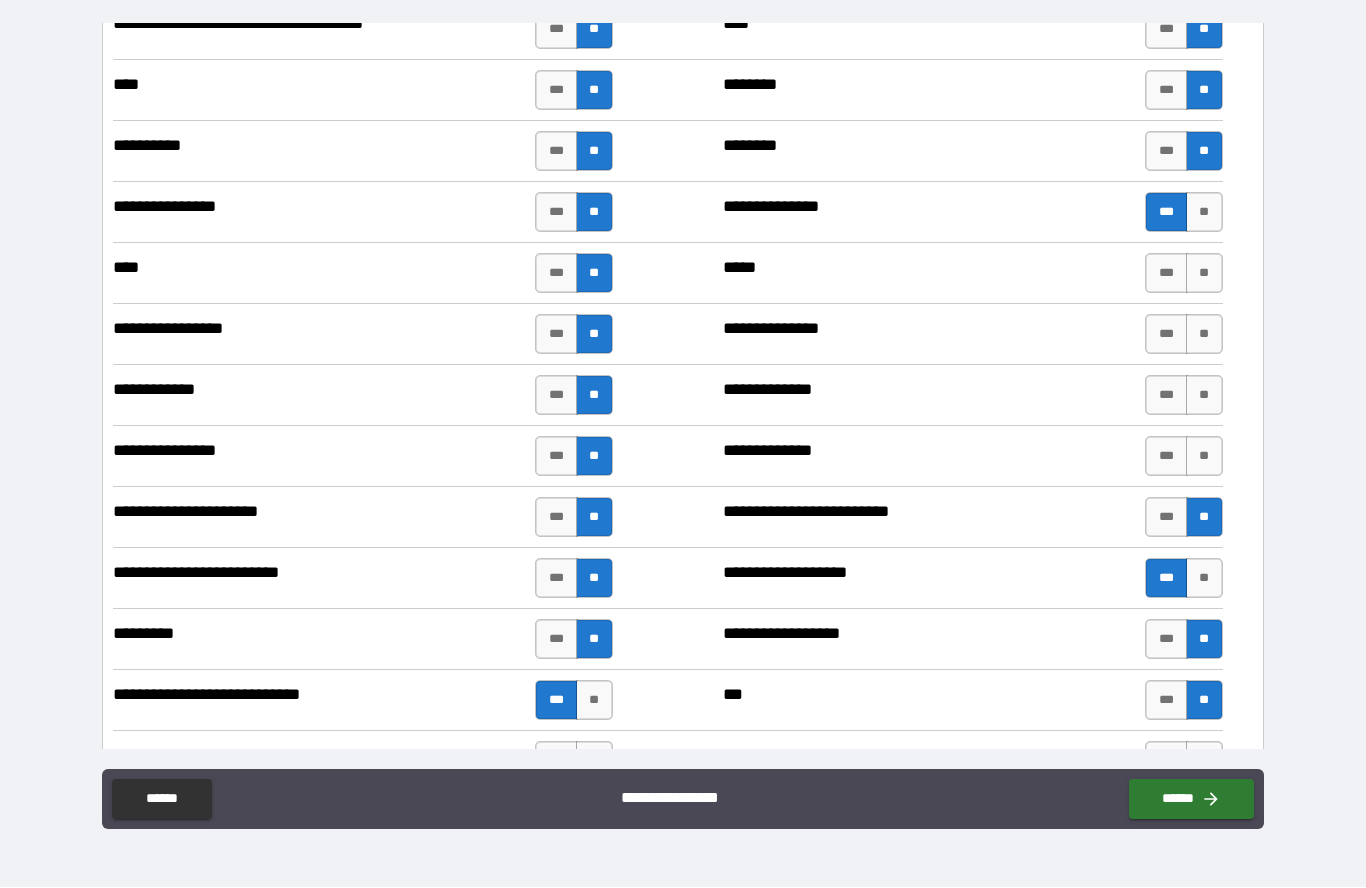 click on "**" at bounding box center (1204, 457) 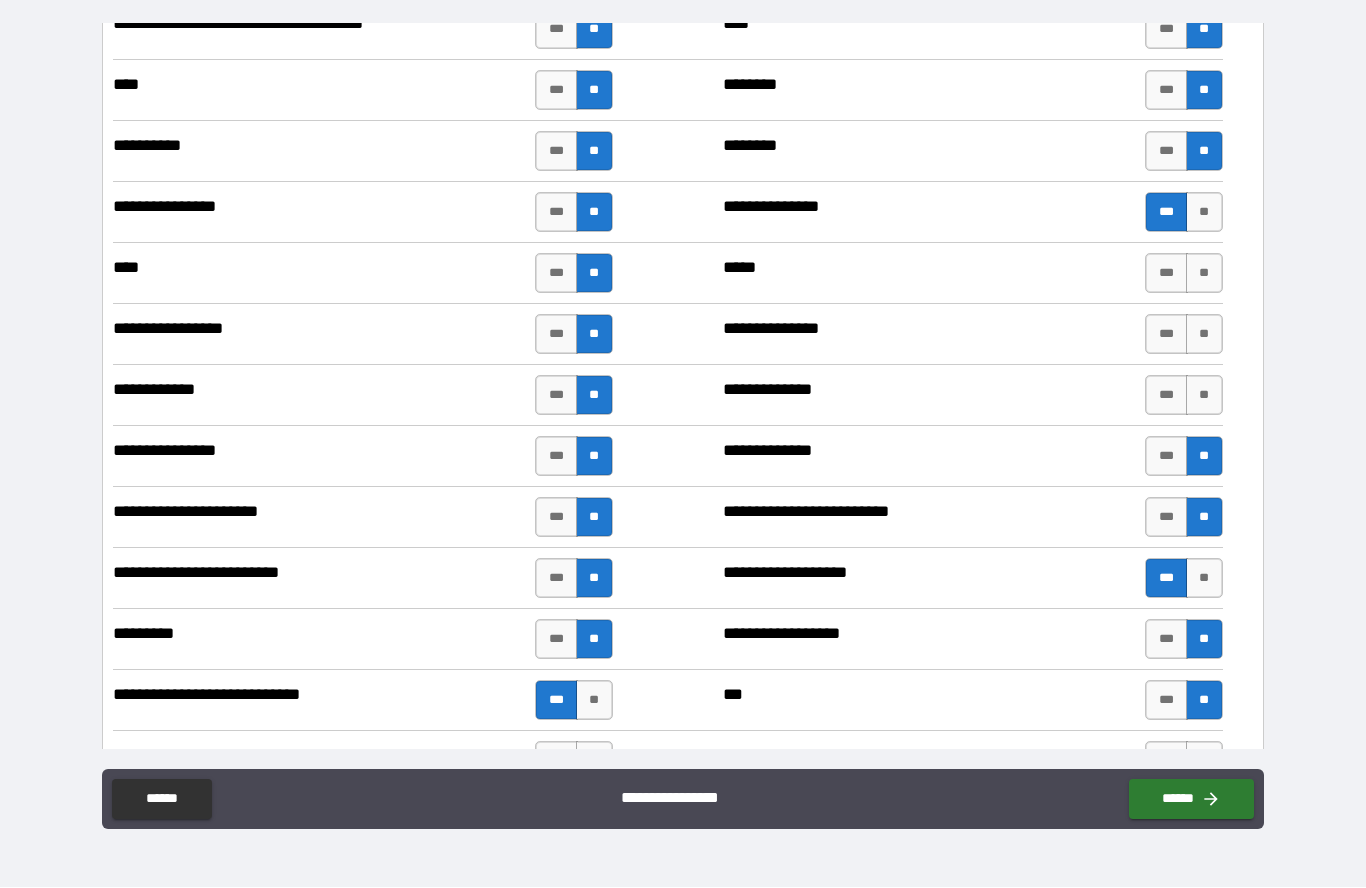 click on "**" at bounding box center (1204, 396) 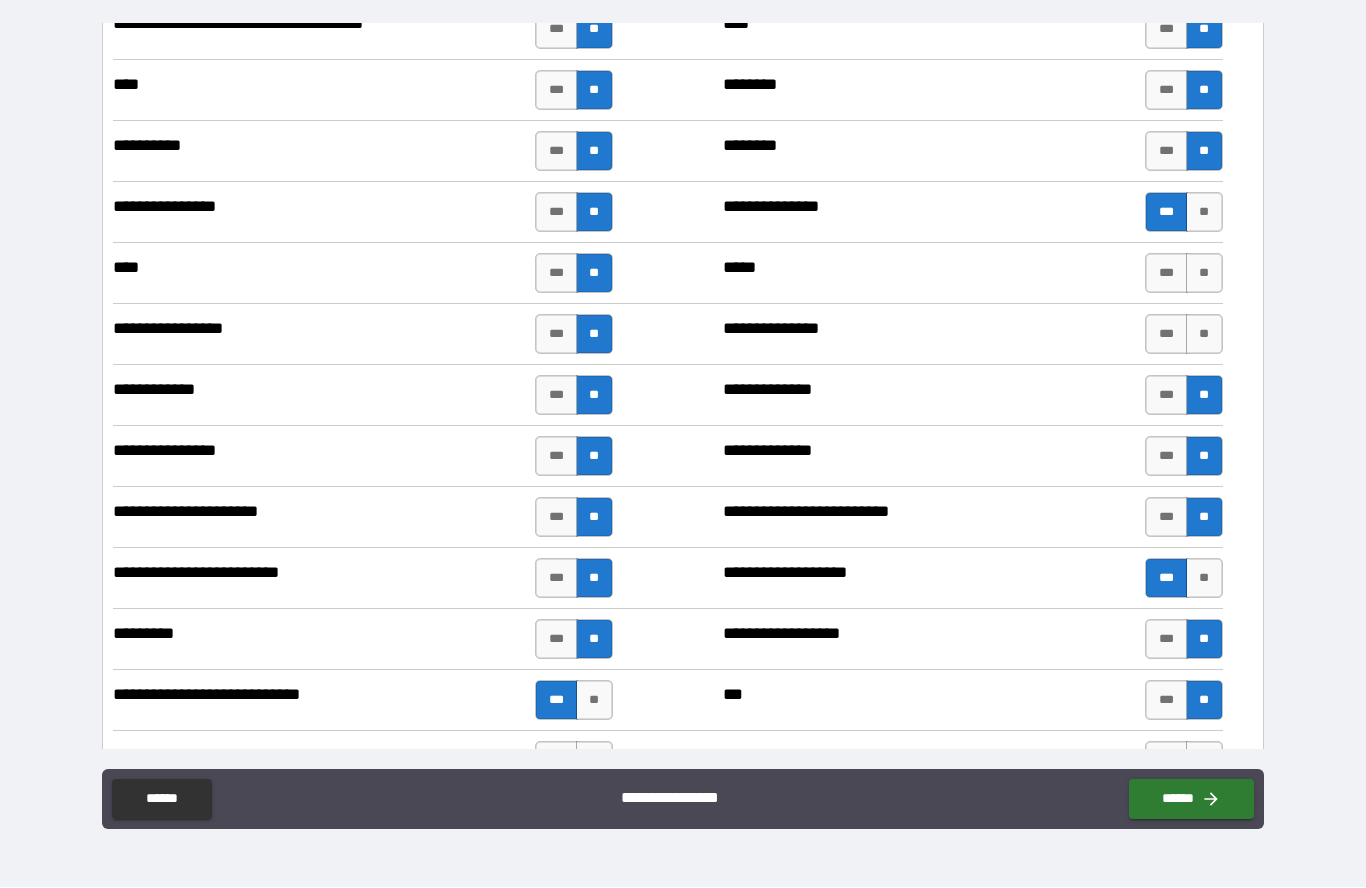 click on "**" at bounding box center (1204, 335) 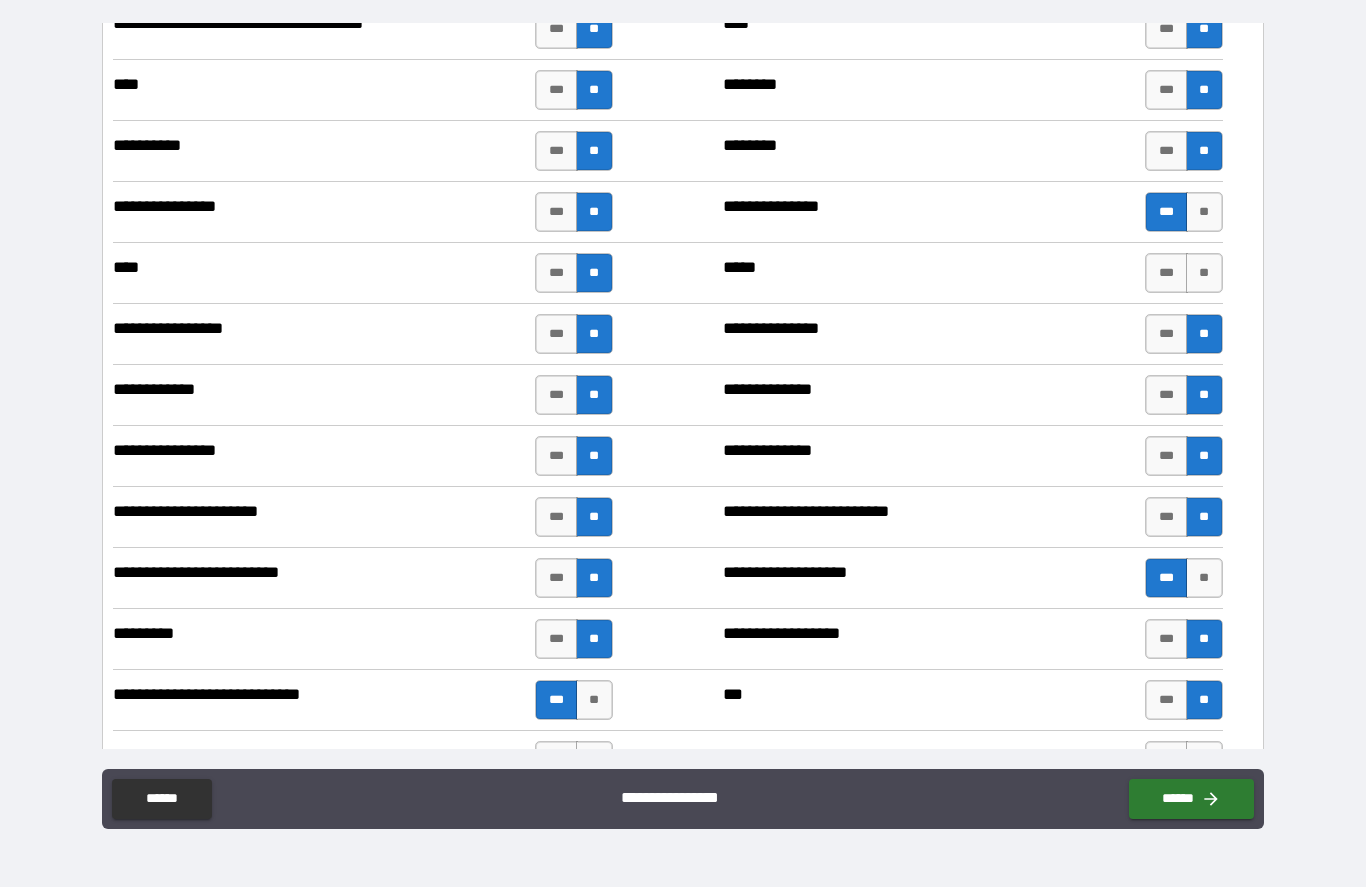 click on "**" at bounding box center [1204, 274] 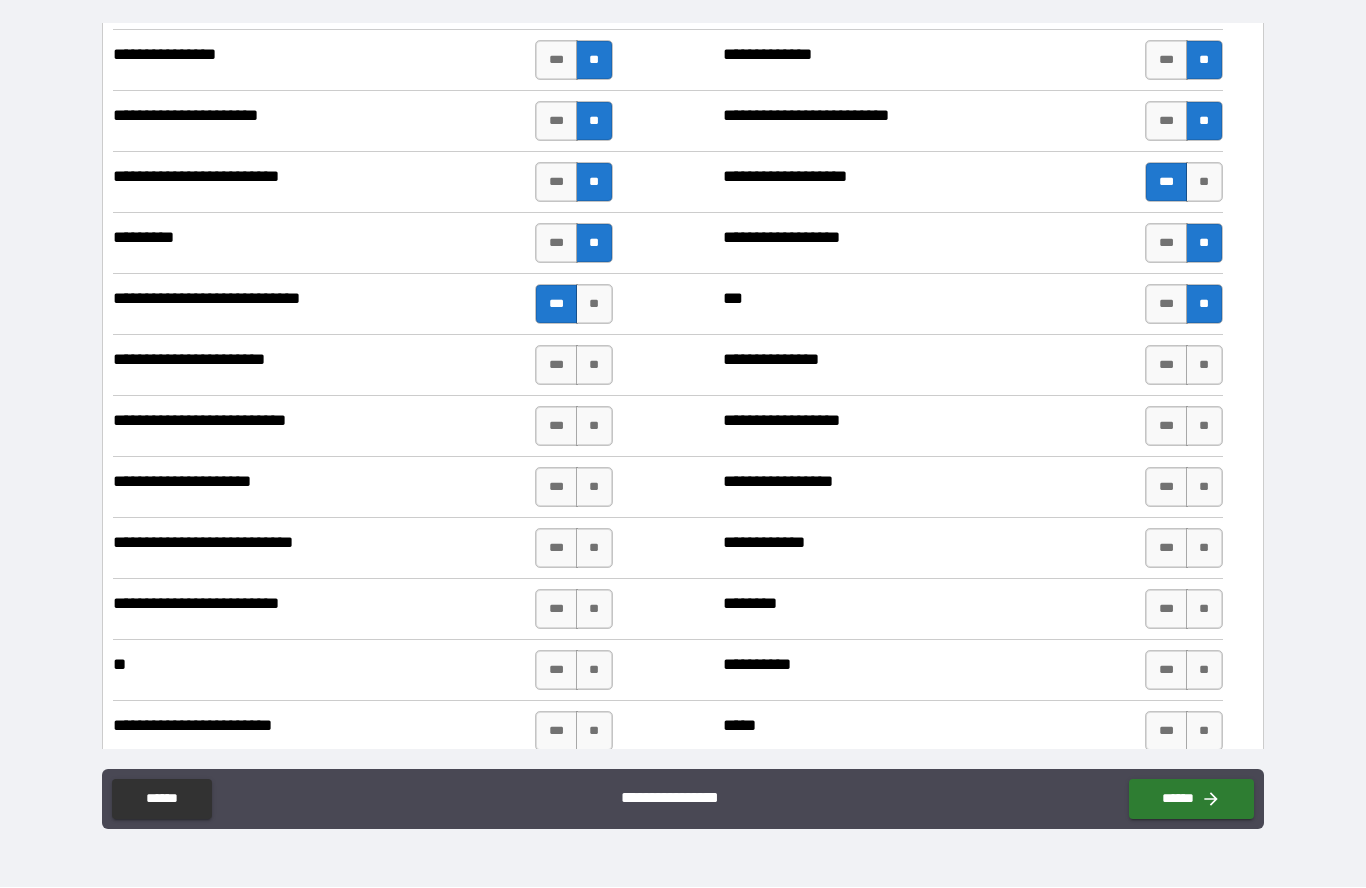 scroll, scrollTop: 6145, scrollLeft: 0, axis: vertical 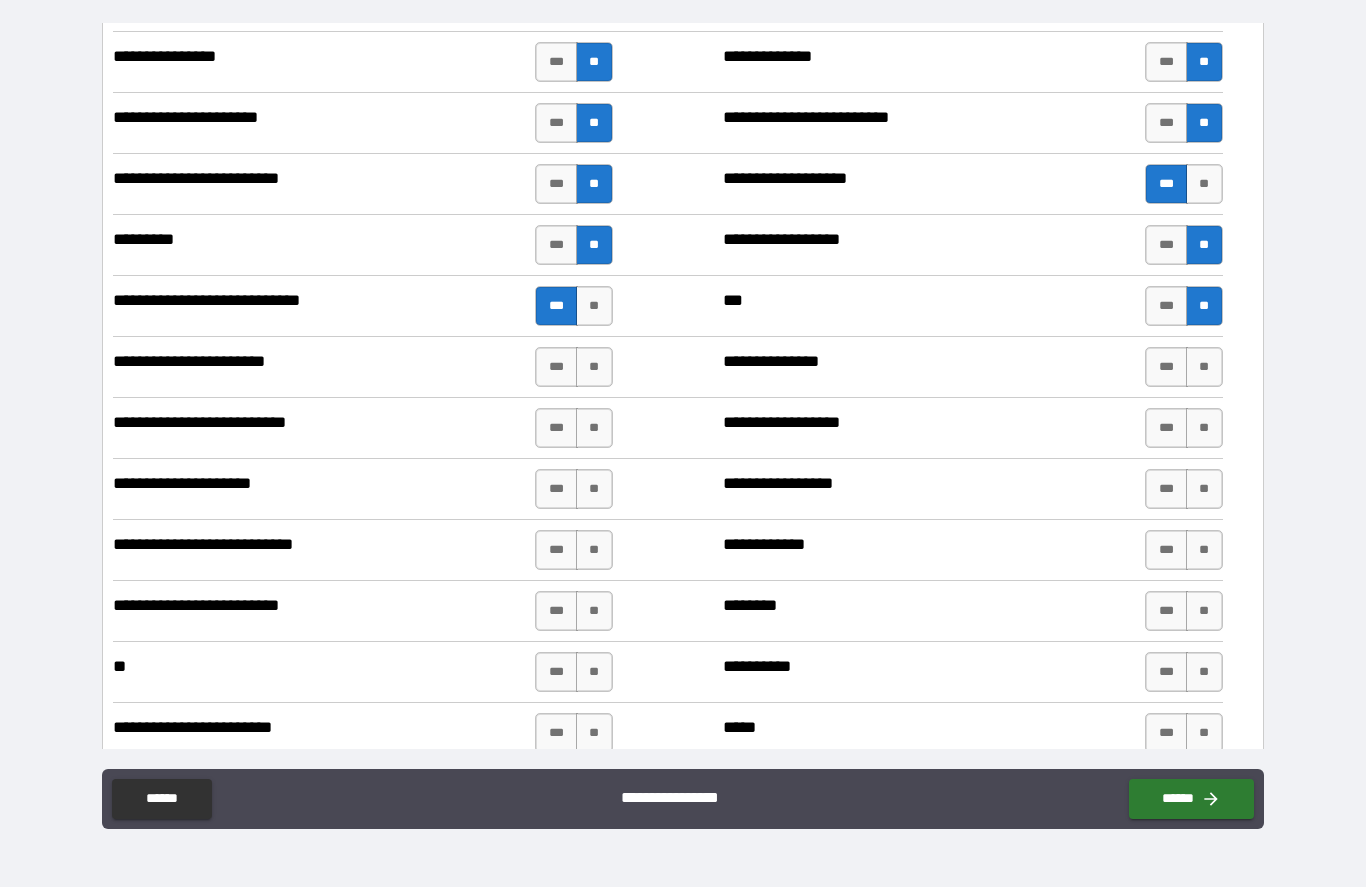 click on "***" at bounding box center [1166, 368] 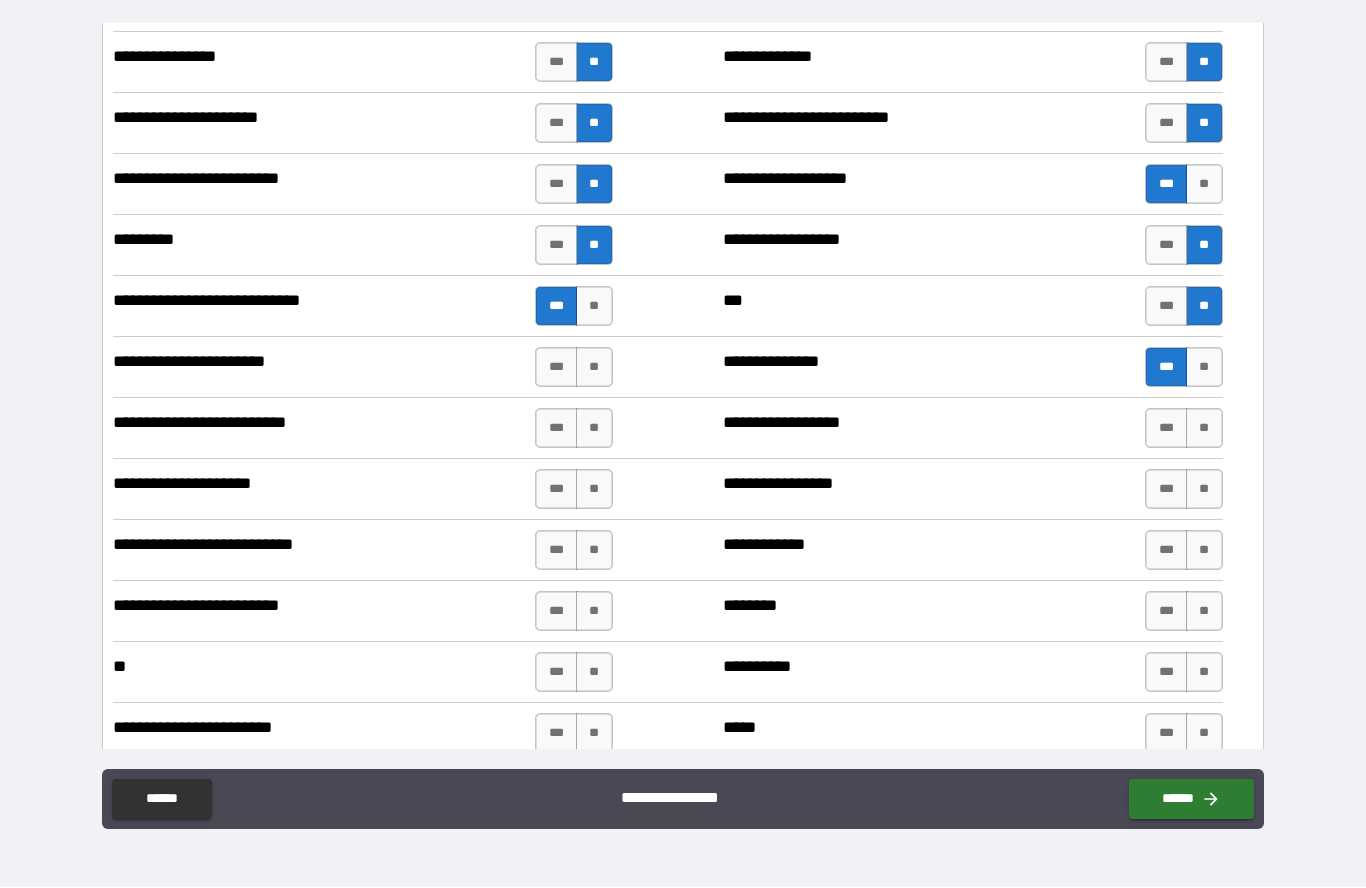 click on "***" at bounding box center [1166, 429] 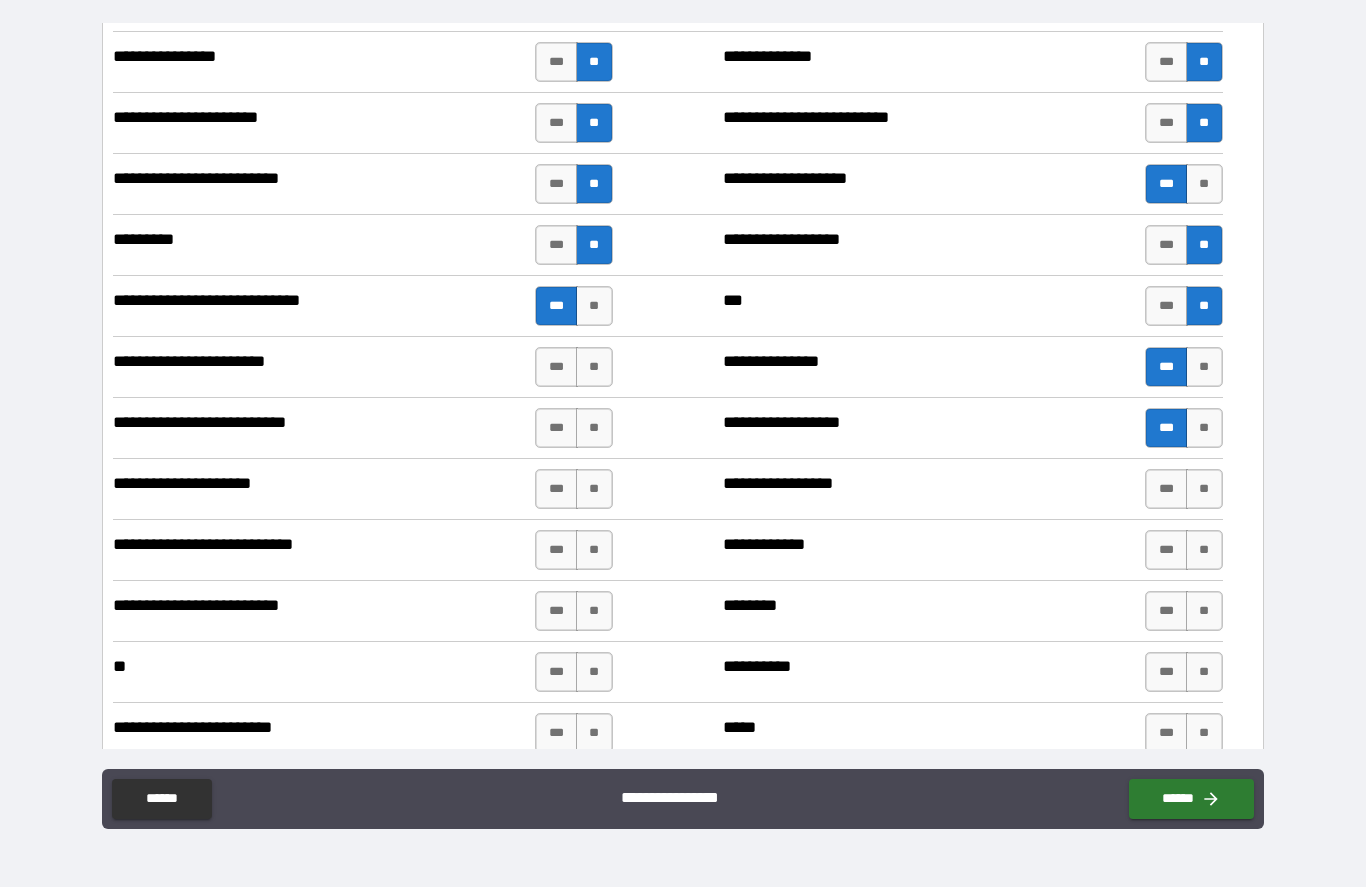 click on "***" at bounding box center [1166, 490] 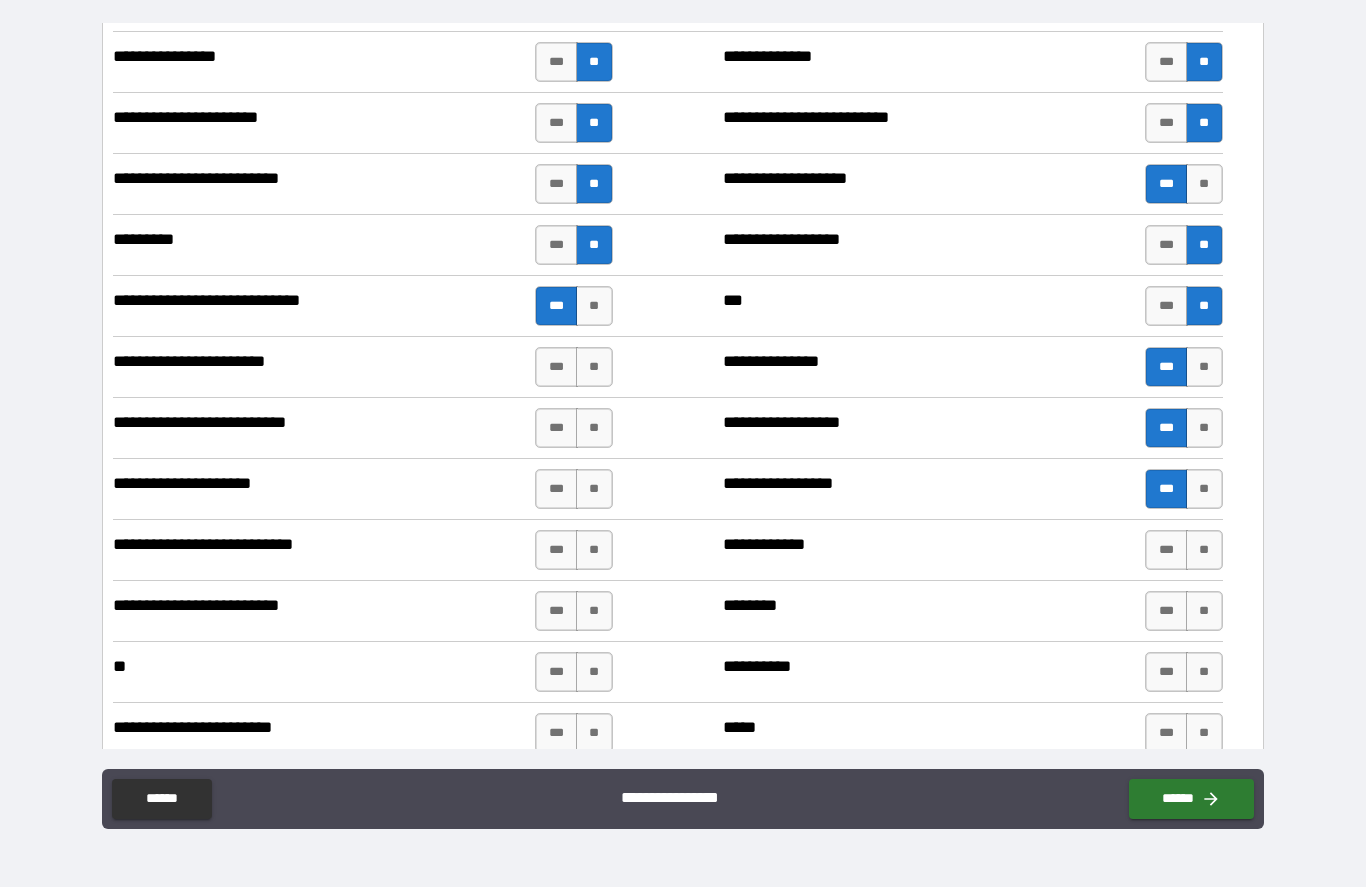 click on "**" at bounding box center (1204, 551) 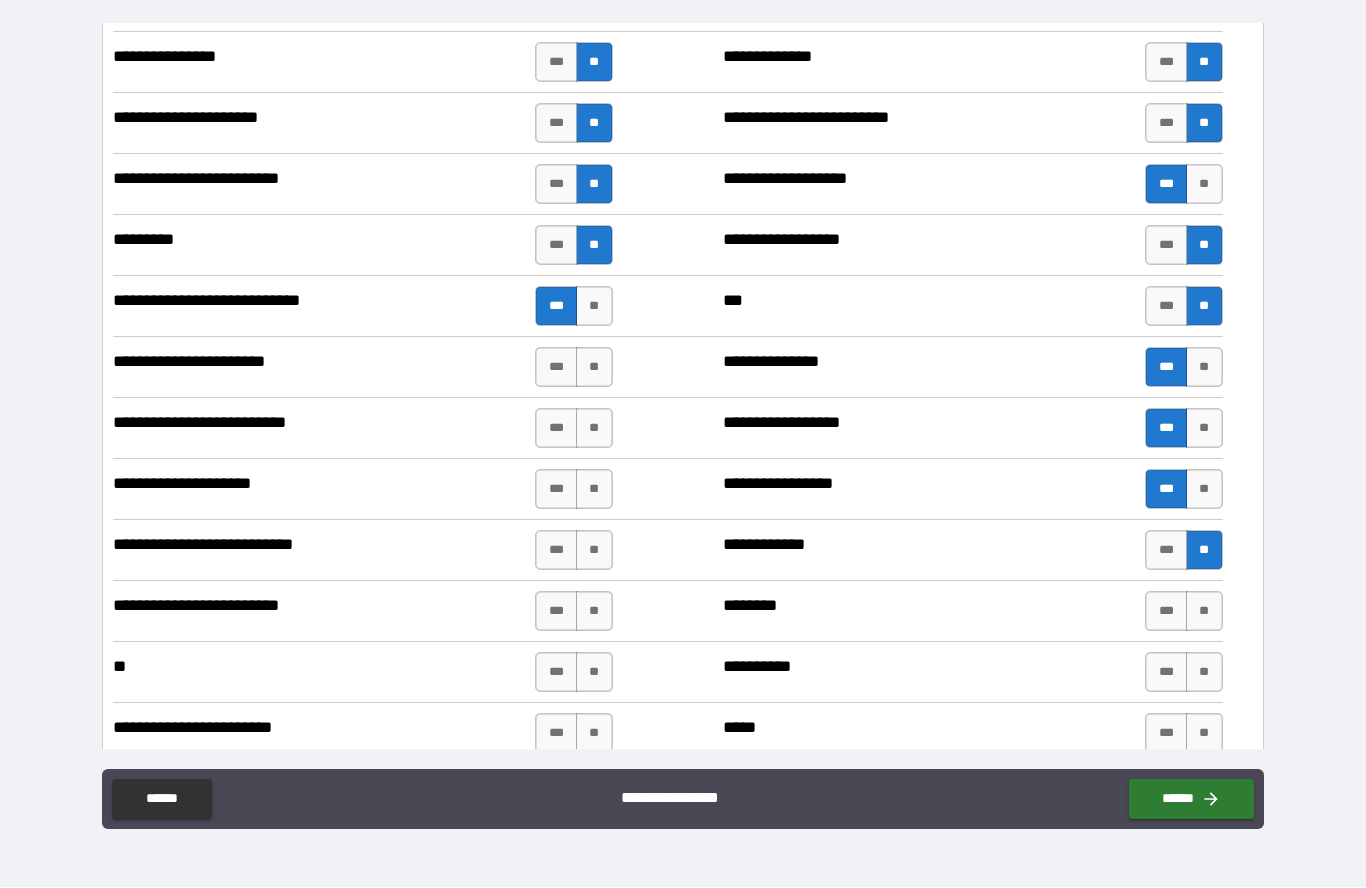 click on "***" at bounding box center [1166, 612] 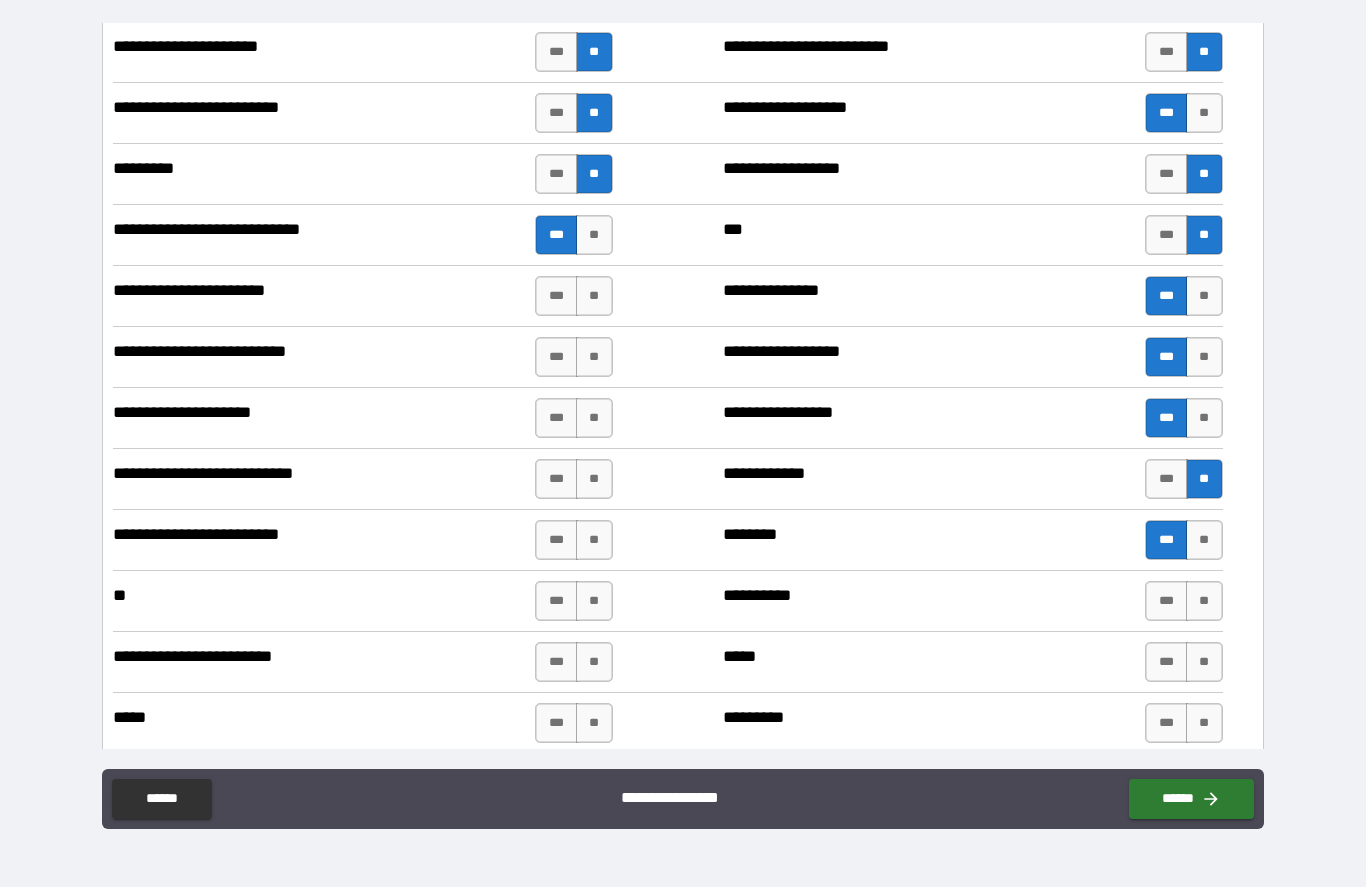 scroll, scrollTop: 6246, scrollLeft: 0, axis: vertical 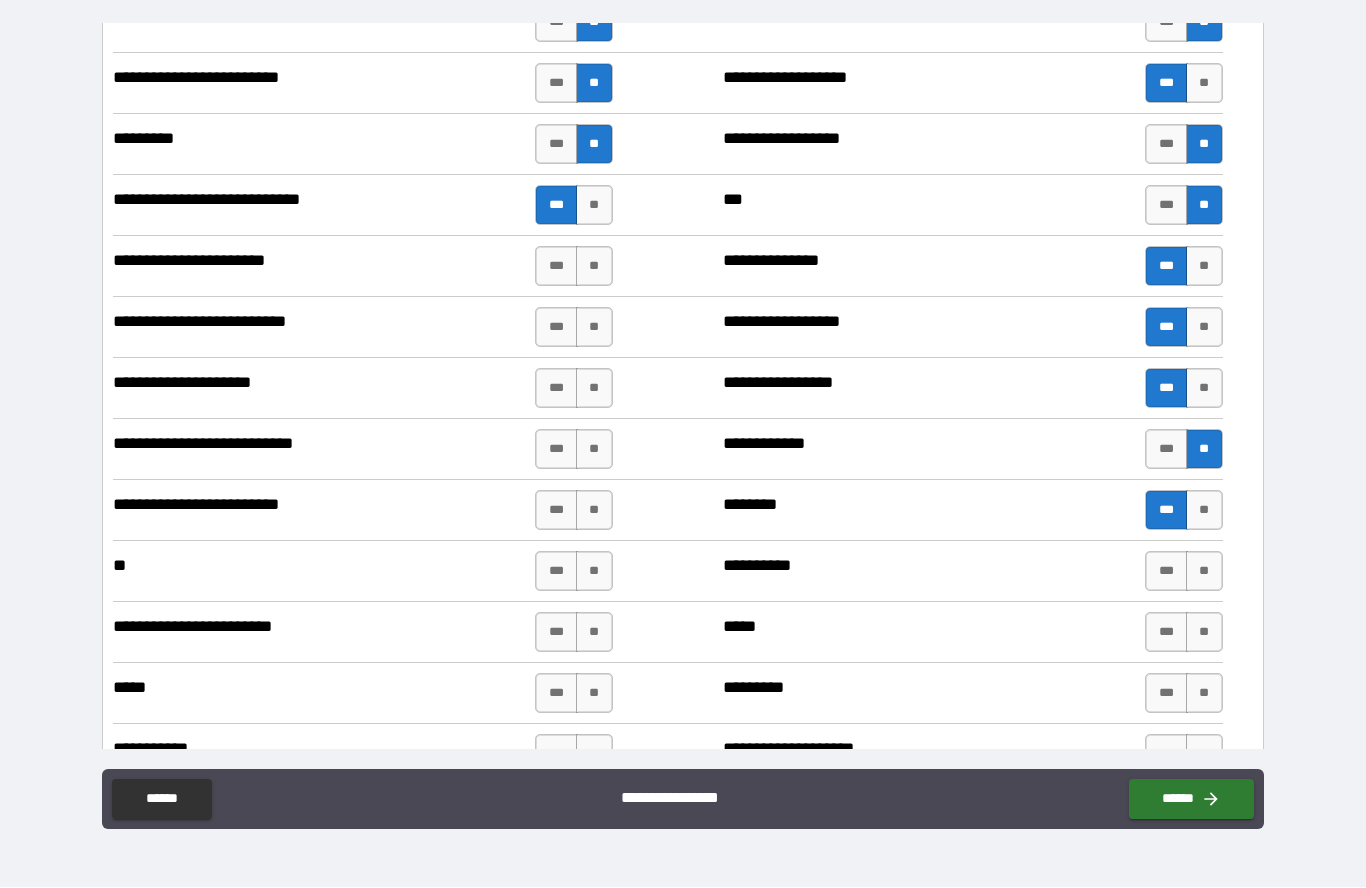click on "**" at bounding box center [1204, 572] 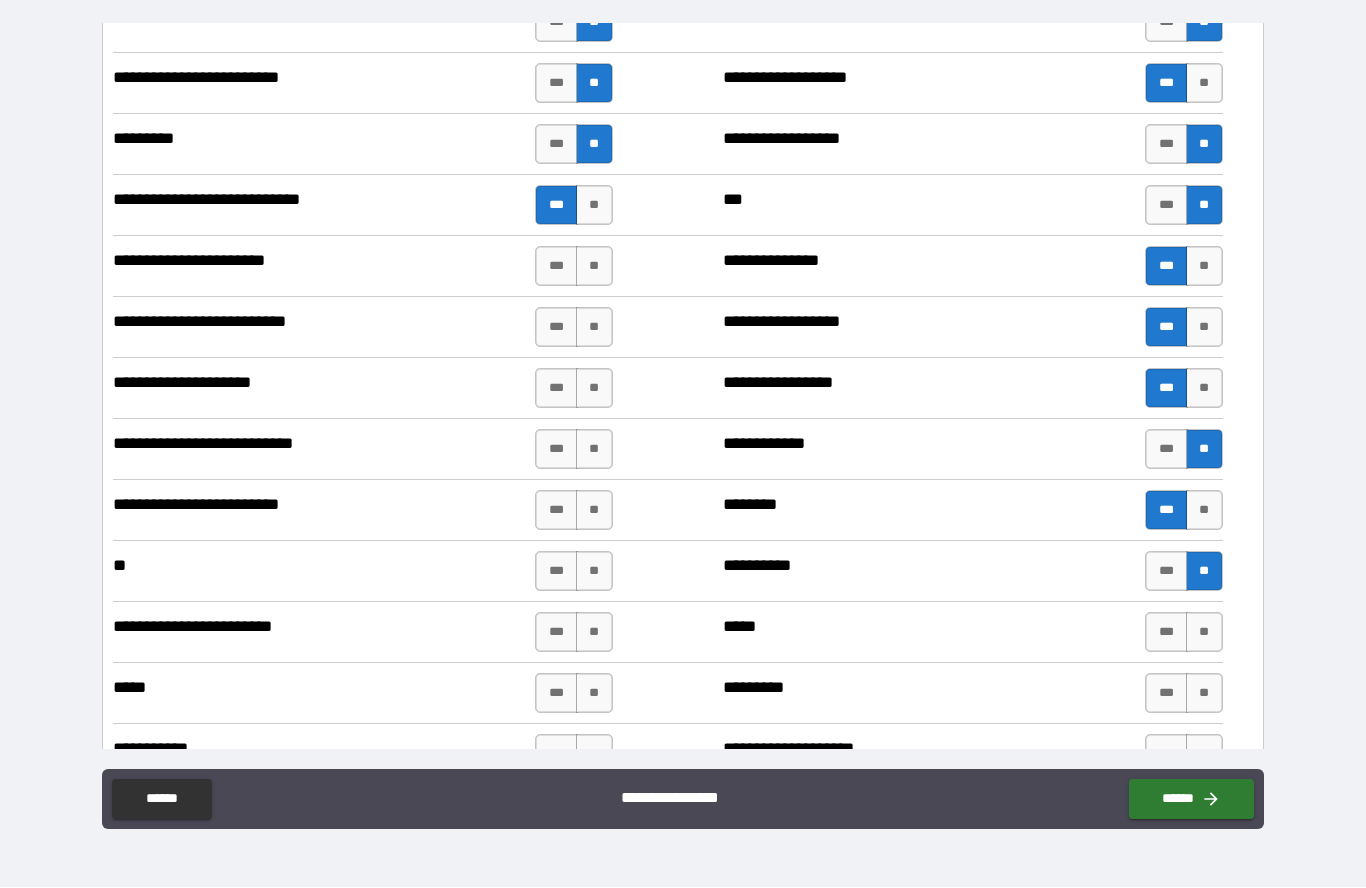 click on "**" at bounding box center [1204, 633] 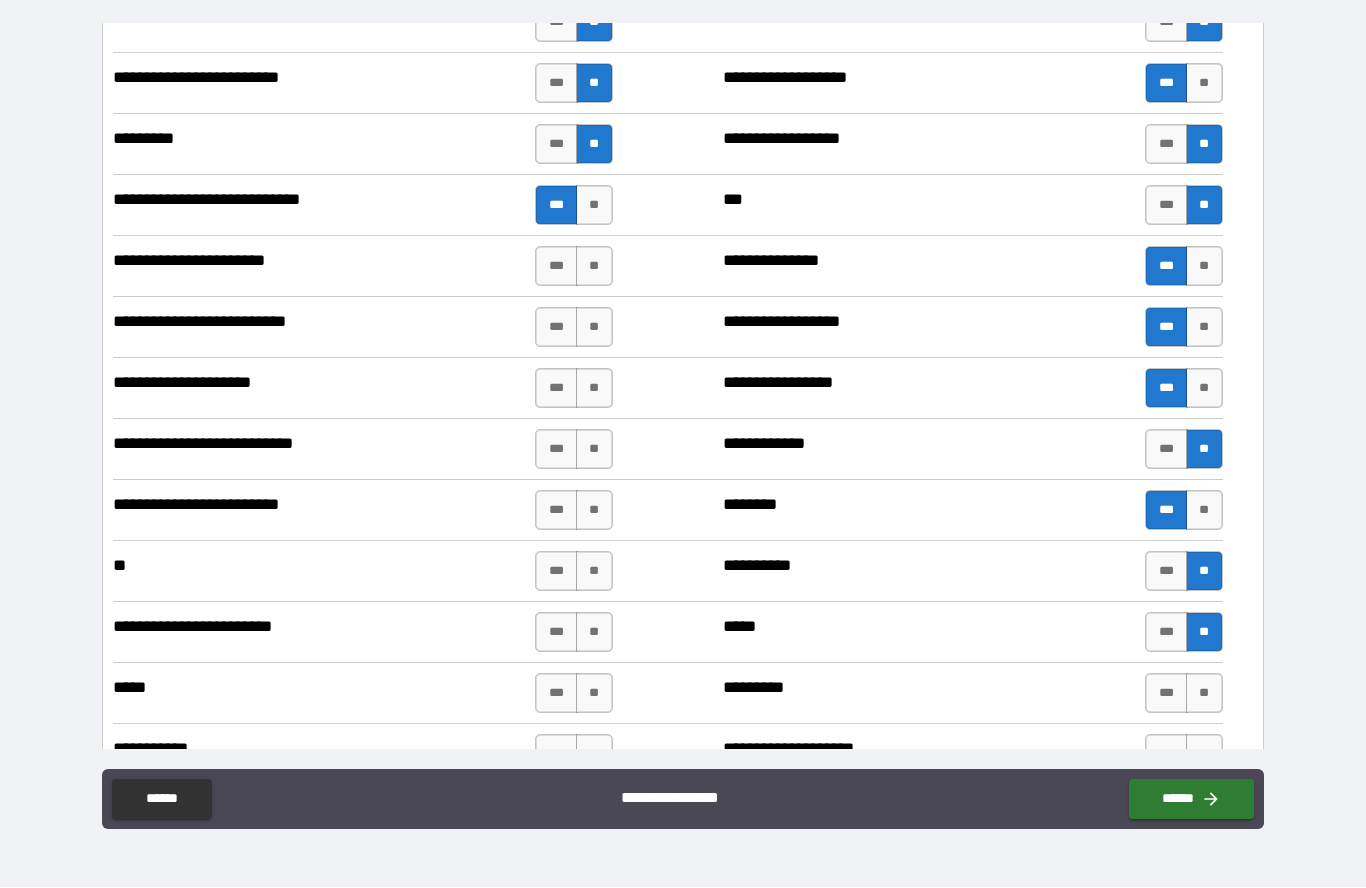 click on "**" at bounding box center (1204, 694) 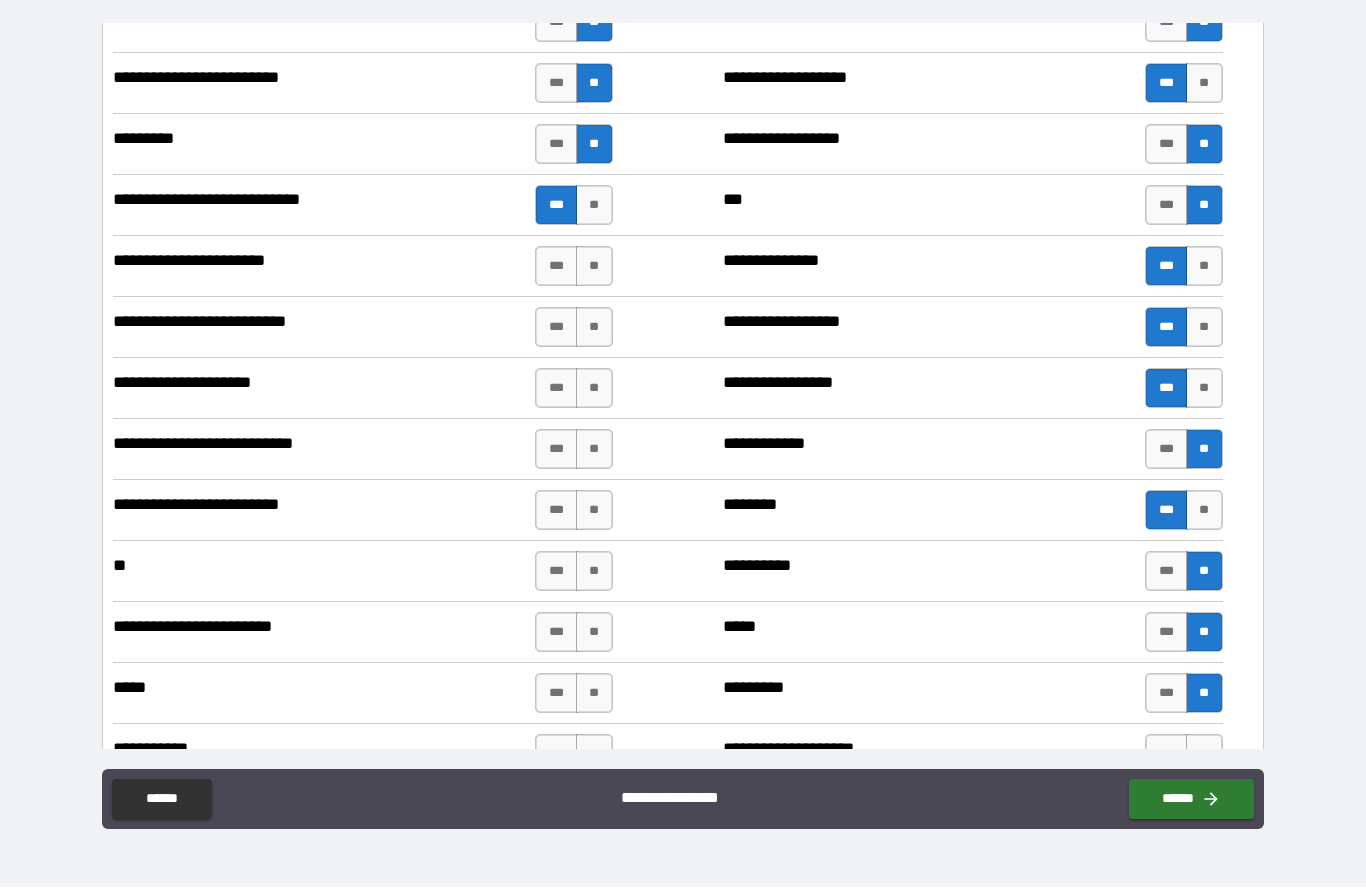 click on "**" at bounding box center (594, 267) 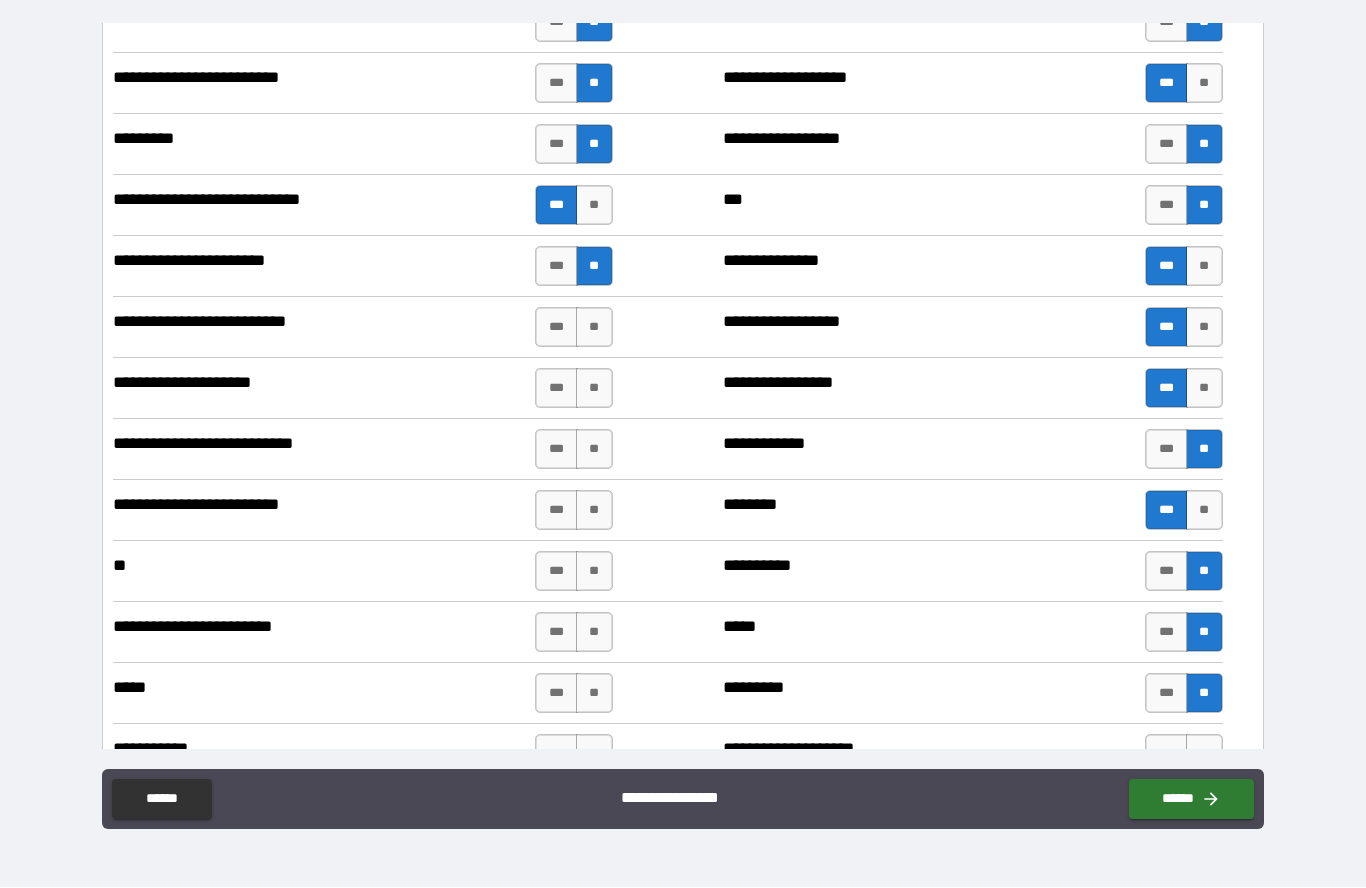 click on "**" at bounding box center (594, 328) 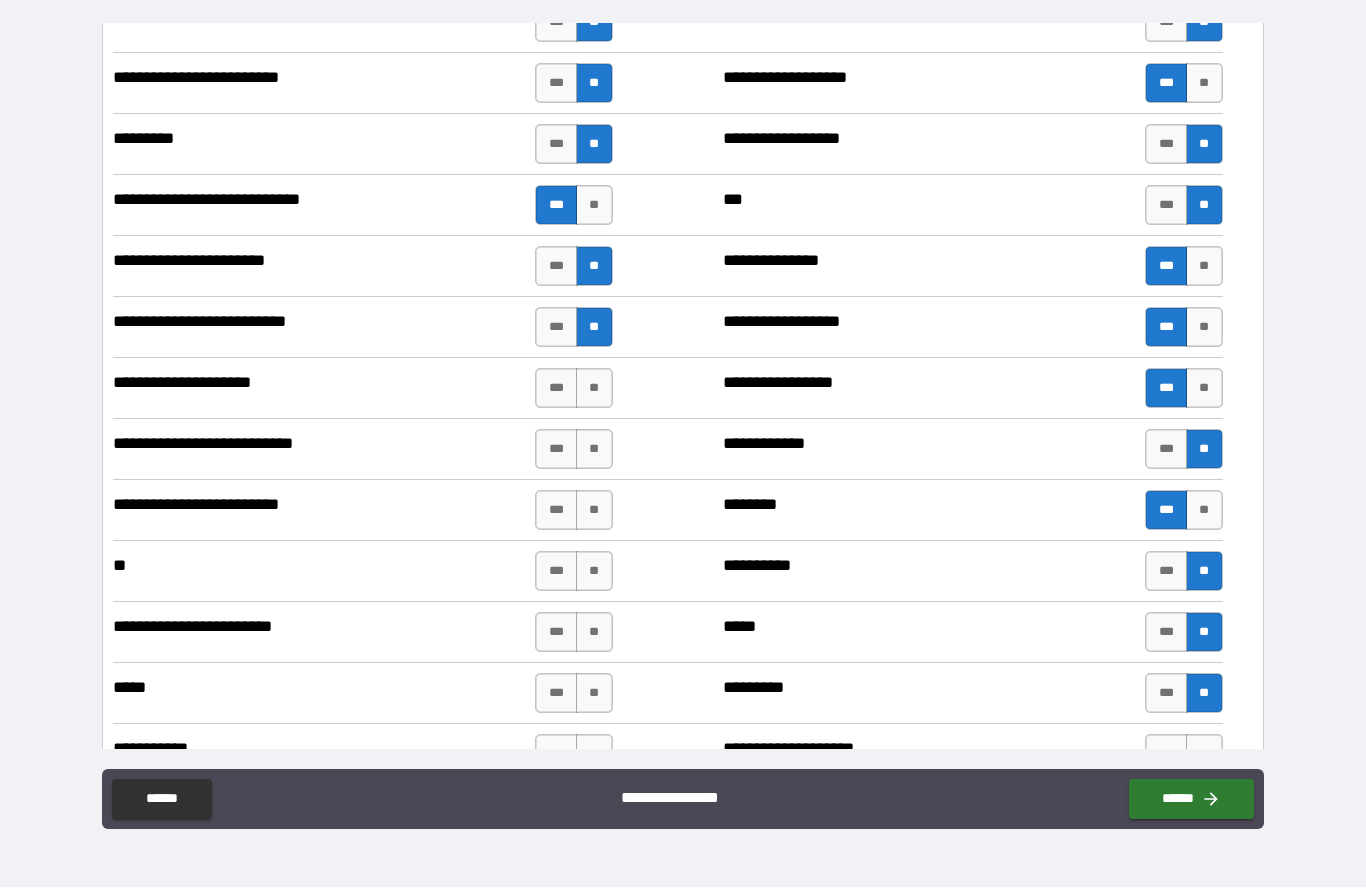 click on "**" at bounding box center (594, 389) 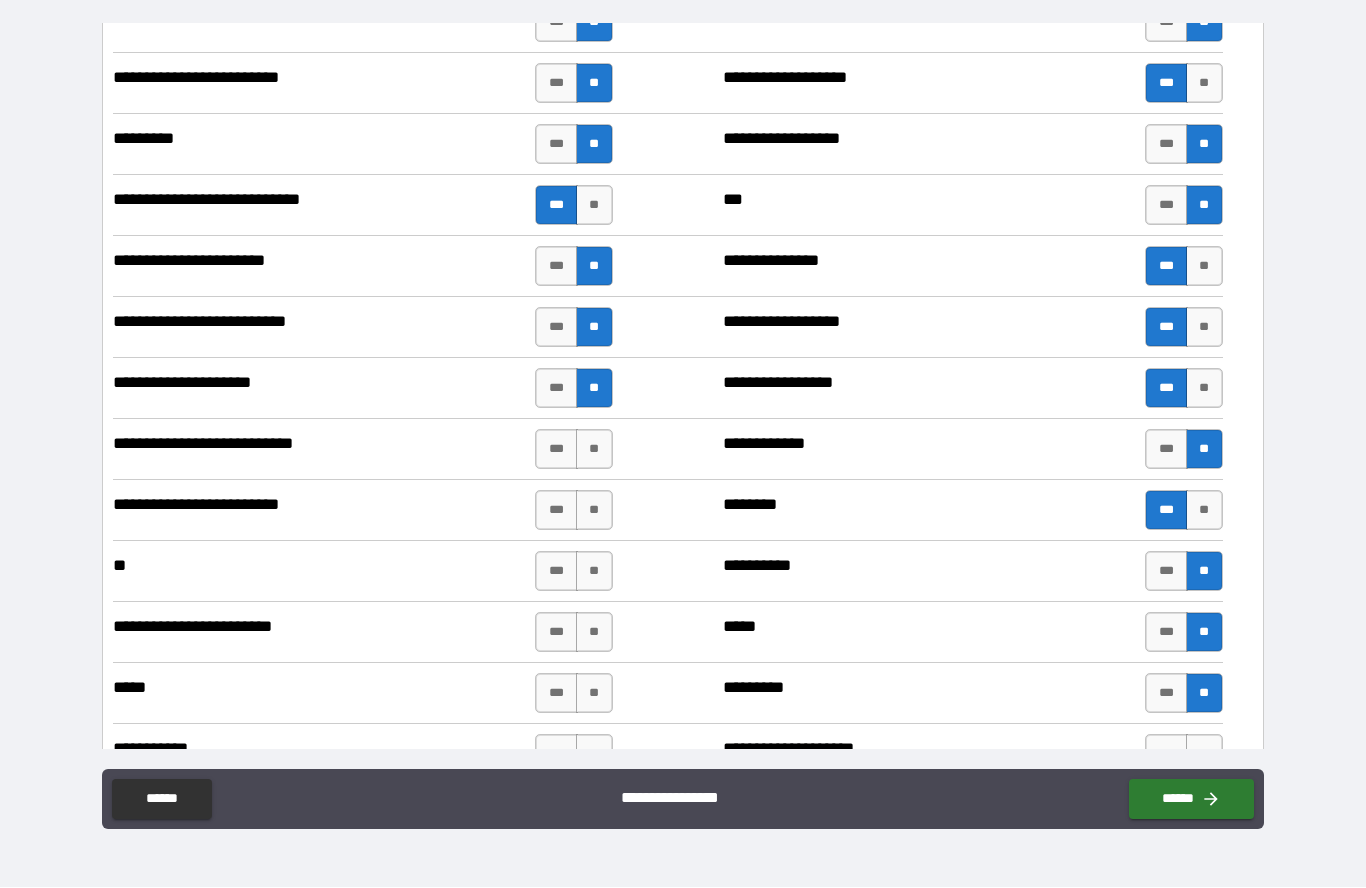 click on "**" at bounding box center (594, 450) 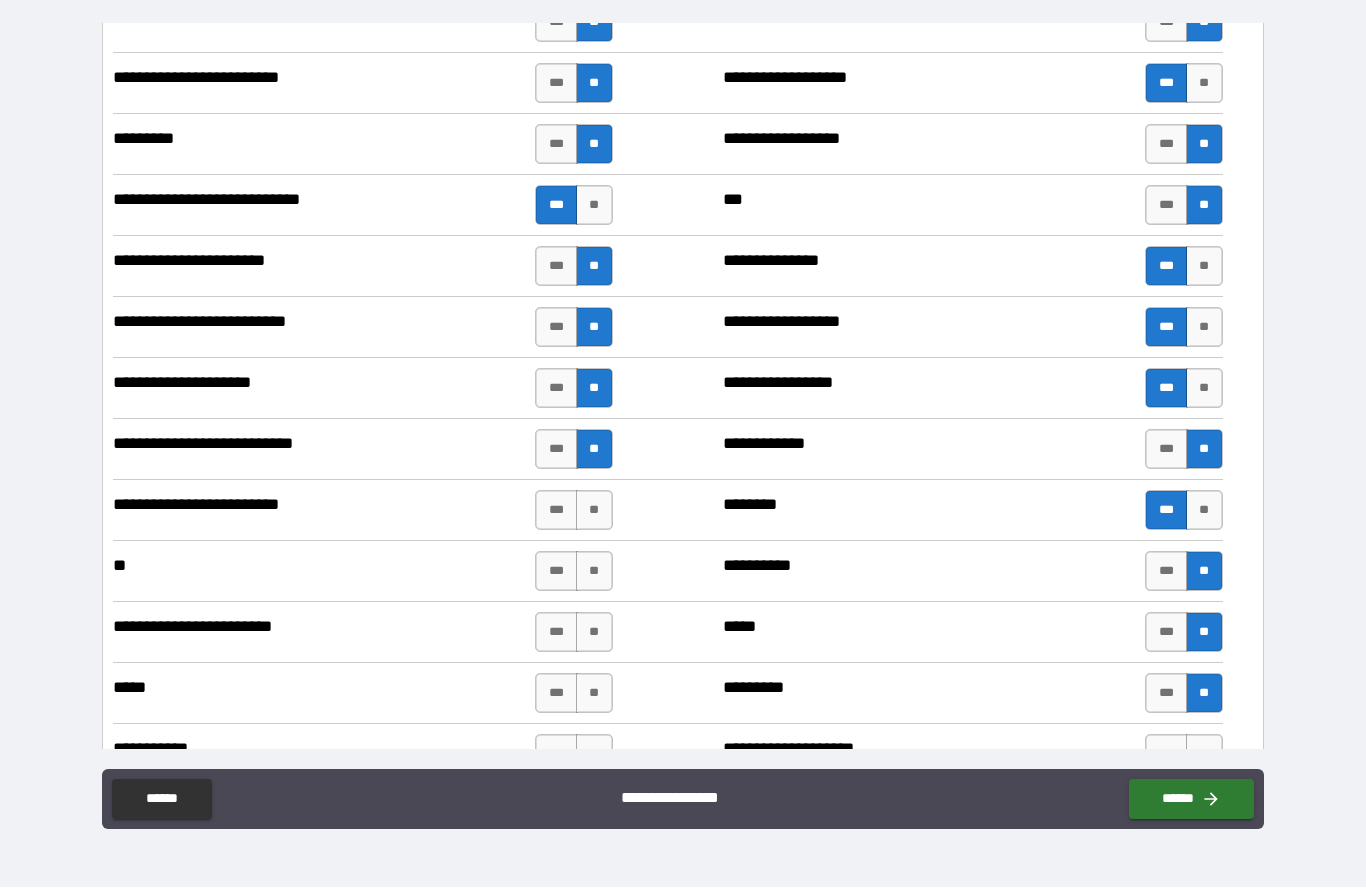 click on "**" at bounding box center (594, 511) 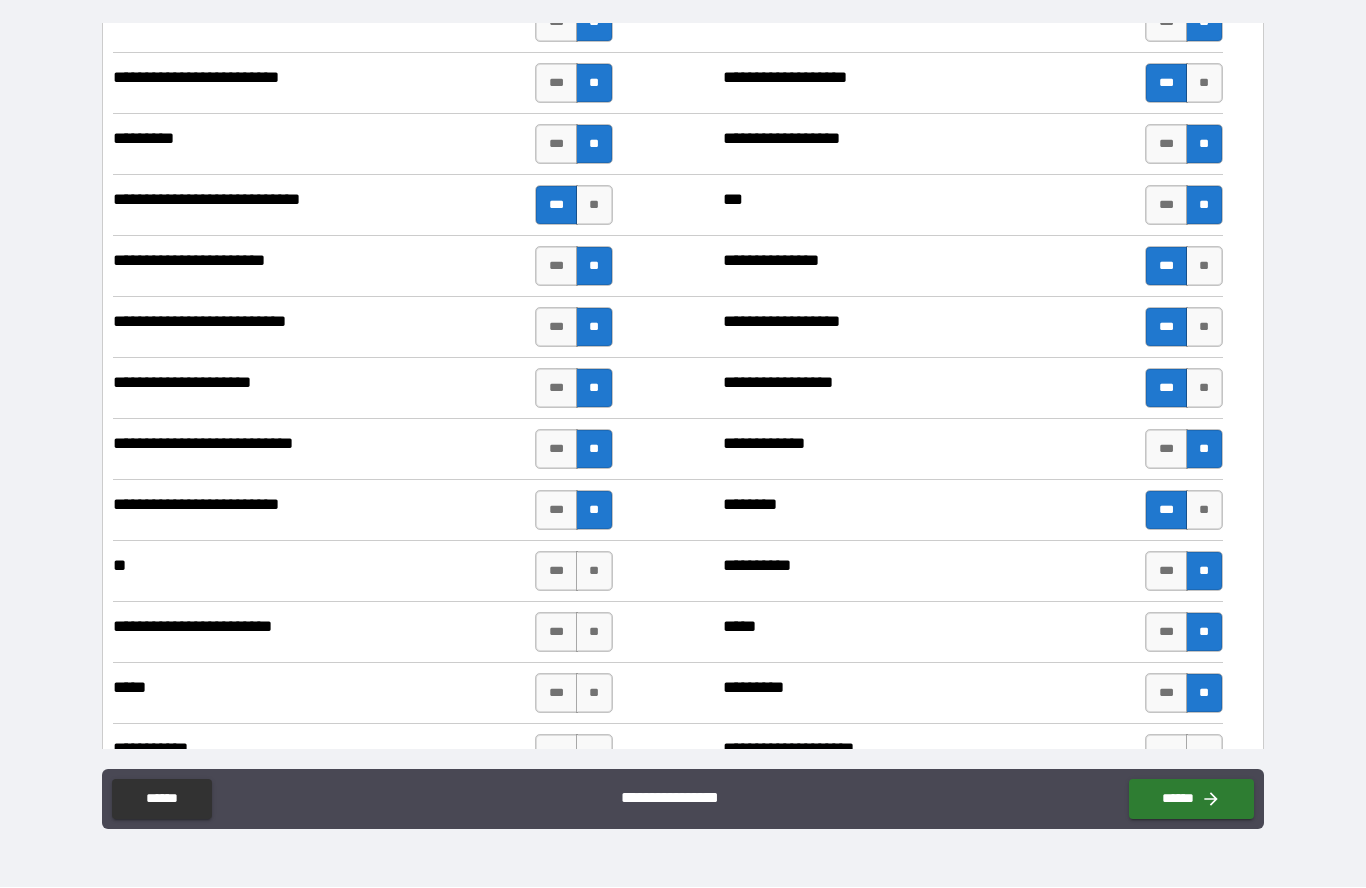 click on "**" at bounding box center [594, 572] 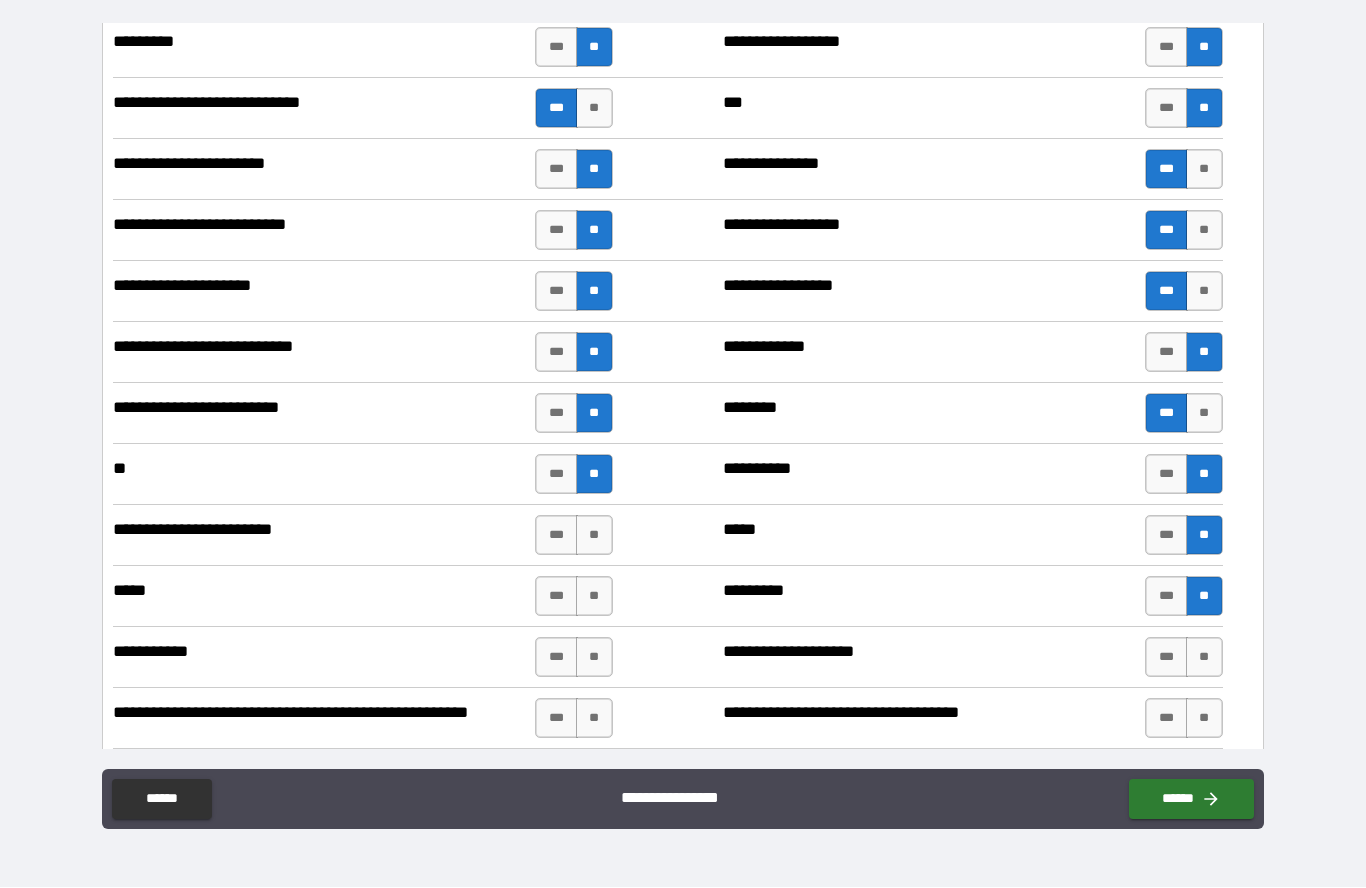 scroll, scrollTop: 6349, scrollLeft: 0, axis: vertical 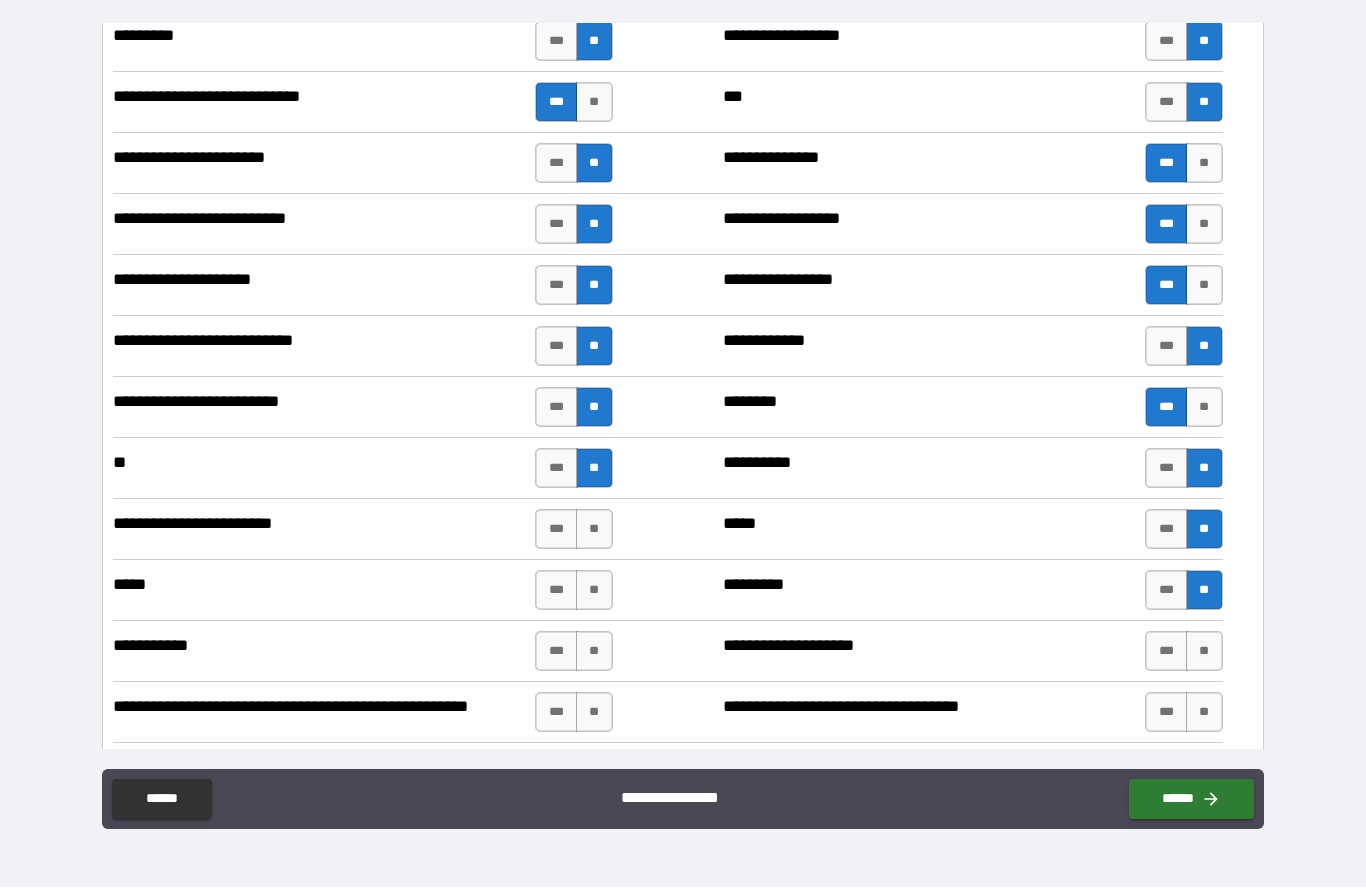 click on "**" at bounding box center (594, 530) 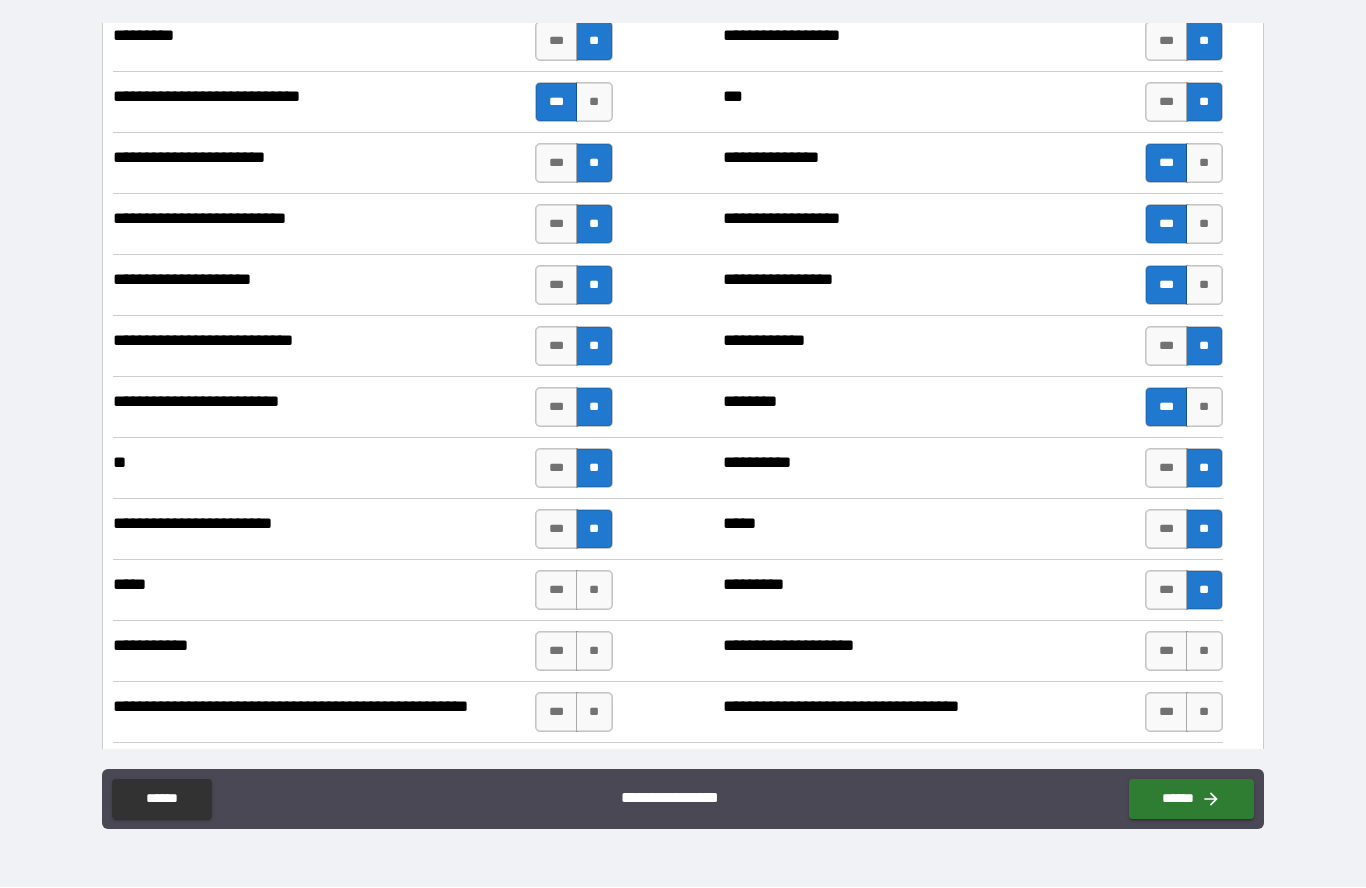 click on "**" at bounding box center (594, 591) 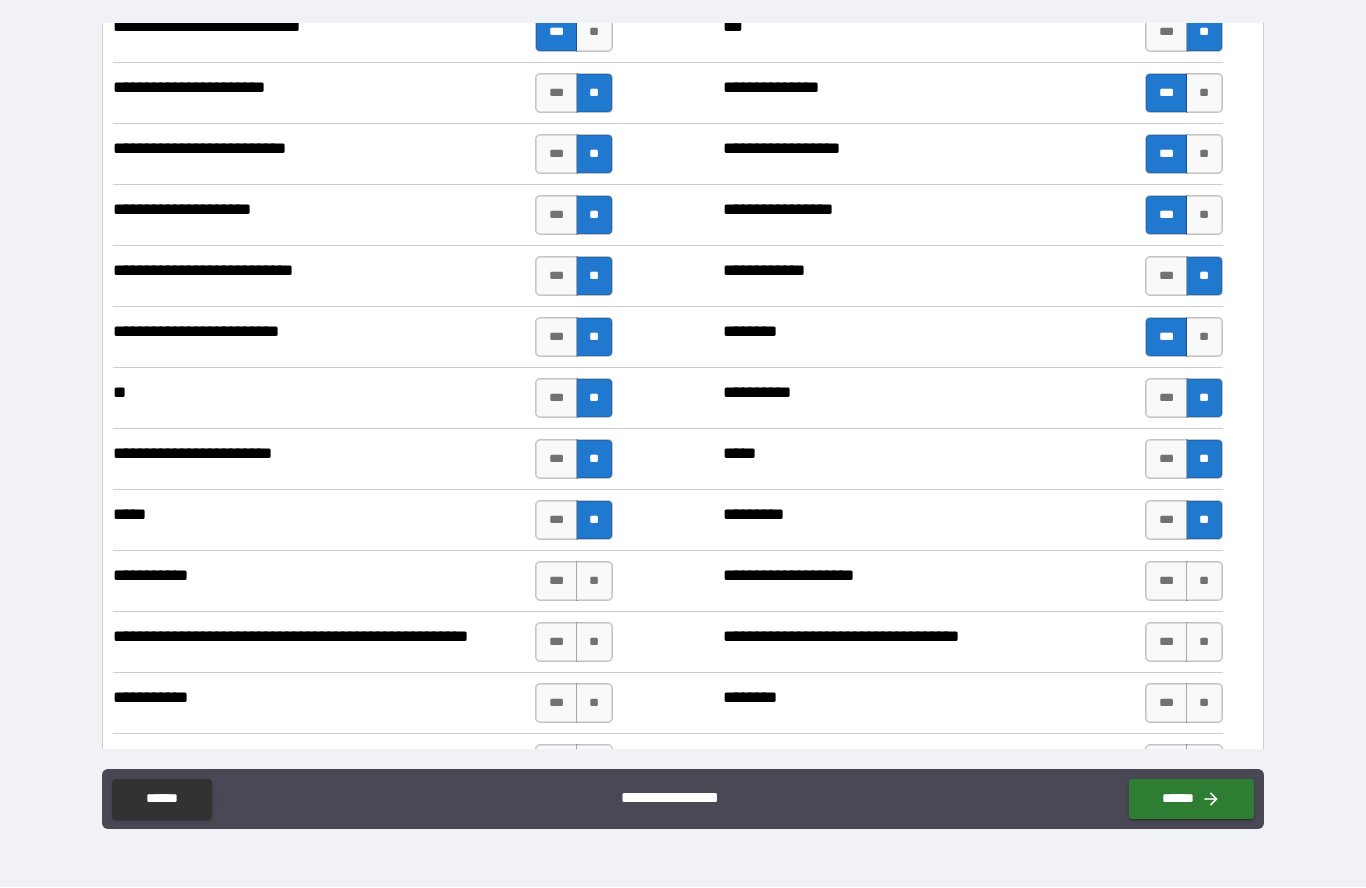 scroll, scrollTop: 6427, scrollLeft: 0, axis: vertical 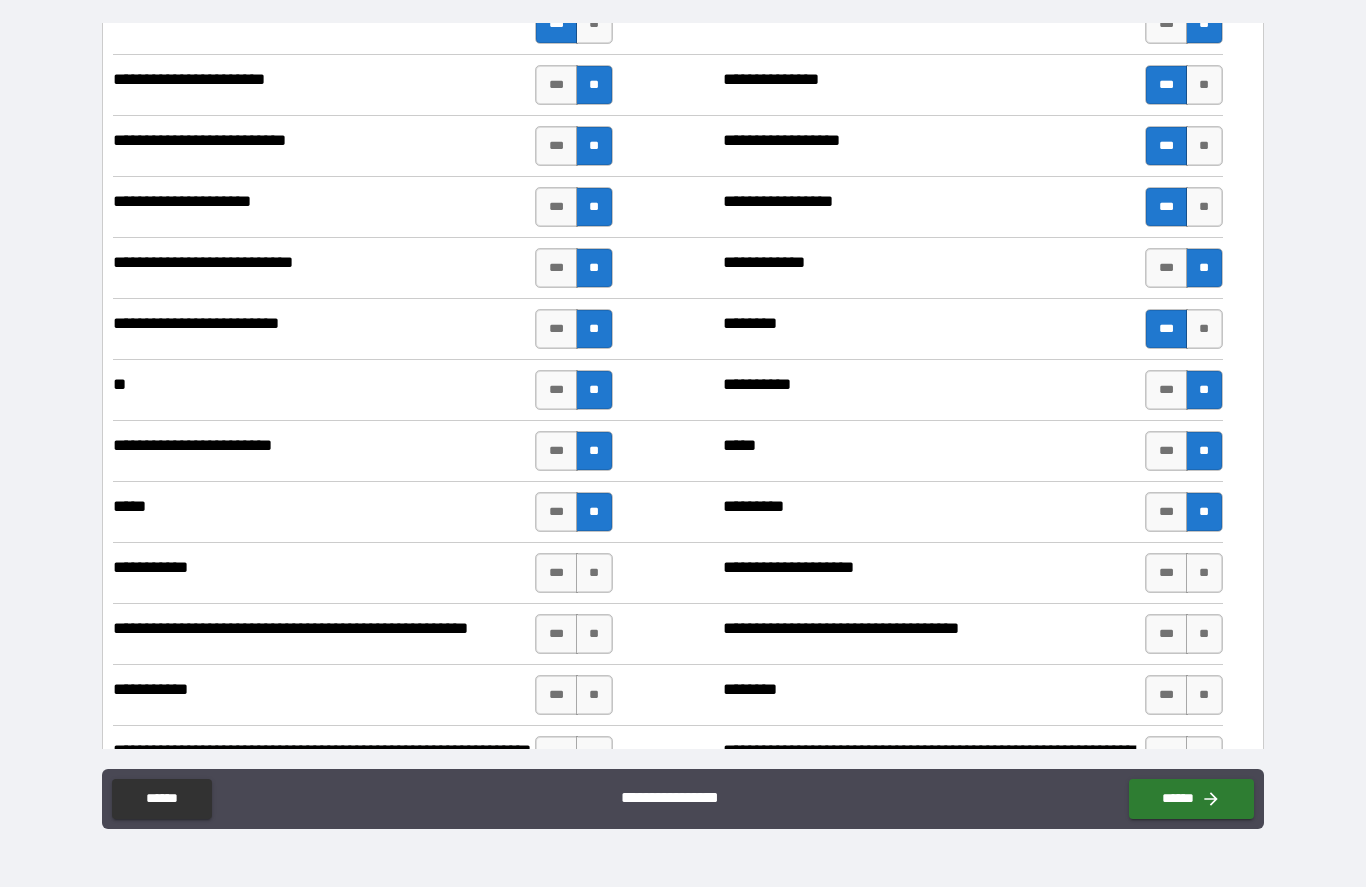 click on "**" at bounding box center [594, 574] 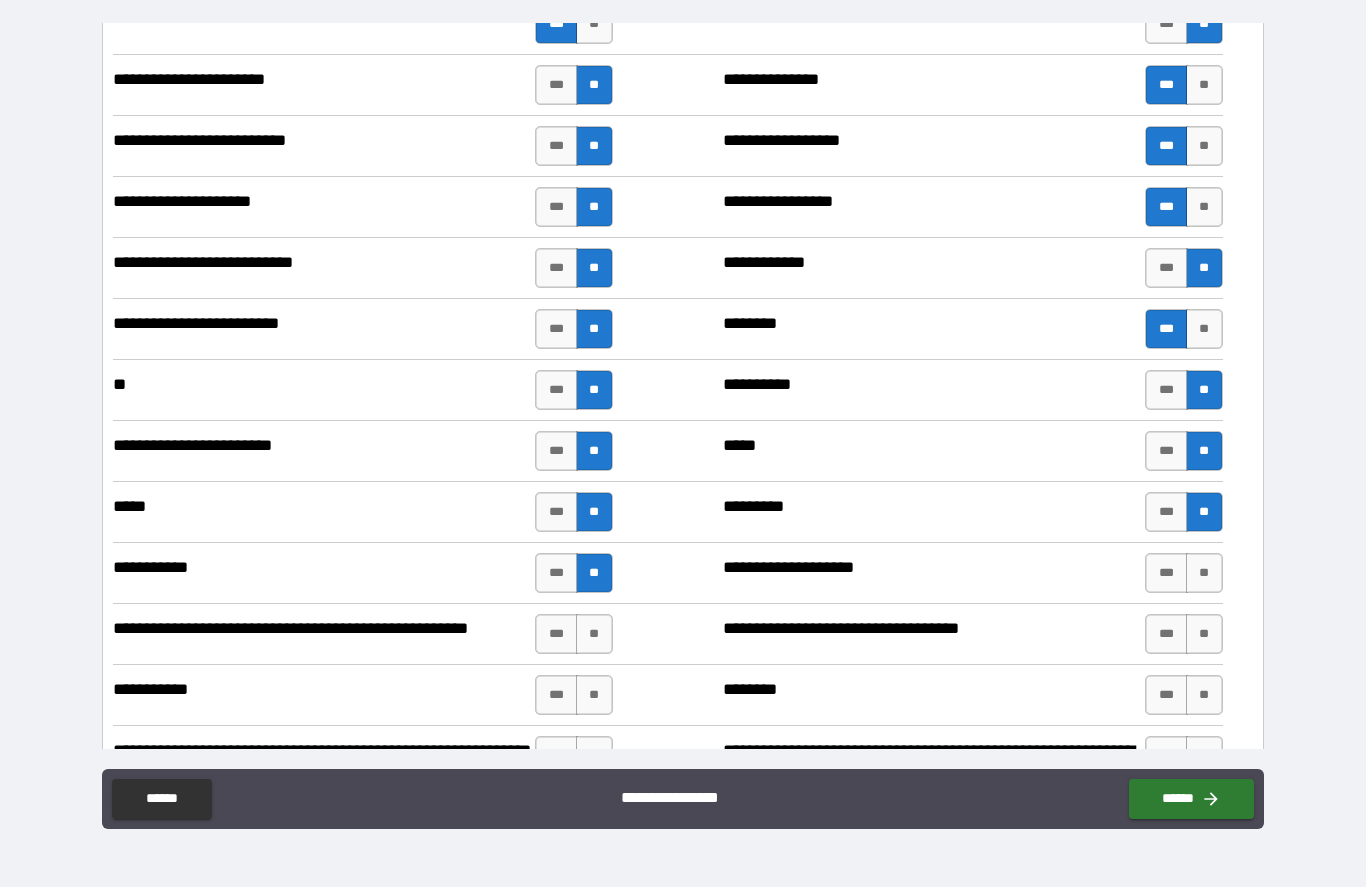 click on "**" at bounding box center [594, 635] 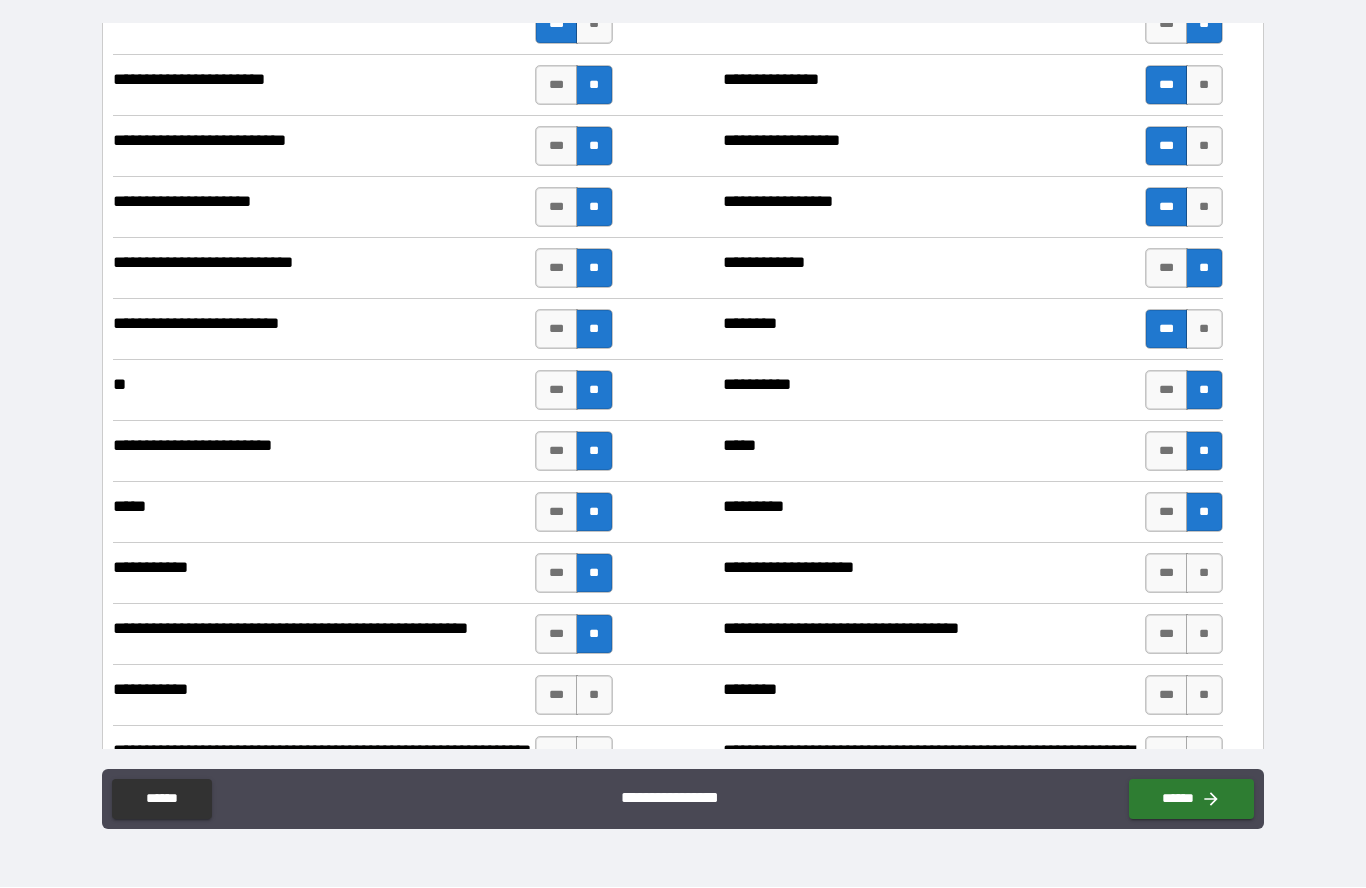 click on "**" at bounding box center [594, 696] 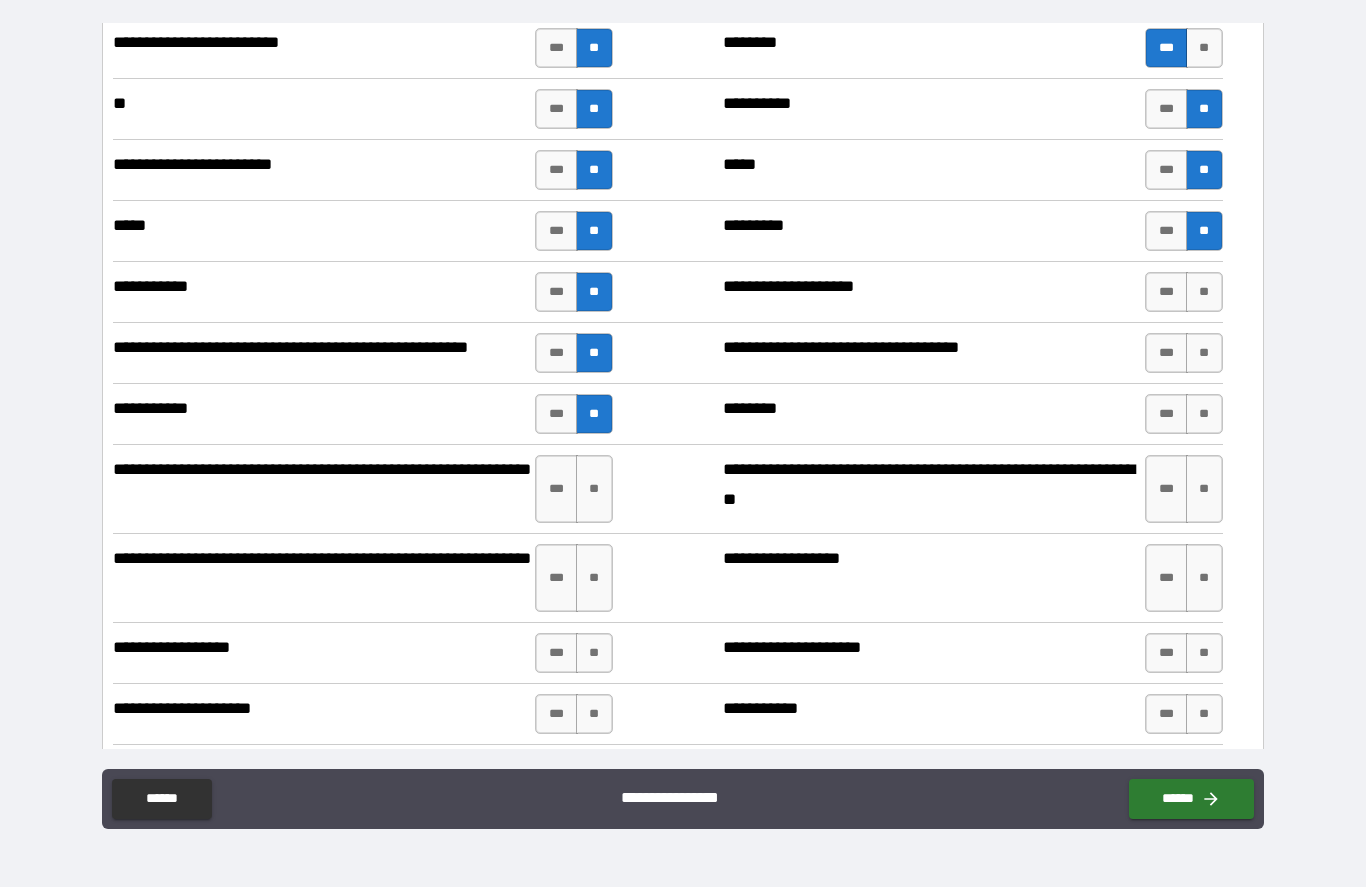 scroll, scrollTop: 6730, scrollLeft: 0, axis: vertical 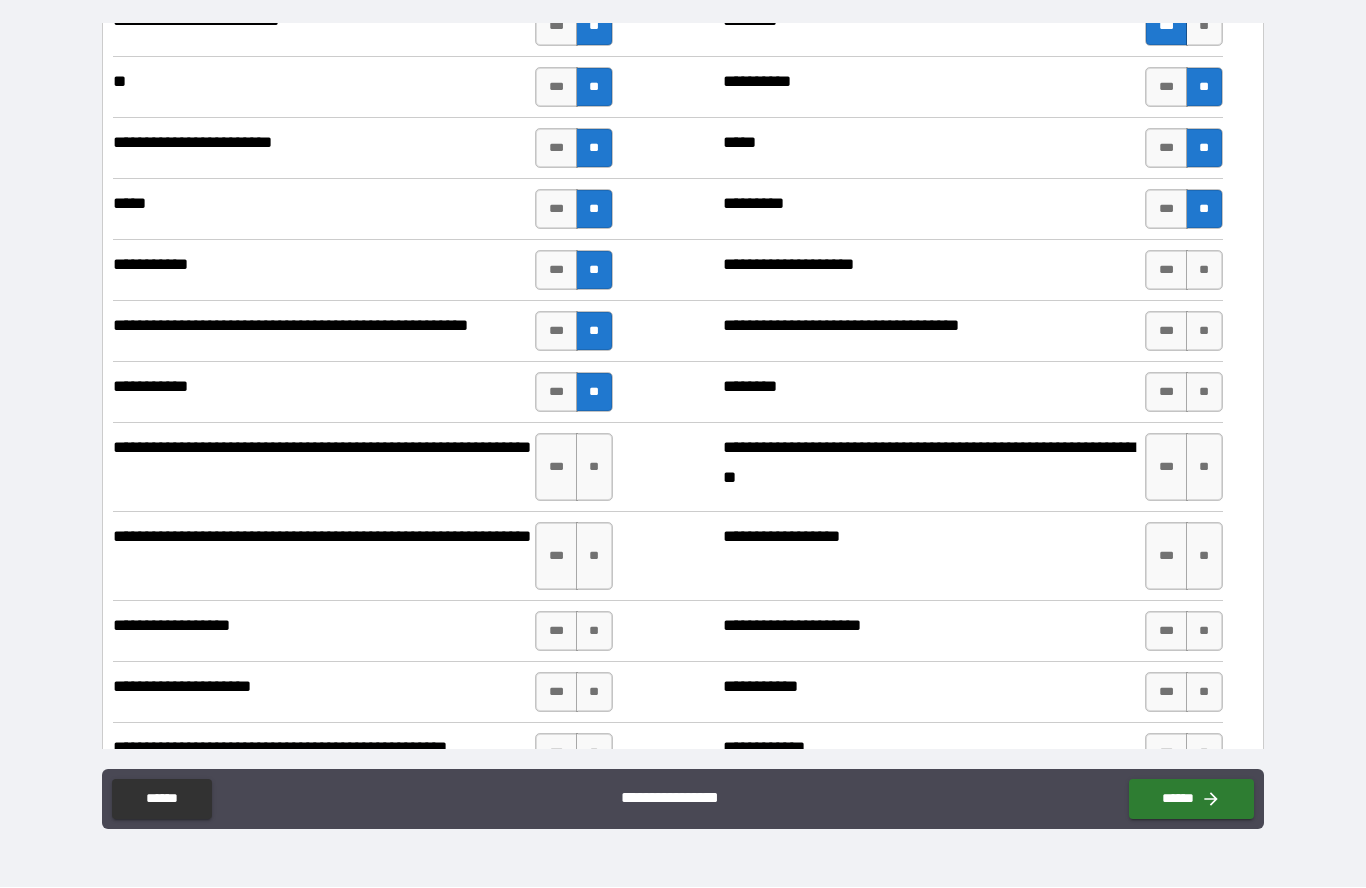 click on "***" at bounding box center (556, 557) 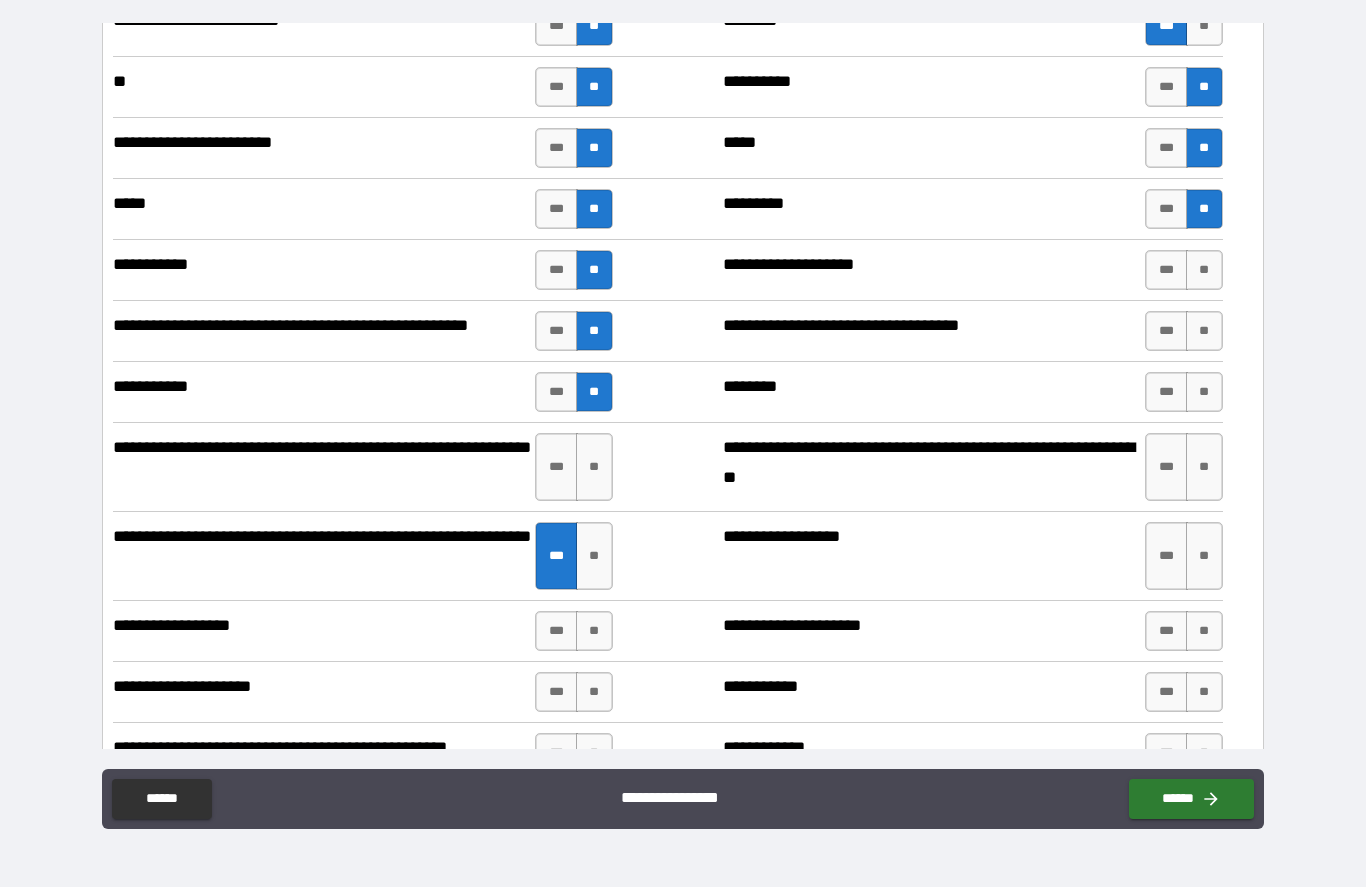 click on "**" at bounding box center [594, 468] 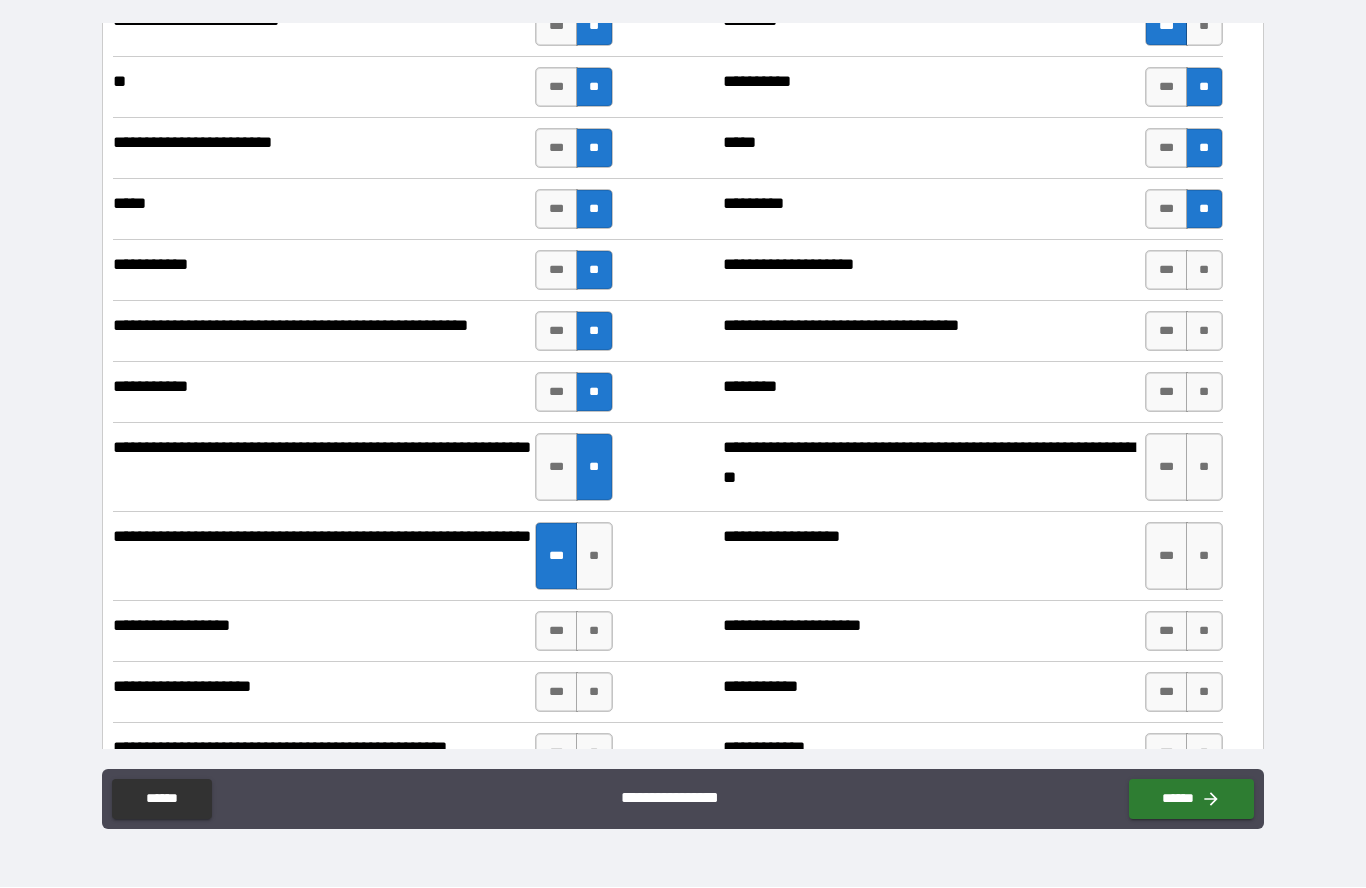 click on "**" at bounding box center [594, 632] 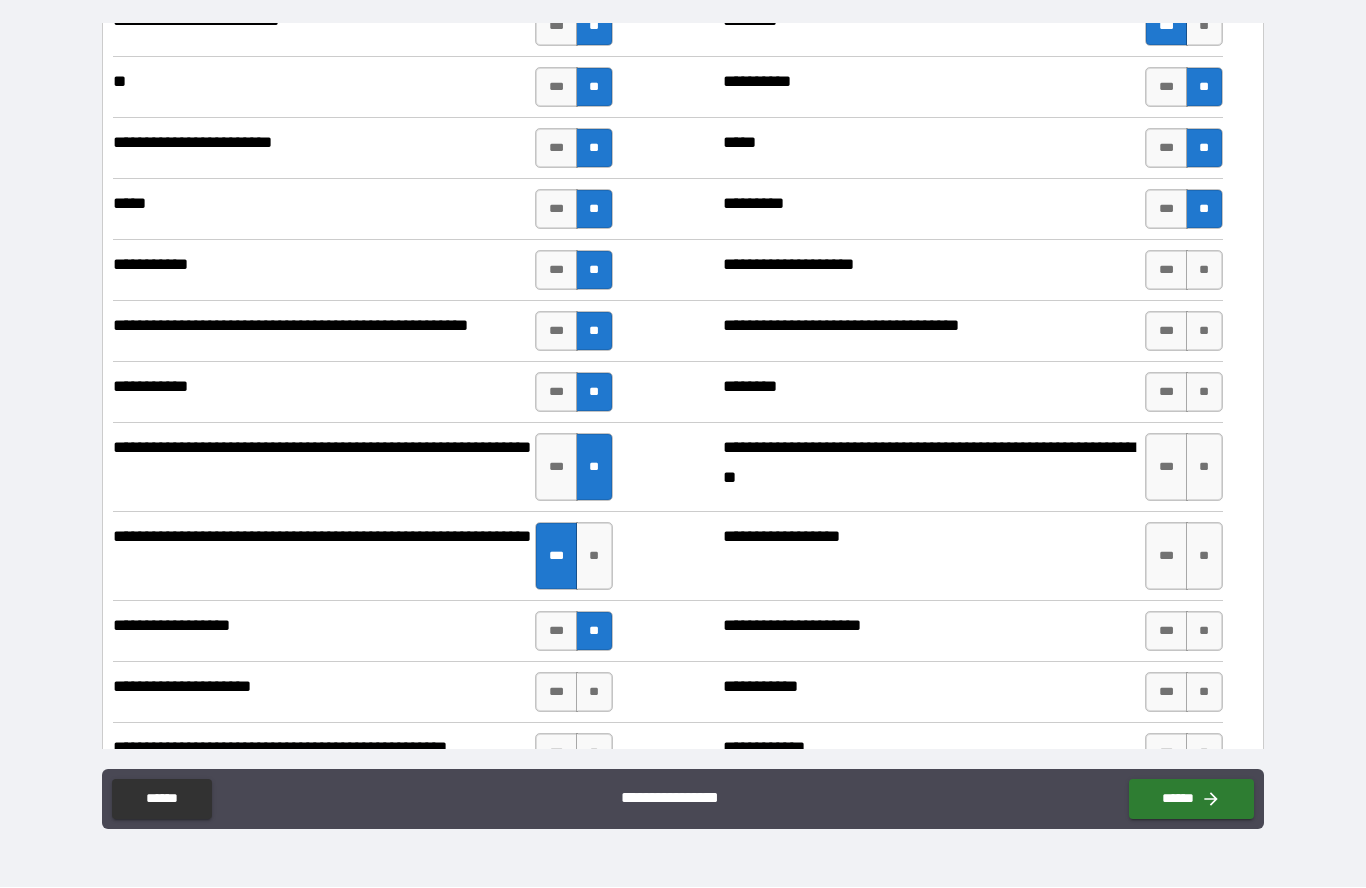 click on "**" at bounding box center (594, 693) 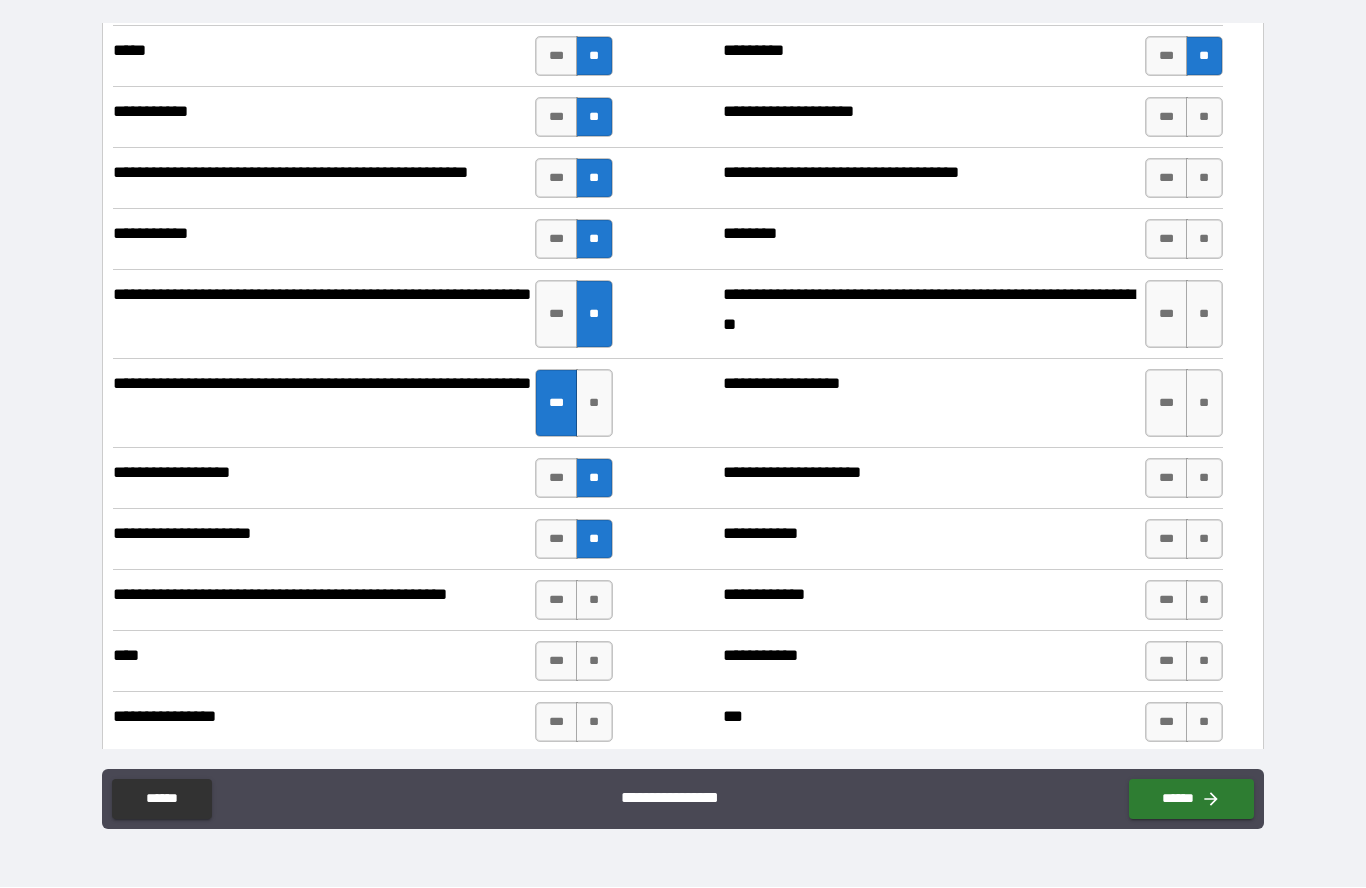 scroll, scrollTop: 6884, scrollLeft: 0, axis: vertical 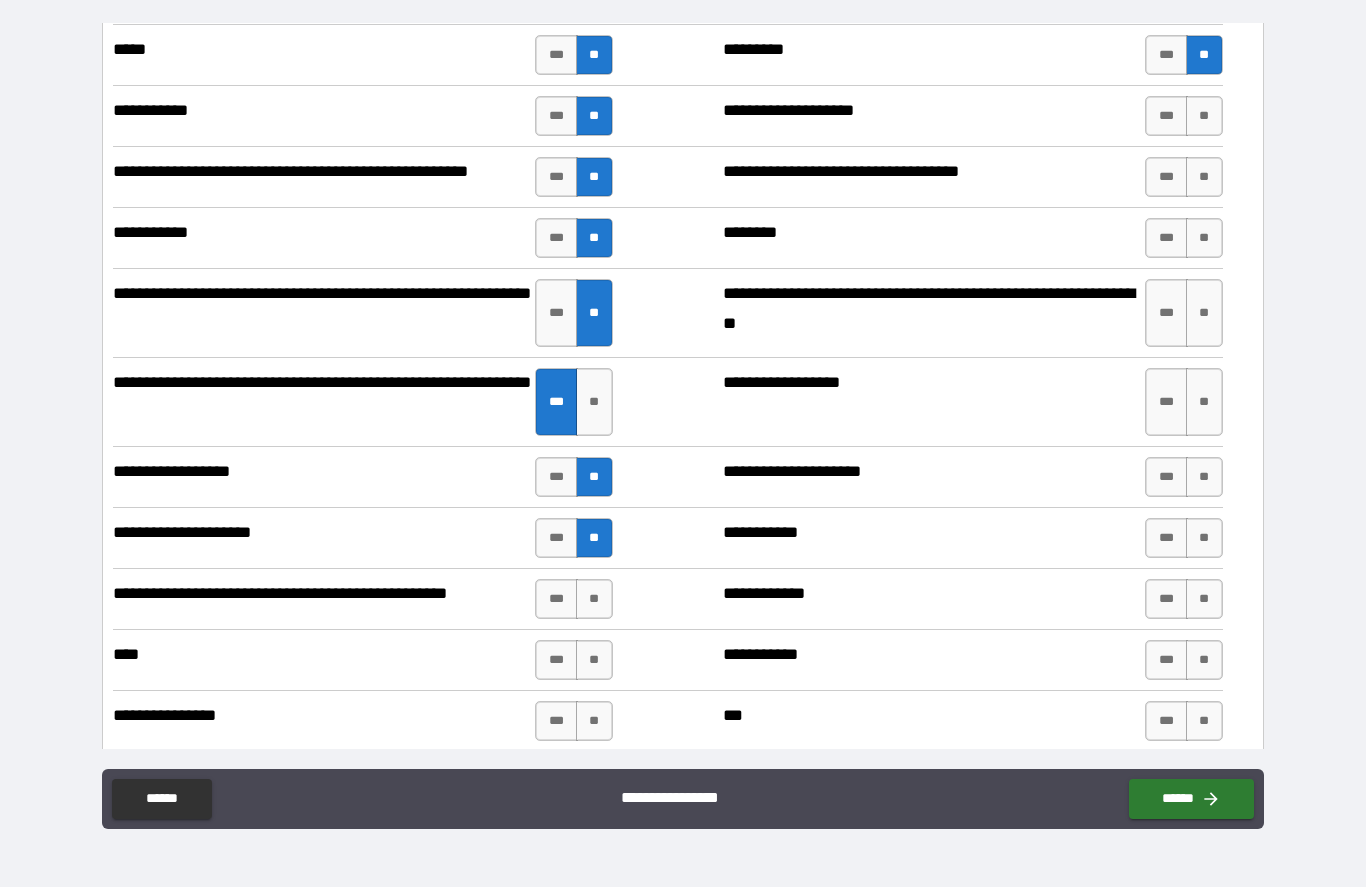 click on "**" at bounding box center [1204, 117] 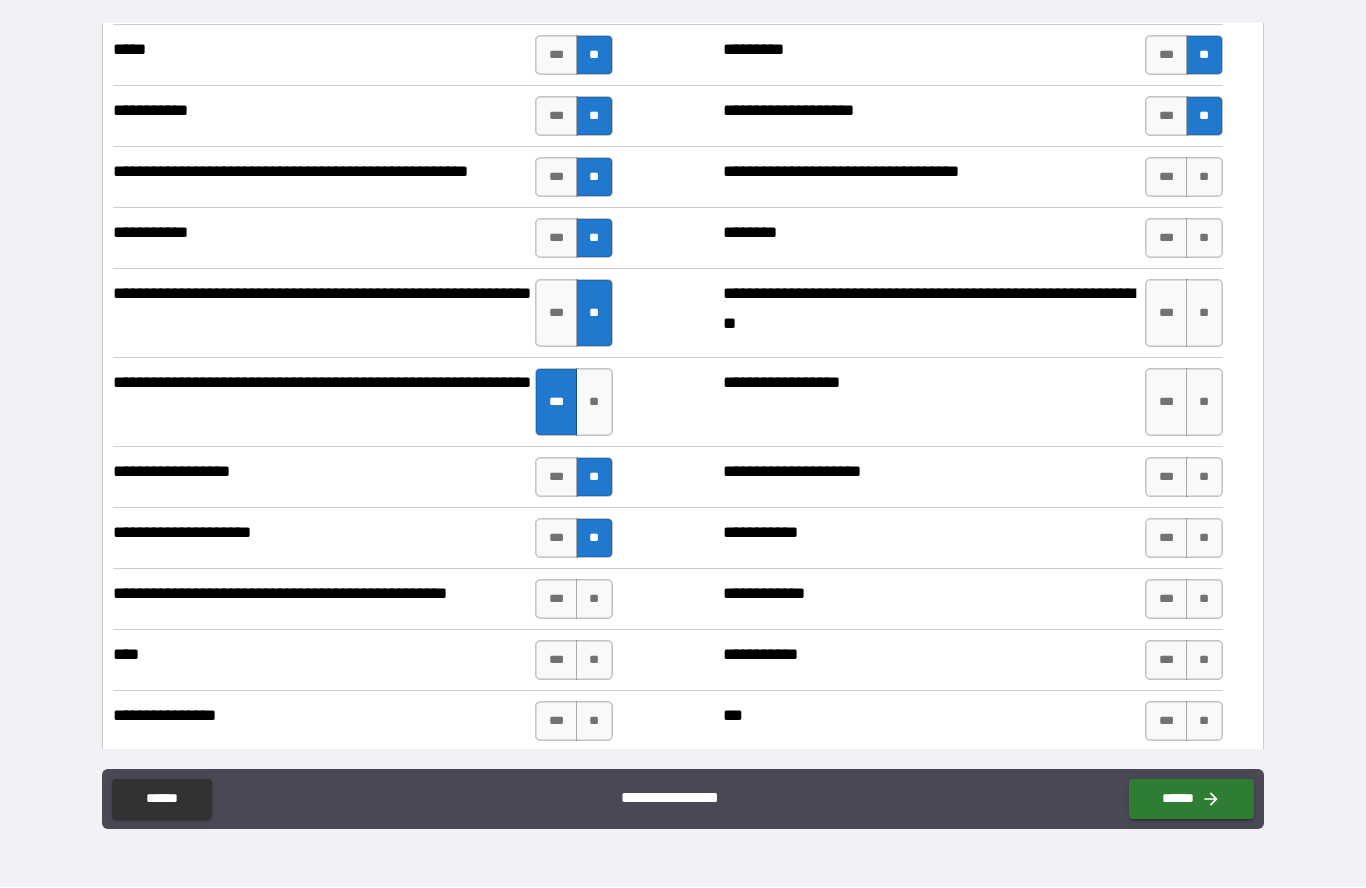 click on "**" at bounding box center [1204, 178] 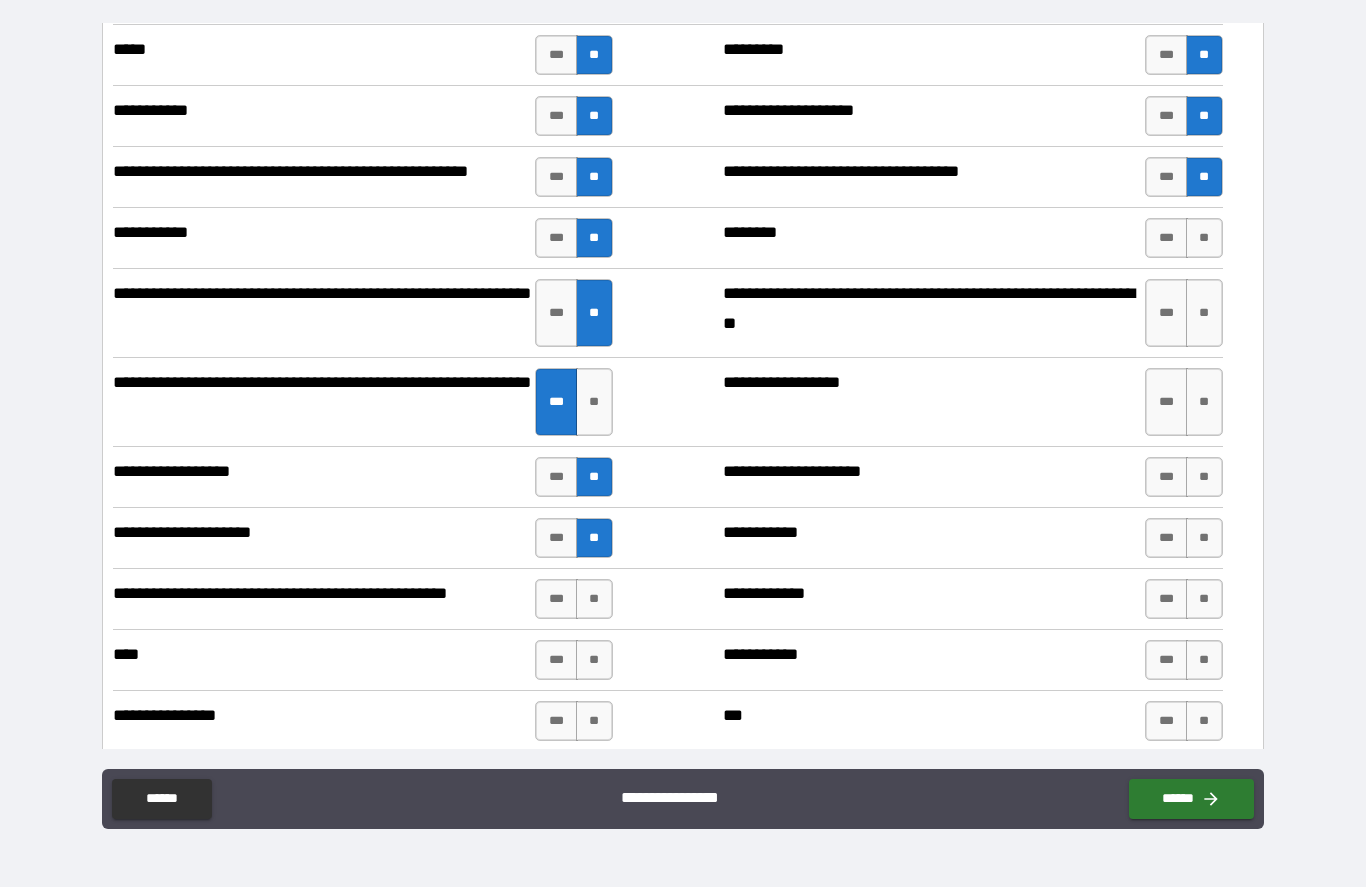 click on "**" at bounding box center [1204, 239] 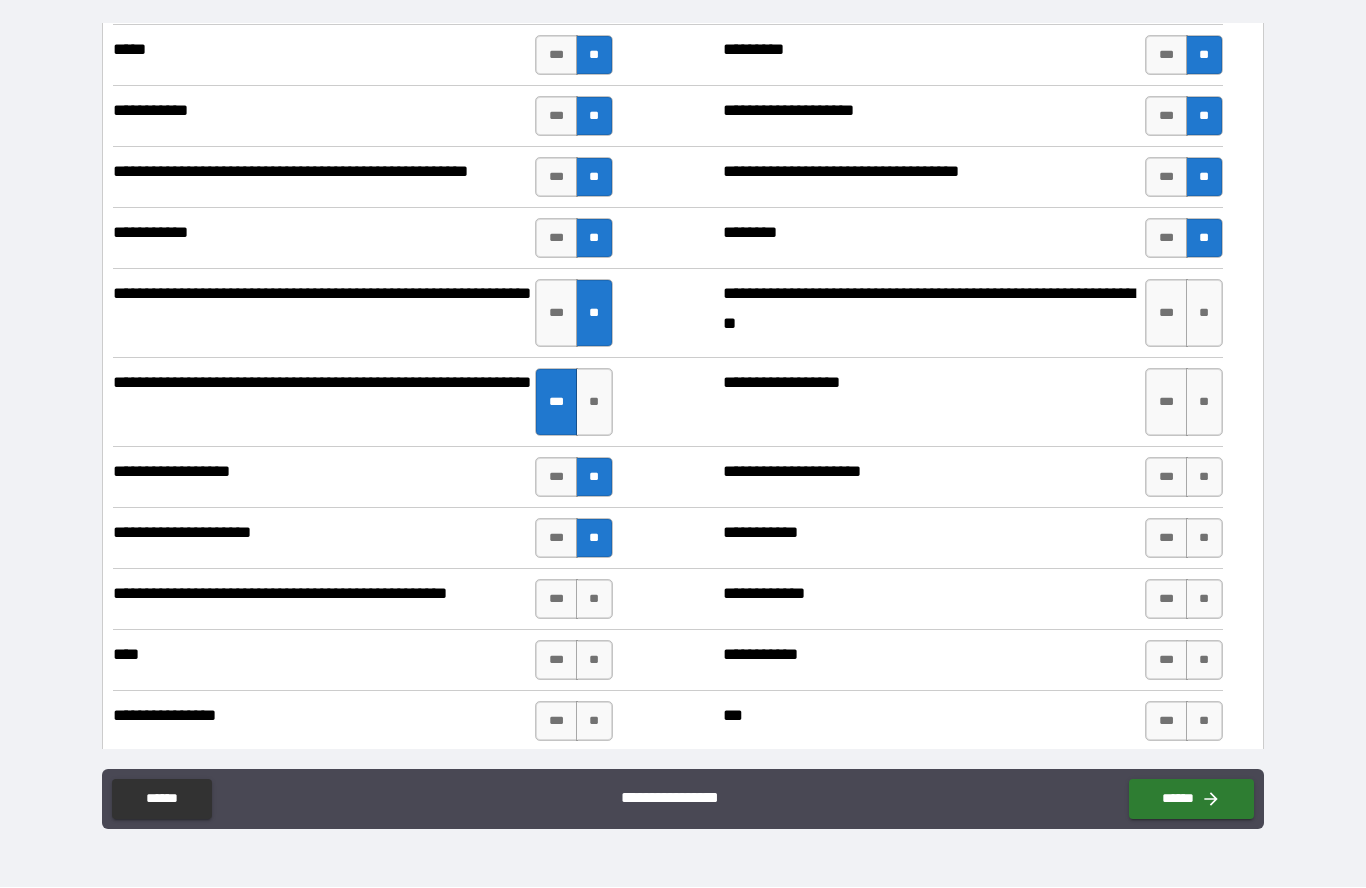 click on "***" at bounding box center [1166, 314] 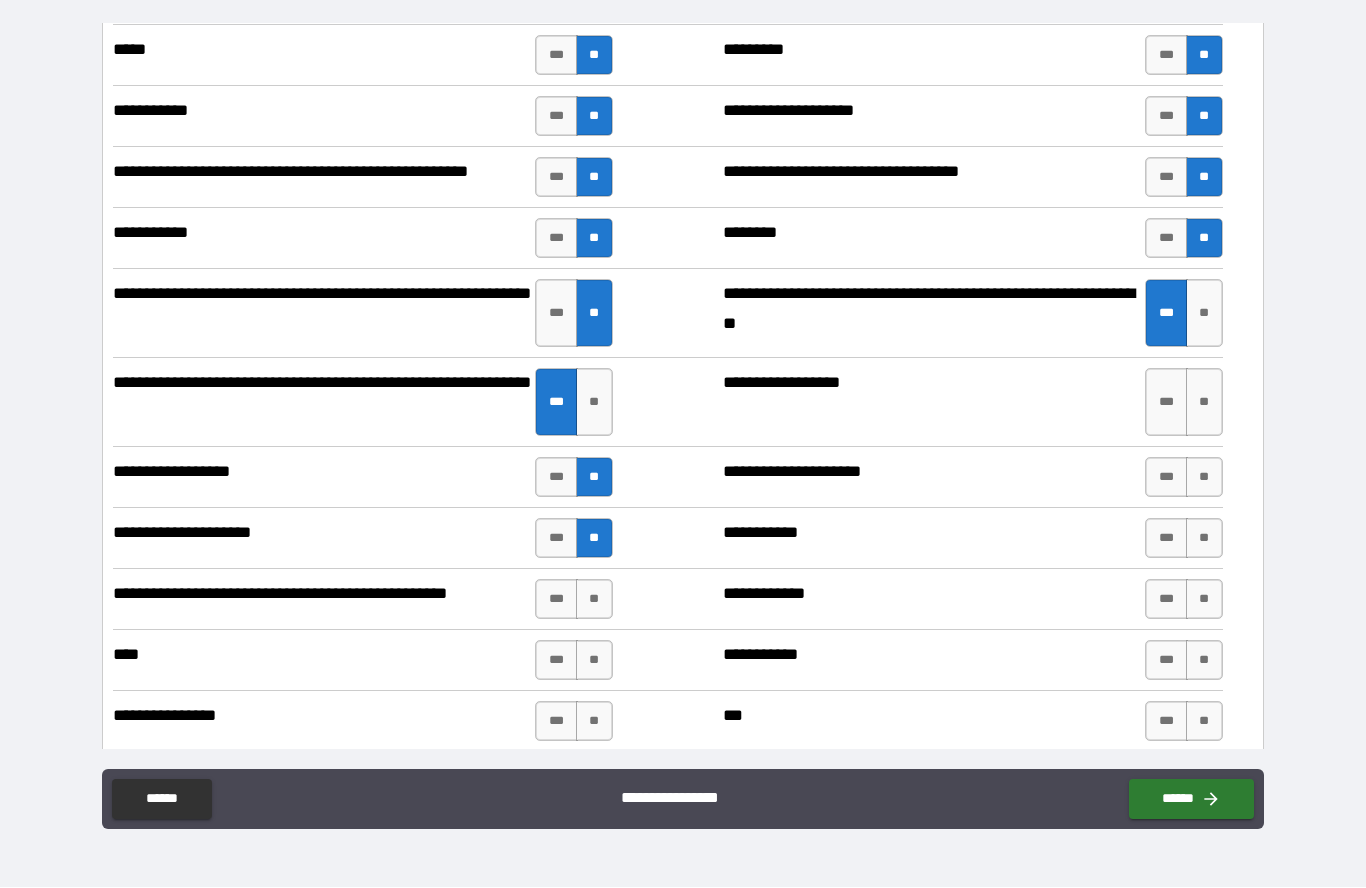 click on "**" at bounding box center (1204, 403) 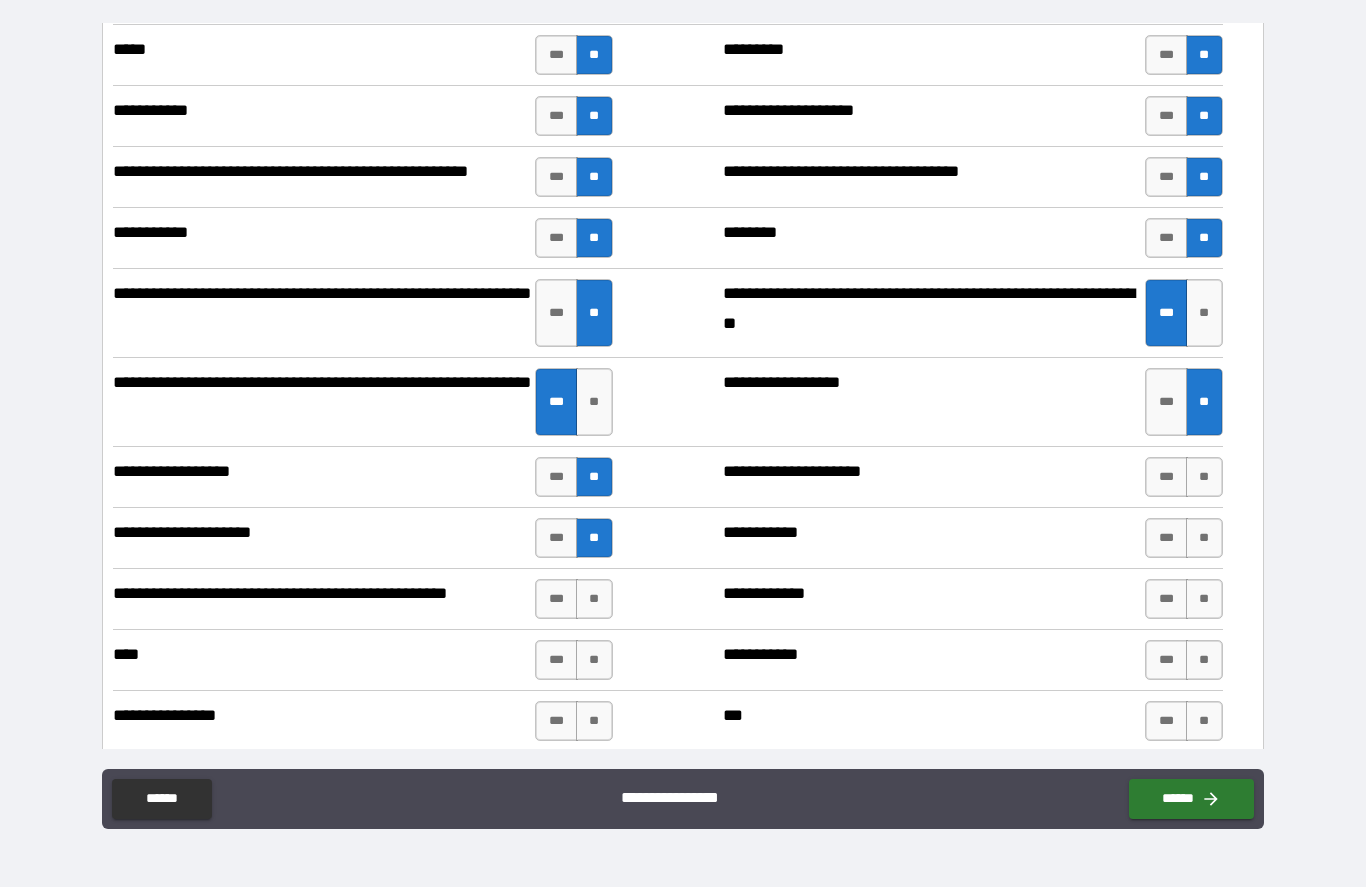 click on "**" at bounding box center (1204, 478) 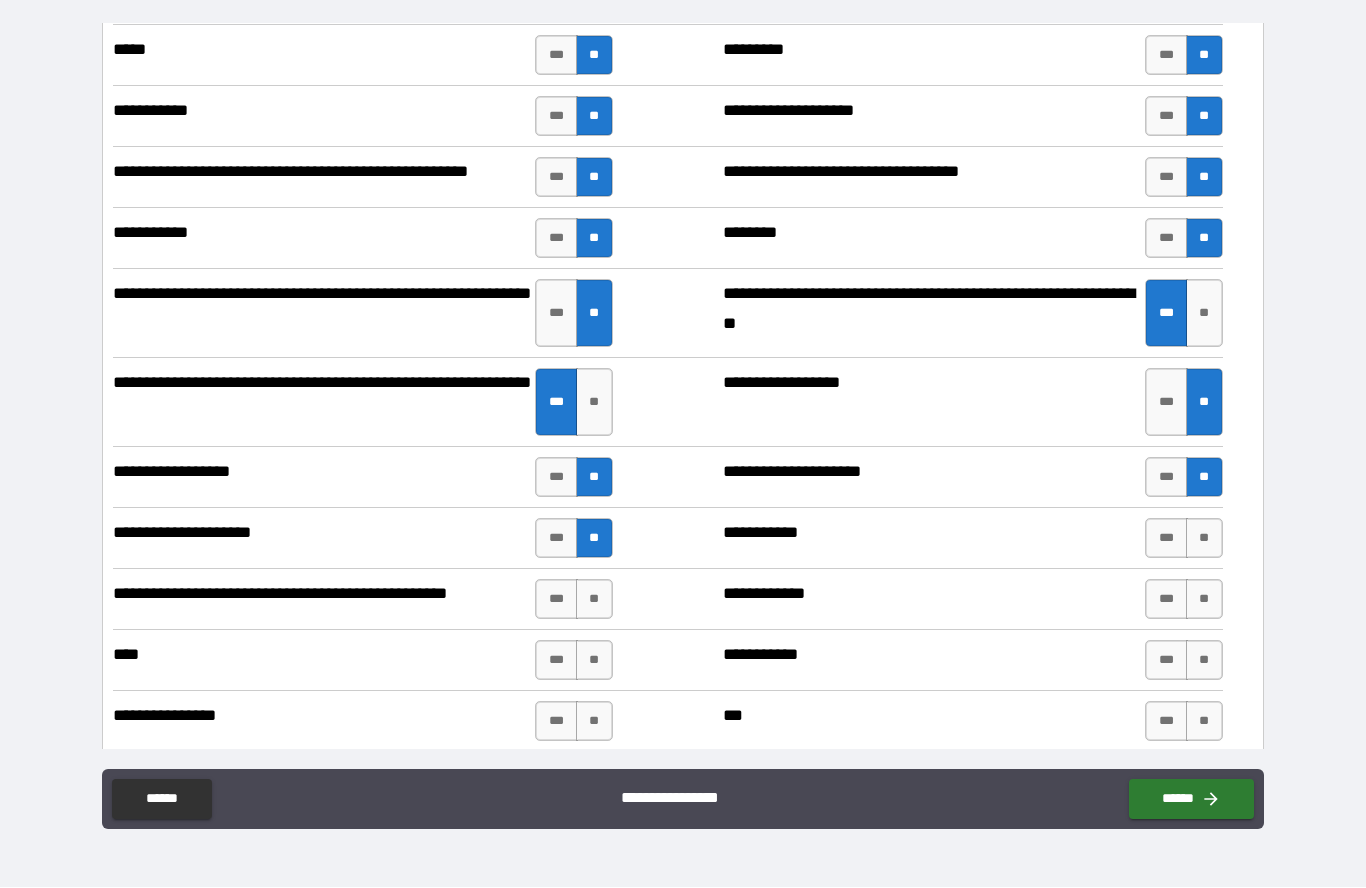click on "**" at bounding box center (1204, 539) 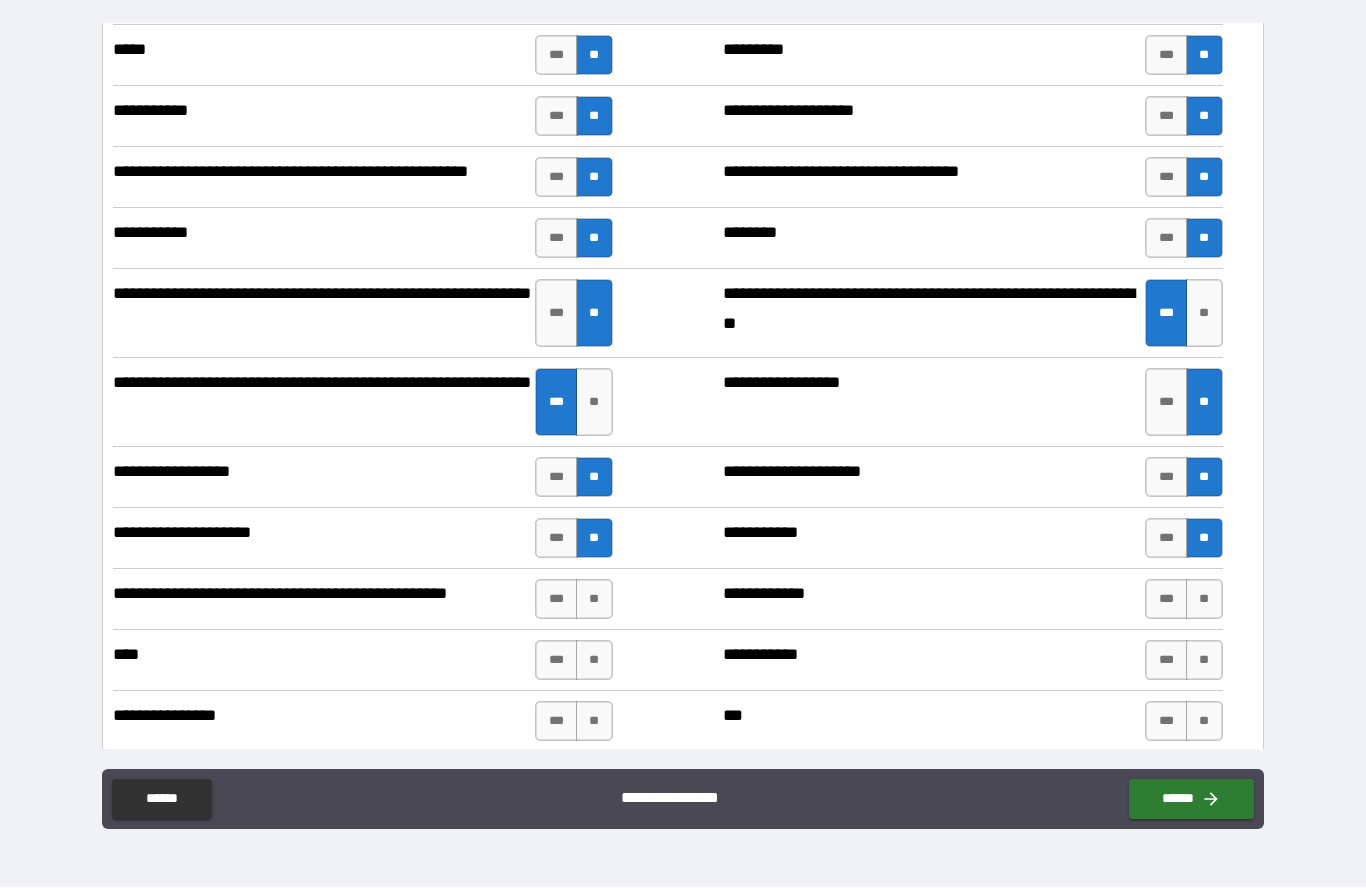 click on "***" at bounding box center (1166, 600) 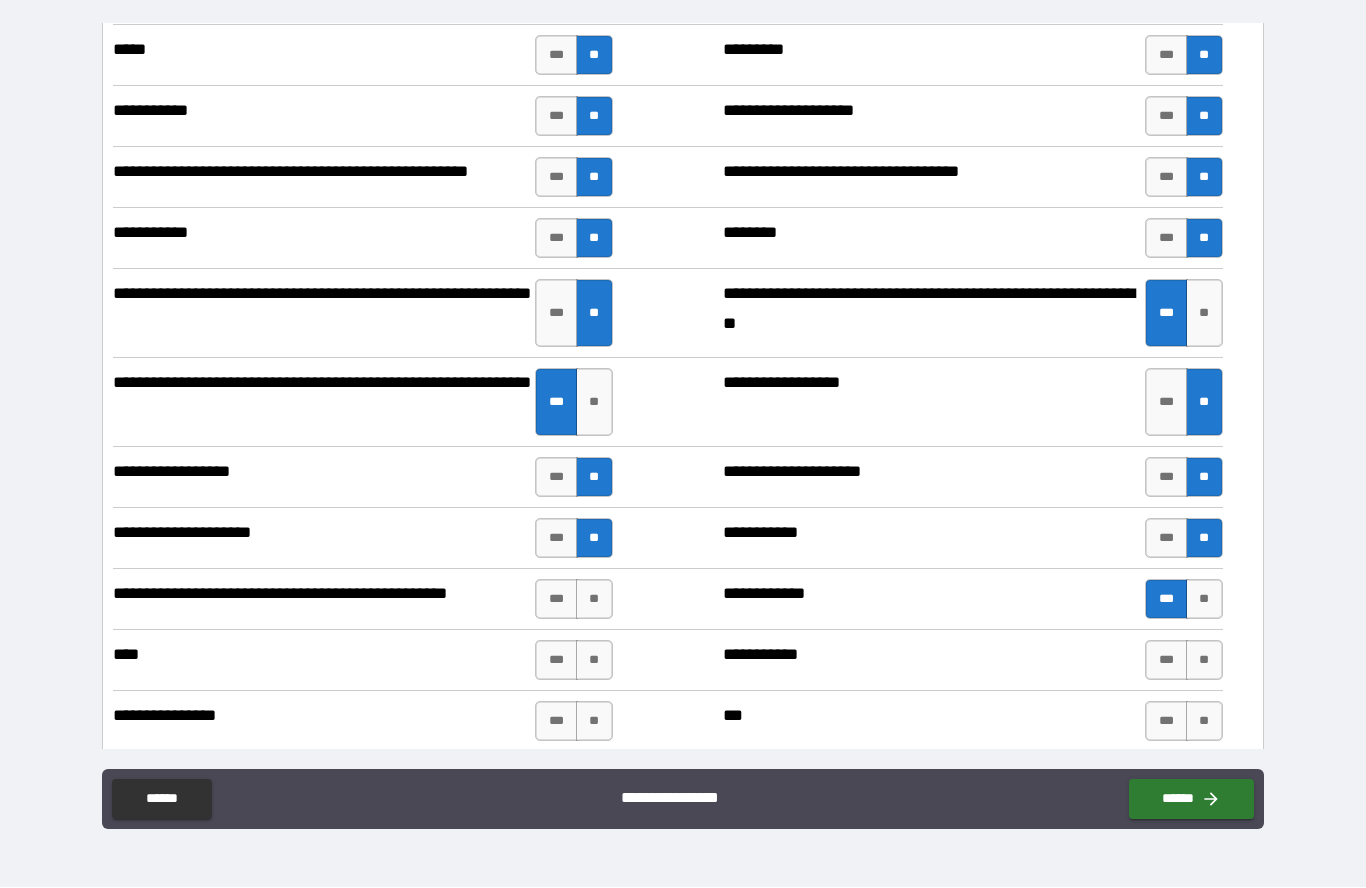 click on "**" at bounding box center [1204, 661] 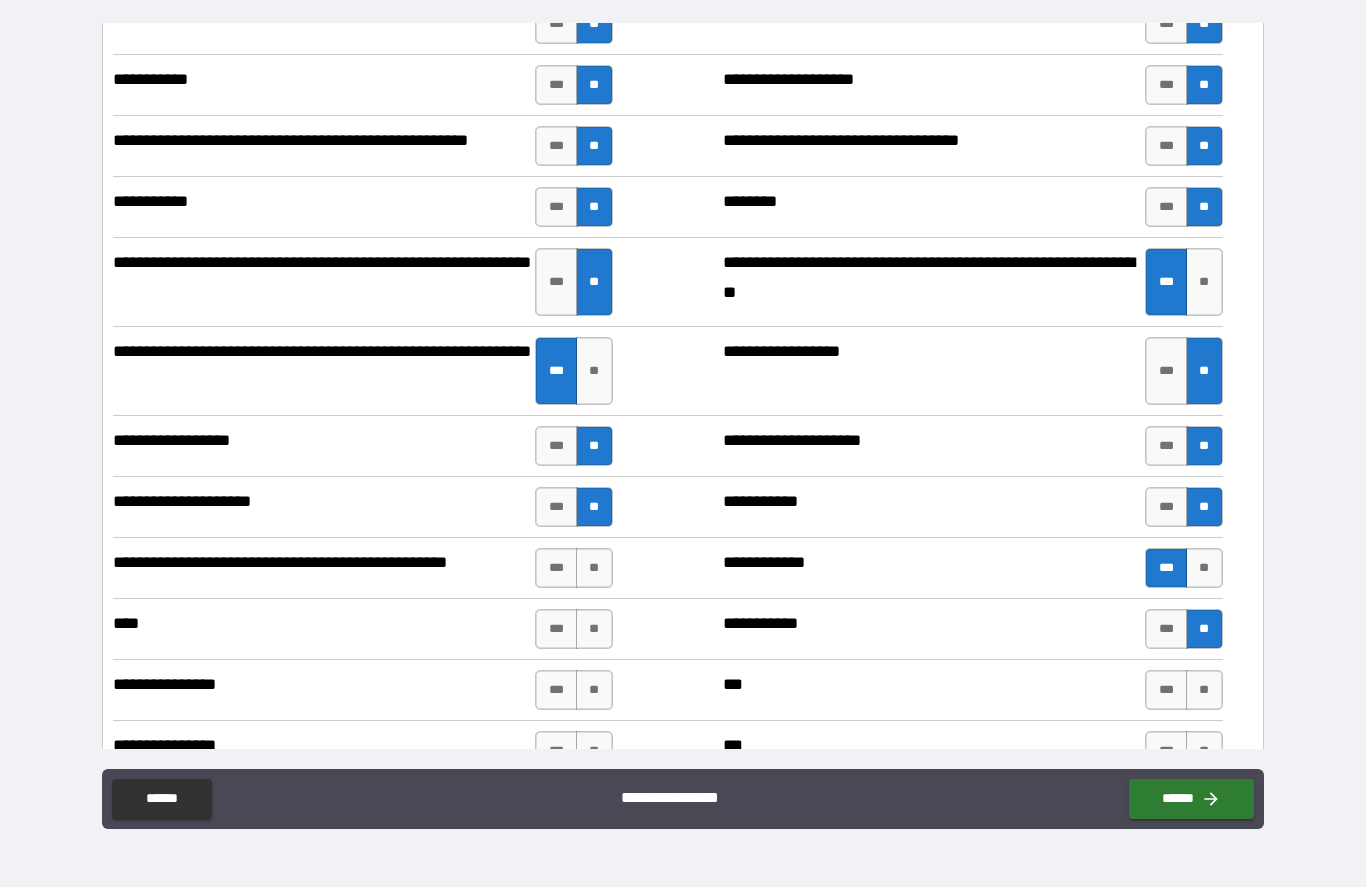 scroll, scrollTop: 6982, scrollLeft: 0, axis: vertical 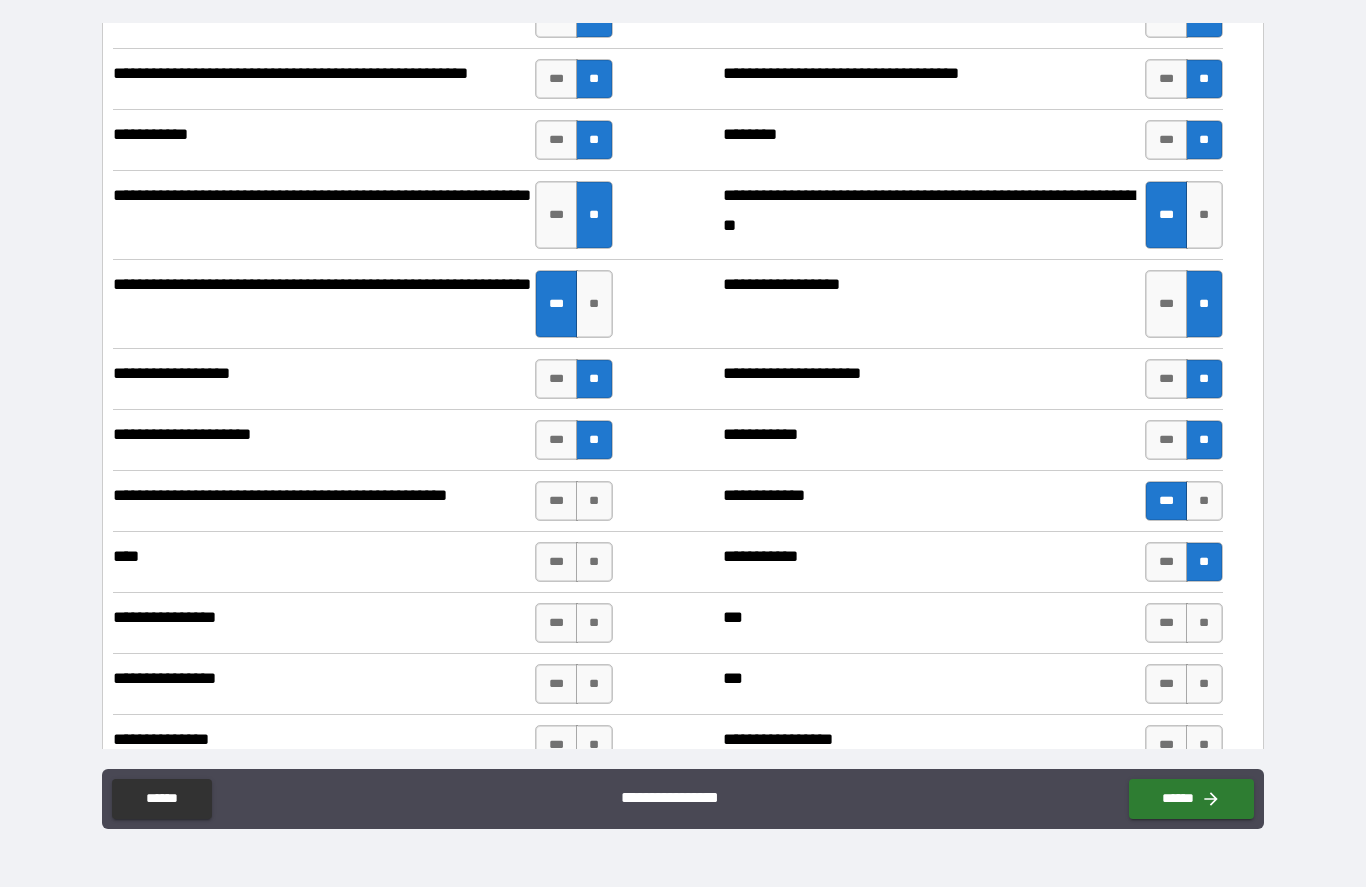 click on "**" at bounding box center (1204, 624) 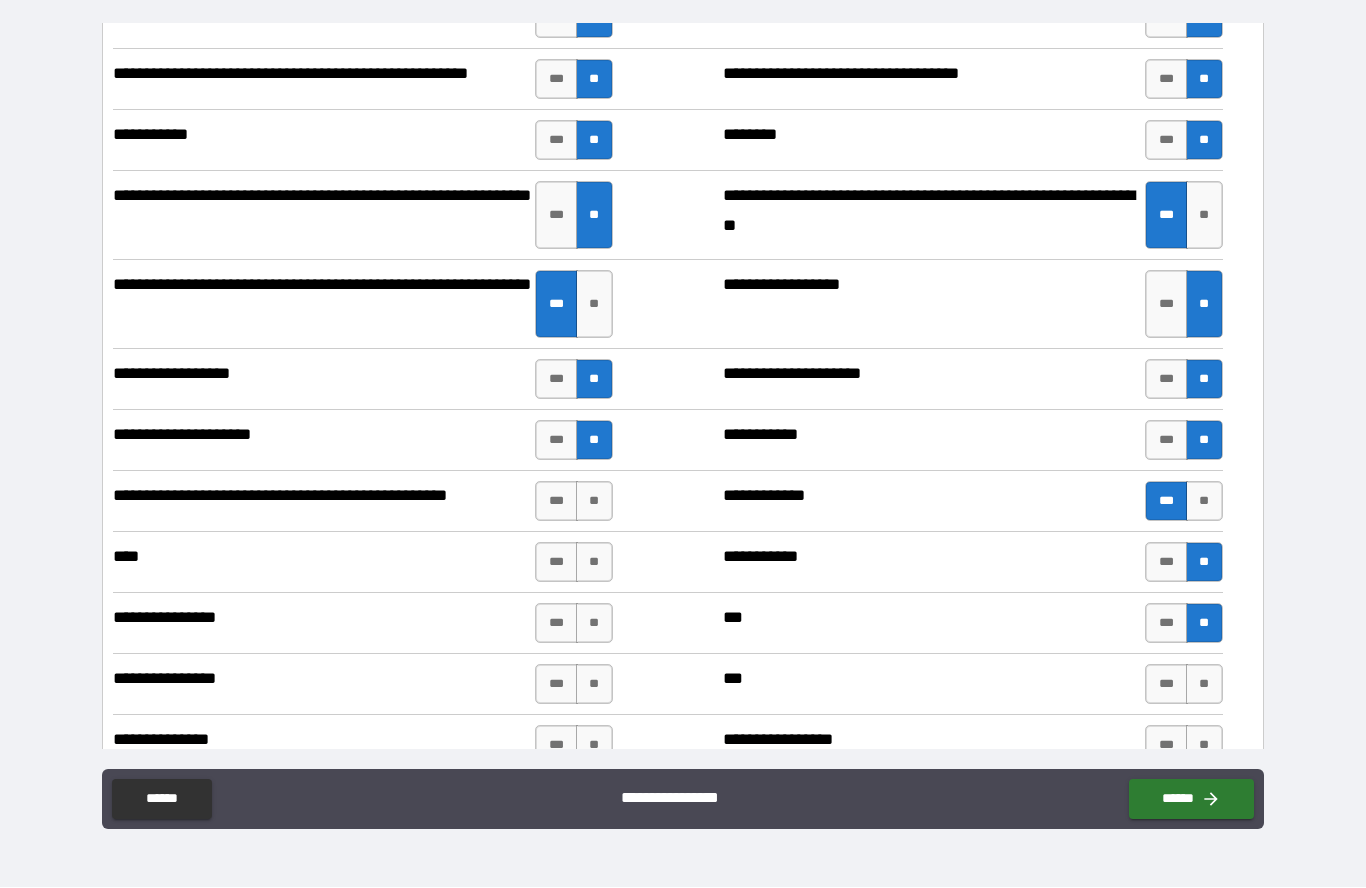 click on "**" at bounding box center (1204, 685) 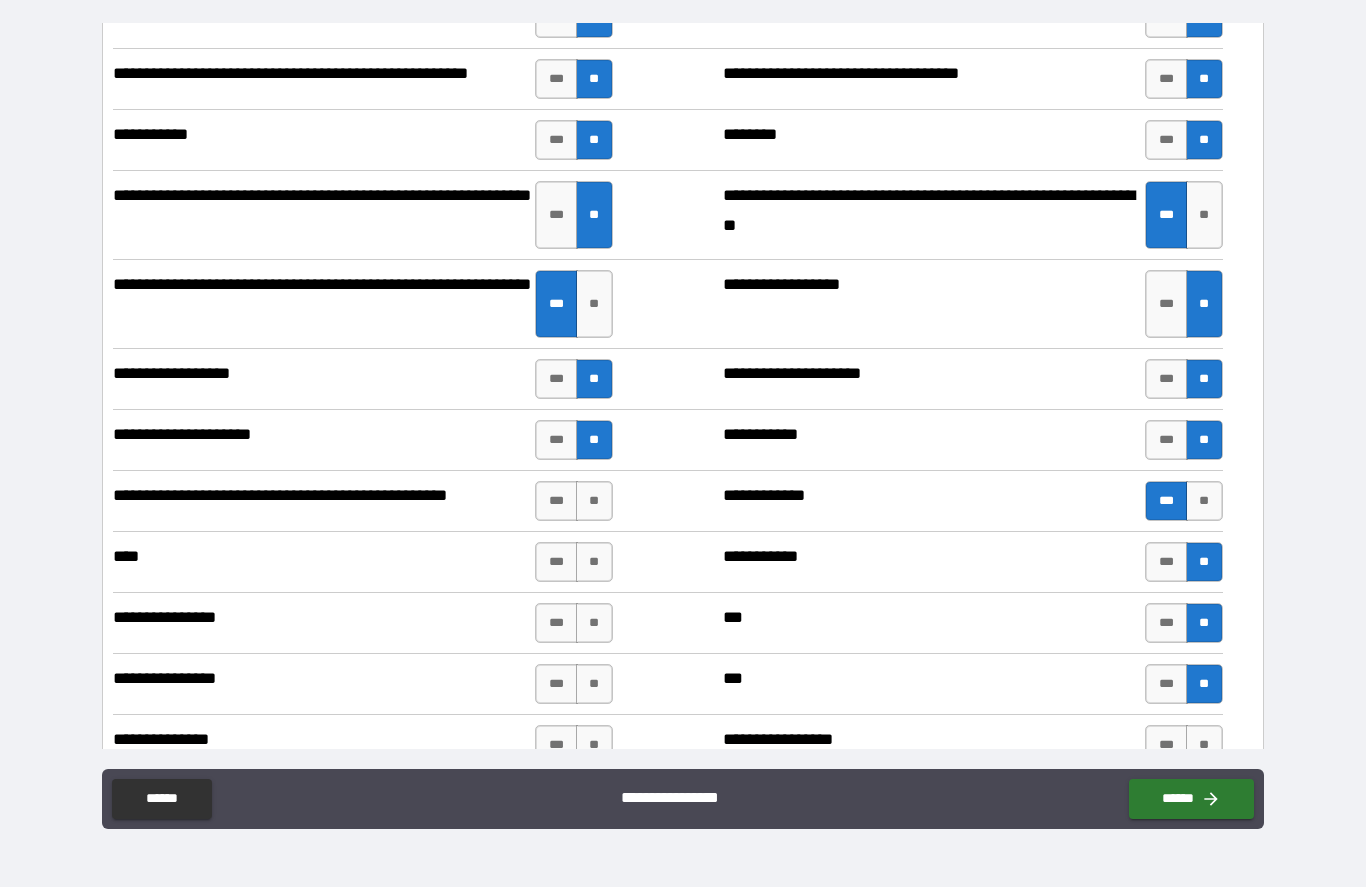 click on "**" at bounding box center (594, 502) 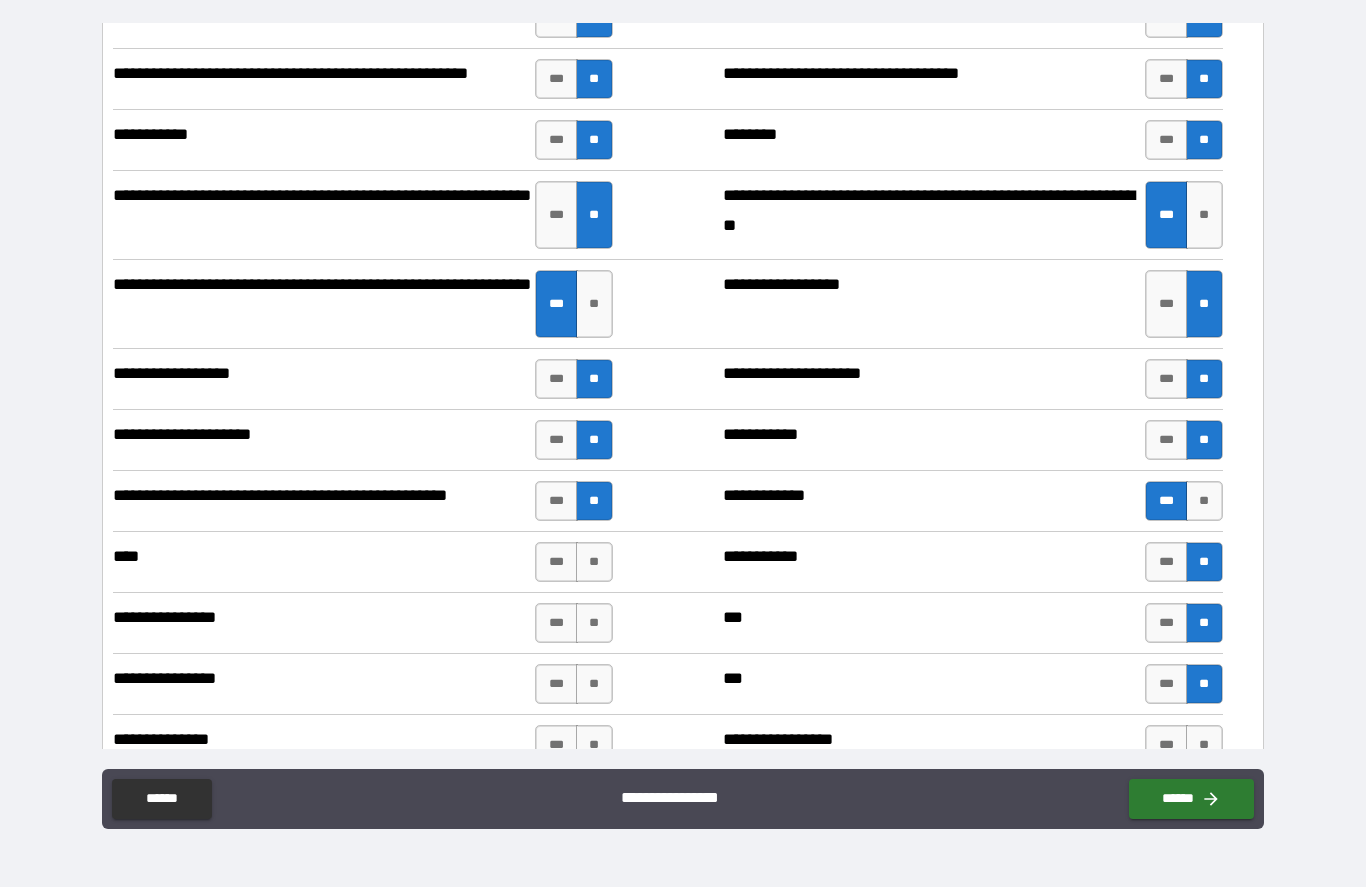 click on "**" at bounding box center (594, 563) 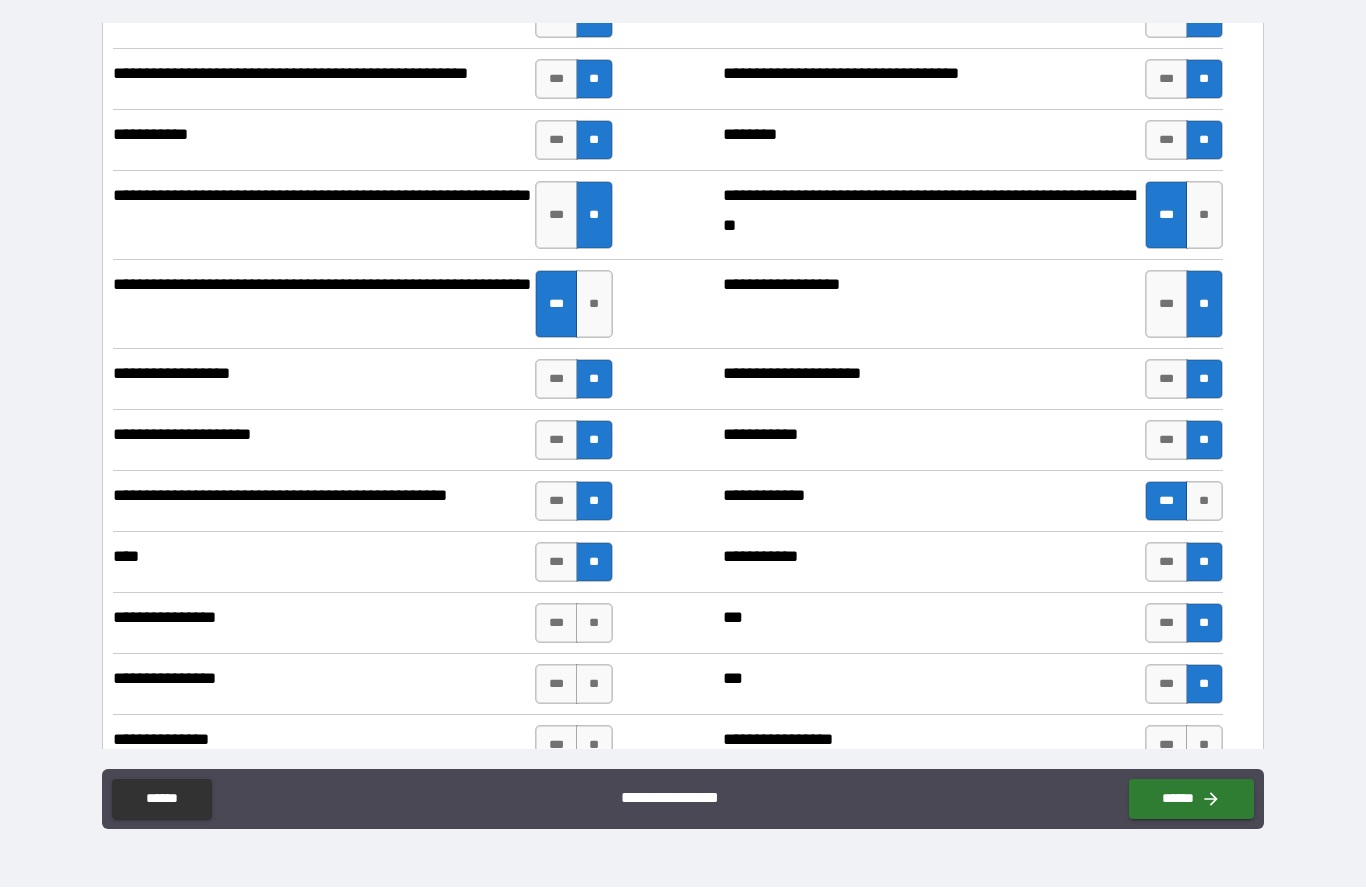 click on "**" at bounding box center (594, 624) 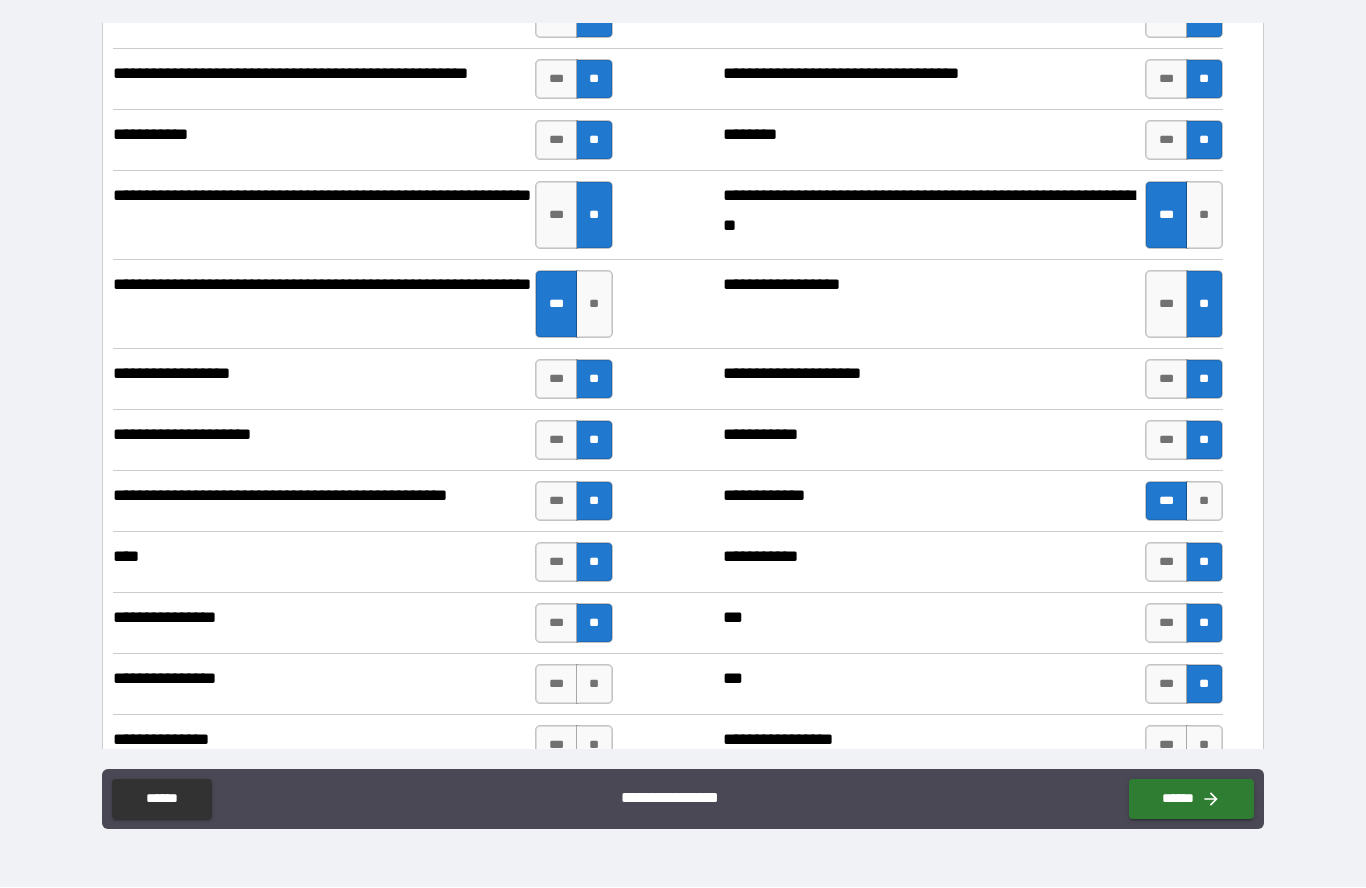 click on "***" at bounding box center [556, 624] 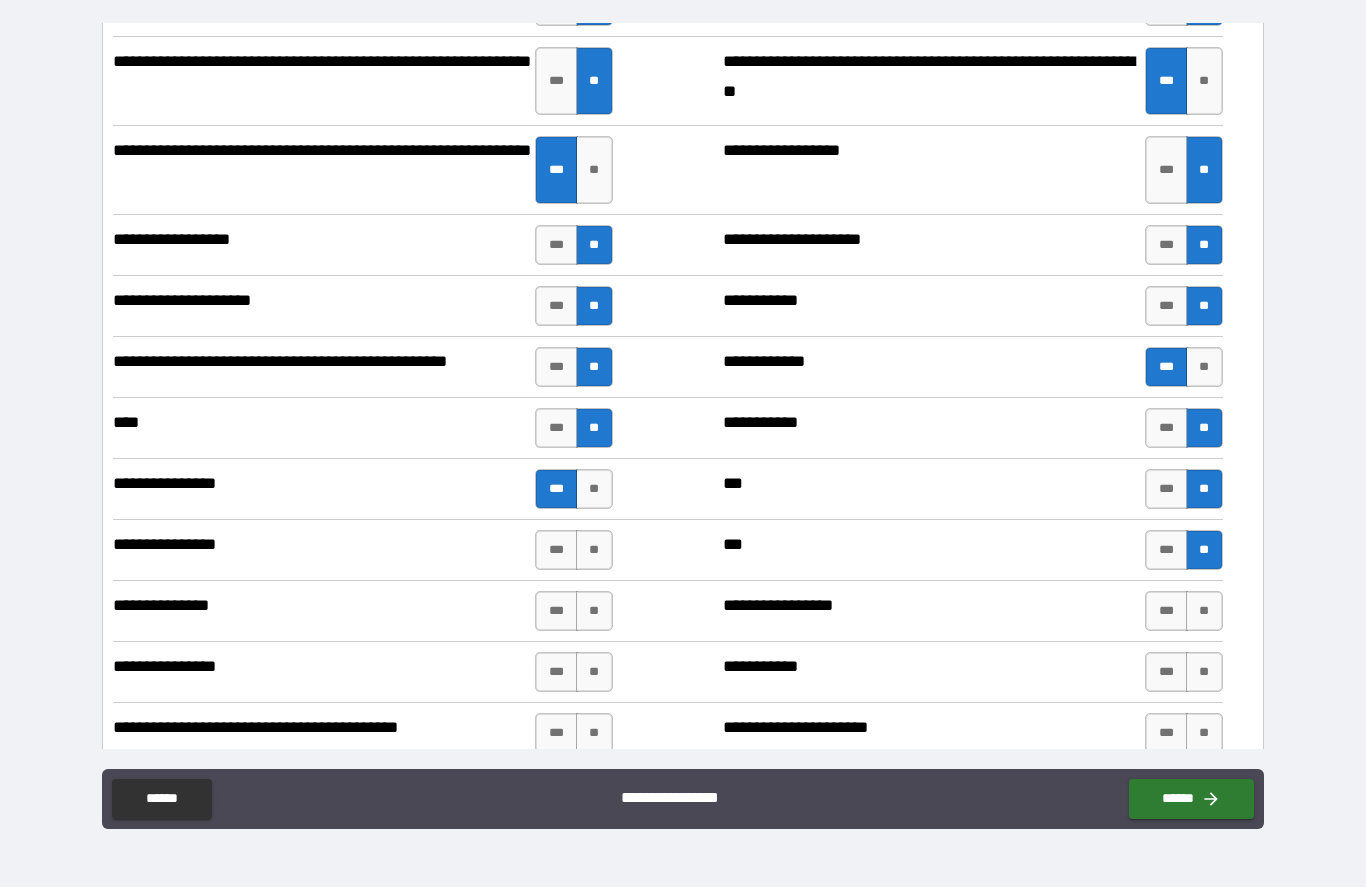 scroll, scrollTop: 7117, scrollLeft: 0, axis: vertical 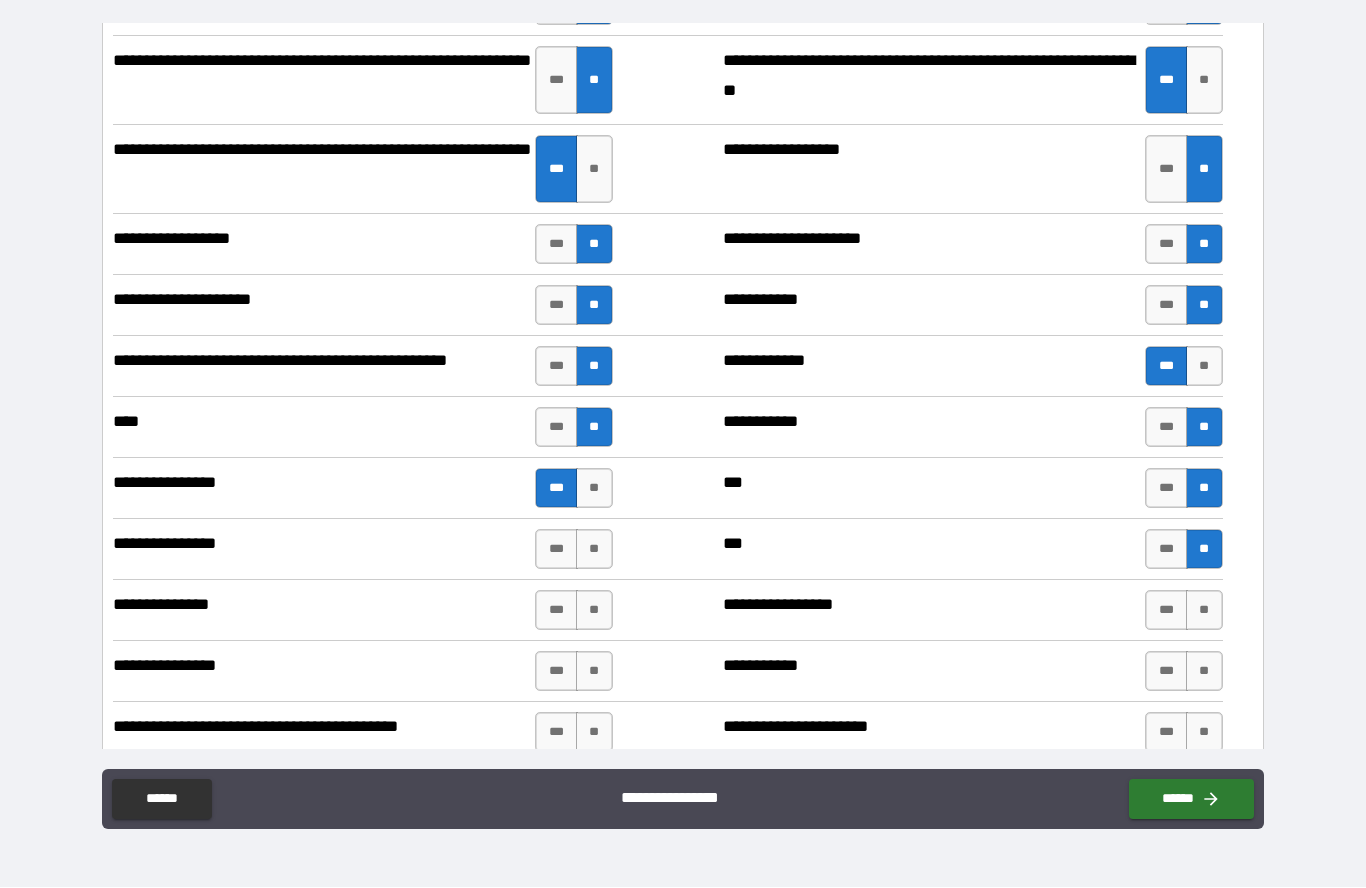click on "**" at bounding box center (594, 550) 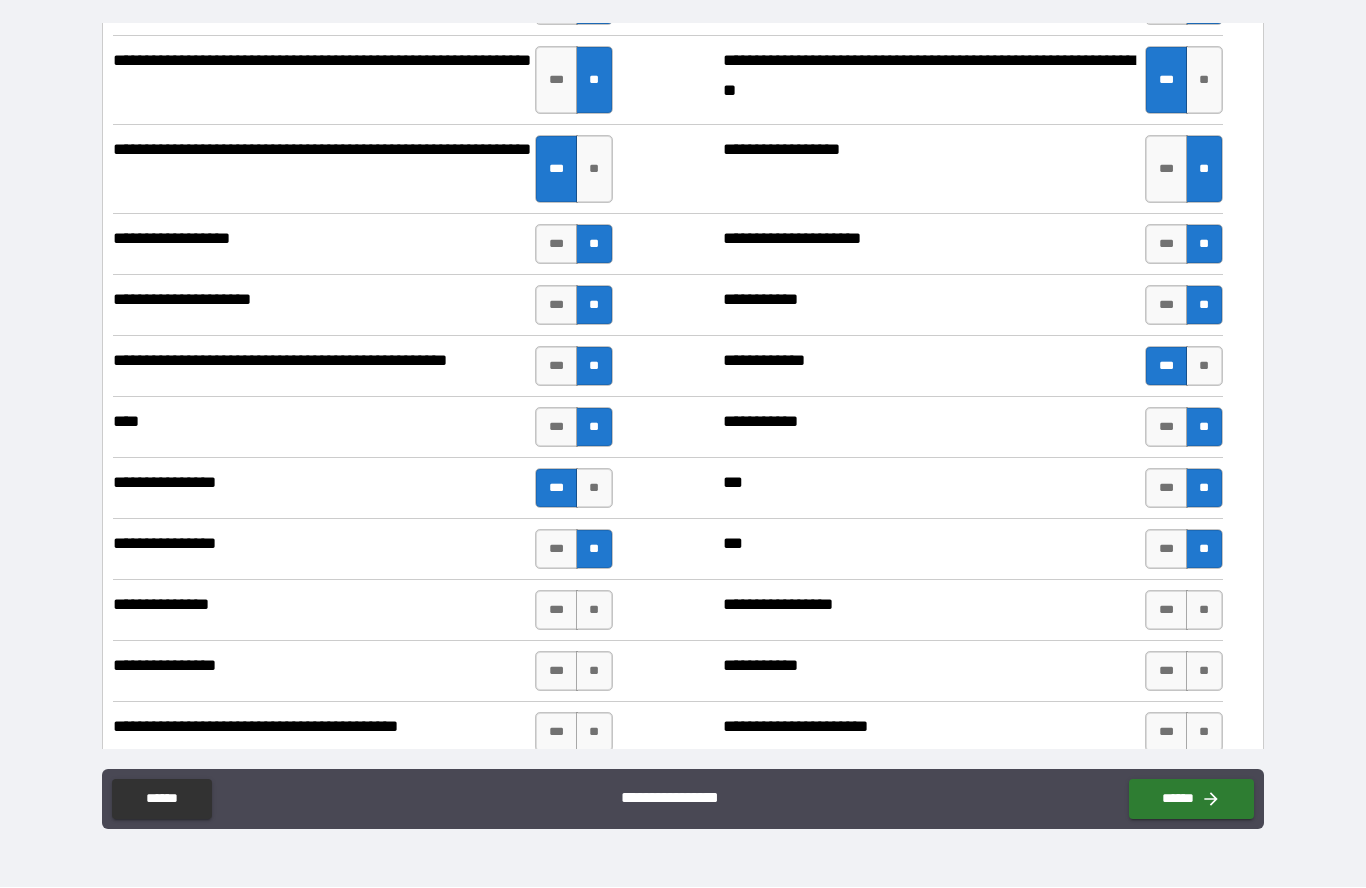 click on "**" at bounding box center (594, 611) 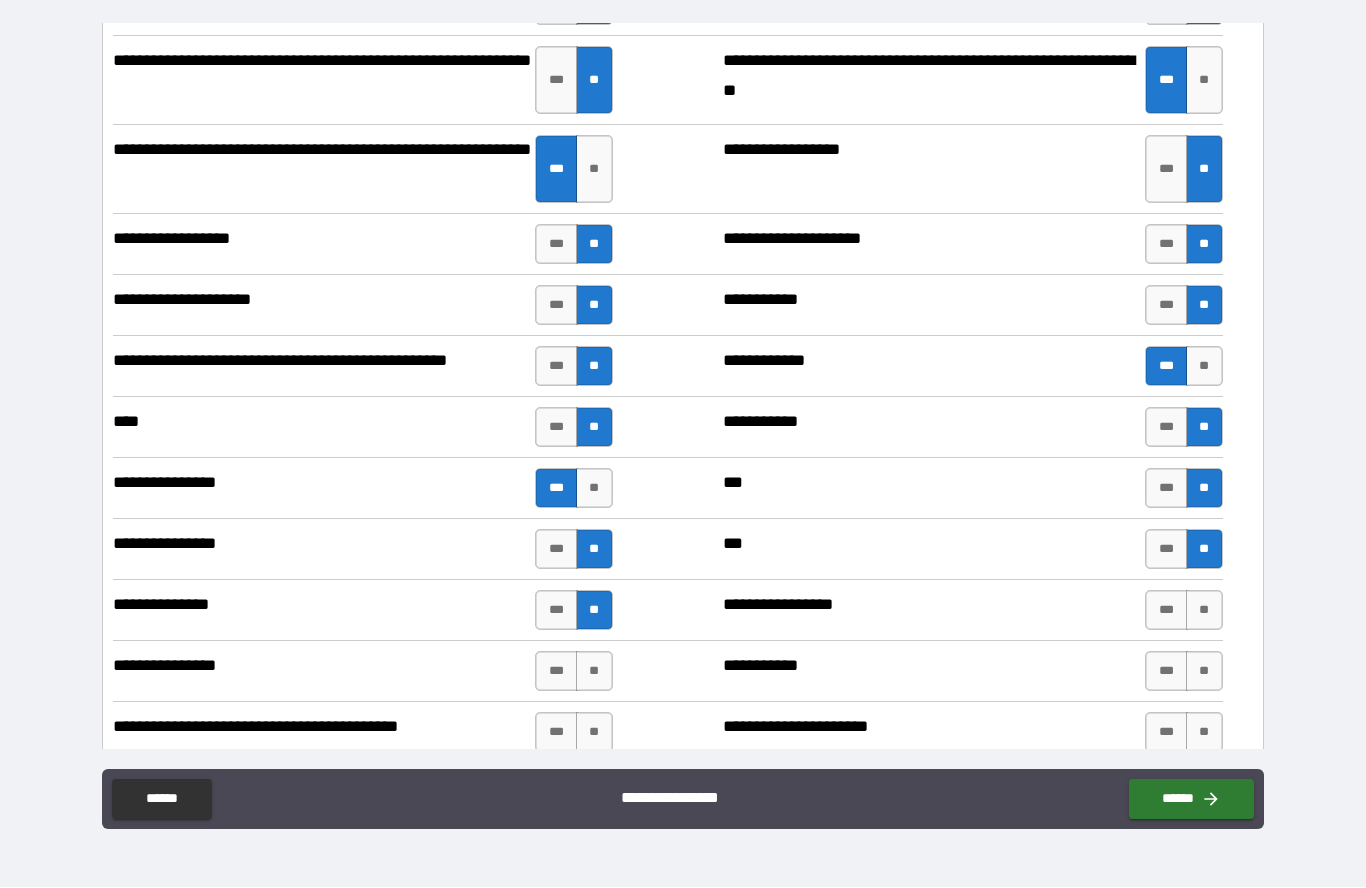 click on "**" at bounding box center (594, 672) 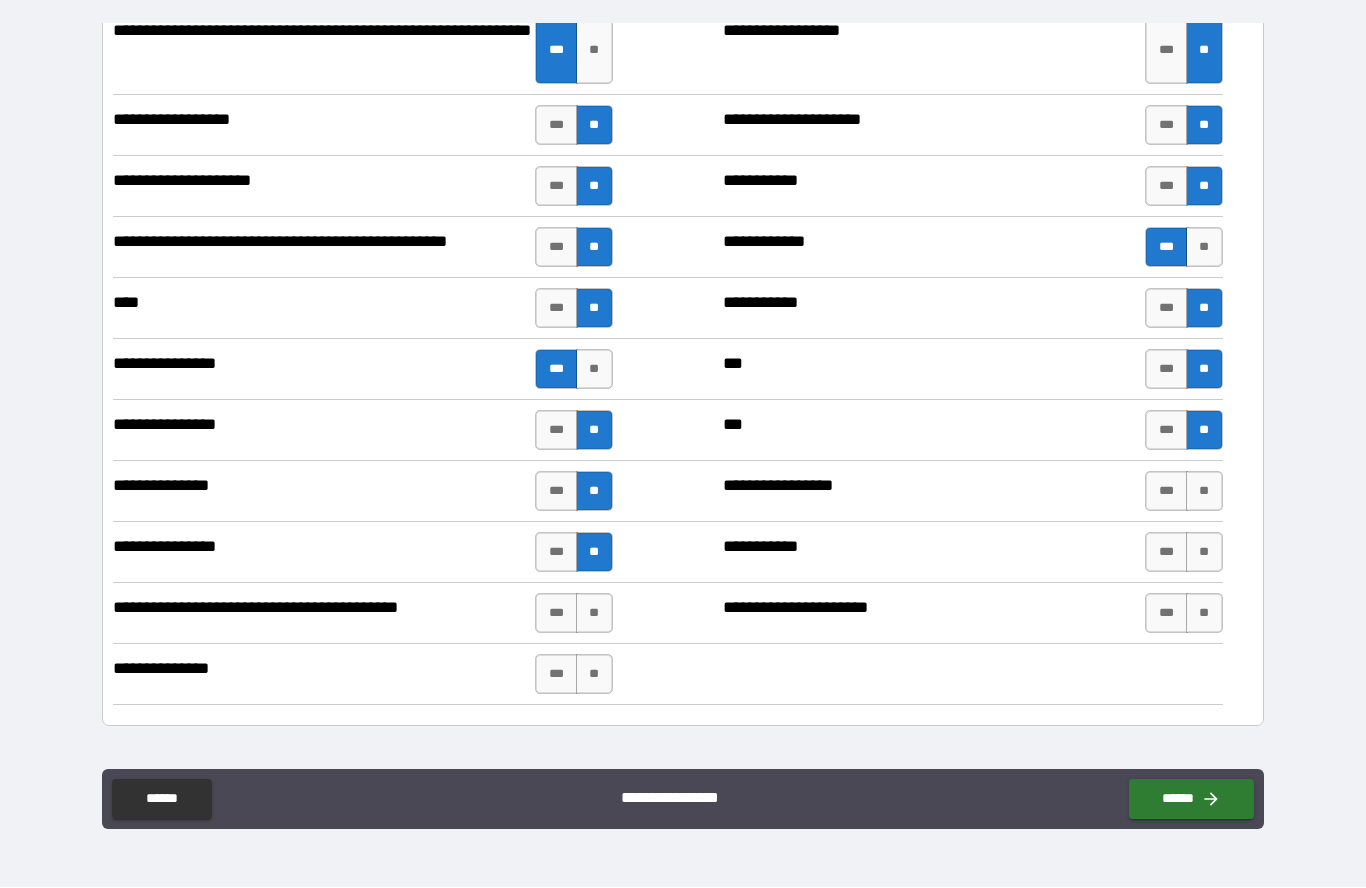 scroll, scrollTop: 7240, scrollLeft: 0, axis: vertical 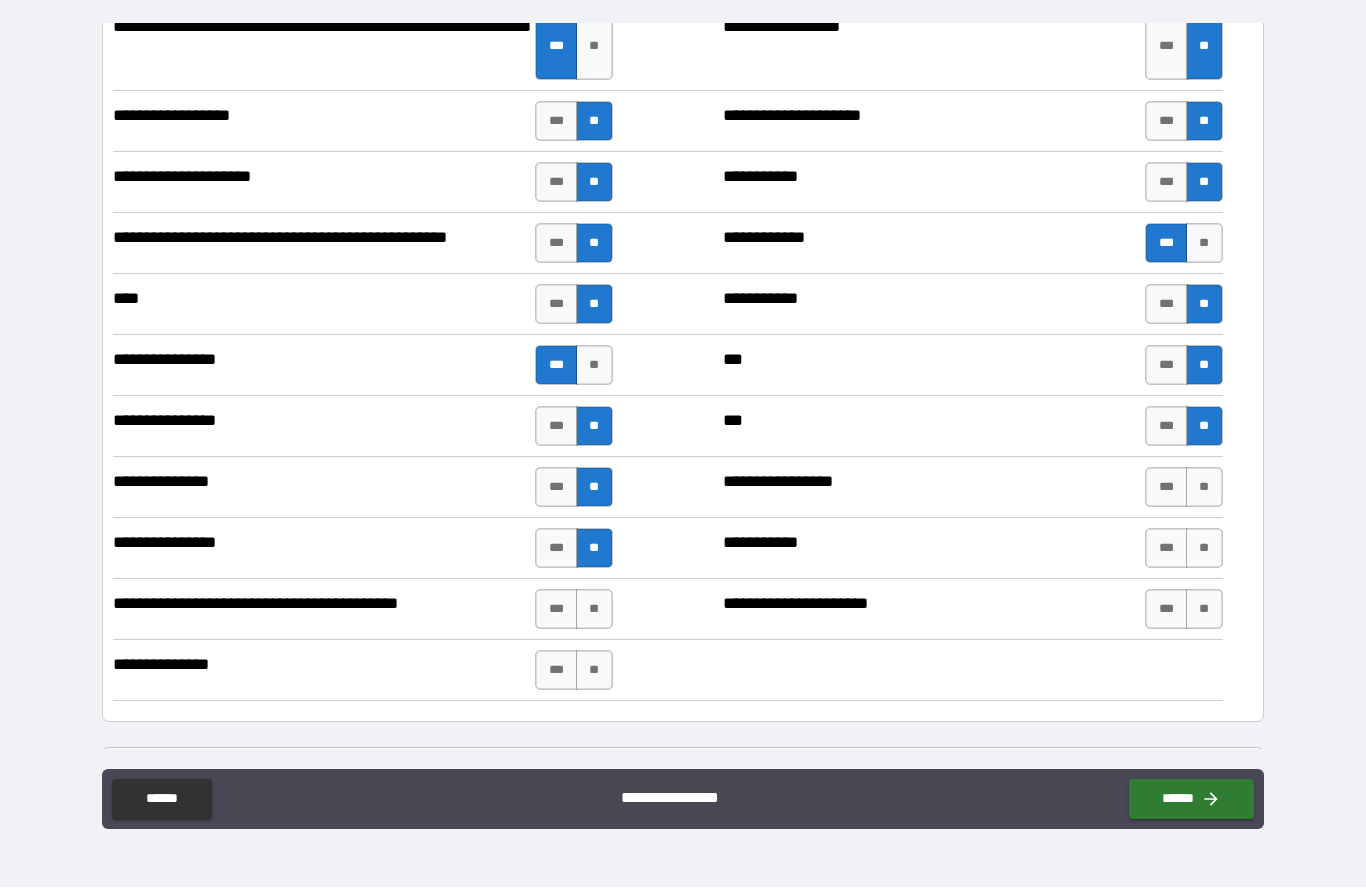 click on "**" at bounding box center (594, 610) 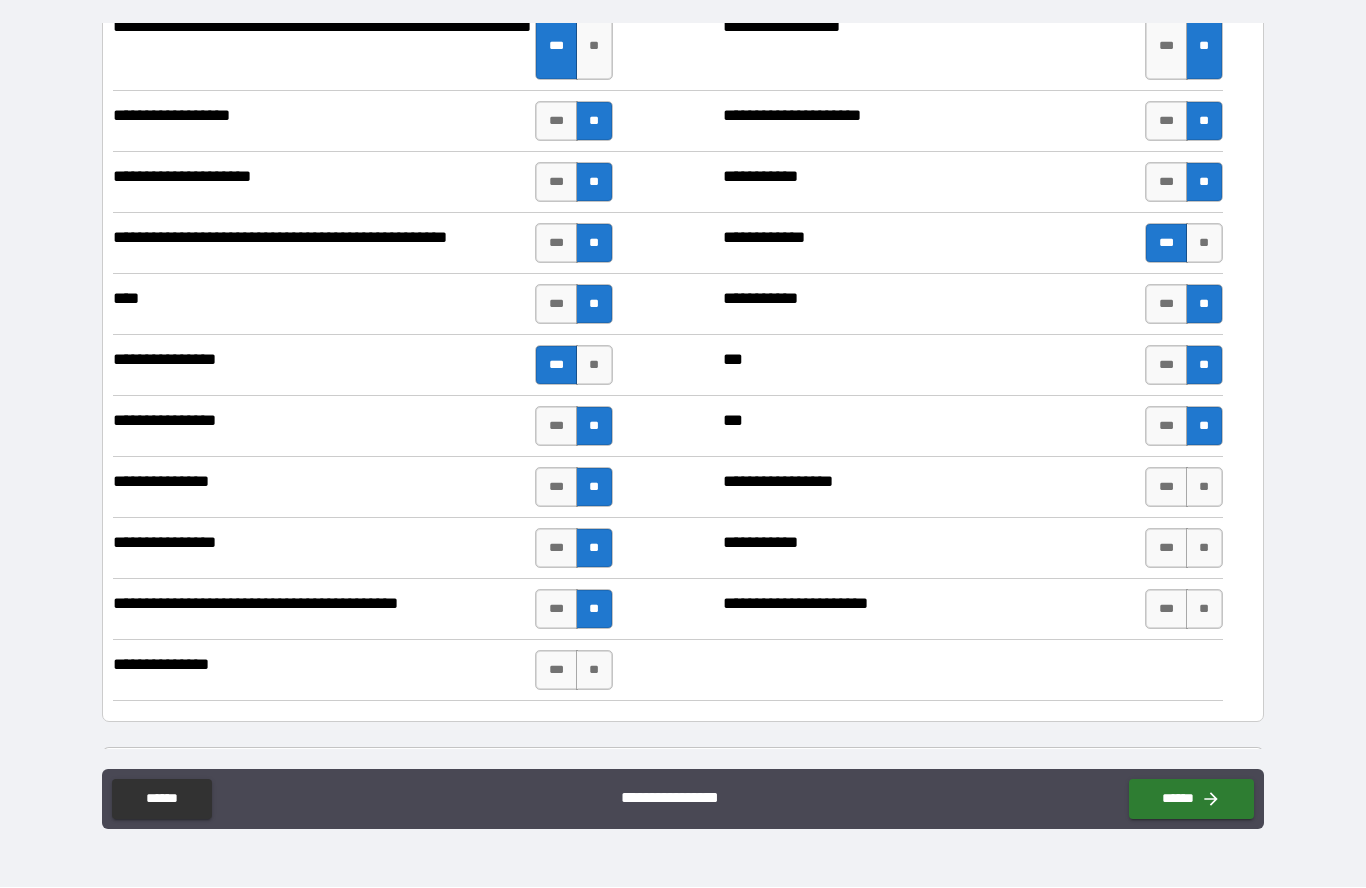 click on "**" at bounding box center [594, 671] 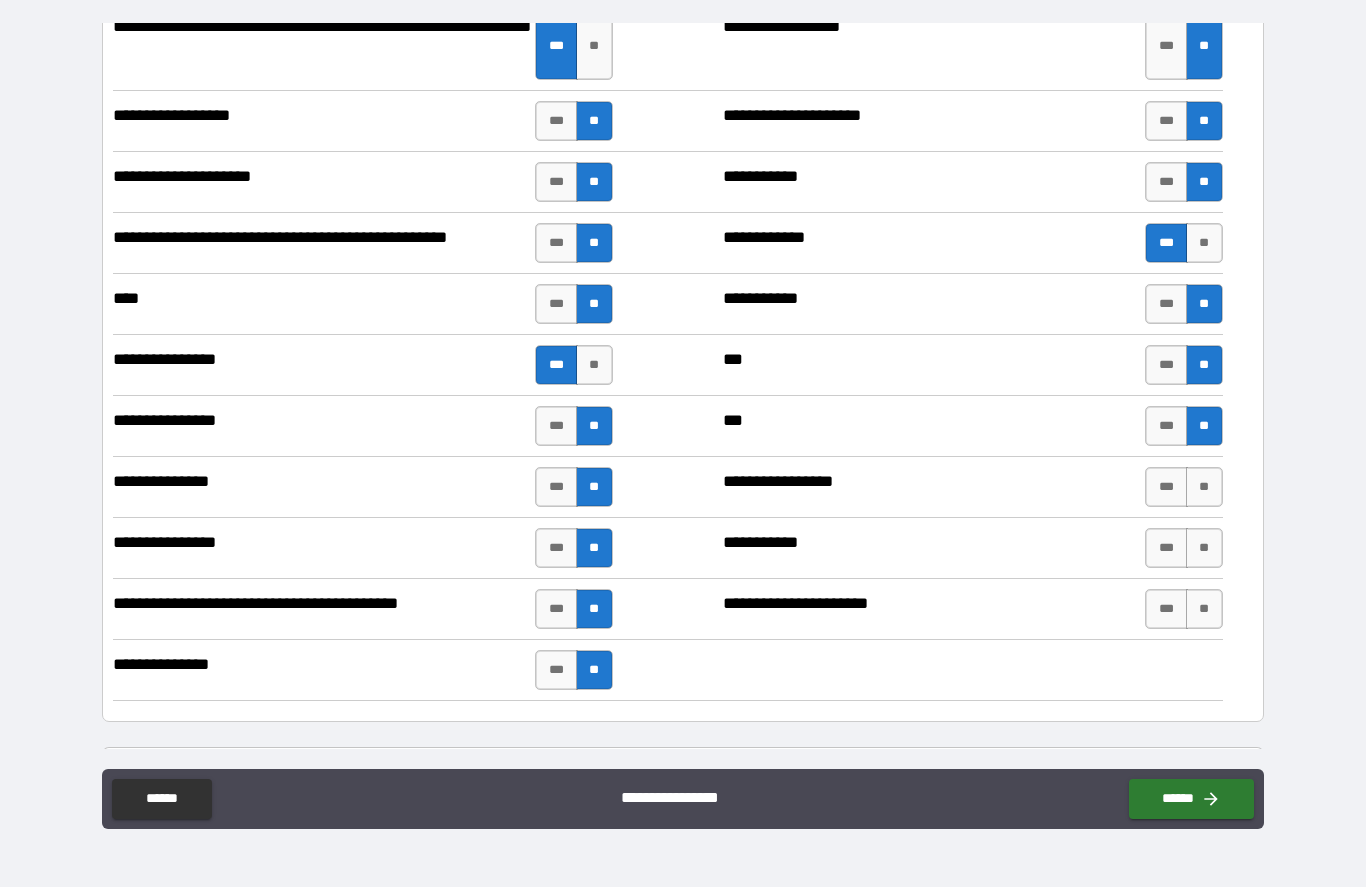 click on "**" at bounding box center [1204, 488] 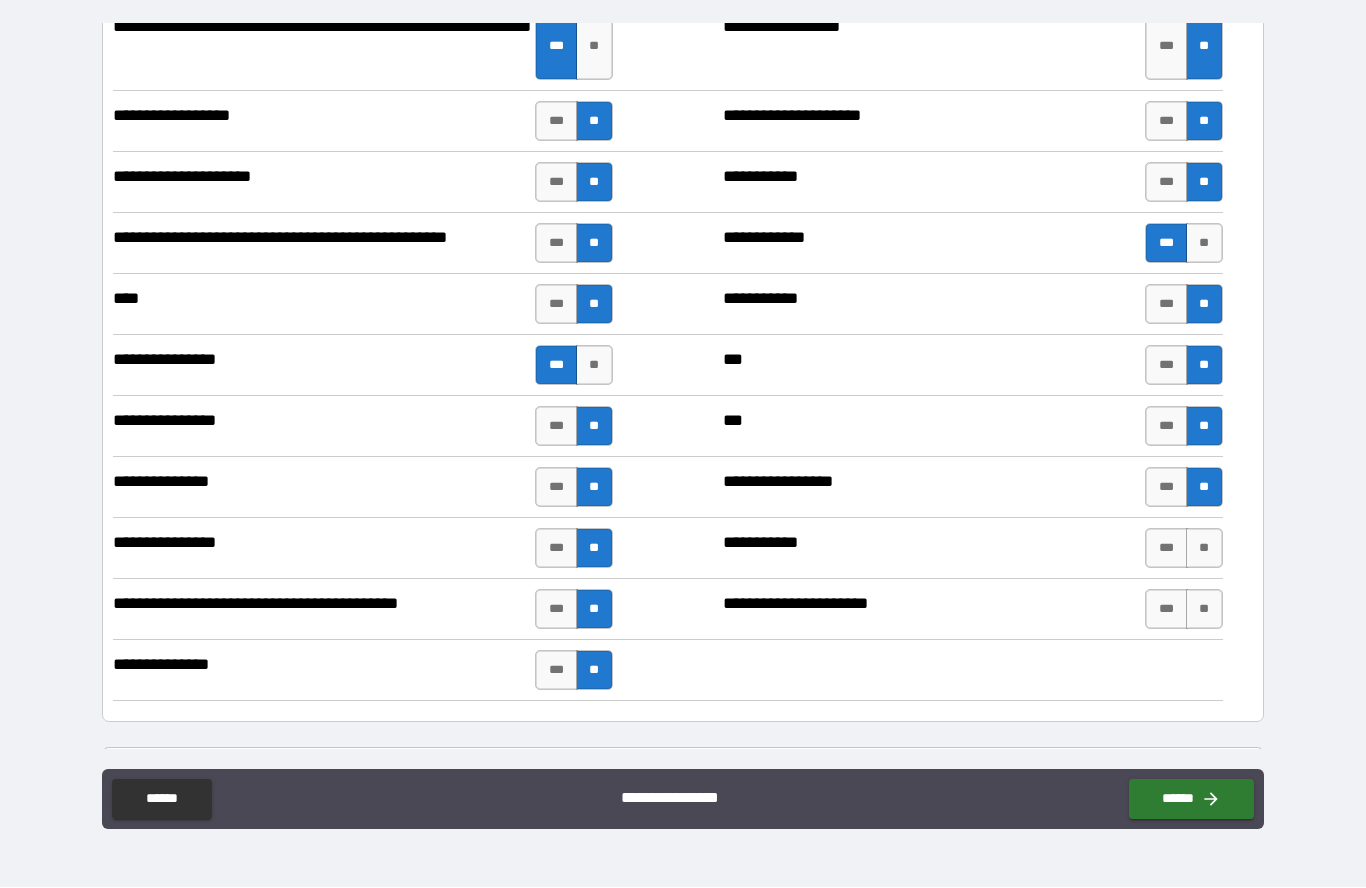 click on "***" at bounding box center (1166, 549) 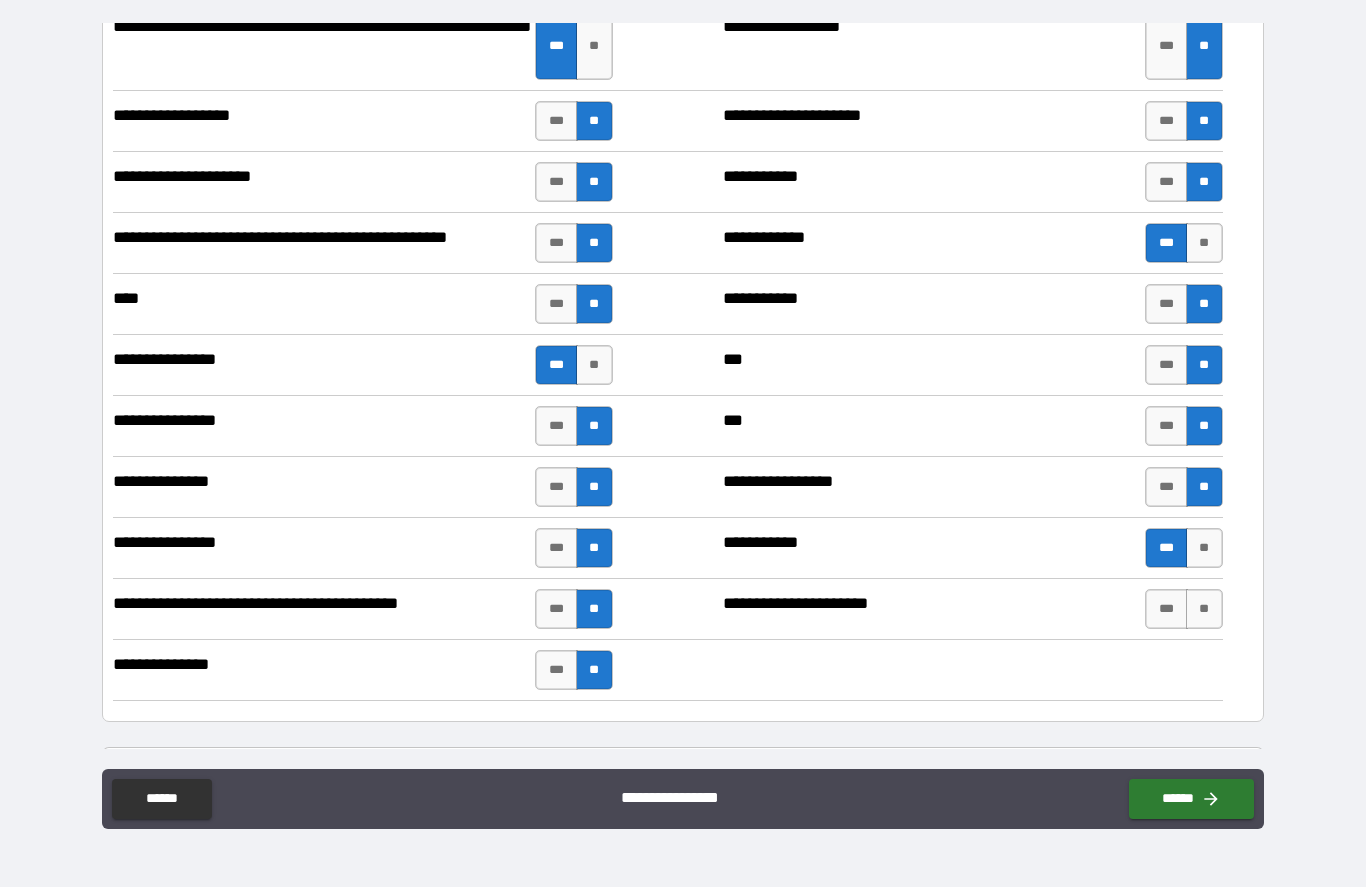 click on "**" at bounding box center (1204, 549) 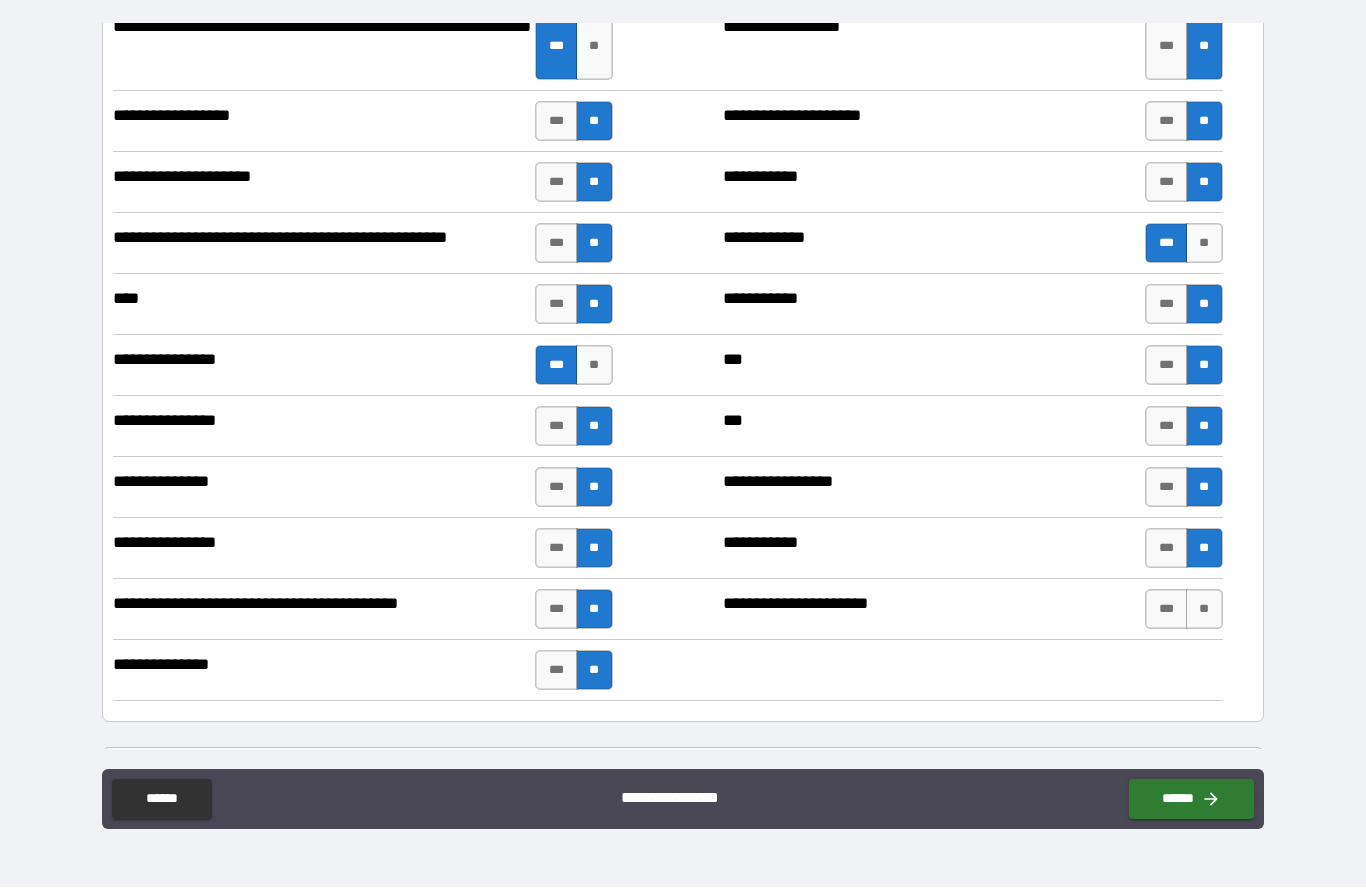 click on "***" at bounding box center (1166, 610) 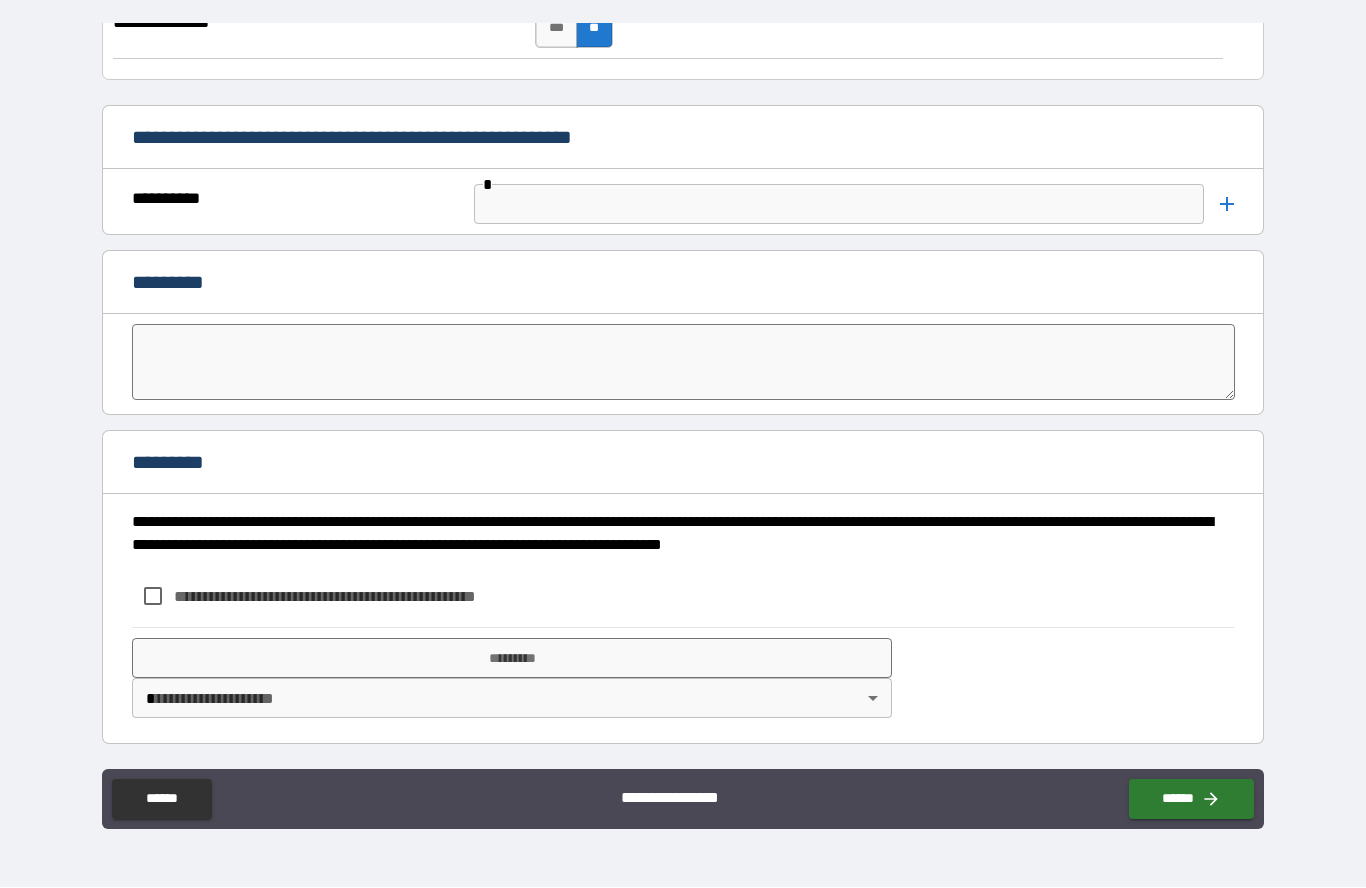 scroll, scrollTop: 7882, scrollLeft: 0, axis: vertical 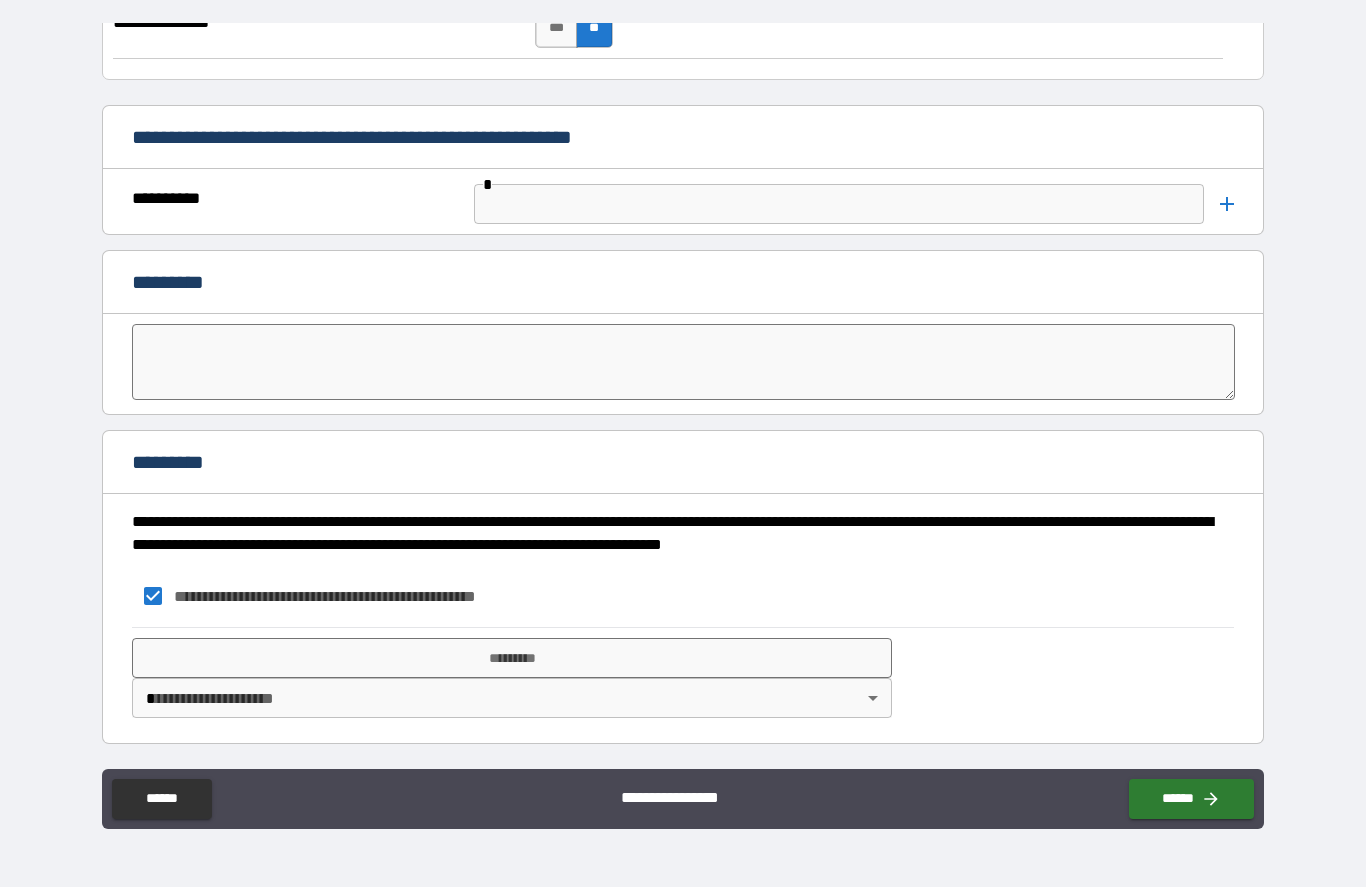 click on "*********" at bounding box center (512, 659) 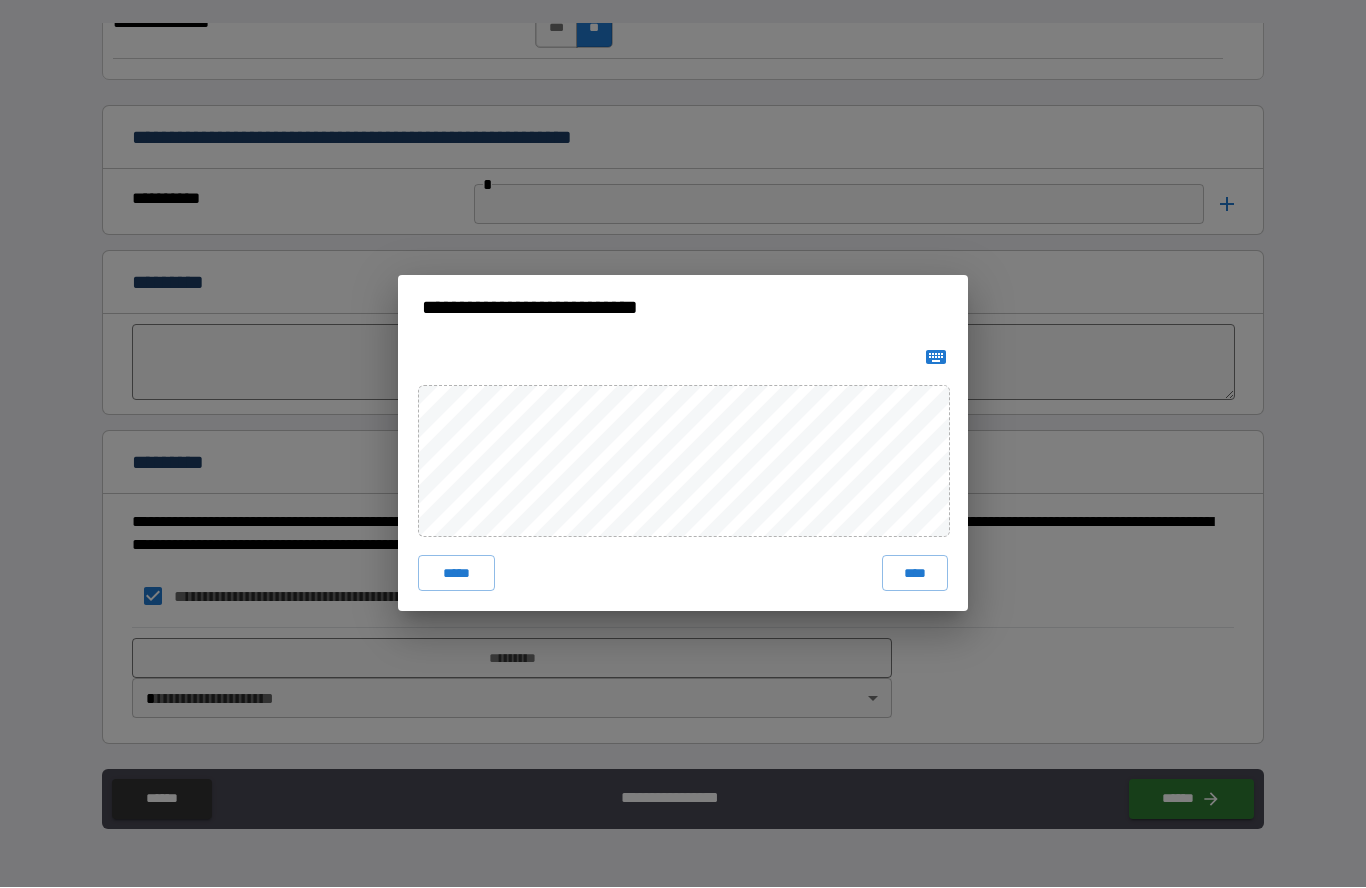 click on "****" at bounding box center [915, 574] 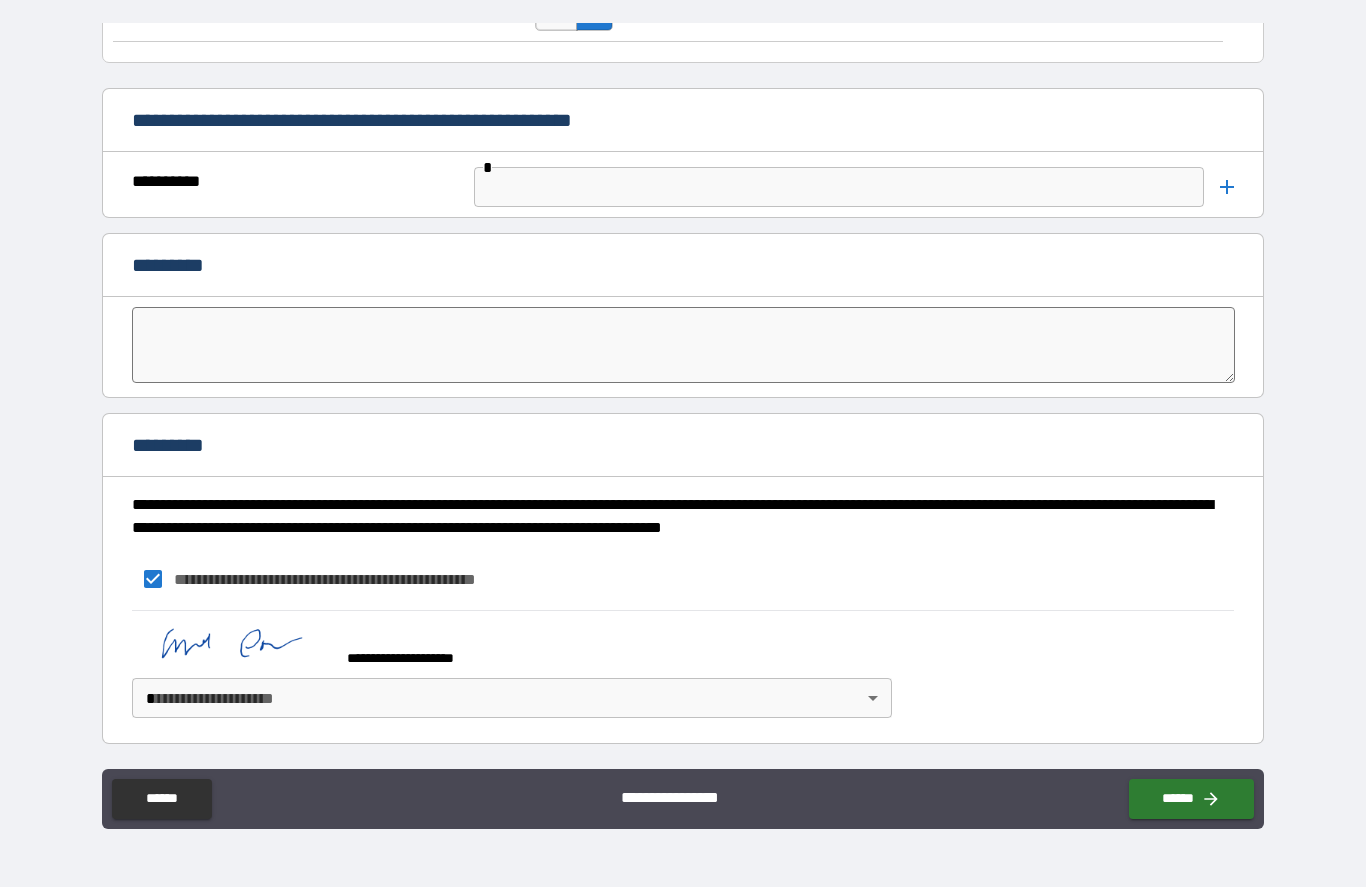 scroll, scrollTop: 7899, scrollLeft: 0, axis: vertical 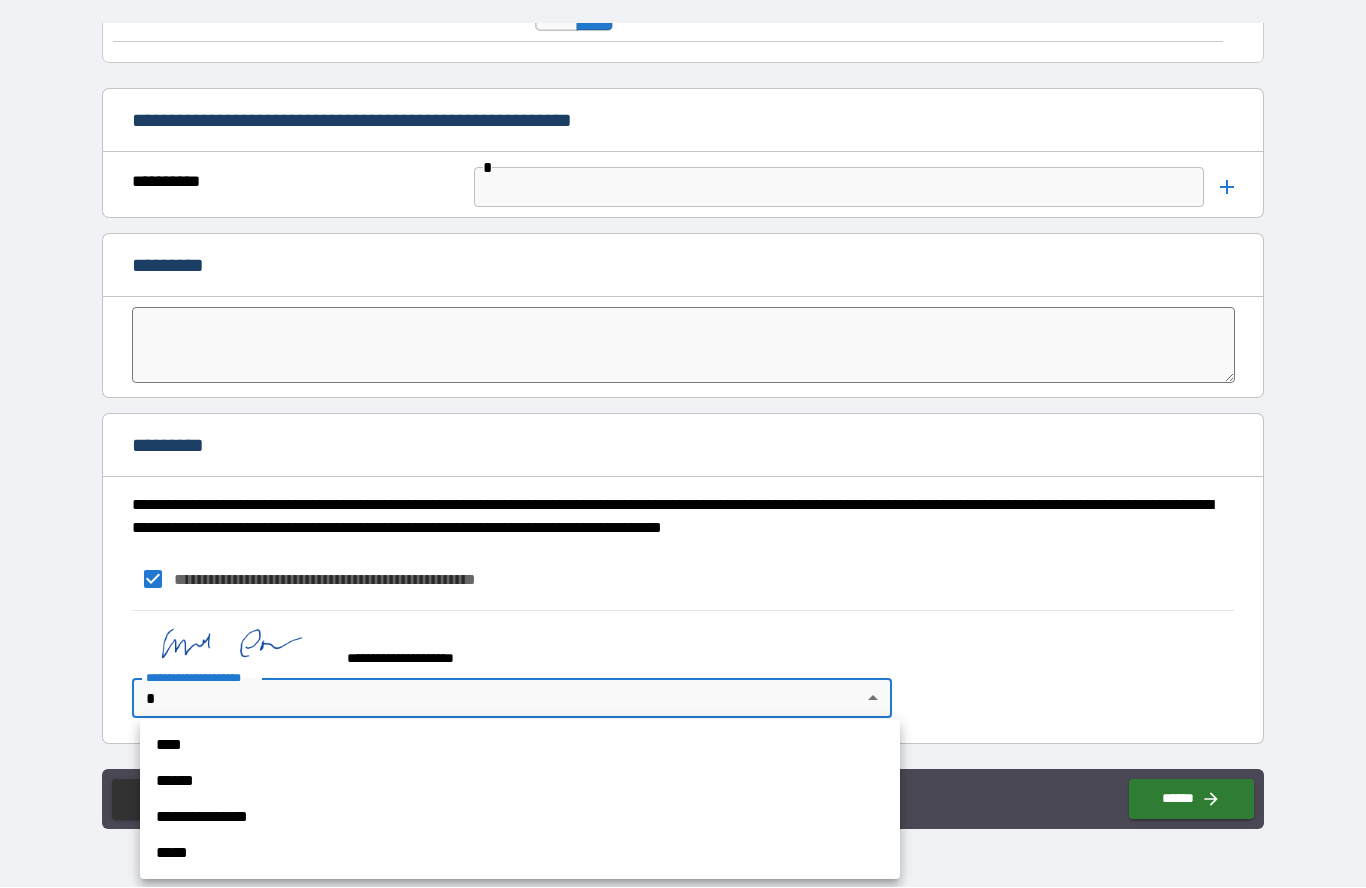 click on "****" at bounding box center (520, 746) 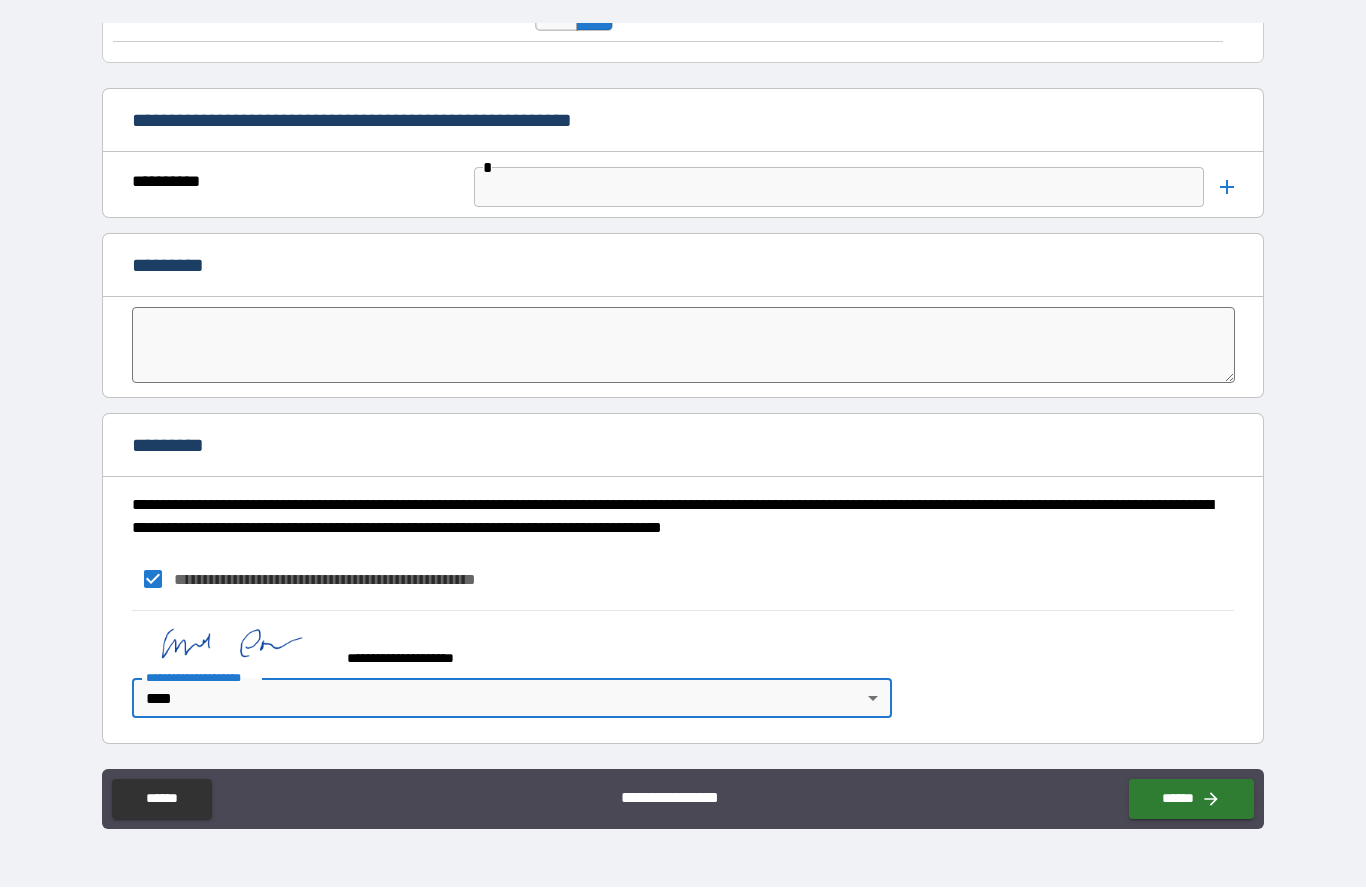 scroll, scrollTop: 7899, scrollLeft: 0, axis: vertical 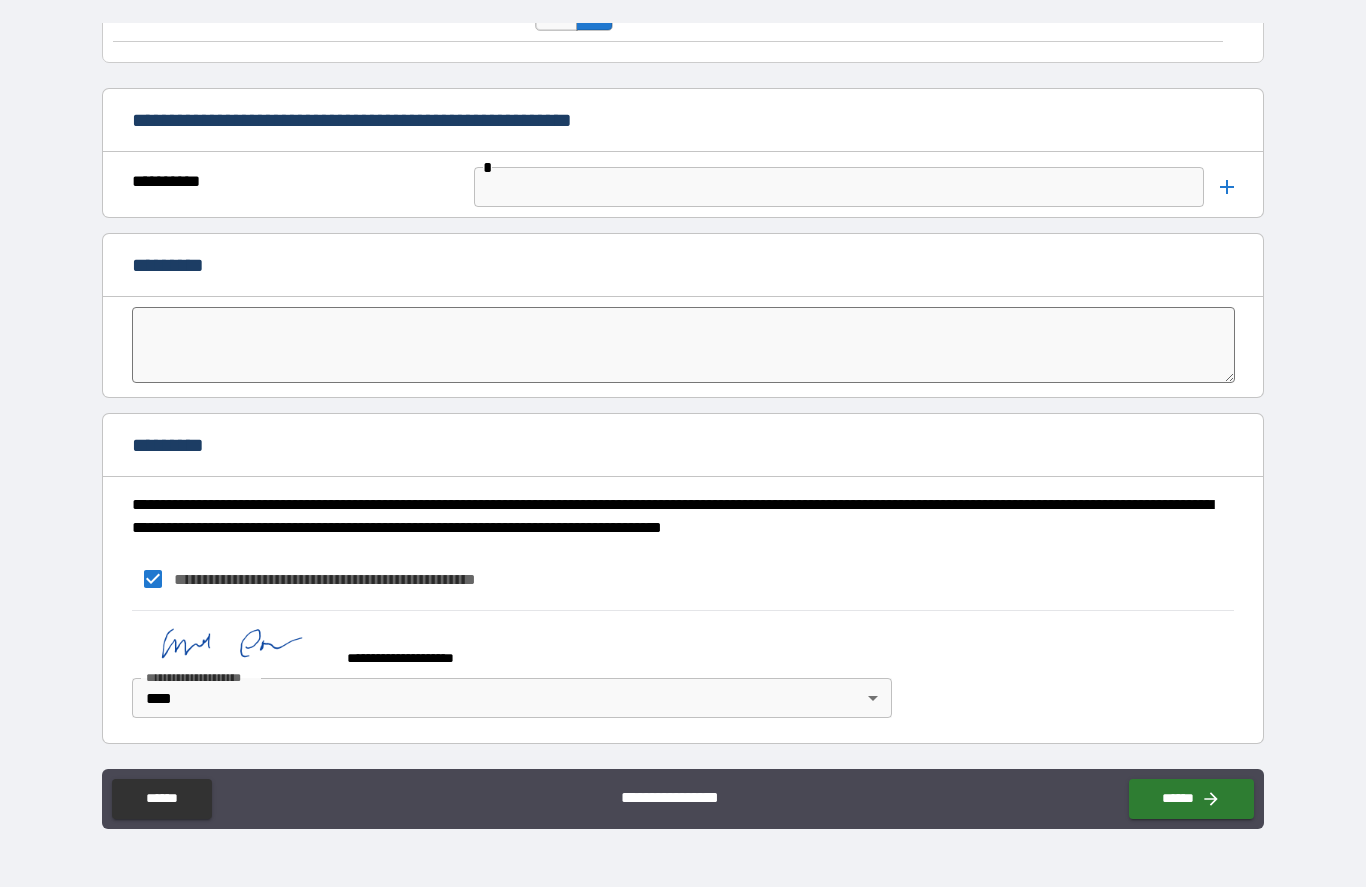 click on "******" at bounding box center (1191, 800) 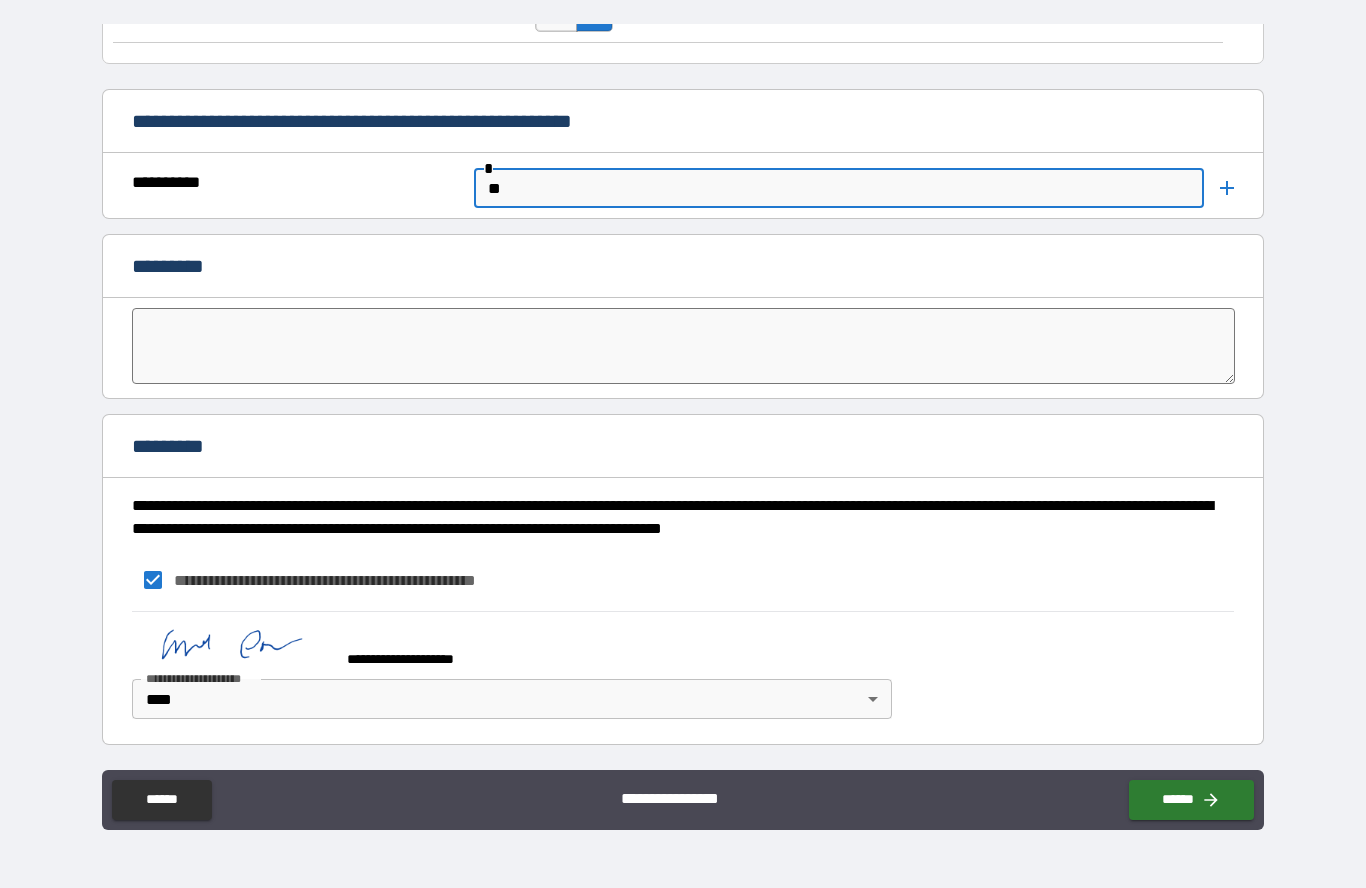 click at bounding box center [683, 346] 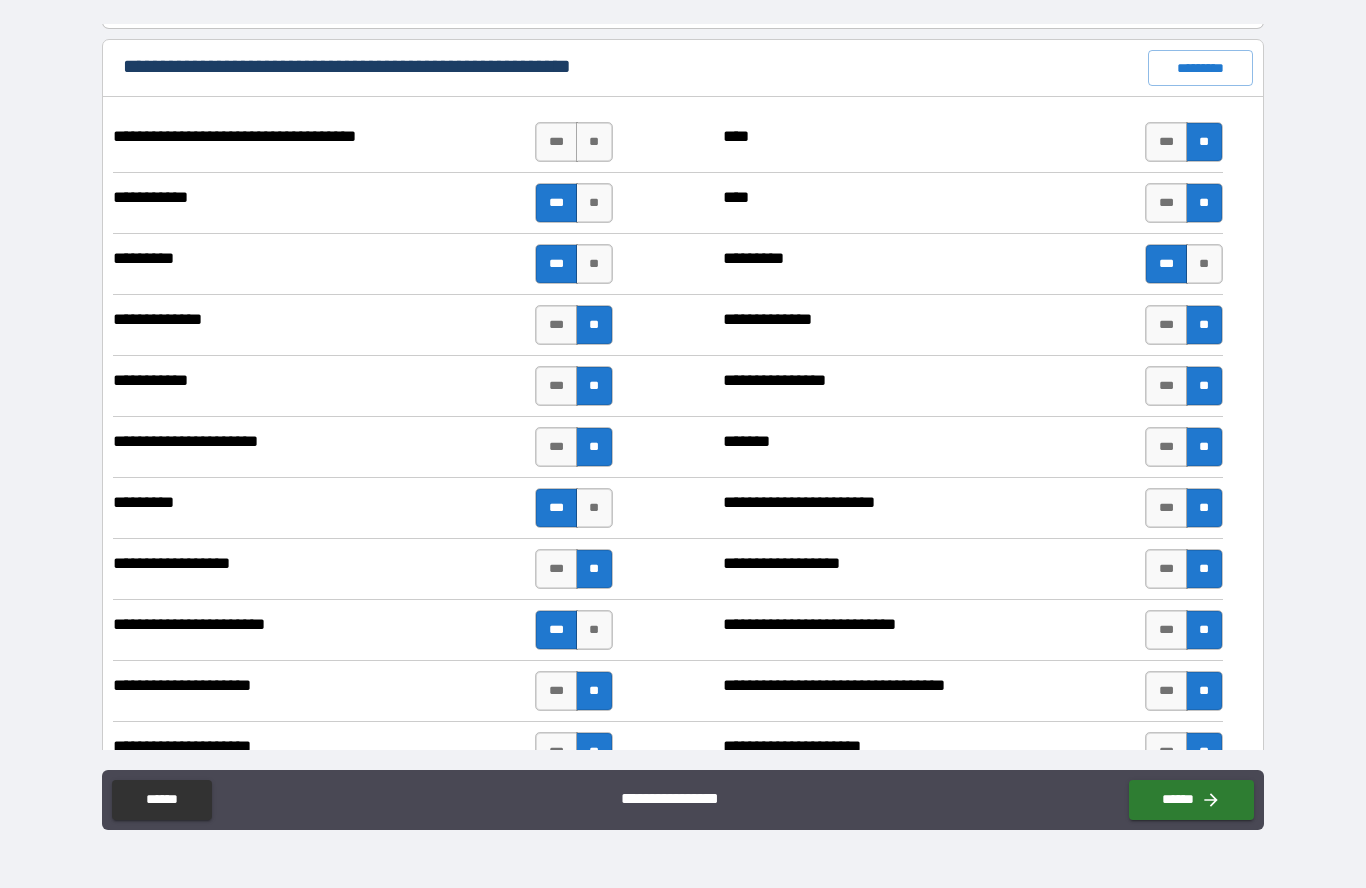 scroll, scrollTop: 4662, scrollLeft: 0, axis: vertical 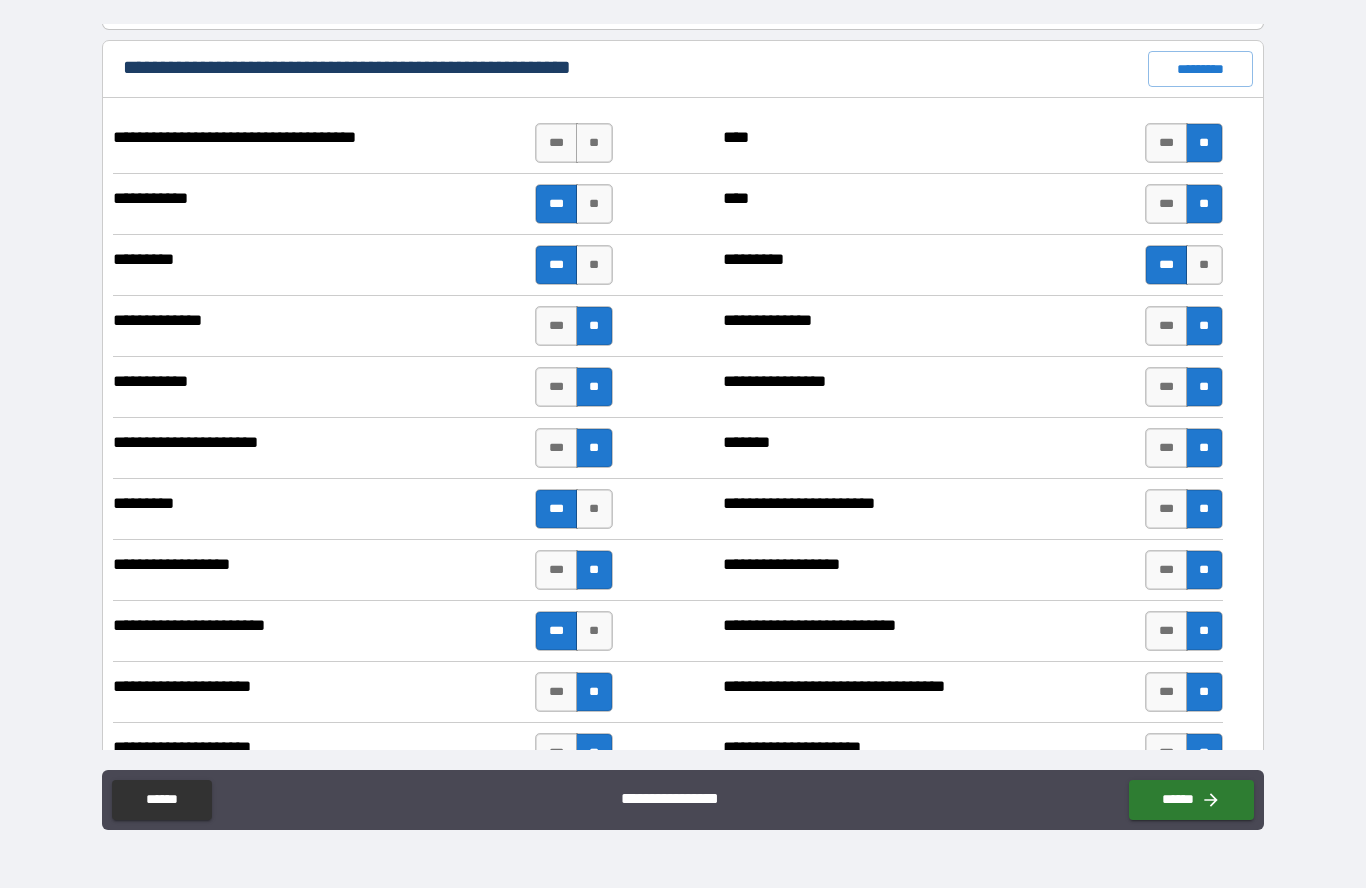 click on "**" at bounding box center (594, 143) 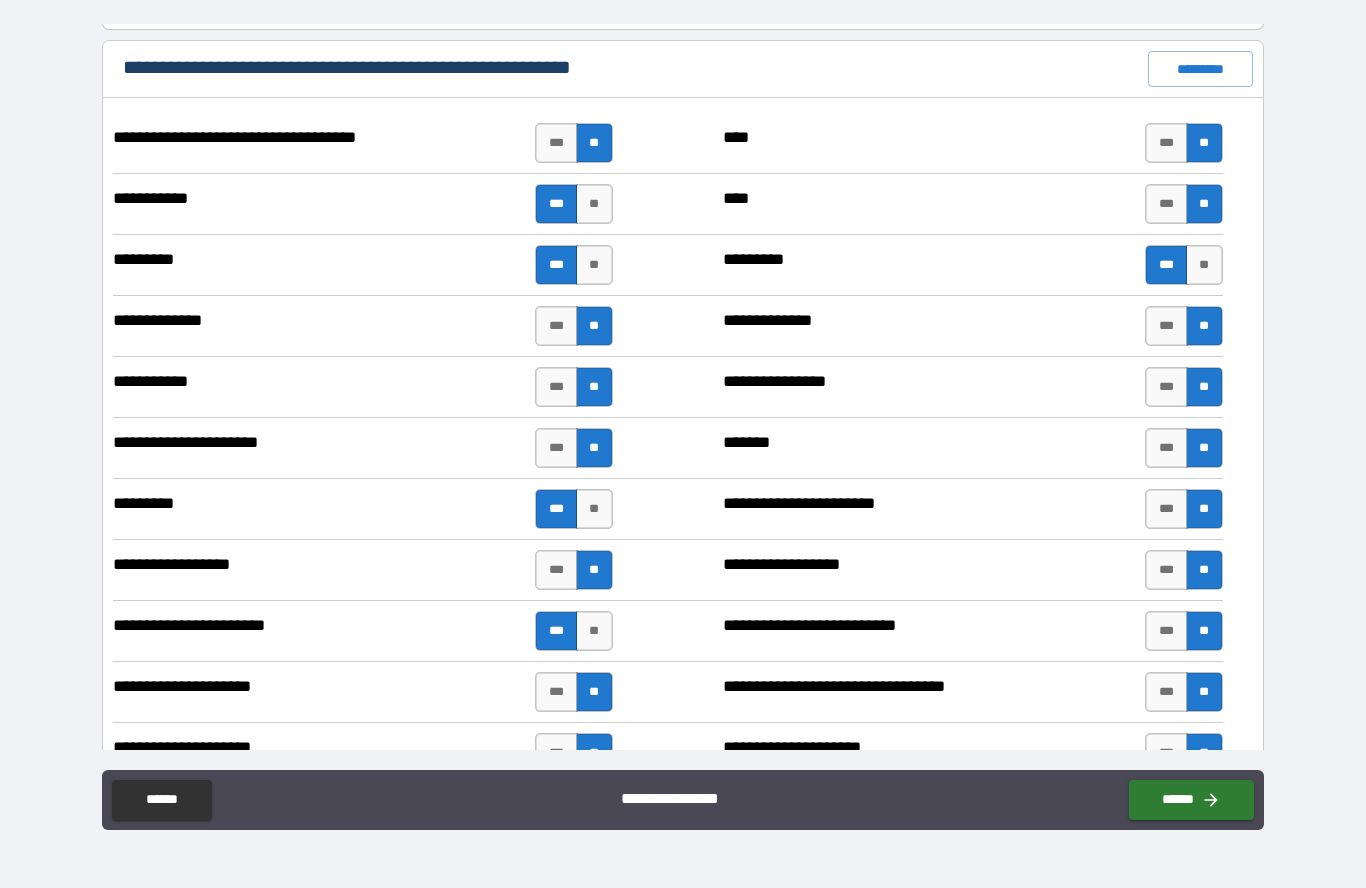 click on "***" at bounding box center (556, 143) 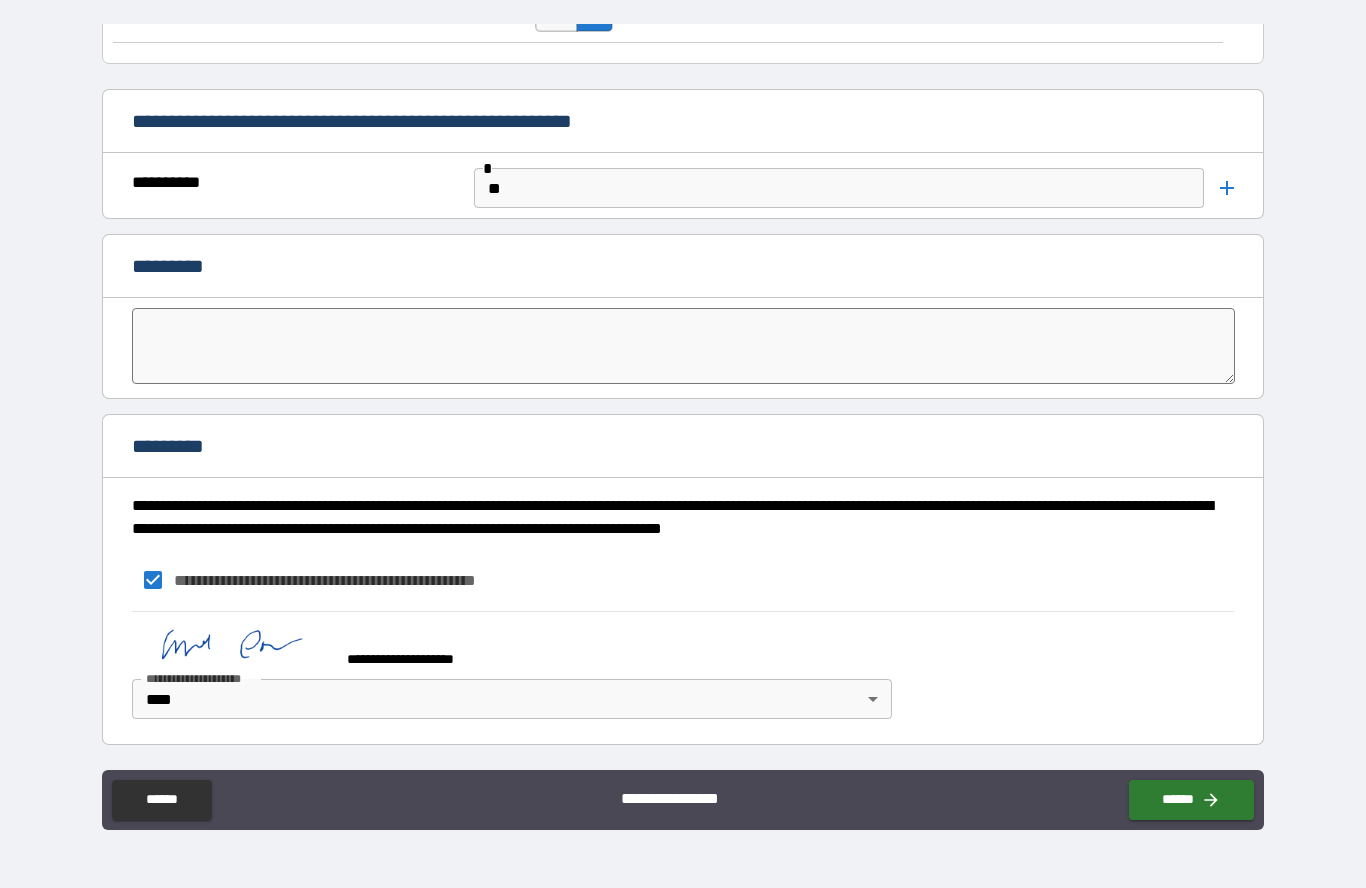 click on "******" at bounding box center (1191, 800) 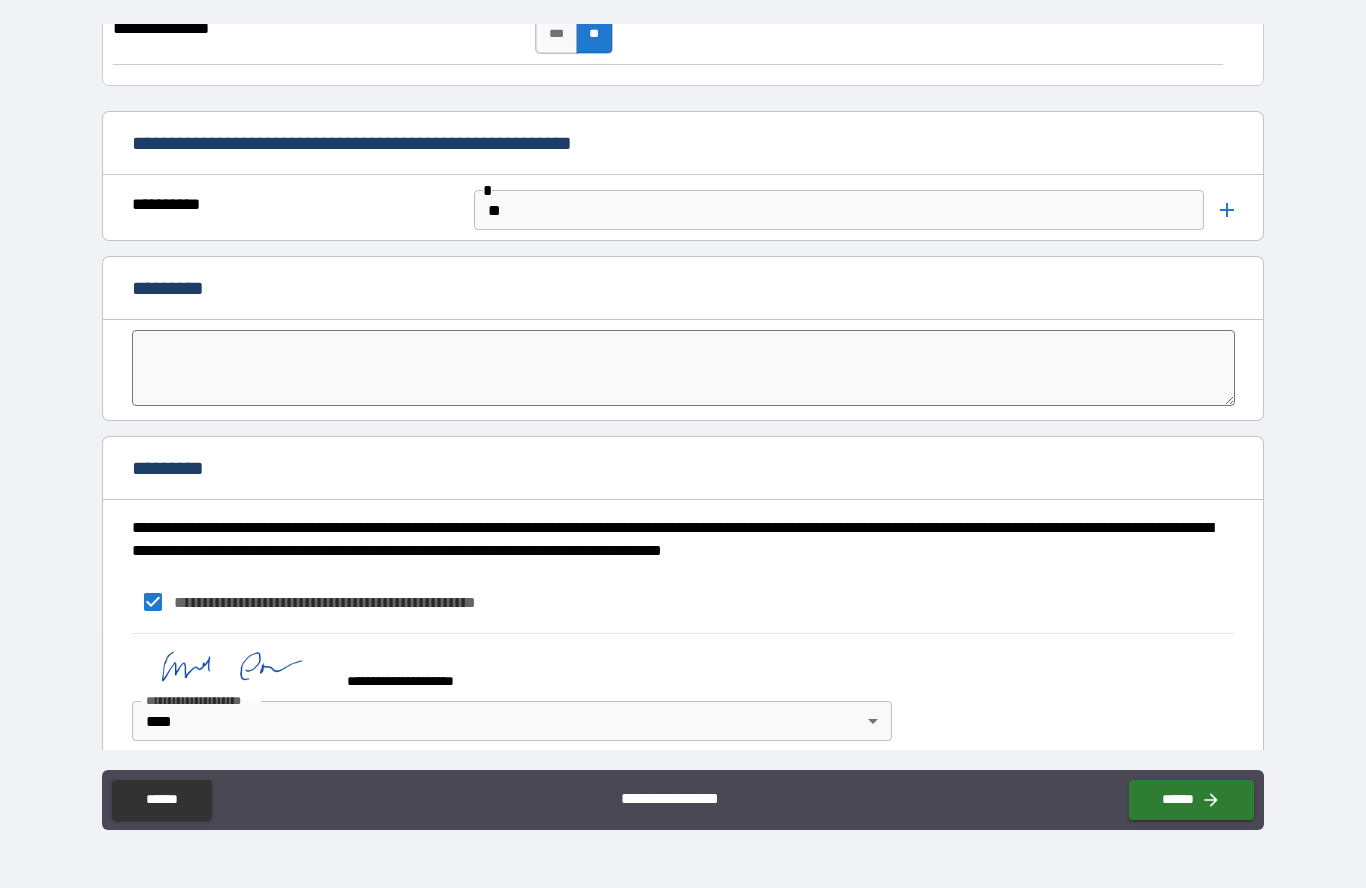 scroll, scrollTop: 7876, scrollLeft: 0, axis: vertical 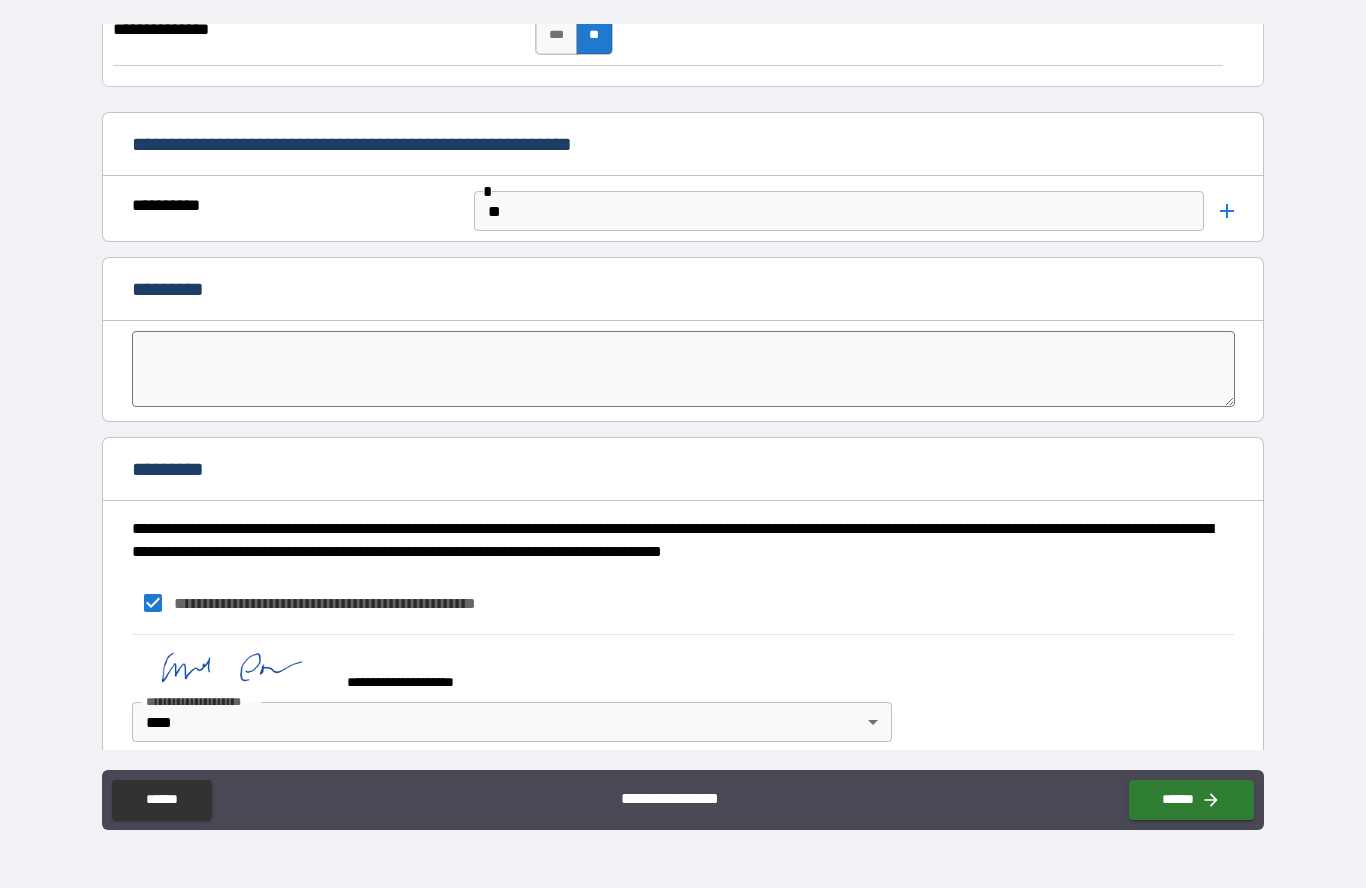 click at bounding box center (683, 369) 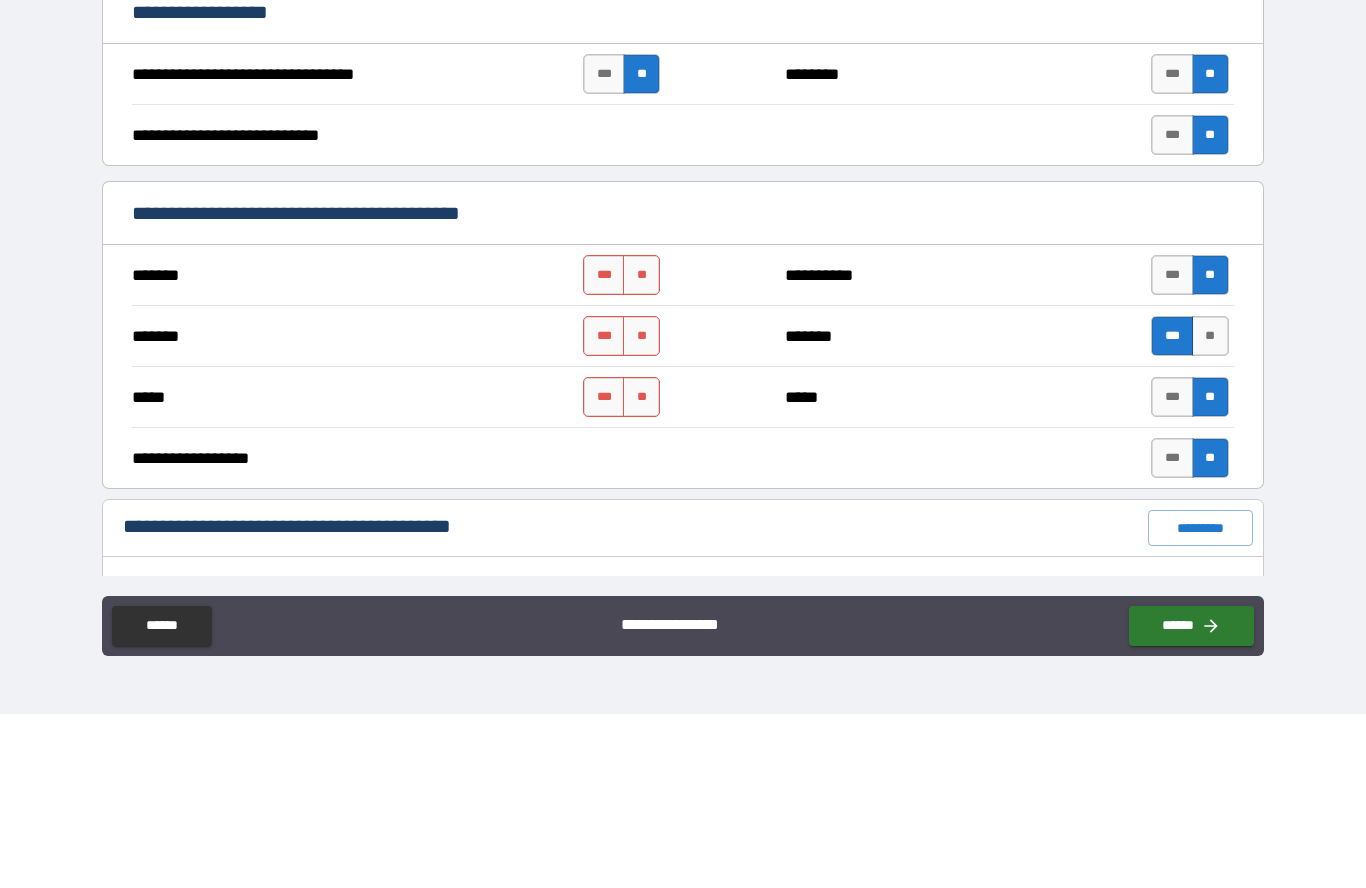 scroll, scrollTop: 877, scrollLeft: 0, axis: vertical 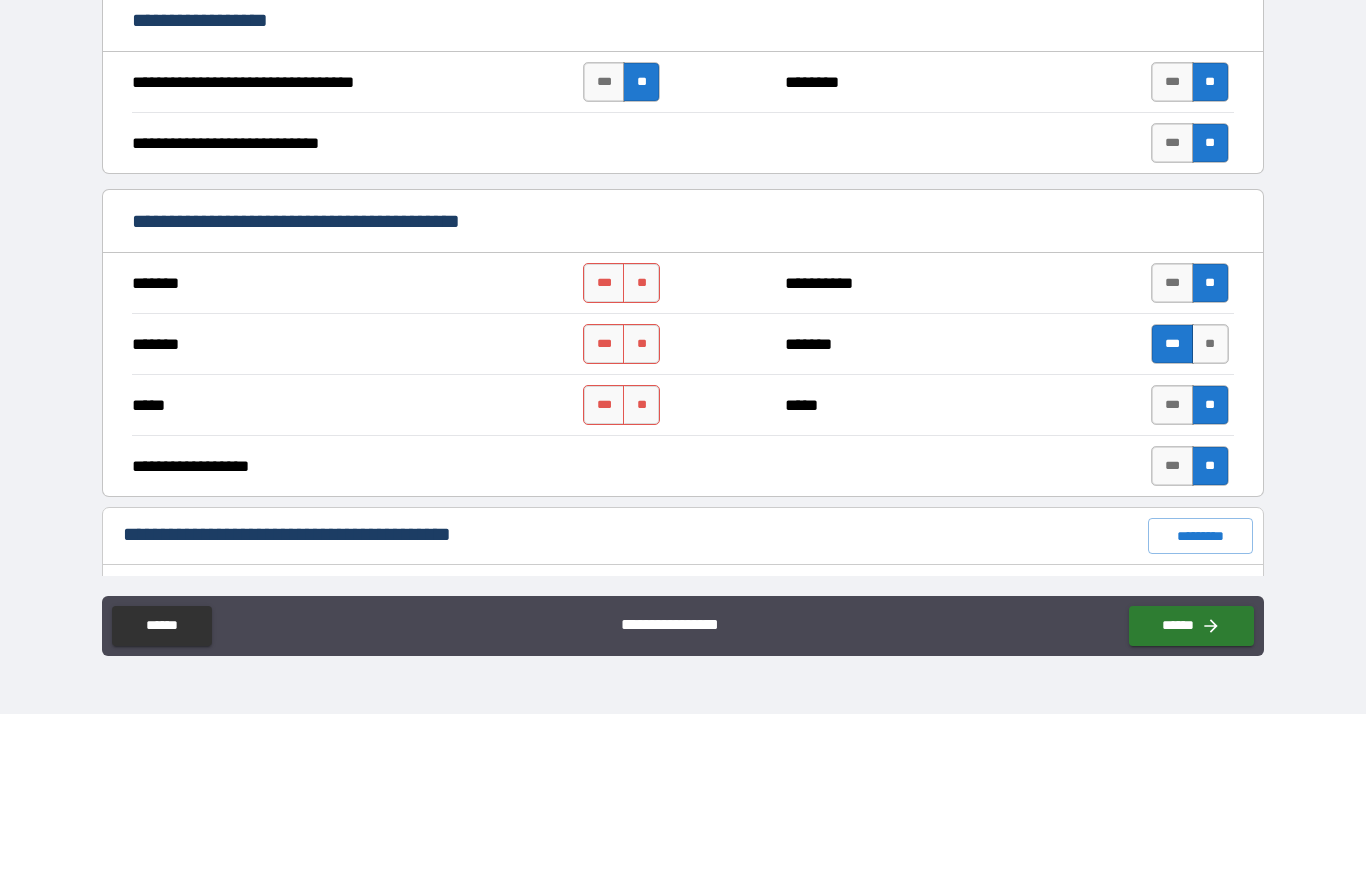 click on "**" at bounding box center (641, 457) 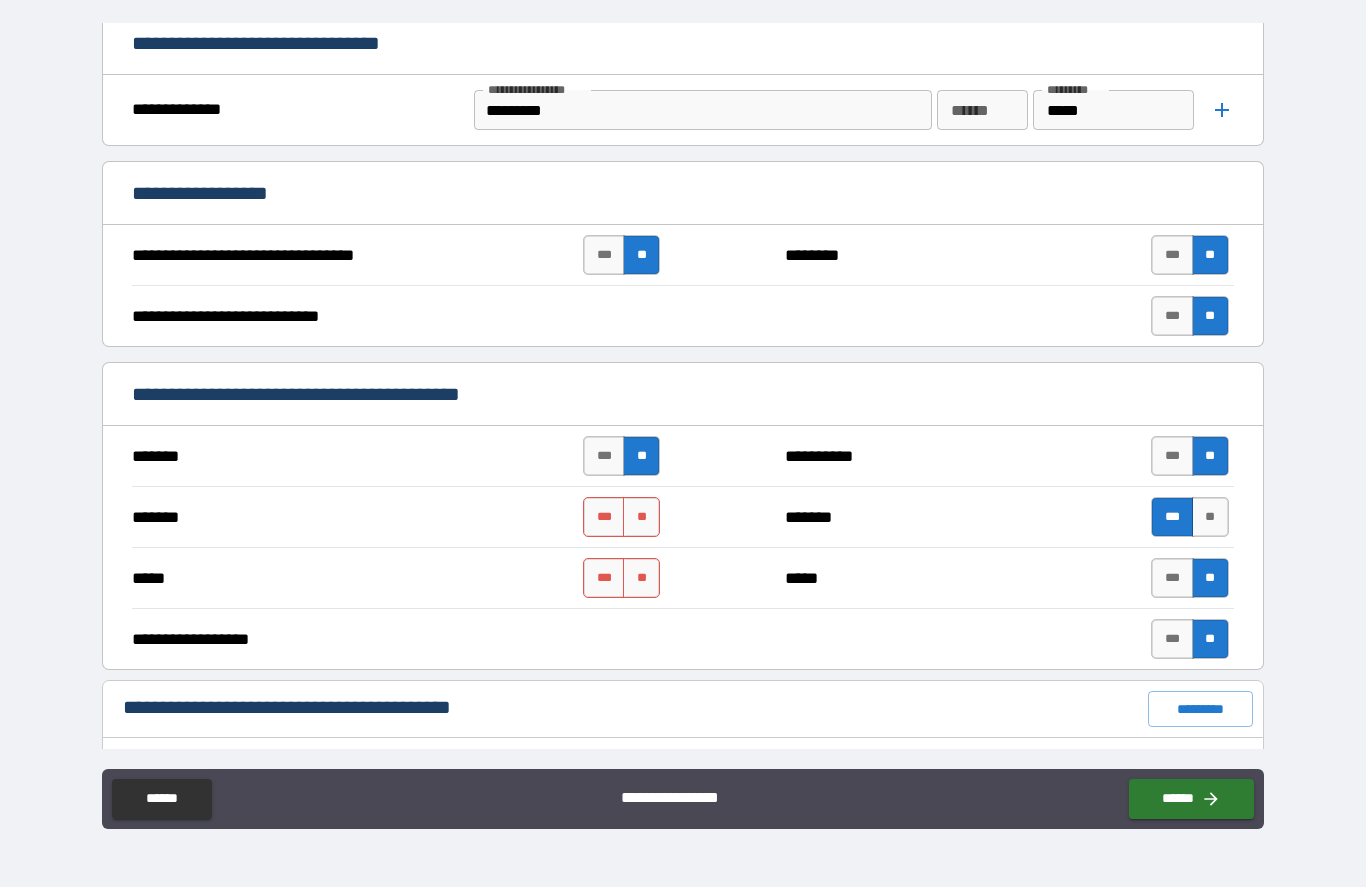 click on "***" at bounding box center (604, 518) 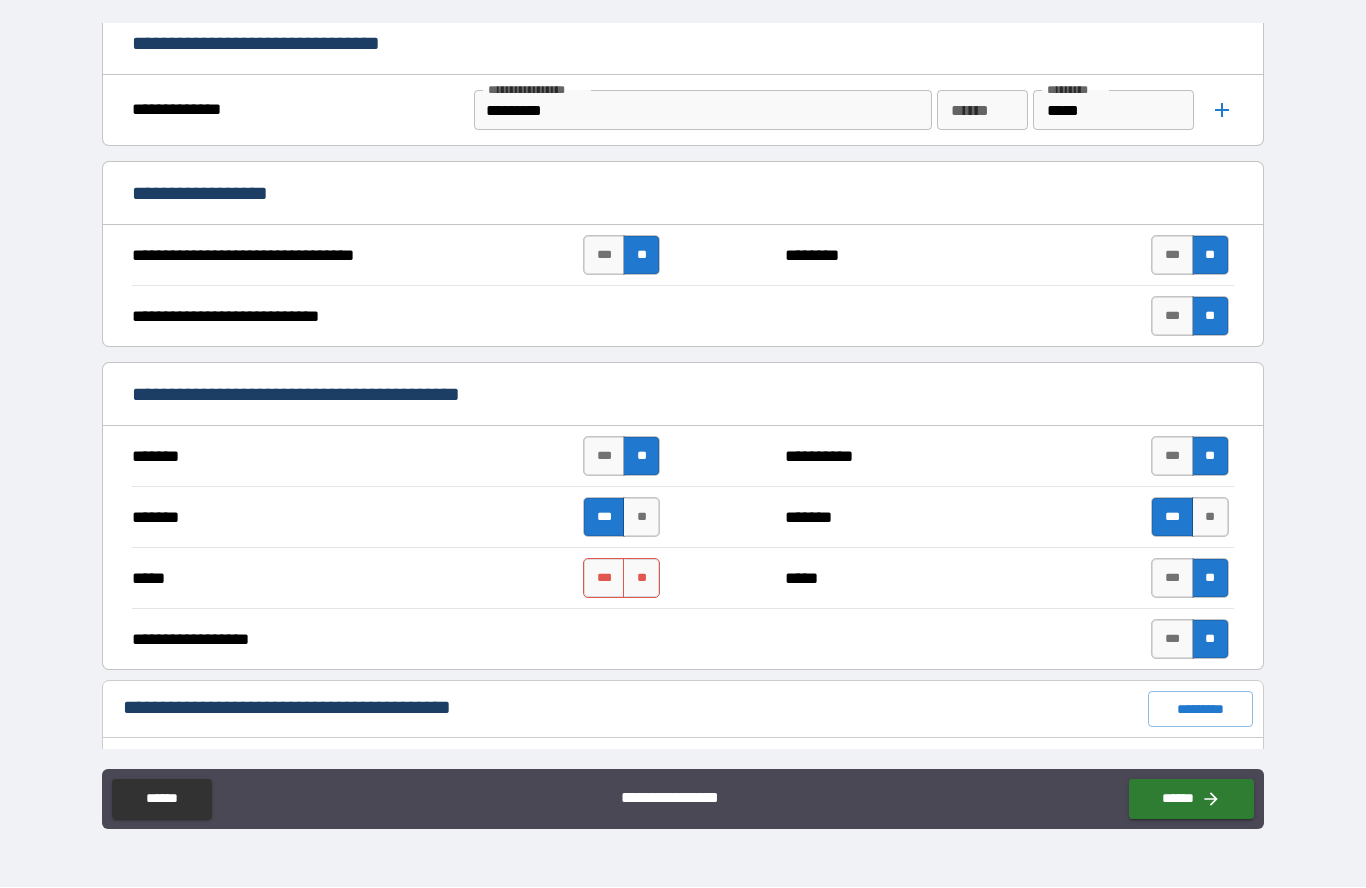 click on "**" at bounding box center (641, 579) 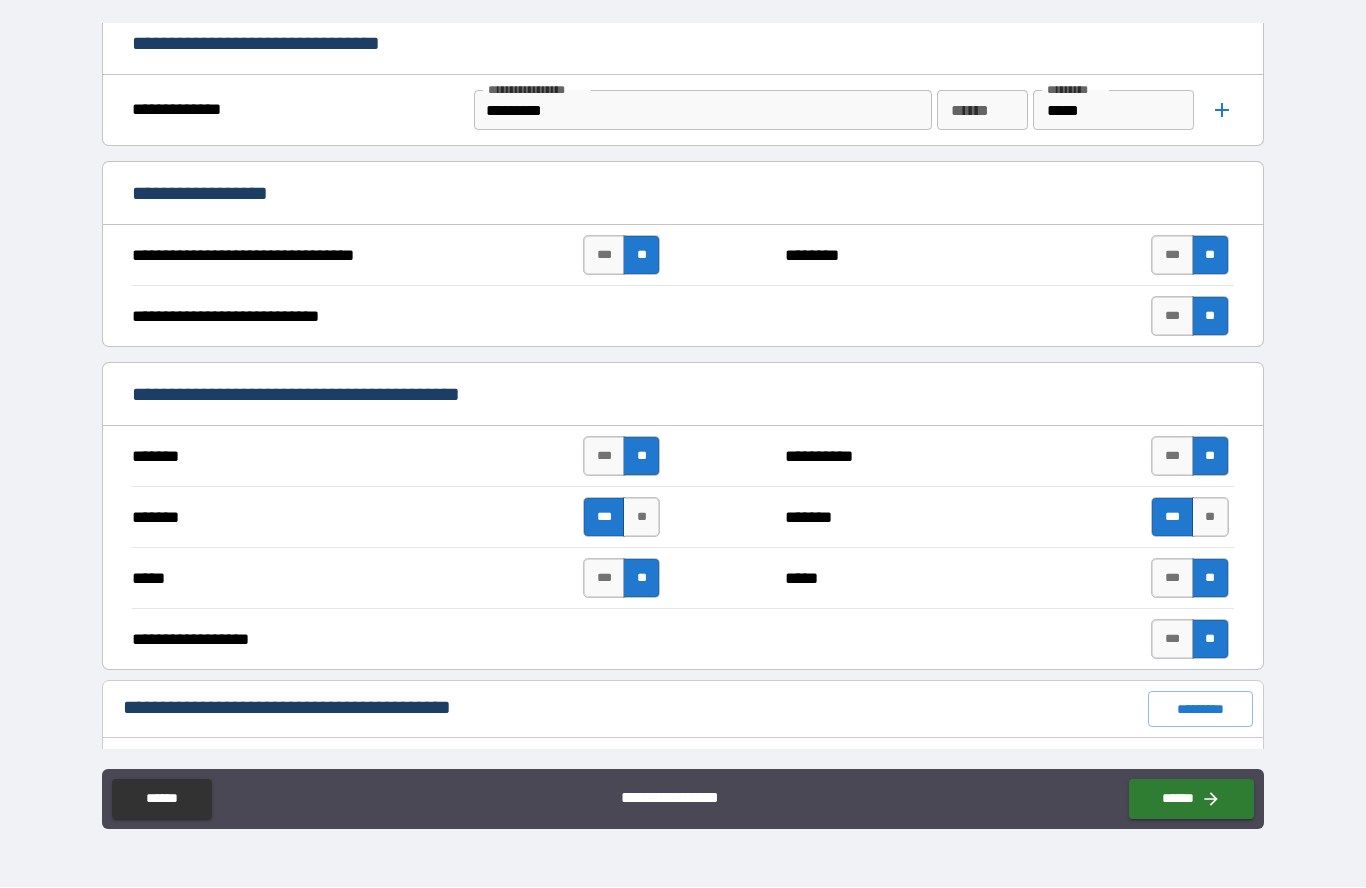 click on "****** ******" at bounding box center [983, 111] 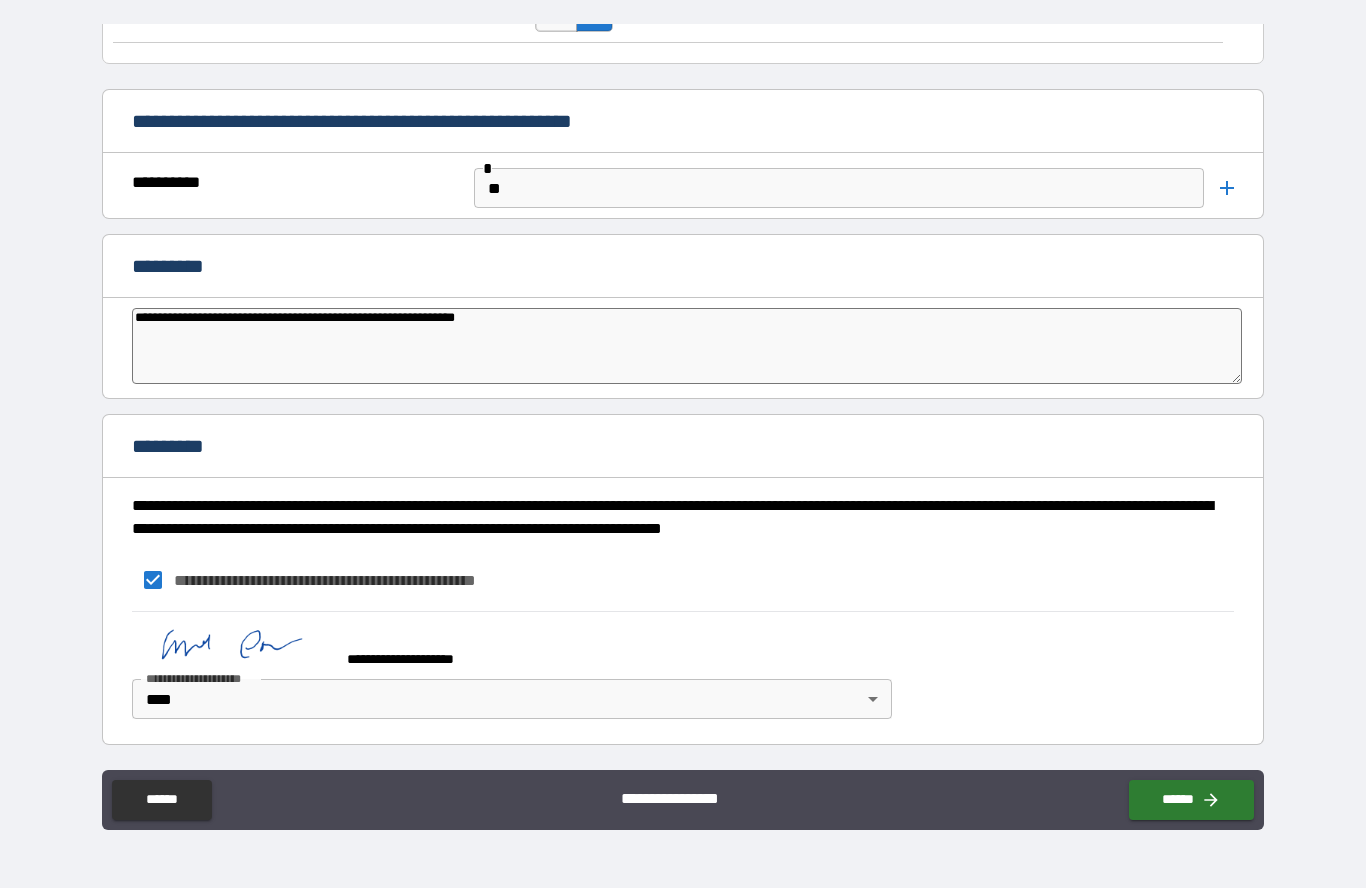scroll, scrollTop: 7899, scrollLeft: 0, axis: vertical 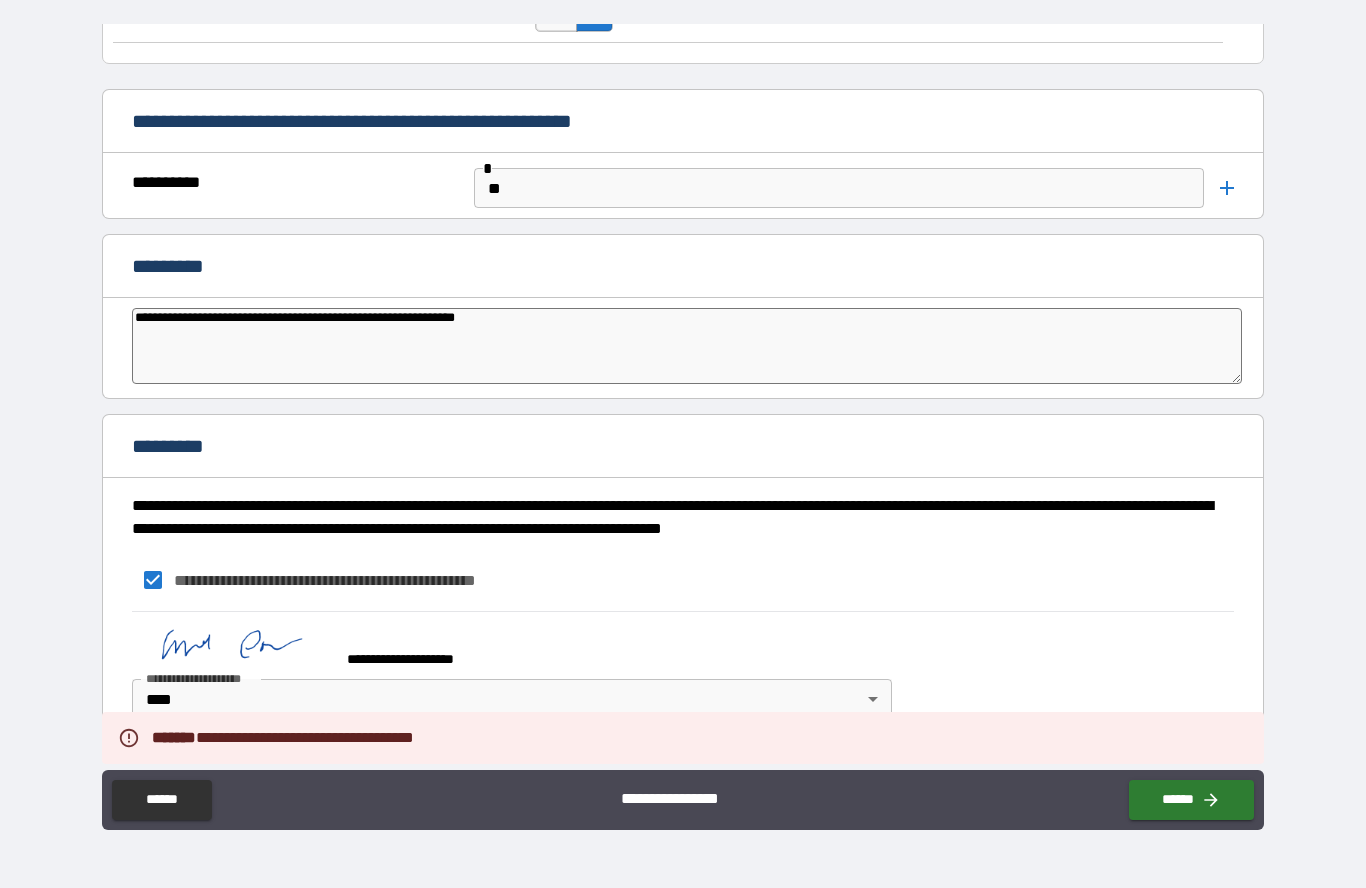 click on "******" at bounding box center [1191, 800] 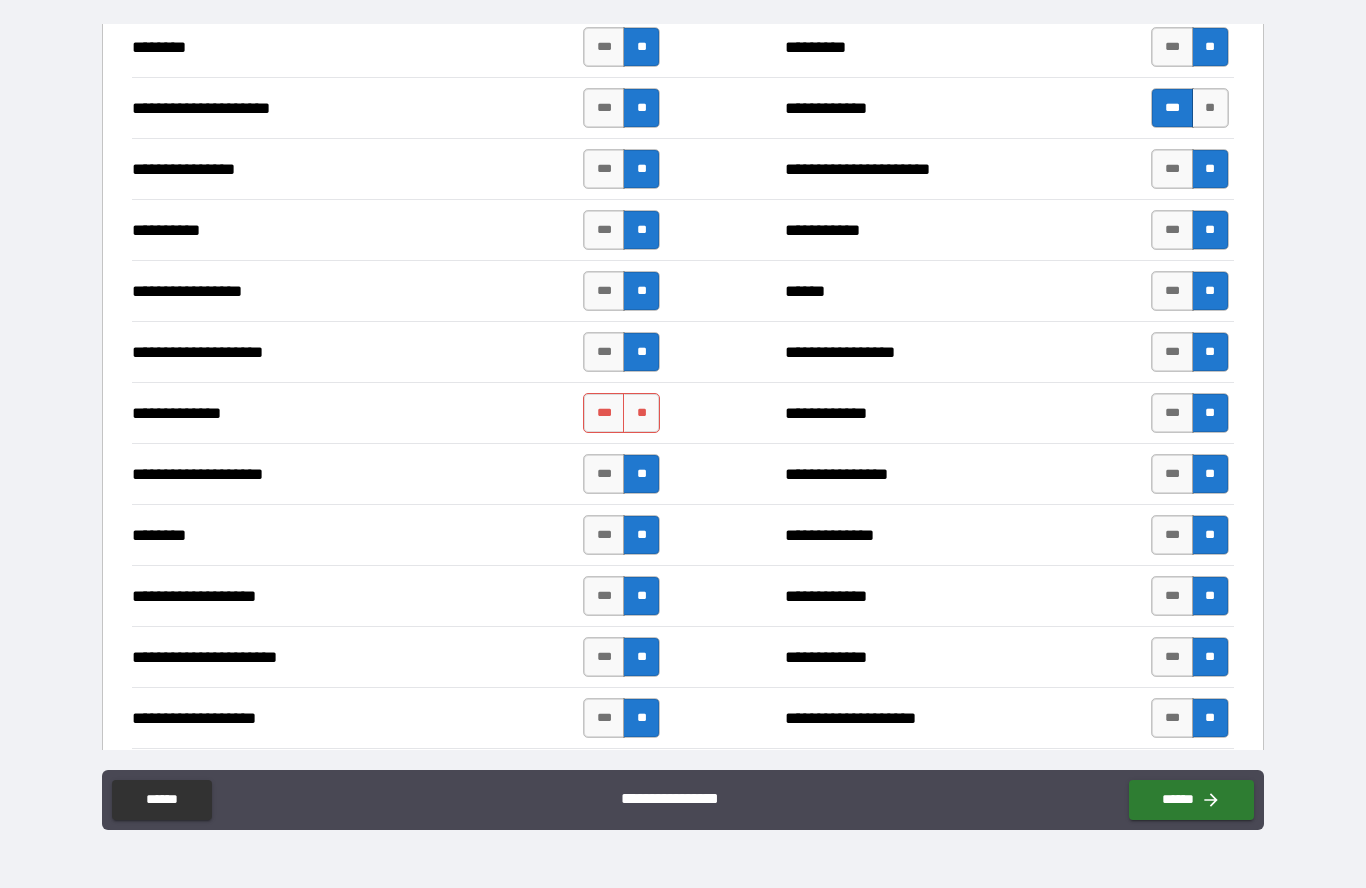 scroll, scrollTop: 3426, scrollLeft: 0, axis: vertical 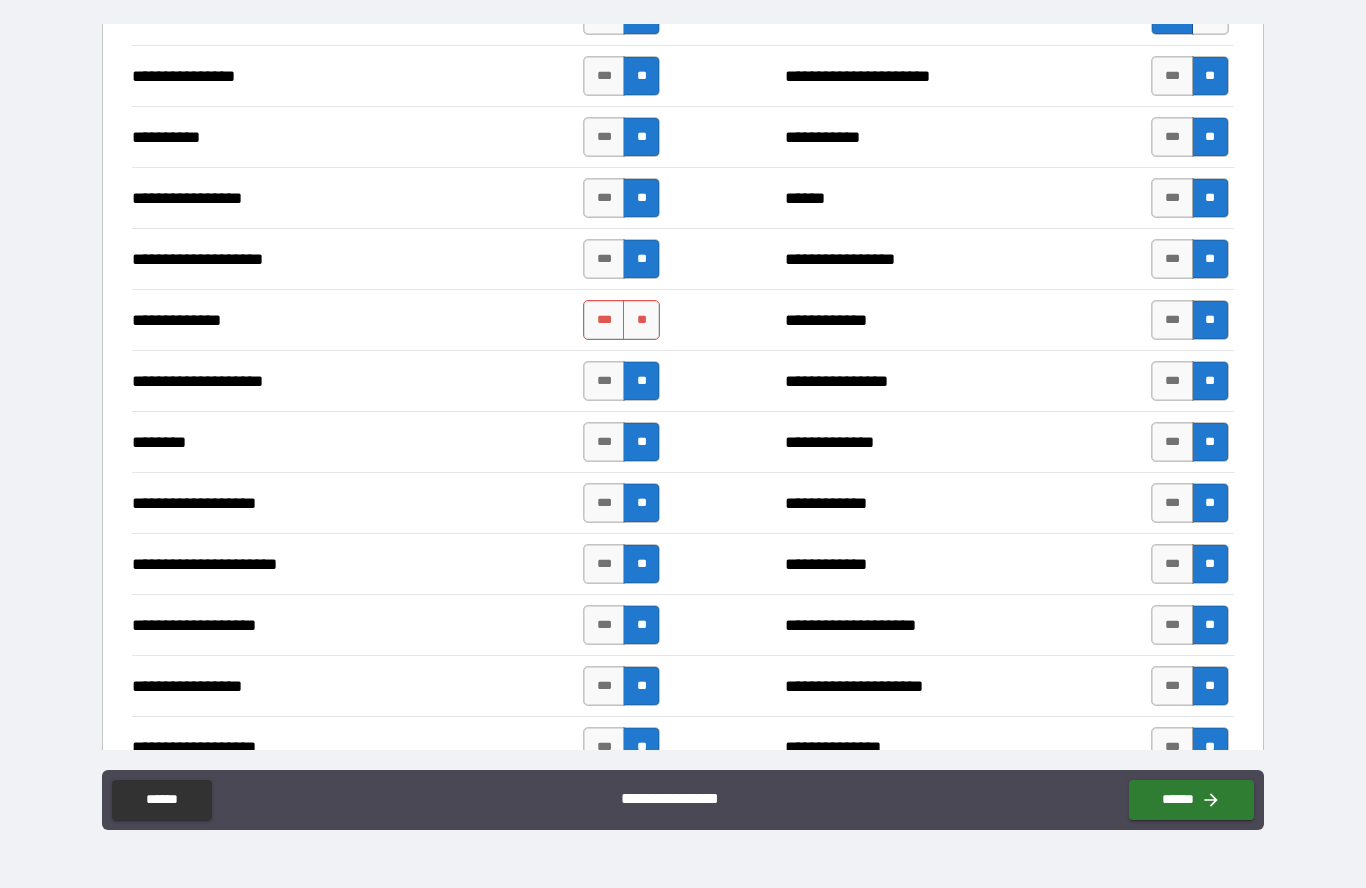 click on "***" at bounding box center [604, 320] 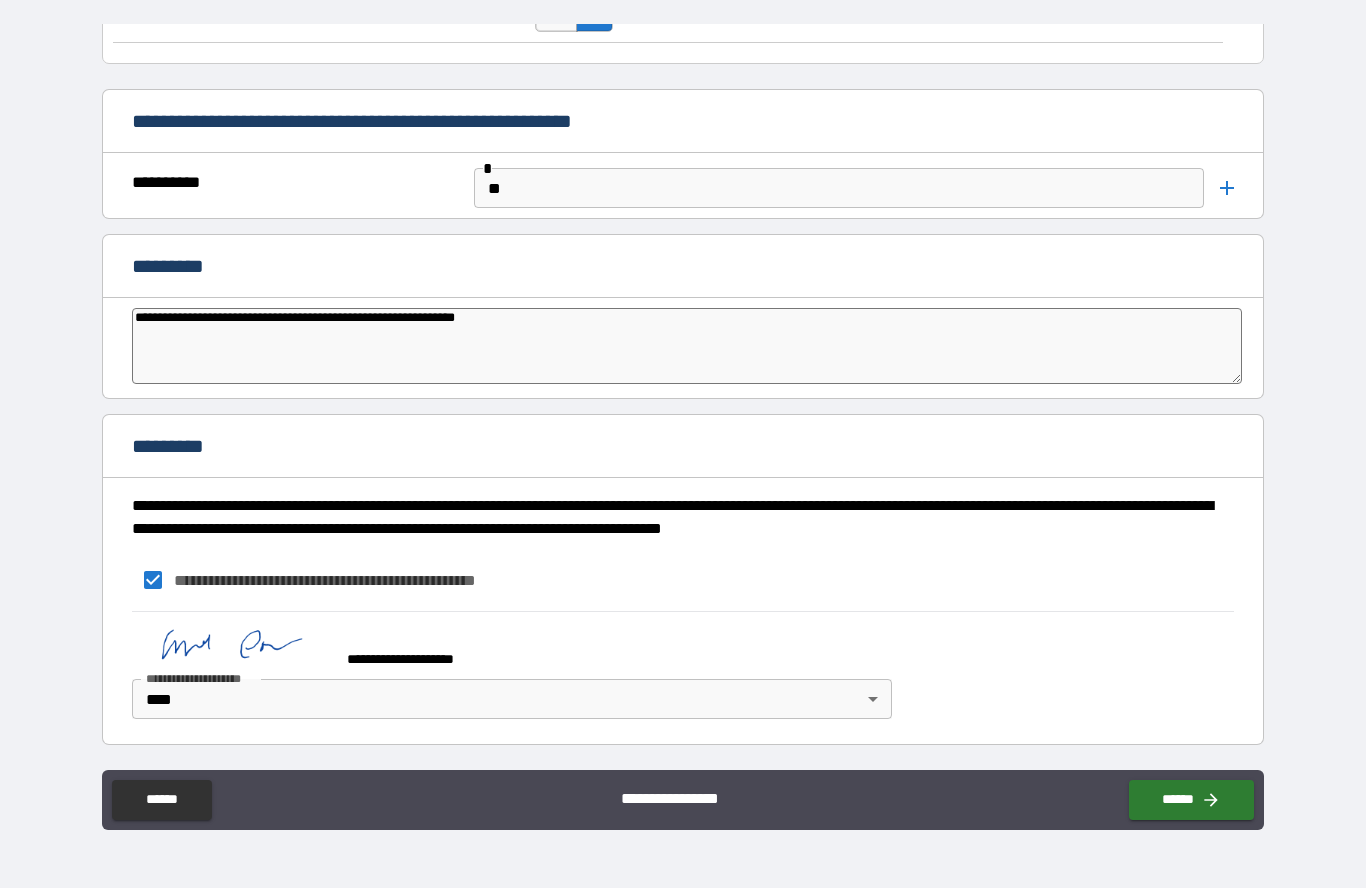 scroll, scrollTop: 7899, scrollLeft: 0, axis: vertical 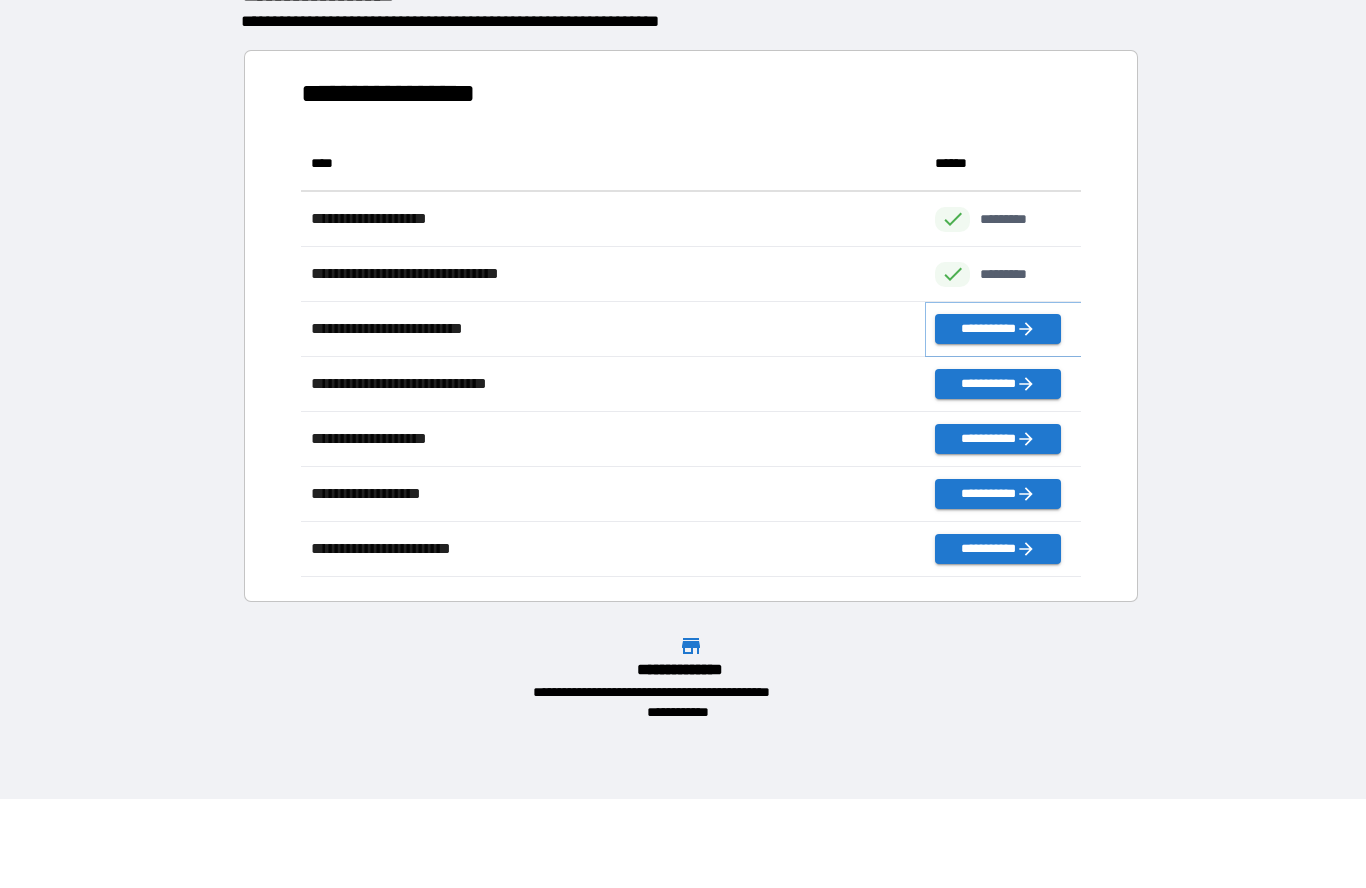 click on "**********" at bounding box center (997, 329) 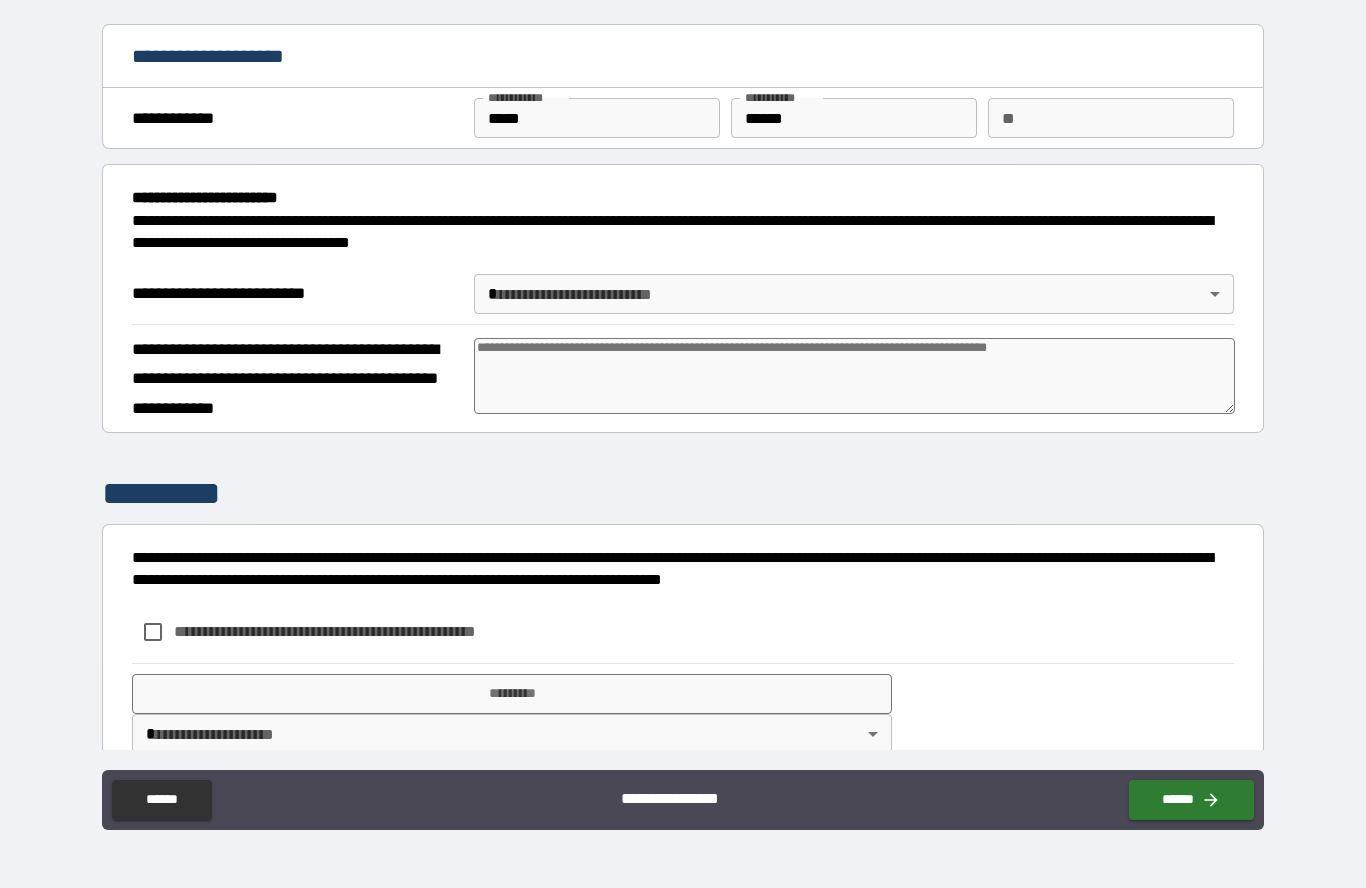 click on "**********" at bounding box center [683, 399] 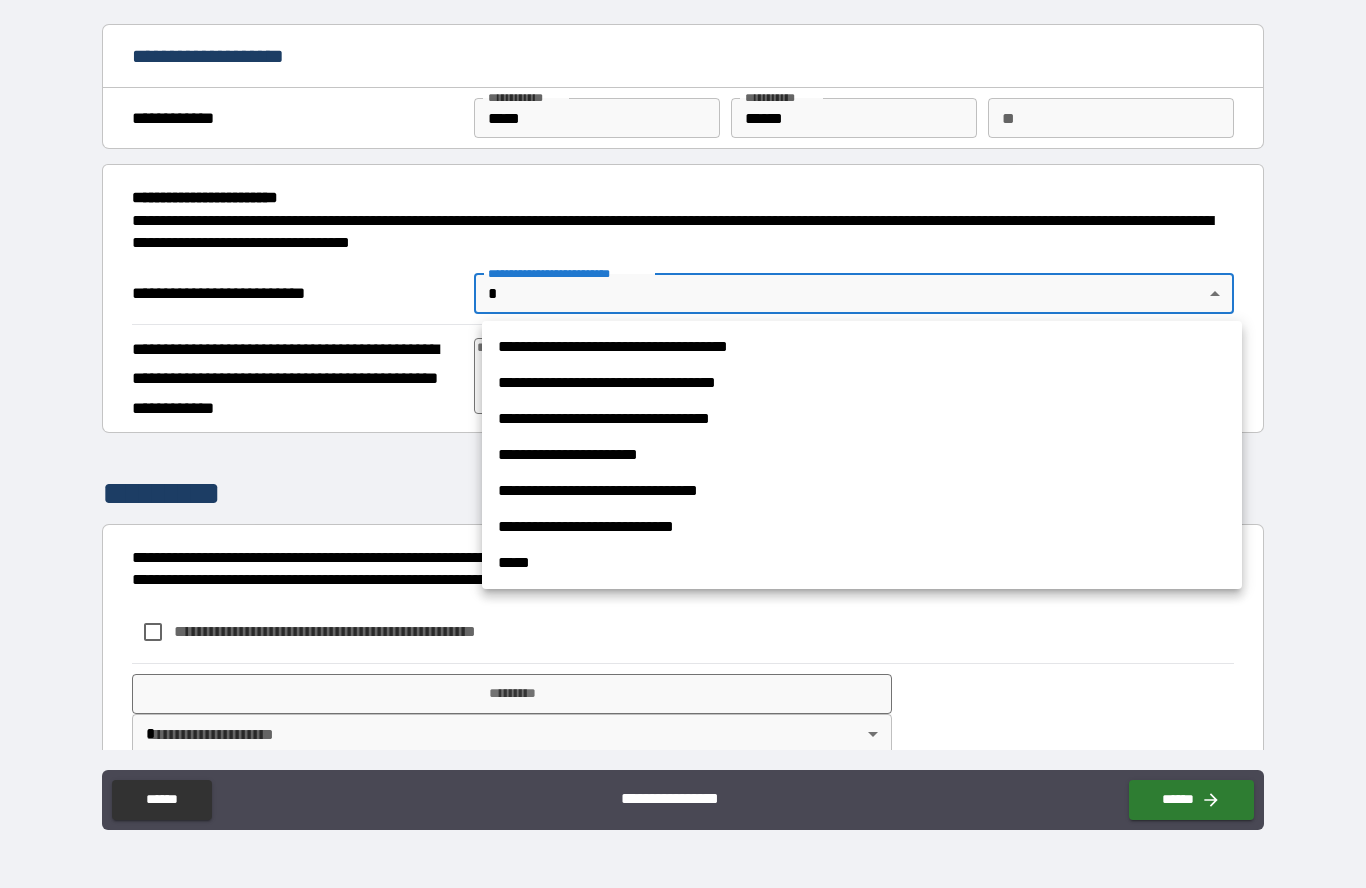 click at bounding box center (683, 444) 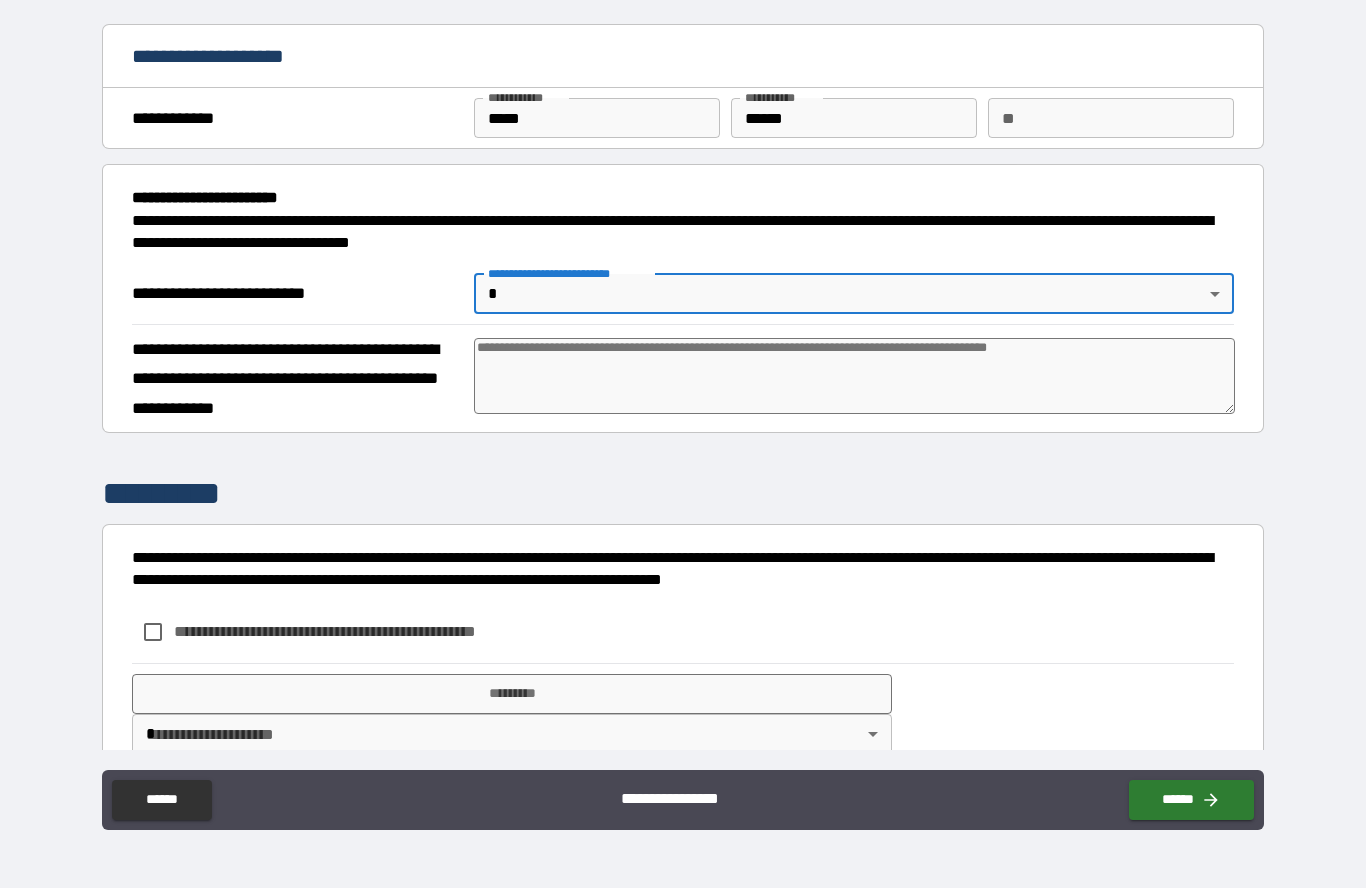 click on "**********" at bounding box center [683, 399] 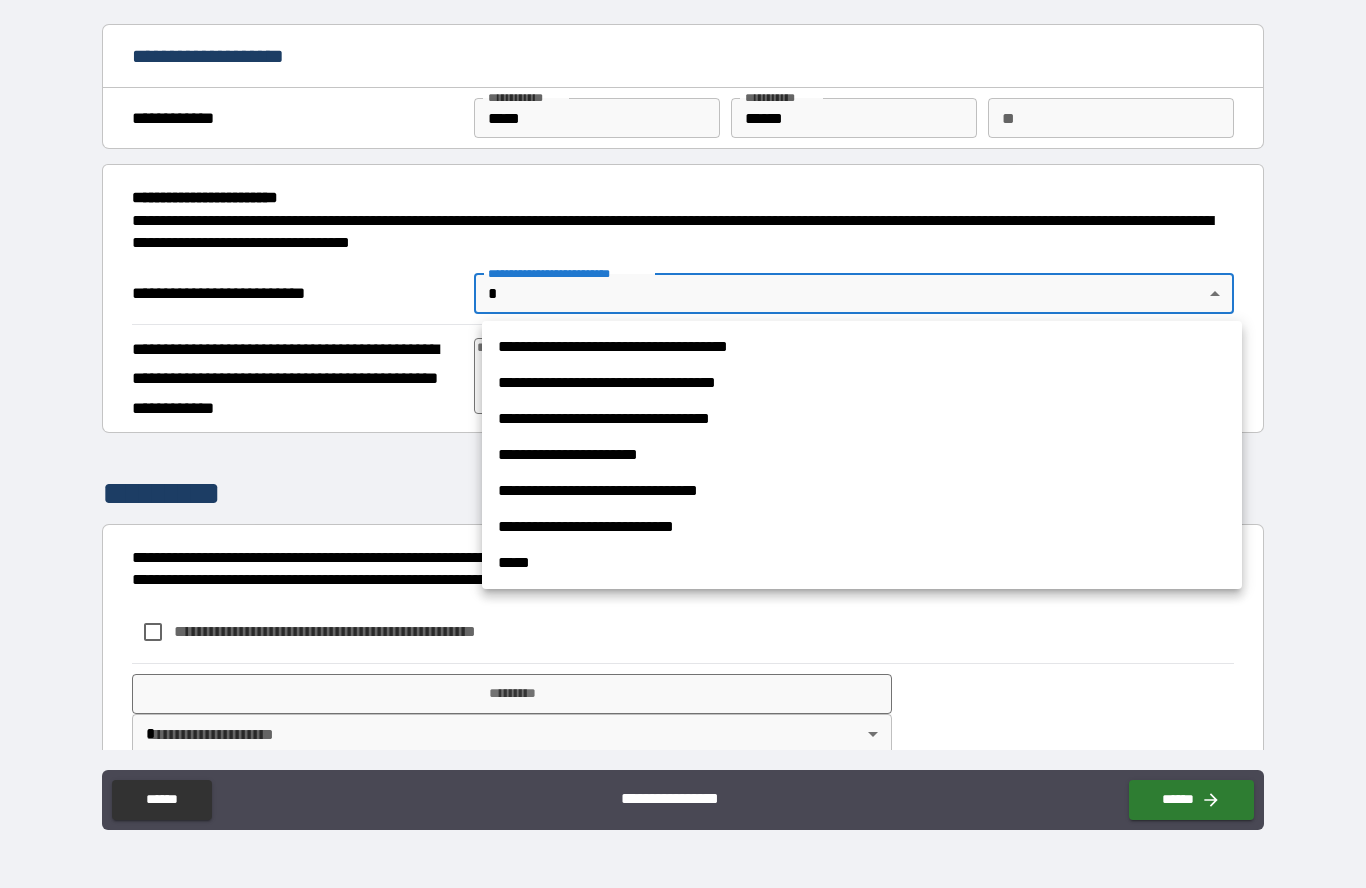 click on "**********" at bounding box center (862, 491) 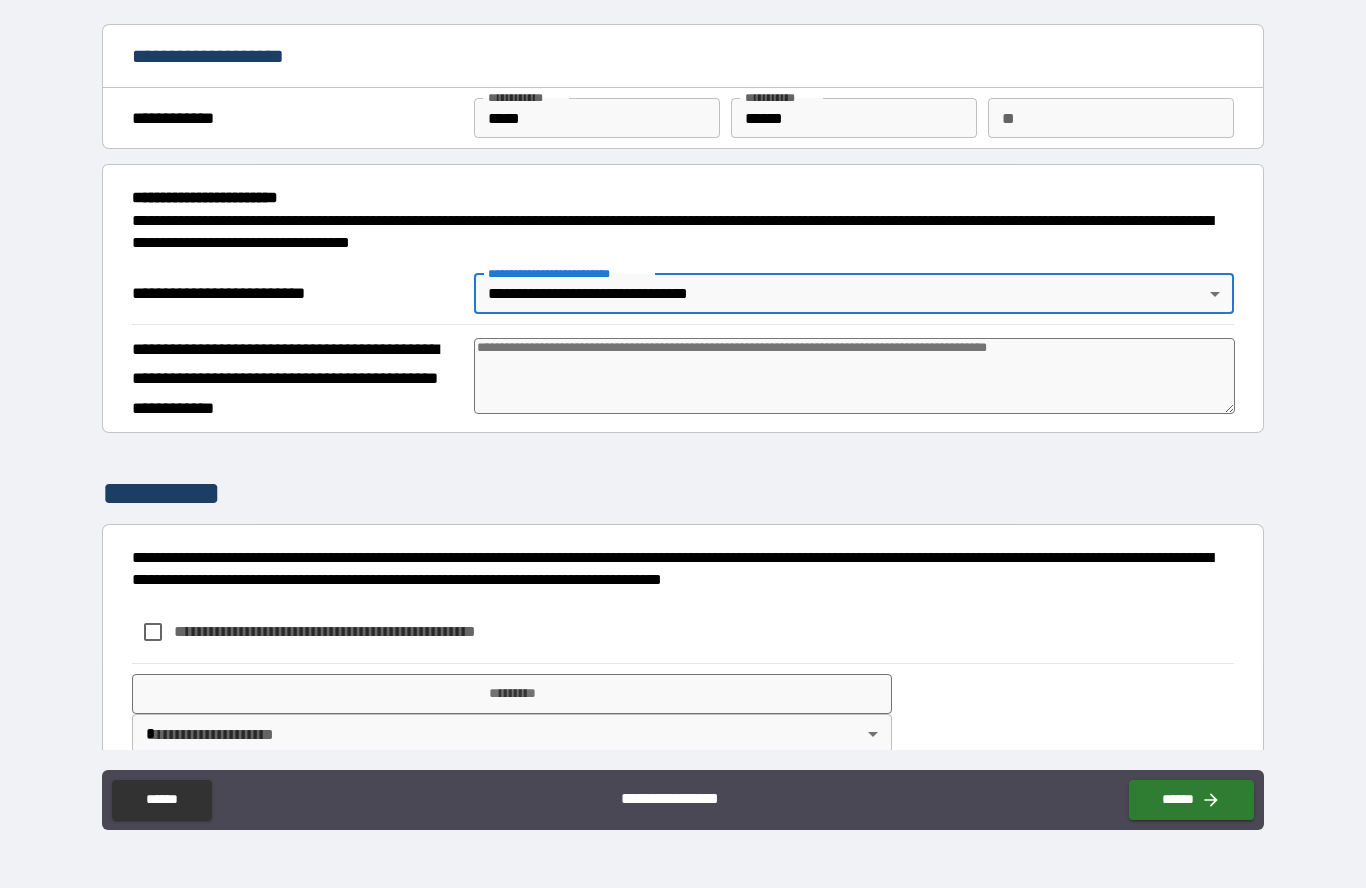 click at bounding box center (854, 376) 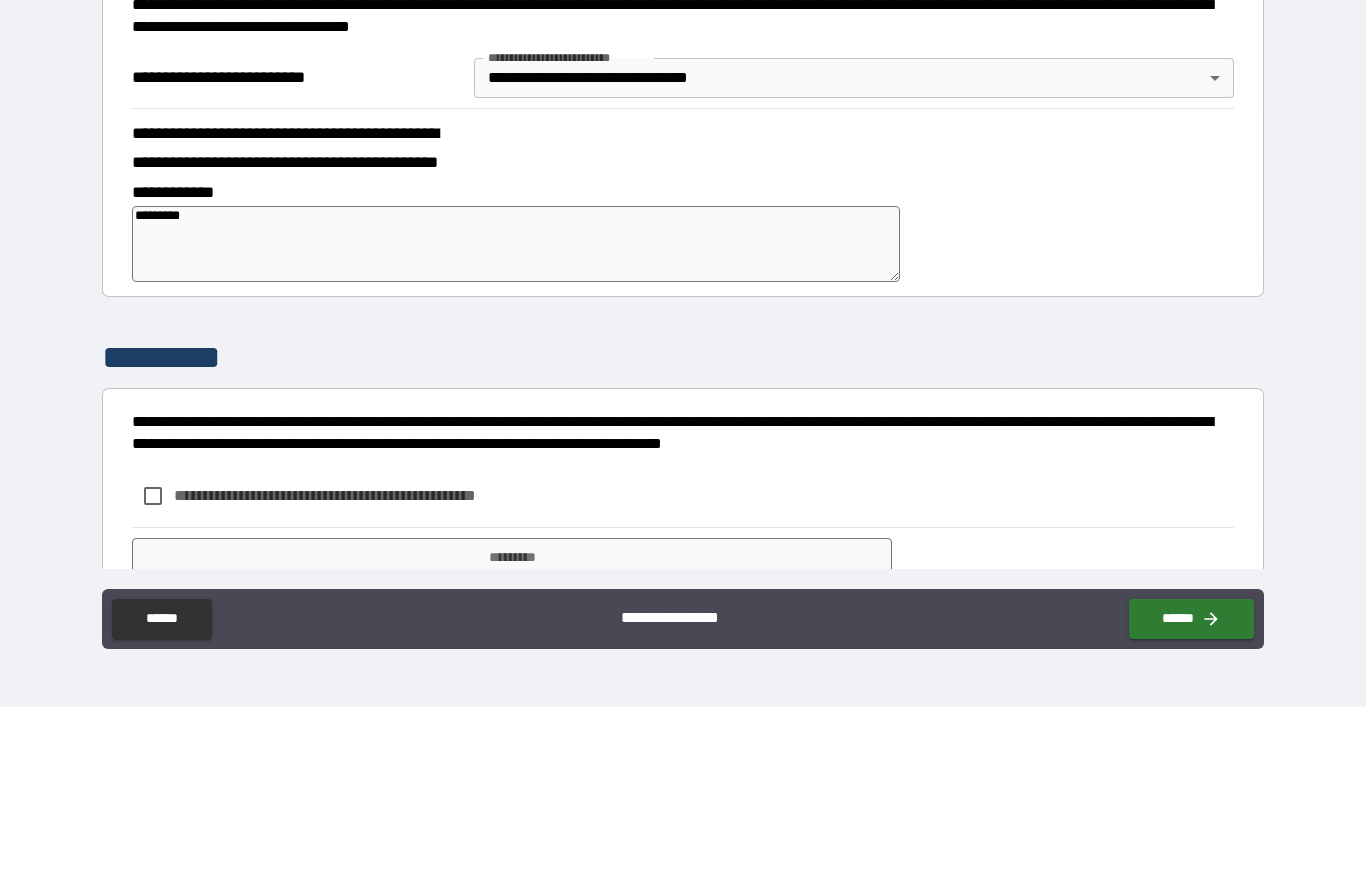 scroll, scrollTop: 34, scrollLeft: 0, axis: vertical 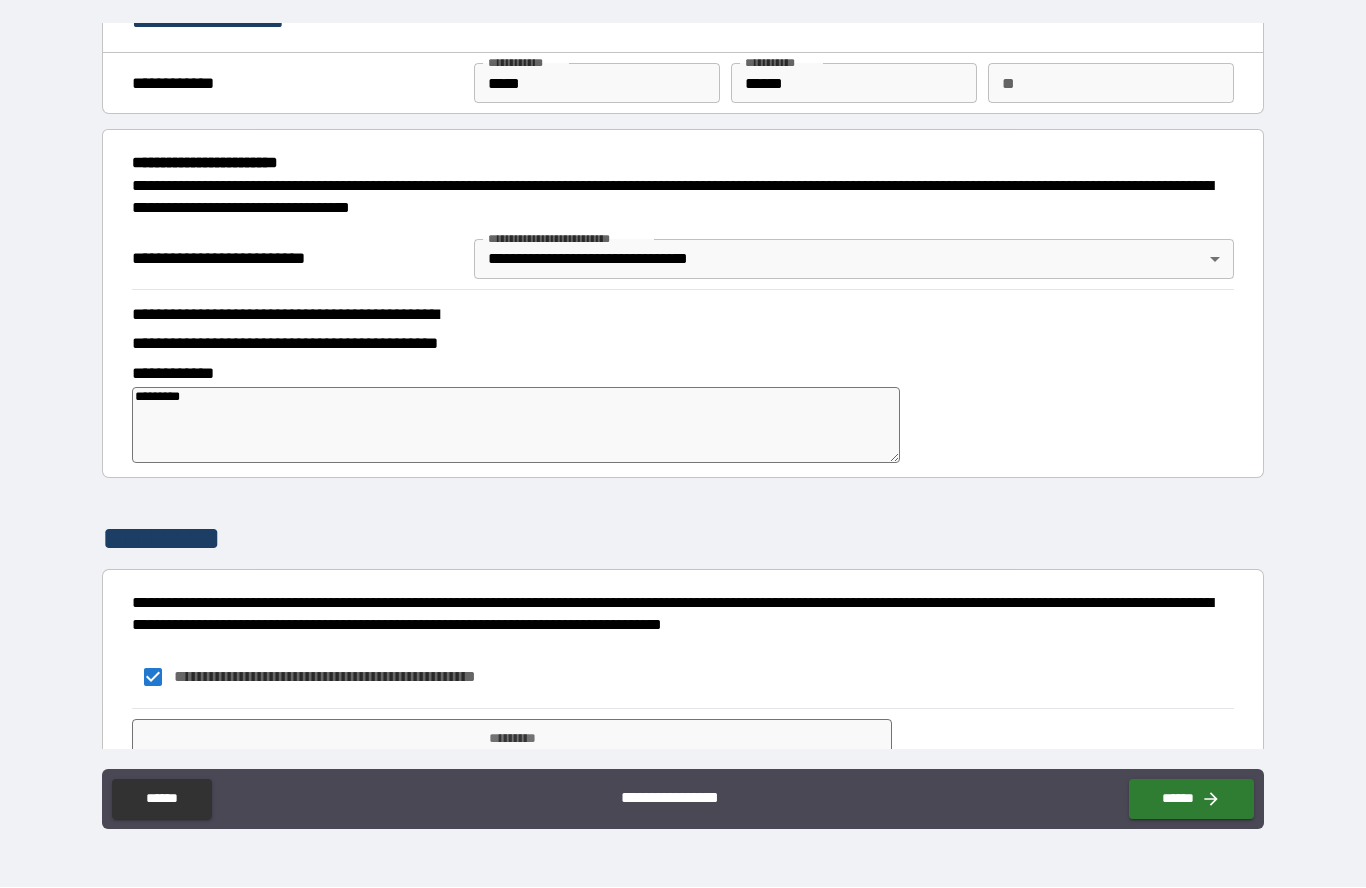 click on "*********" at bounding box center (512, 740) 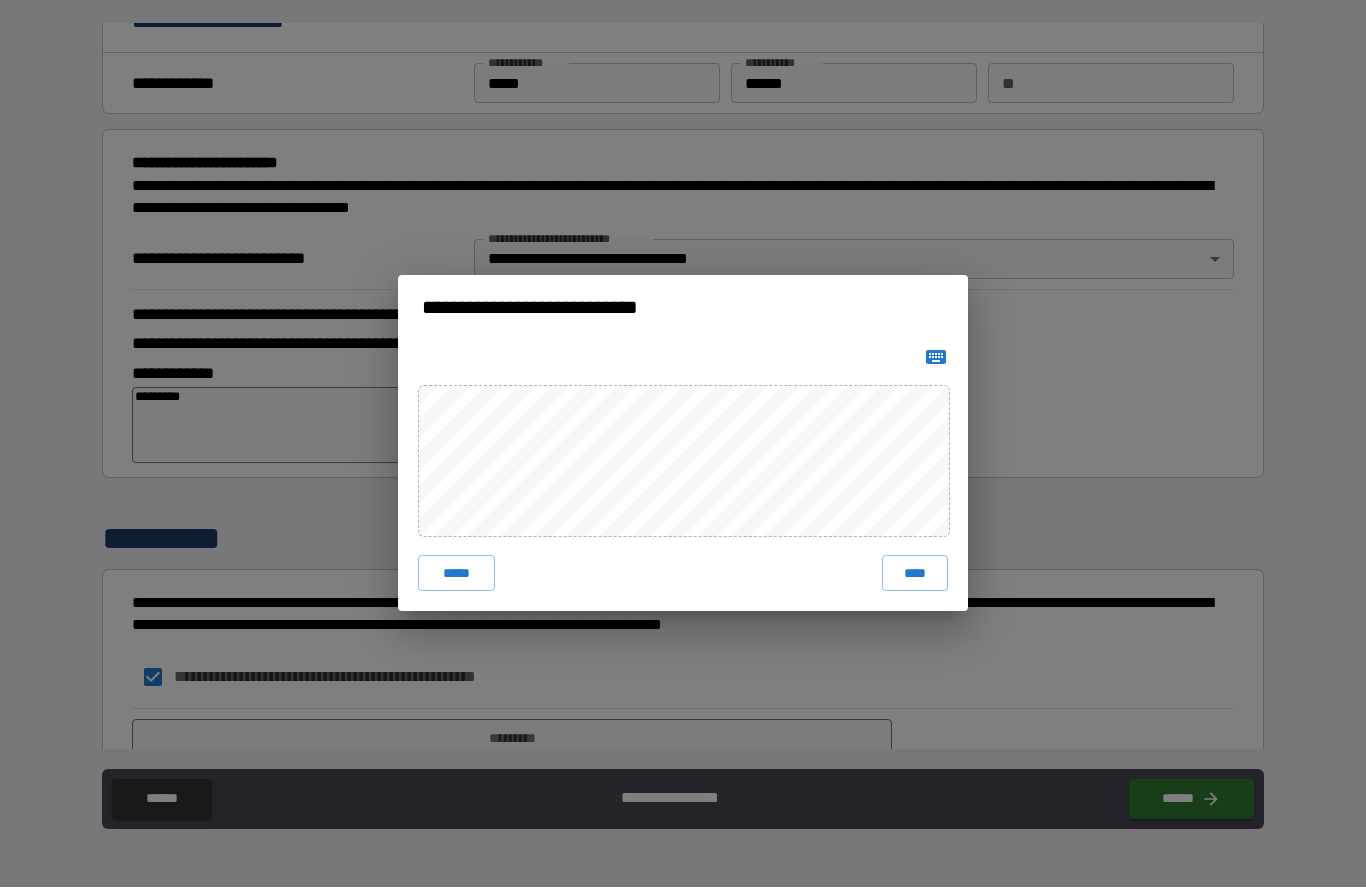 click on "****" at bounding box center (915, 574) 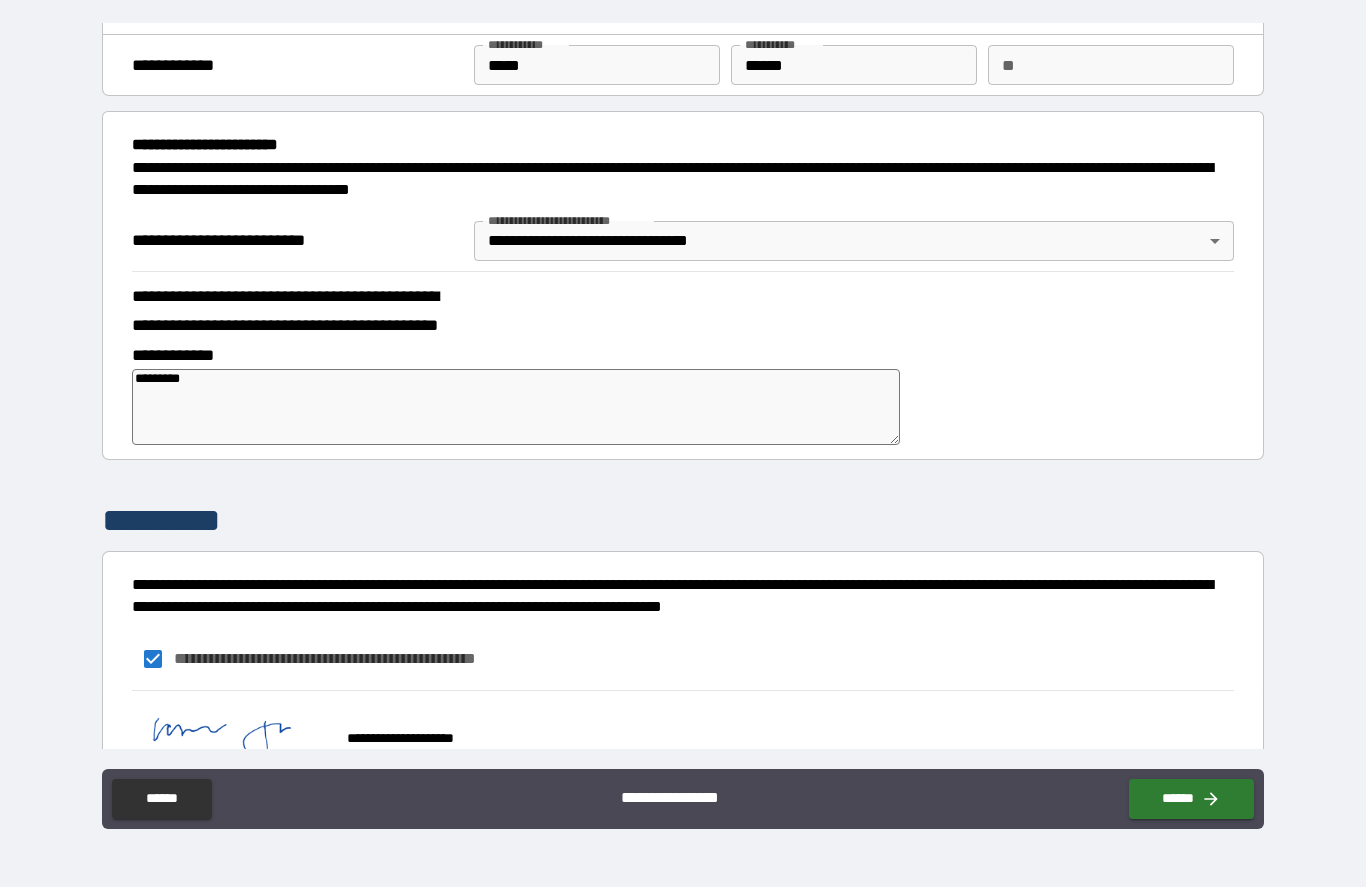 scroll, scrollTop: 51, scrollLeft: 0, axis: vertical 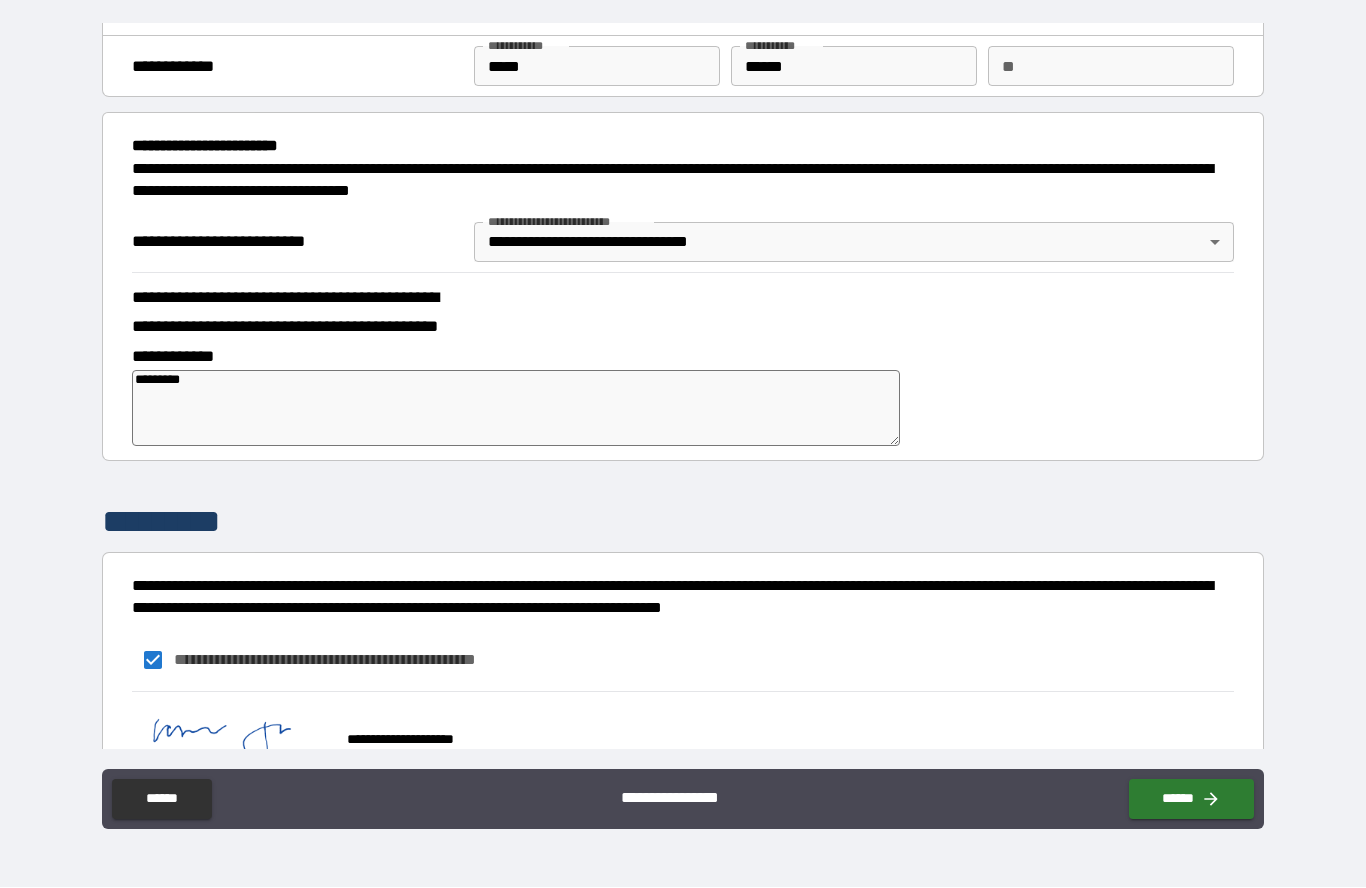 click on "**********" at bounding box center (683, 399) 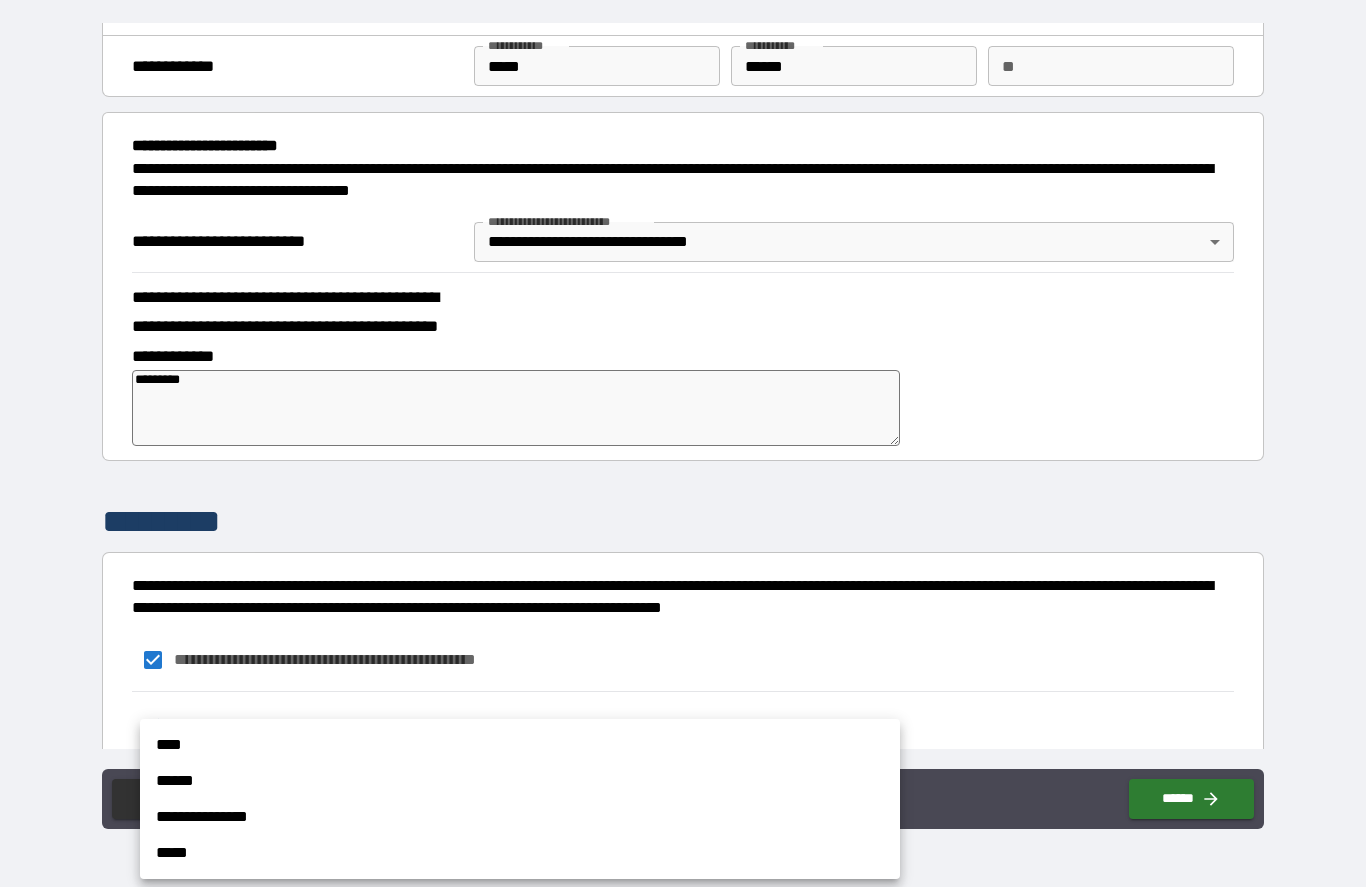 click on "****" at bounding box center [520, 746] 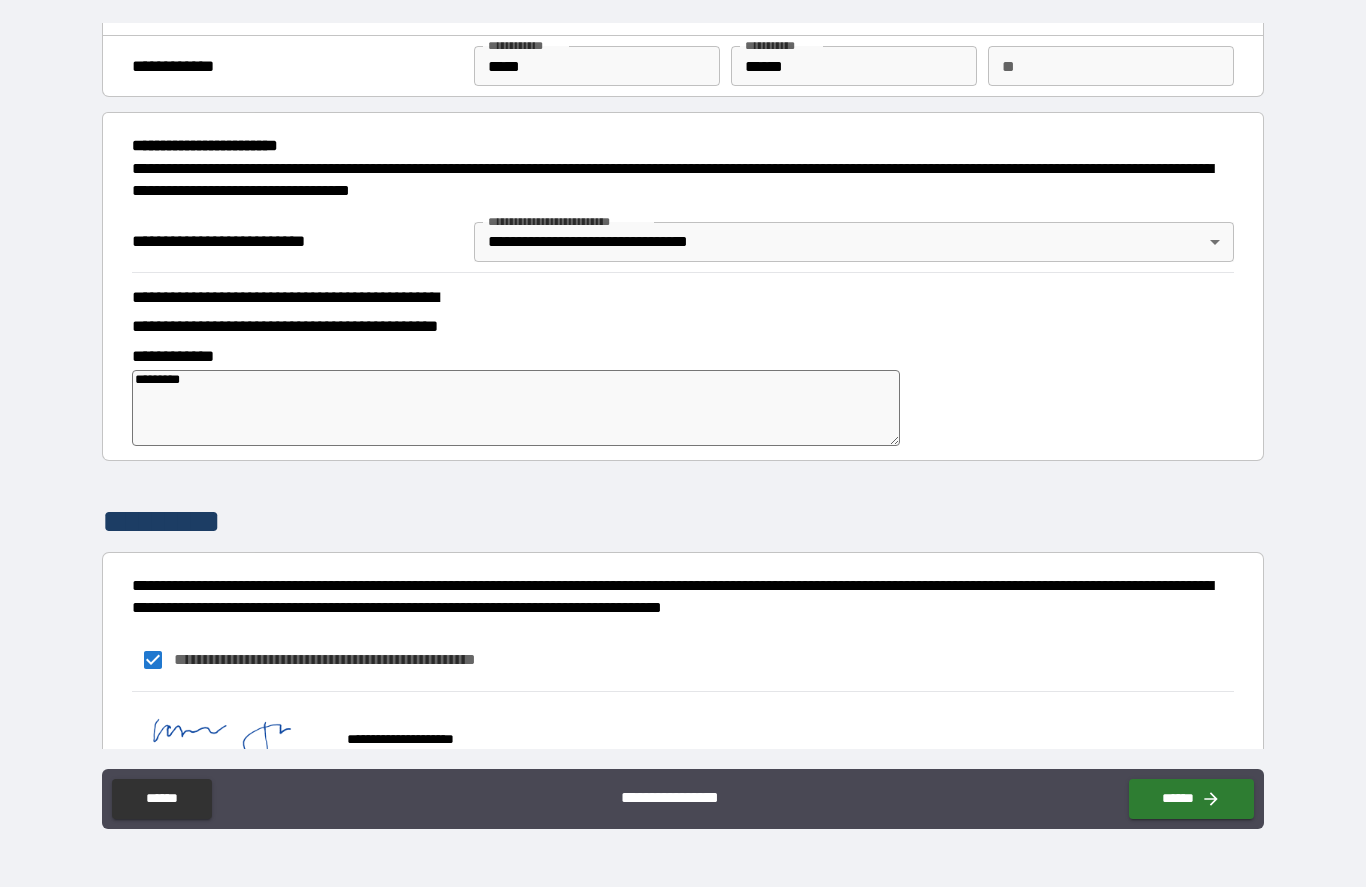 click on "******" at bounding box center (1191, 800) 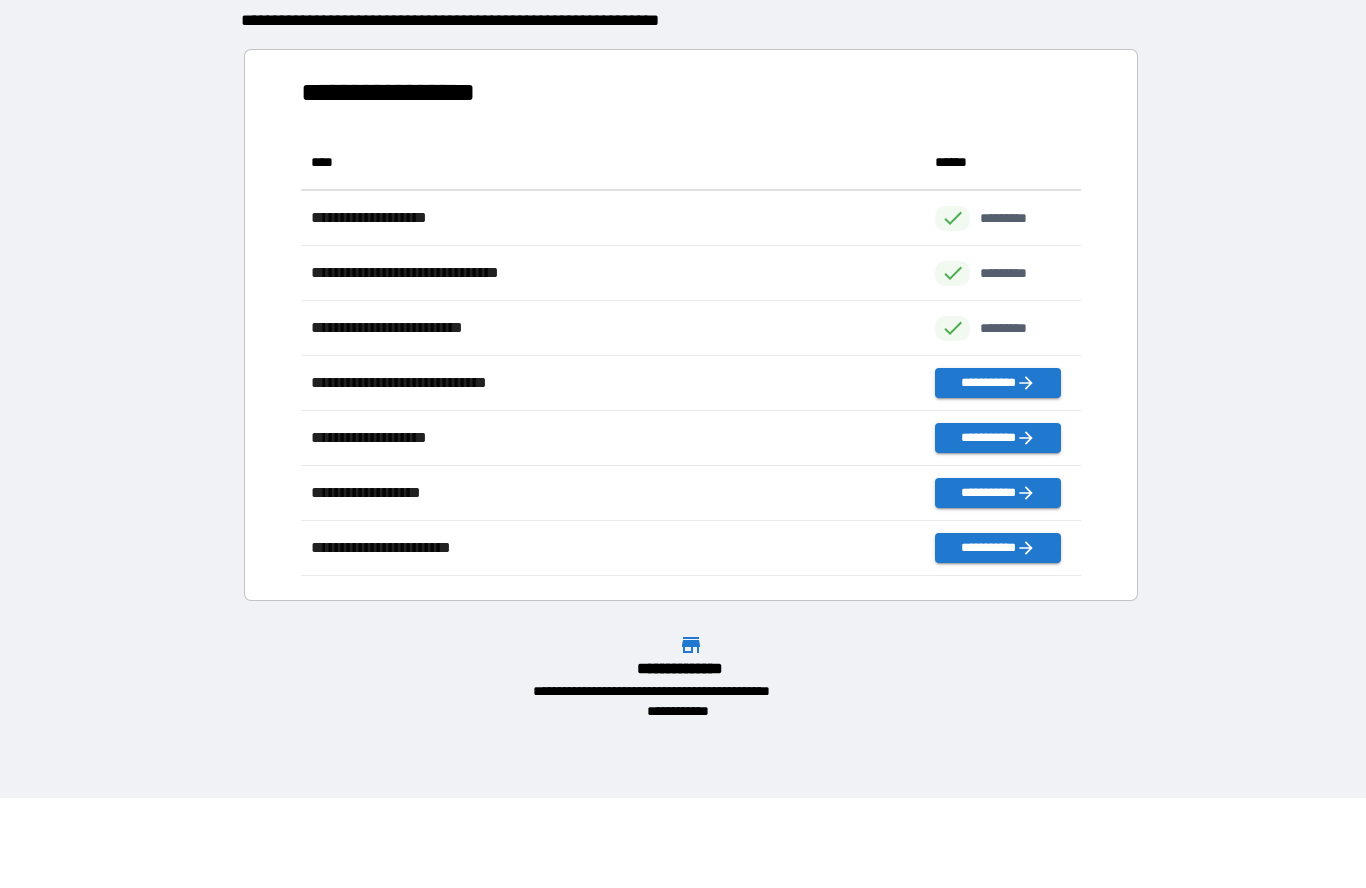 scroll, scrollTop: 1, scrollLeft: 1, axis: both 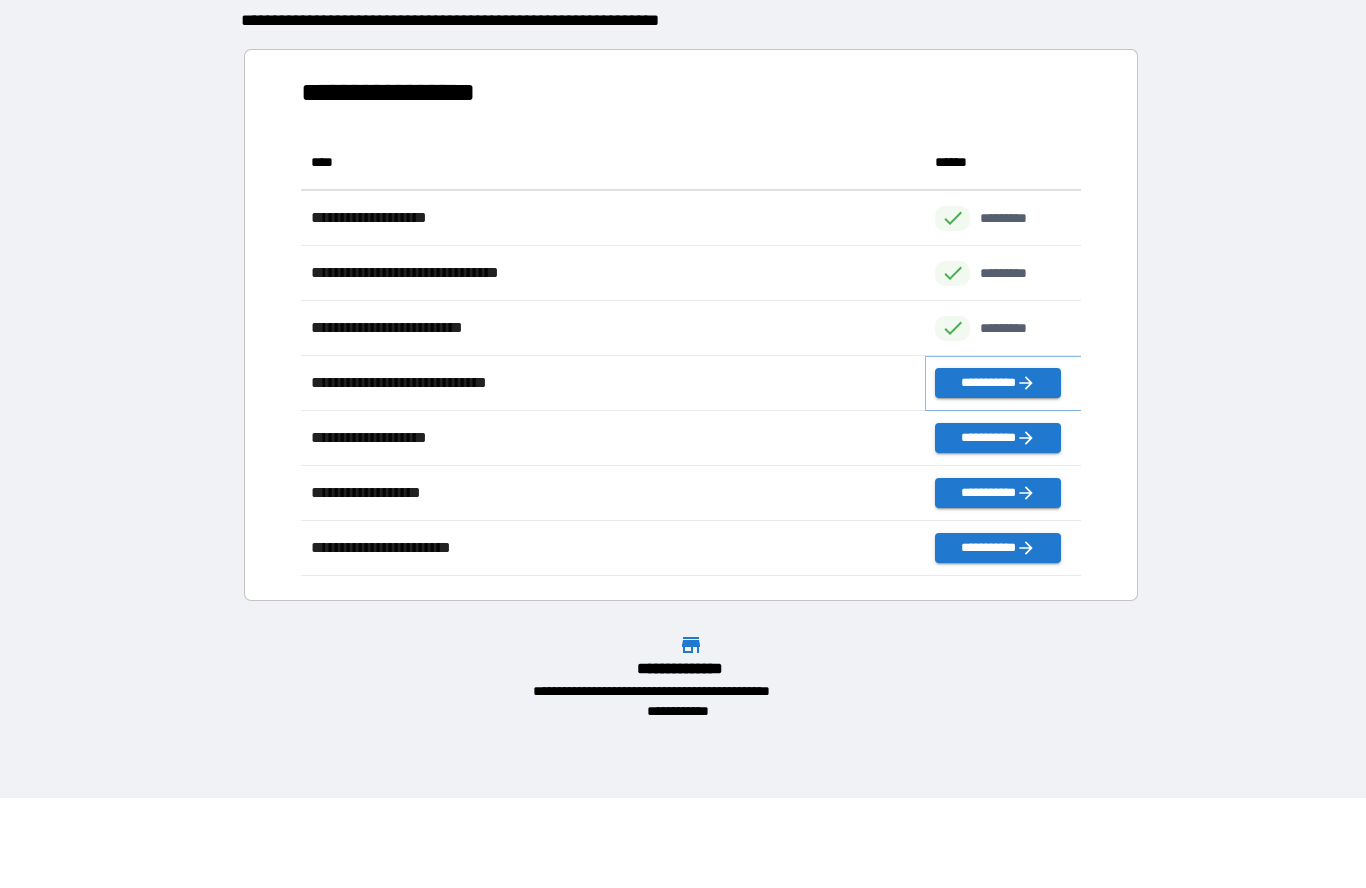 click on "**********" at bounding box center (997, 384) 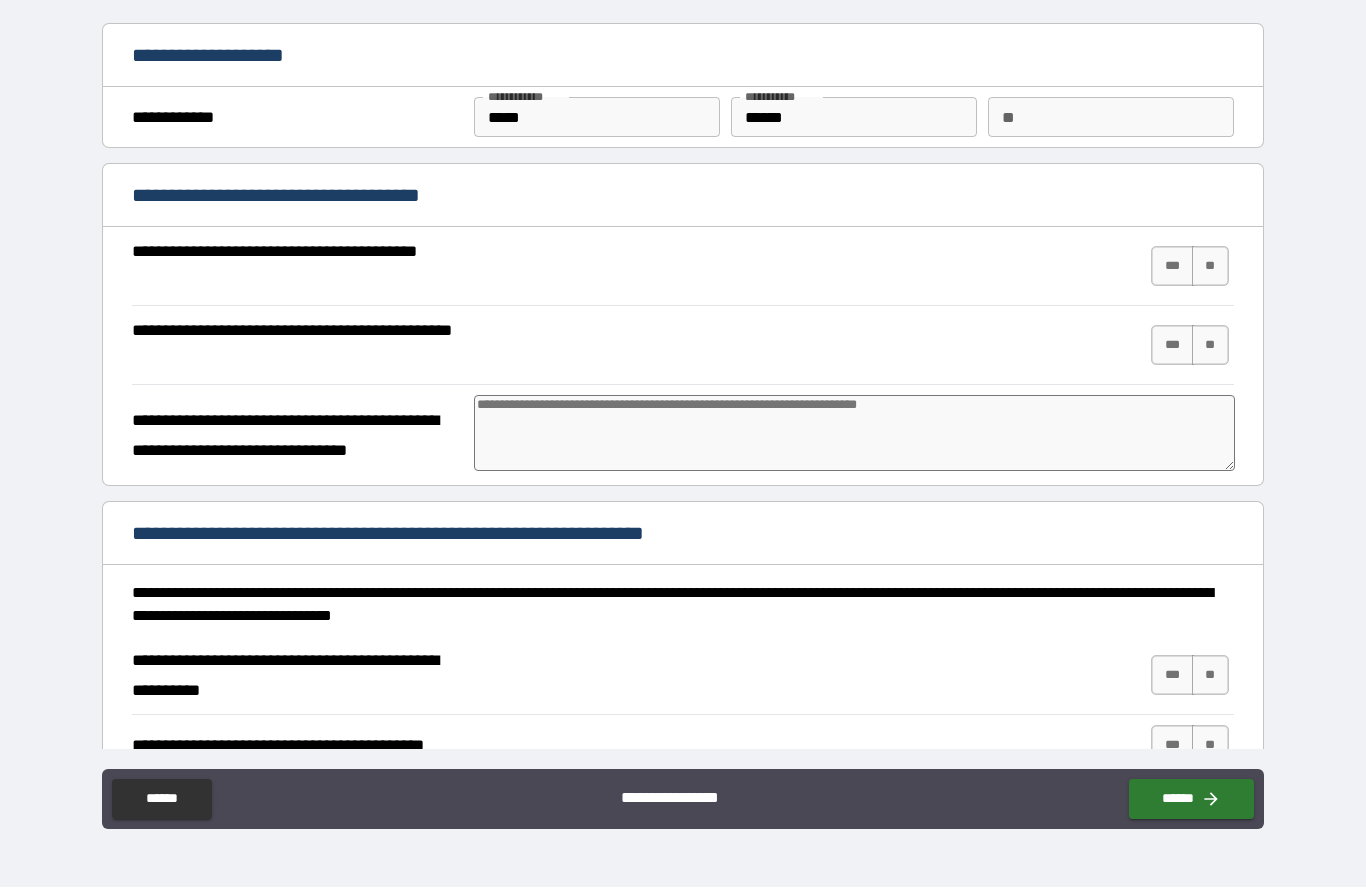 click on "***" at bounding box center (1172, 267) 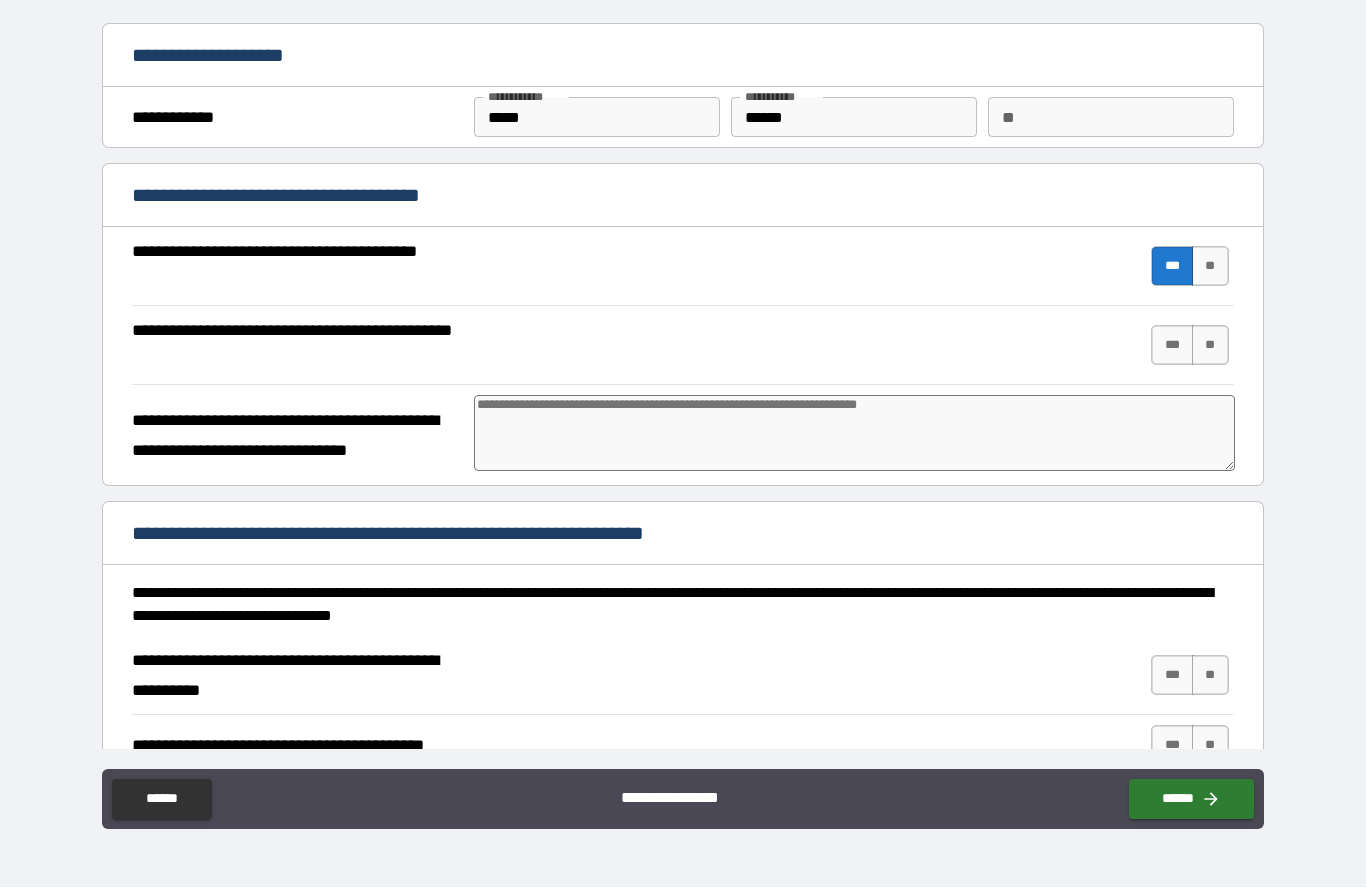 click on "***" at bounding box center (1172, 346) 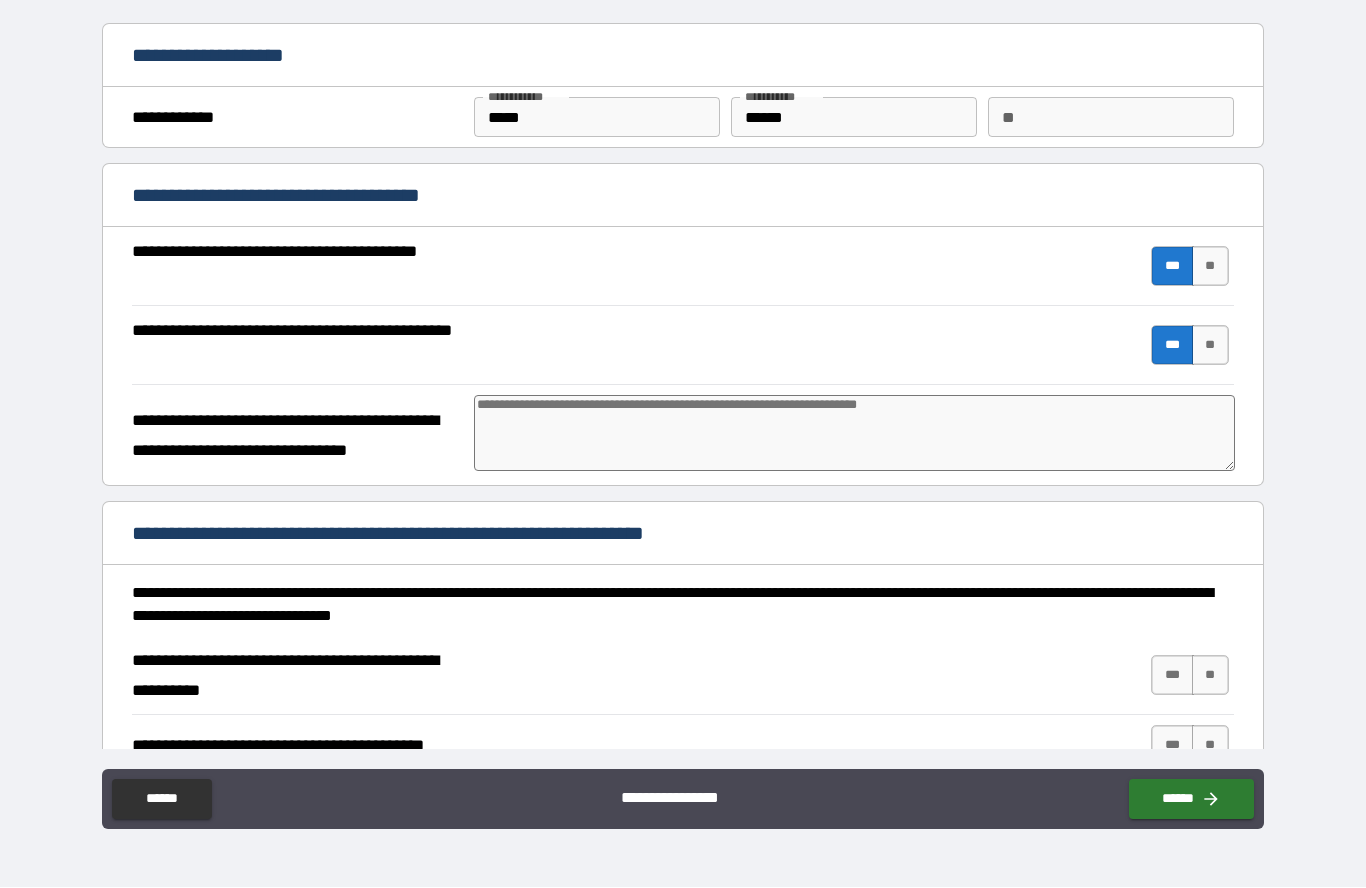 click at bounding box center (854, 434) 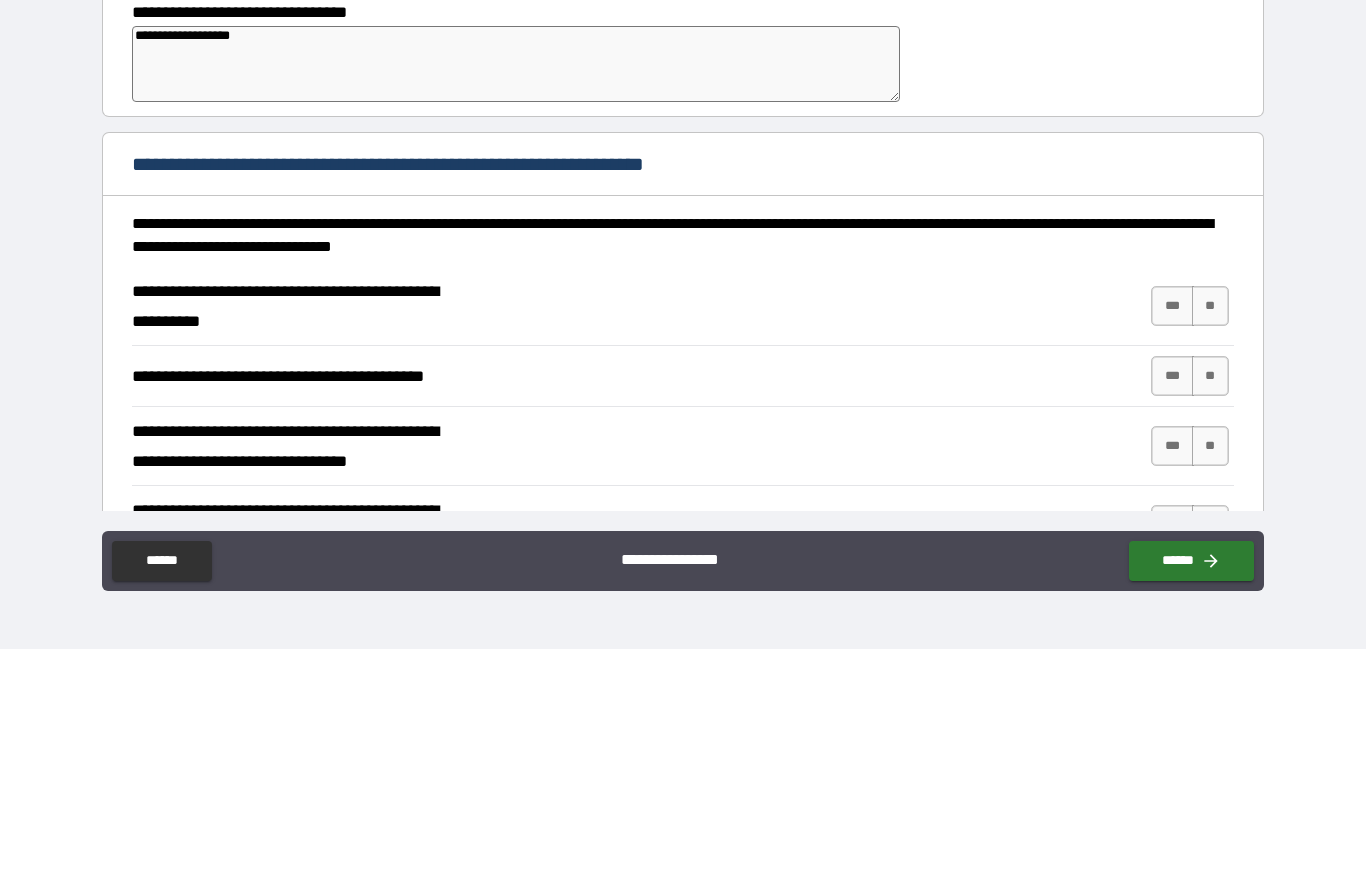 scroll, scrollTop: 219, scrollLeft: 0, axis: vertical 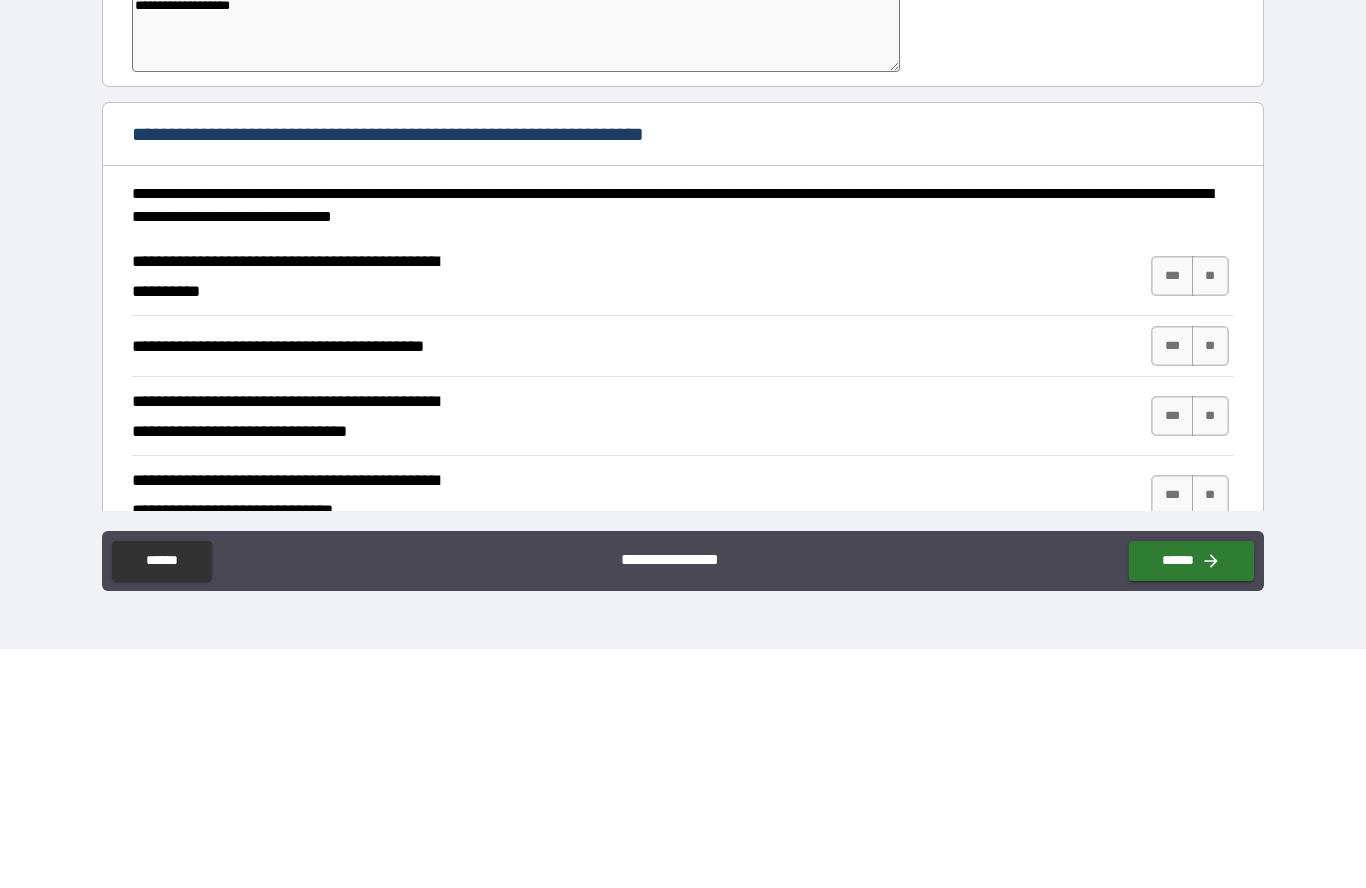 click on "**" at bounding box center (1210, 515) 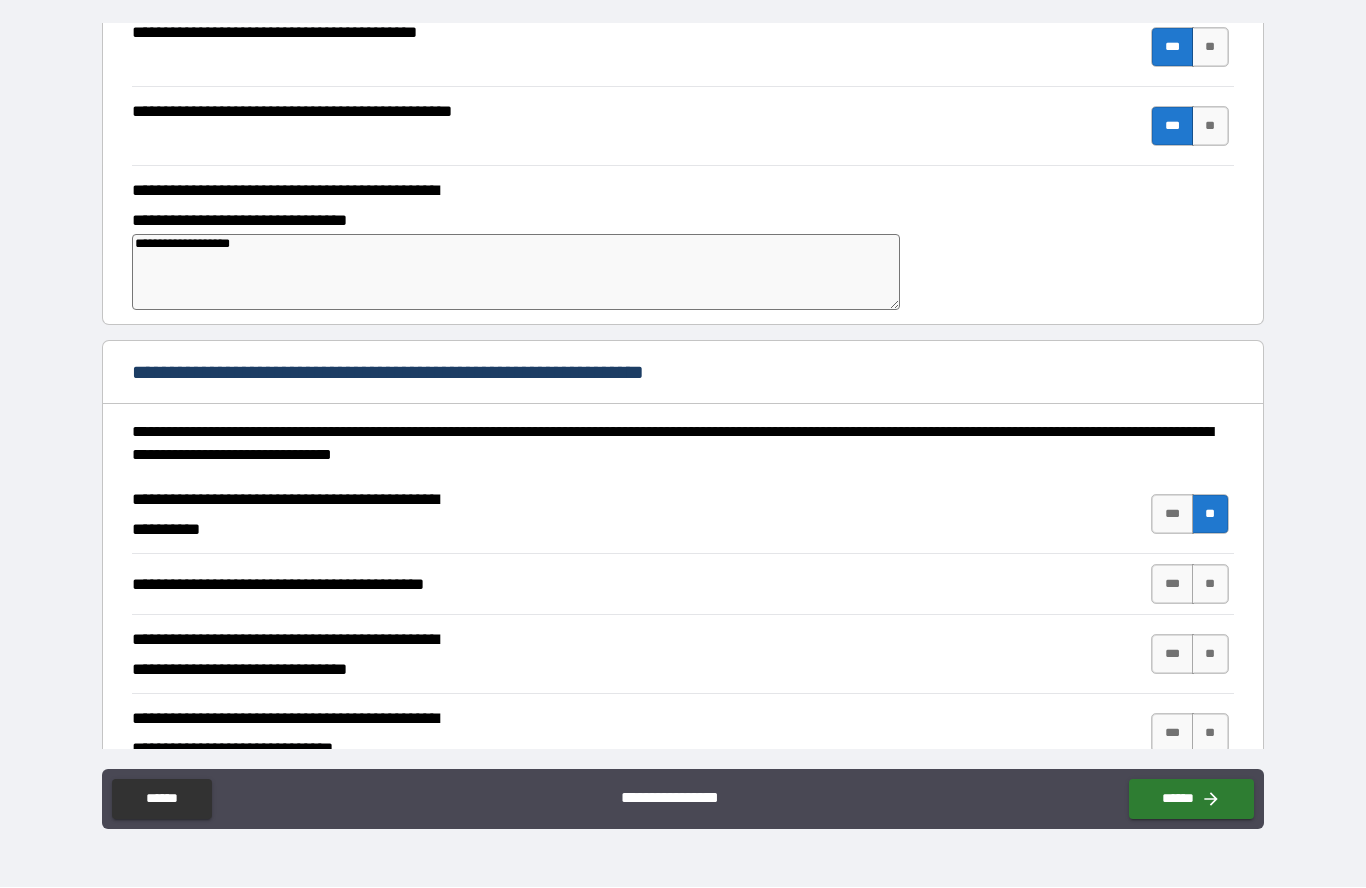 click on "***" at bounding box center (1172, 515) 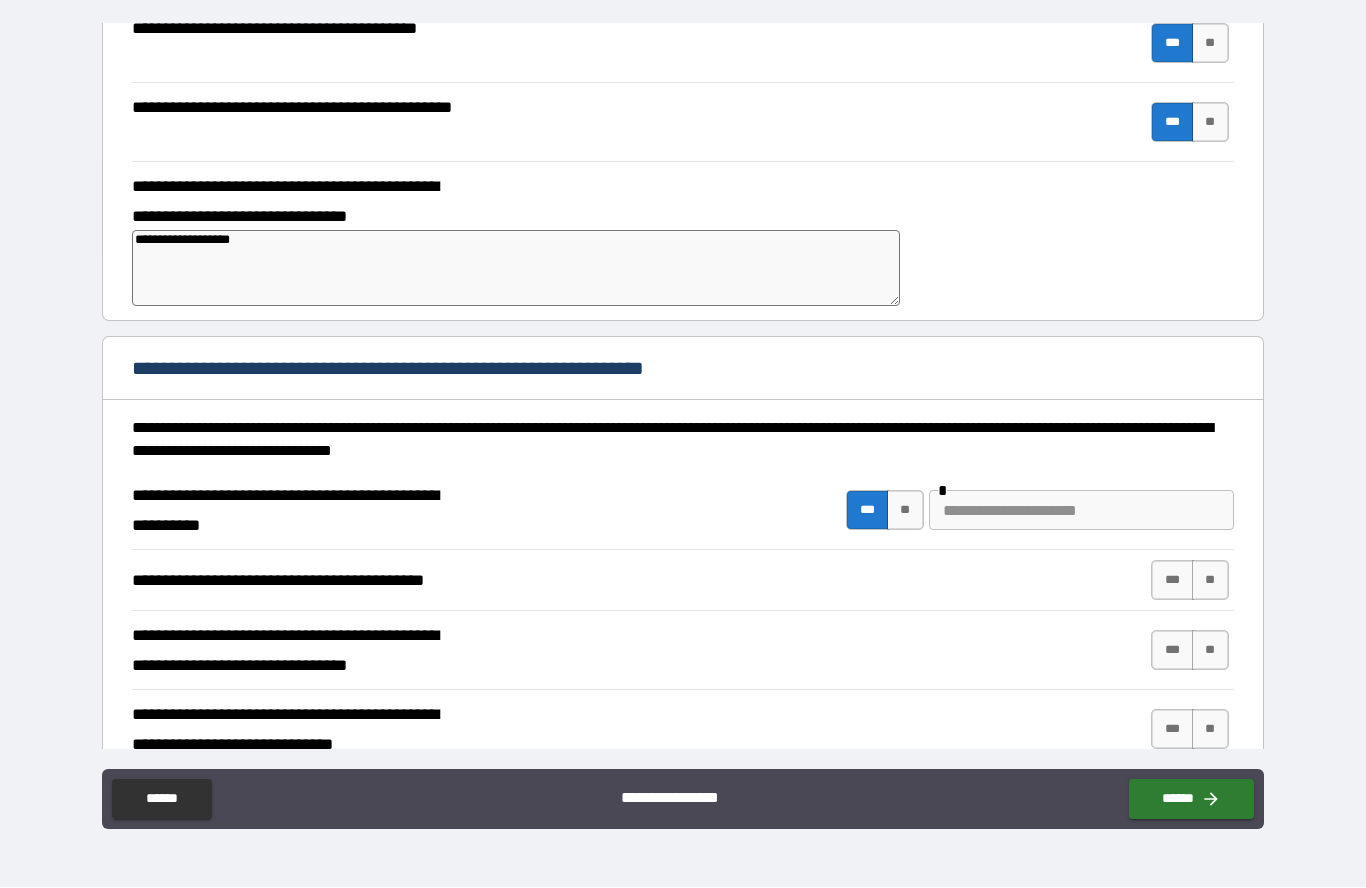 scroll, scrollTop: 222, scrollLeft: 0, axis: vertical 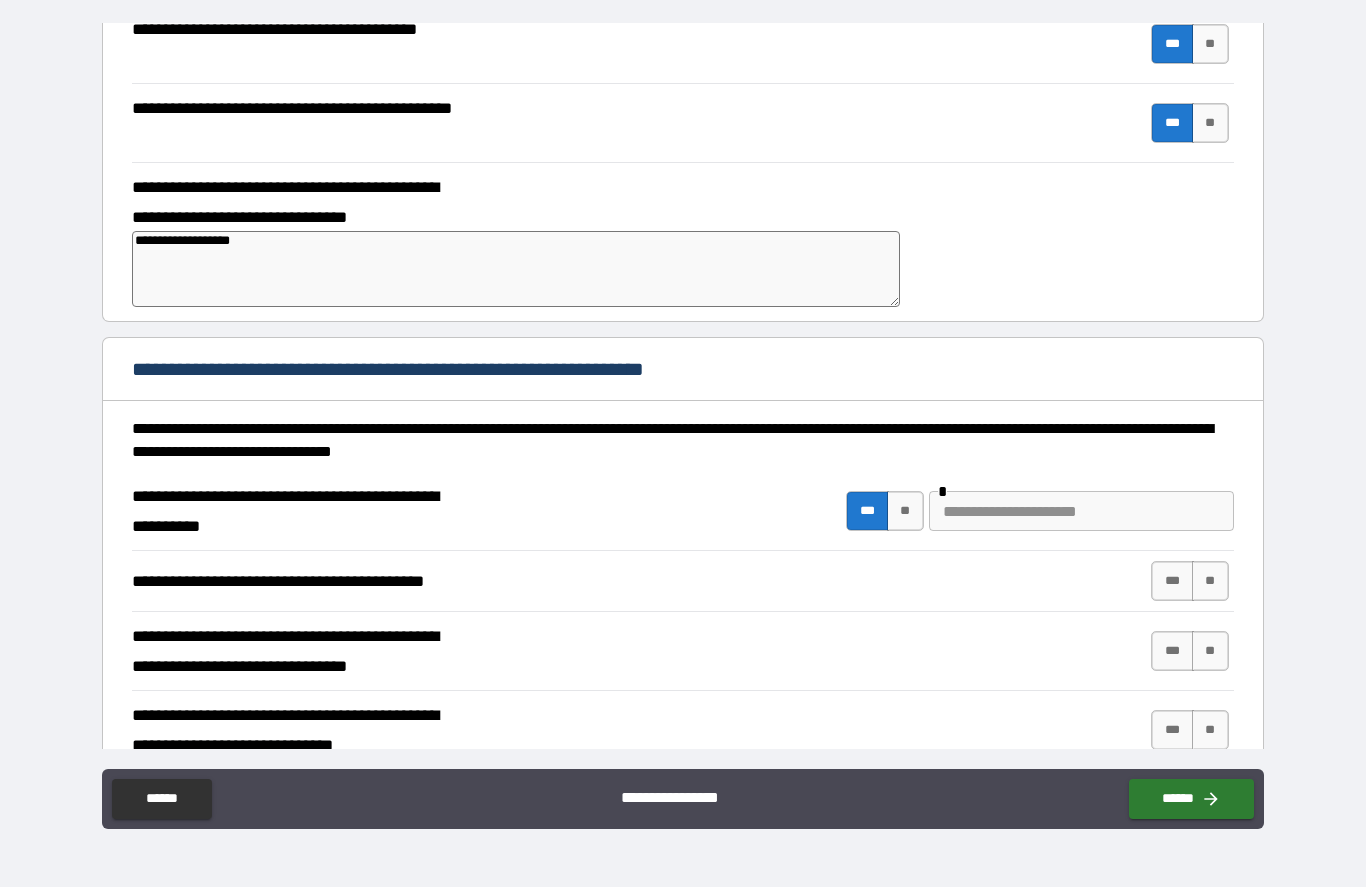 click on "**" at bounding box center (905, 512) 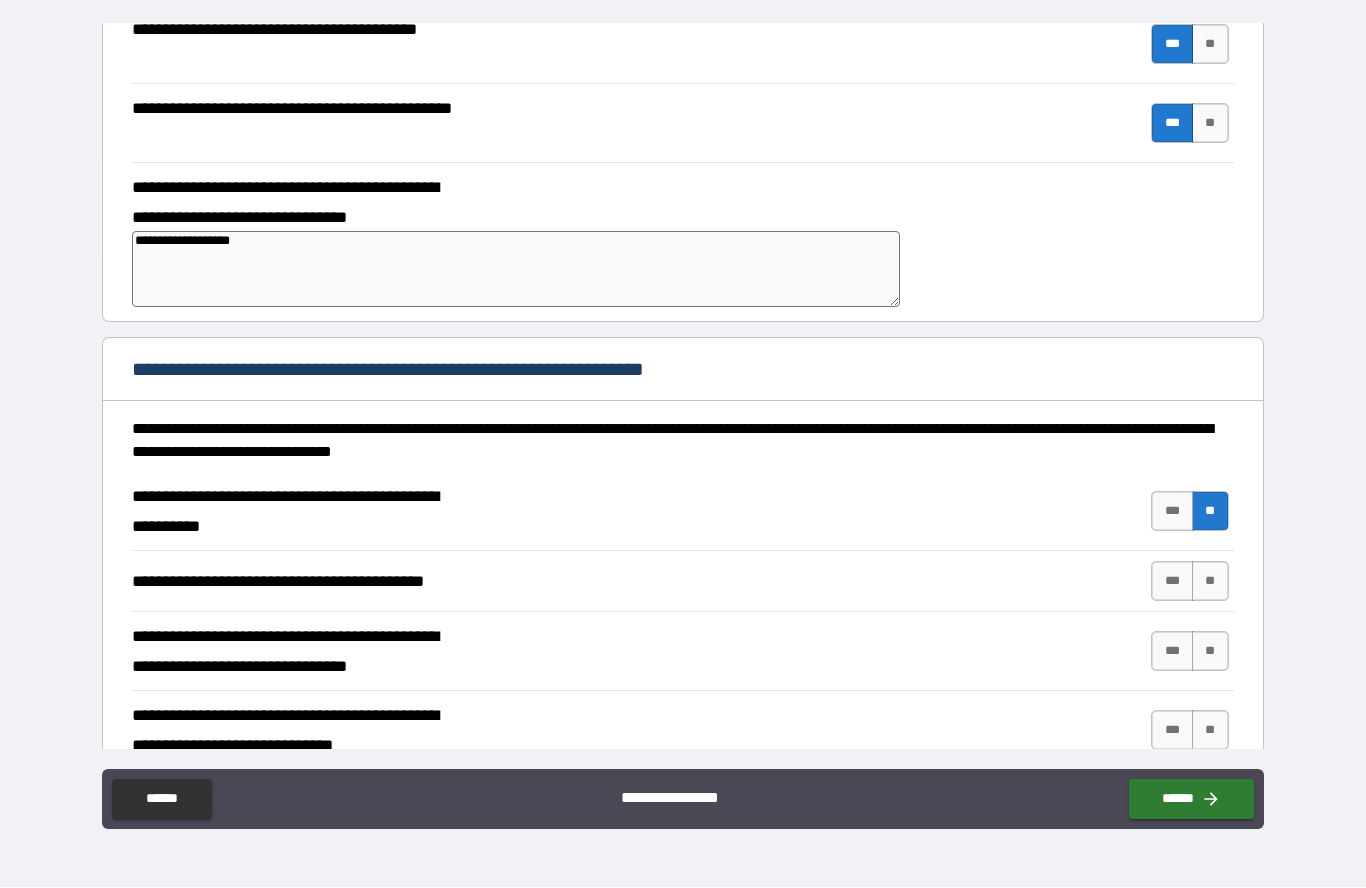 click on "***" at bounding box center (1172, 582) 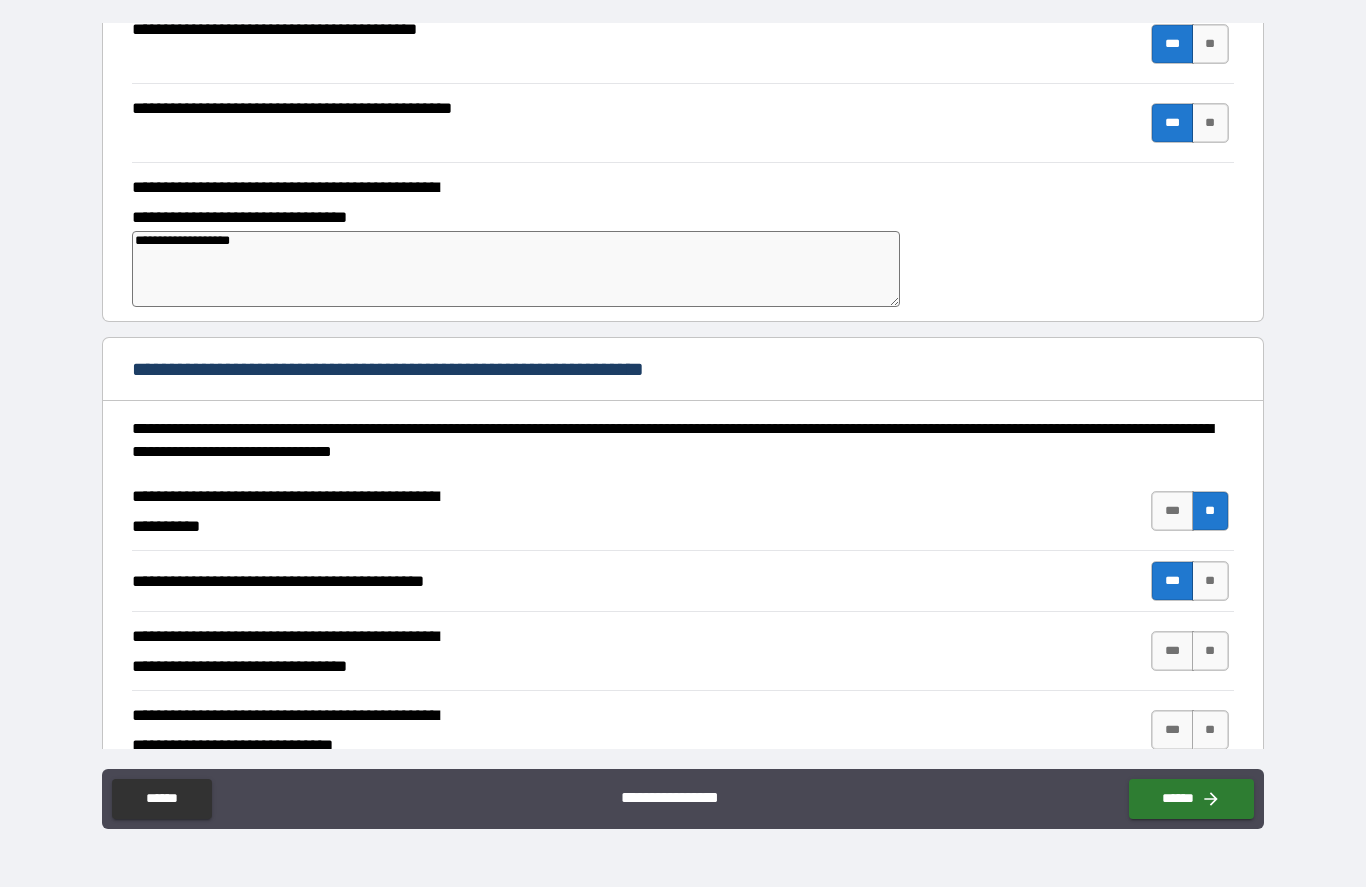 click on "***" at bounding box center [1172, 652] 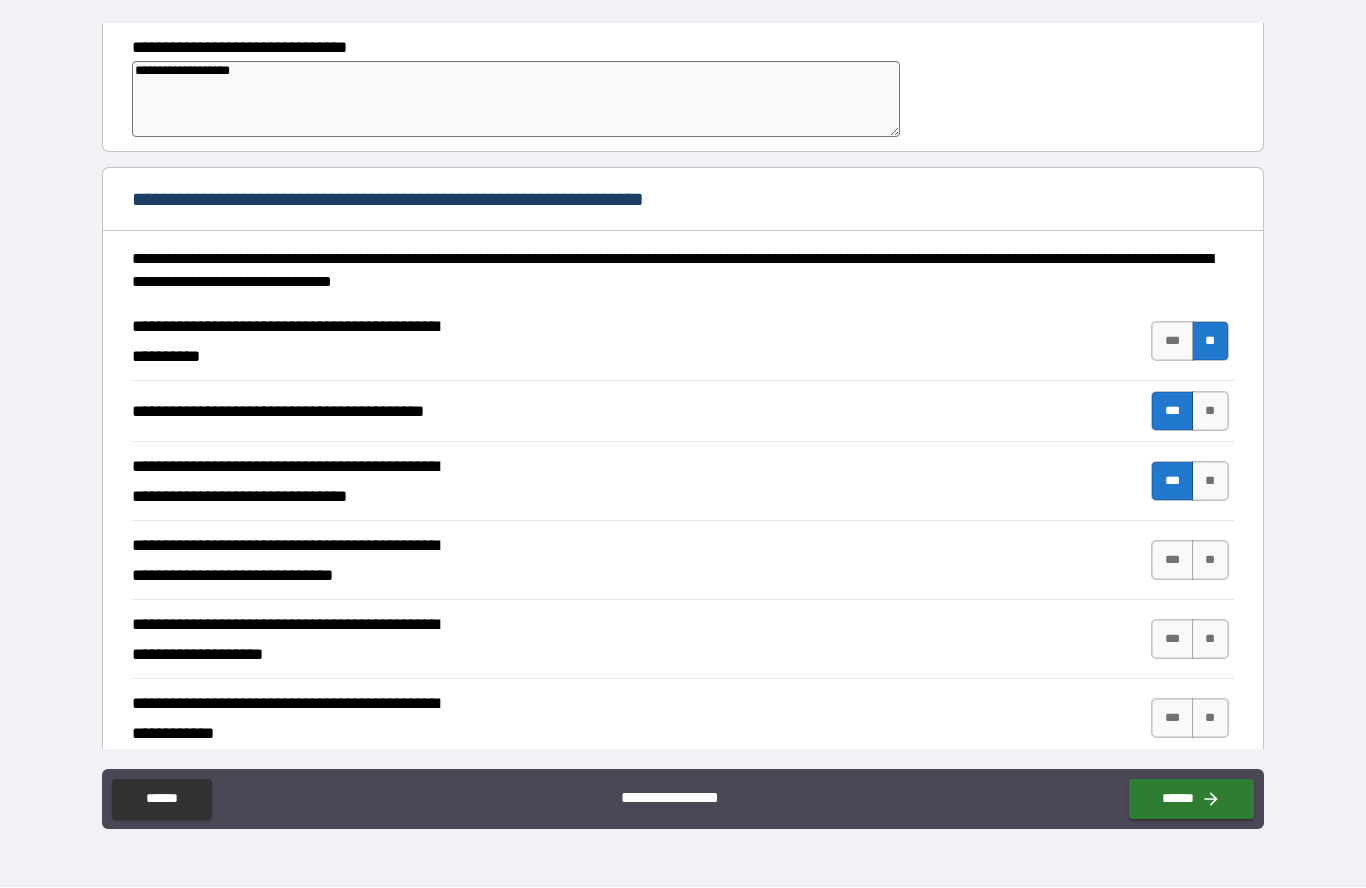scroll, scrollTop: 397, scrollLeft: 0, axis: vertical 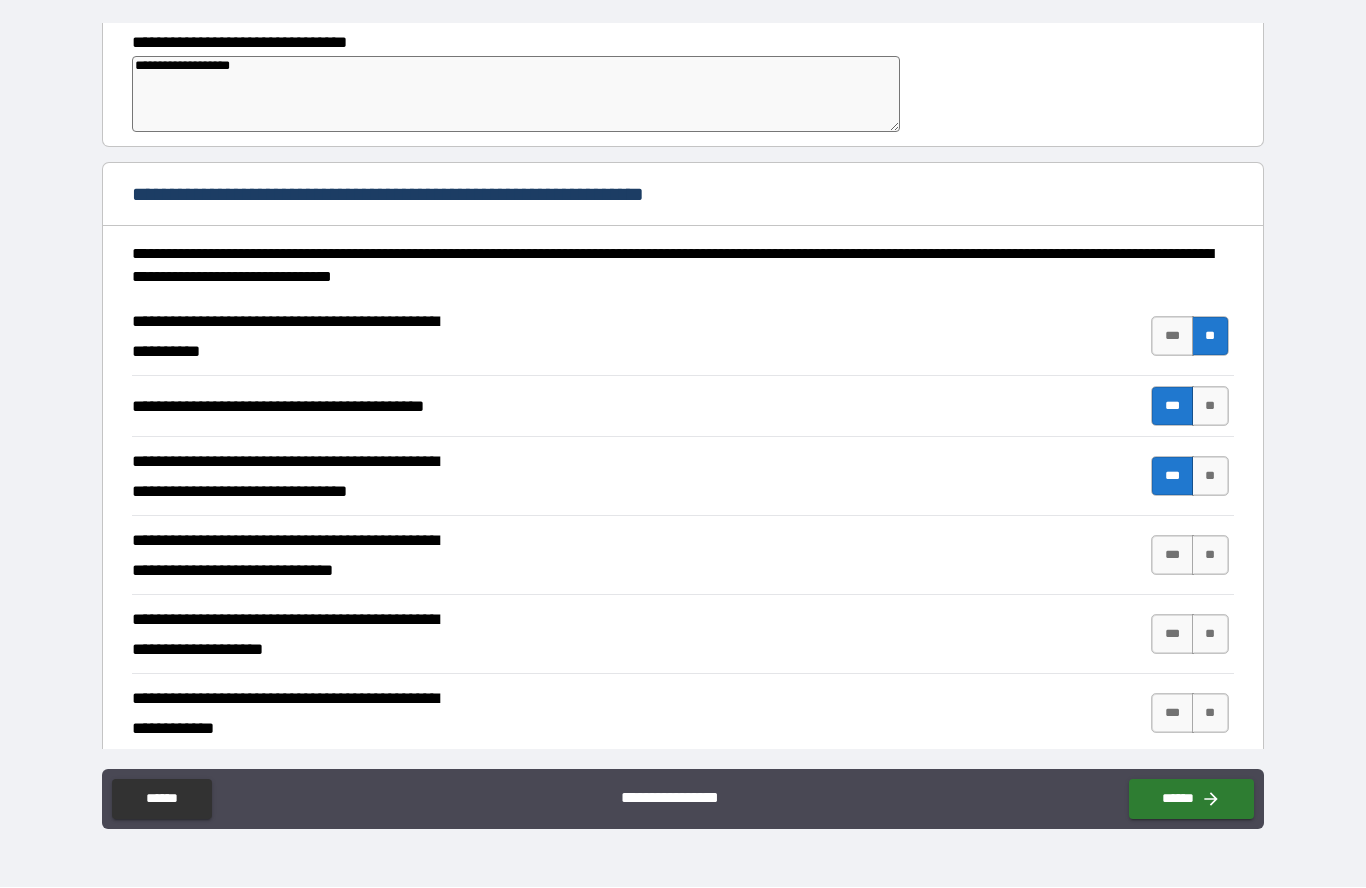 click on "***" at bounding box center (1172, 556) 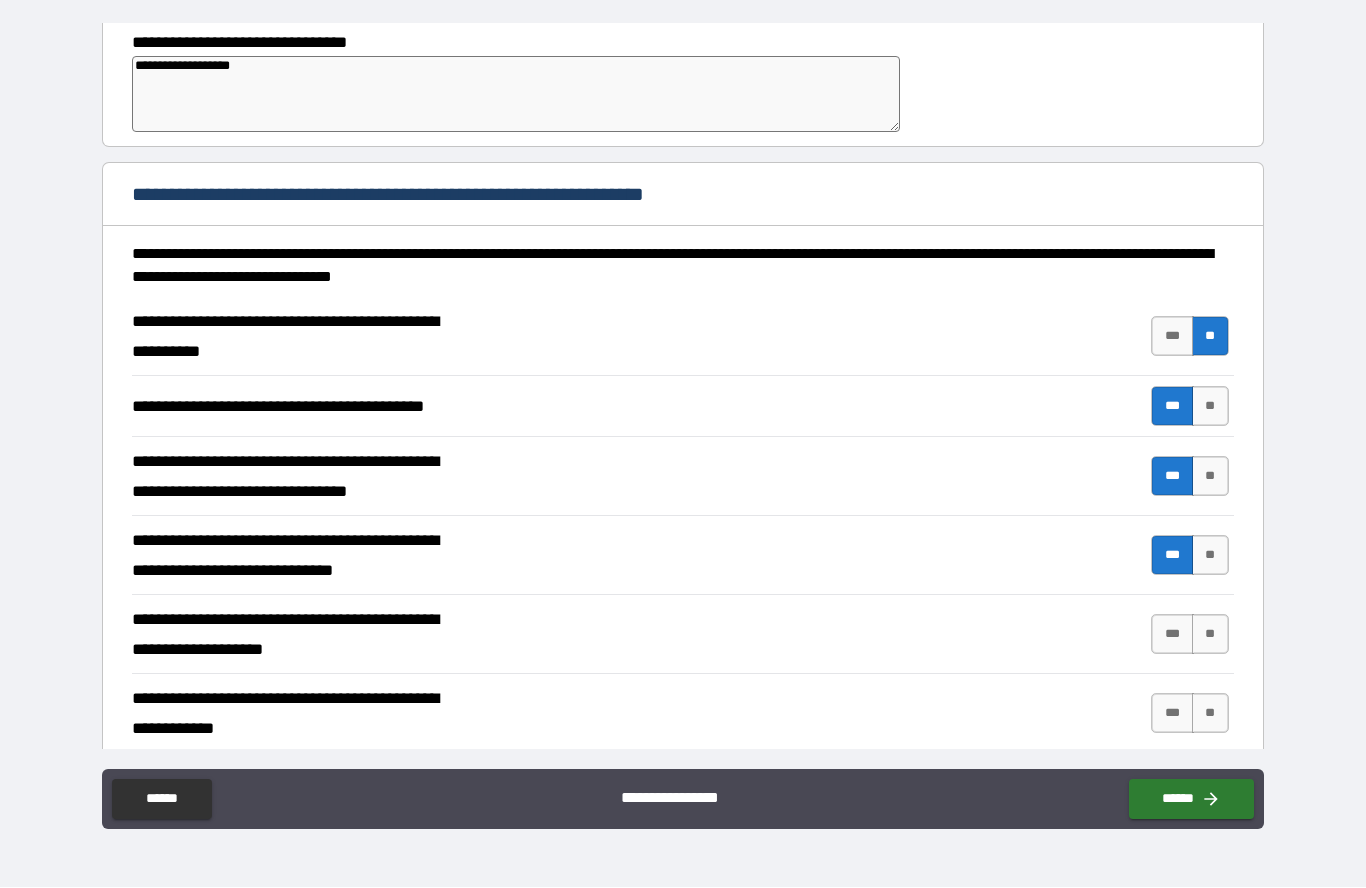 click on "***" at bounding box center (1172, 635) 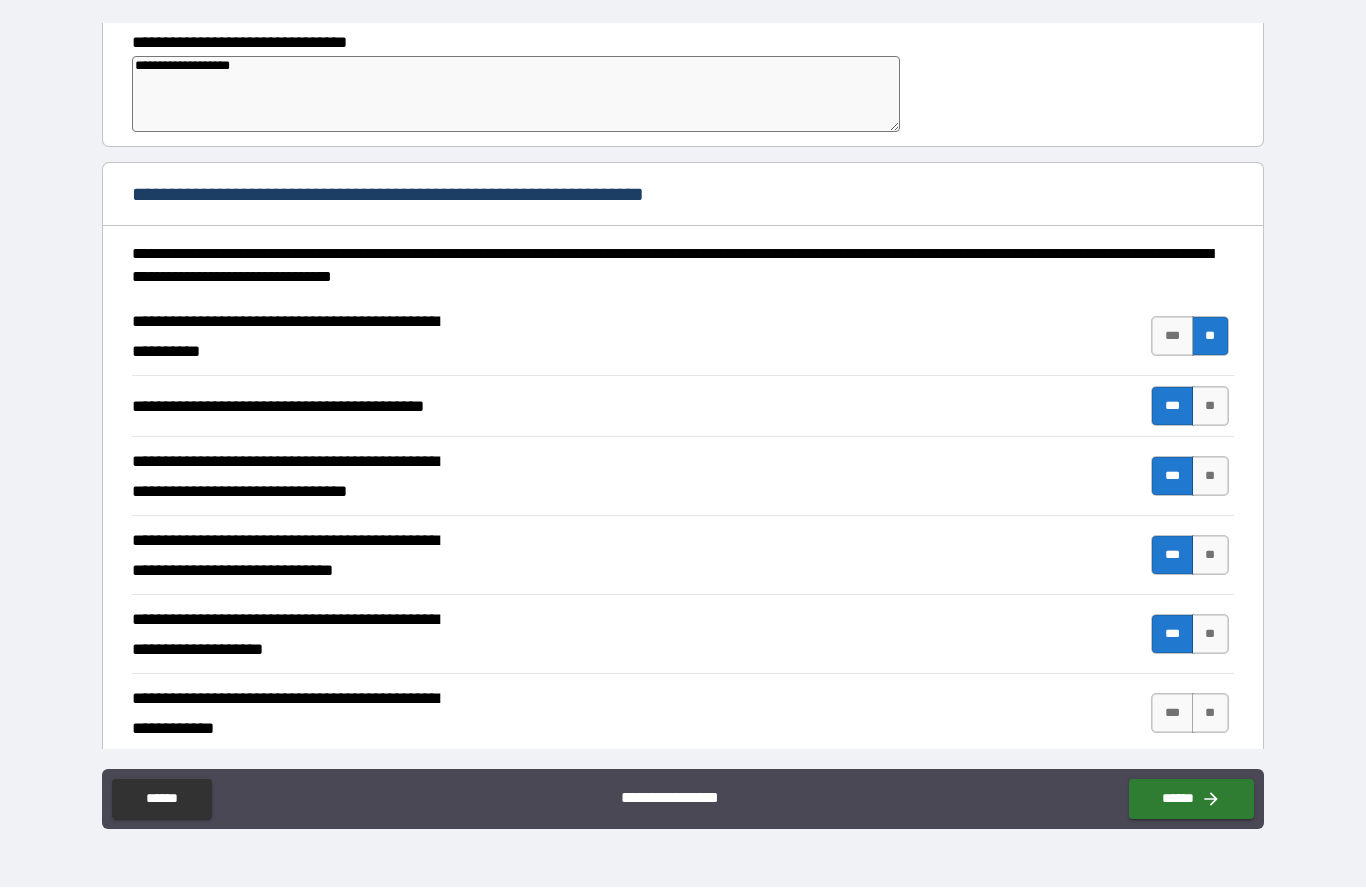 click on "***" at bounding box center (1172, 714) 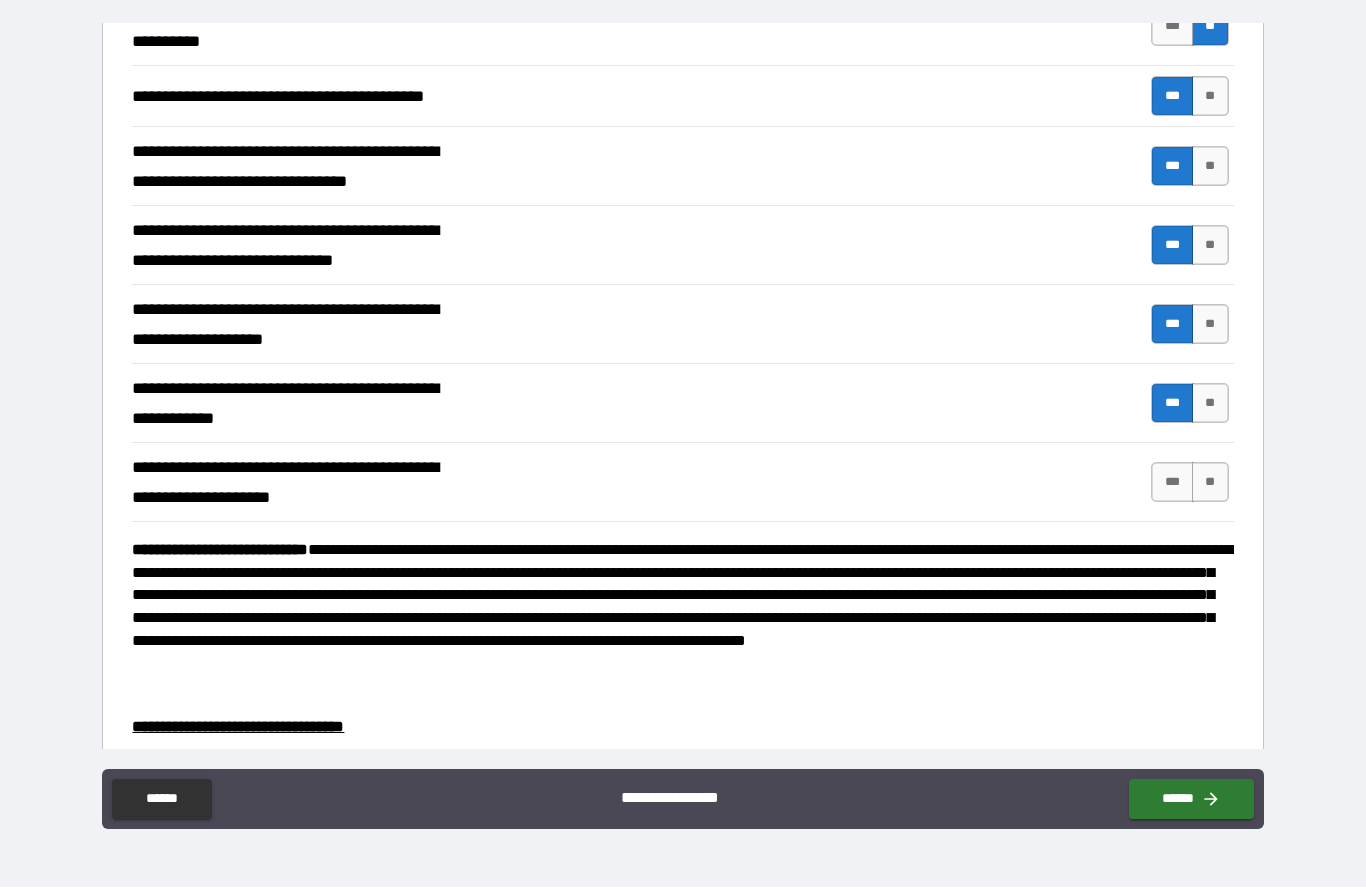 scroll, scrollTop: 708, scrollLeft: 0, axis: vertical 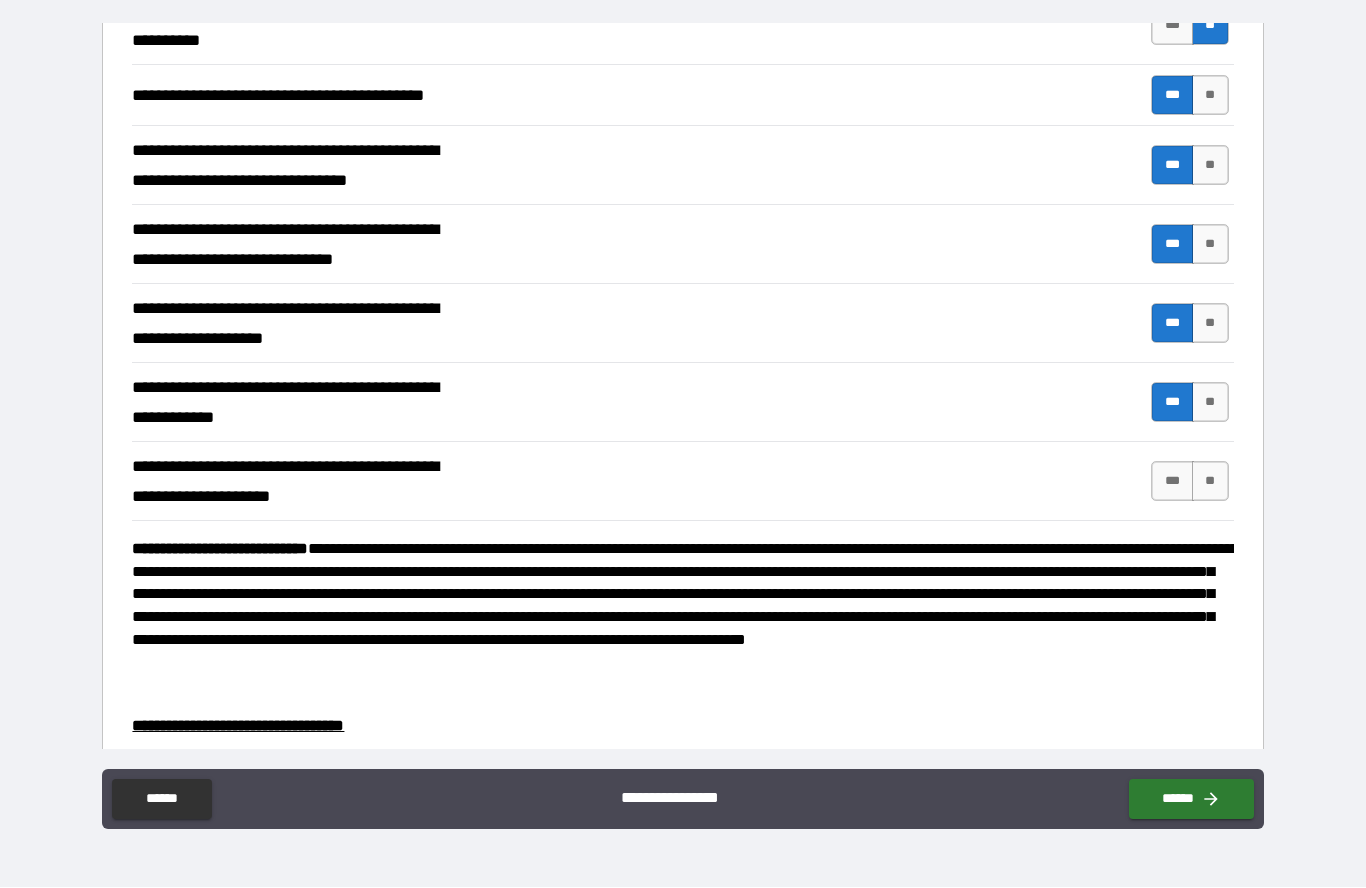 click on "***" at bounding box center (1172, 482) 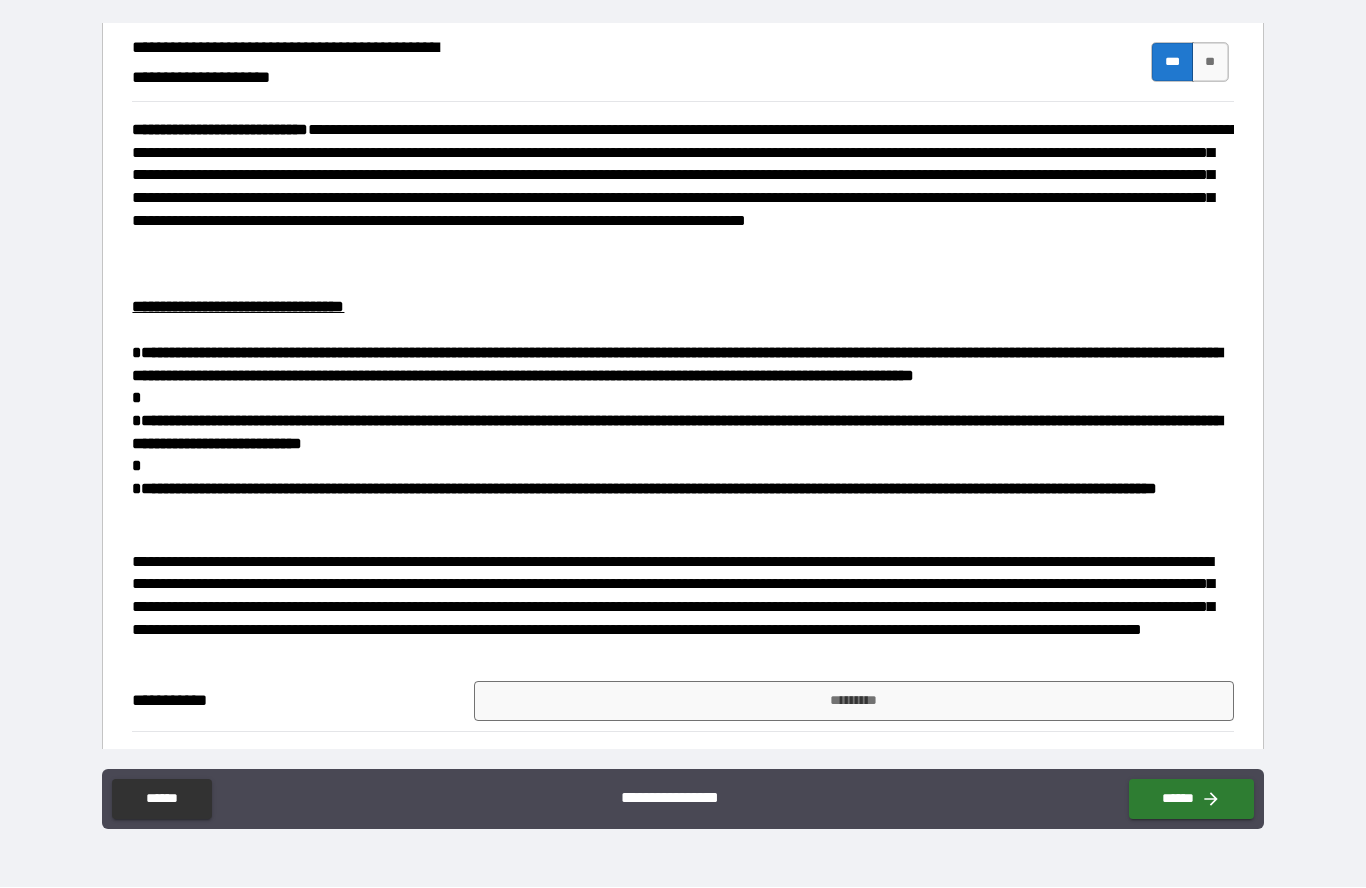 scroll, scrollTop: 1165, scrollLeft: 0, axis: vertical 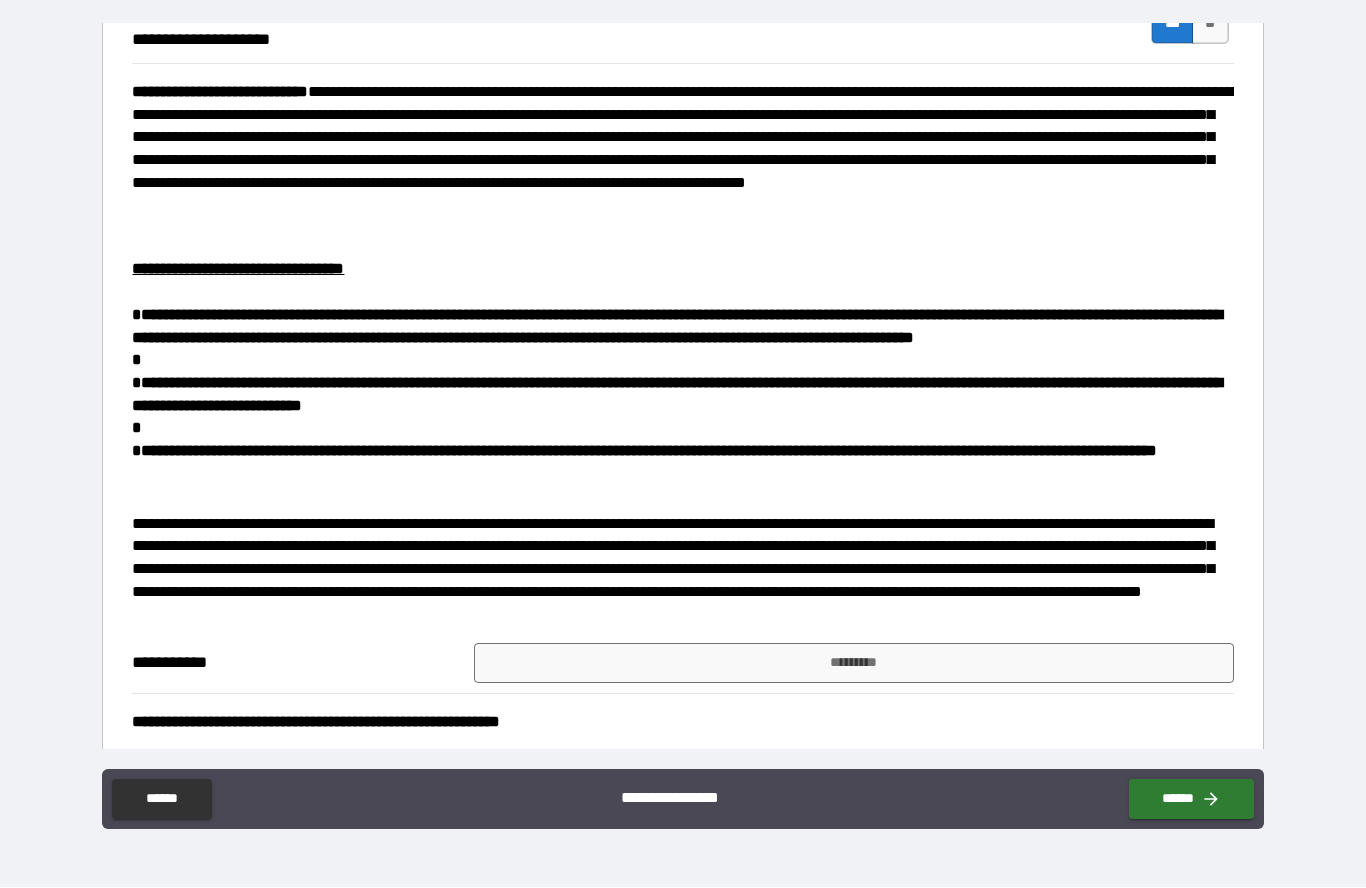 click on "*********" at bounding box center (854, 664) 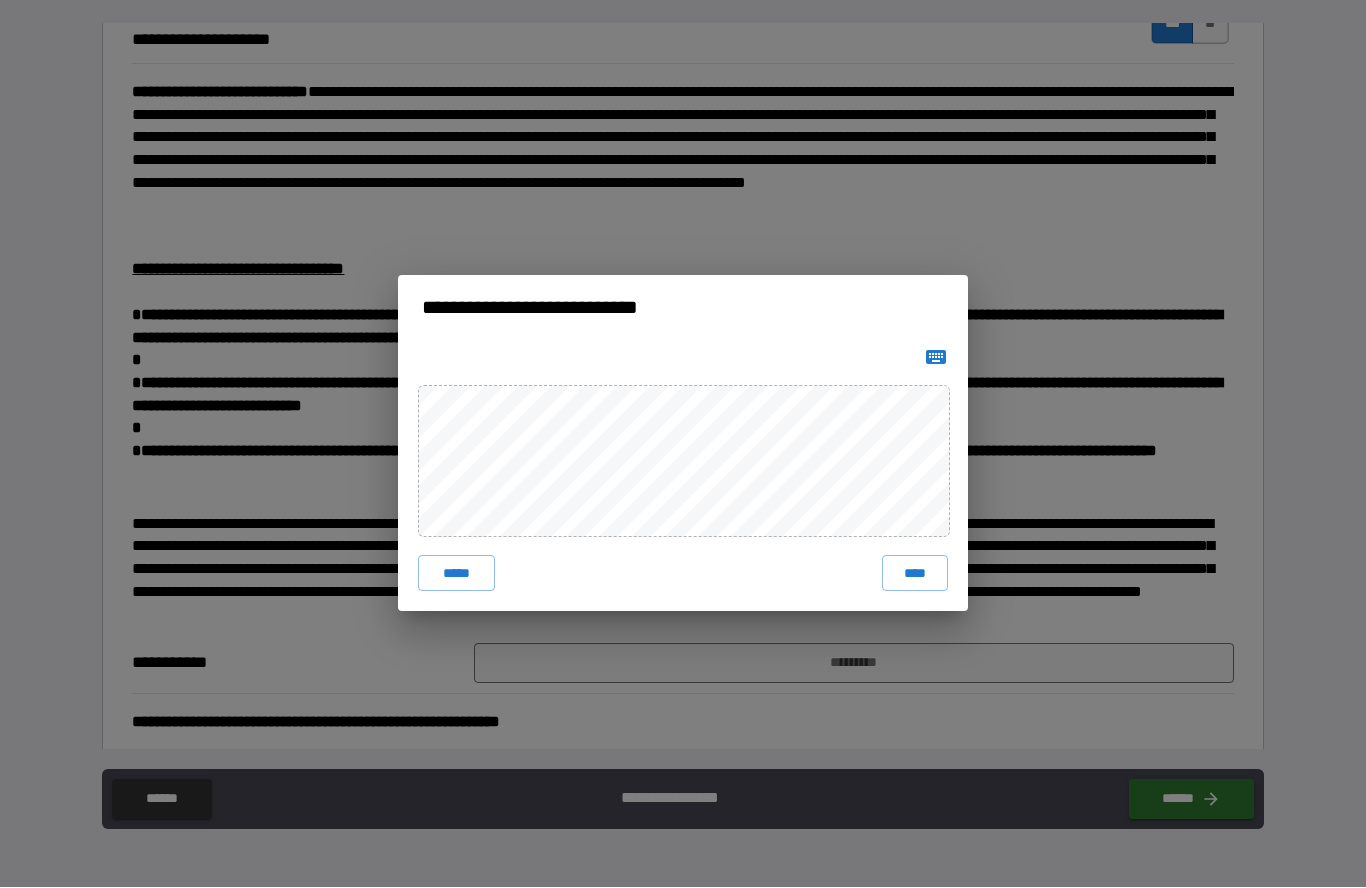 click on "****" at bounding box center [915, 574] 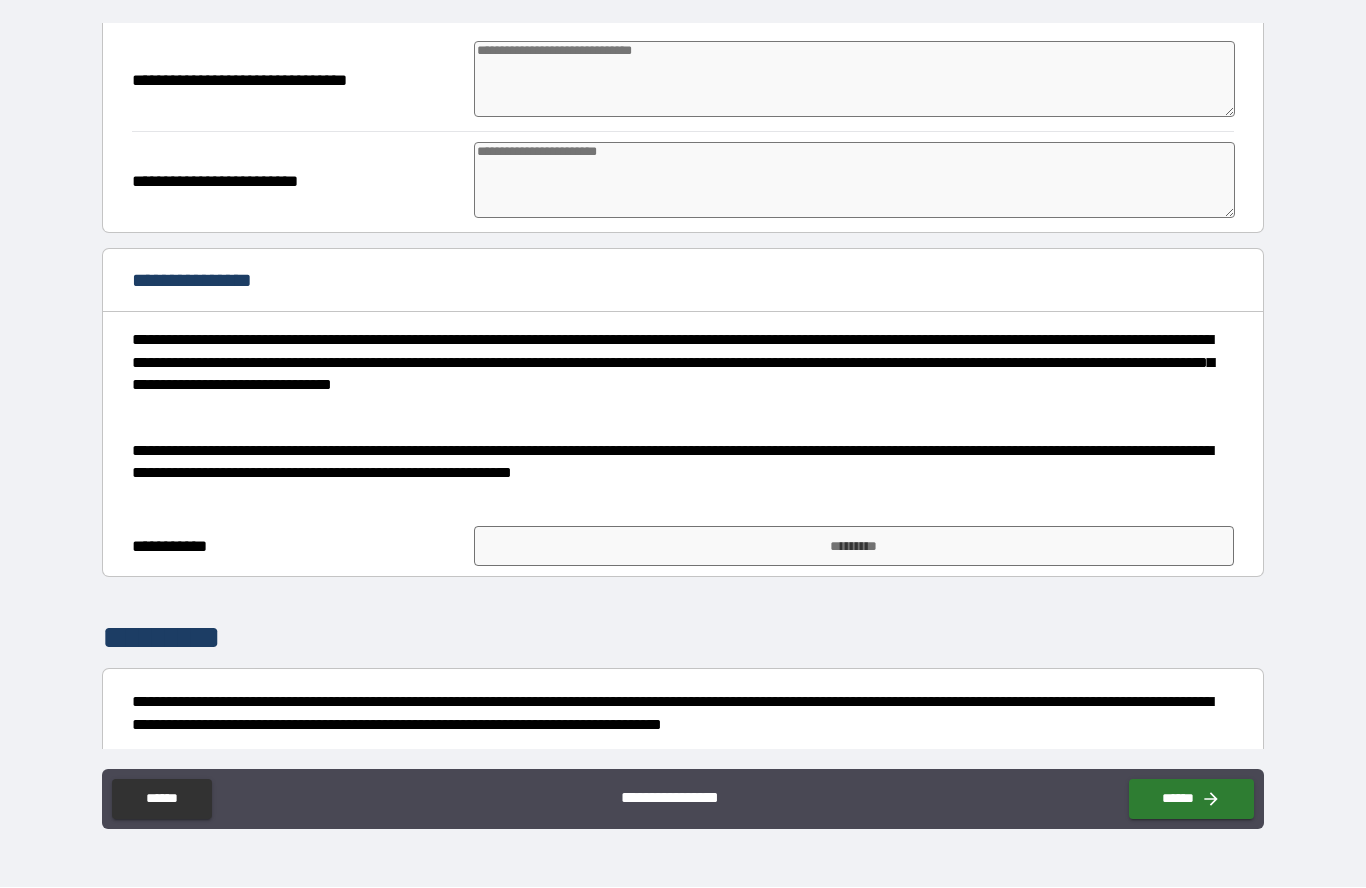 scroll, scrollTop: 1963, scrollLeft: 0, axis: vertical 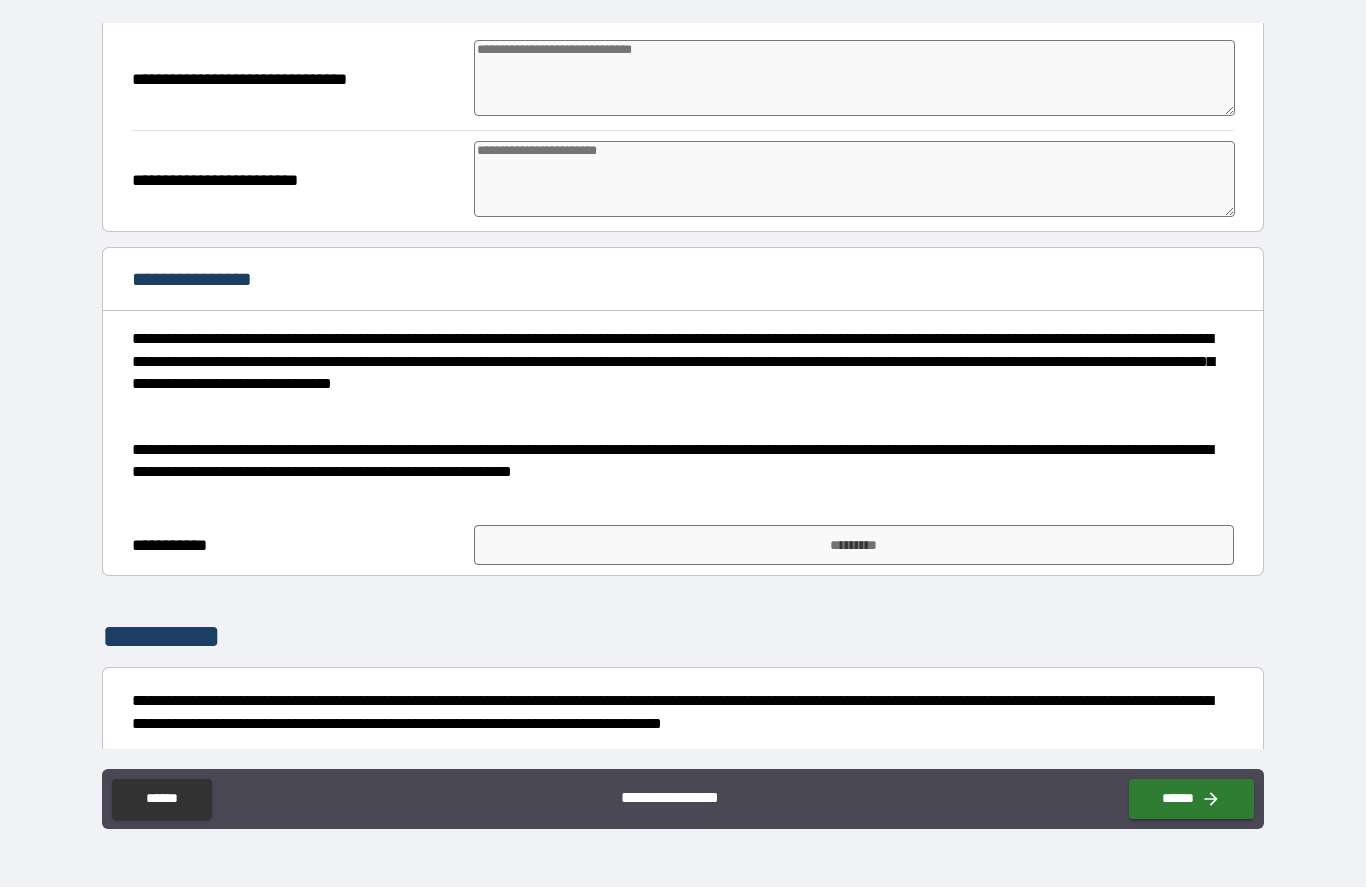 click on "*********" at bounding box center [854, 546] 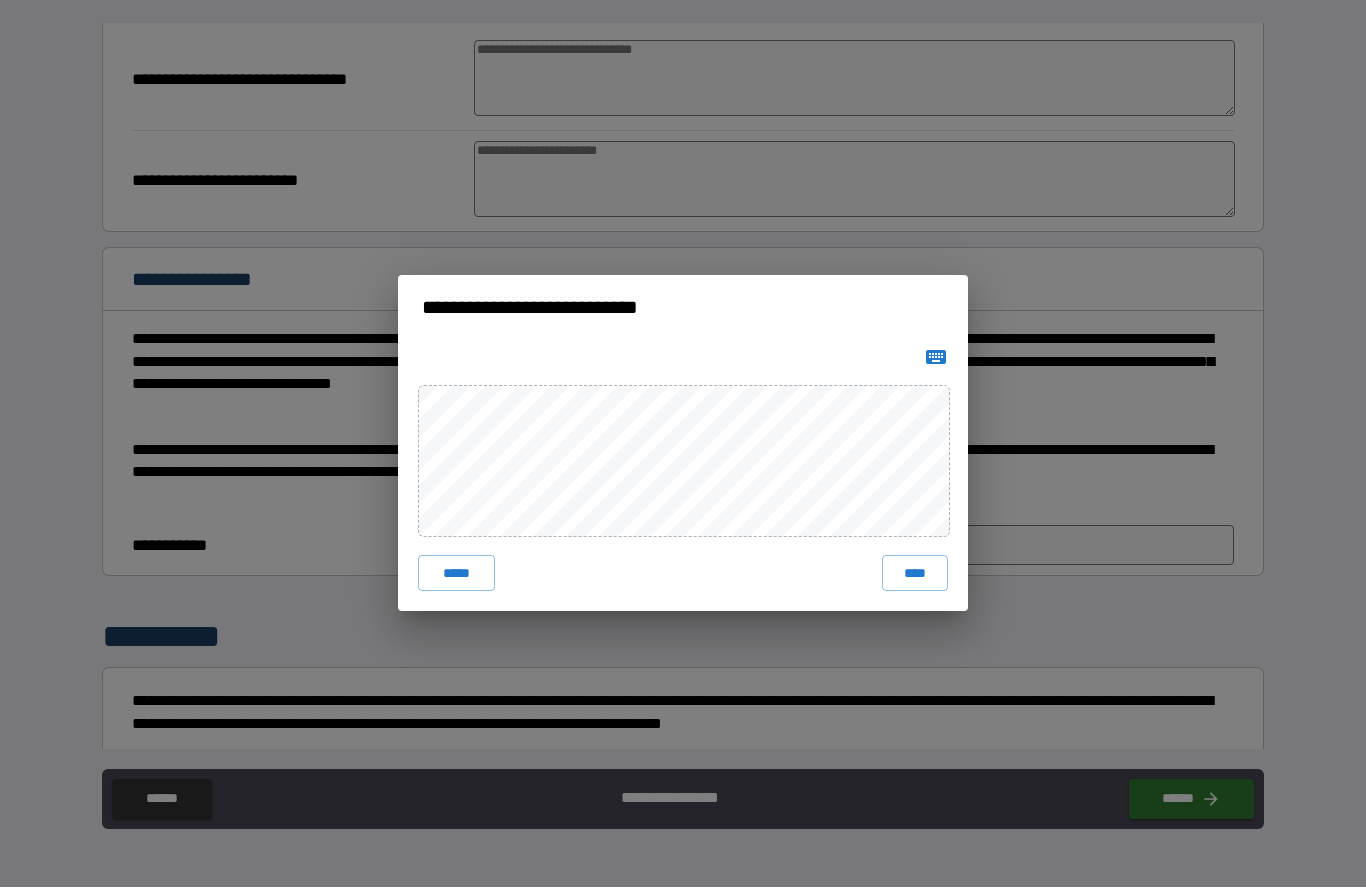 click on "****" at bounding box center (915, 574) 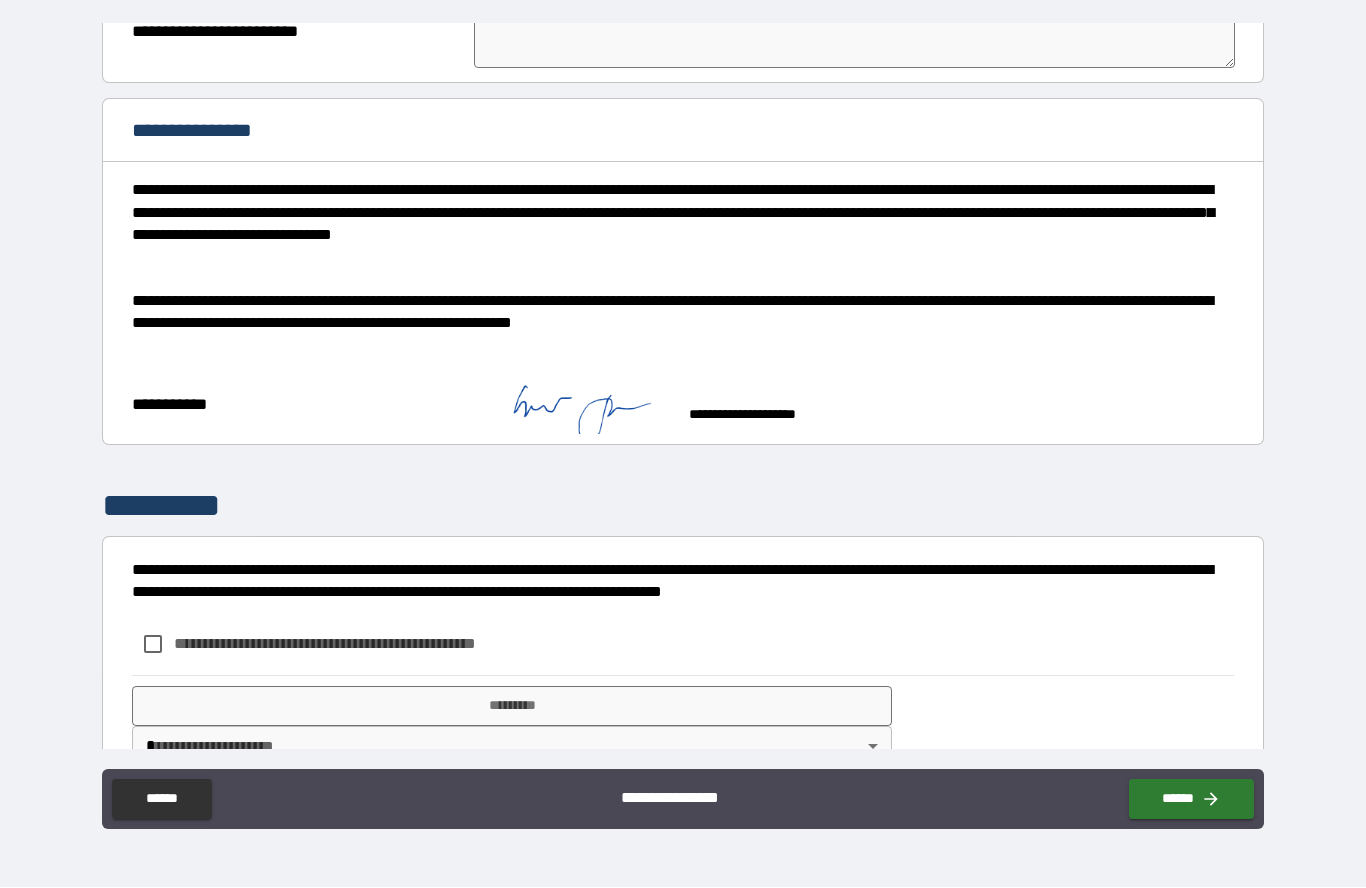 scroll, scrollTop: 2111, scrollLeft: 0, axis: vertical 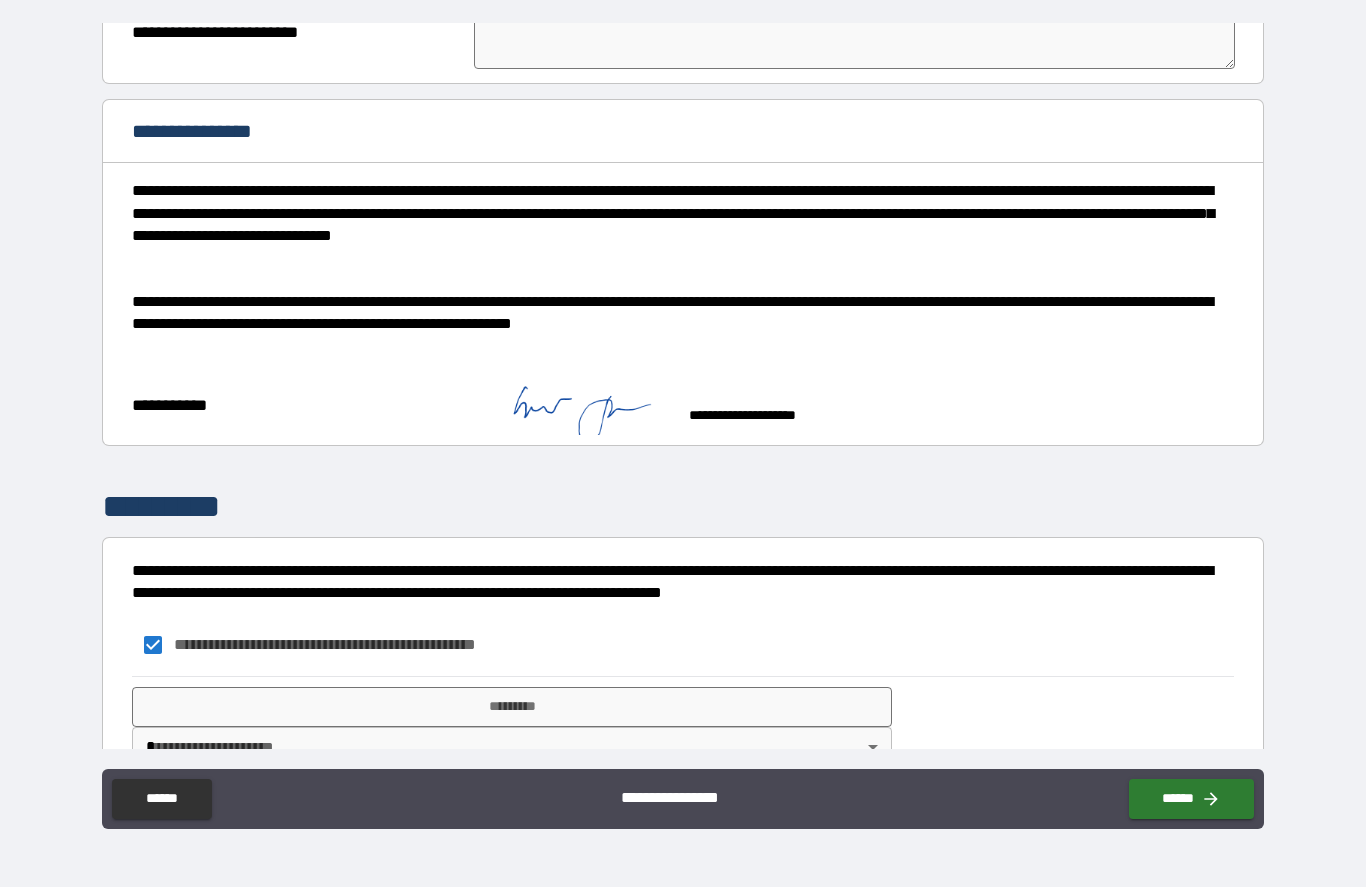click on "*********" at bounding box center (512, 708) 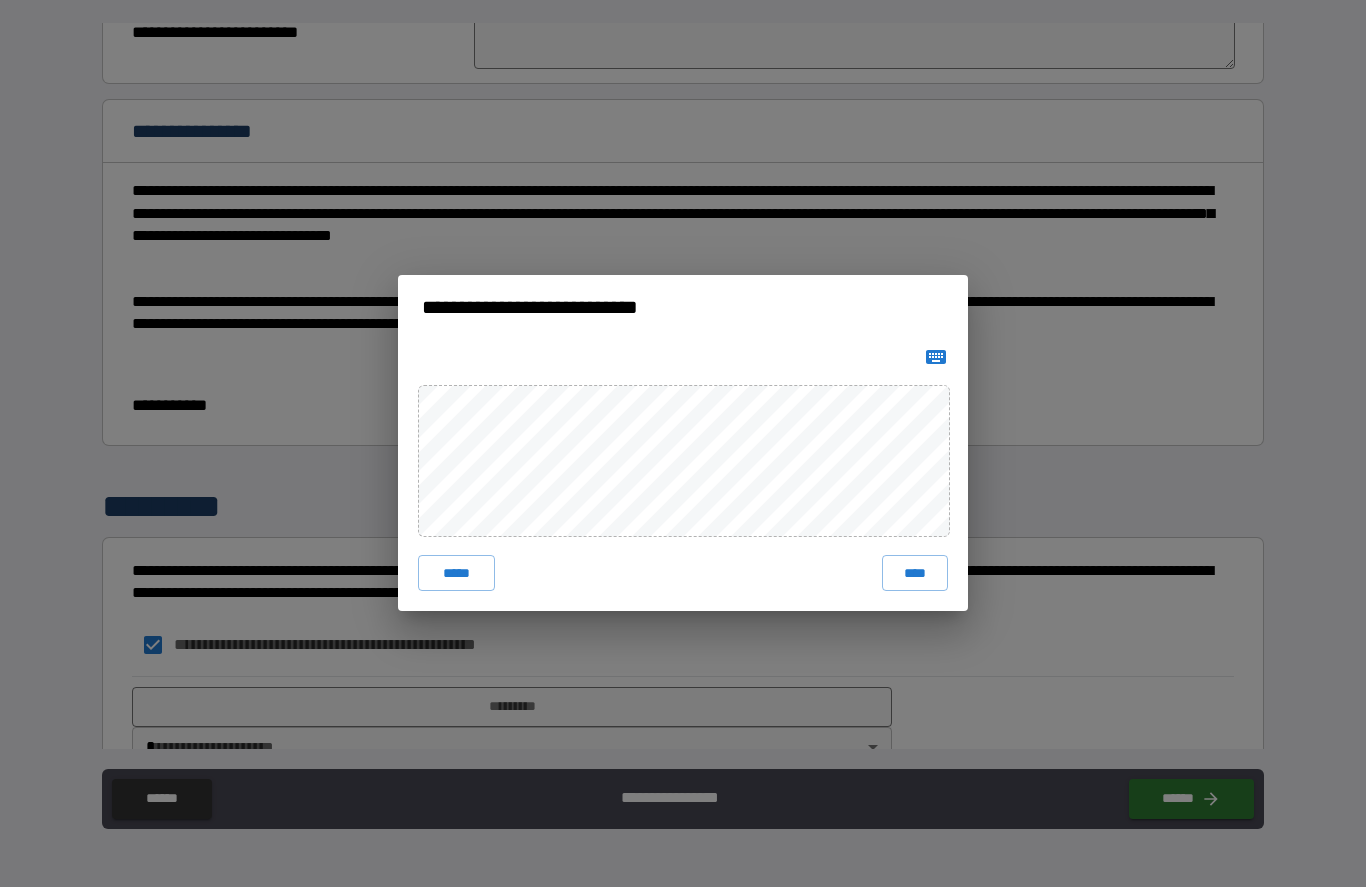 click on "****" at bounding box center [915, 574] 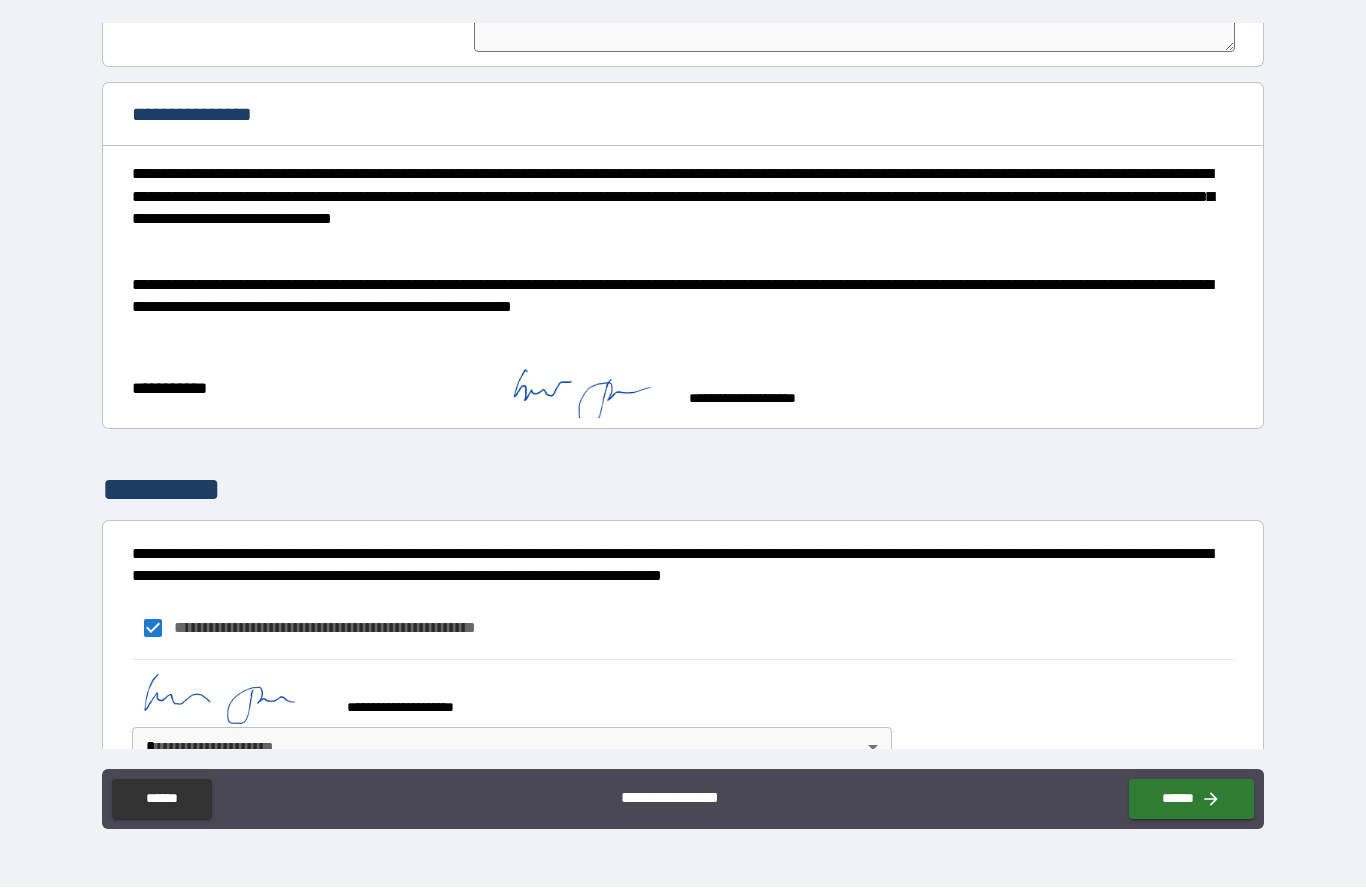 scroll, scrollTop: 2126, scrollLeft: 0, axis: vertical 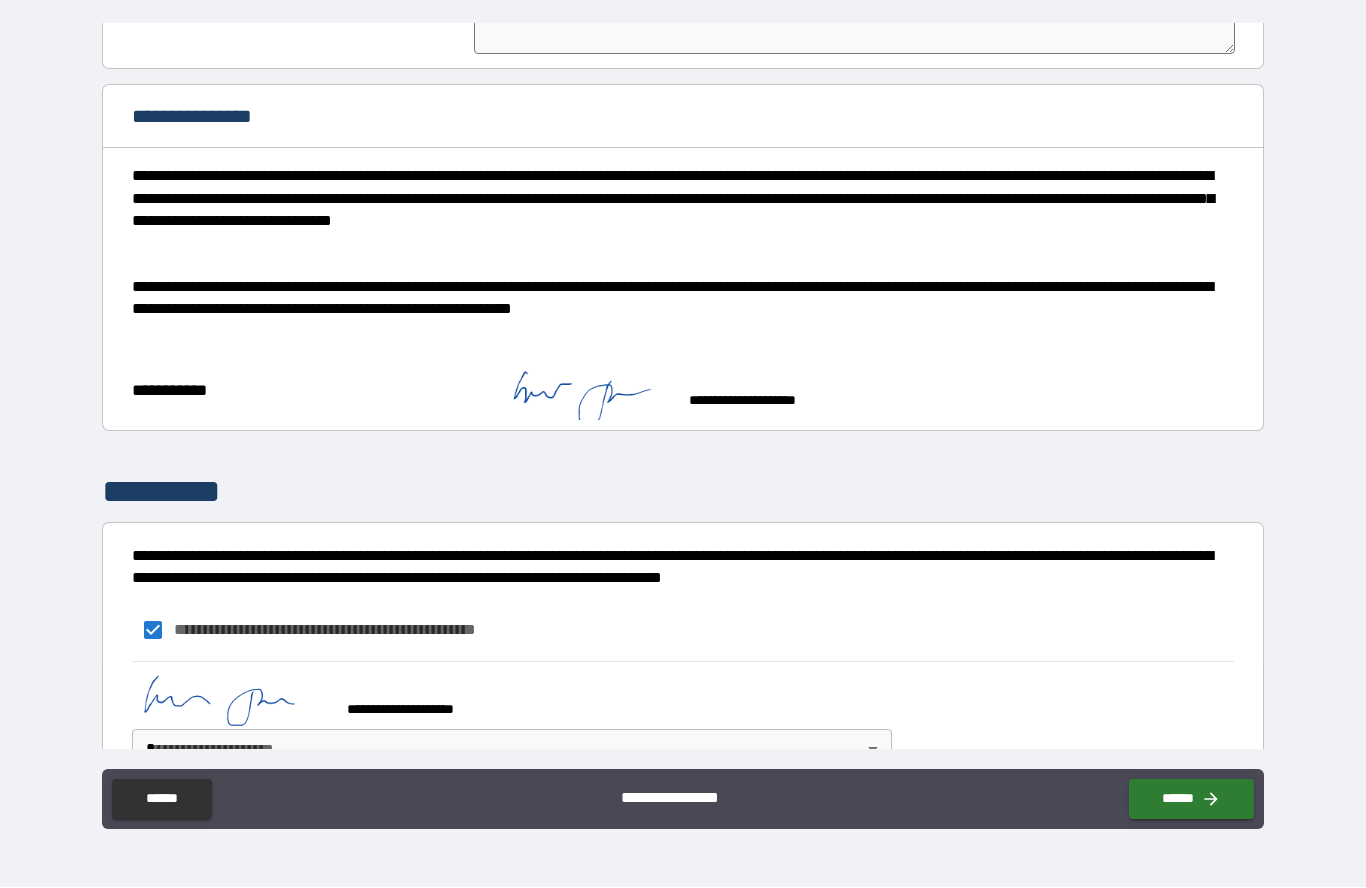 click on "**********" at bounding box center [683, 399] 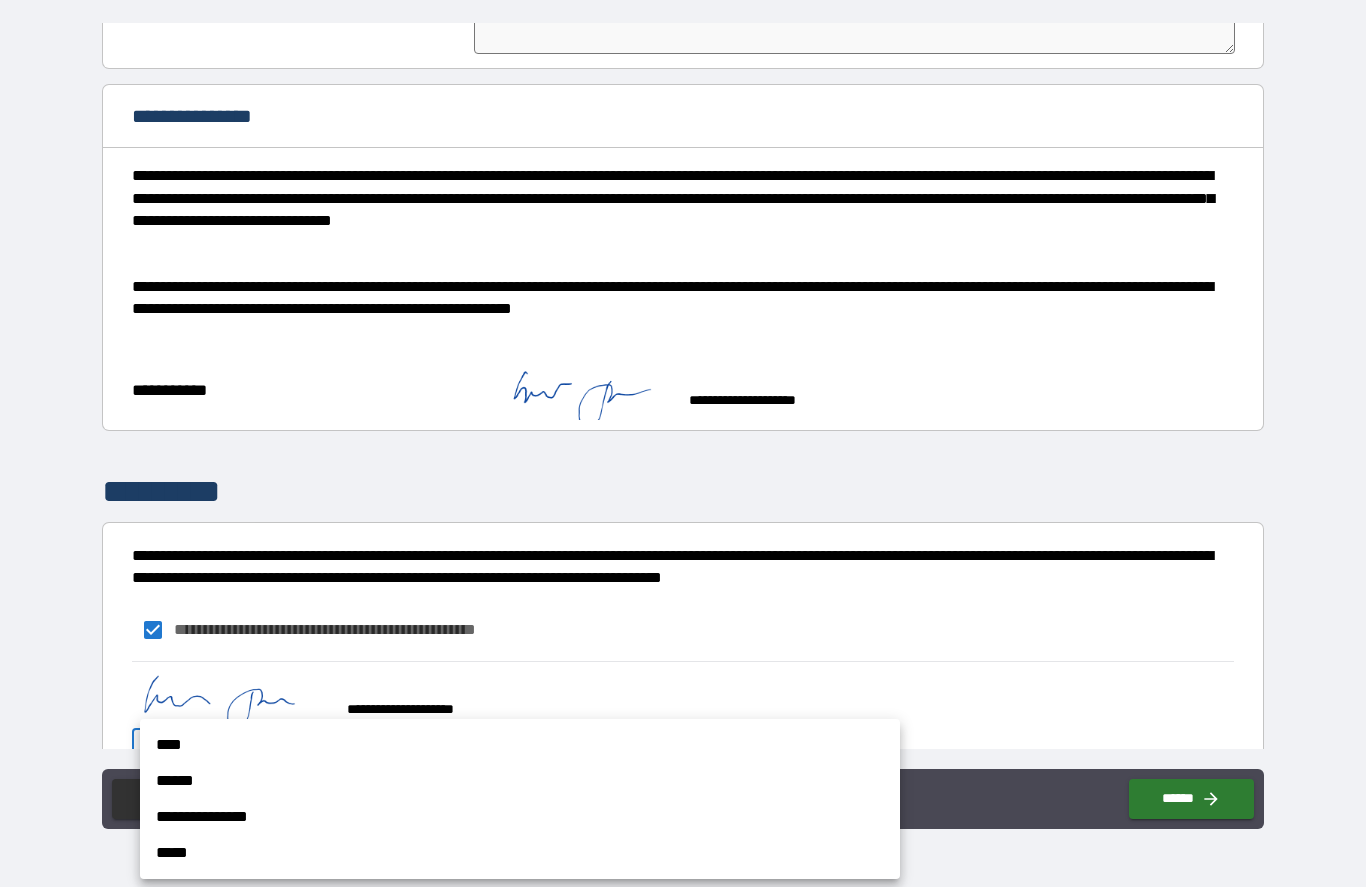 click on "****" at bounding box center [520, 746] 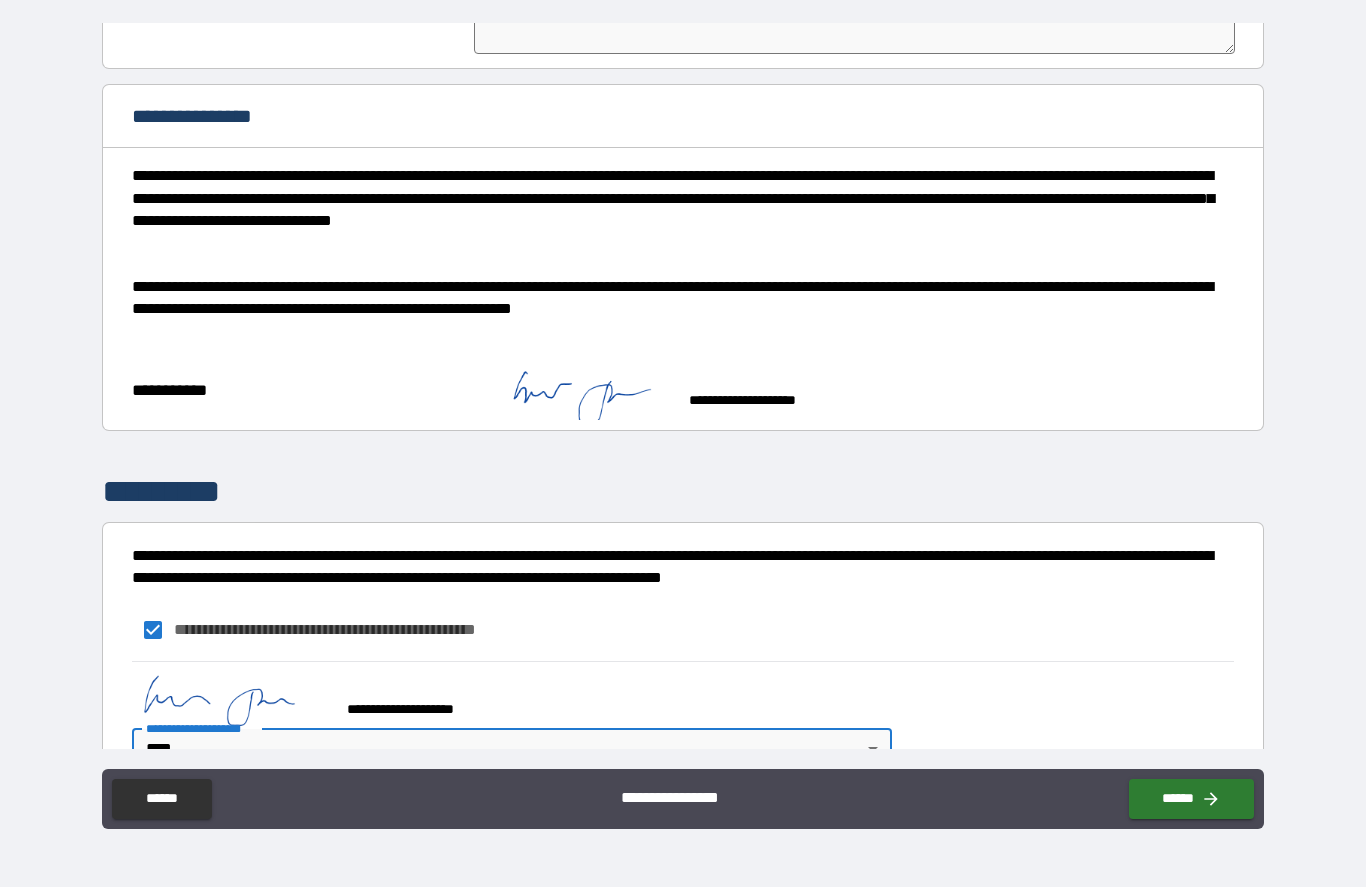 click on "******" at bounding box center (1191, 800) 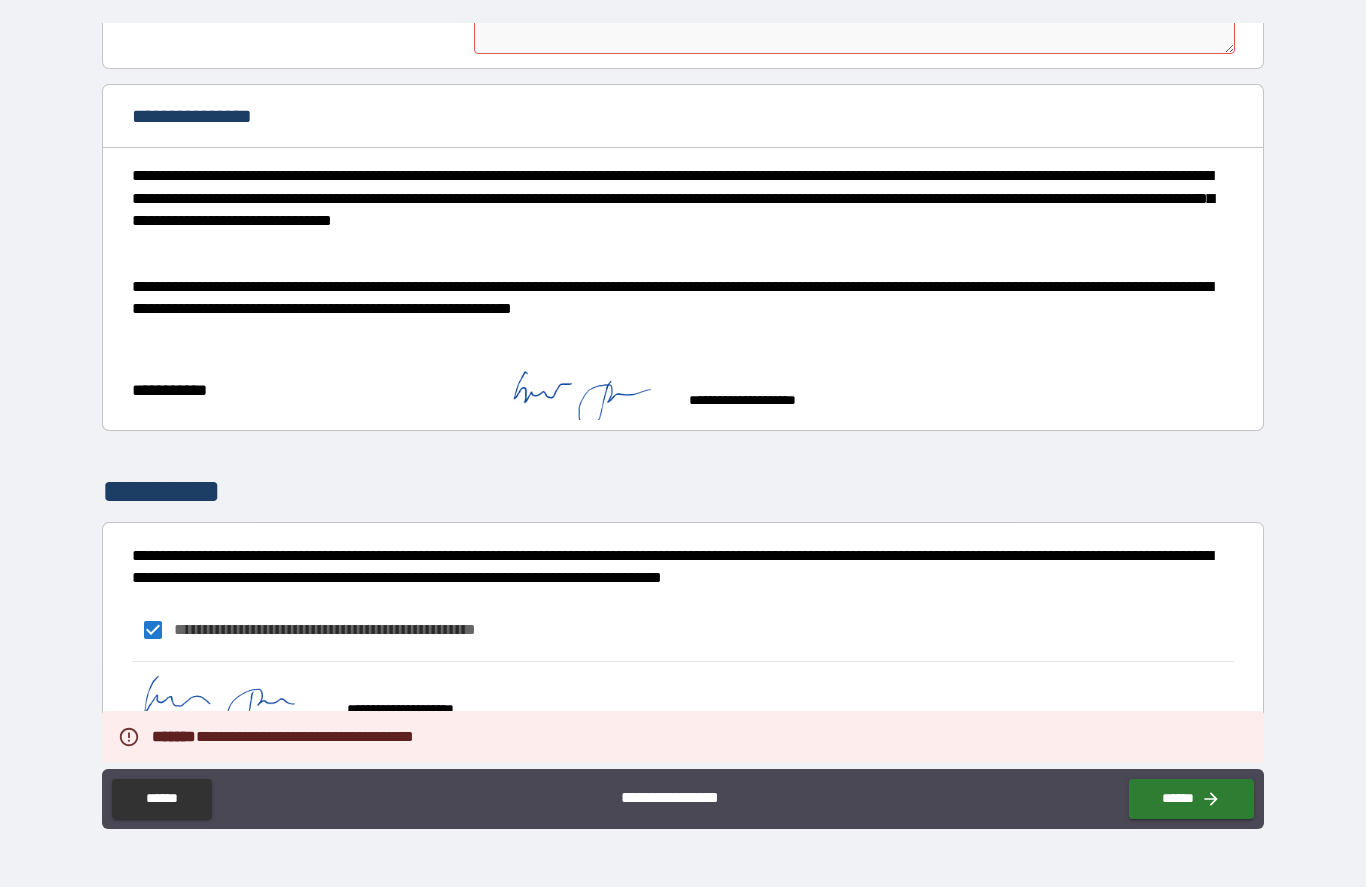 click on "******" at bounding box center [1191, 800] 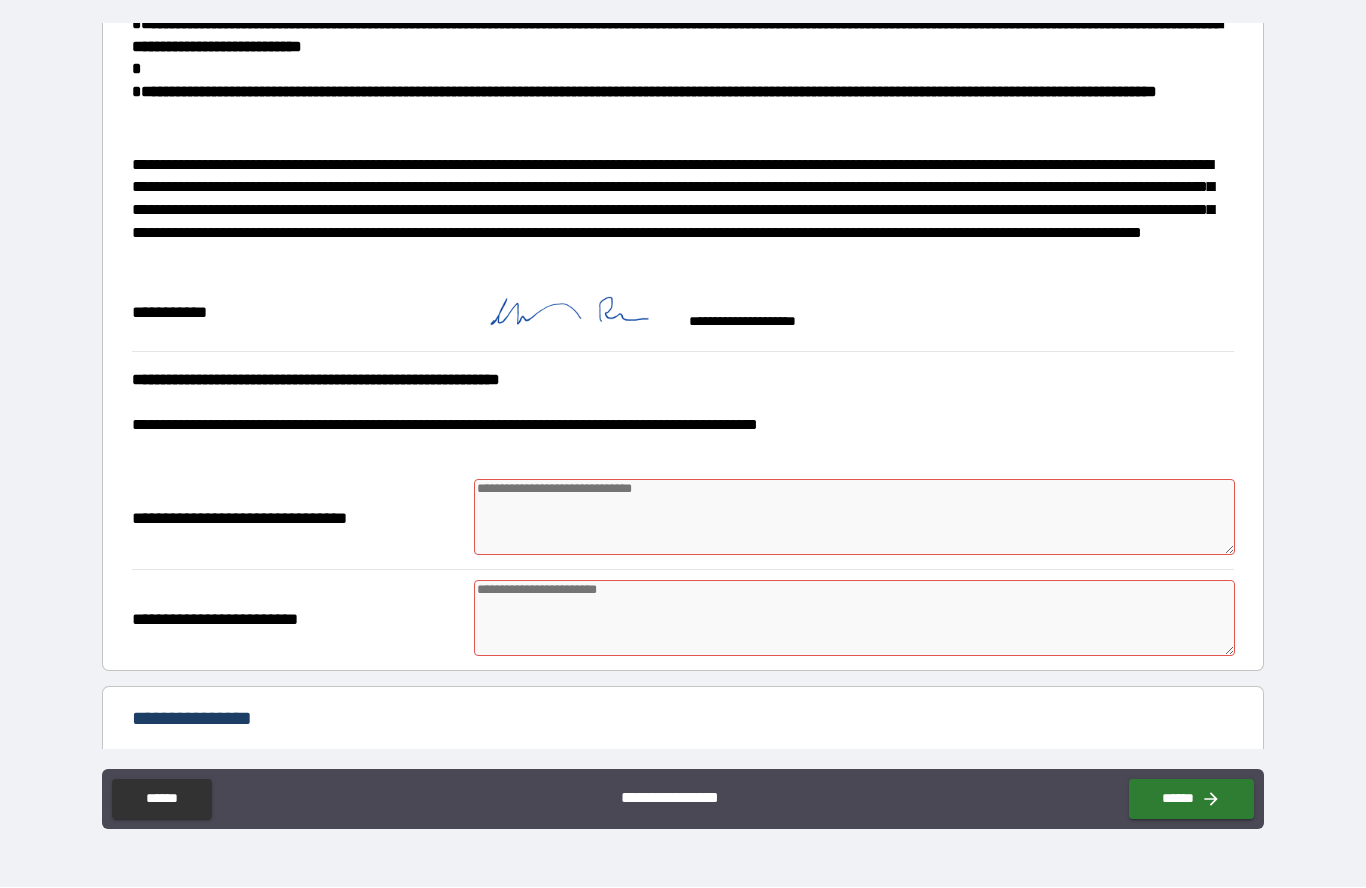 scroll, scrollTop: 1543, scrollLeft: 0, axis: vertical 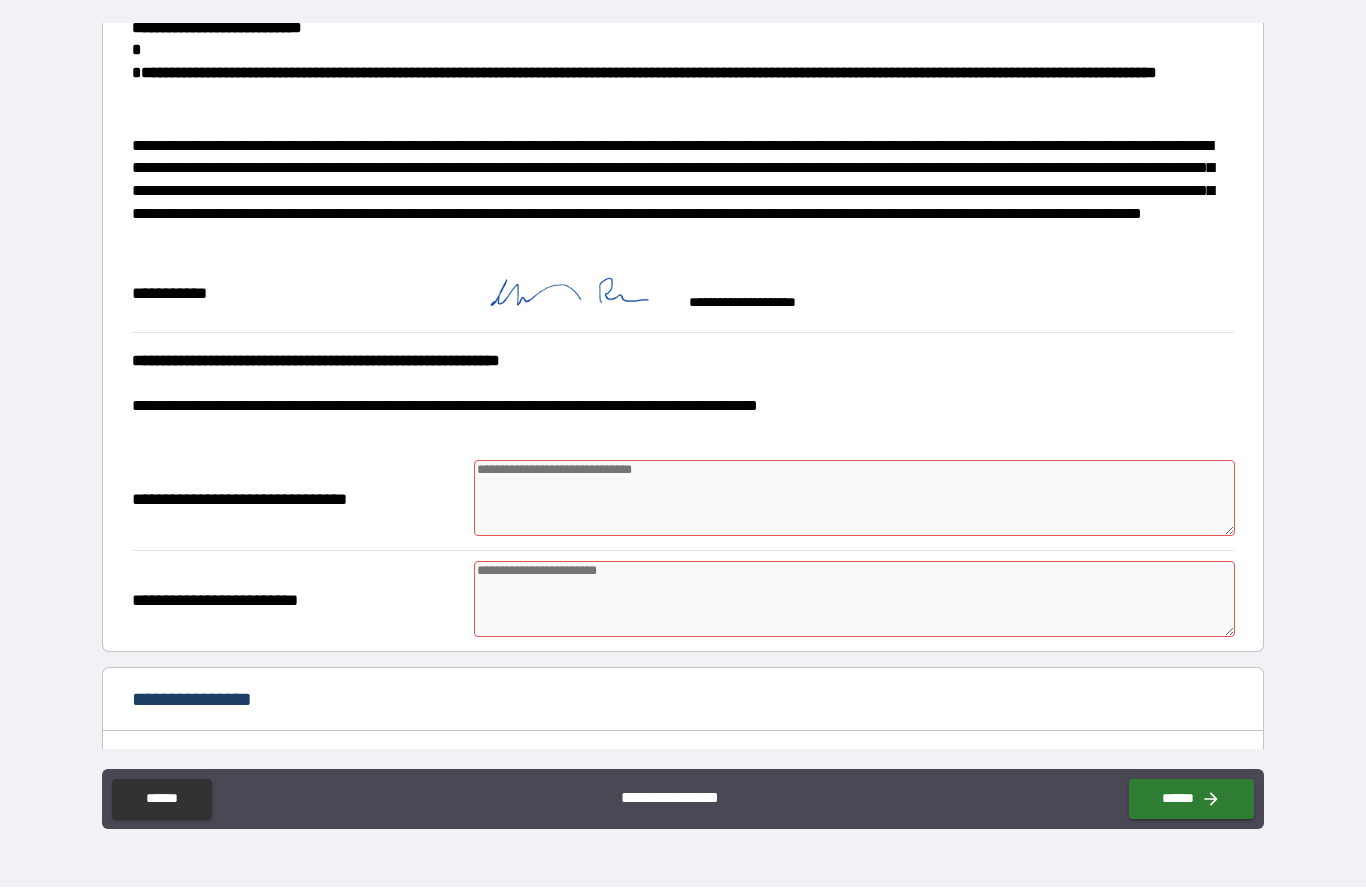 click at bounding box center [854, 499] 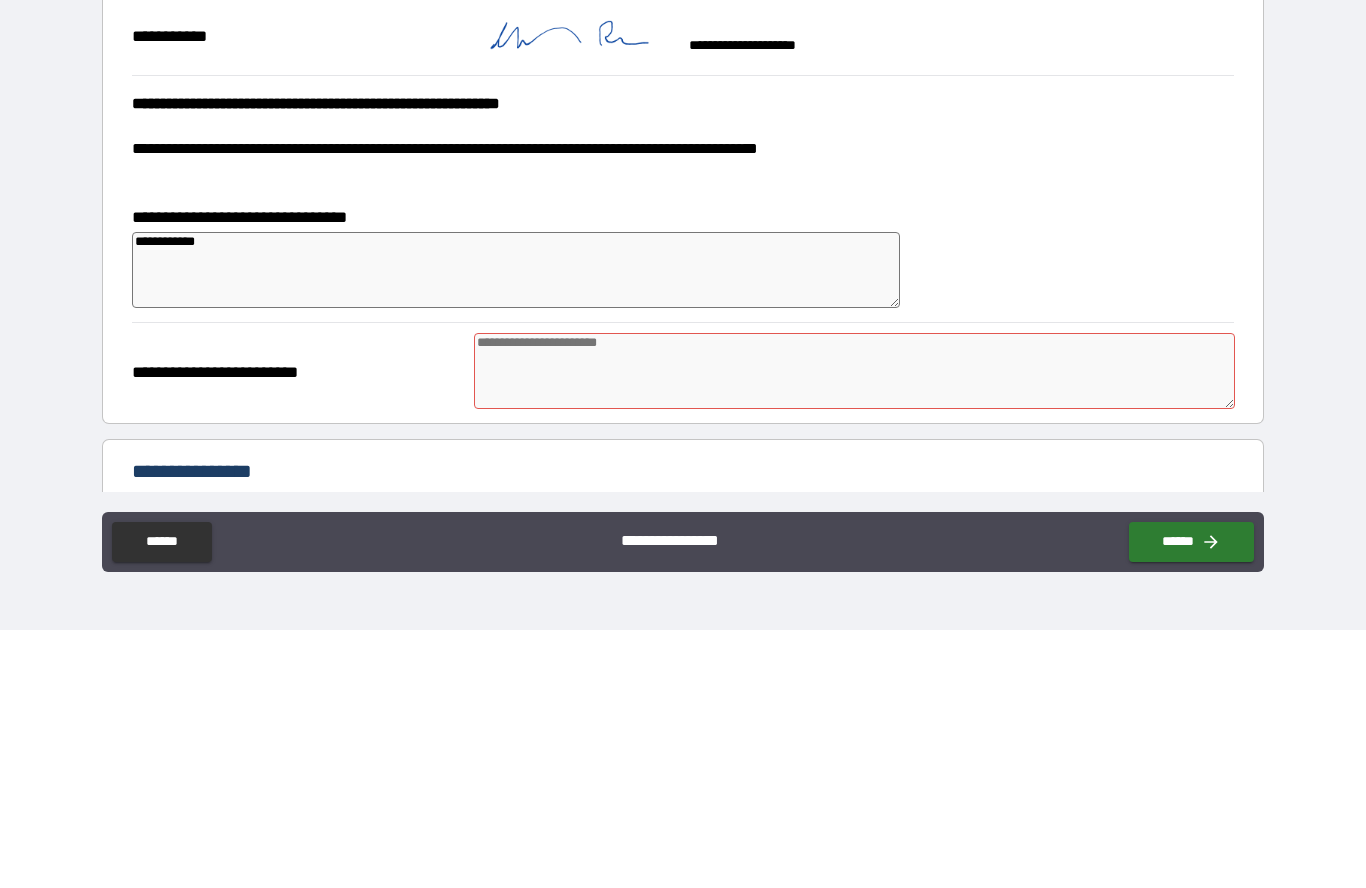 click at bounding box center [854, 629] 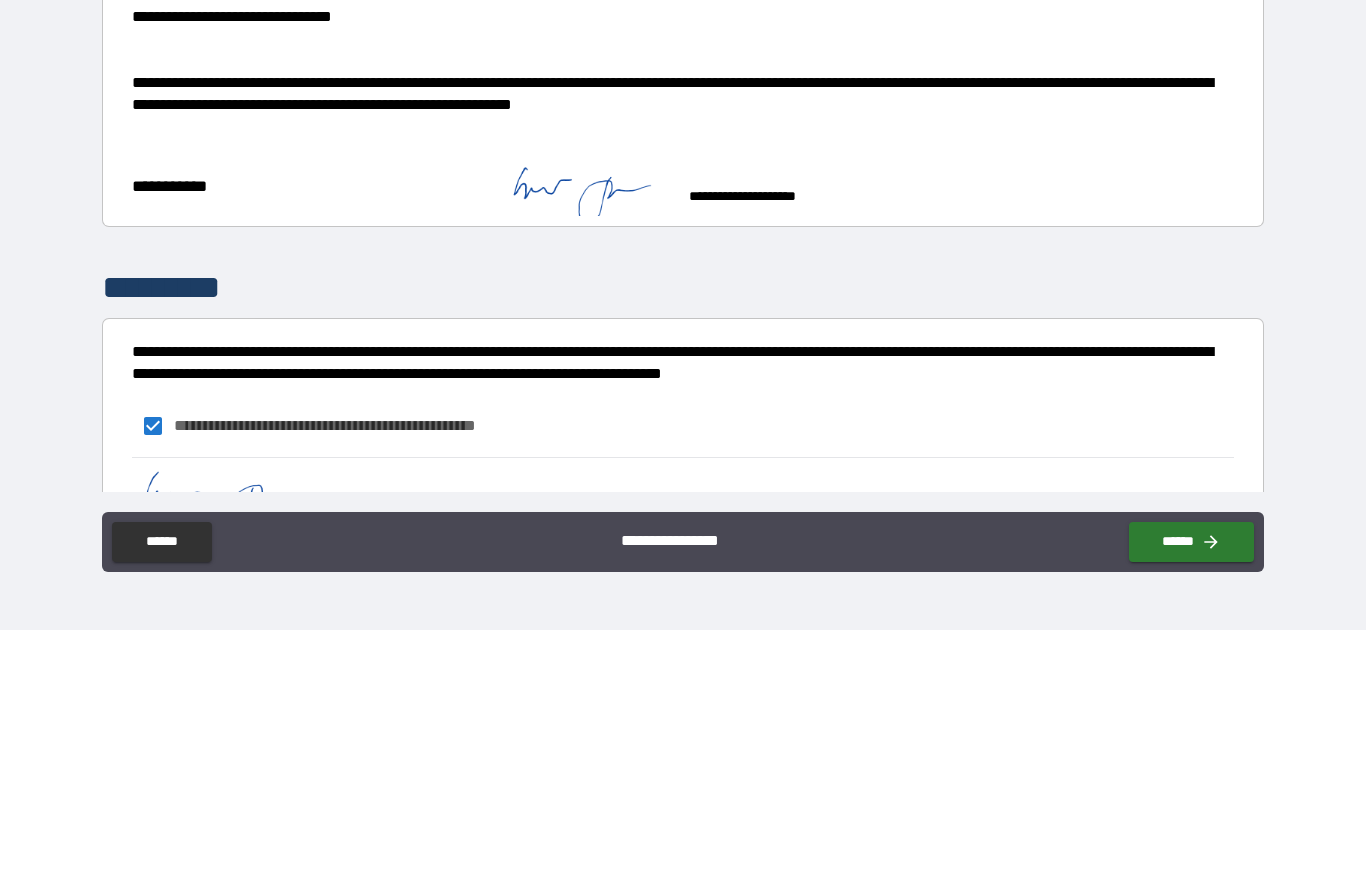 scroll, scrollTop: 2128, scrollLeft: 0, axis: vertical 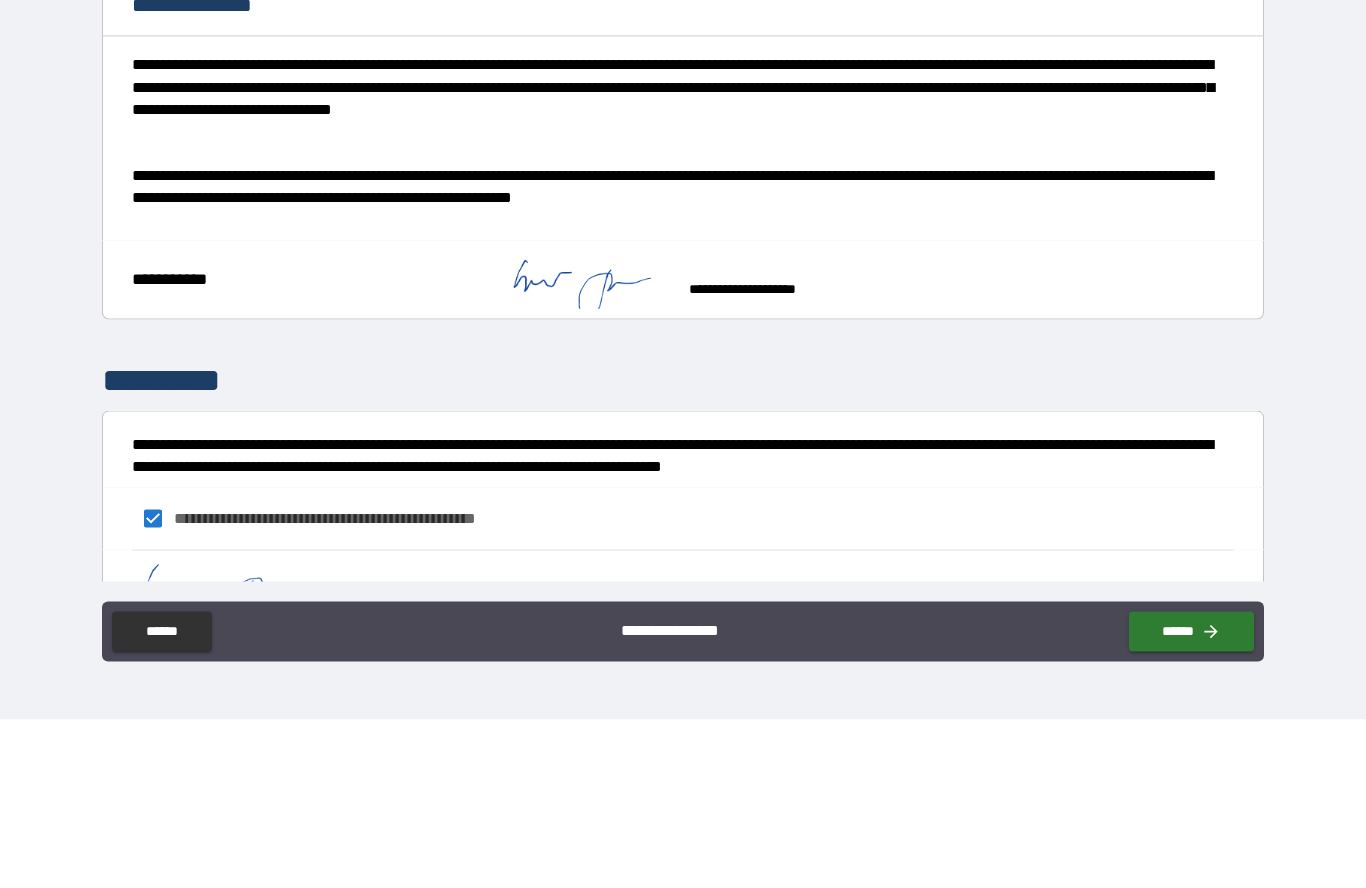 click on "******" at bounding box center [1191, 800] 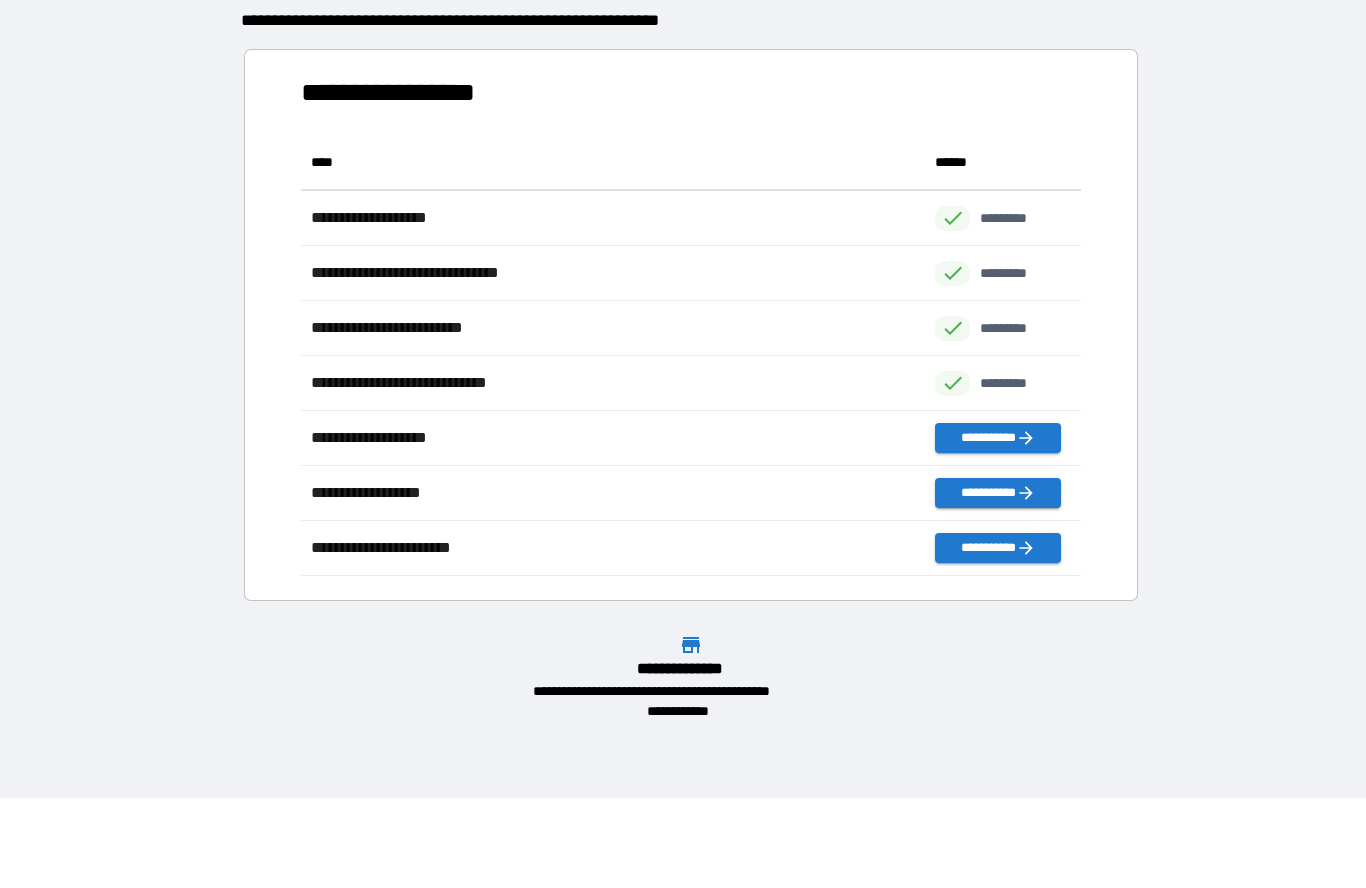 scroll, scrollTop: 441, scrollLeft: 780, axis: both 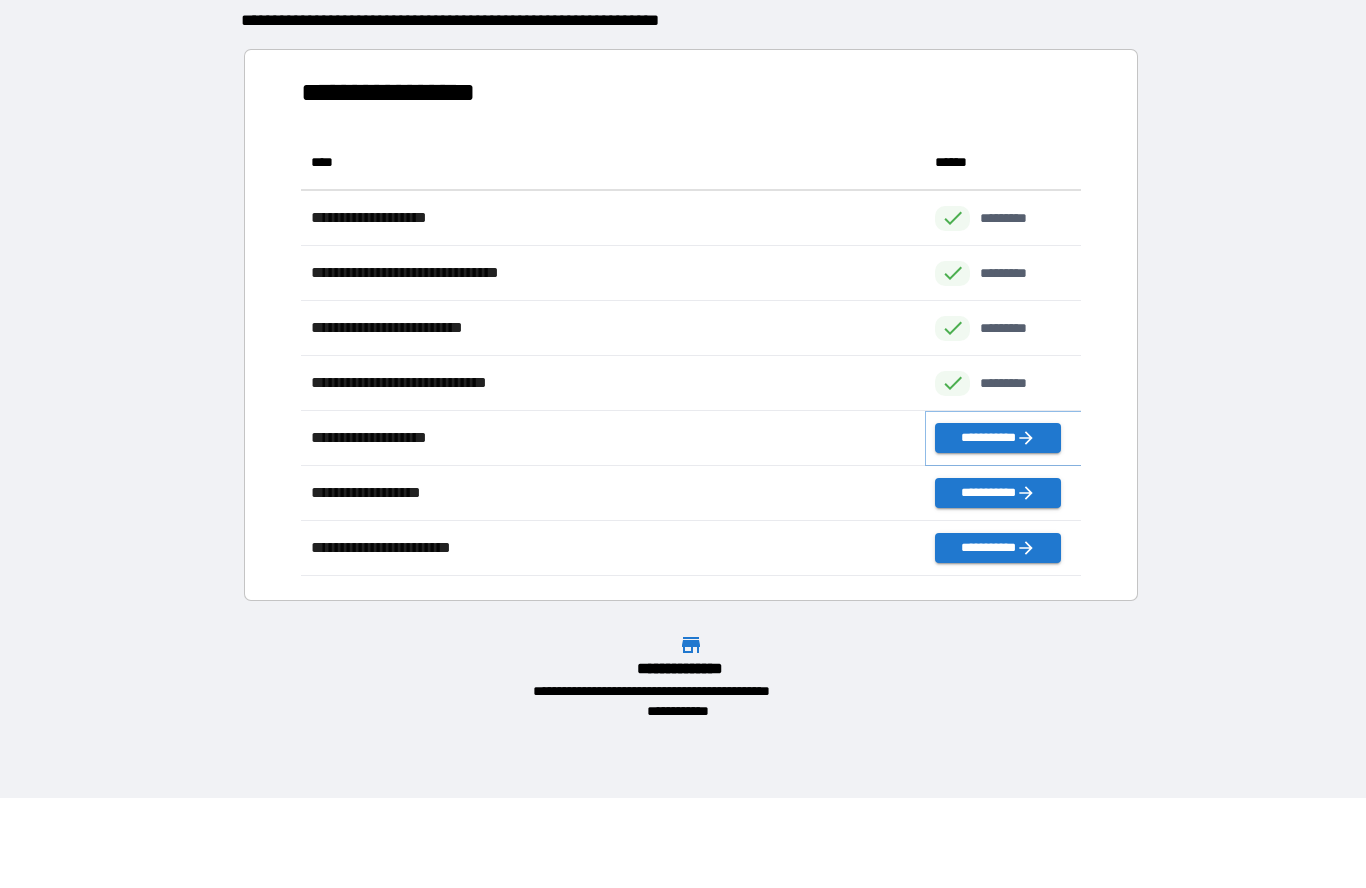 click 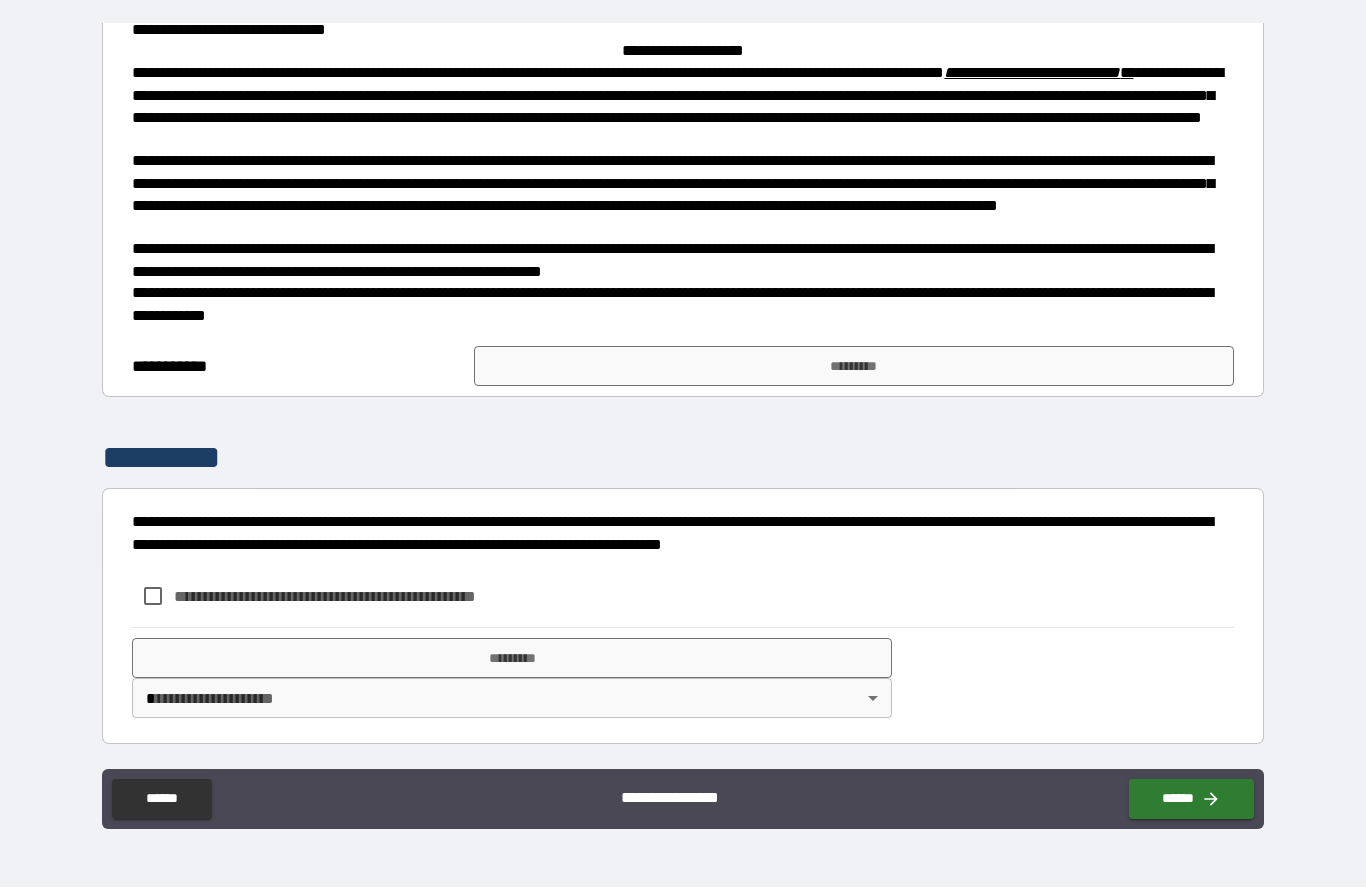 scroll, scrollTop: 446, scrollLeft: 0, axis: vertical 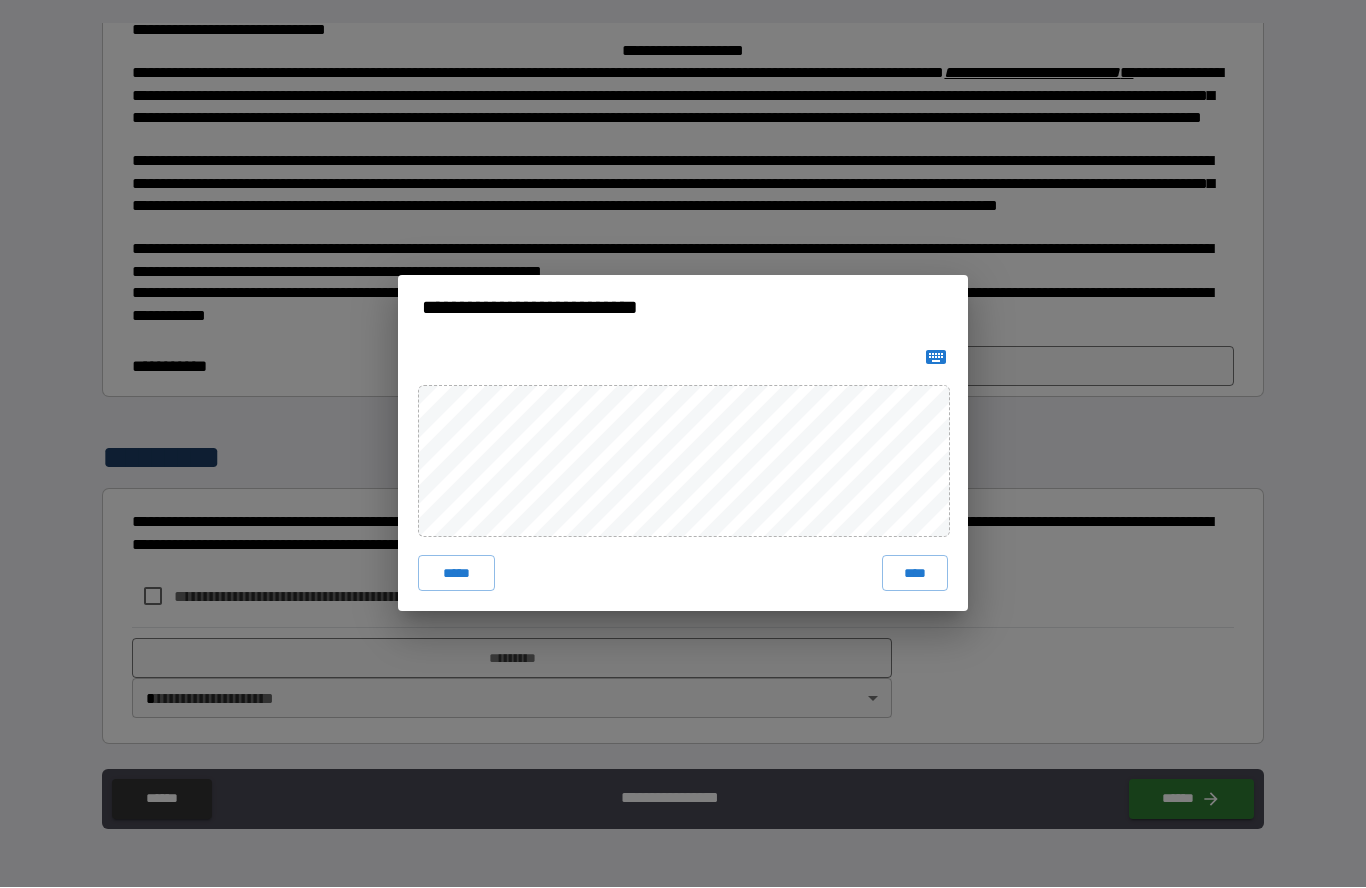 click on "****" at bounding box center (915, 574) 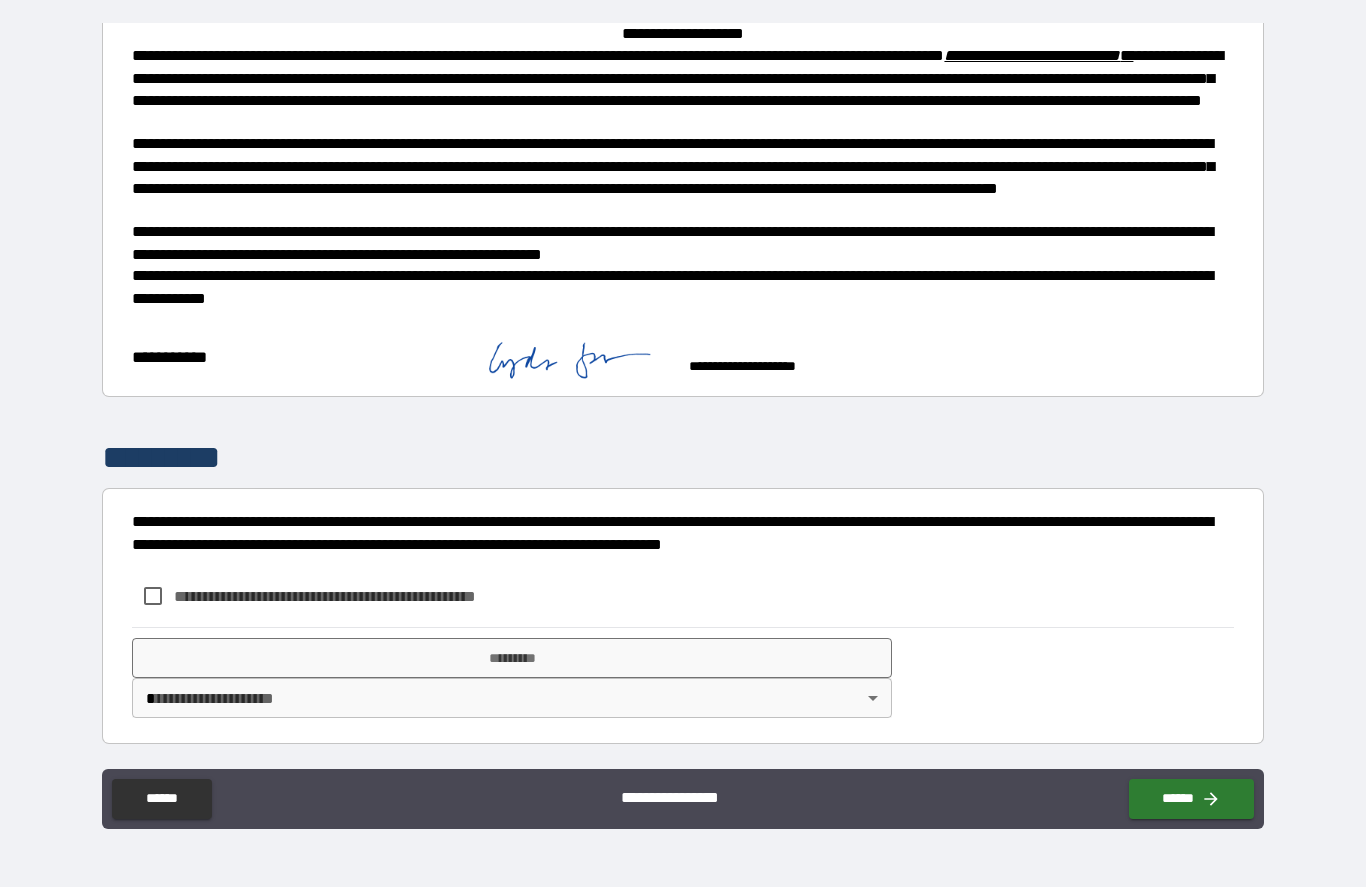scroll, scrollTop: 463, scrollLeft: 0, axis: vertical 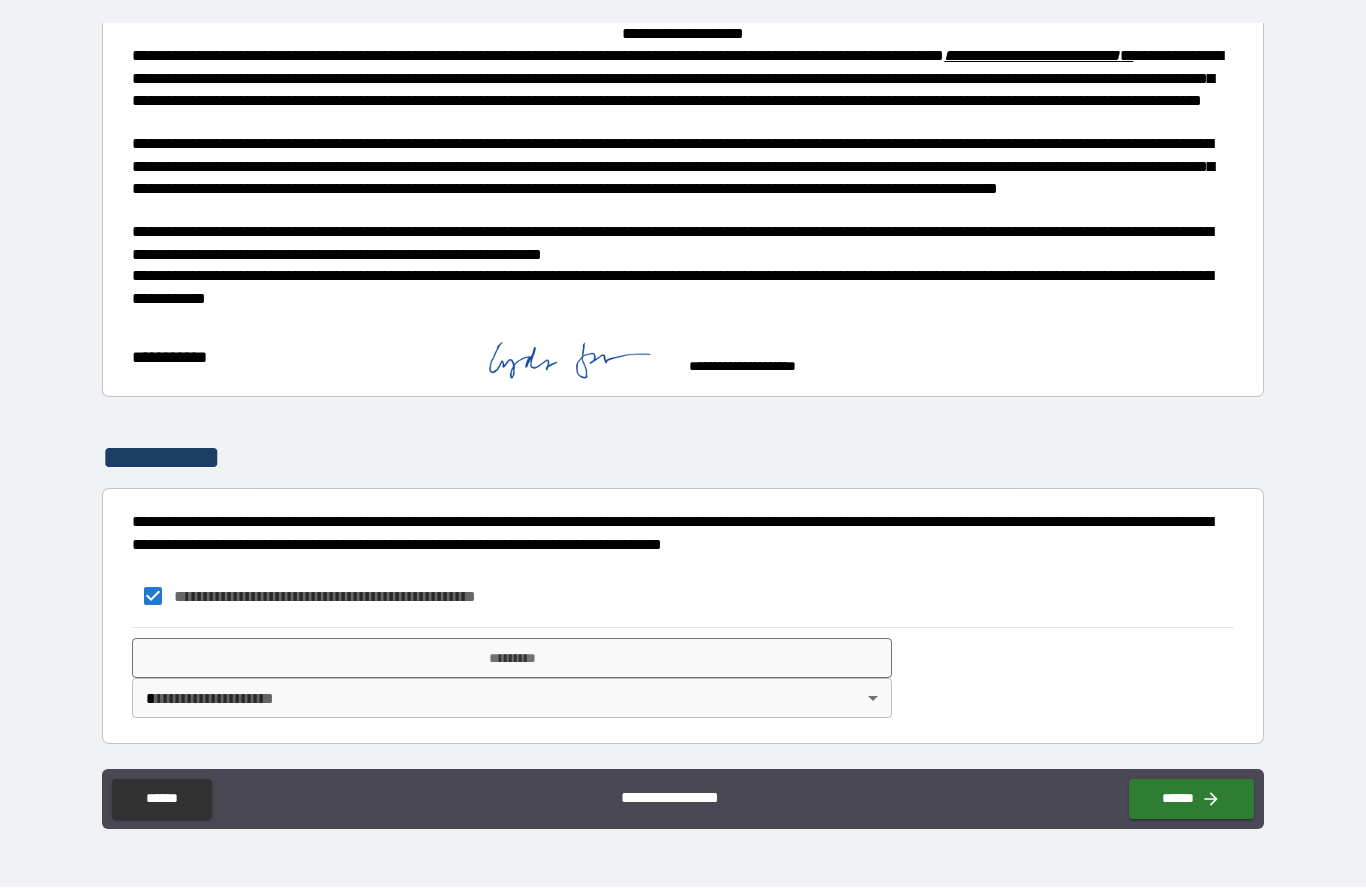 click on "*********" at bounding box center [512, 659] 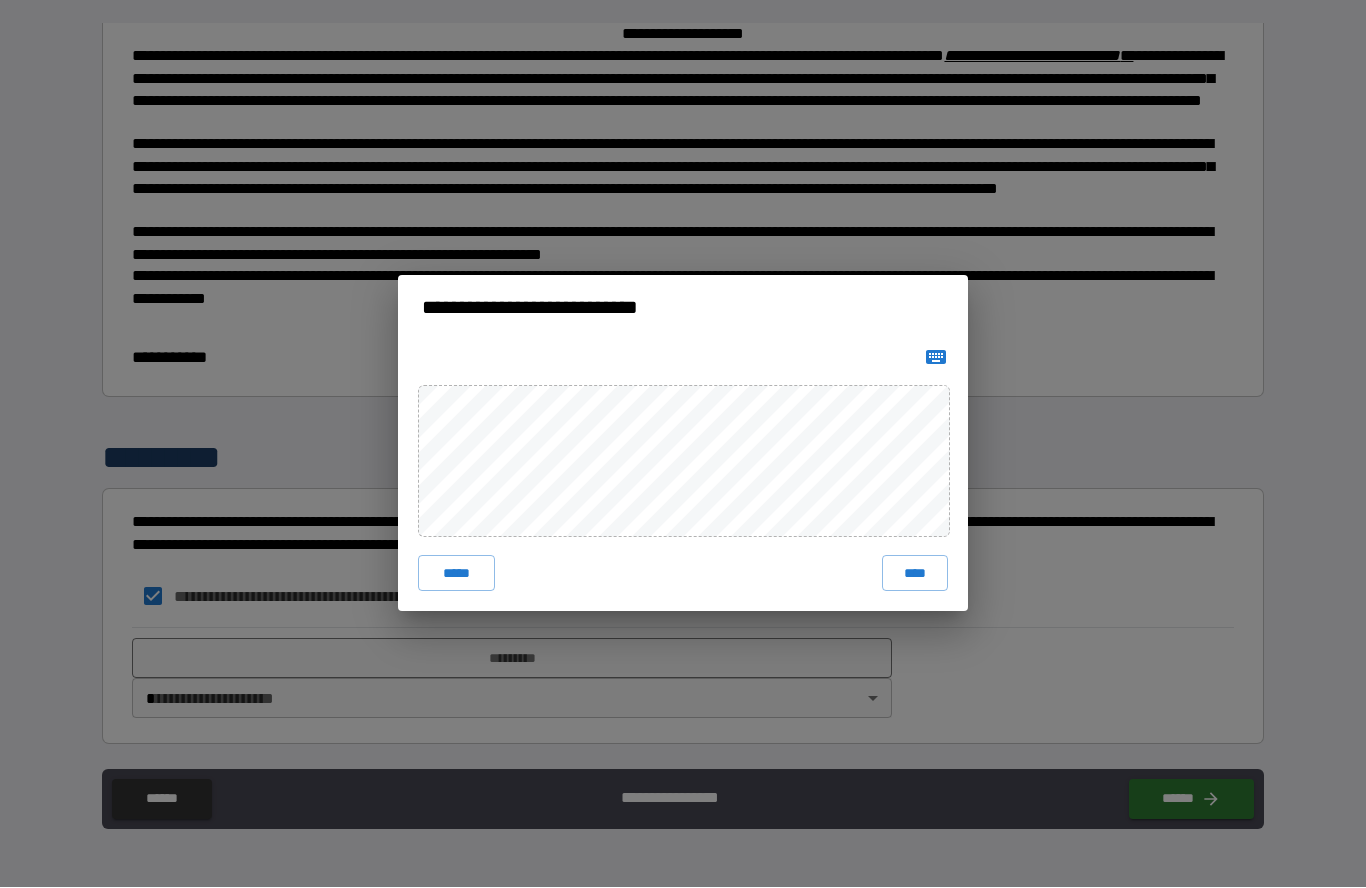 click on "****" at bounding box center (915, 574) 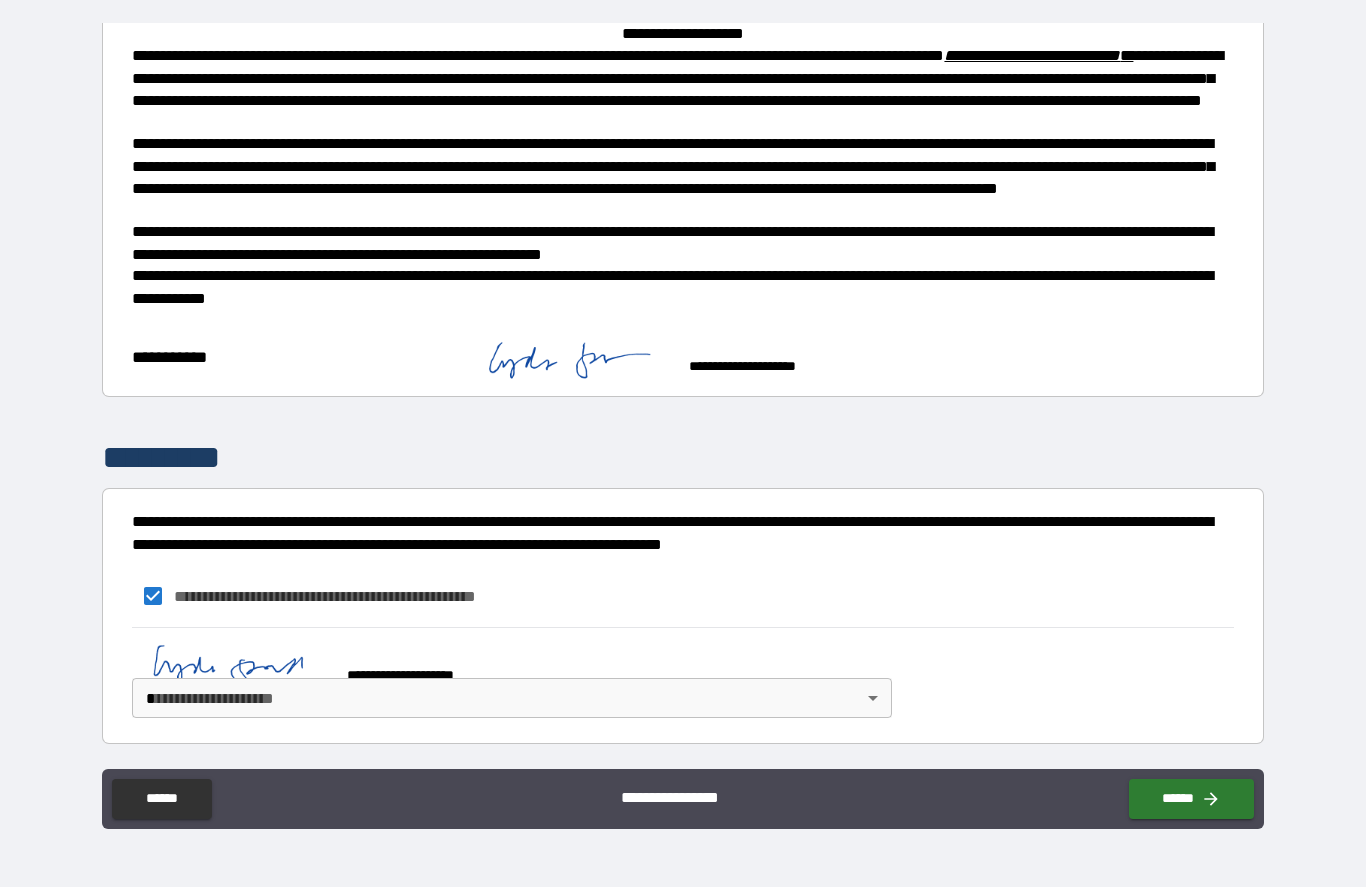 scroll, scrollTop: 453, scrollLeft: 0, axis: vertical 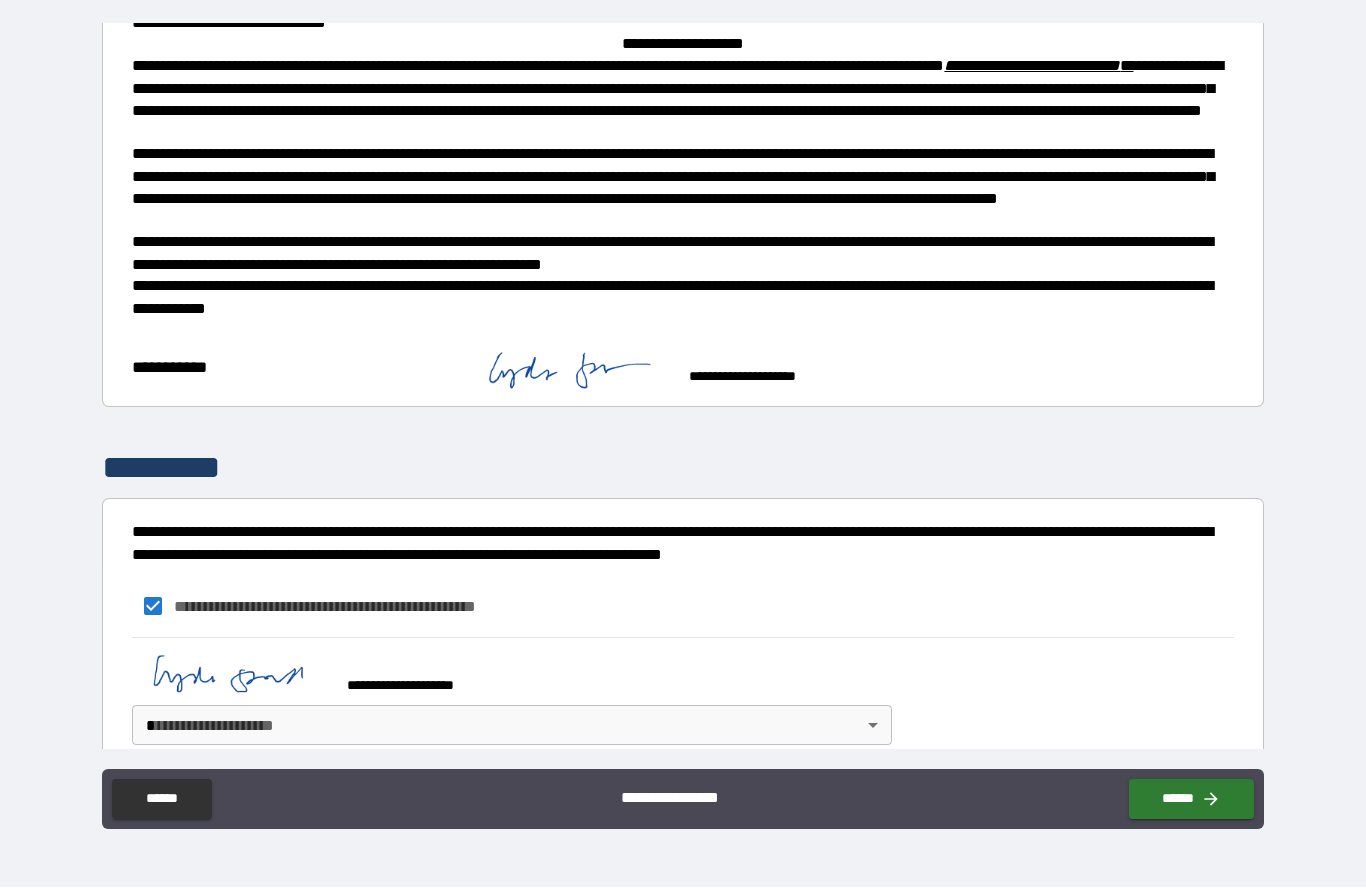 click on "**********" at bounding box center (683, 399) 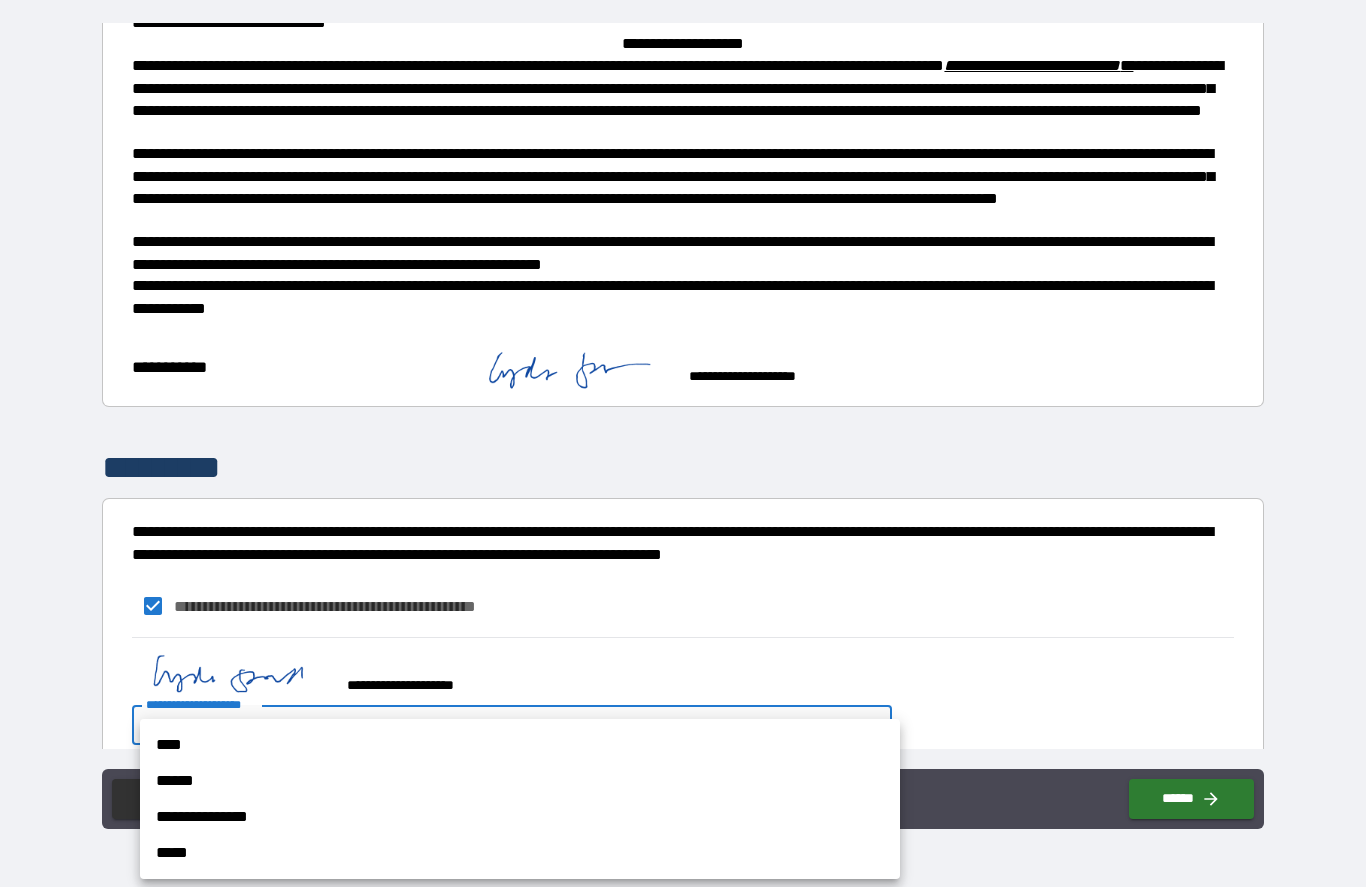 click on "****" at bounding box center (520, 746) 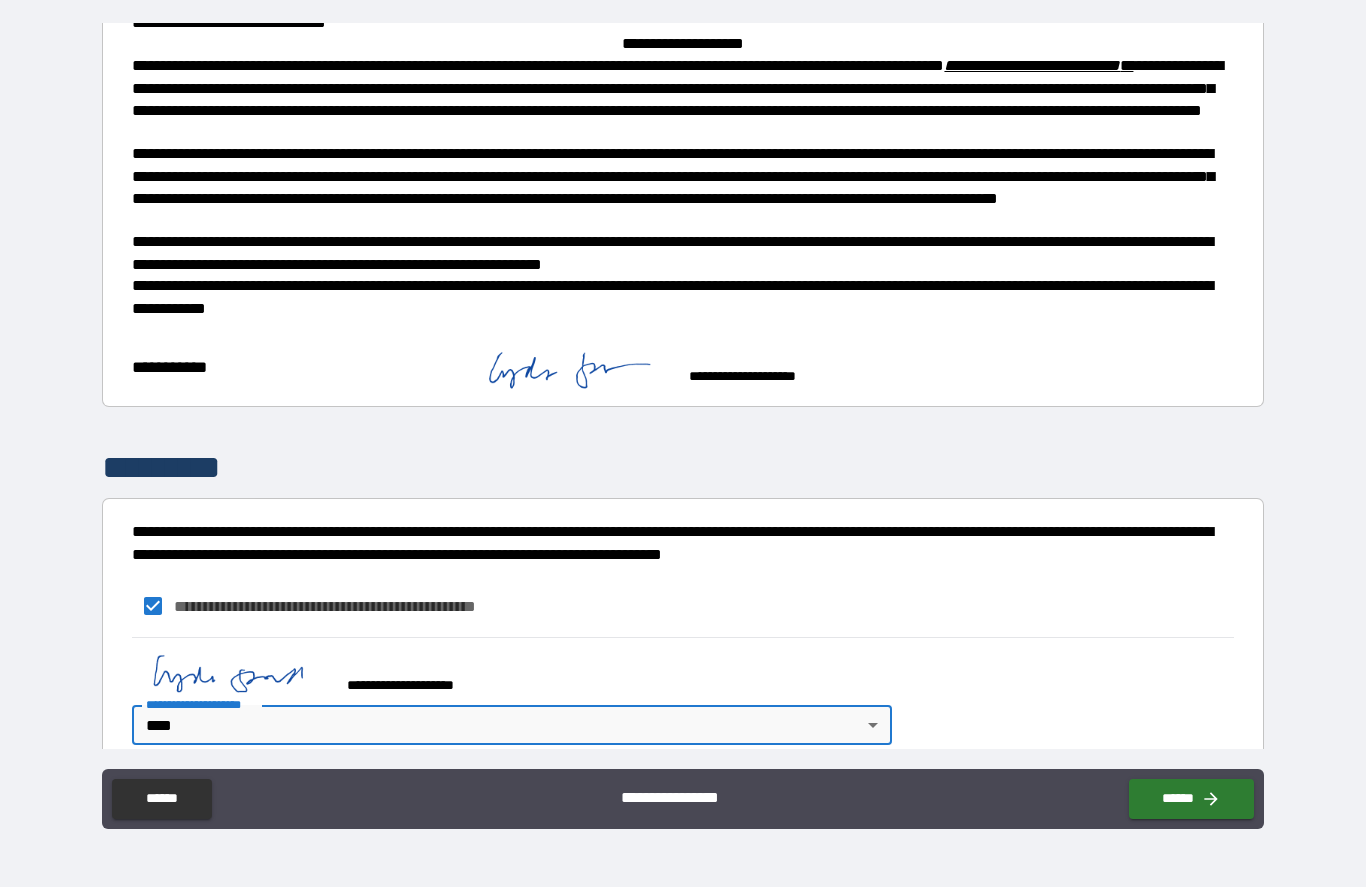 click on "******" at bounding box center (1191, 800) 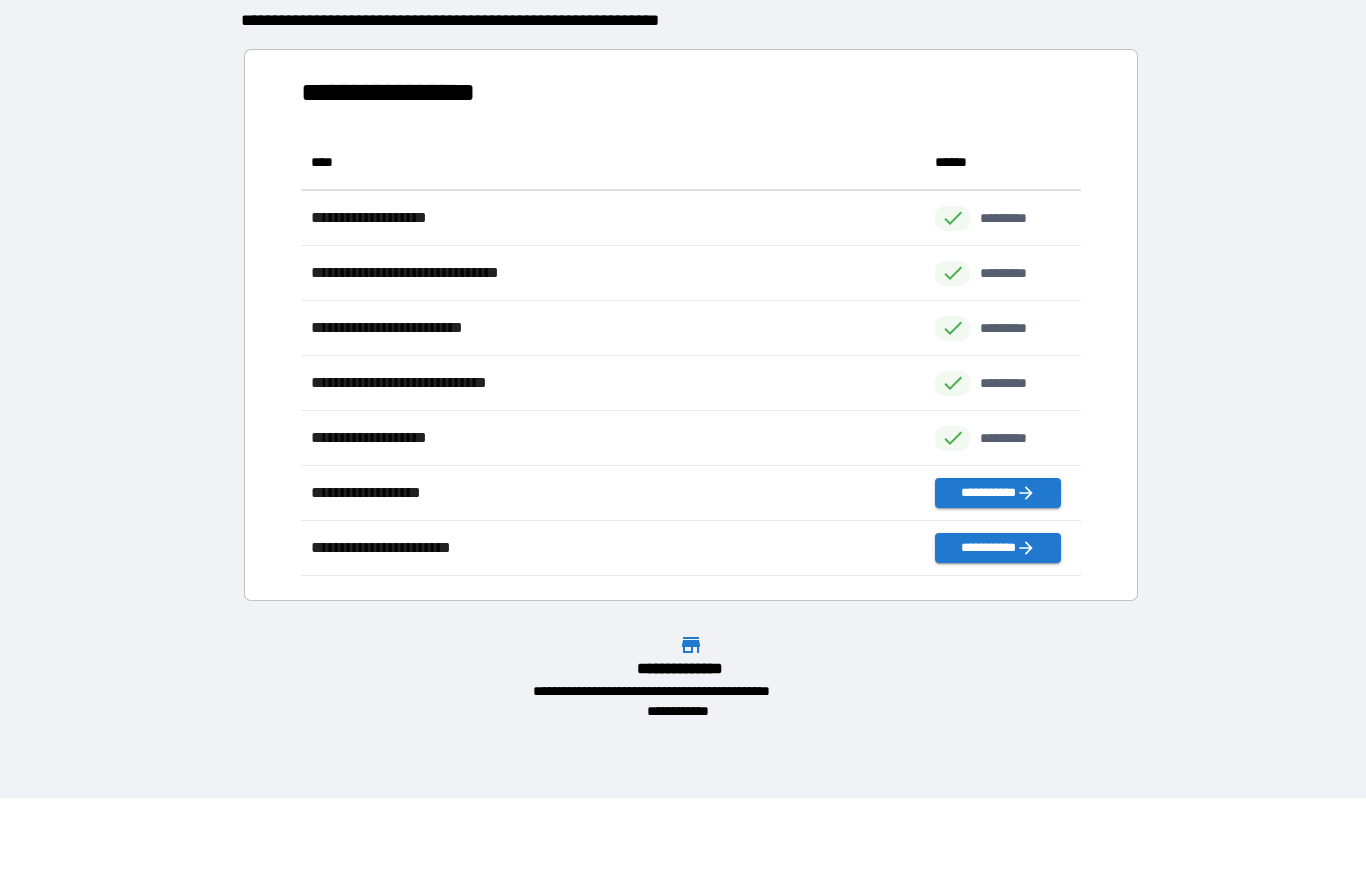 scroll, scrollTop: 441, scrollLeft: 780, axis: both 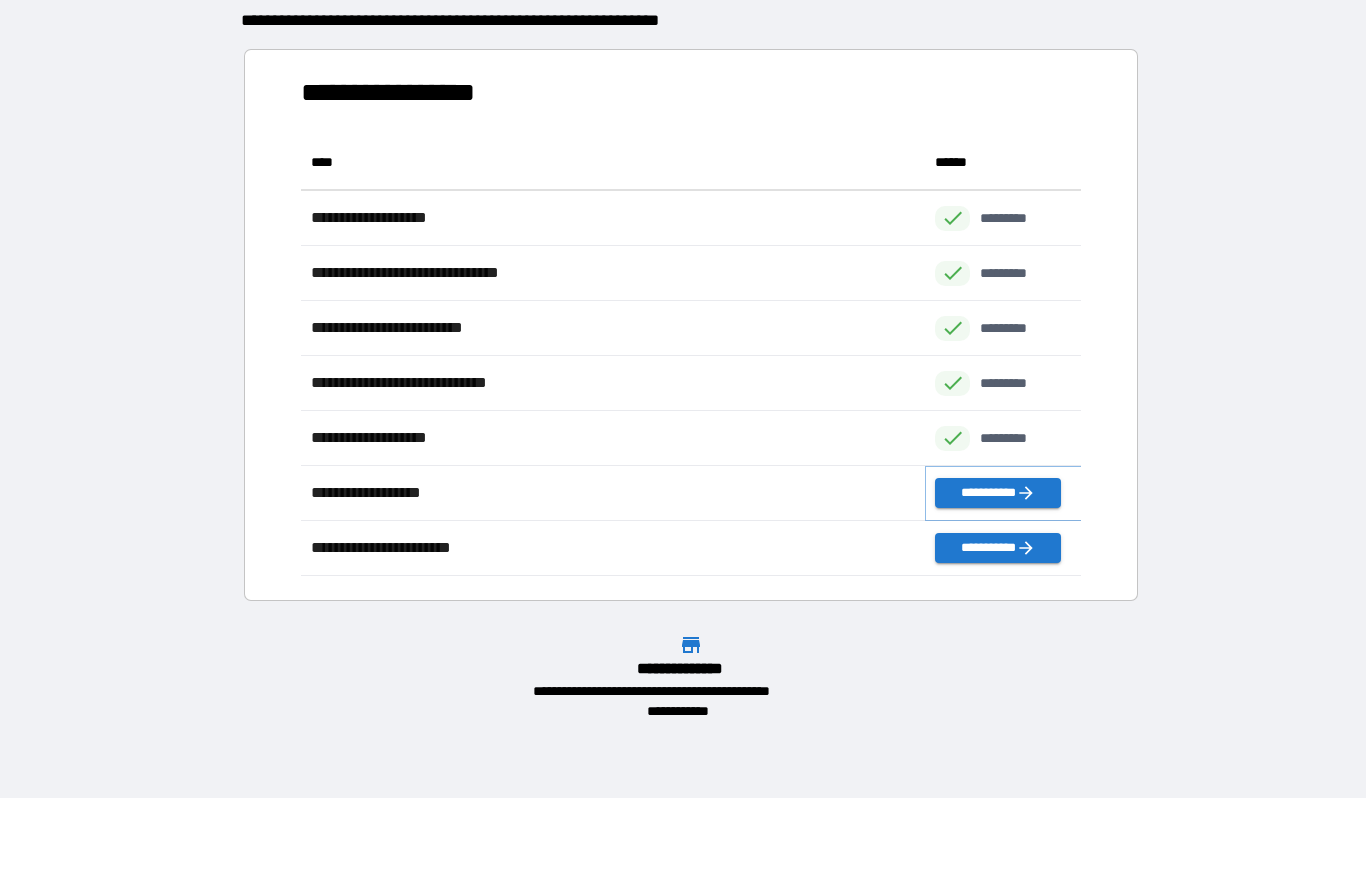 click on "**********" at bounding box center (997, 494) 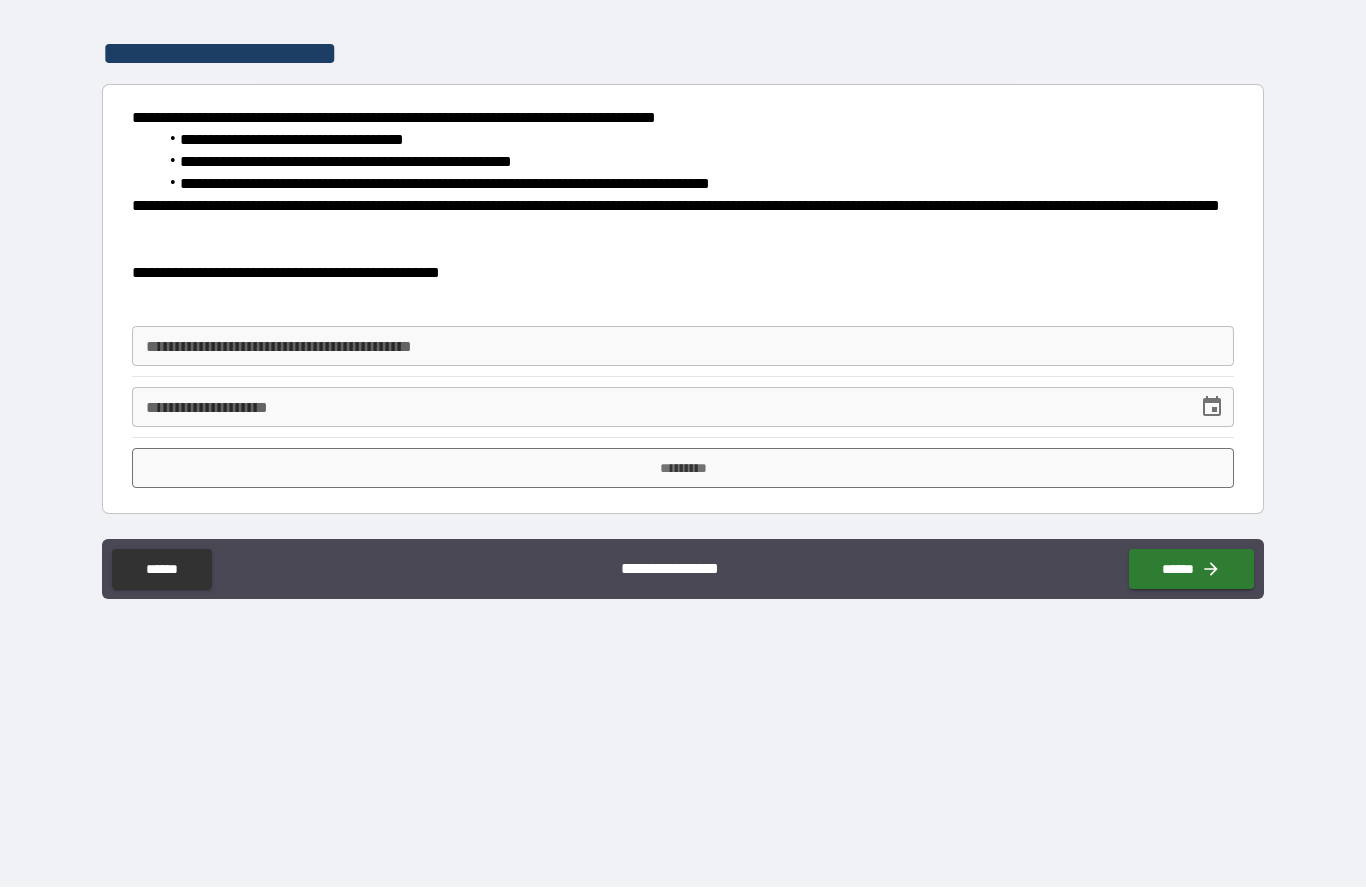 click on "**********" at bounding box center [682, 347] 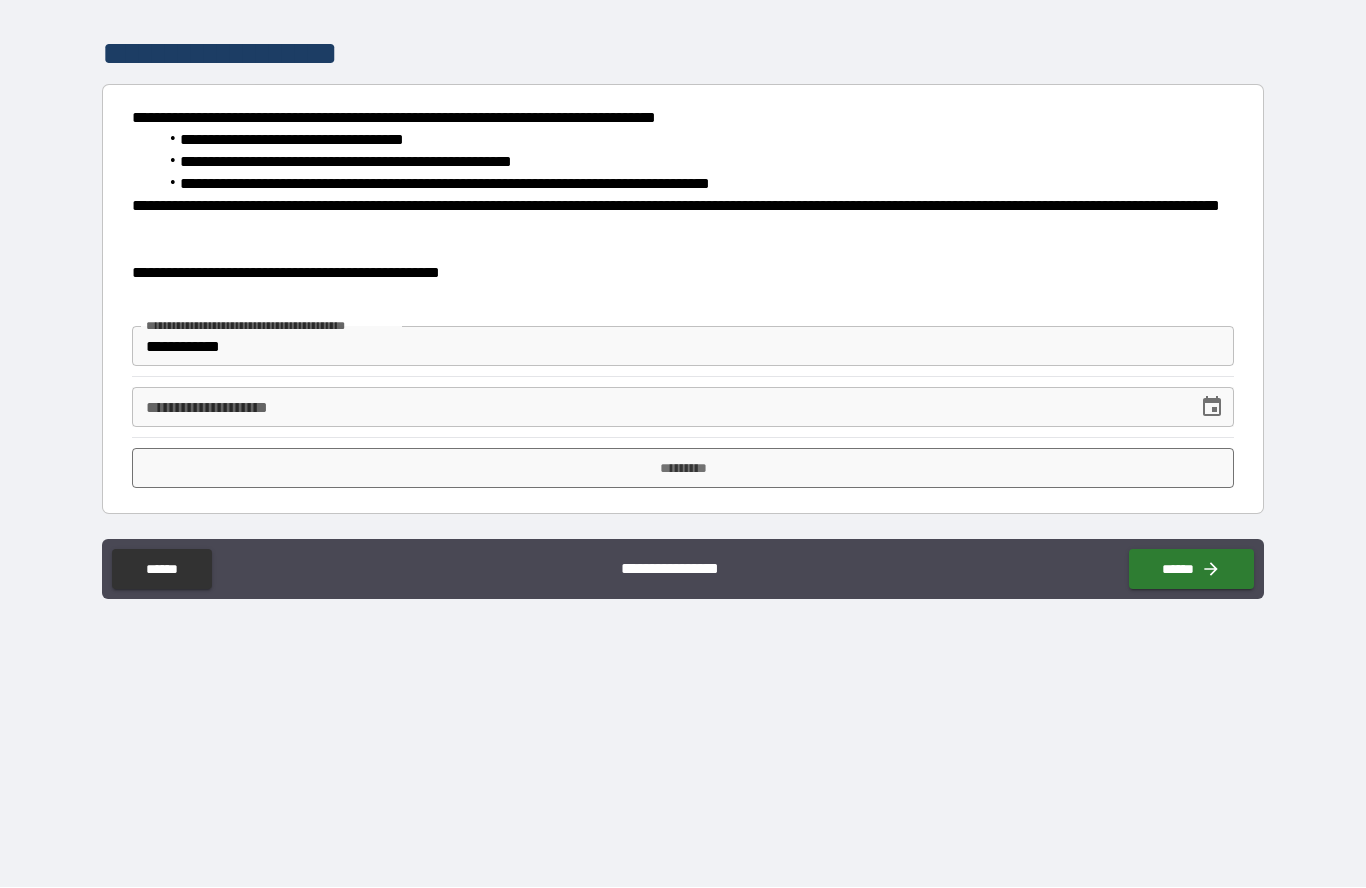 click on "**********" at bounding box center (657, 408) 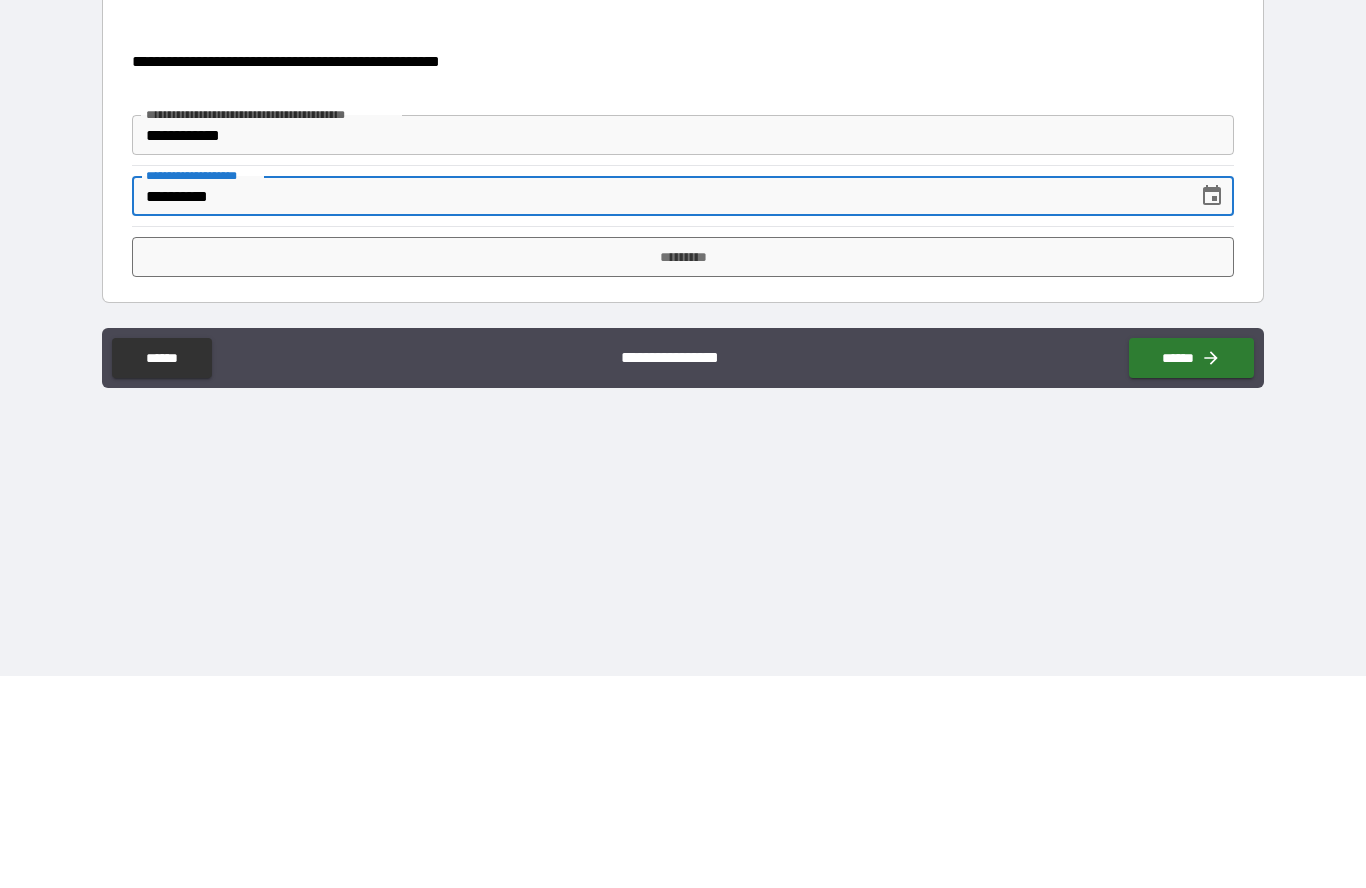 click on "*********" at bounding box center [682, 469] 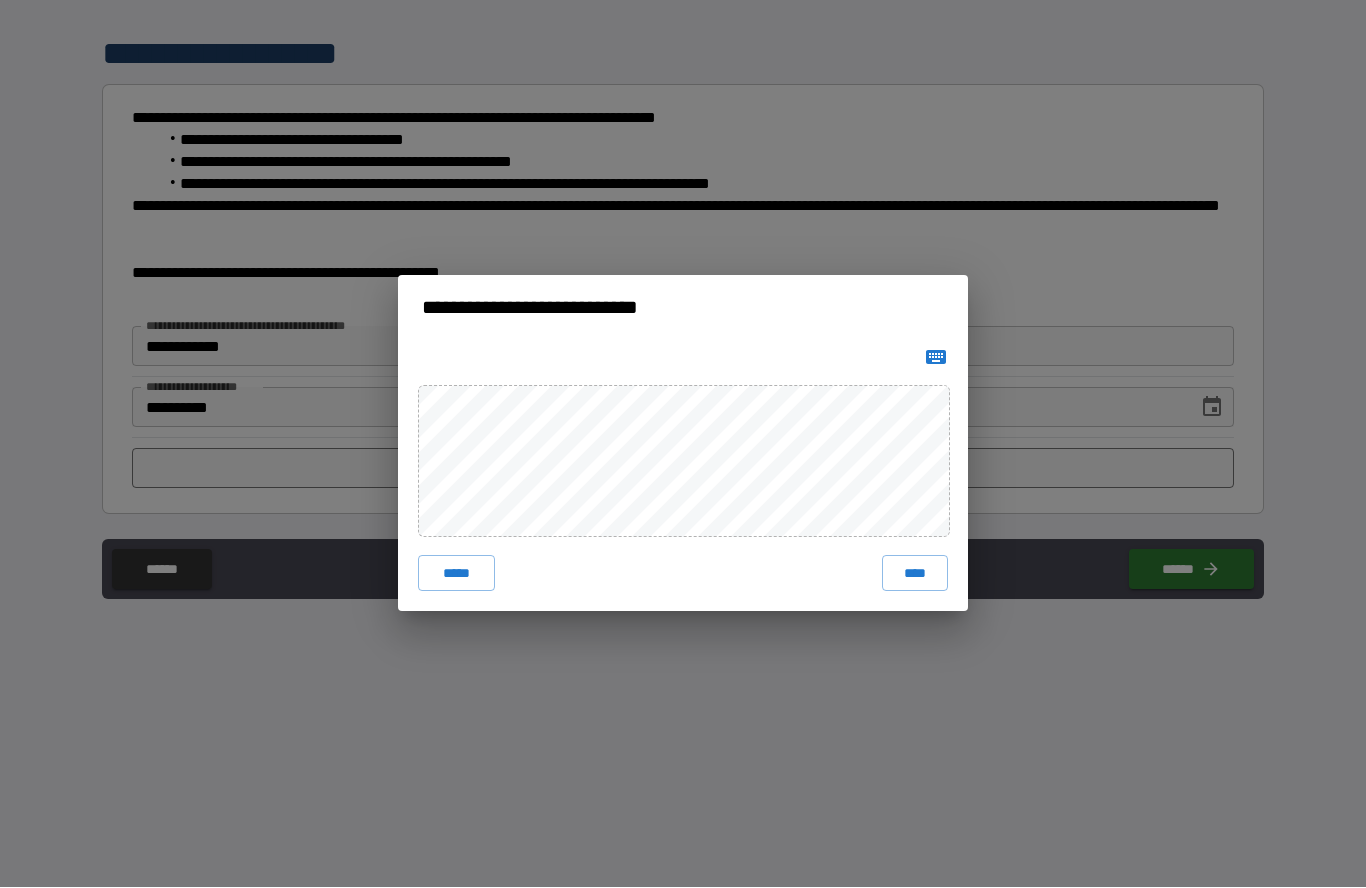 click on "****" at bounding box center [915, 574] 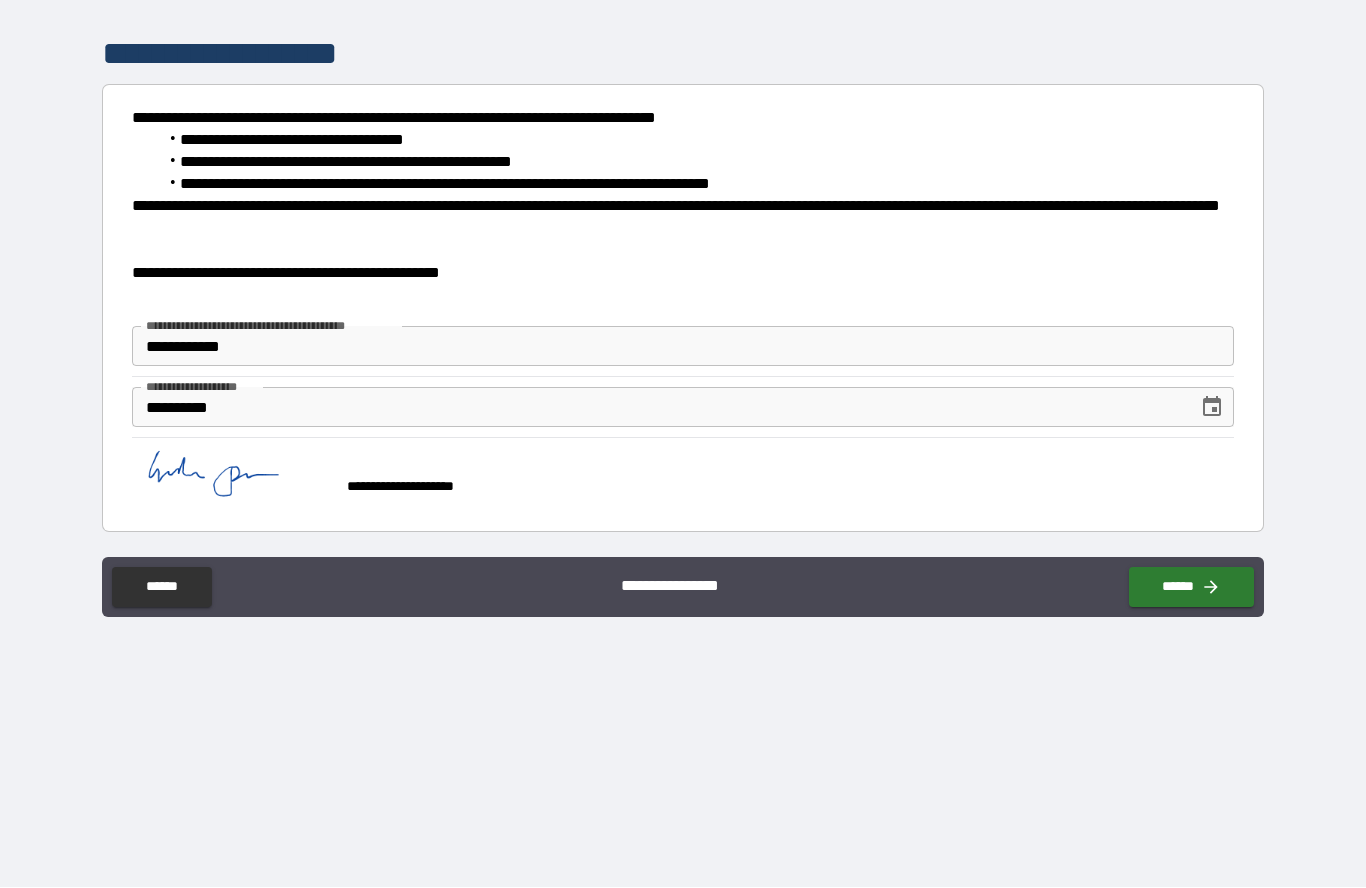 click on "******" at bounding box center (1191, 588) 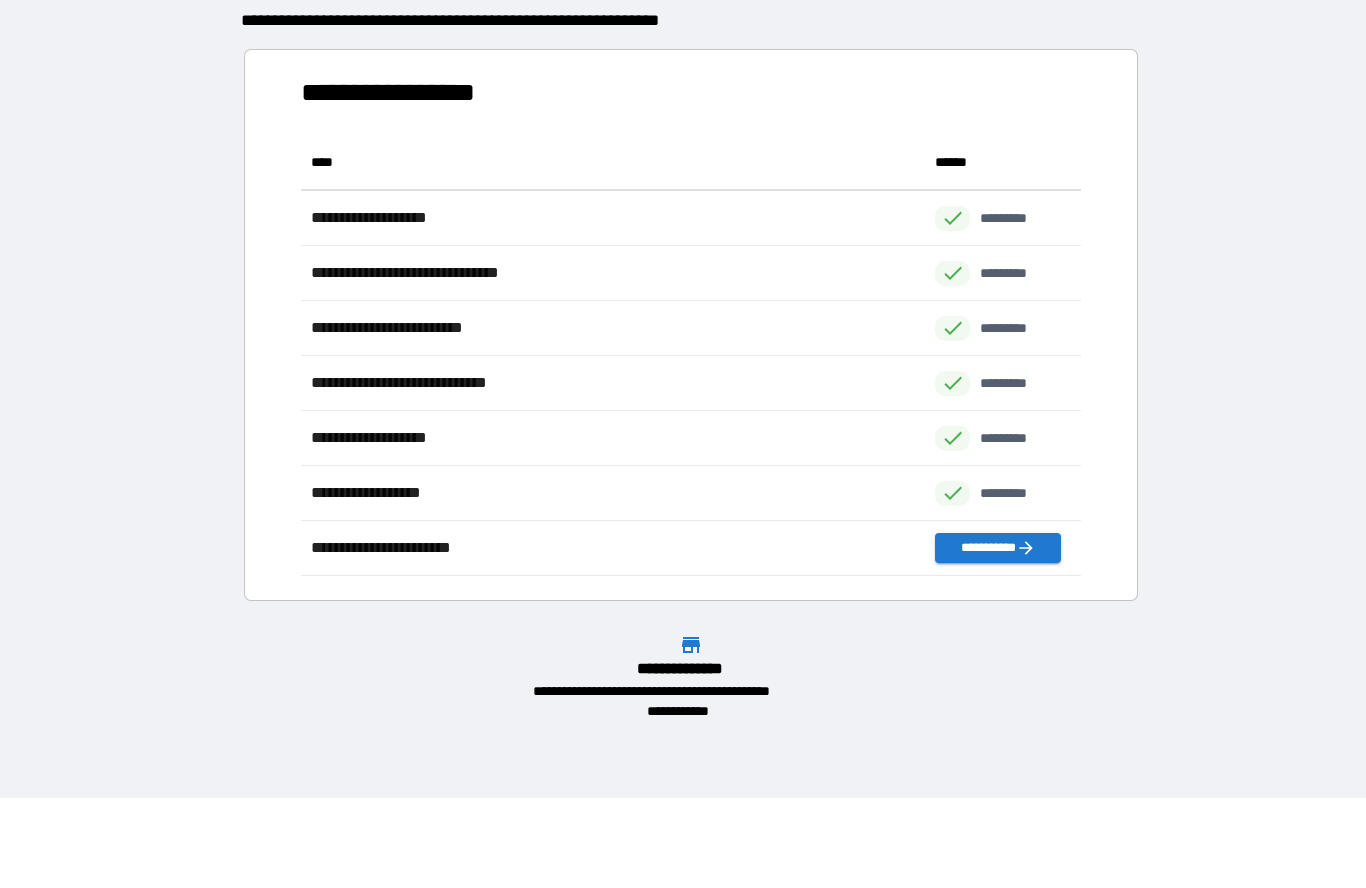 scroll, scrollTop: 1, scrollLeft: 1, axis: both 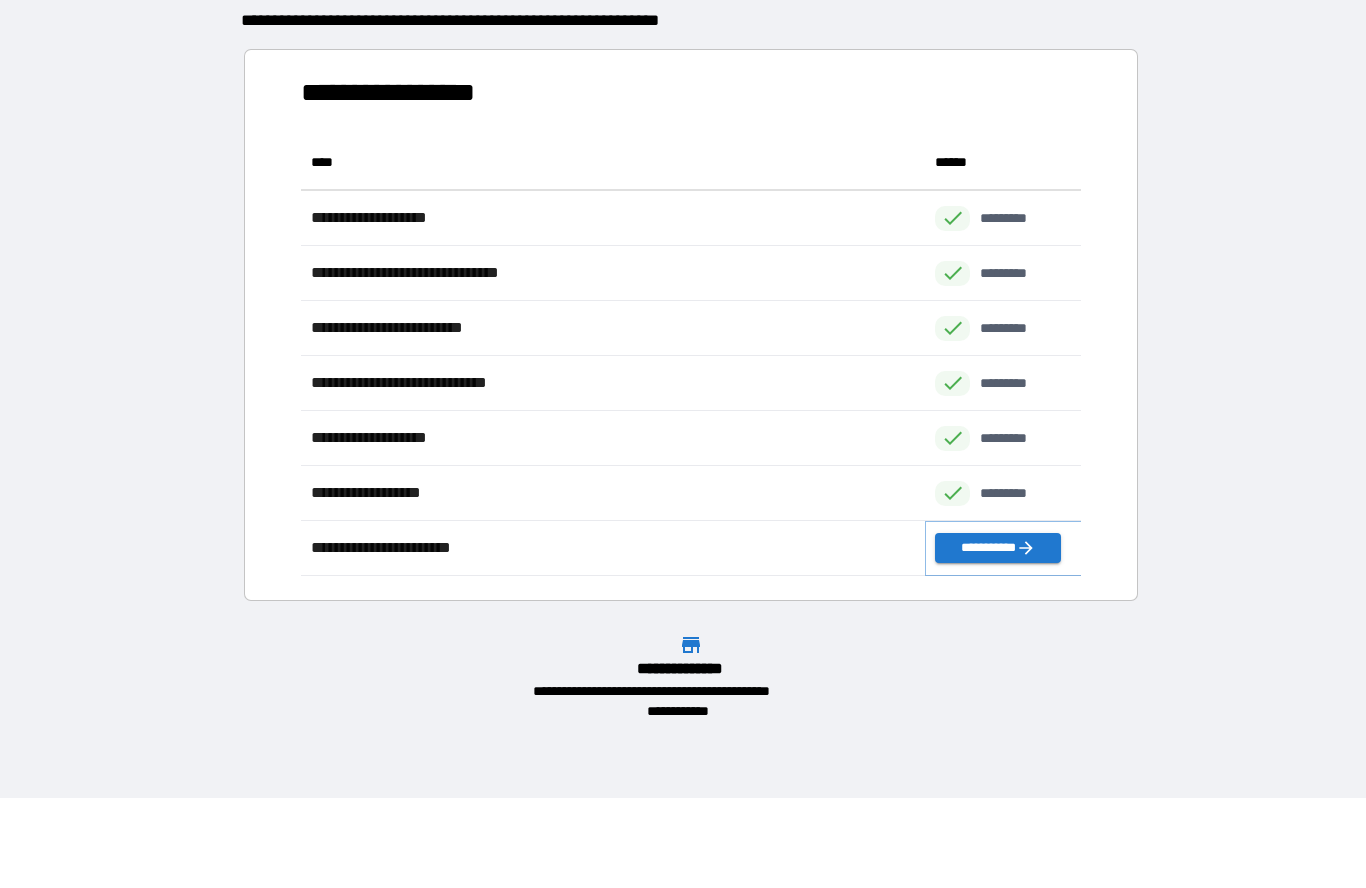 click on "**********" at bounding box center (997, 549) 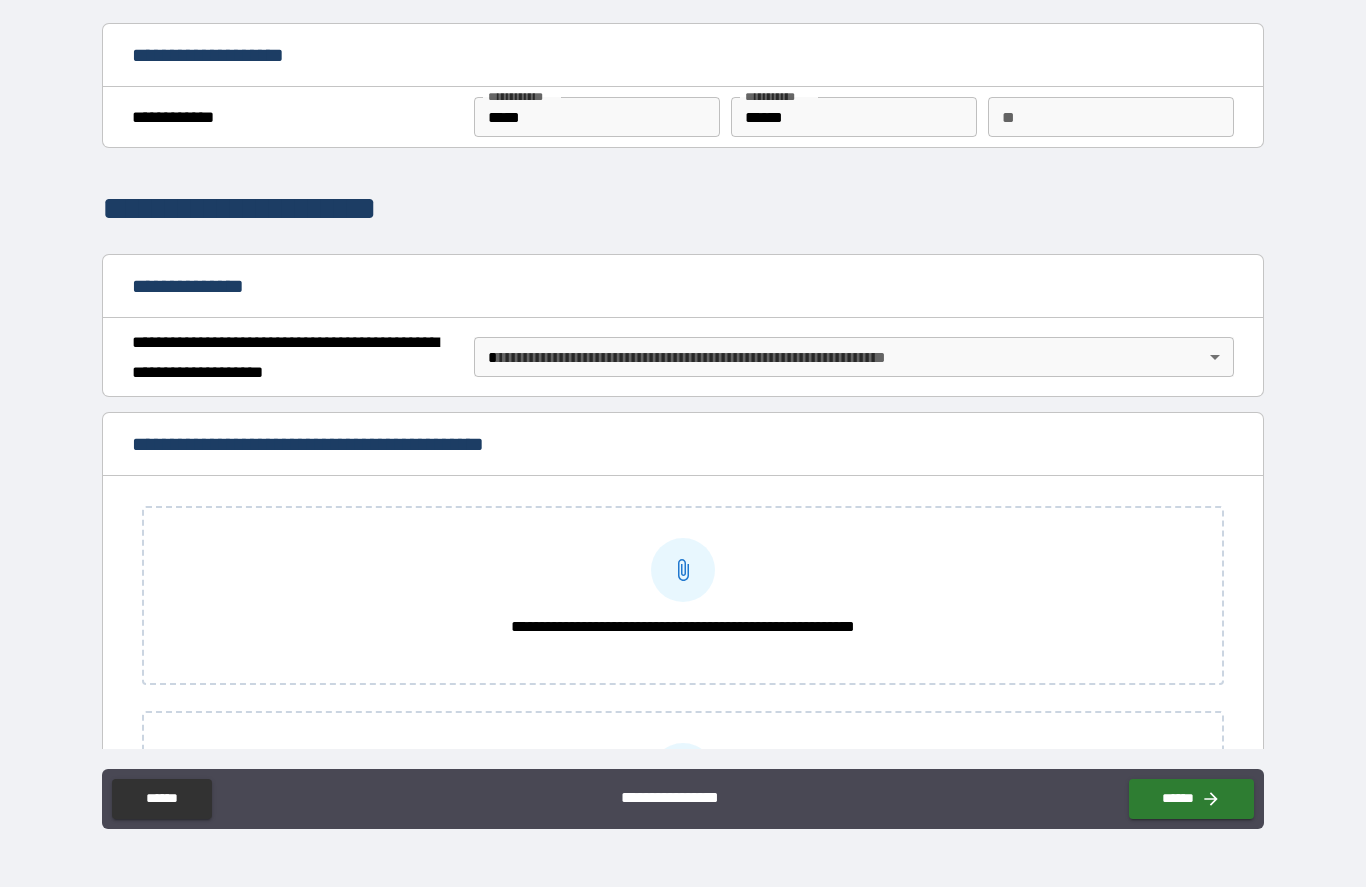 click on "**********" at bounding box center (683, 399) 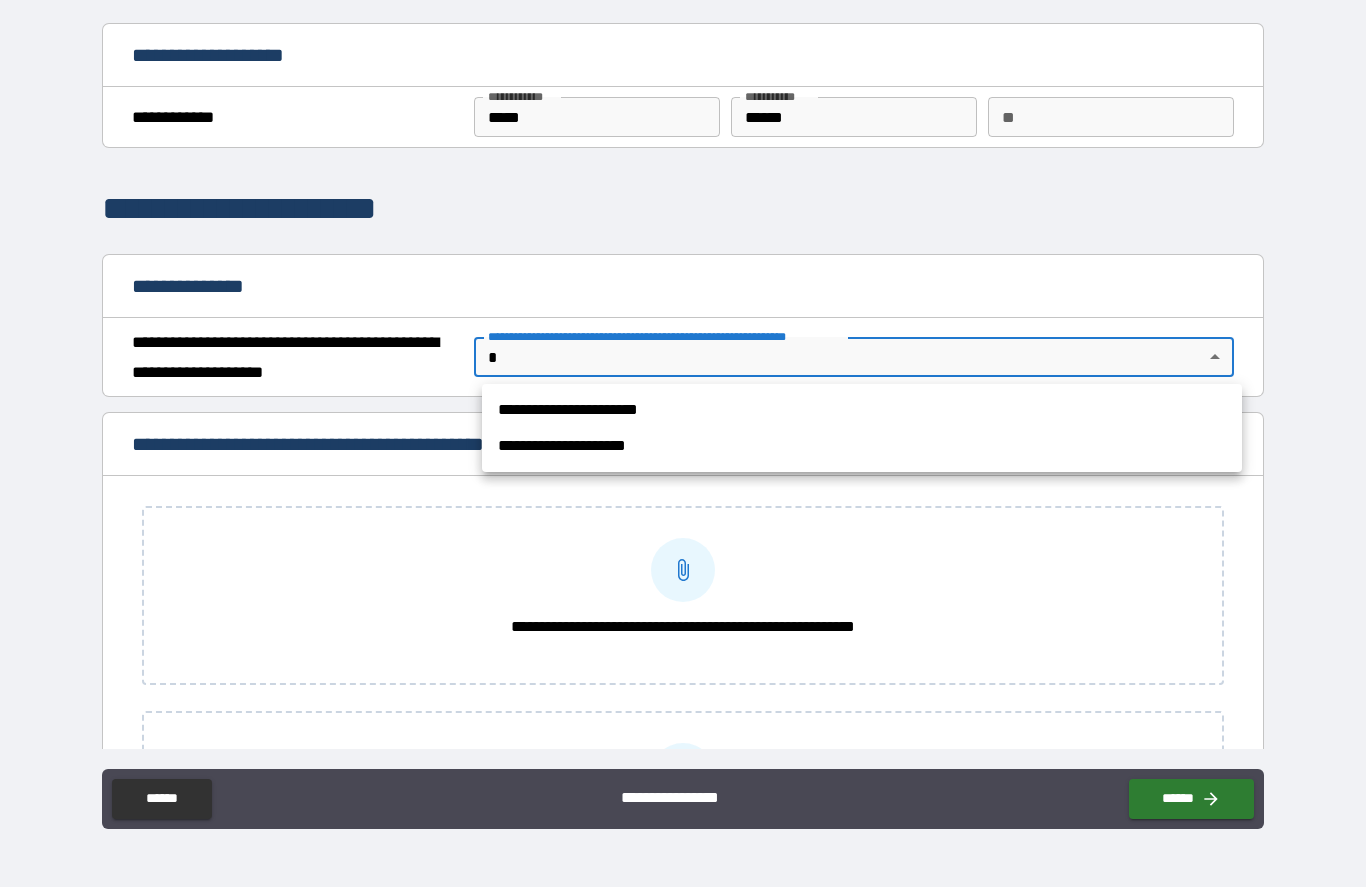 click on "**********" at bounding box center [862, 411] 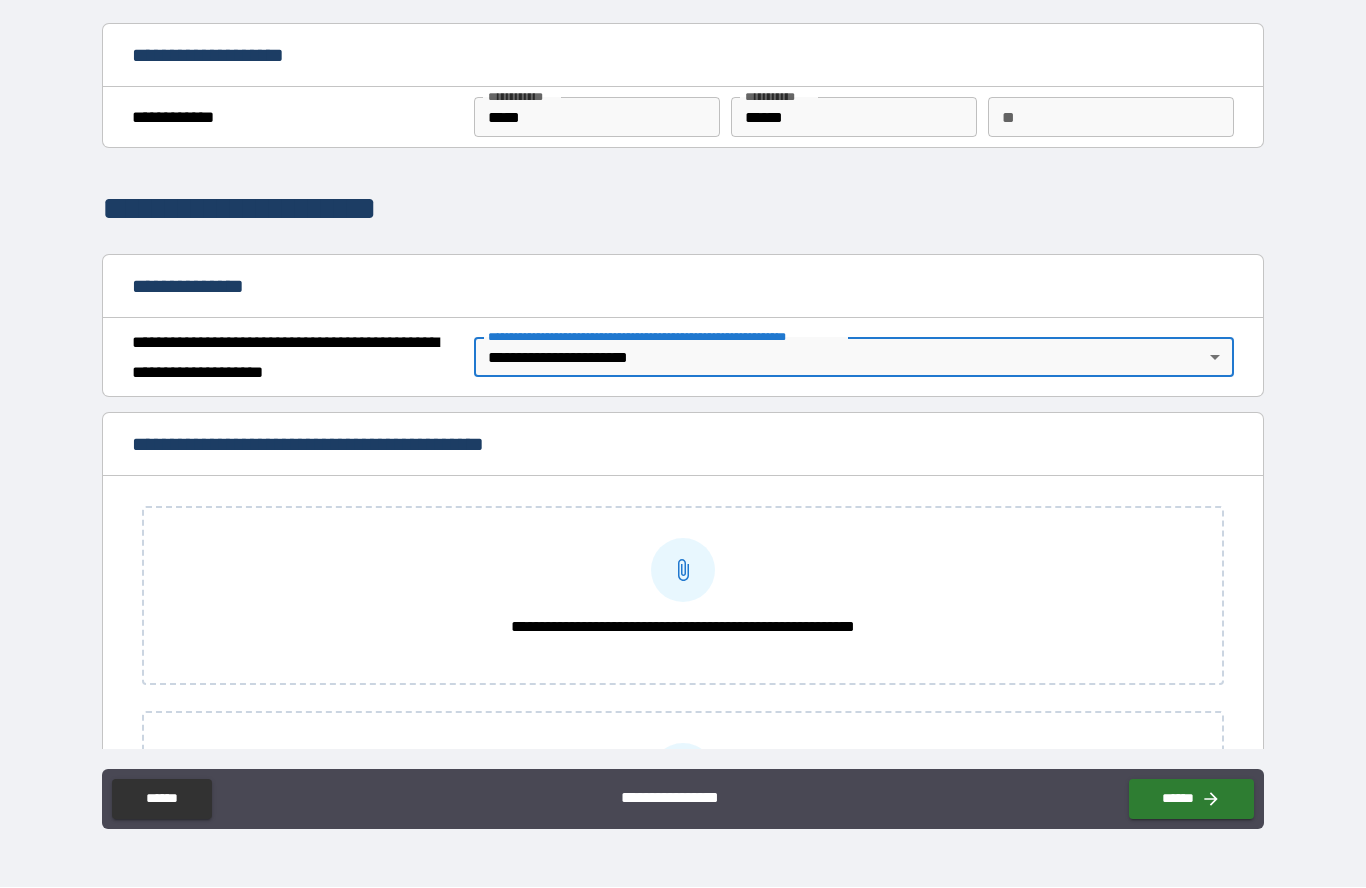 click on "**********" at bounding box center [683, 571] 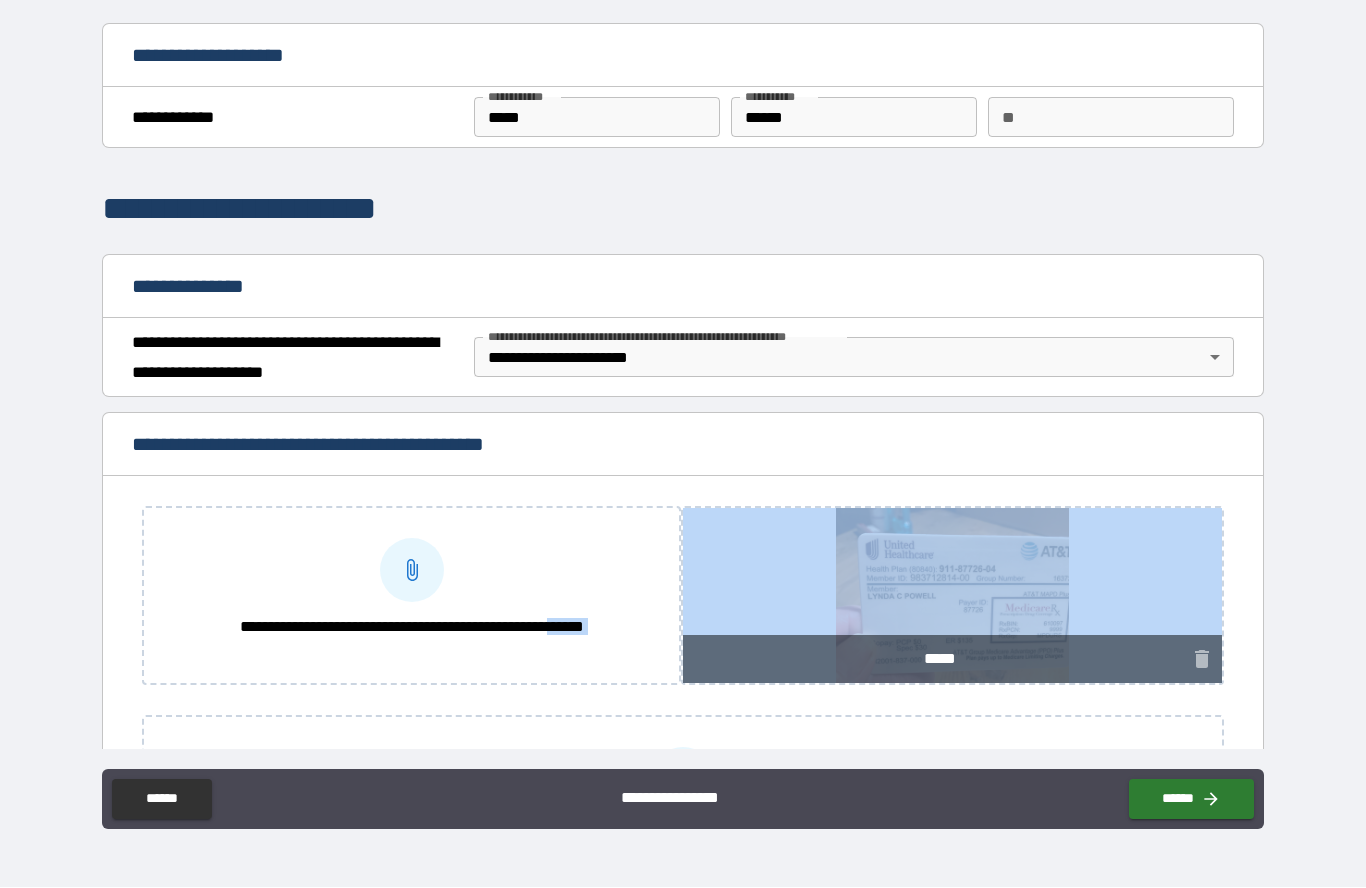 click 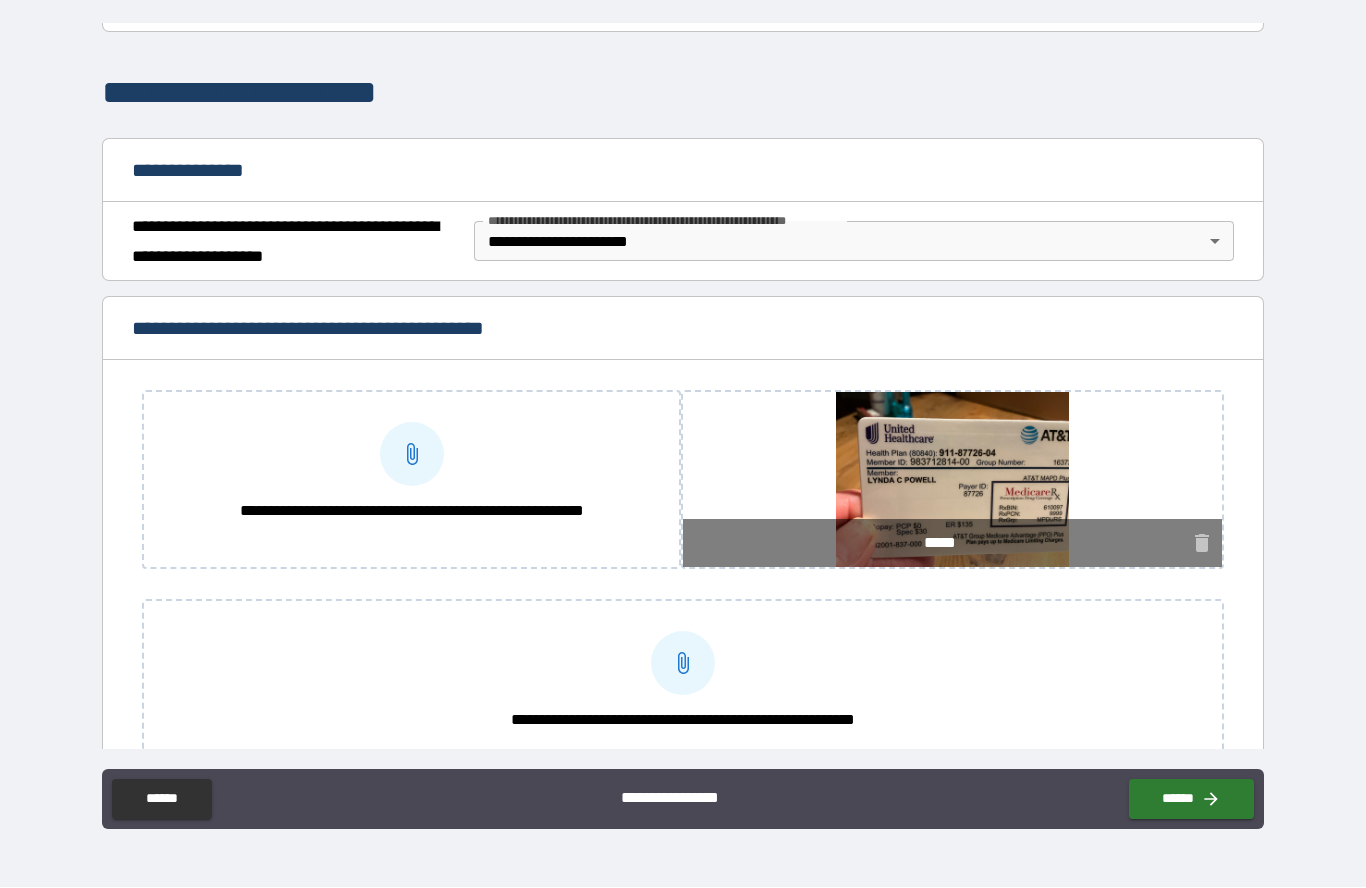 scroll, scrollTop: 117, scrollLeft: 0, axis: vertical 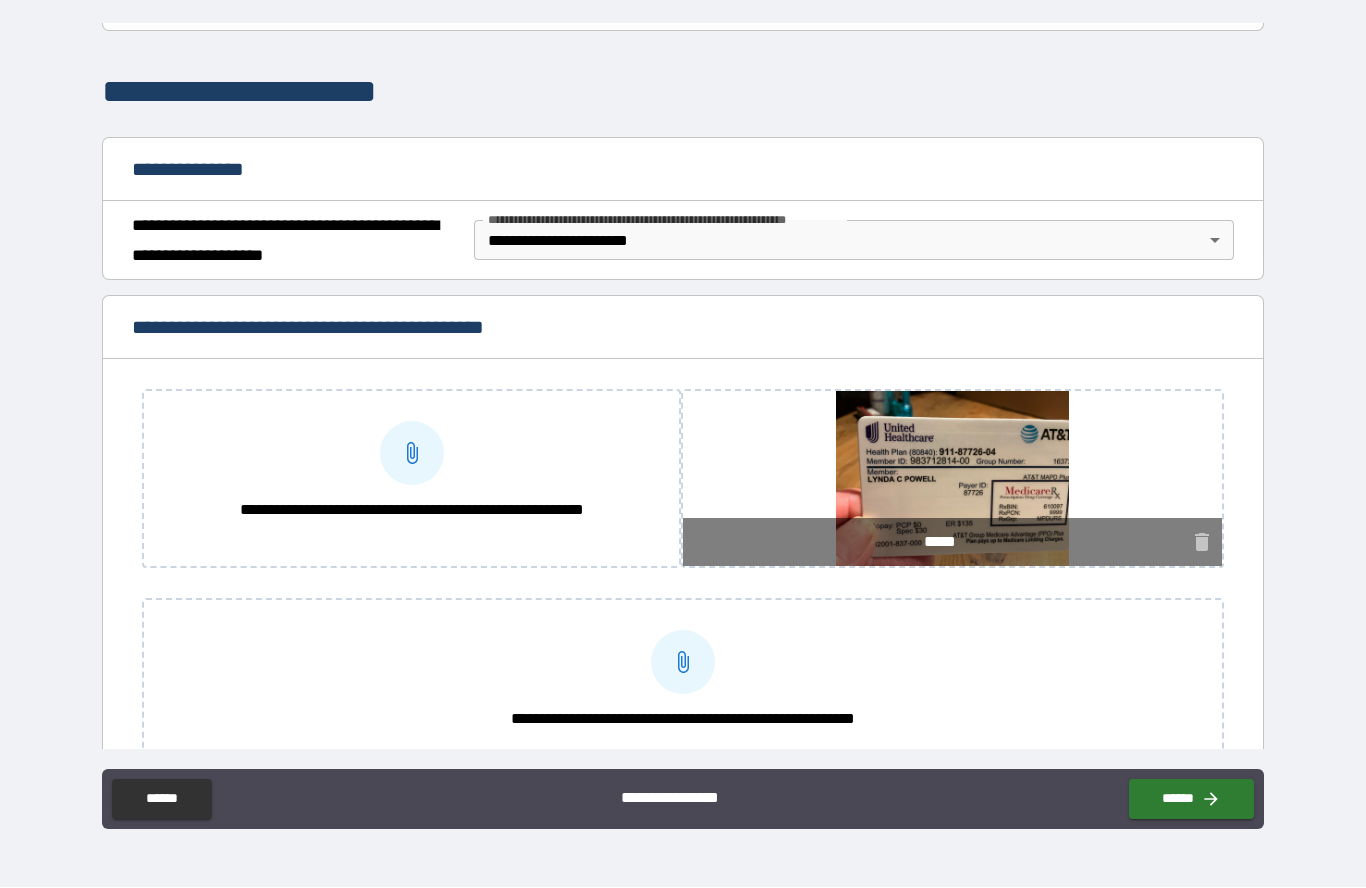 click on "*****" at bounding box center (940, 543) 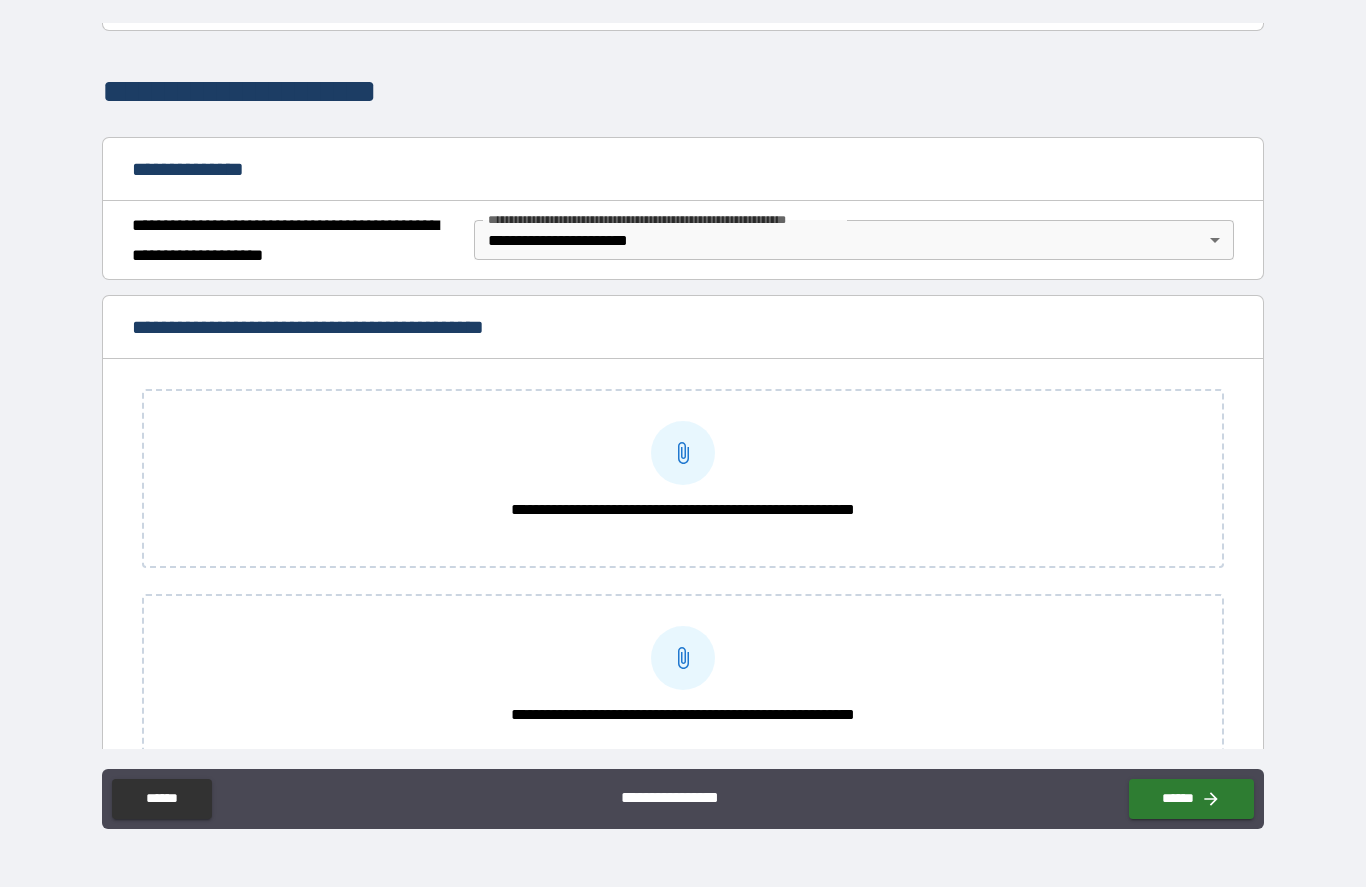 click on "**********" at bounding box center [683, 454] 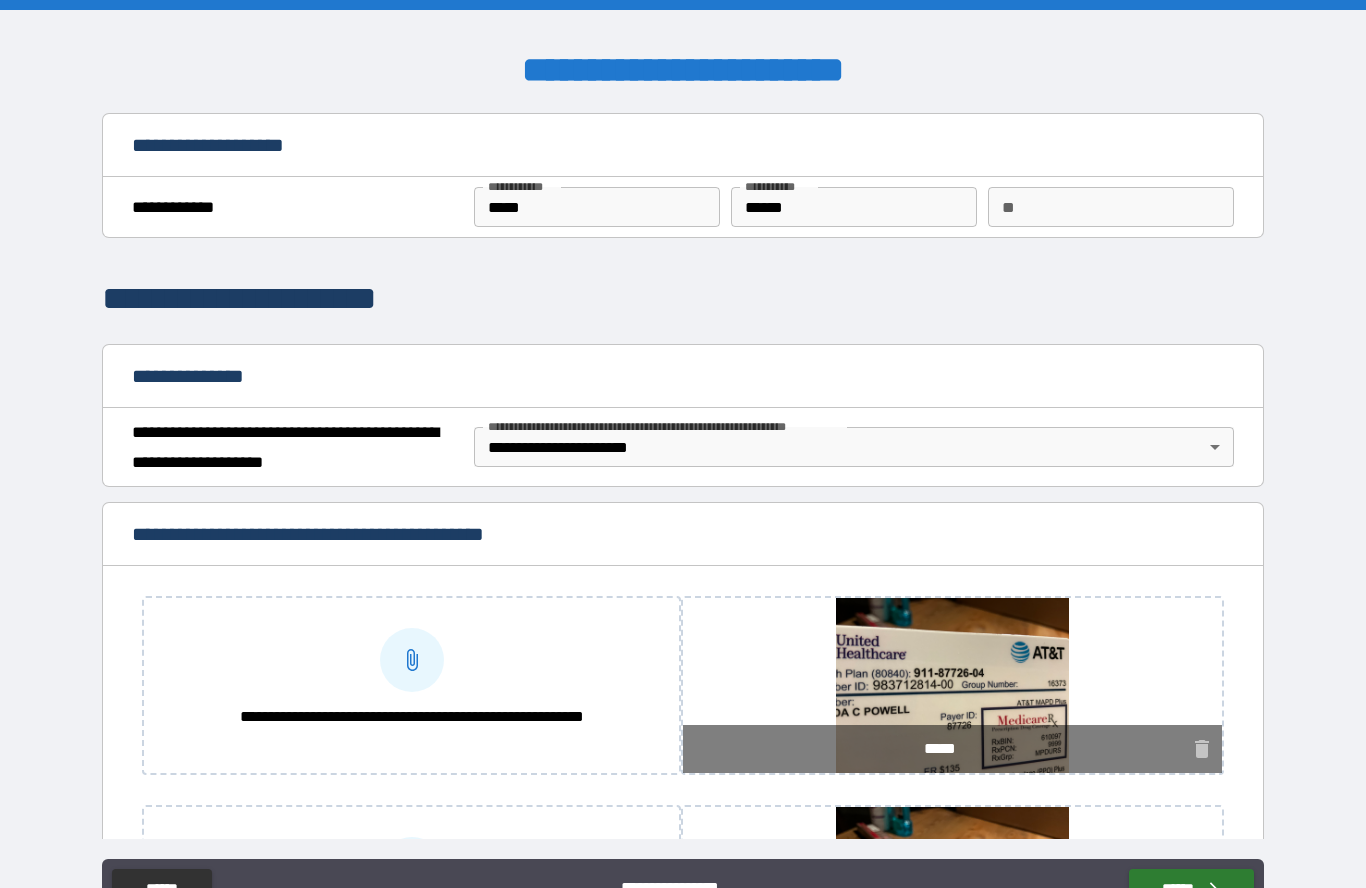 scroll, scrollTop: 90, scrollLeft: 0, axis: vertical 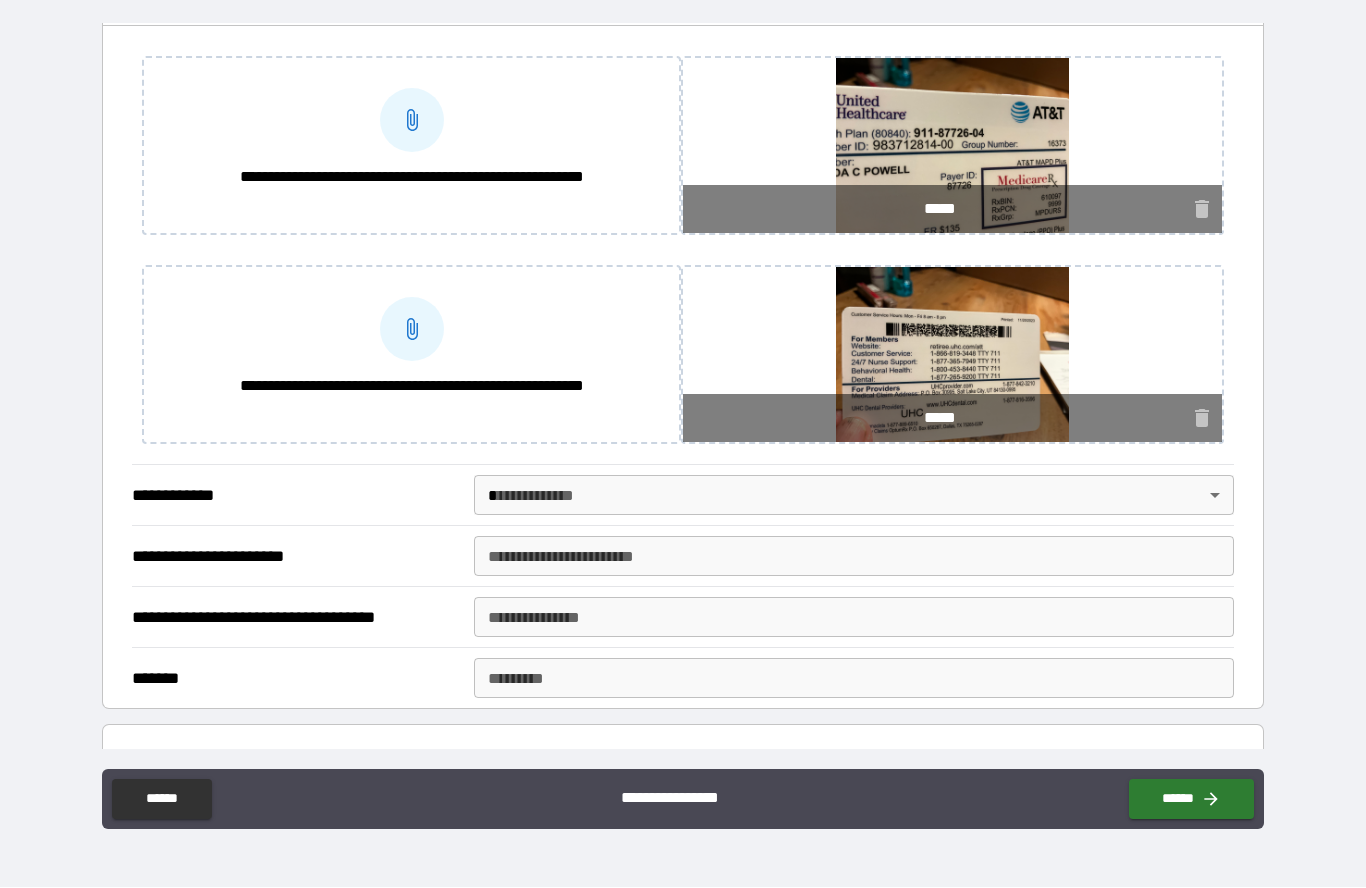 click on "**********" at bounding box center (683, 399) 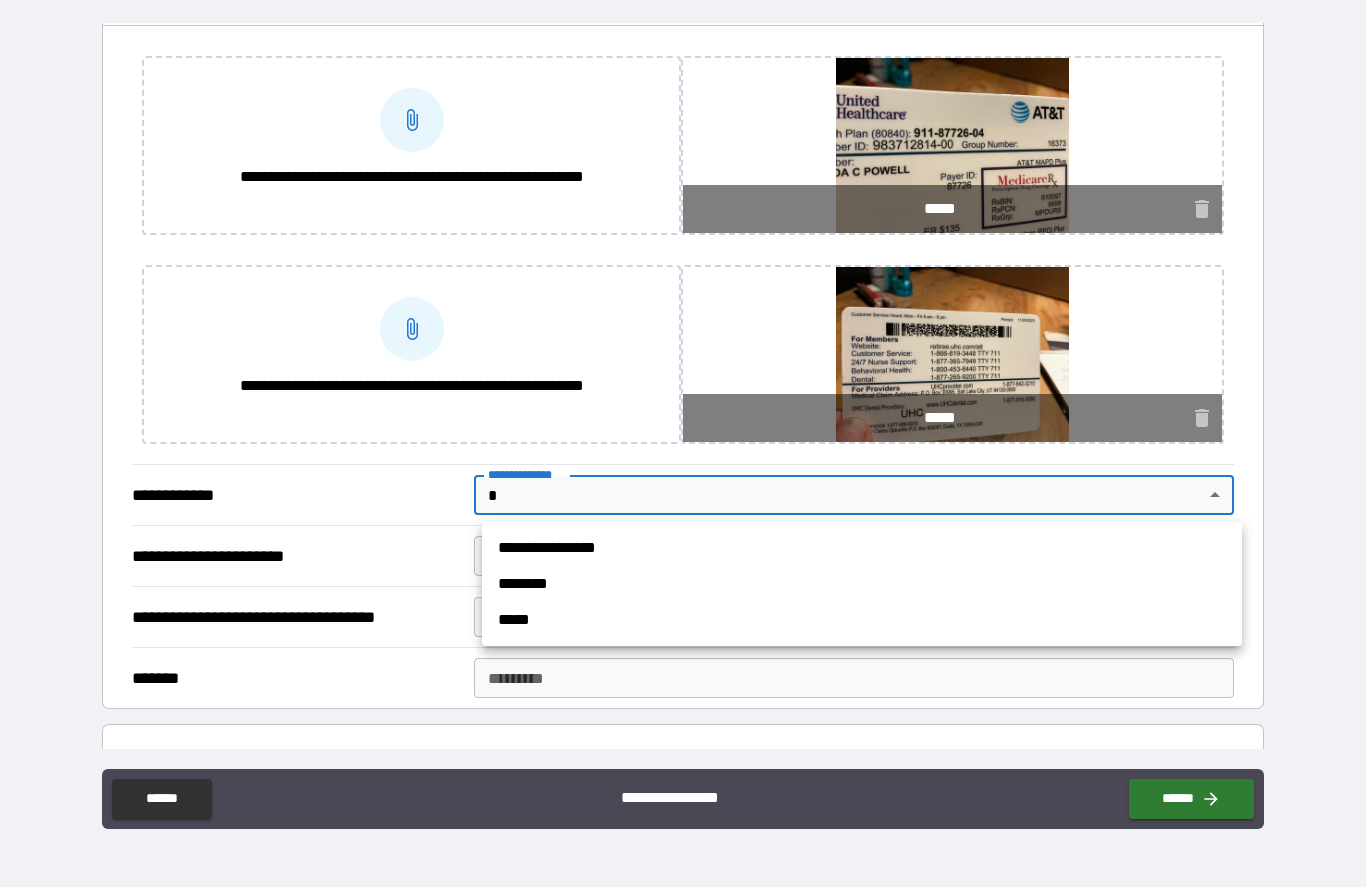 click on "**********" at bounding box center [862, 549] 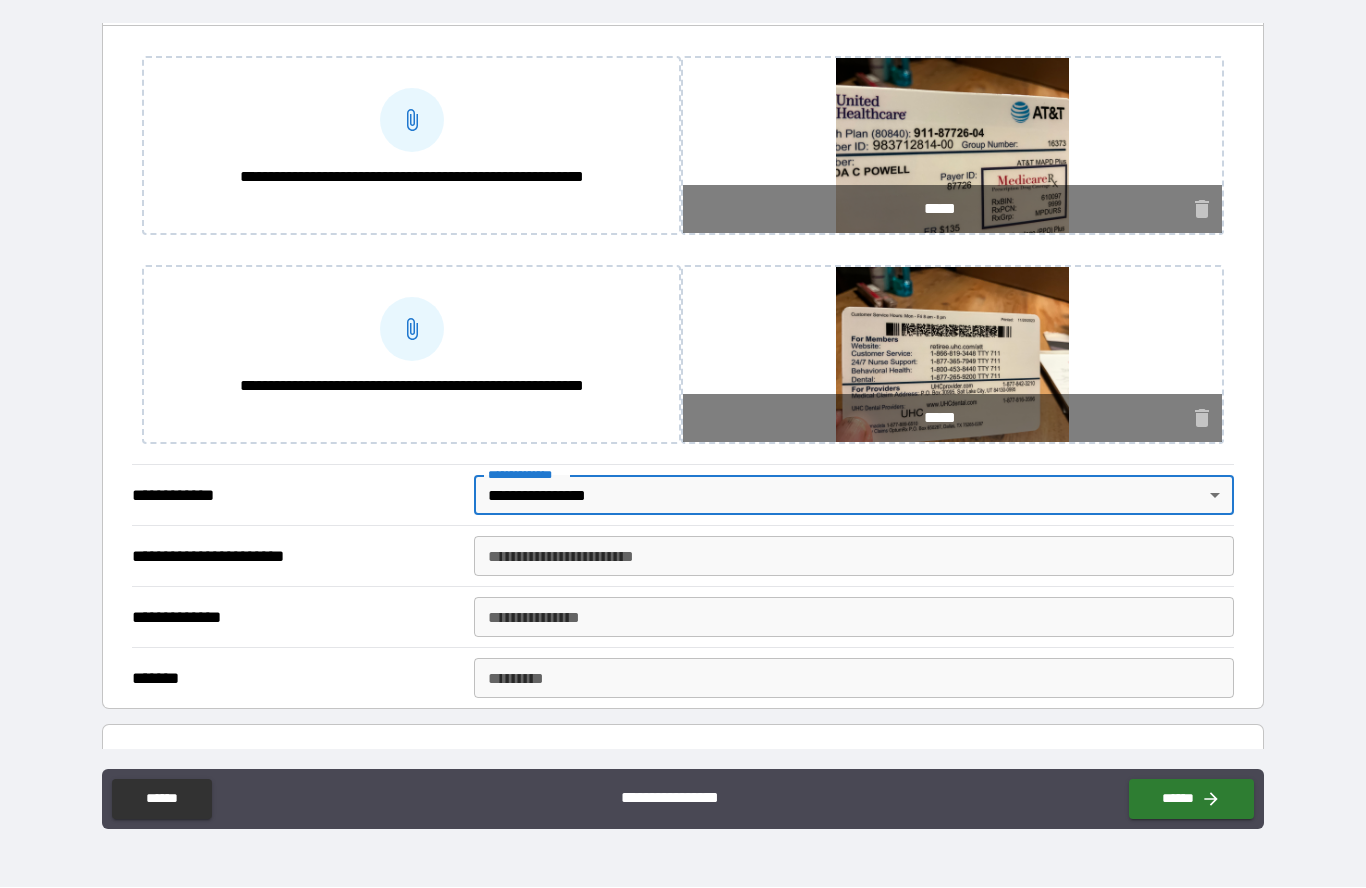 click on "**********" at bounding box center (854, 557) 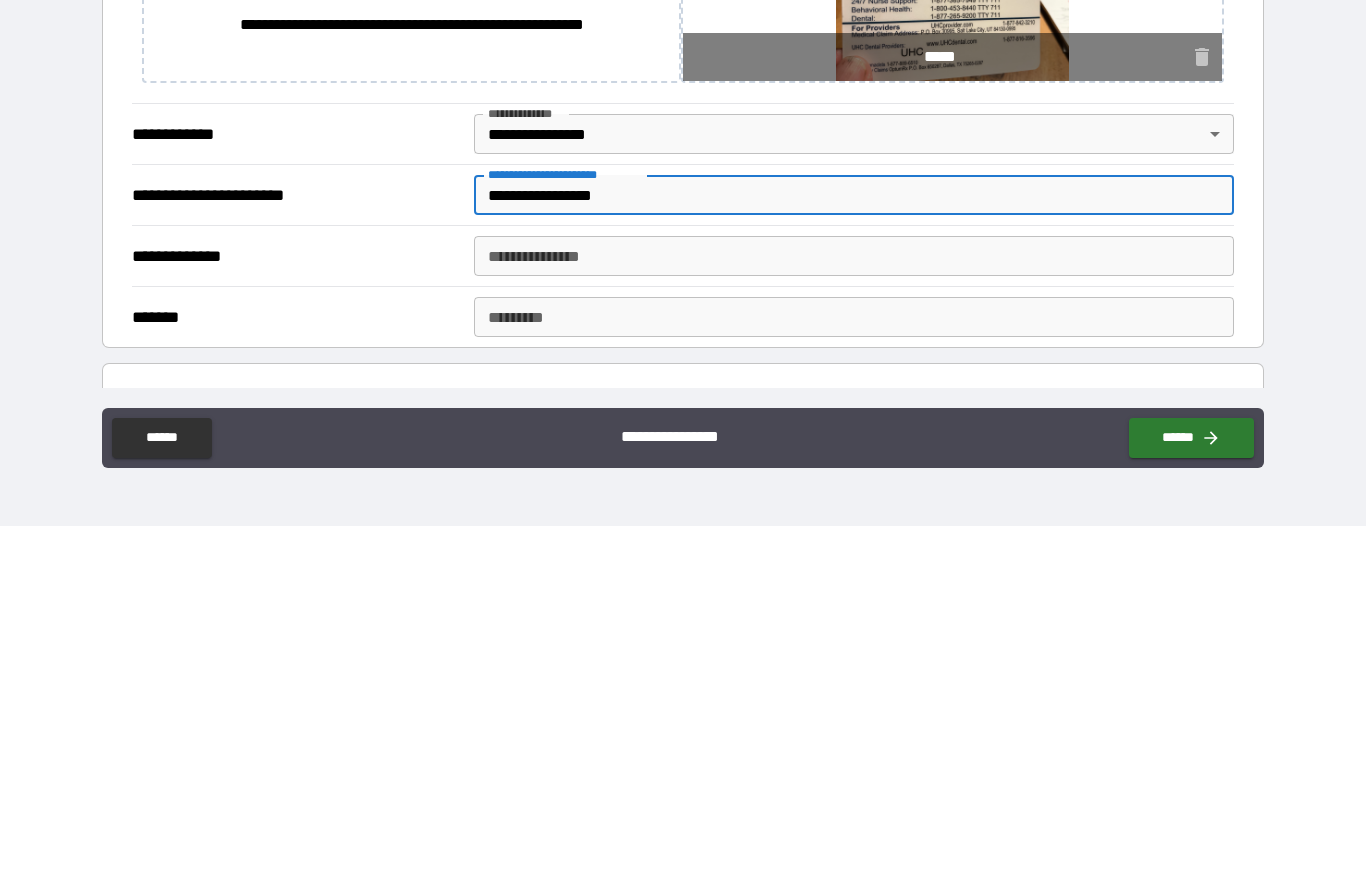 type on "**********" 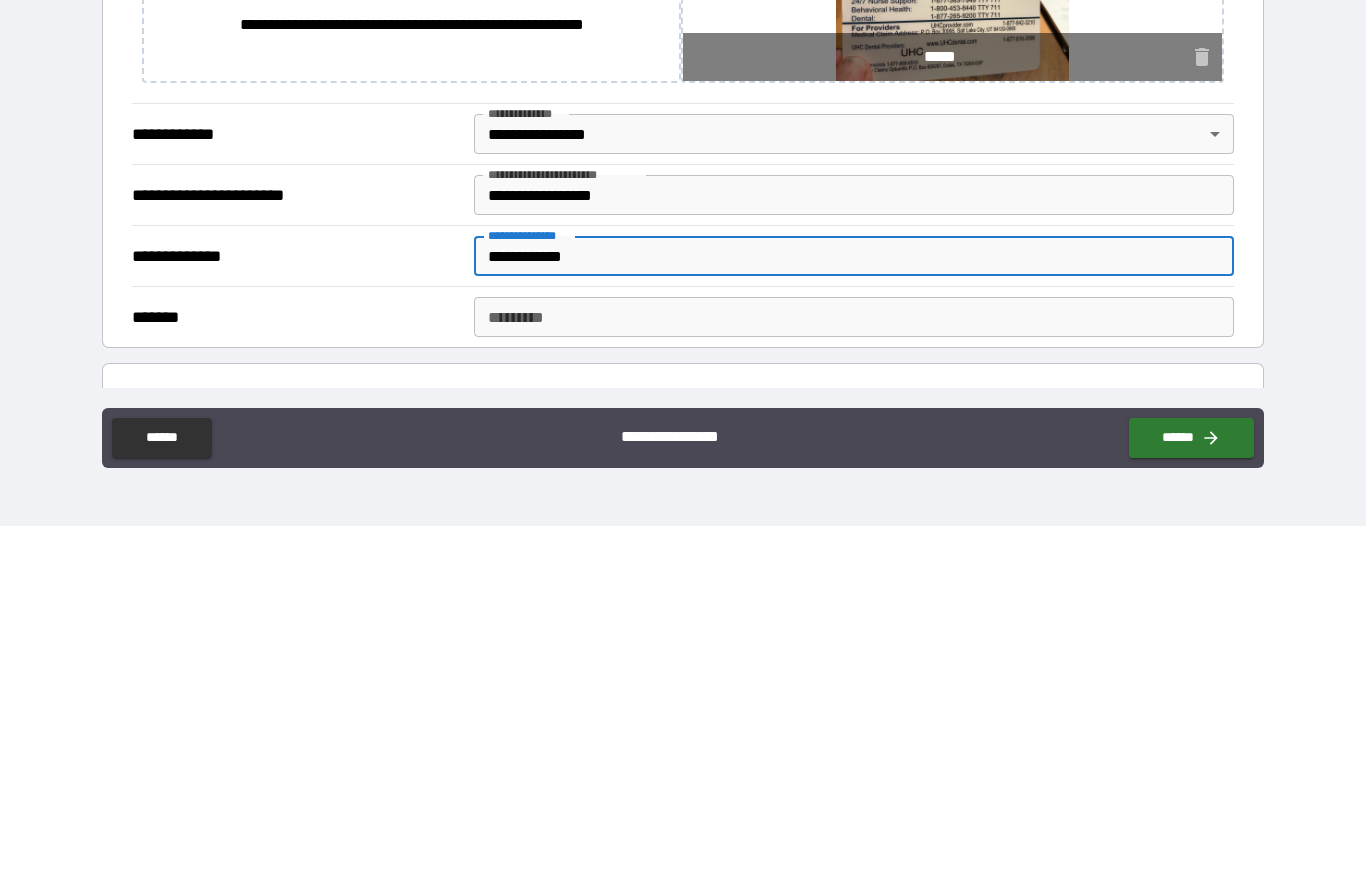 type on "**********" 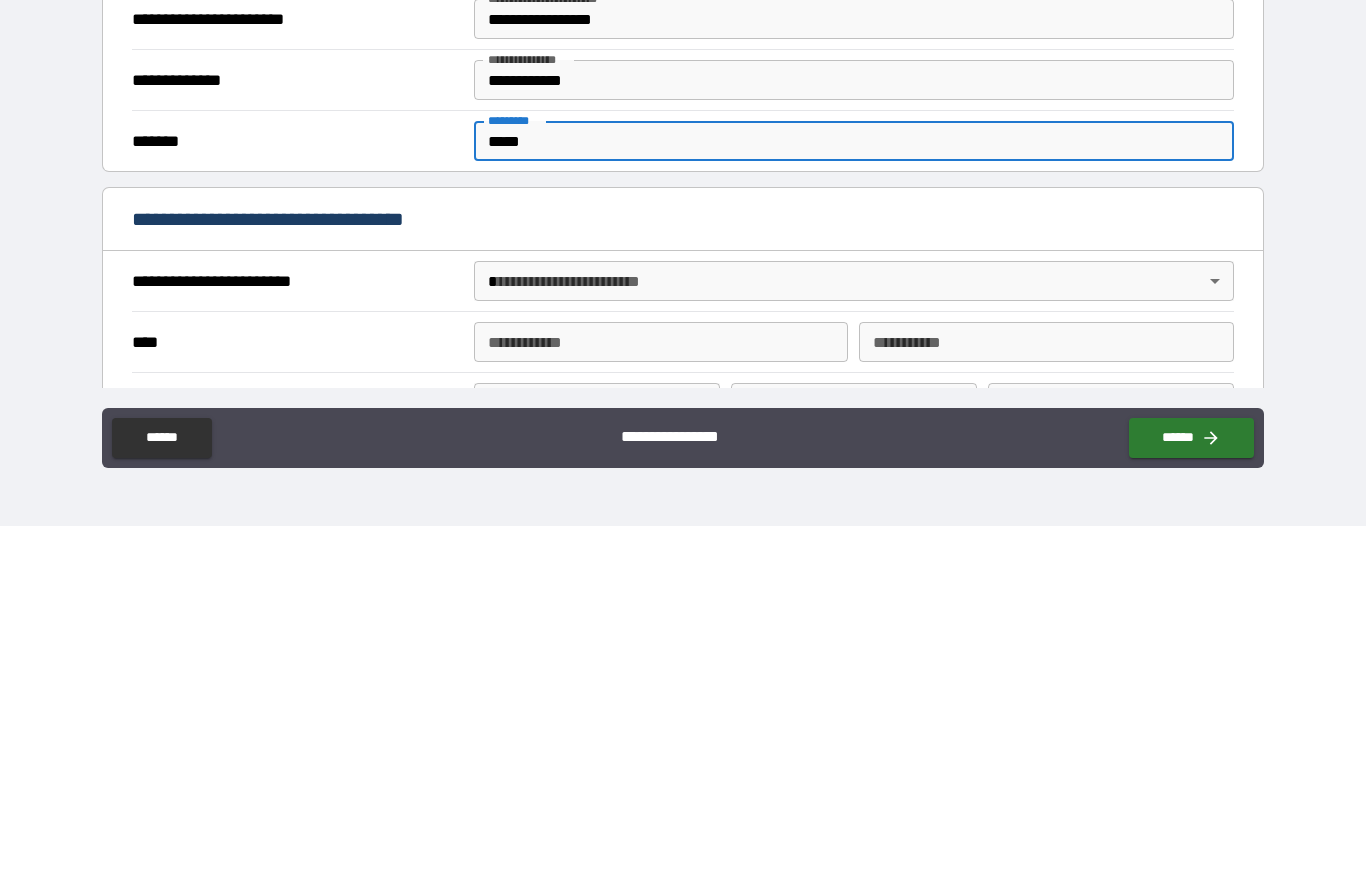 scroll, scrollTop: 623, scrollLeft: 0, axis: vertical 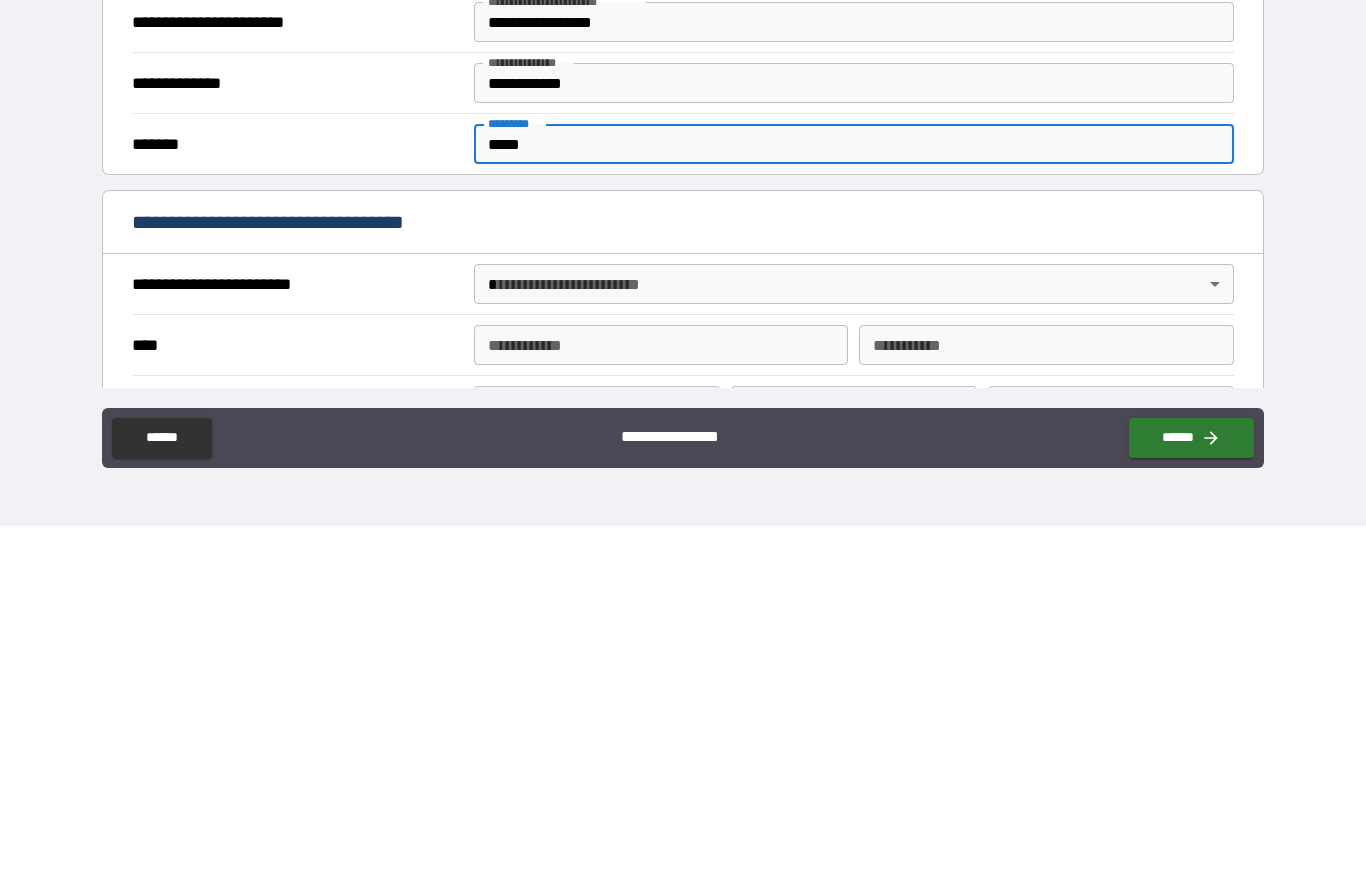 type on "*****" 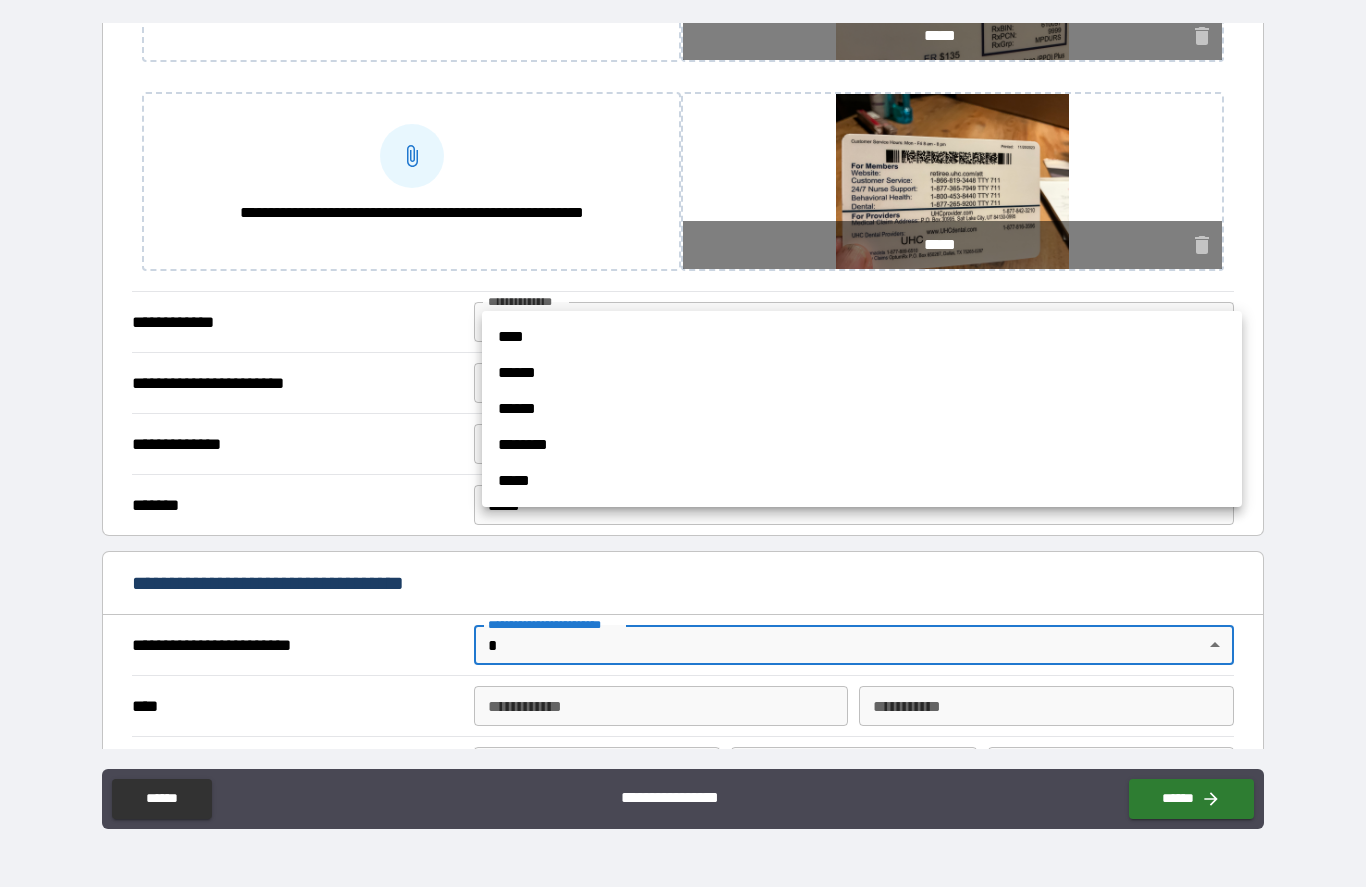 click at bounding box center [683, 444] 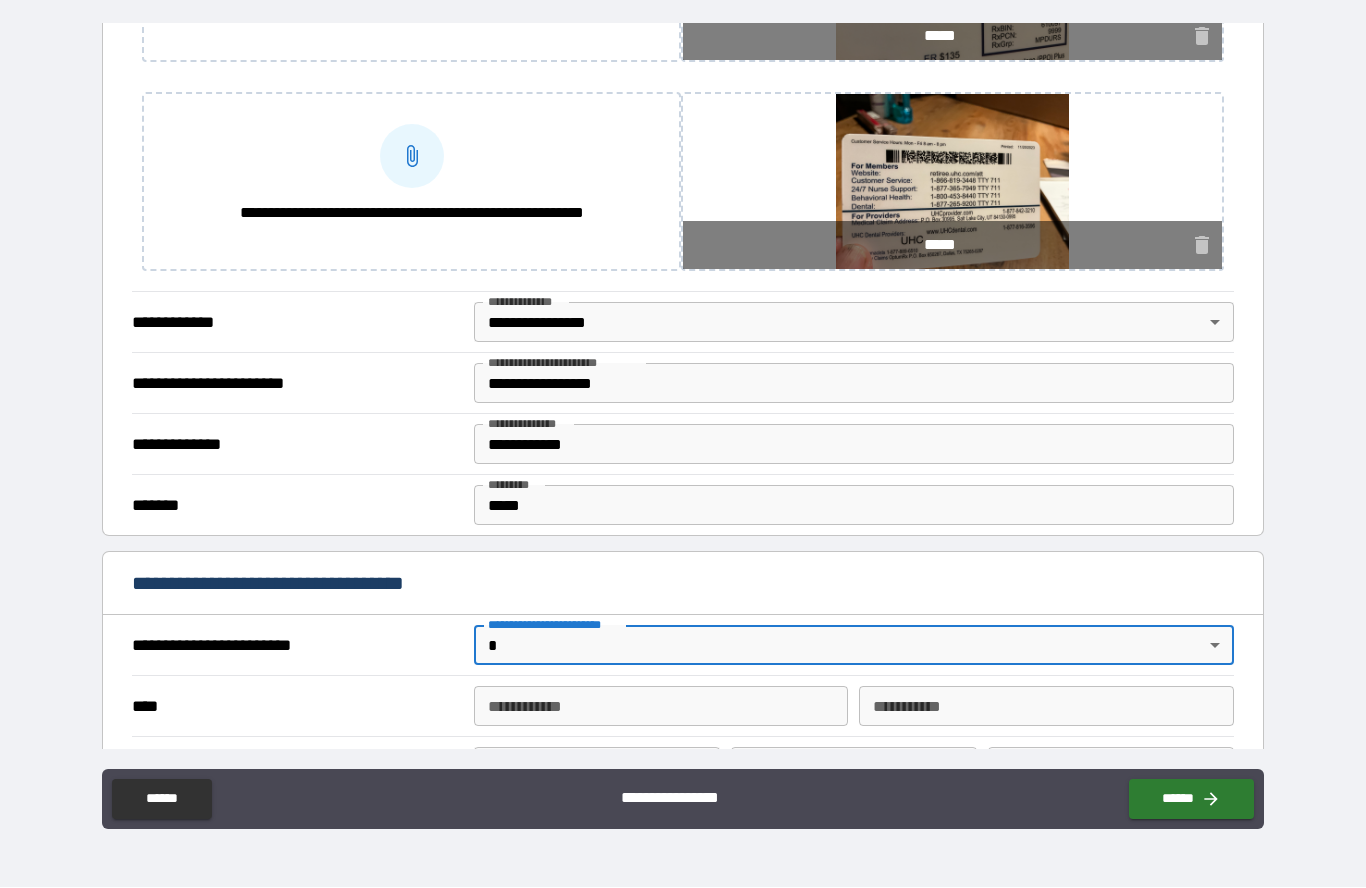 click on "**********" at bounding box center (683, 399) 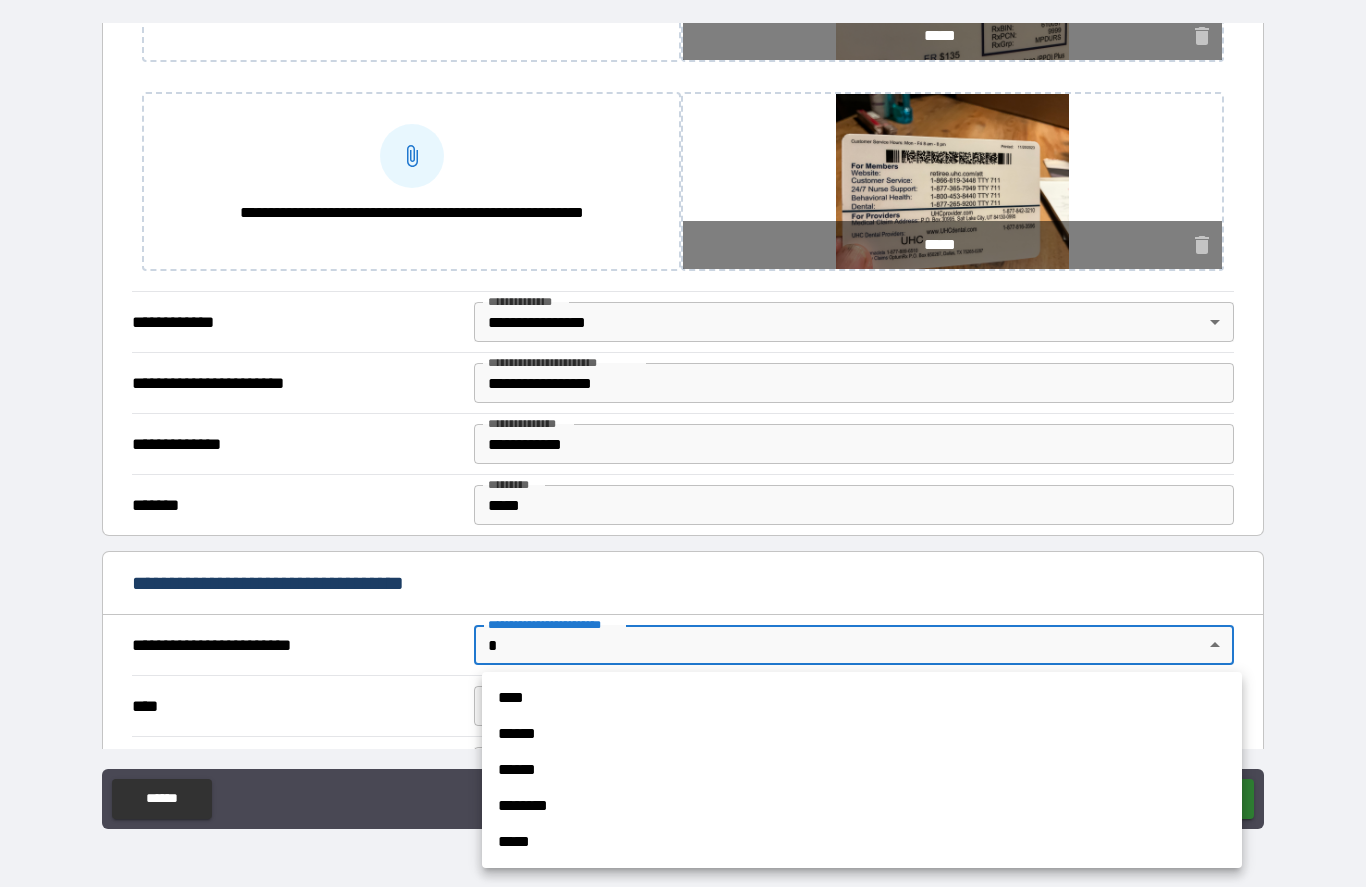 click on "****" at bounding box center [862, 699] 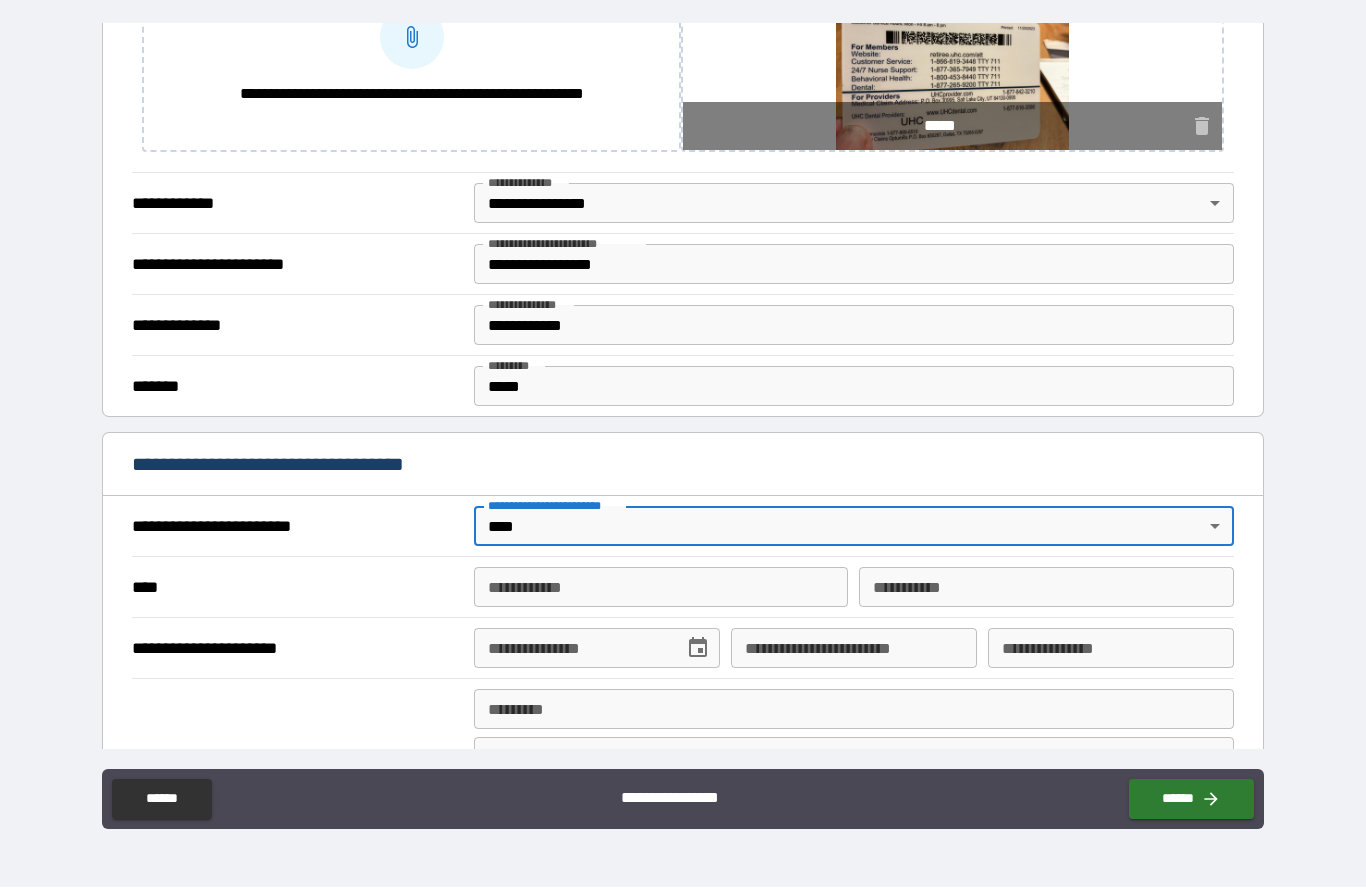 scroll, scrollTop: 749, scrollLeft: 0, axis: vertical 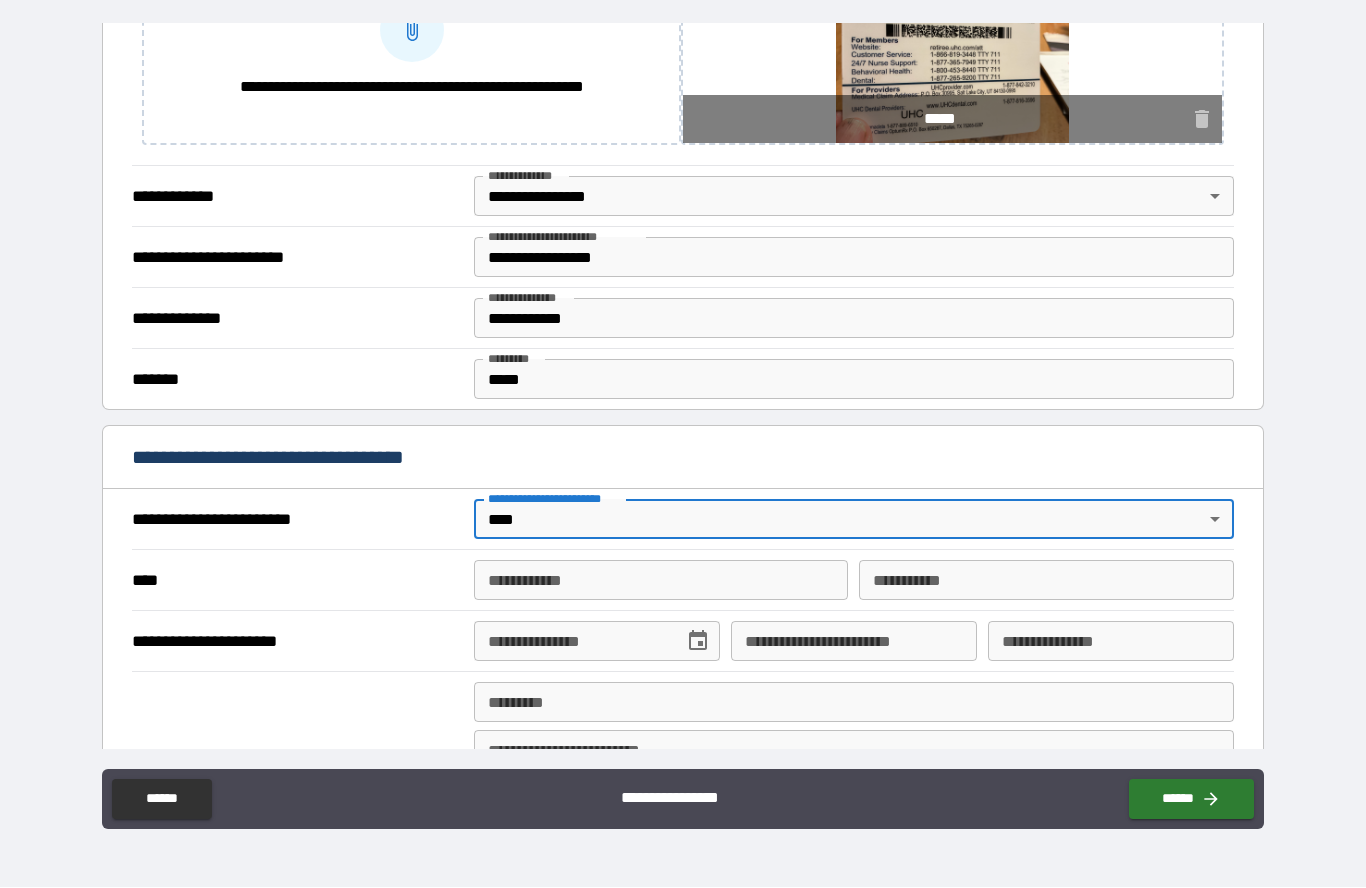 click on "**********" at bounding box center (661, 581) 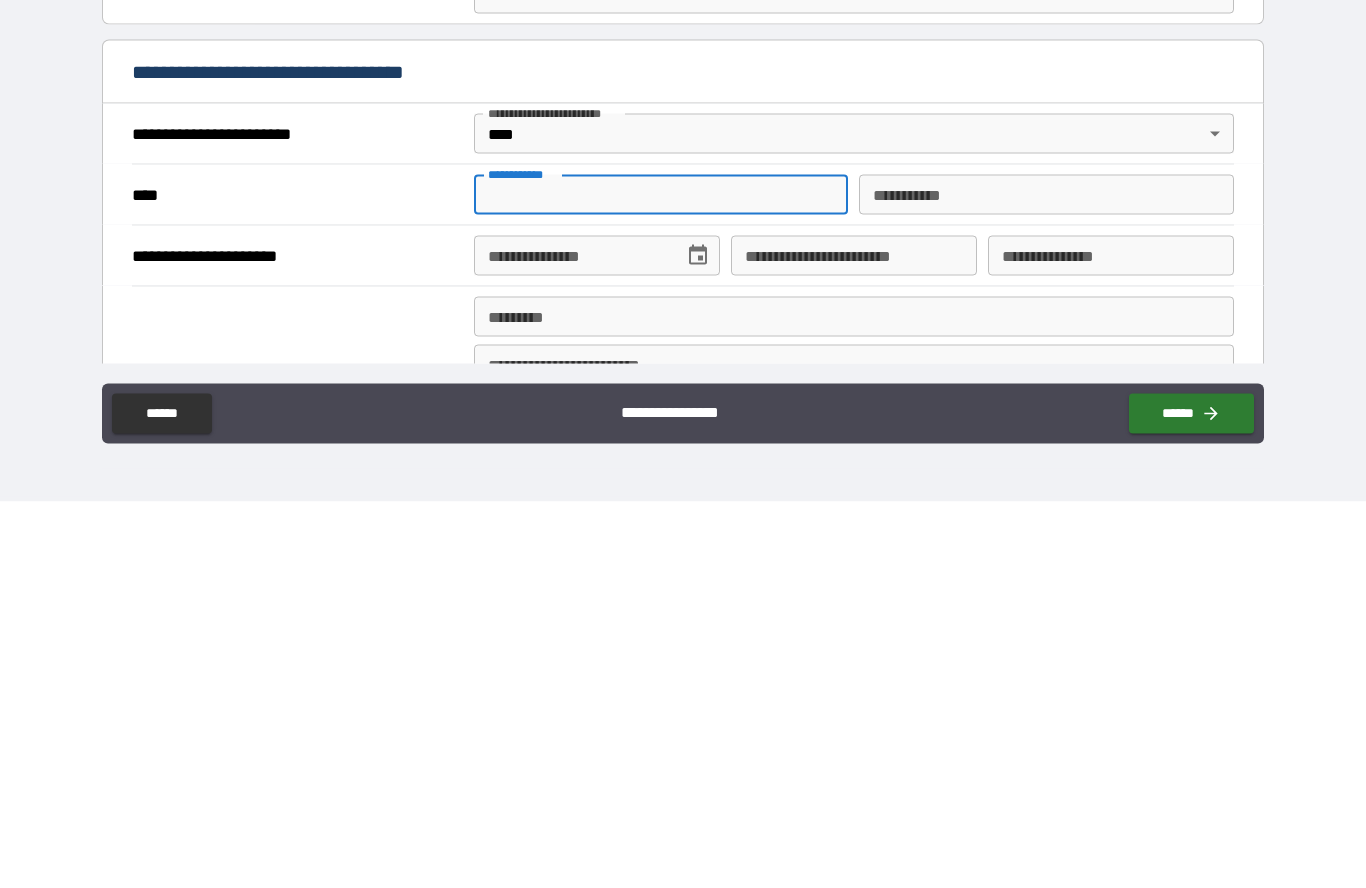 type on "*****" 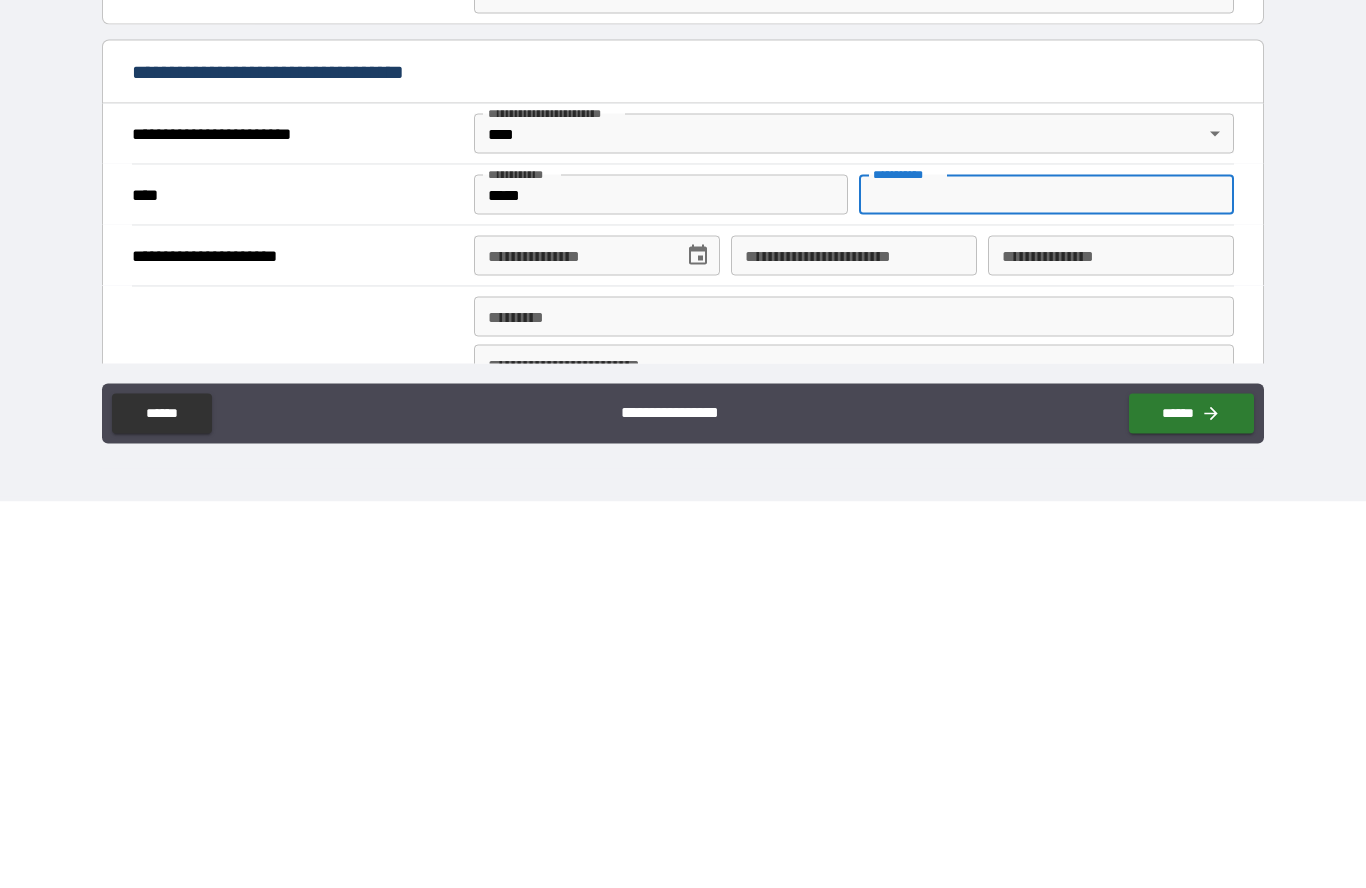 type on "******" 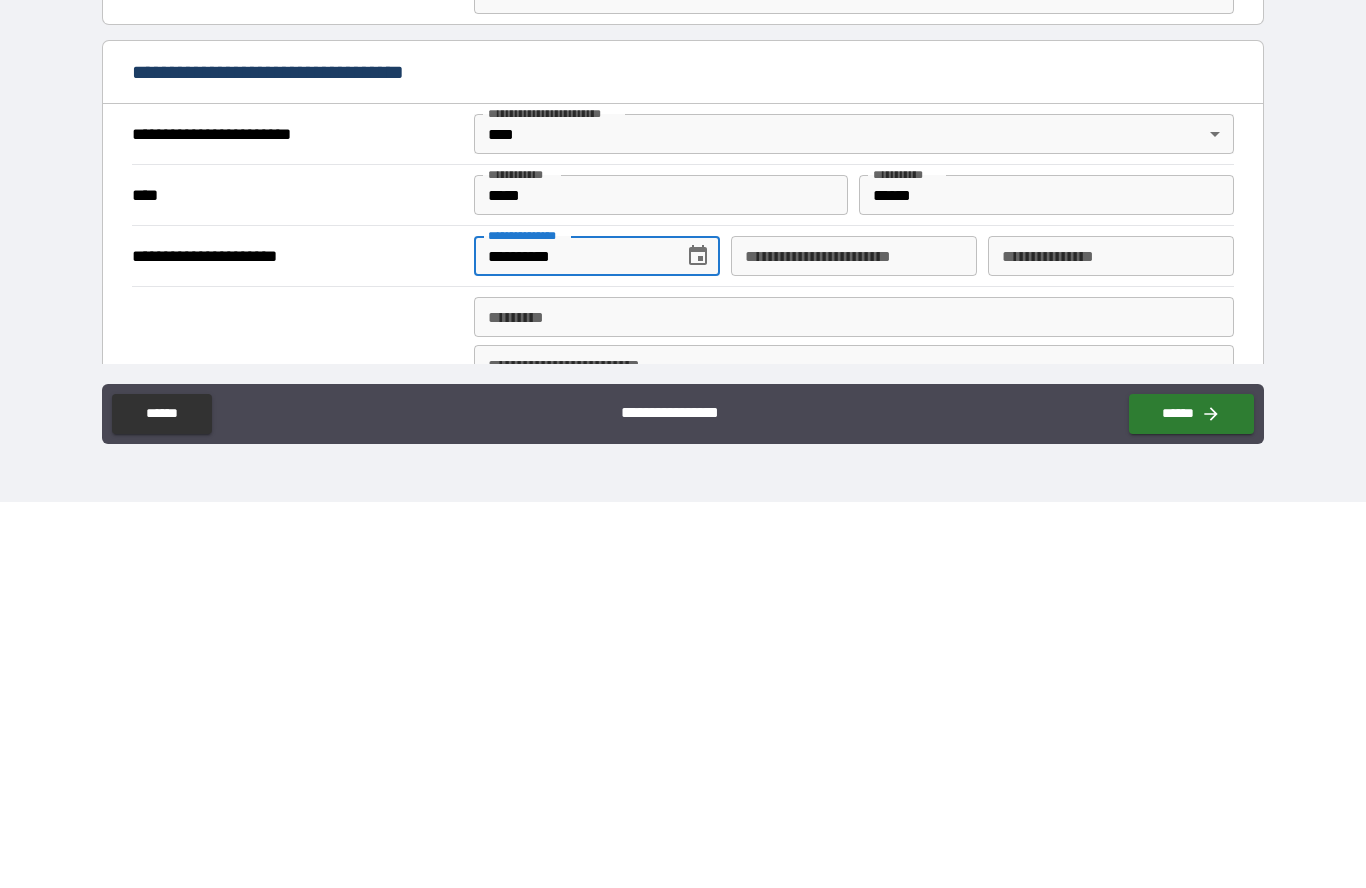 type on "**********" 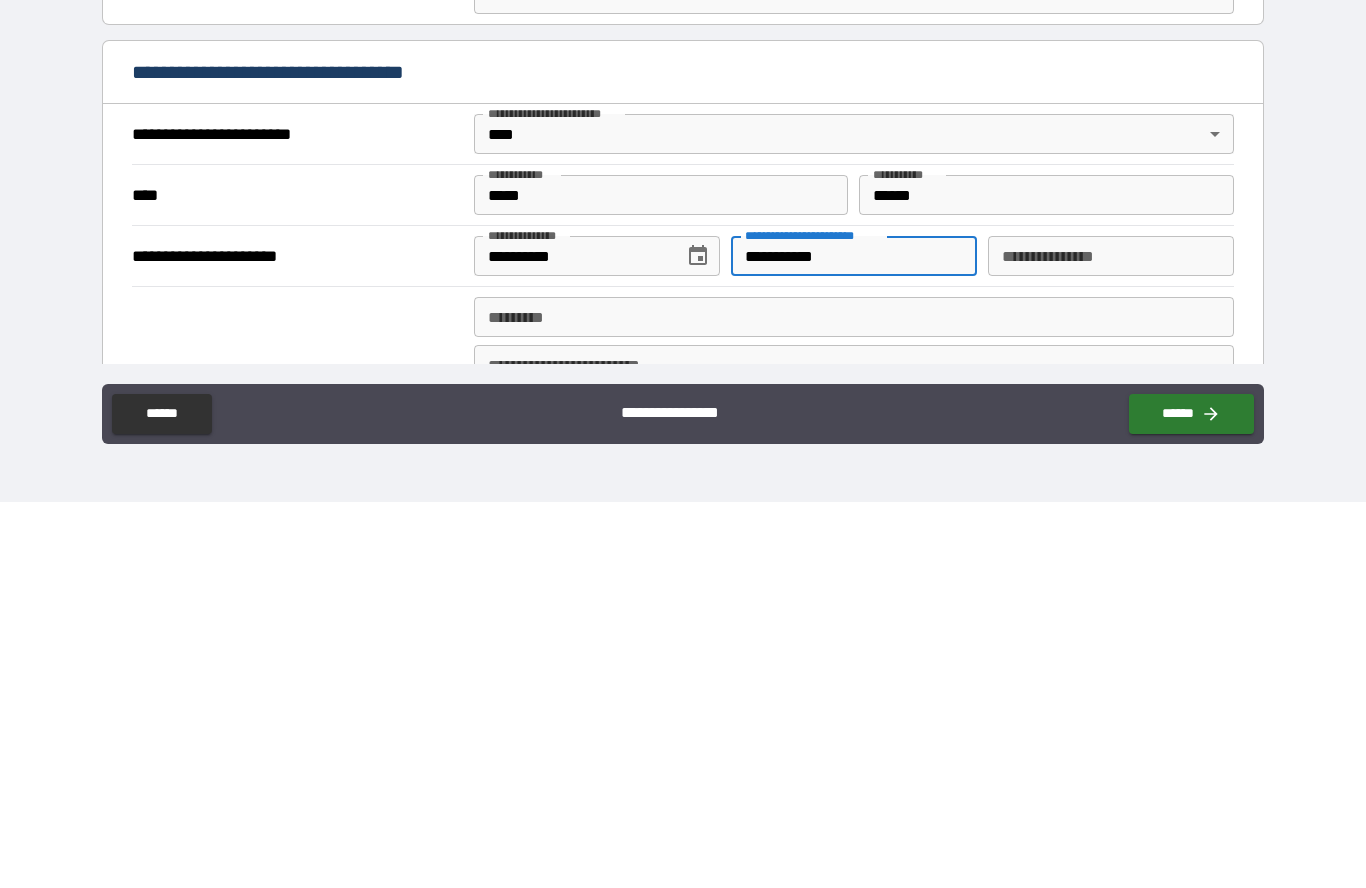 type on "**********" 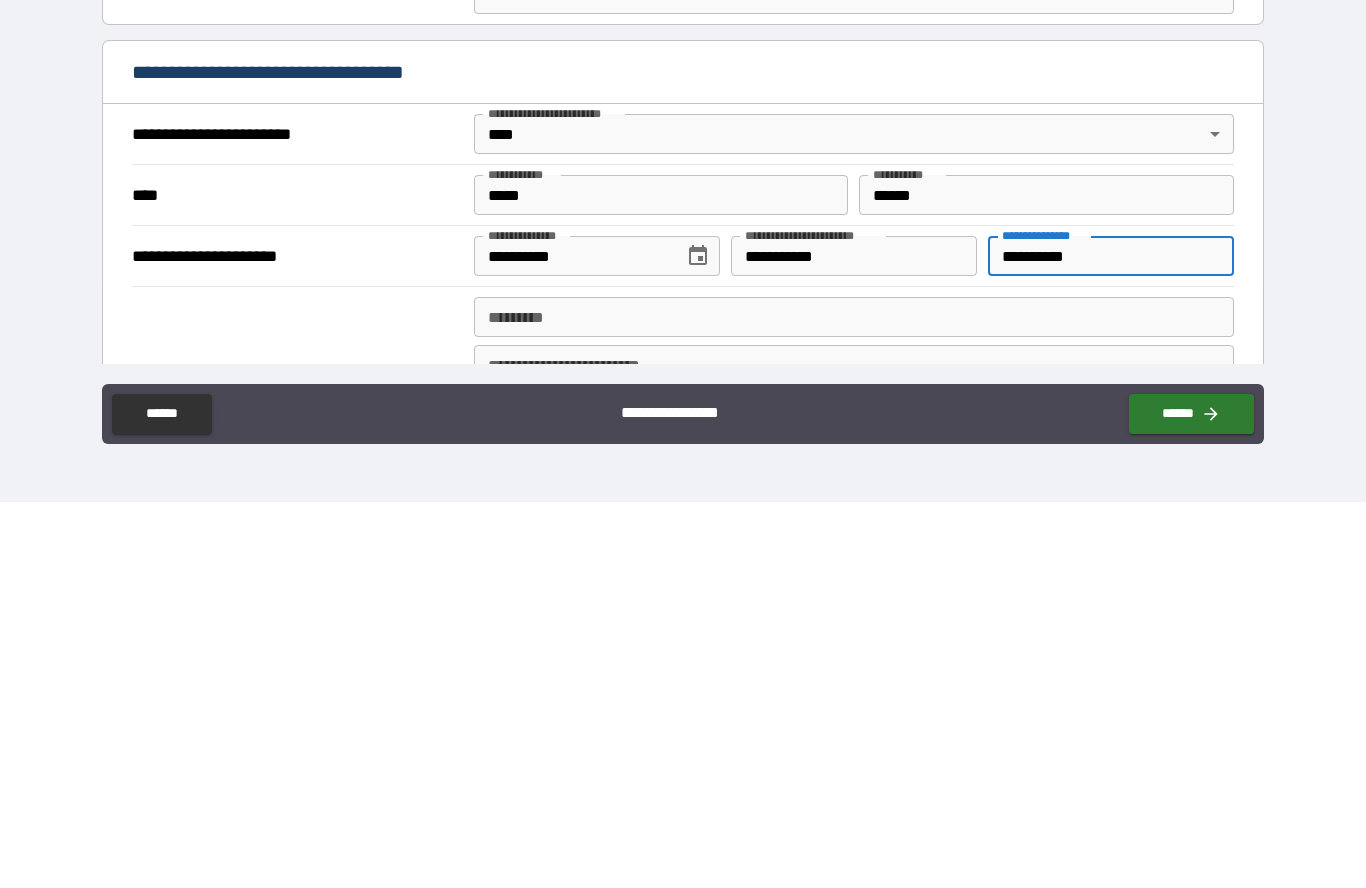 type on "**********" 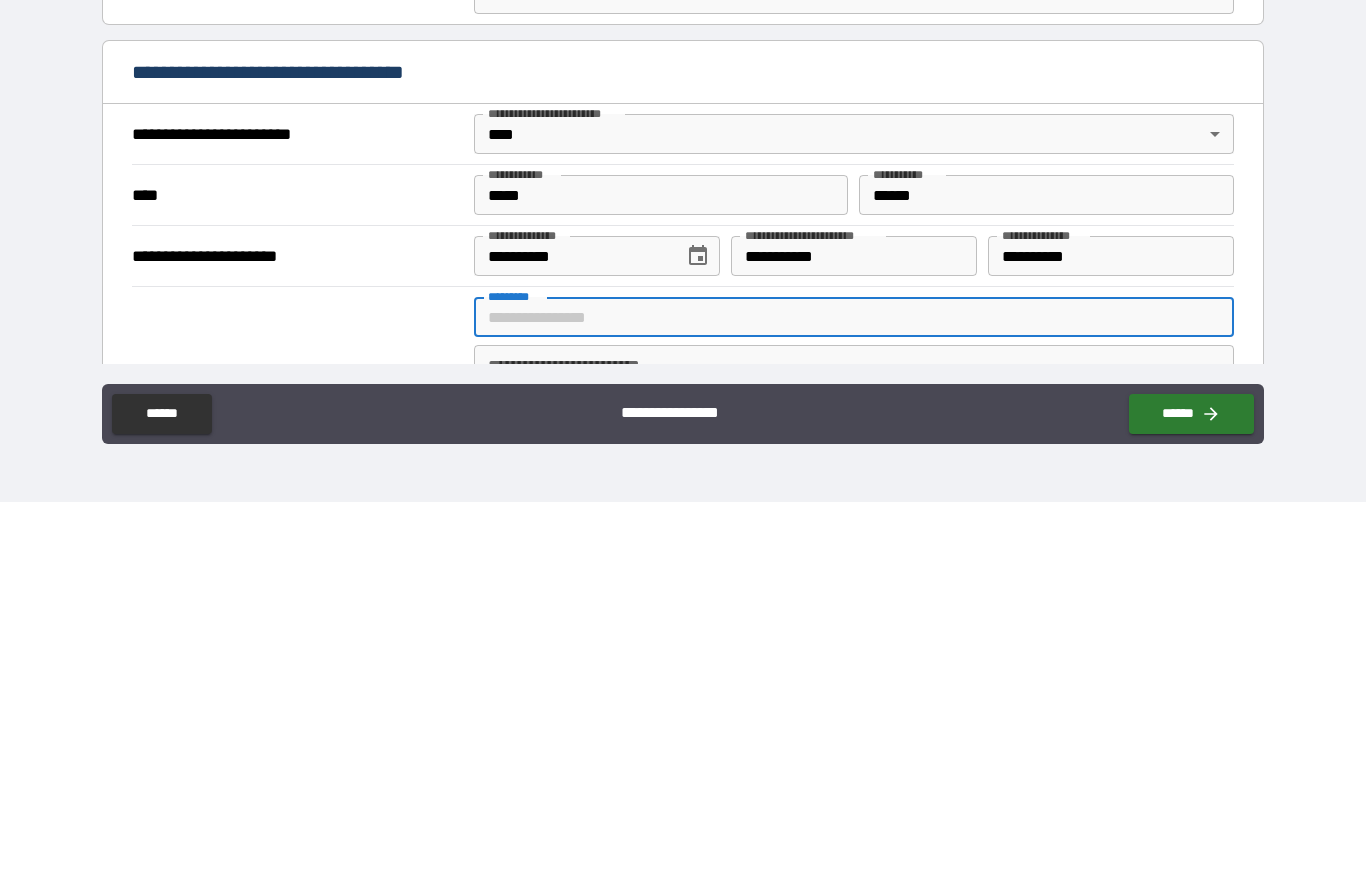 type on "**********" 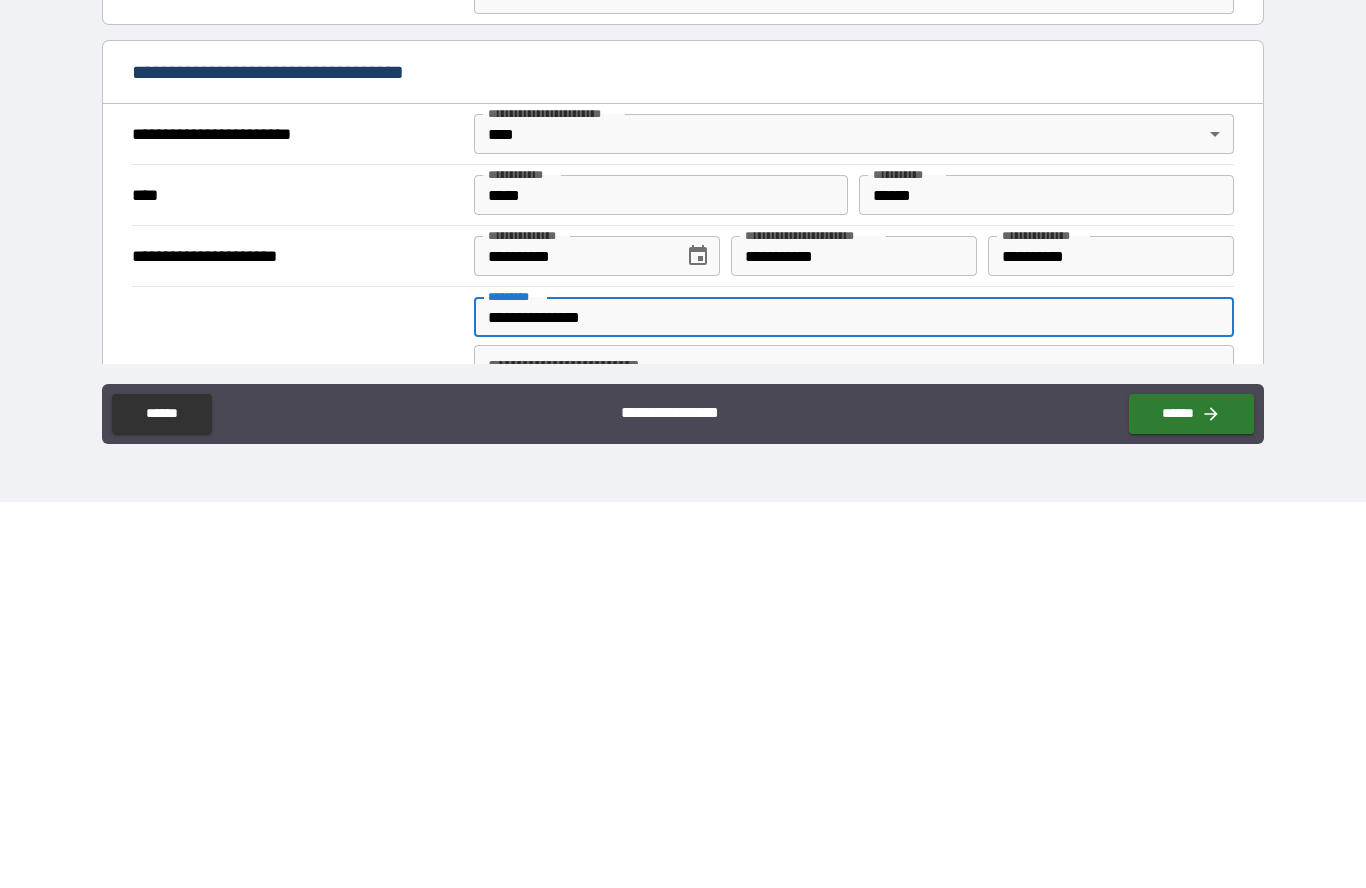 type on "**********" 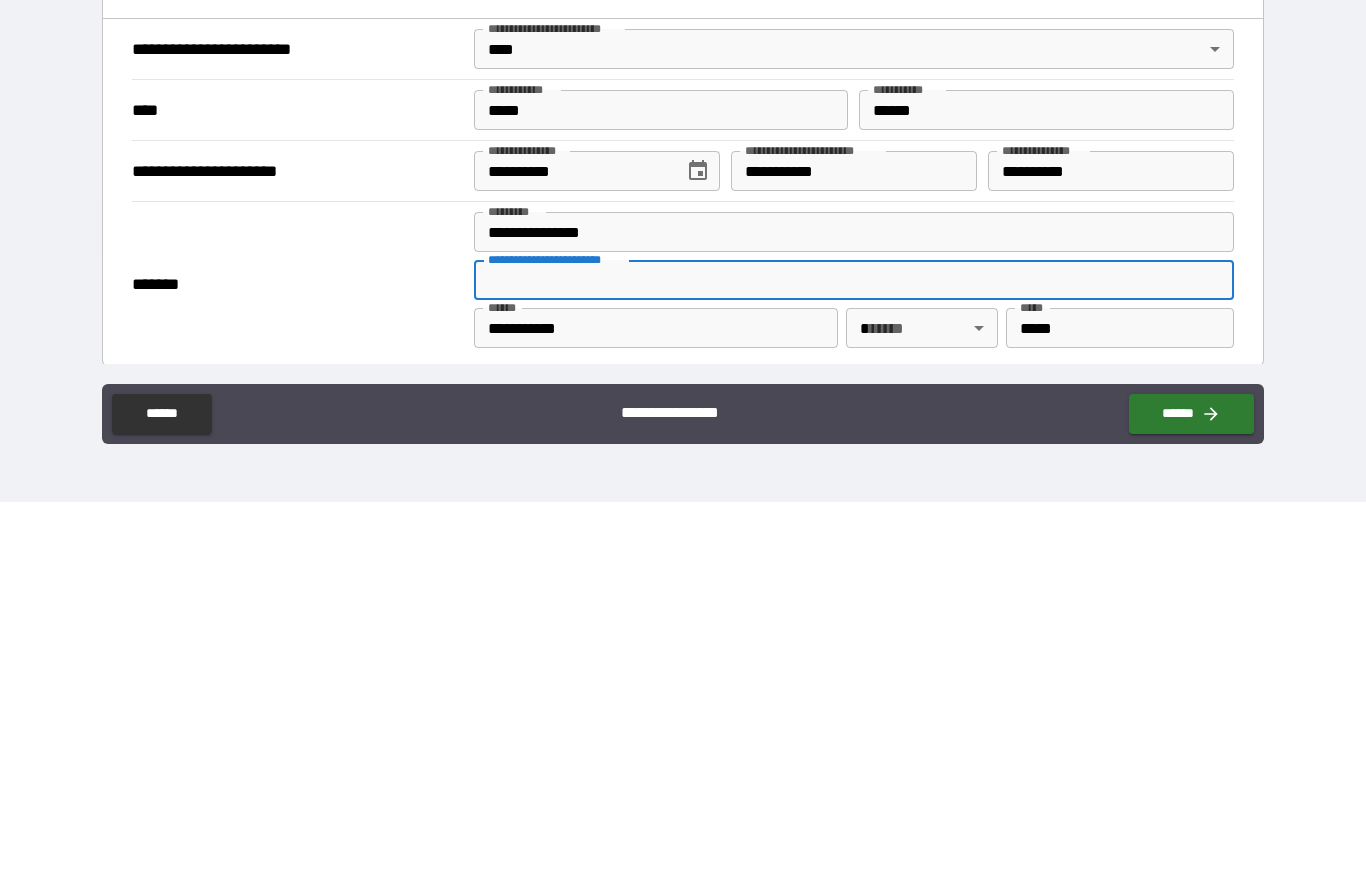 scroll, scrollTop: 842, scrollLeft: 0, axis: vertical 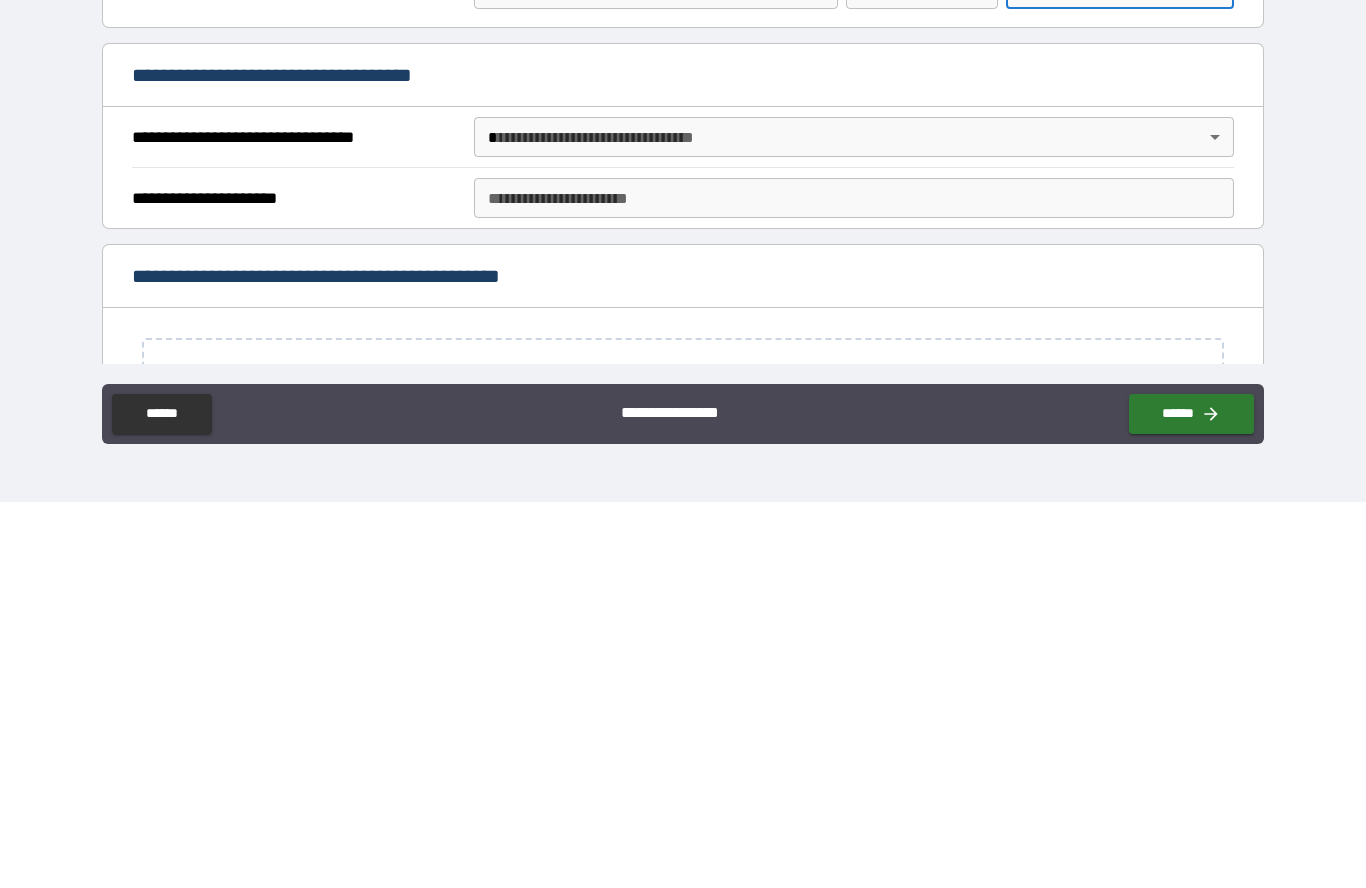 click on "**********" at bounding box center (683, 399) 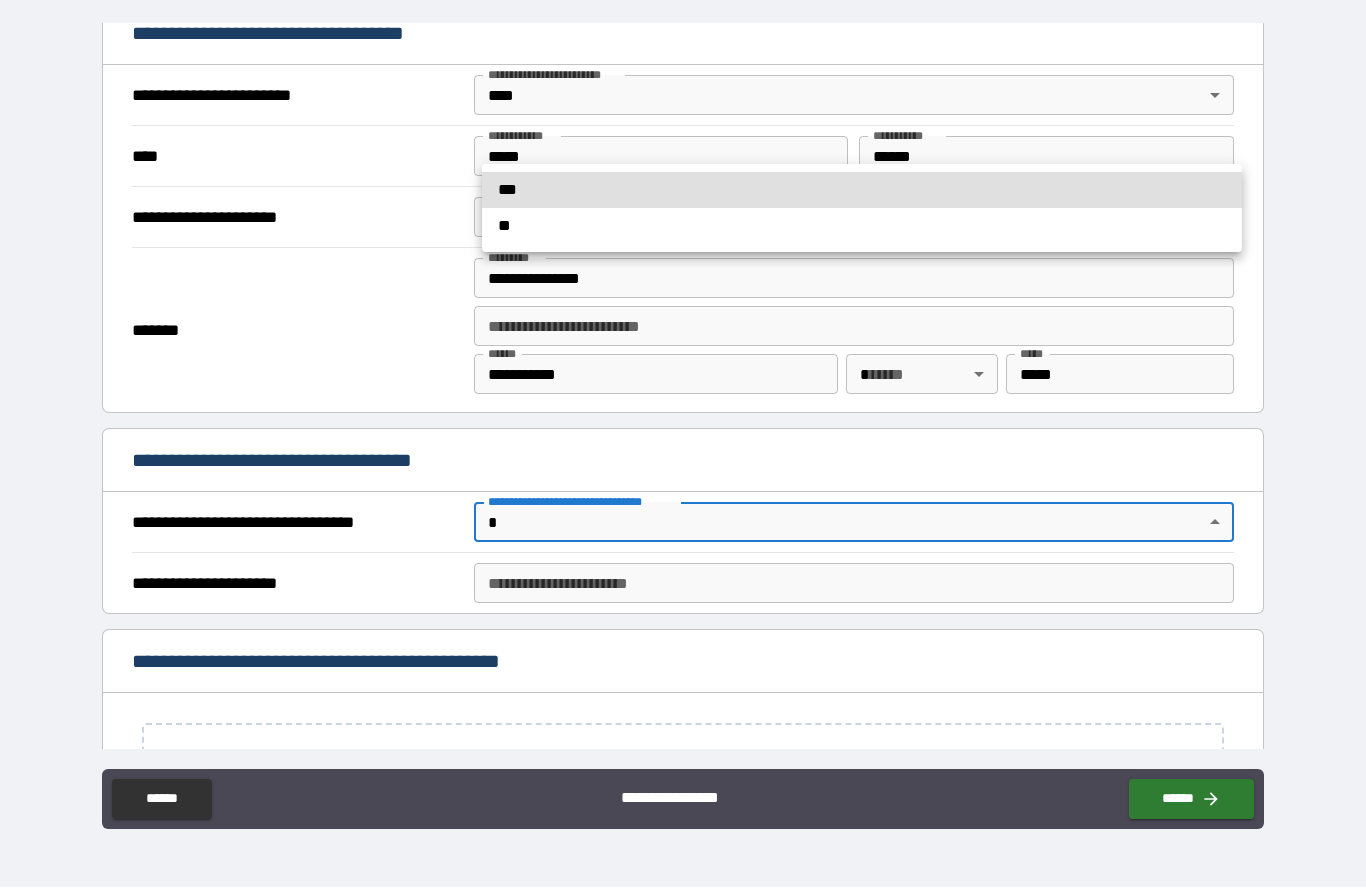 click at bounding box center [683, 444] 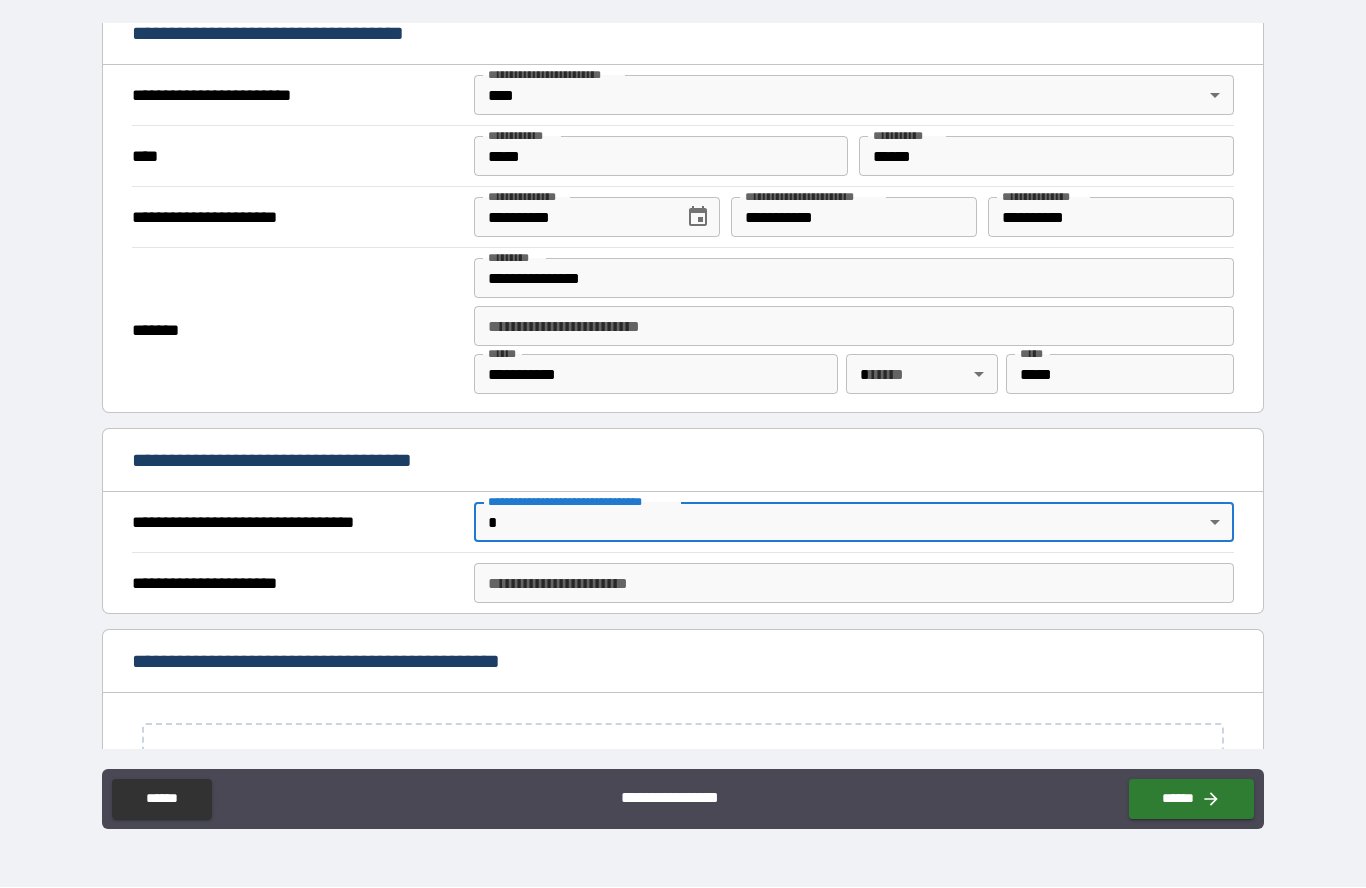 click on "**********" at bounding box center (683, 399) 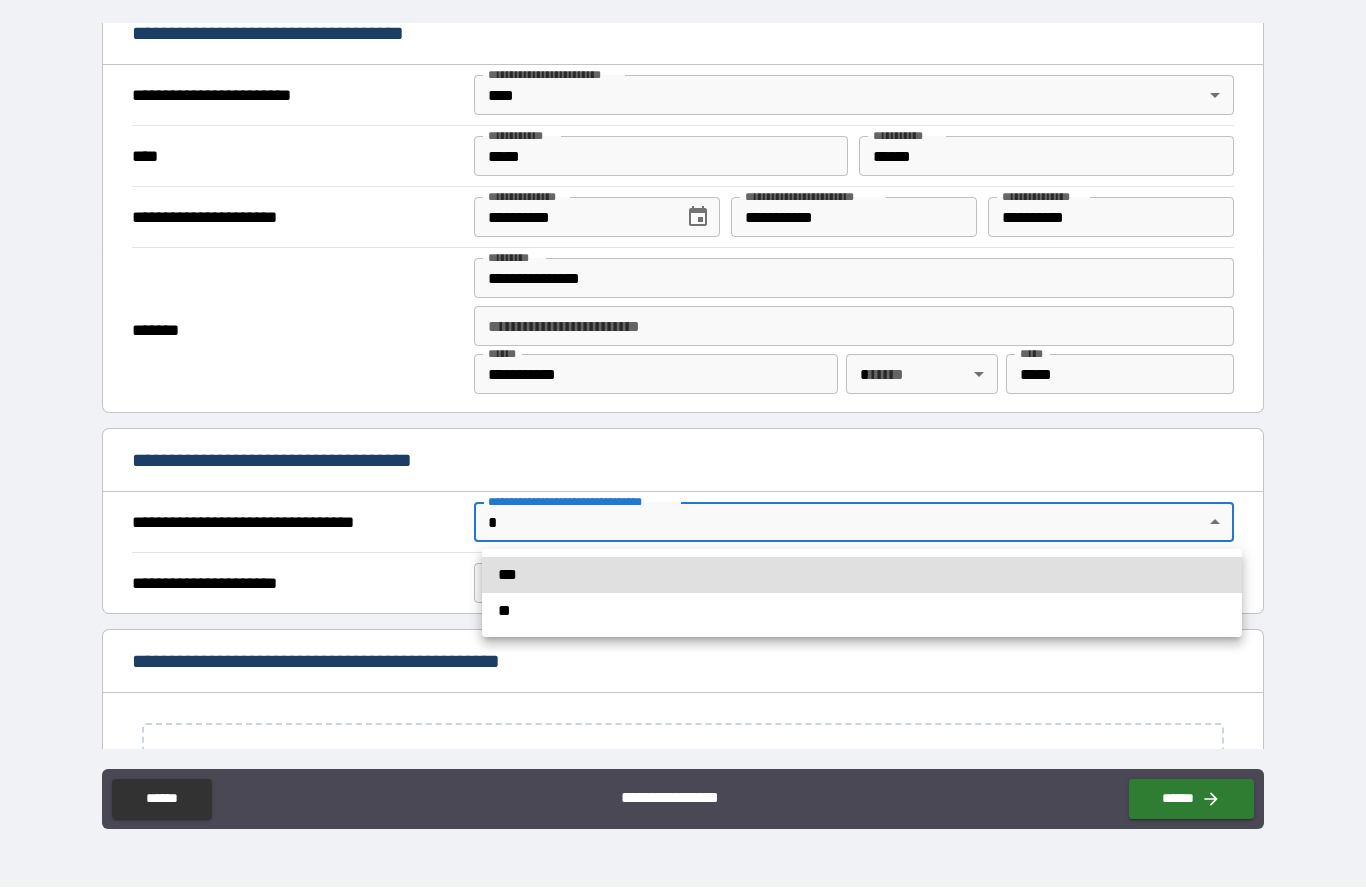 click on "***" at bounding box center (862, 576) 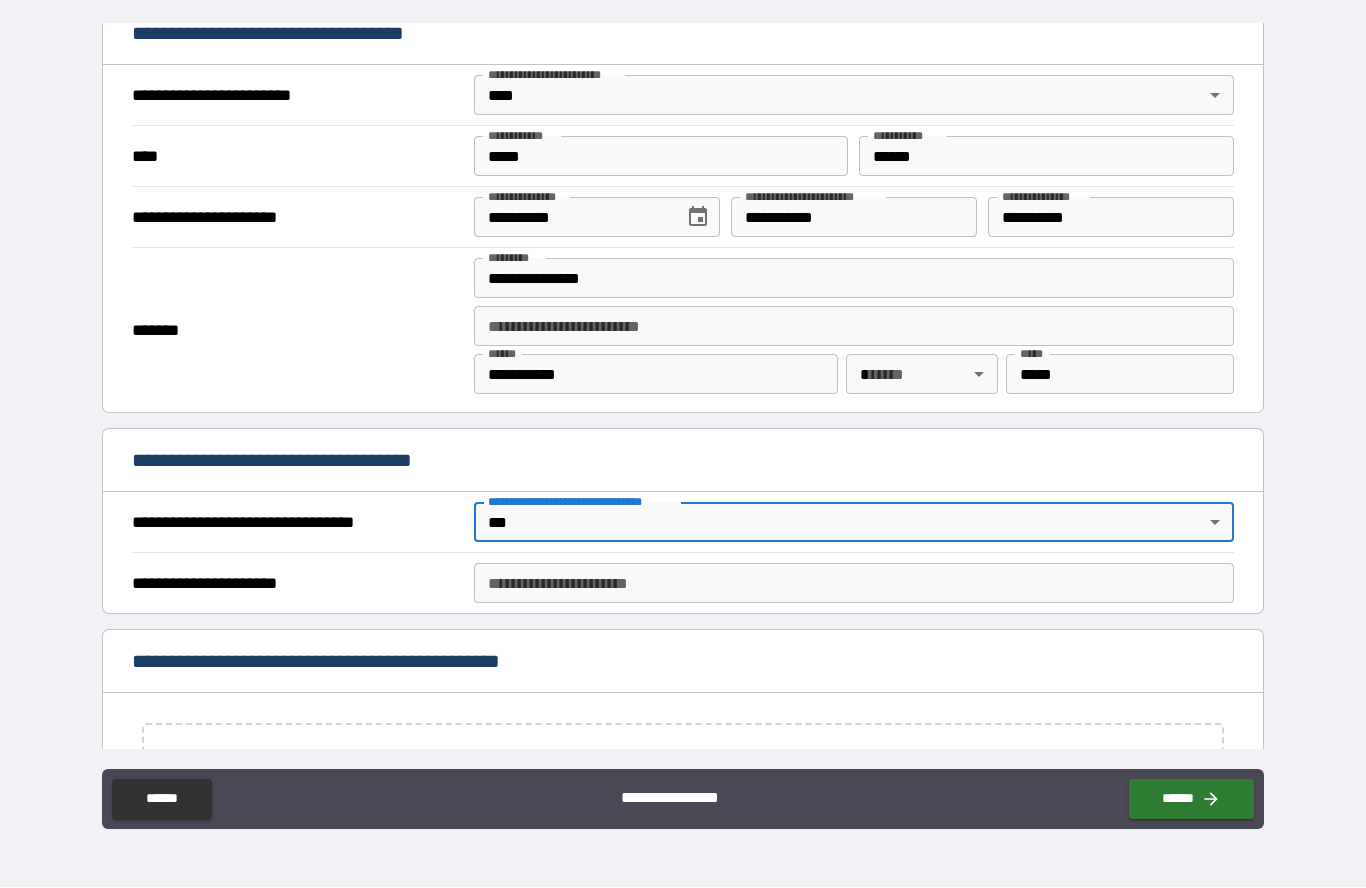 click on "**********" at bounding box center (854, 584) 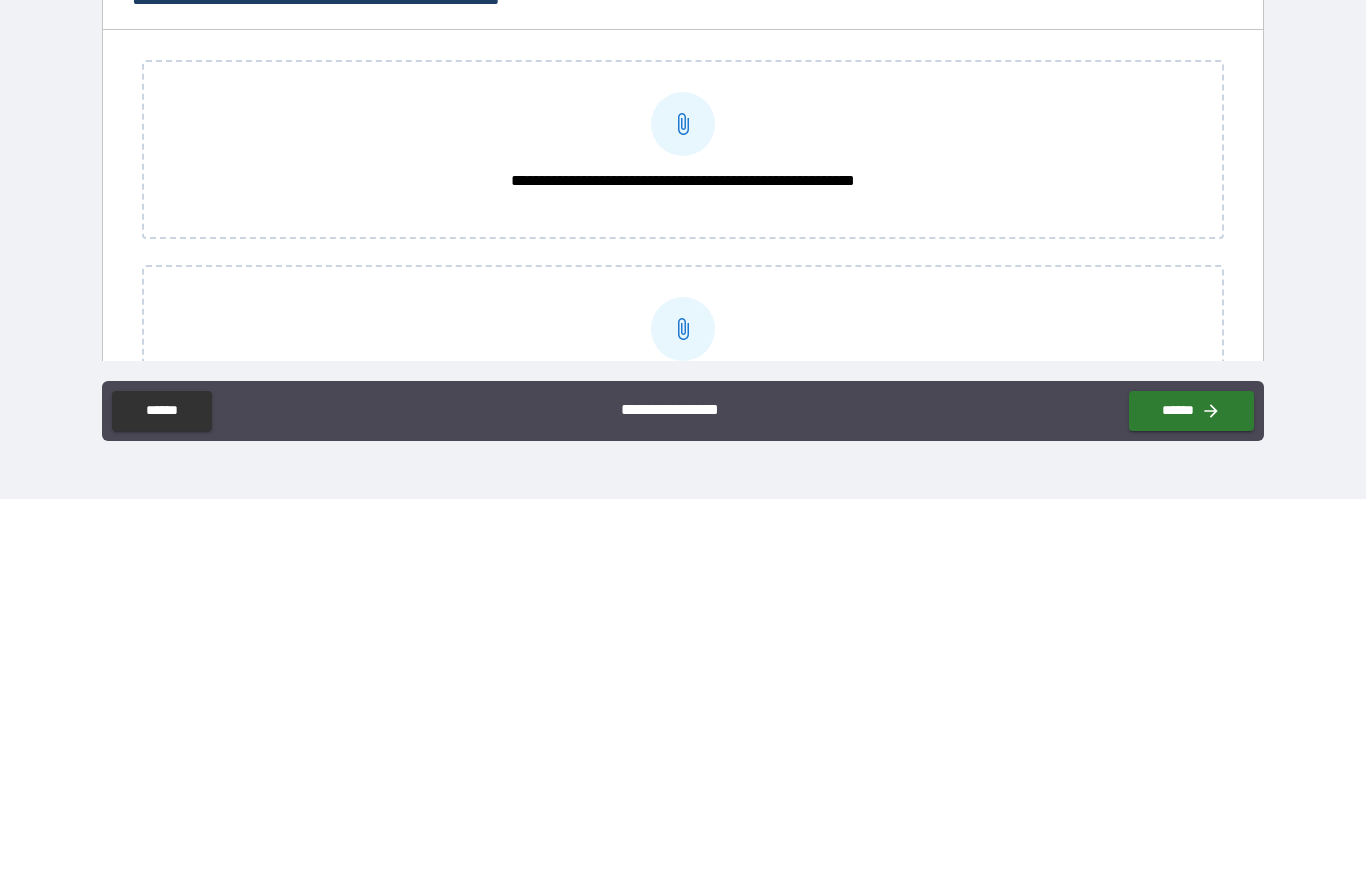 scroll, scrollTop: 1450, scrollLeft: 0, axis: vertical 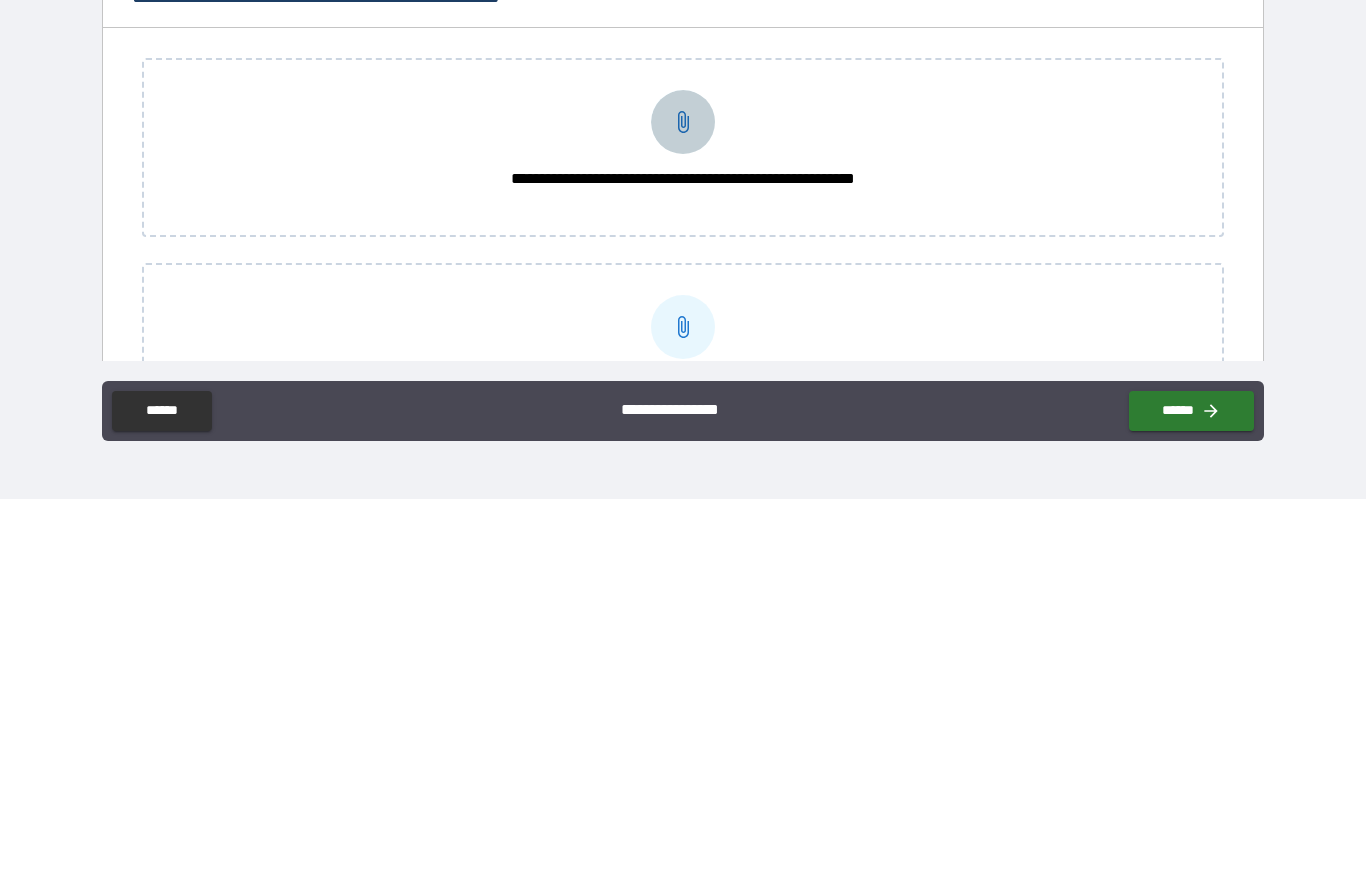 type on "****" 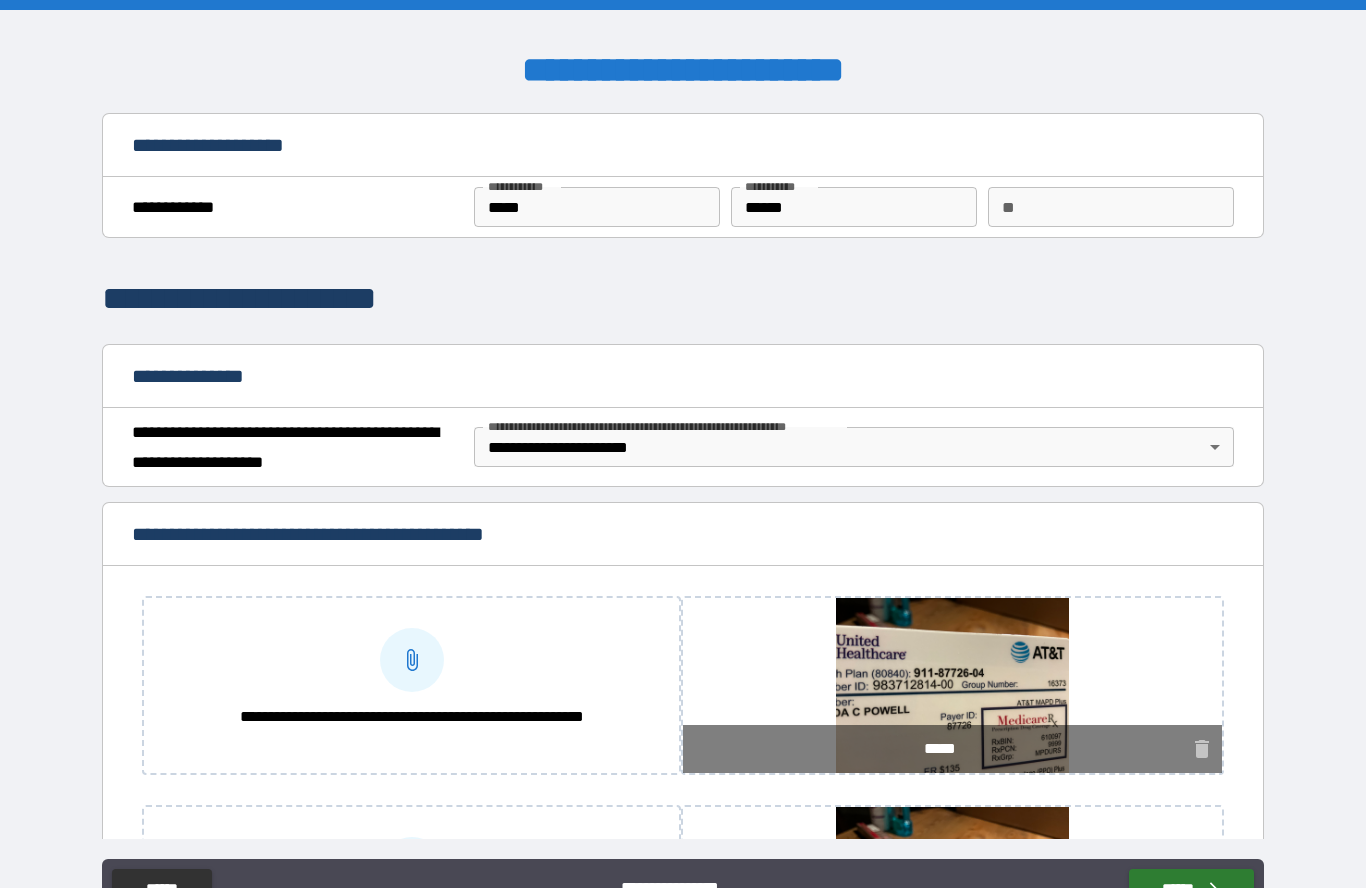 scroll, scrollTop: 90, scrollLeft: 0, axis: vertical 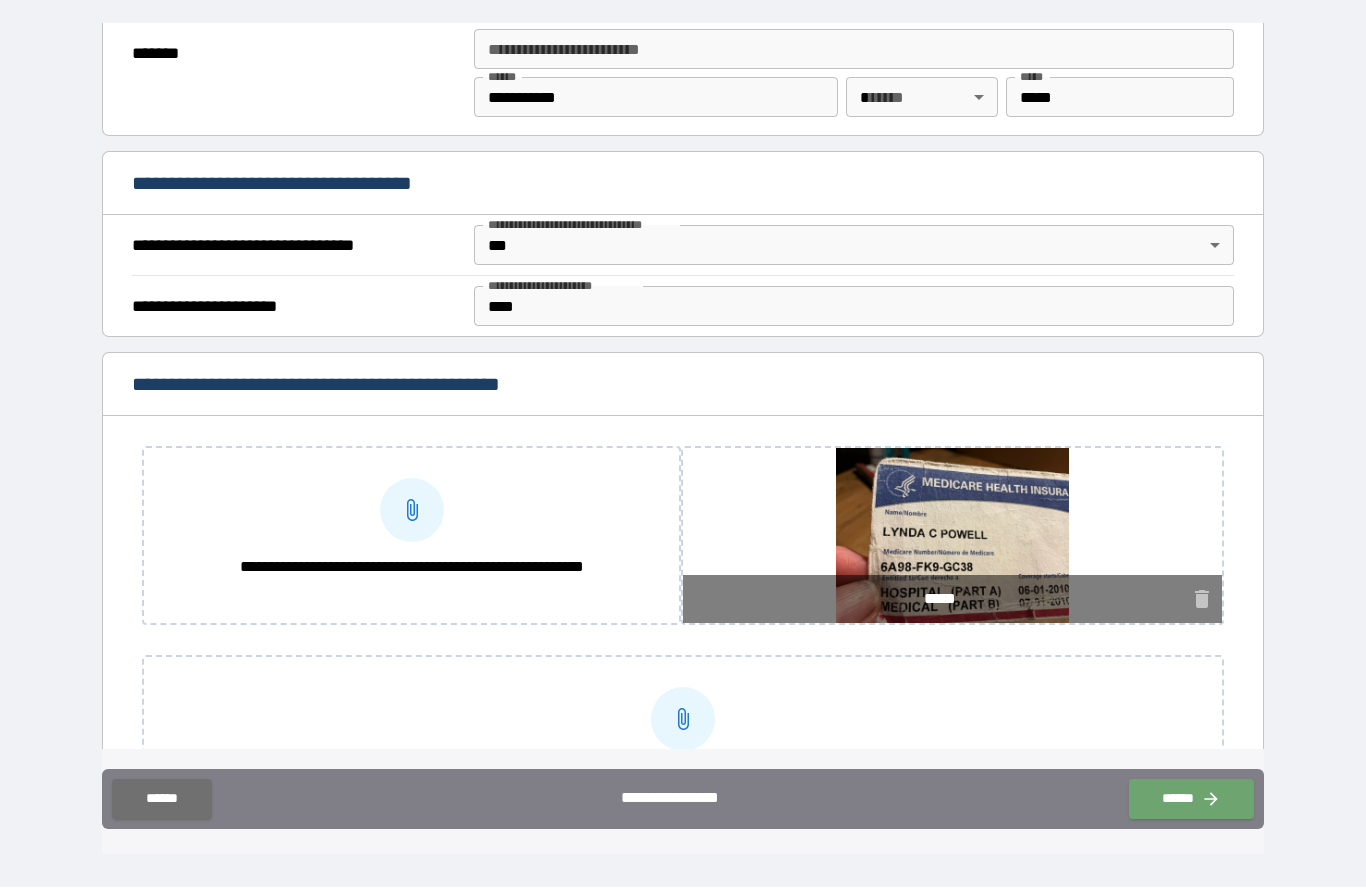 click on "******" at bounding box center [1191, 800] 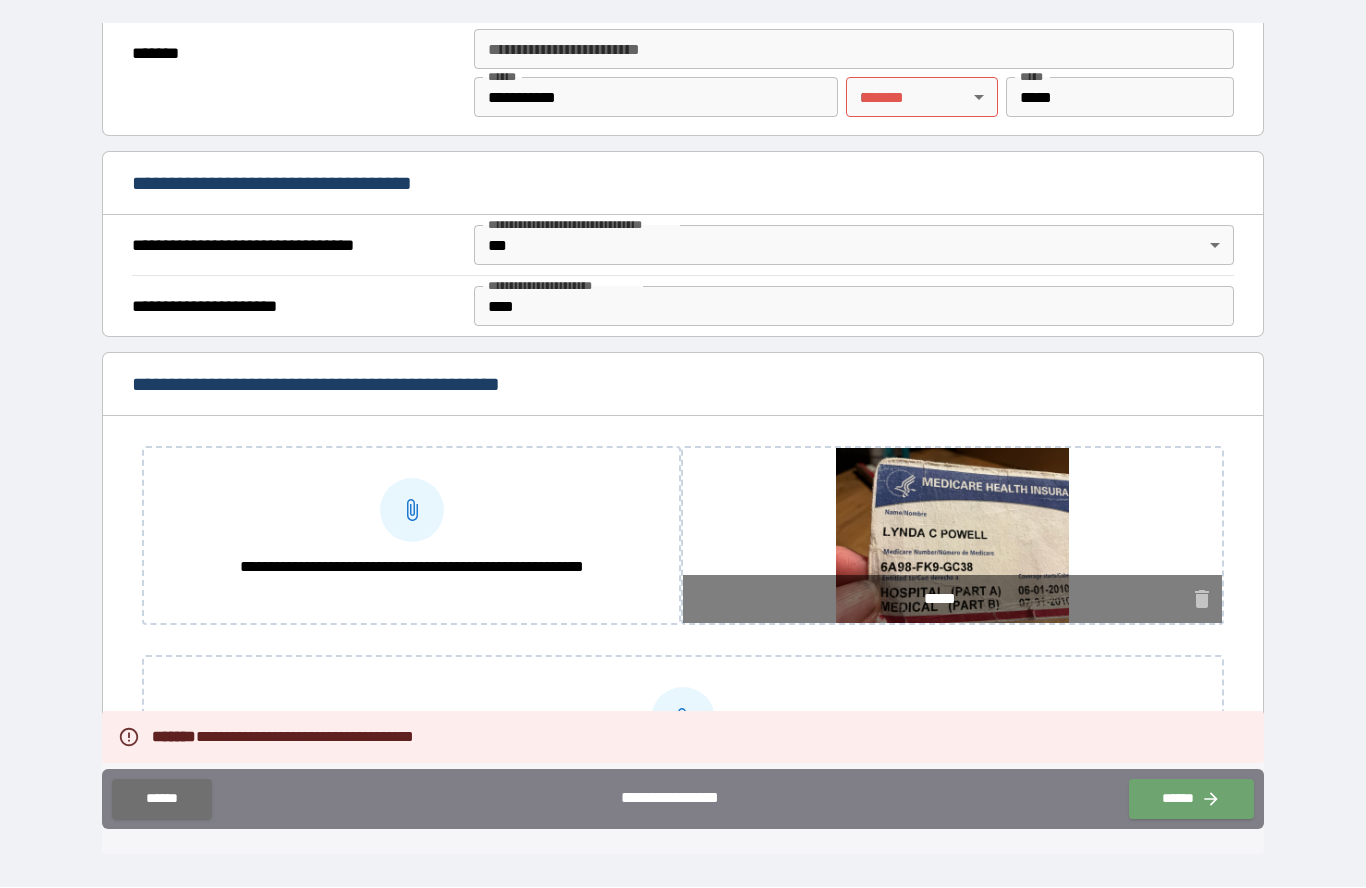 click on "******" at bounding box center (1191, 800) 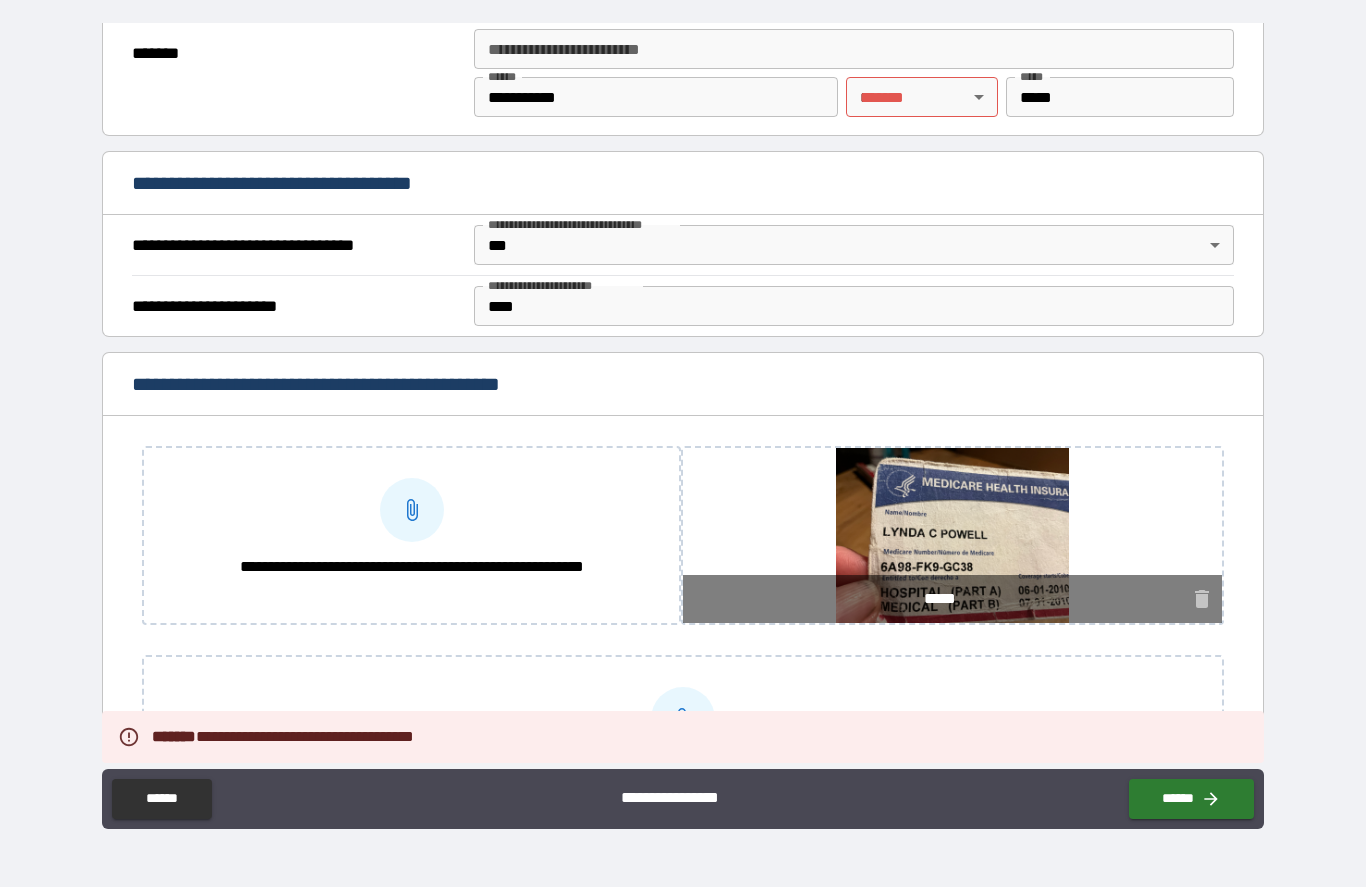 click on "******" at bounding box center [1191, 800] 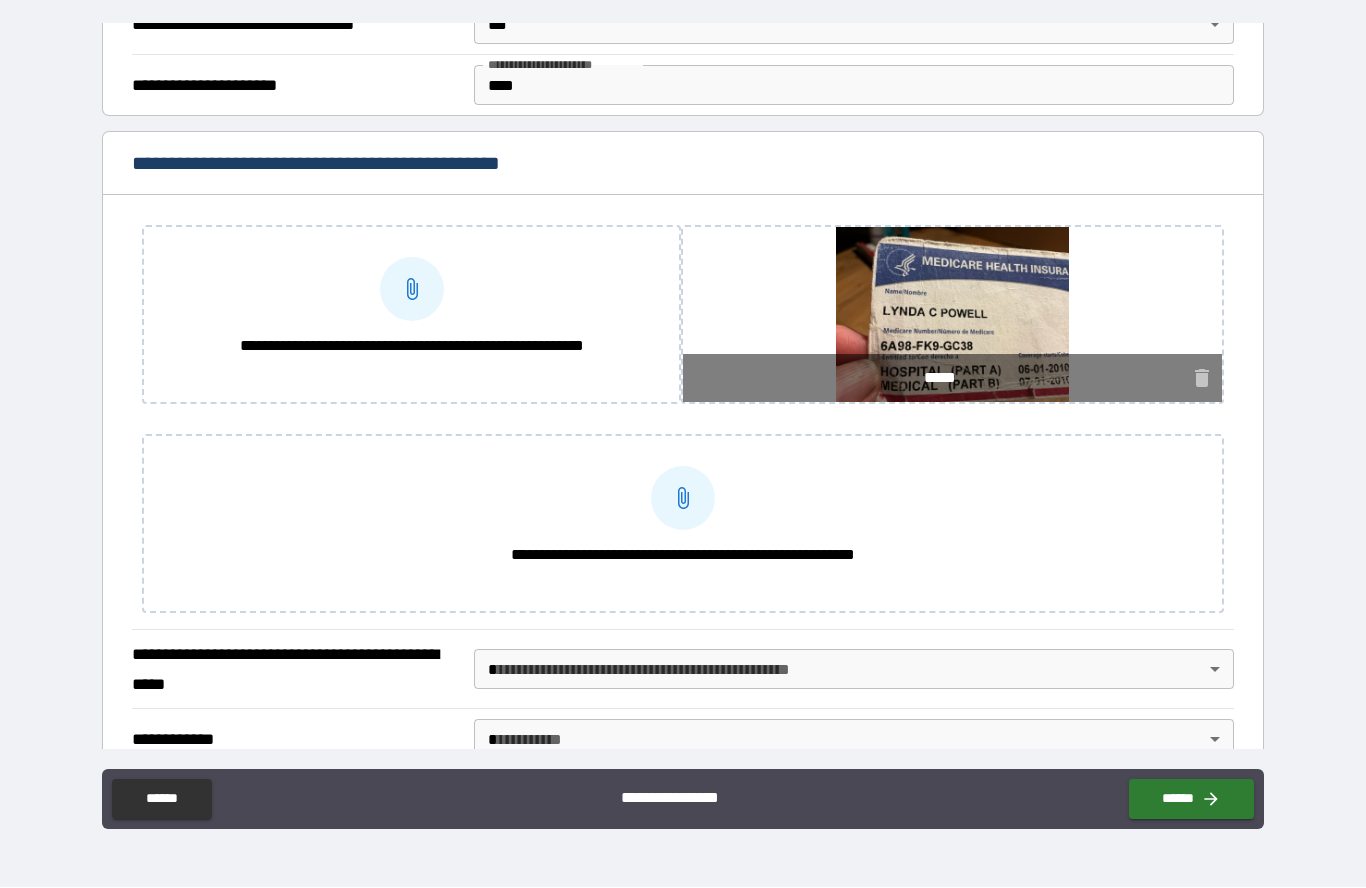 scroll, scrollTop: 1677, scrollLeft: 0, axis: vertical 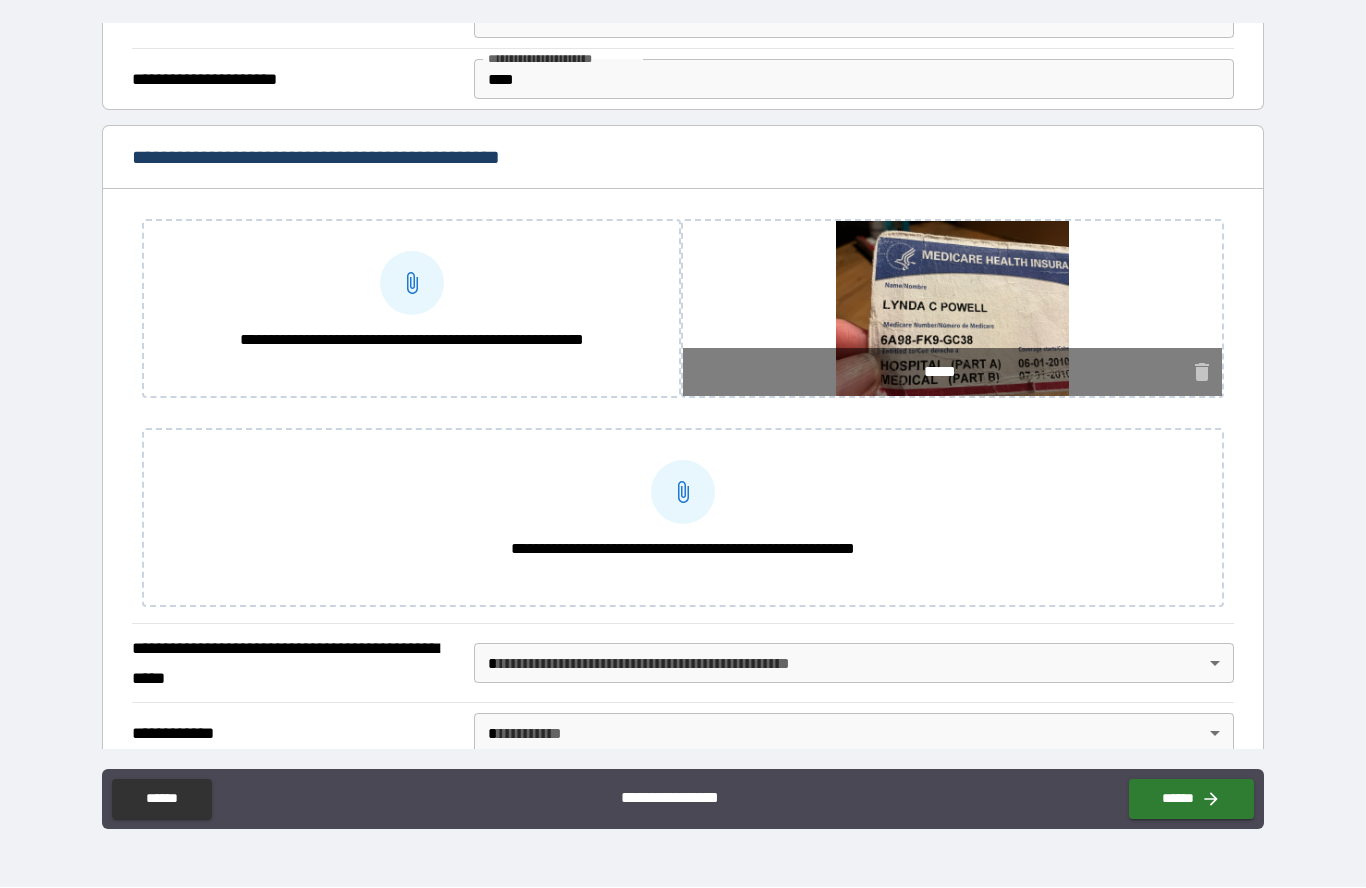 click on "**********" at bounding box center [683, 399] 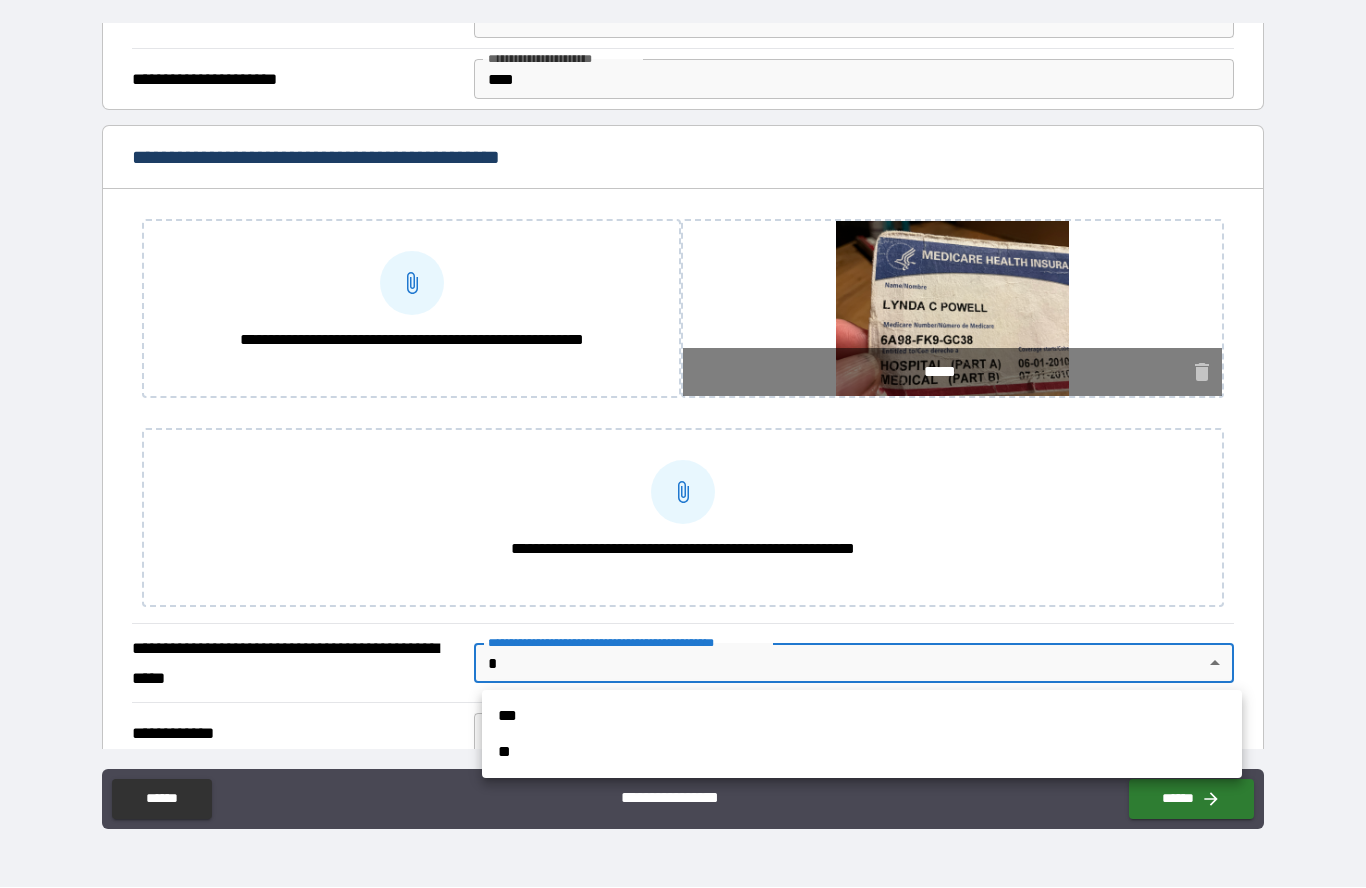 click on "***" at bounding box center [862, 717] 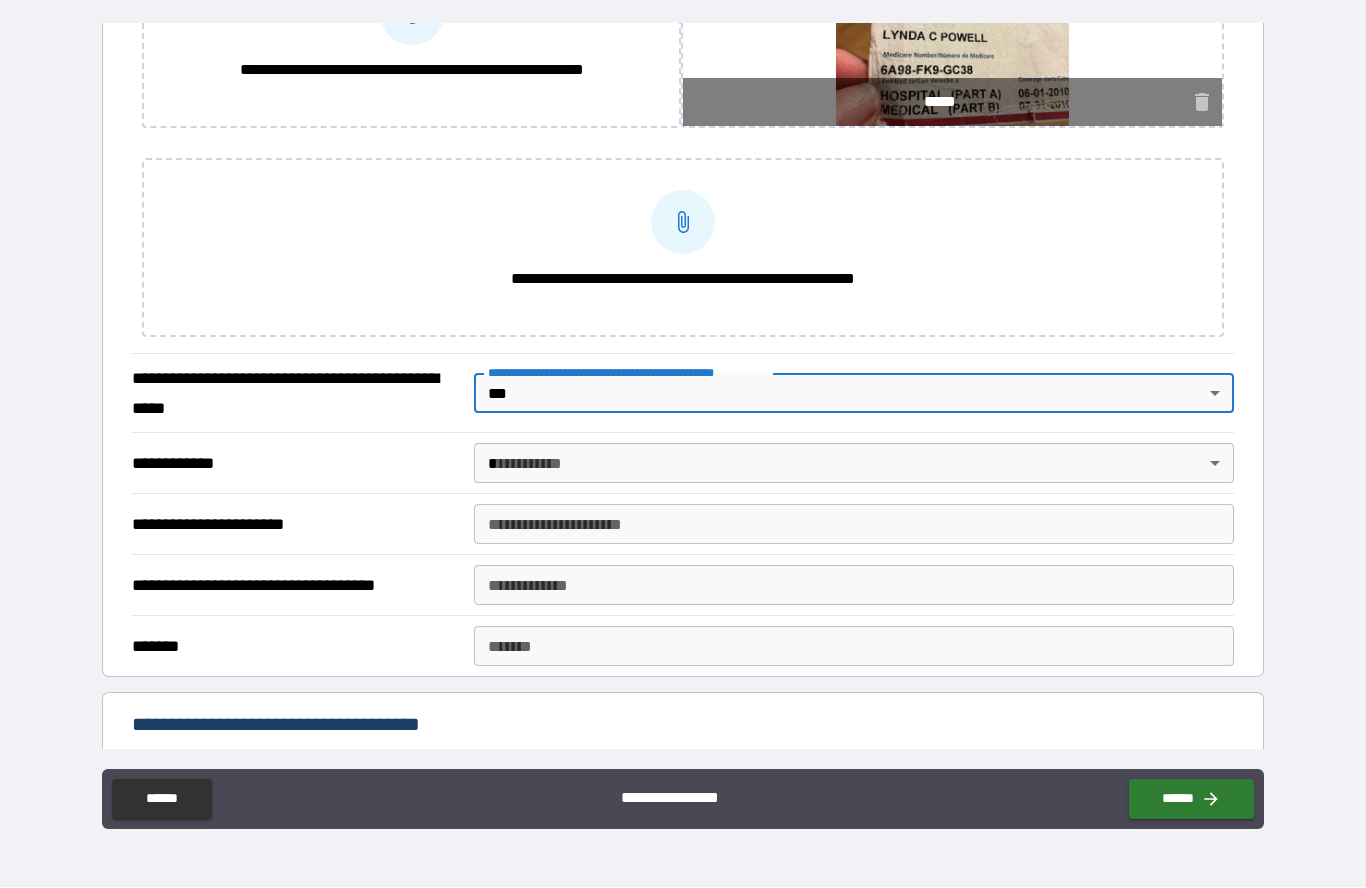 scroll, scrollTop: 1961, scrollLeft: 0, axis: vertical 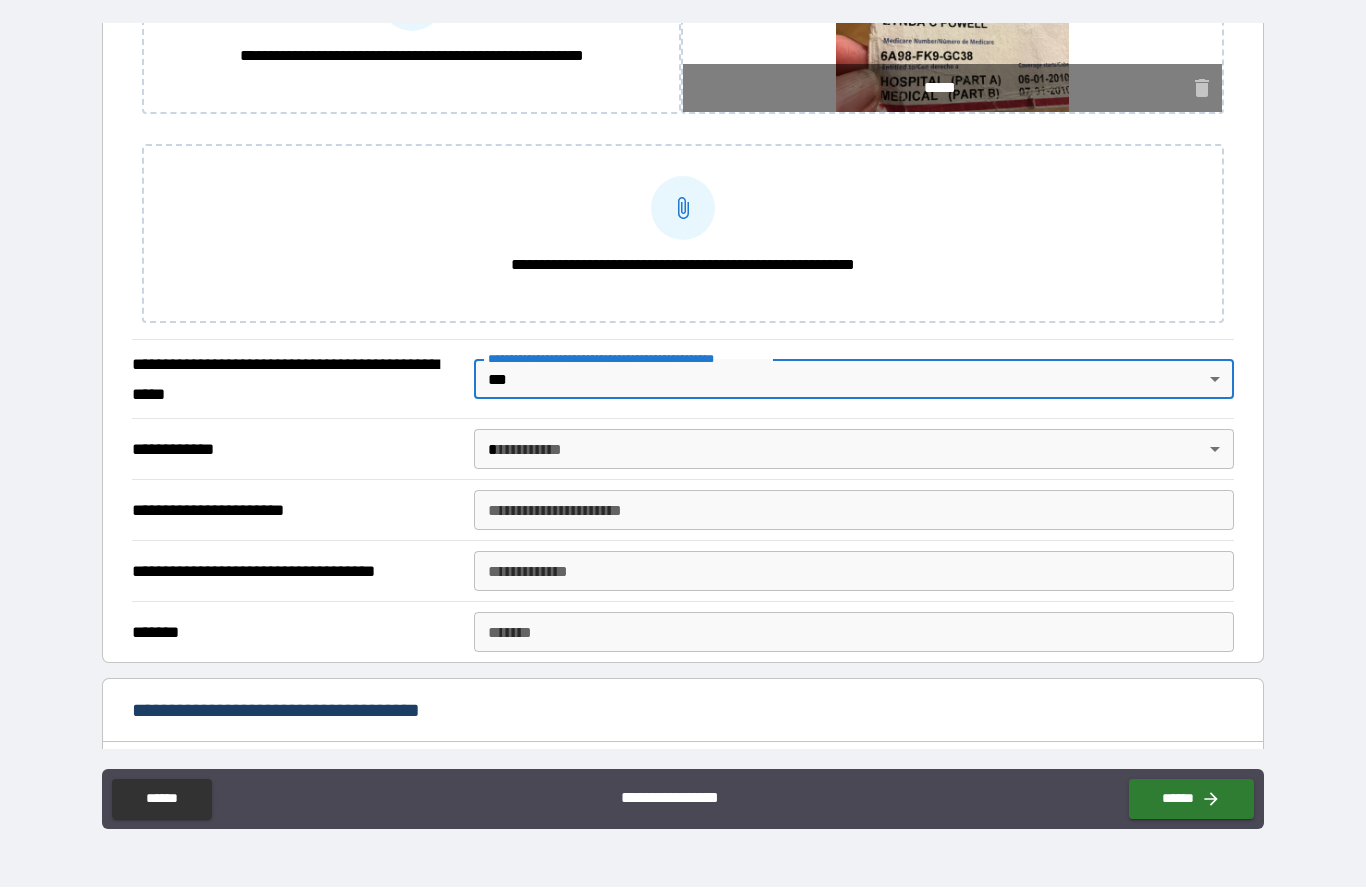 click on "**********" at bounding box center [683, 399] 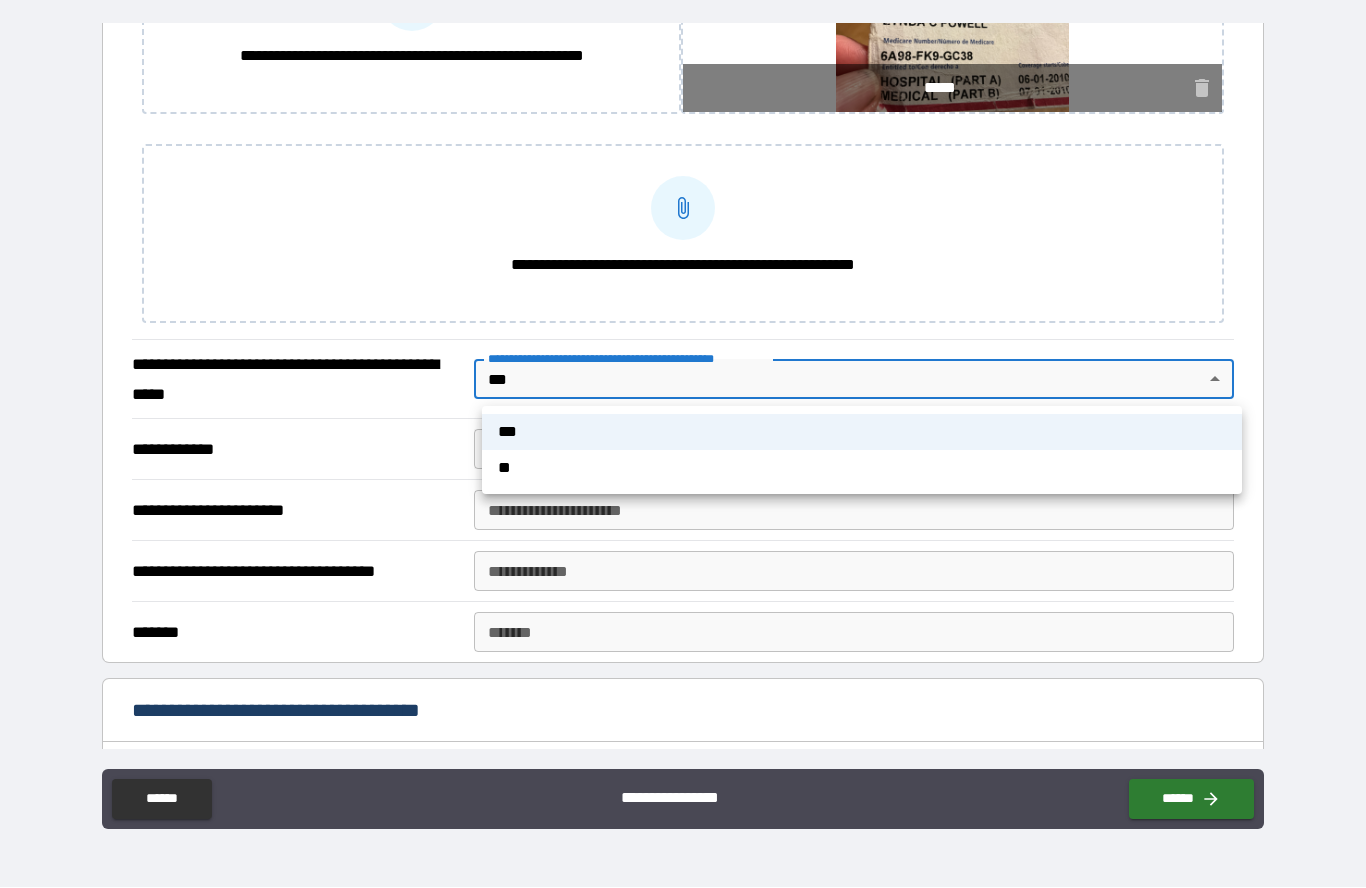 click on "**" at bounding box center (862, 469) 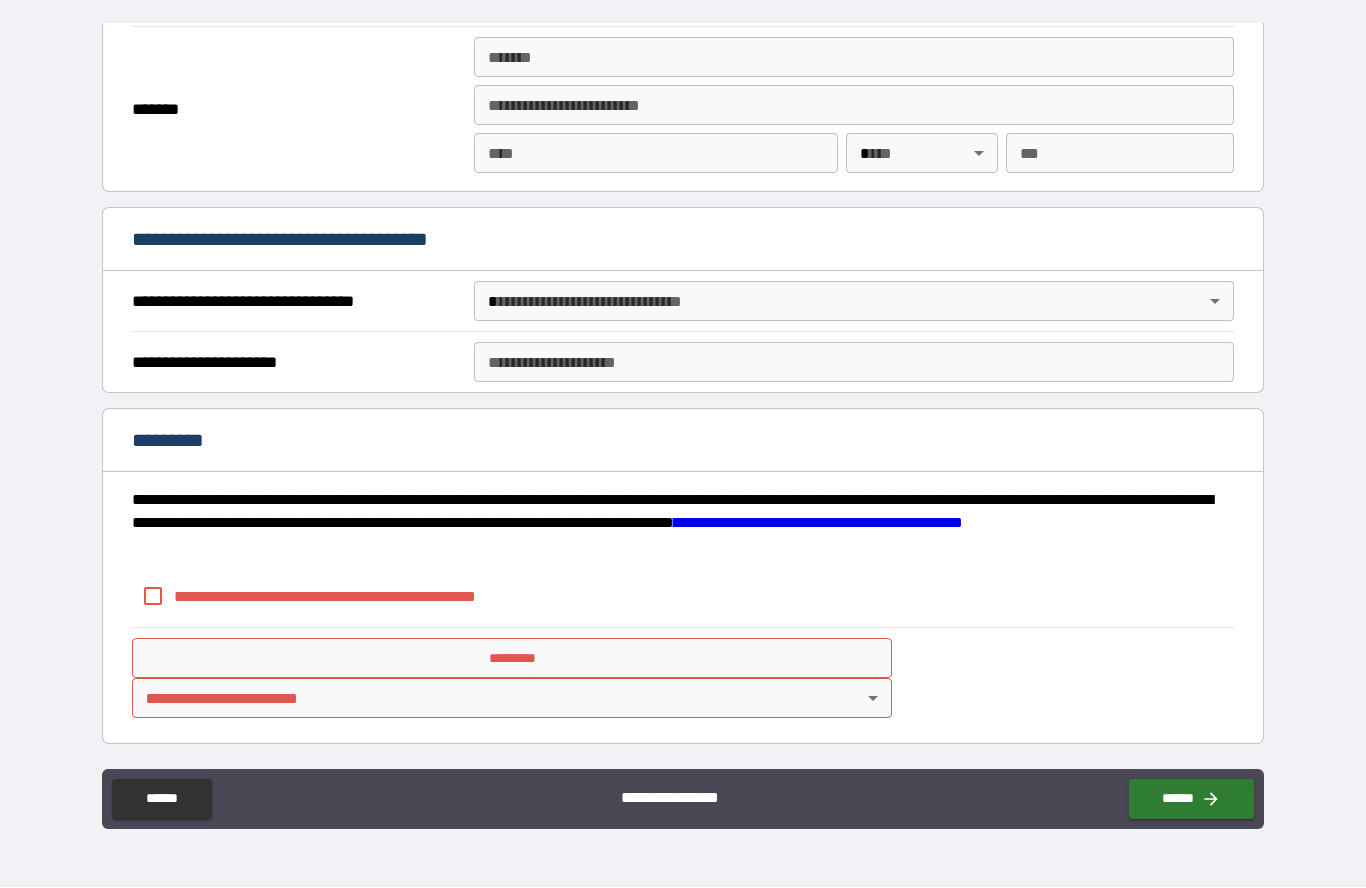 scroll, scrollTop: 2859, scrollLeft: 0, axis: vertical 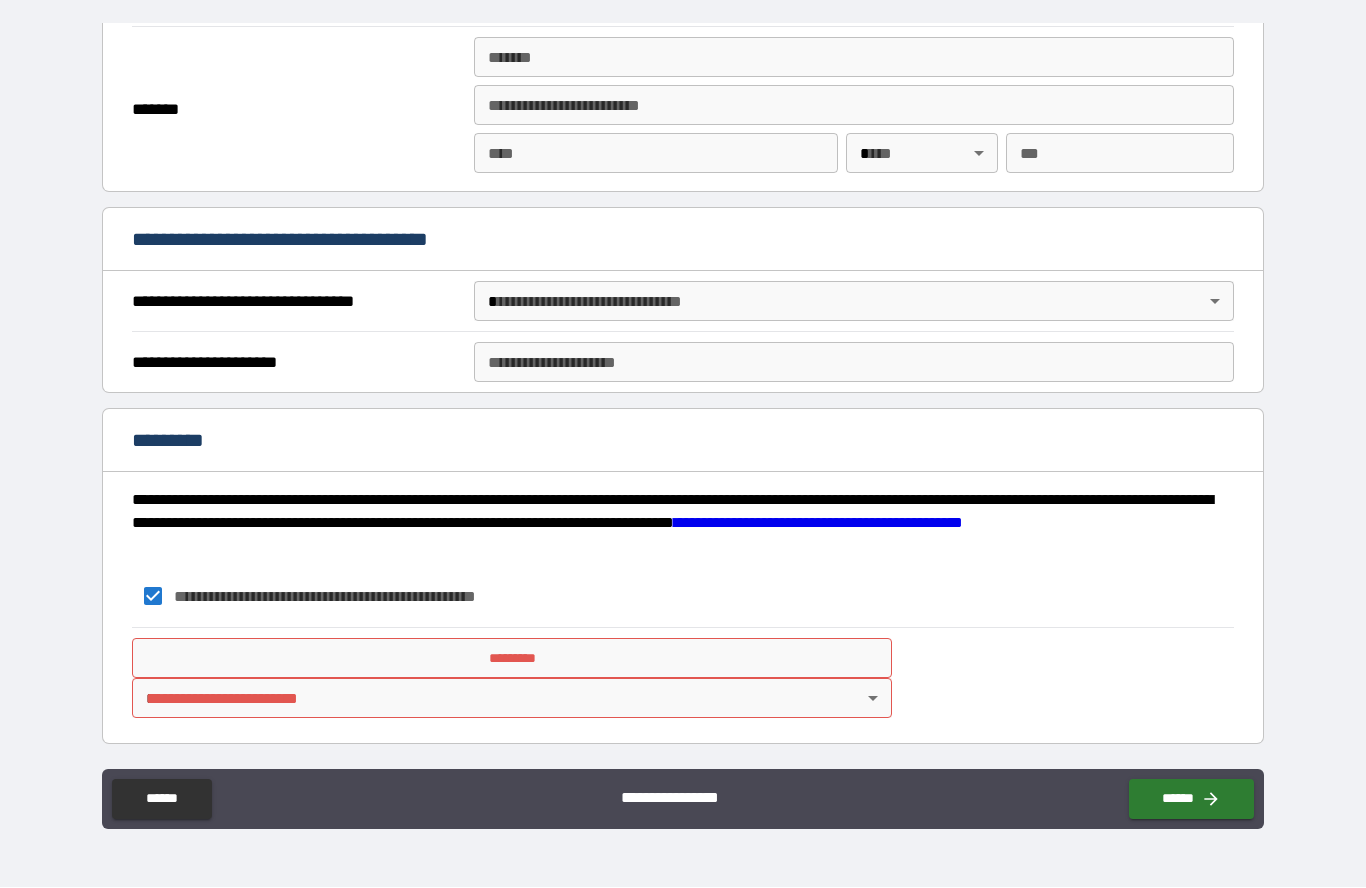 click on "*********" at bounding box center [512, 659] 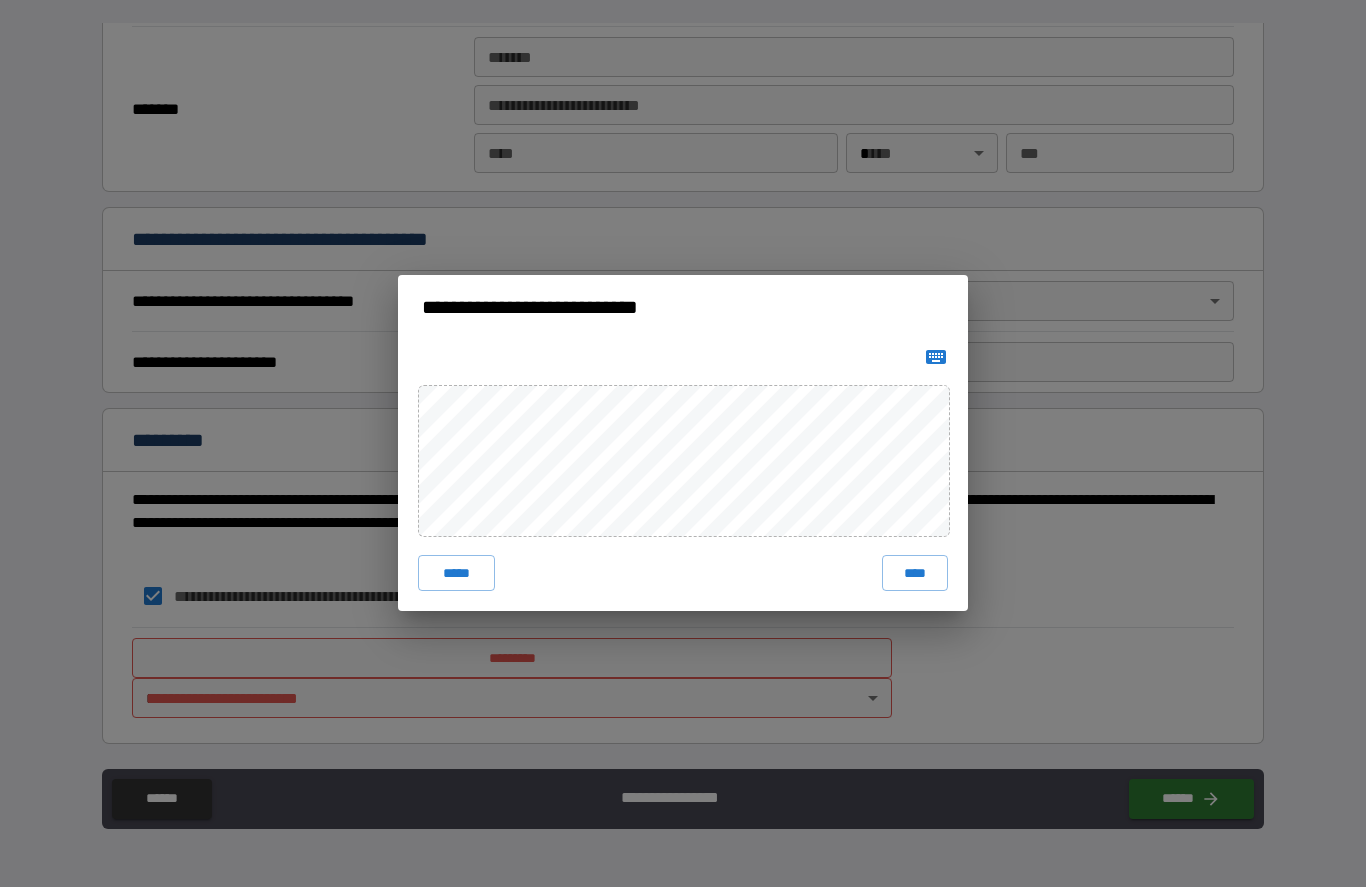 click on "****" at bounding box center [915, 574] 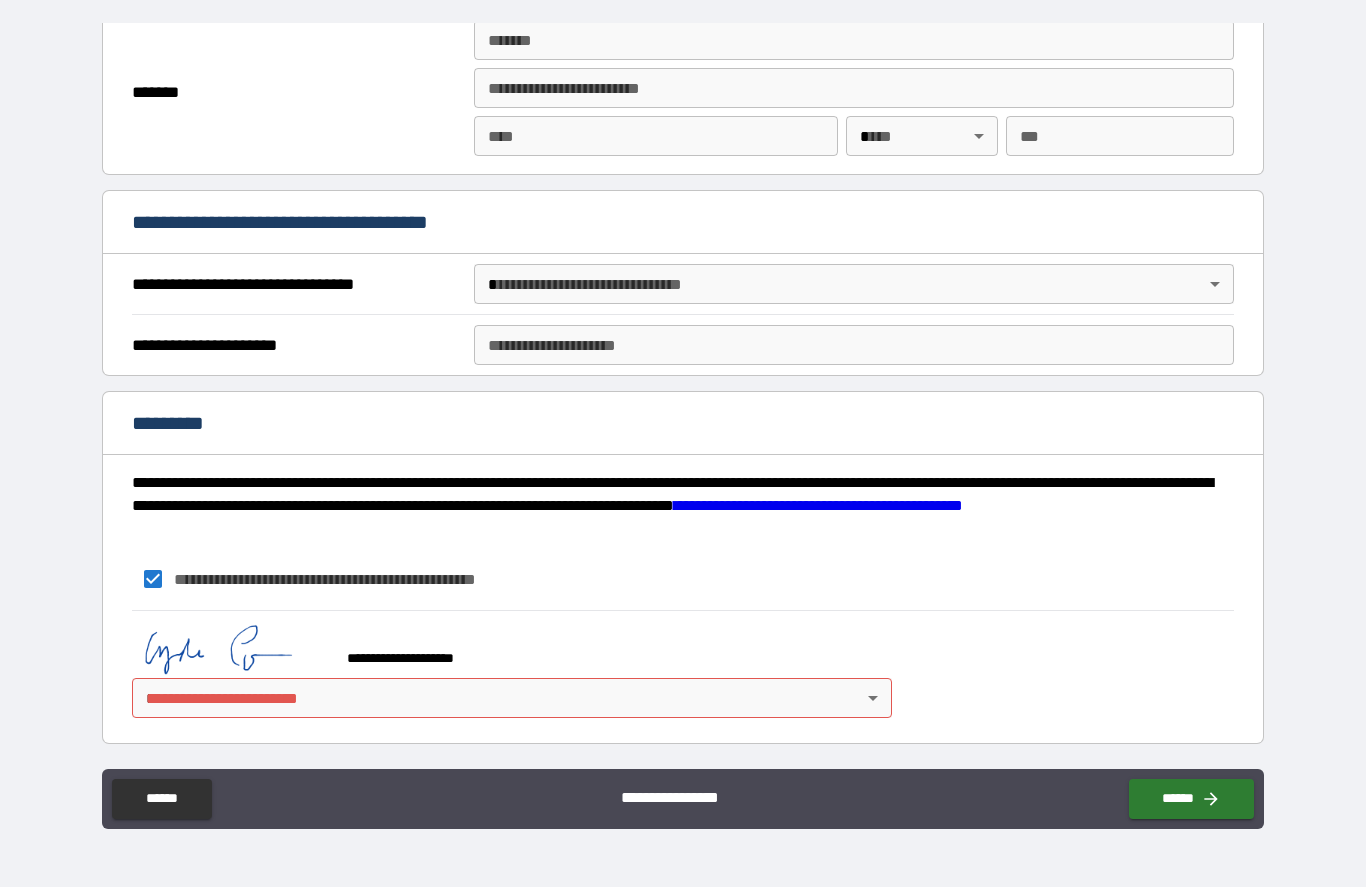 scroll, scrollTop: 2876, scrollLeft: 0, axis: vertical 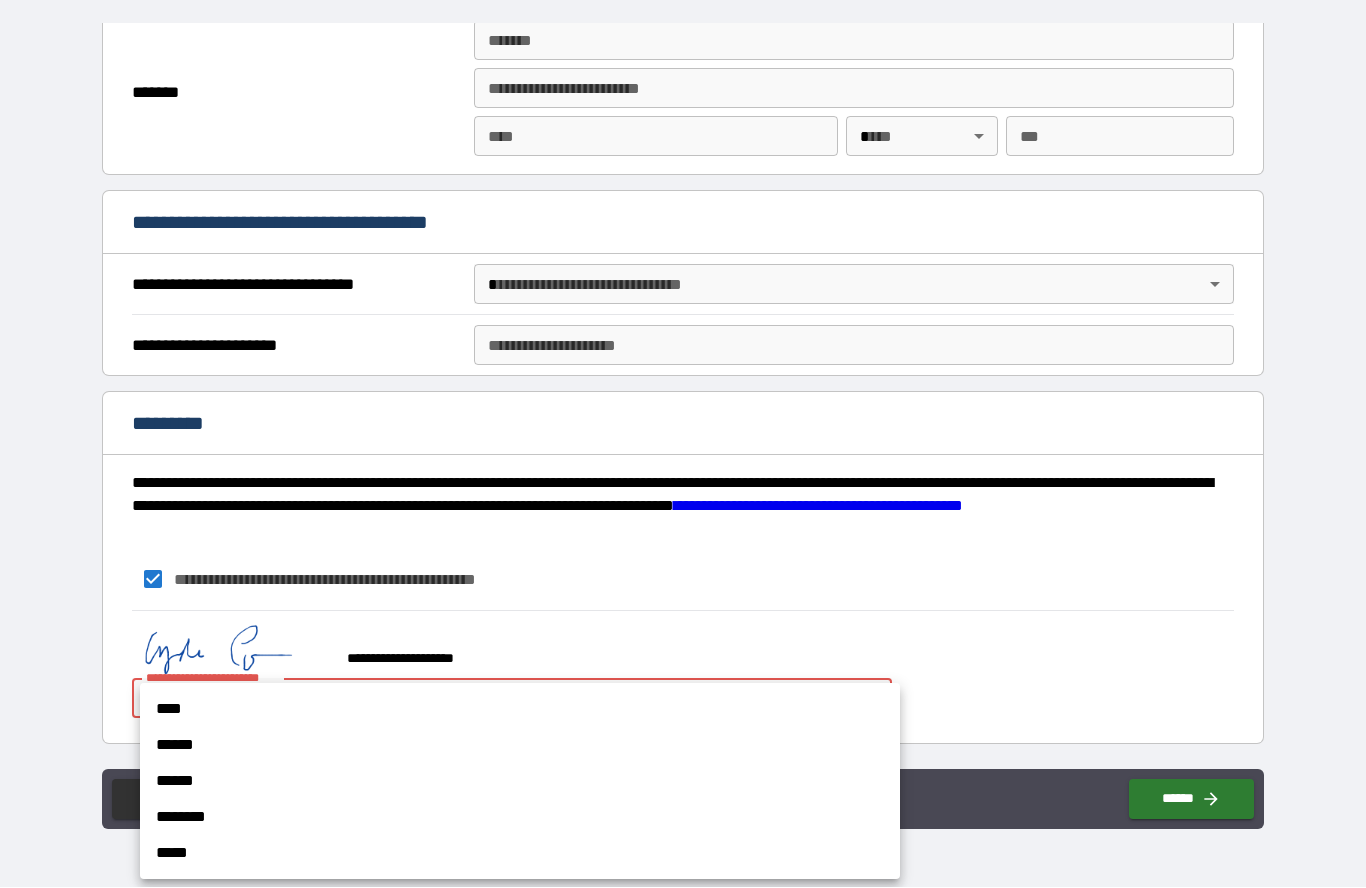 click on "****" at bounding box center [520, 710] 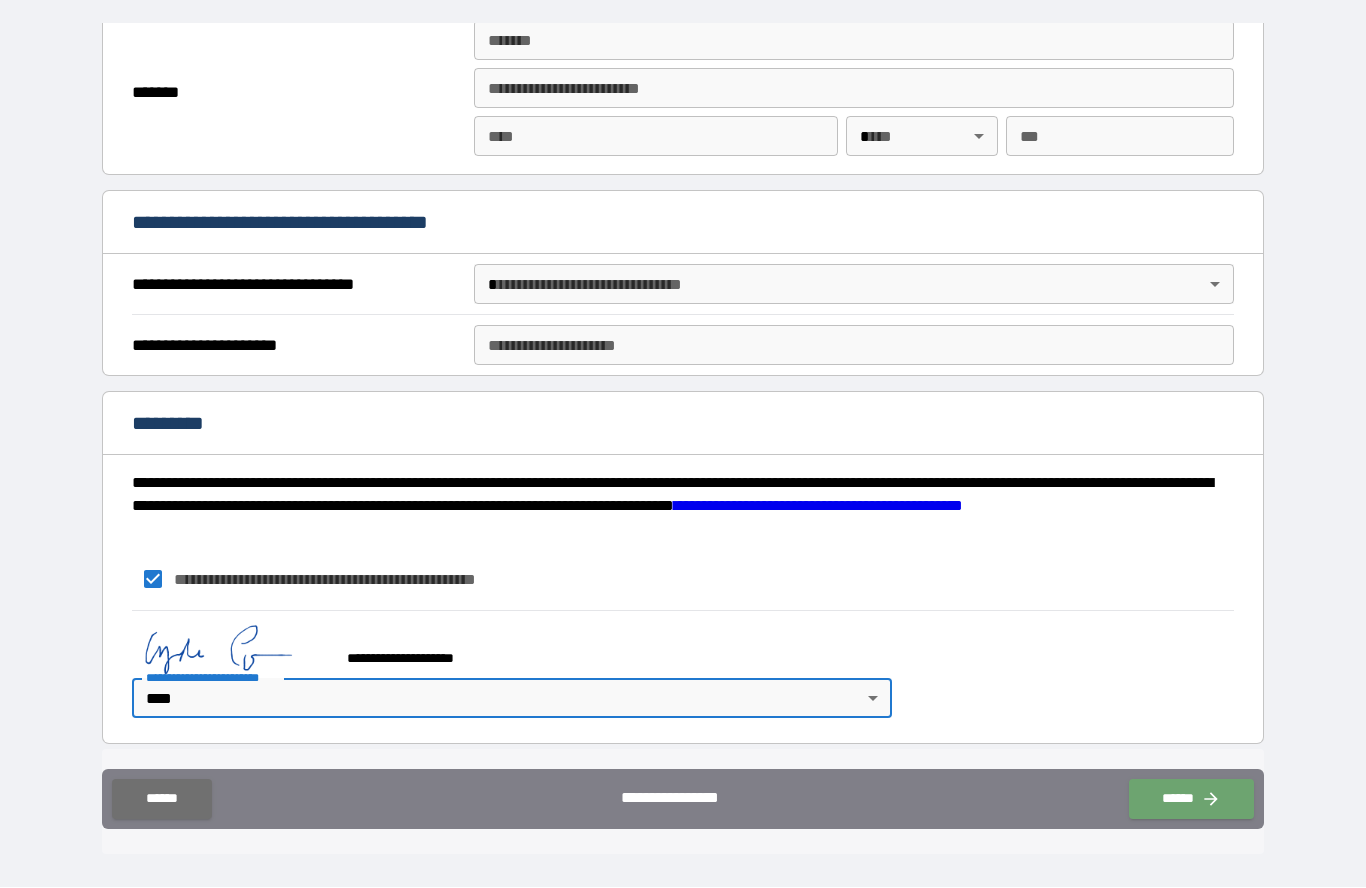 click on "******" at bounding box center [1191, 800] 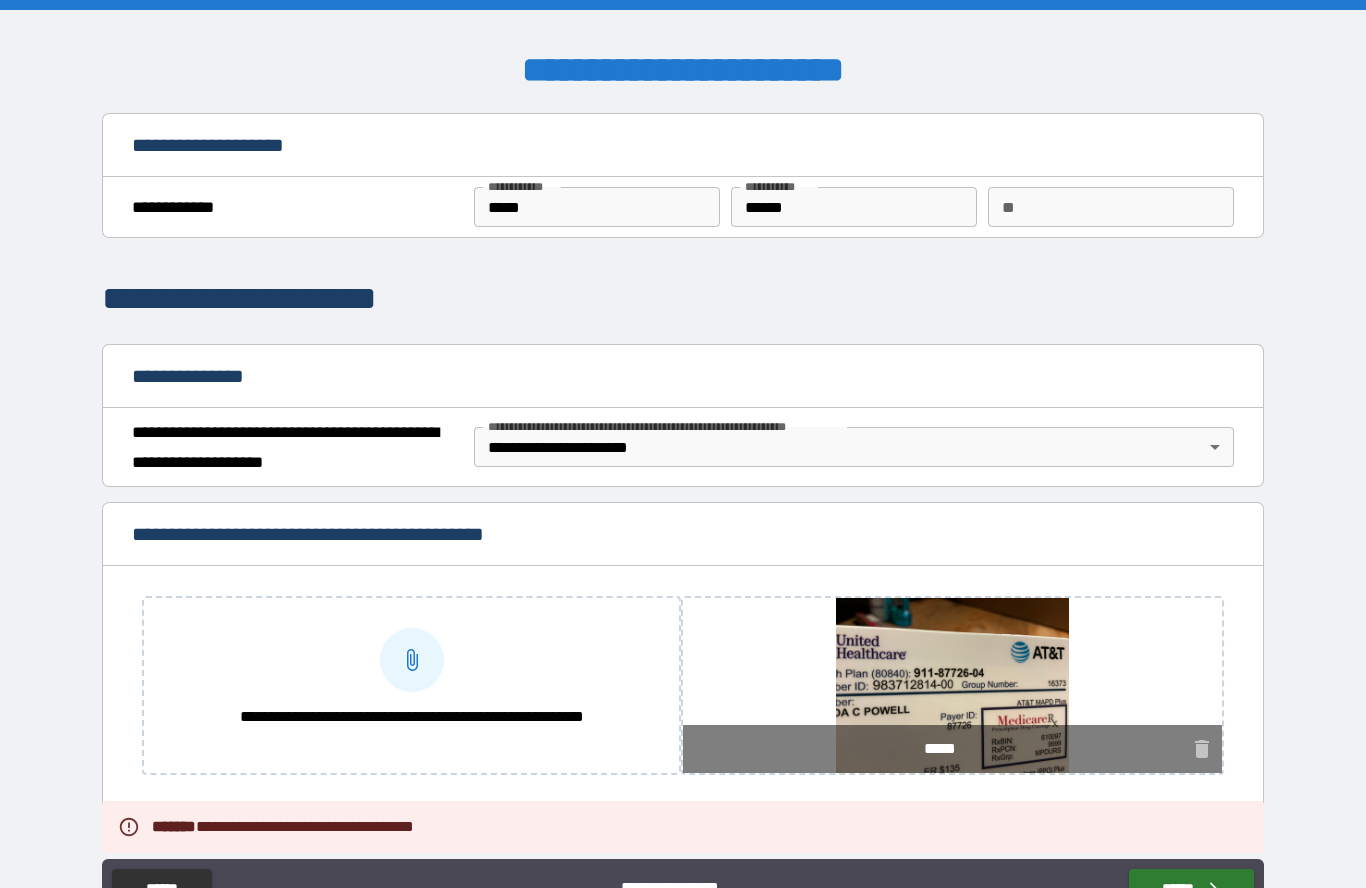 scroll, scrollTop: 90, scrollLeft: 0, axis: vertical 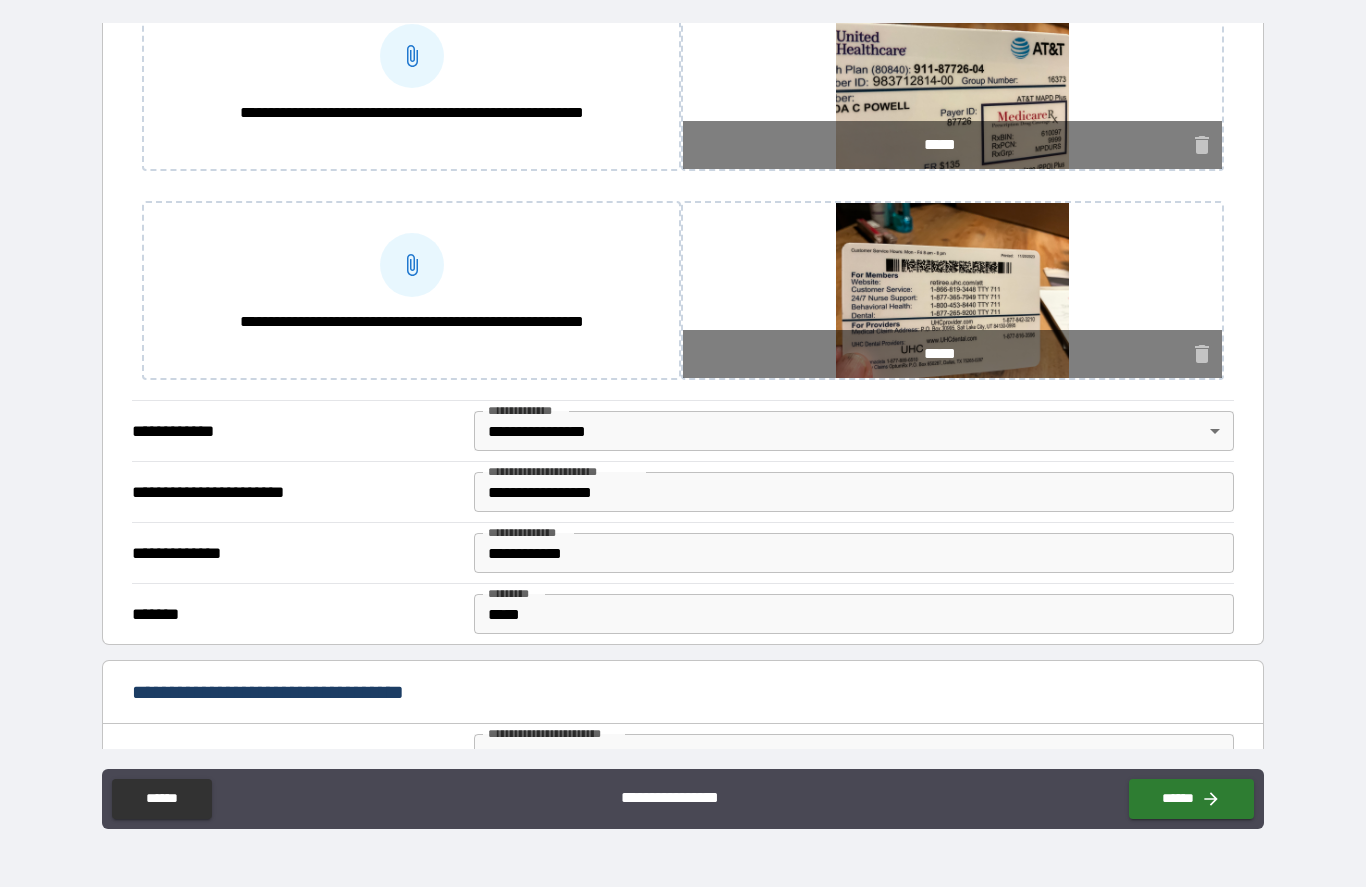 click on "**********" at bounding box center [683, 399] 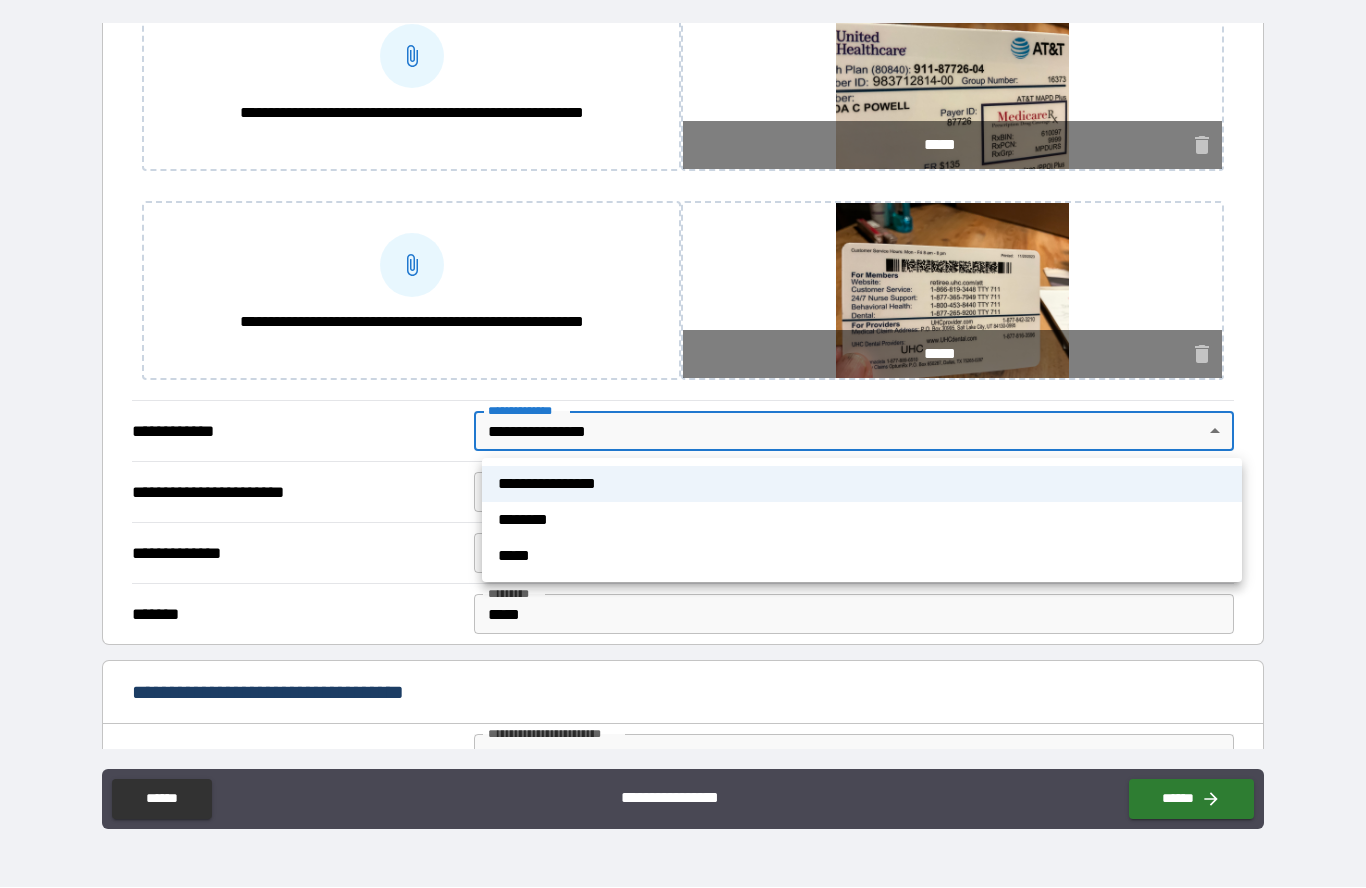 click on "**********" at bounding box center [862, 485] 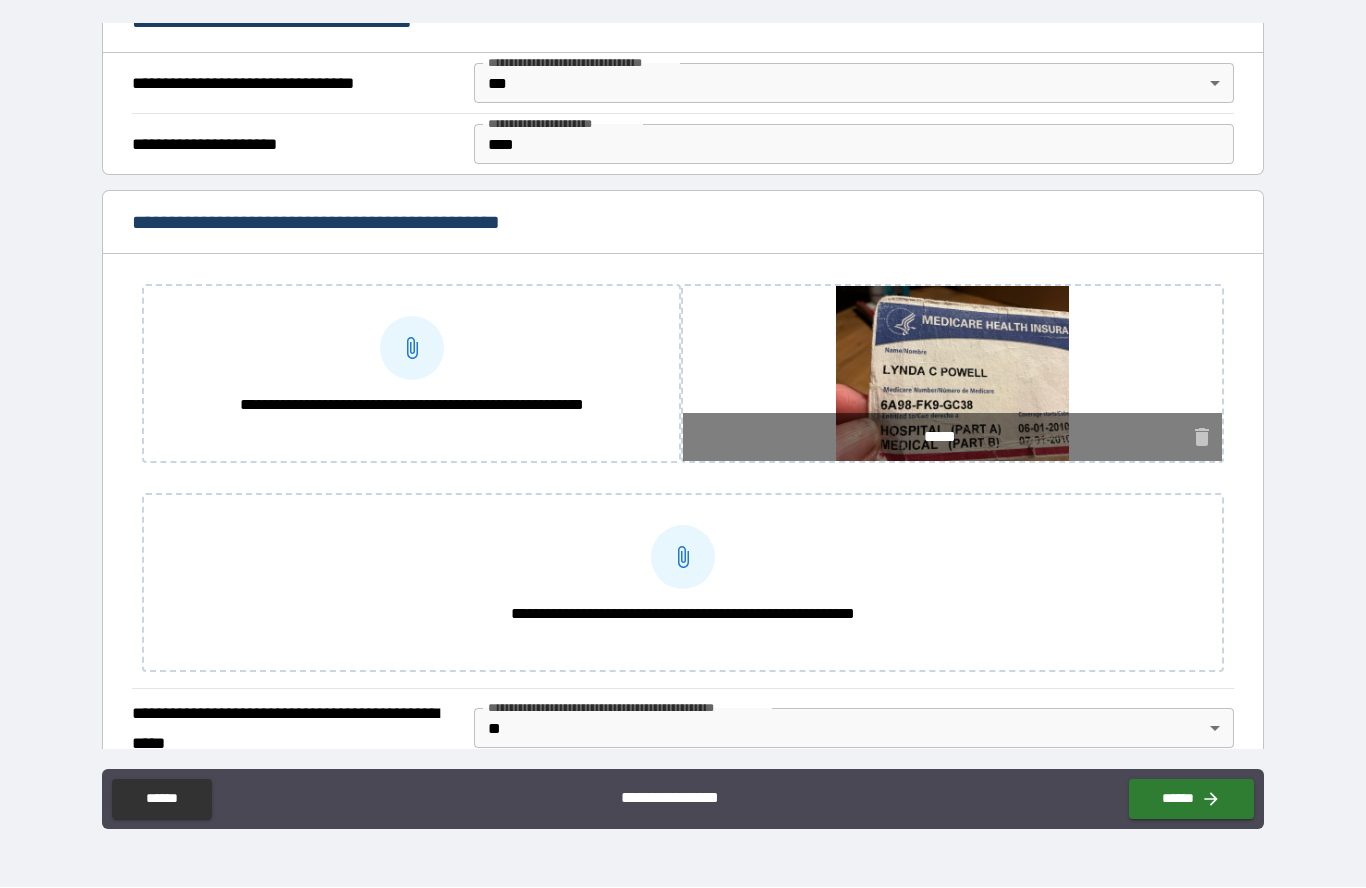 scroll, scrollTop: 1632, scrollLeft: 0, axis: vertical 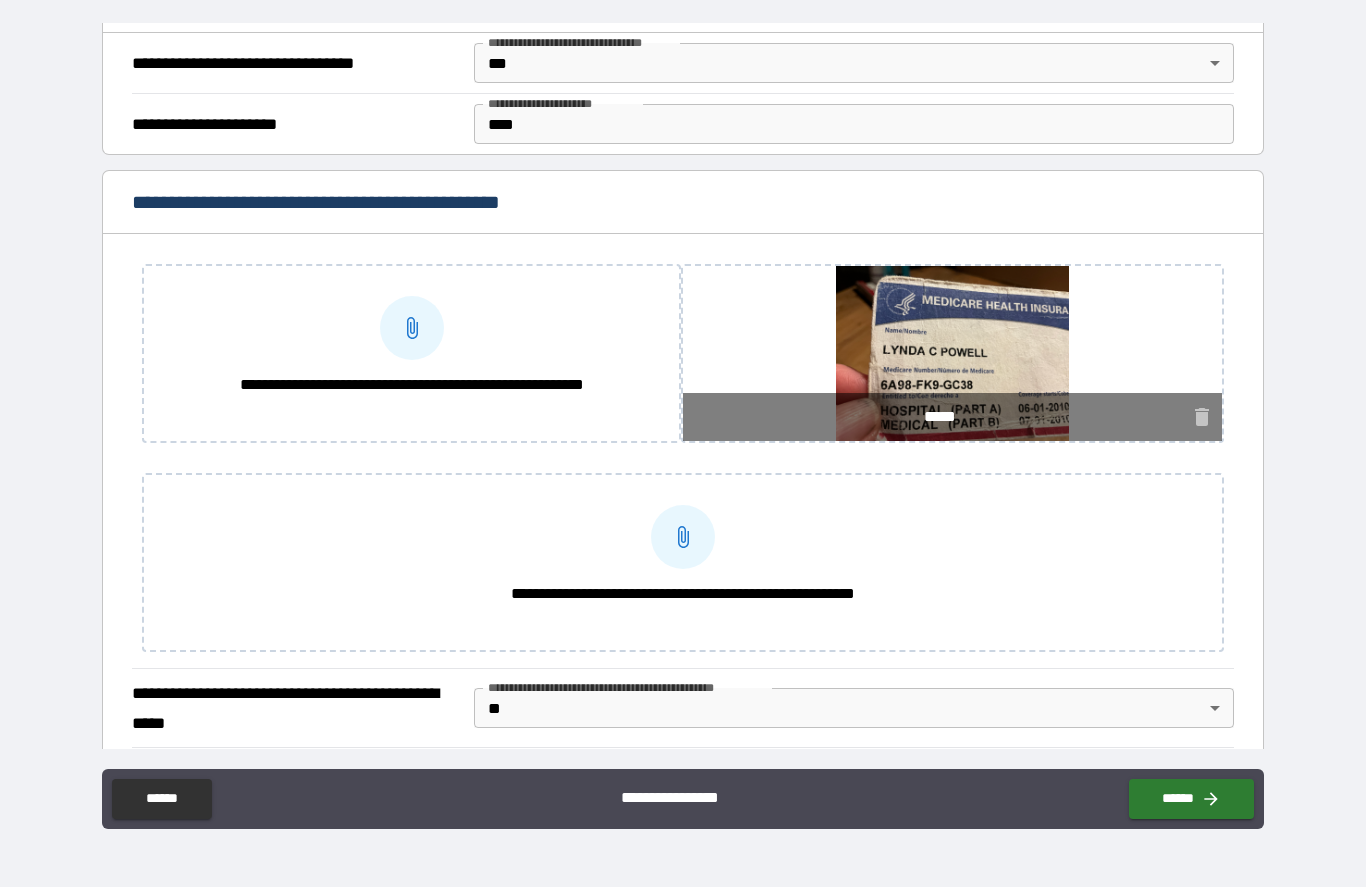 click at bounding box center [682, 538] 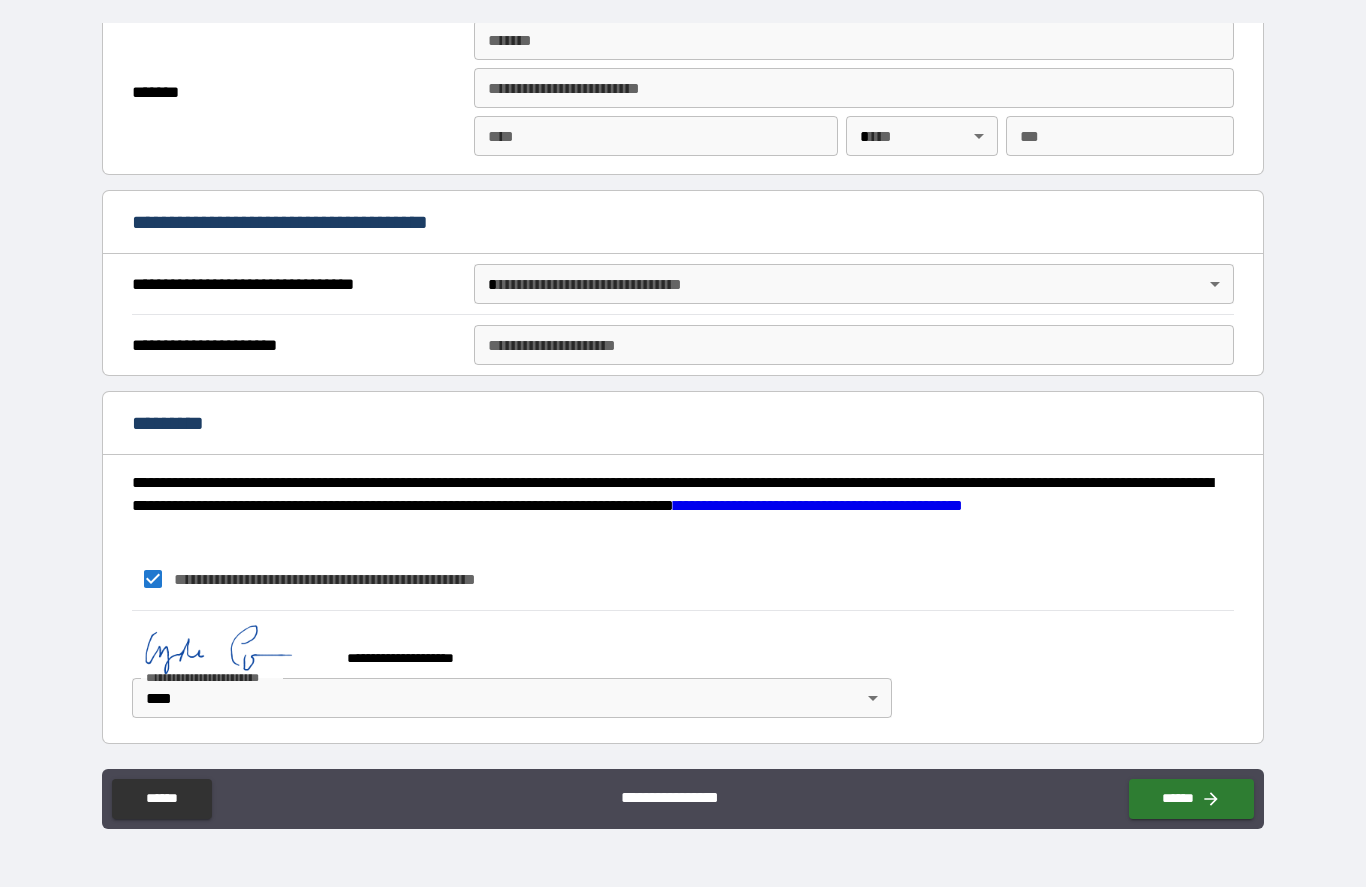 scroll, scrollTop: 2872, scrollLeft: 0, axis: vertical 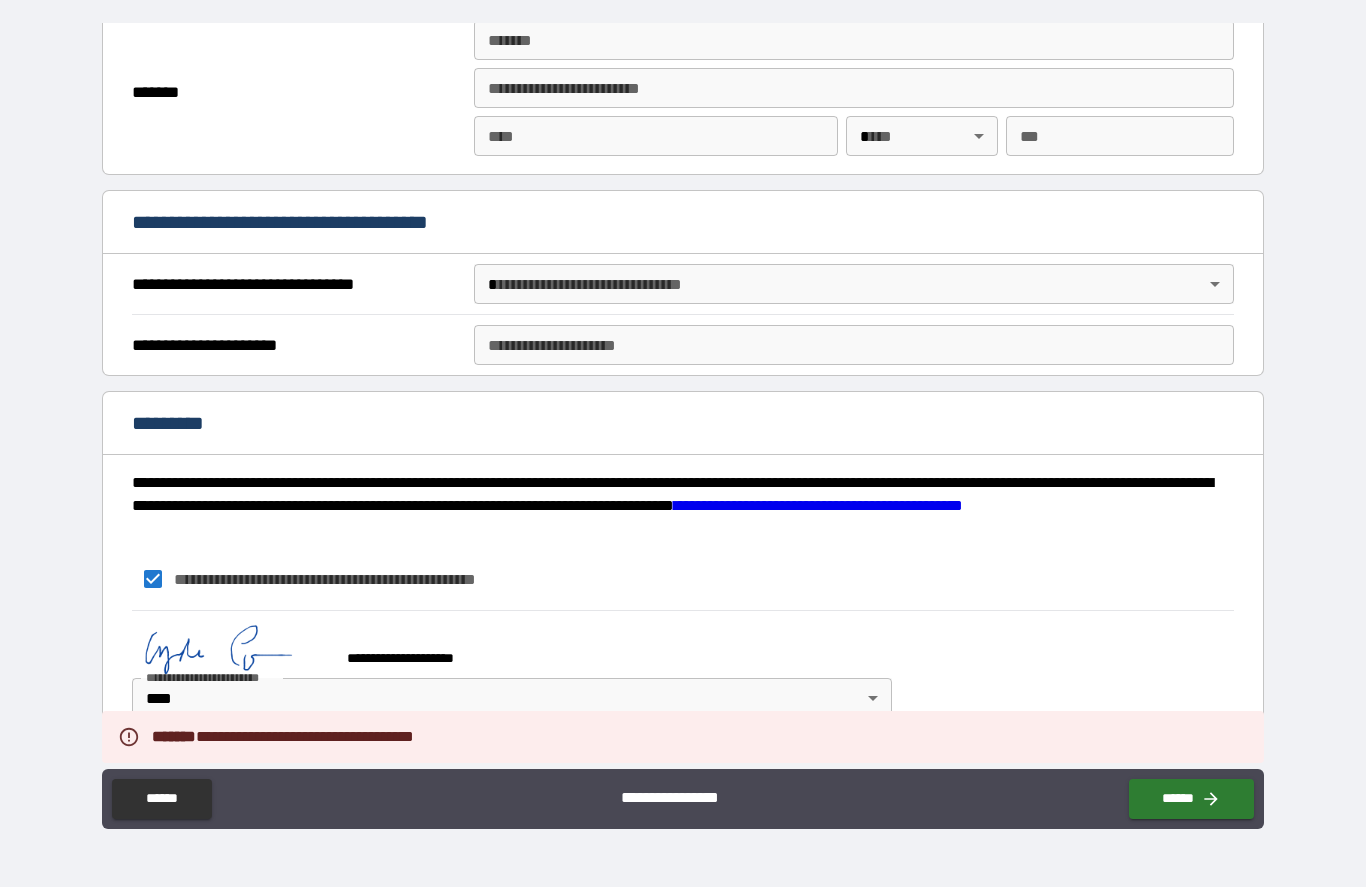click on "******" at bounding box center (1191, 800) 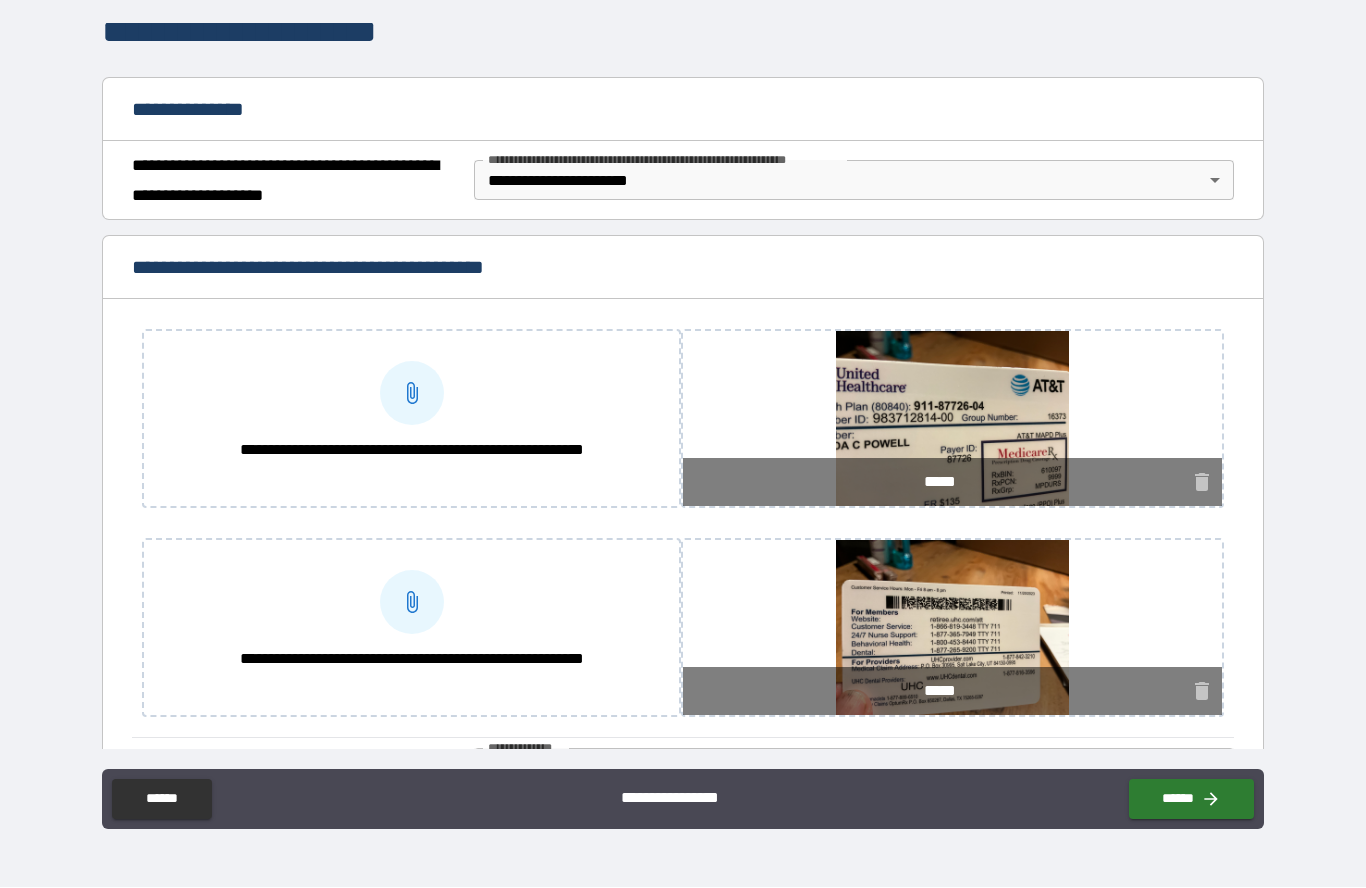scroll, scrollTop: 176, scrollLeft: 0, axis: vertical 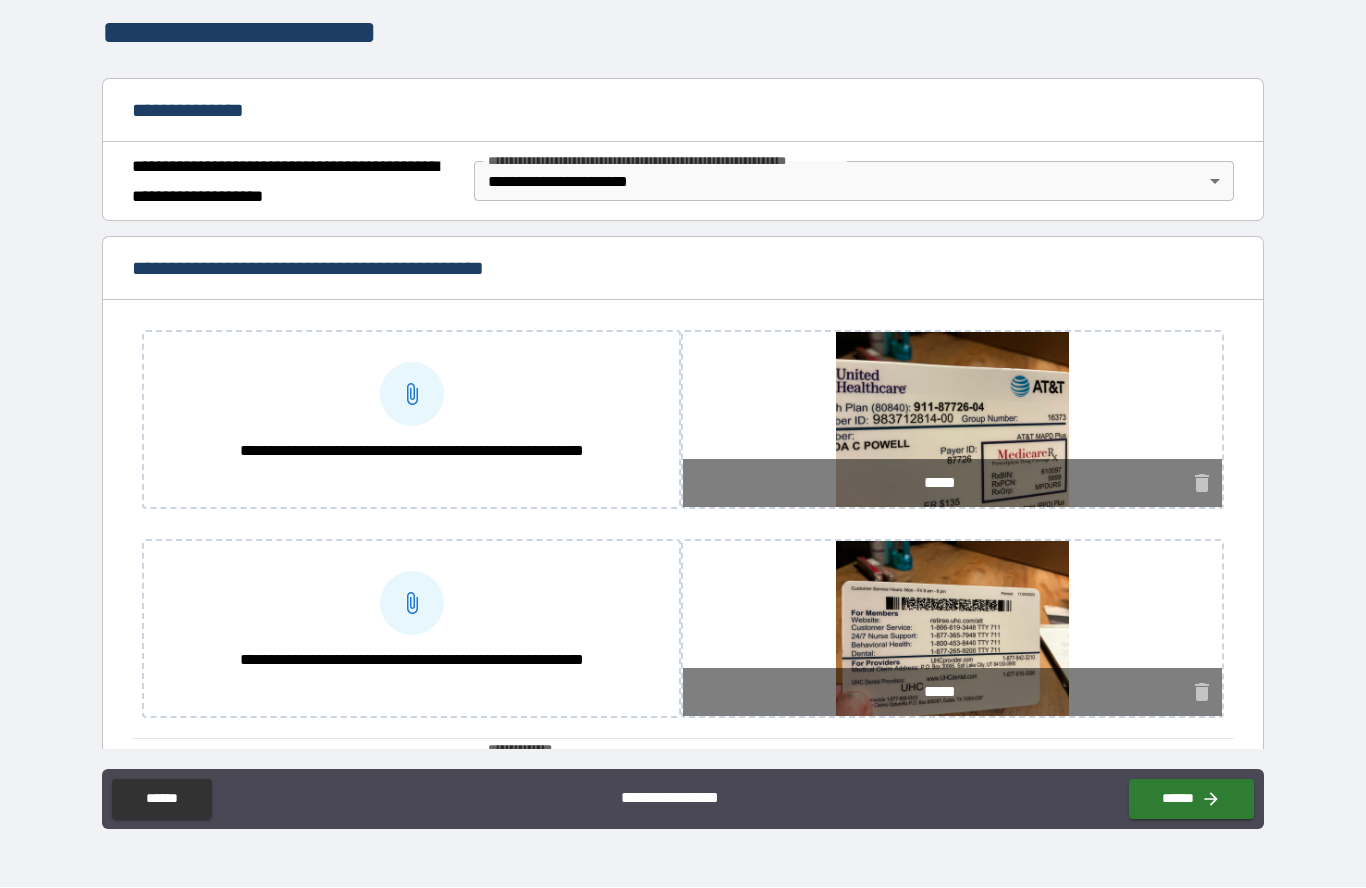 click on "**********" at bounding box center (683, 399) 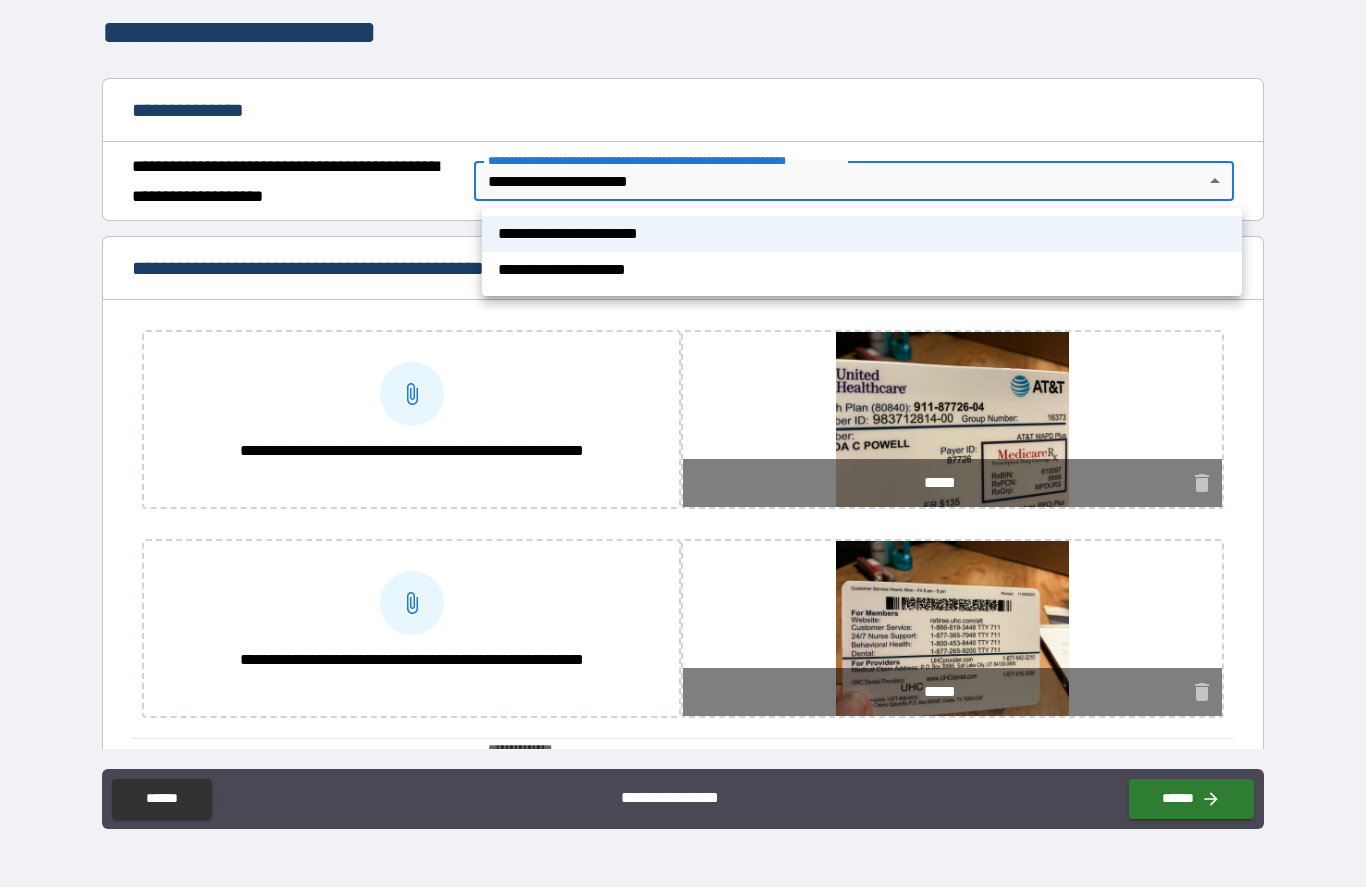 click at bounding box center [683, 444] 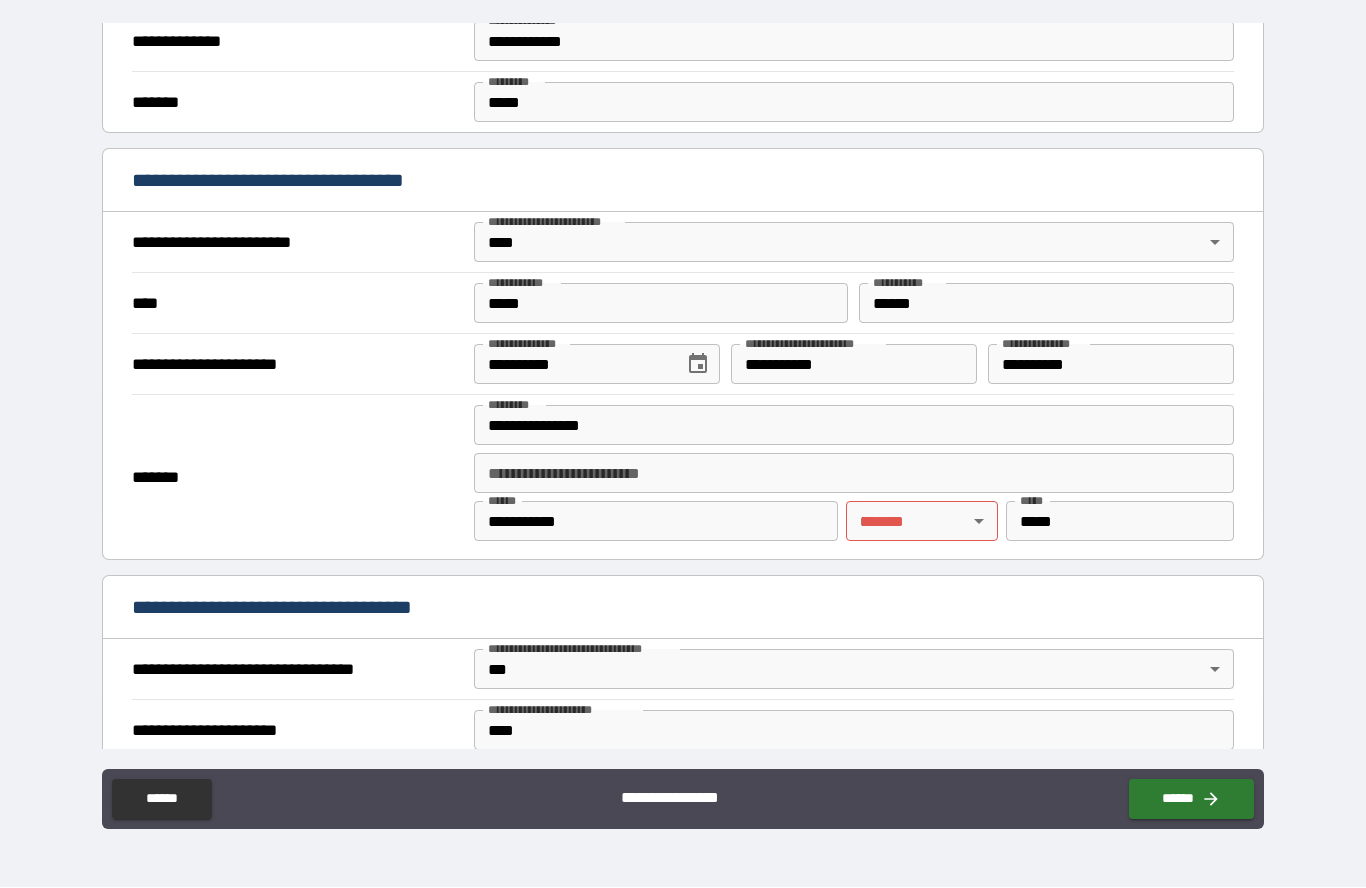 scroll, scrollTop: 1027, scrollLeft: 0, axis: vertical 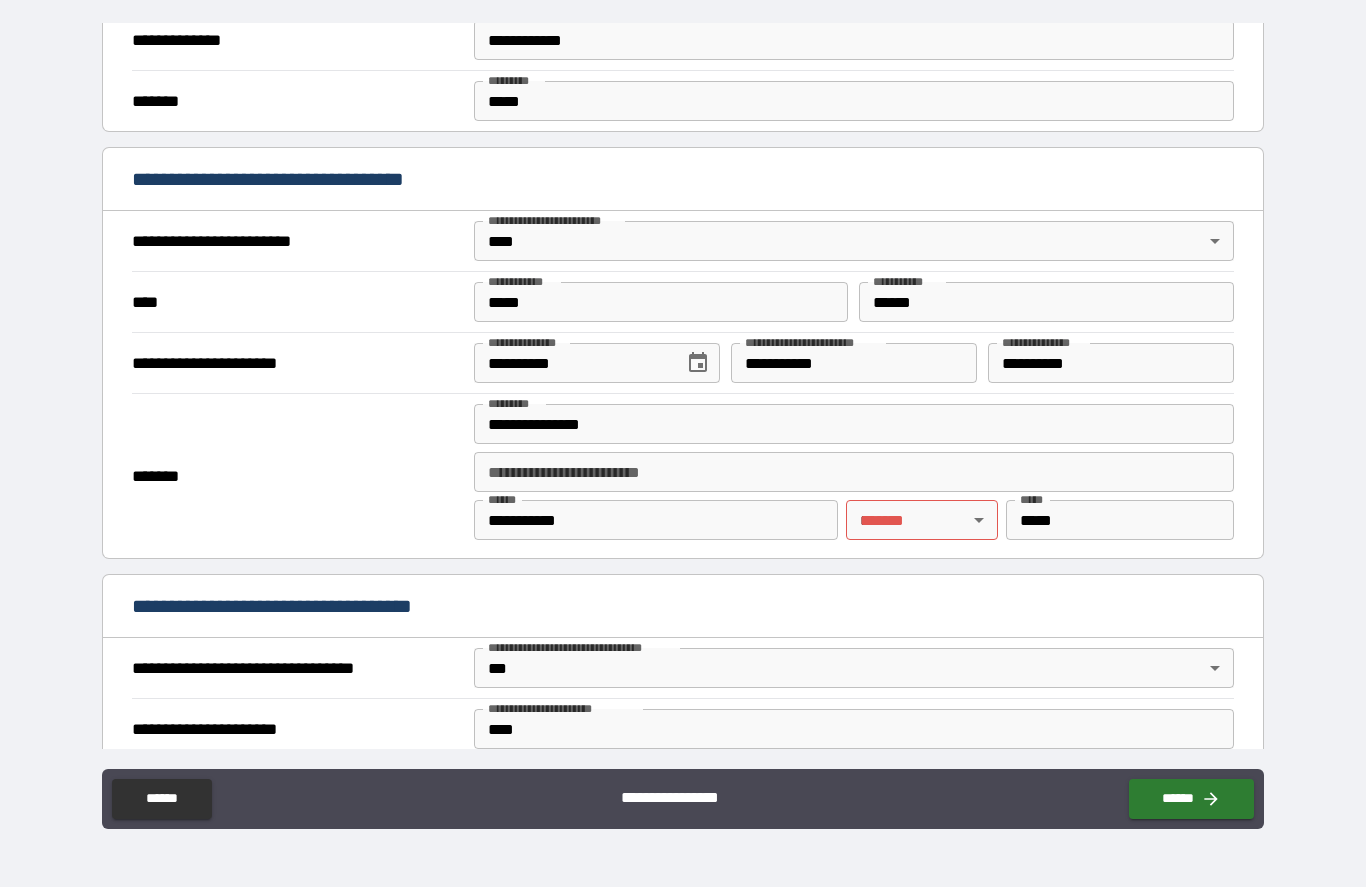 click on "**********" at bounding box center [683, 399] 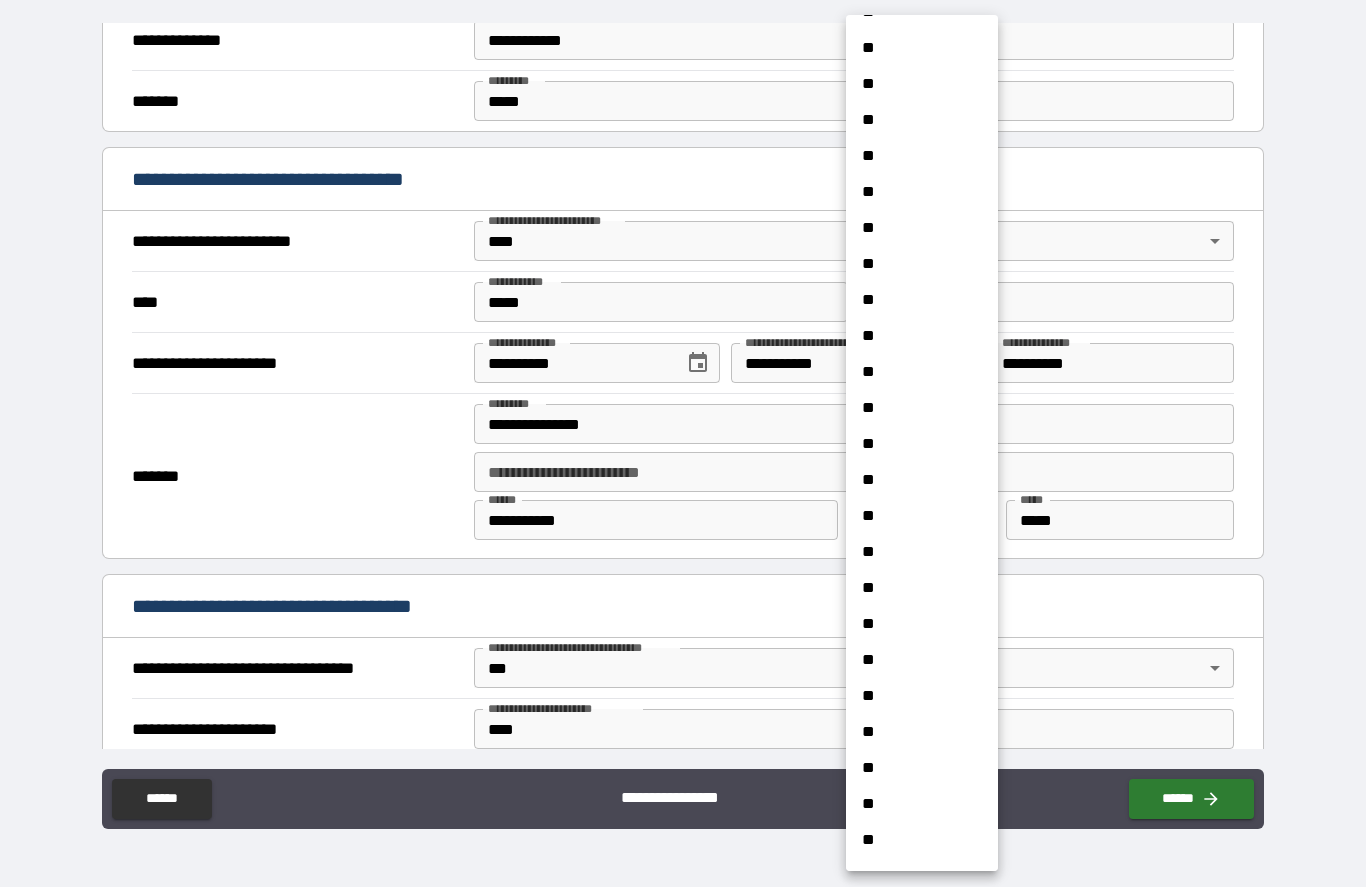 scroll, scrollTop: 969, scrollLeft: 0, axis: vertical 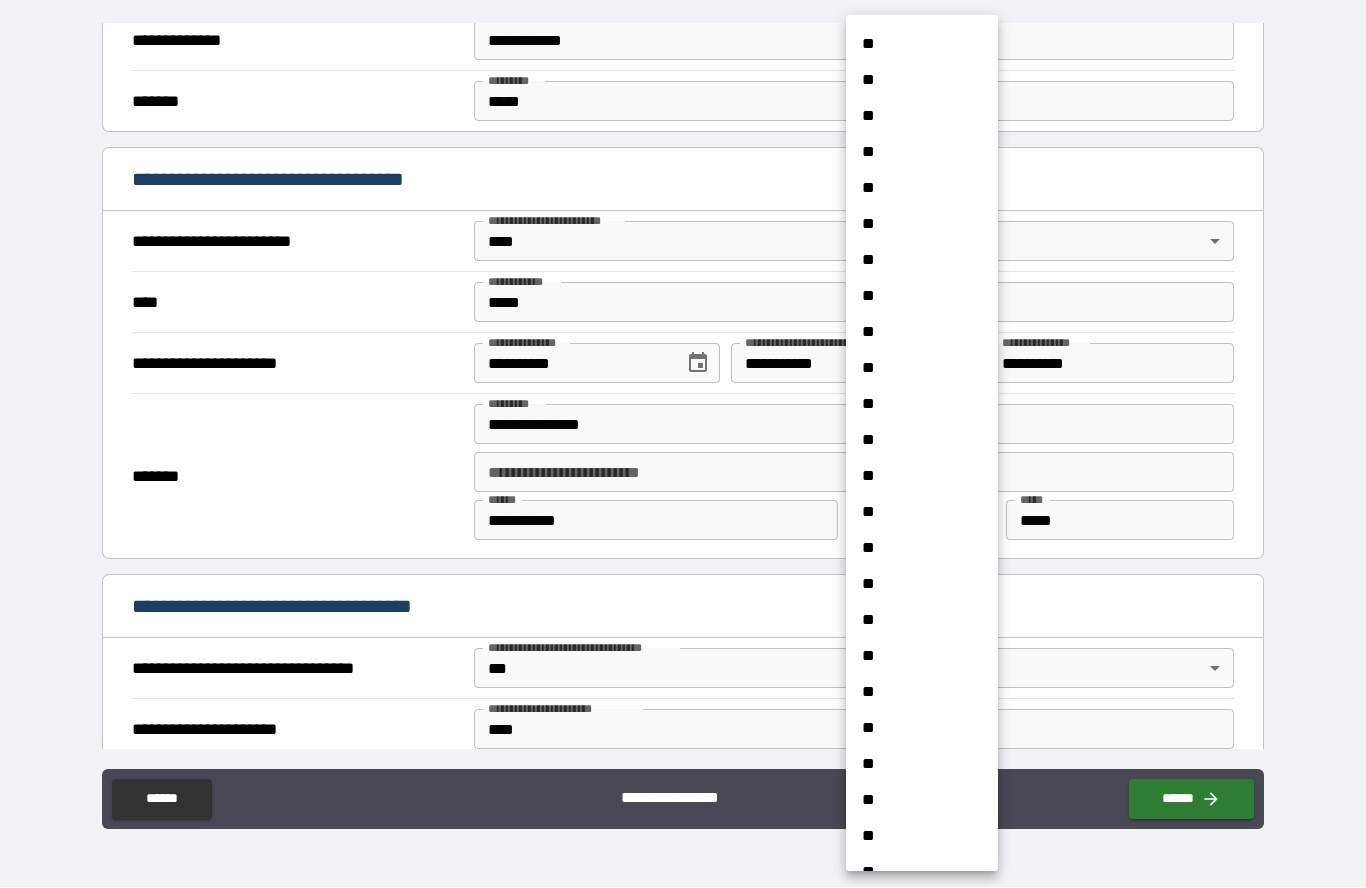 click on "**" at bounding box center [922, 657] 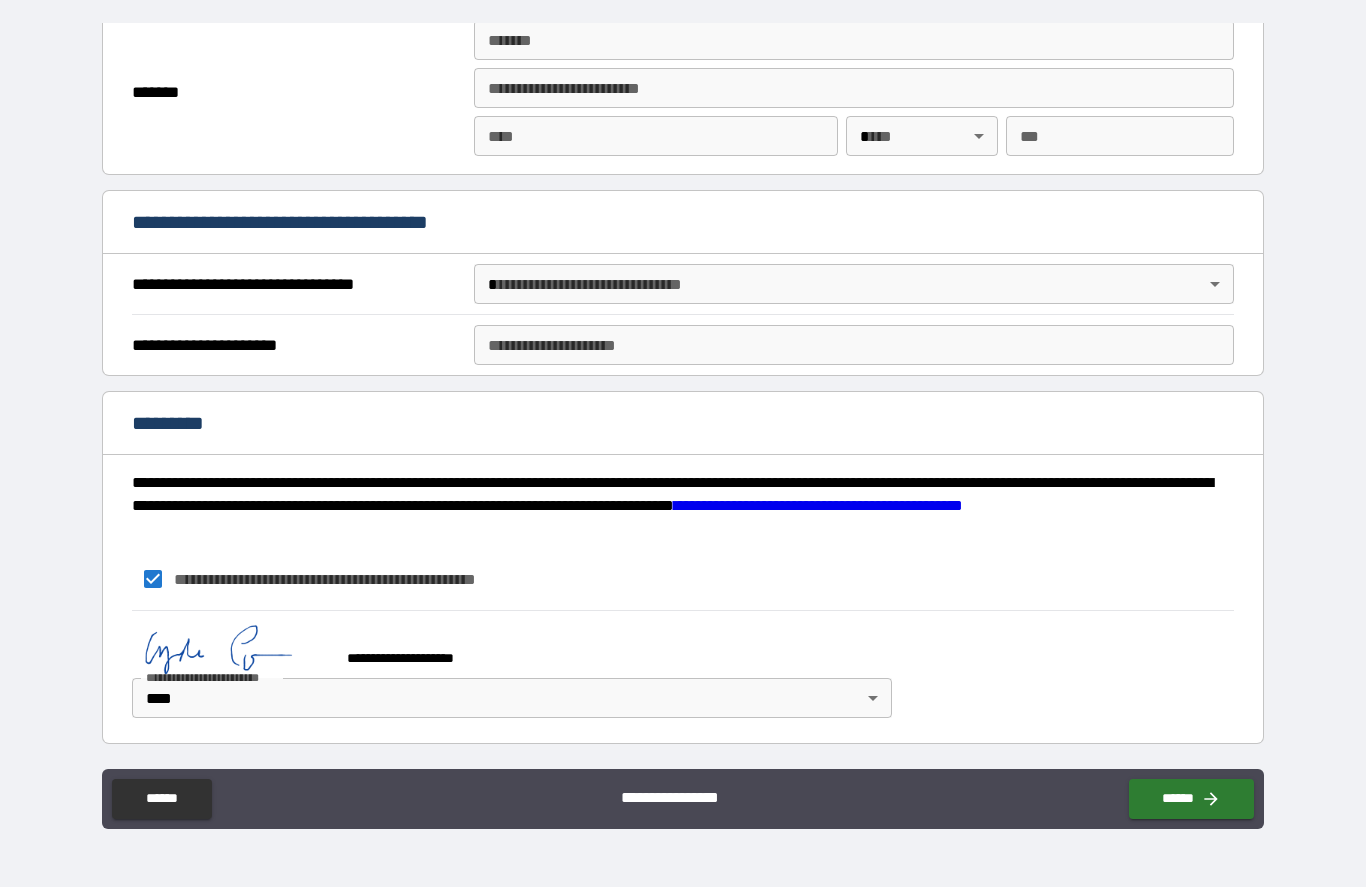 scroll, scrollTop: 2872, scrollLeft: 0, axis: vertical 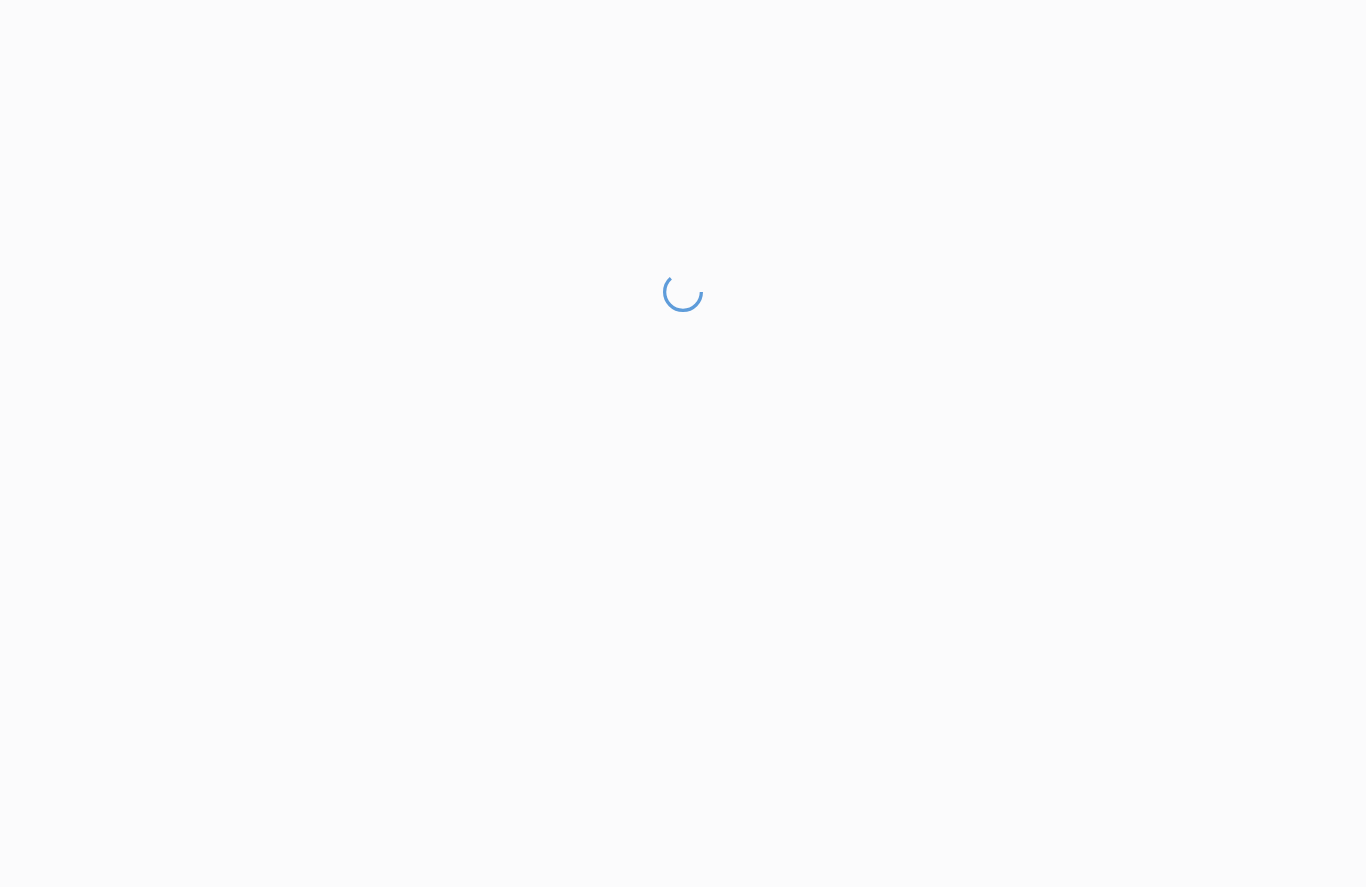 click at bounding box center [683, 580] 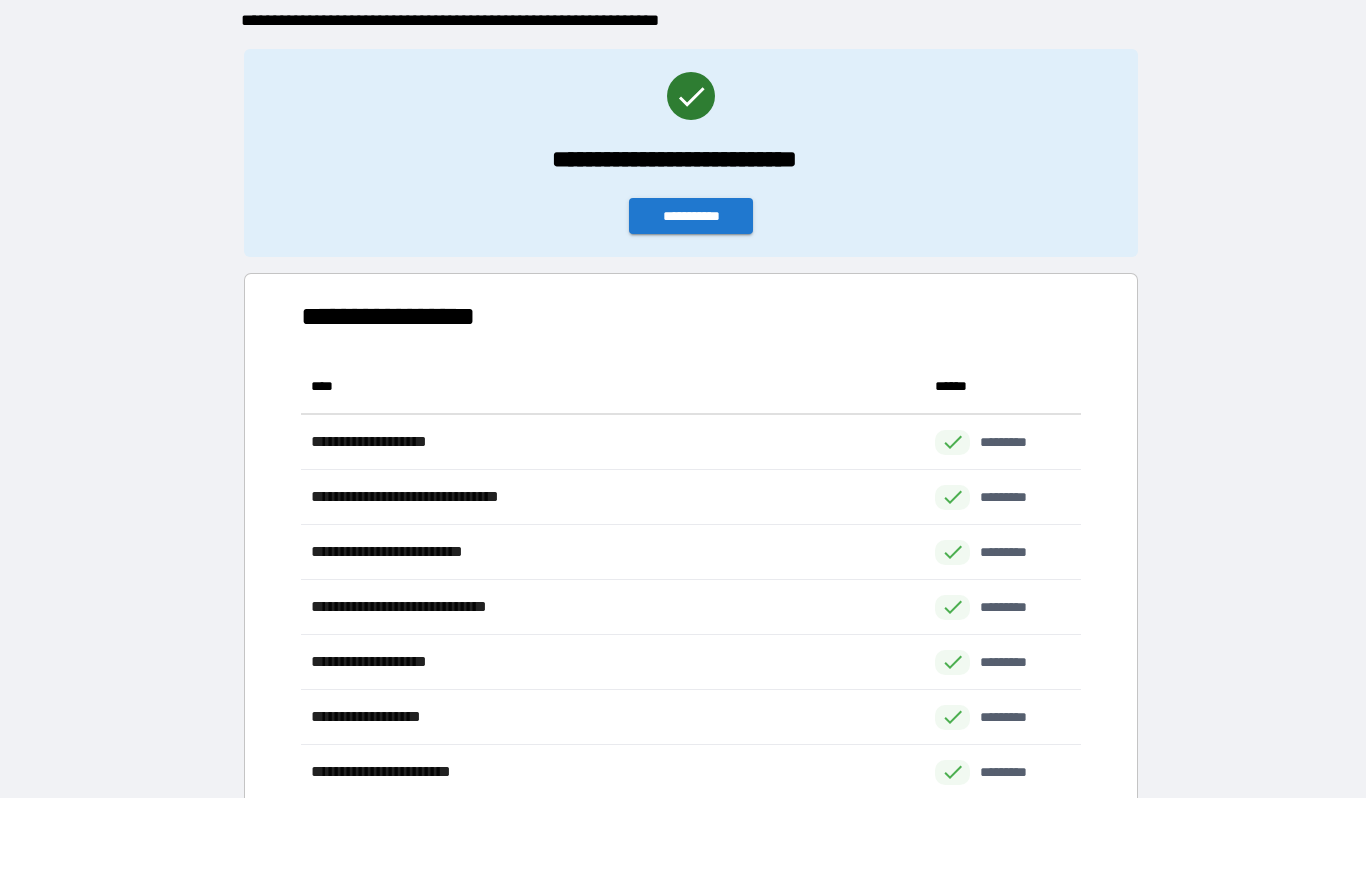 scroll, scrollTop: 1, scrollLeft: 1, axis: both 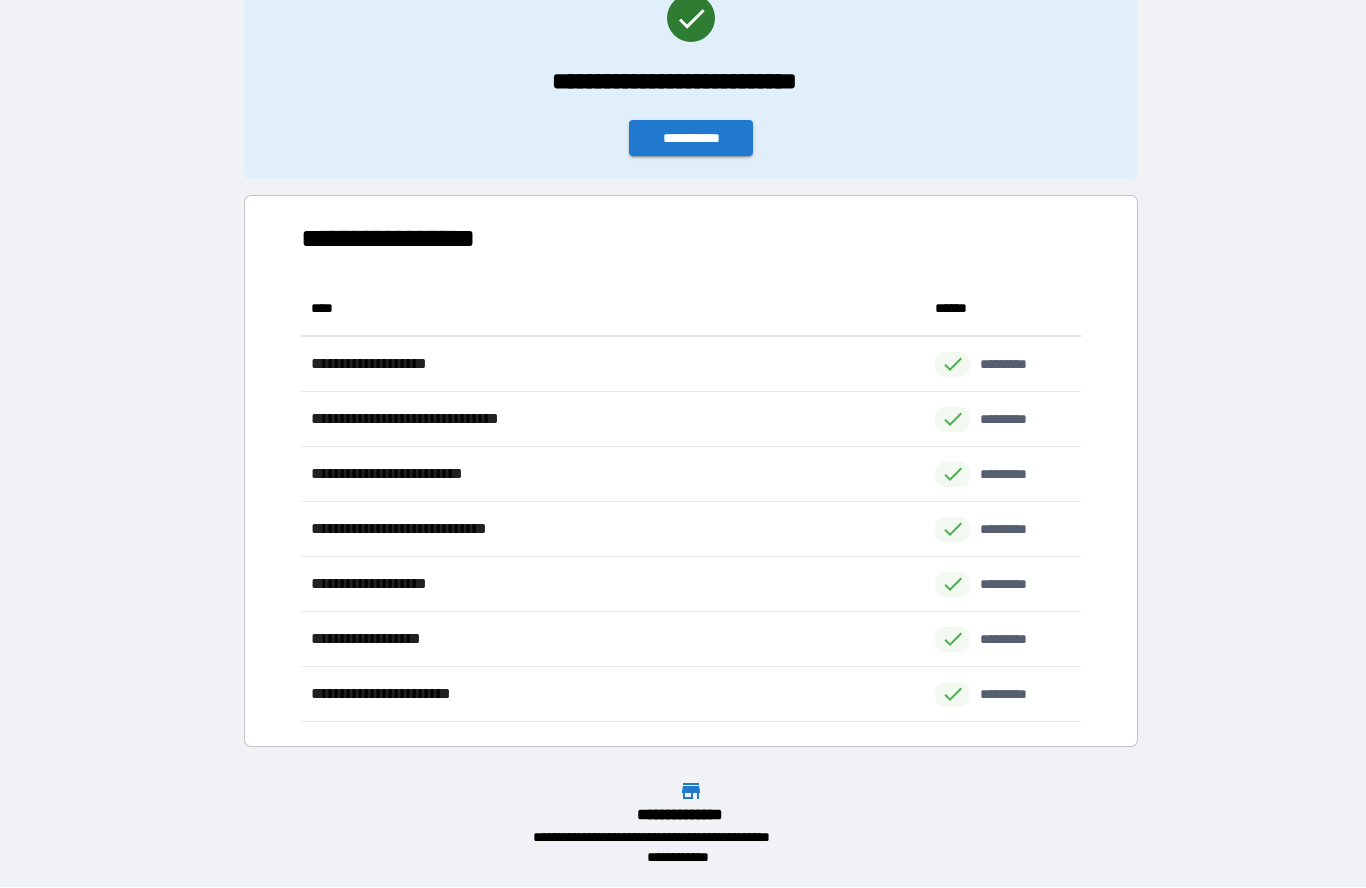click on "**********" at bounding box center [691, 139] 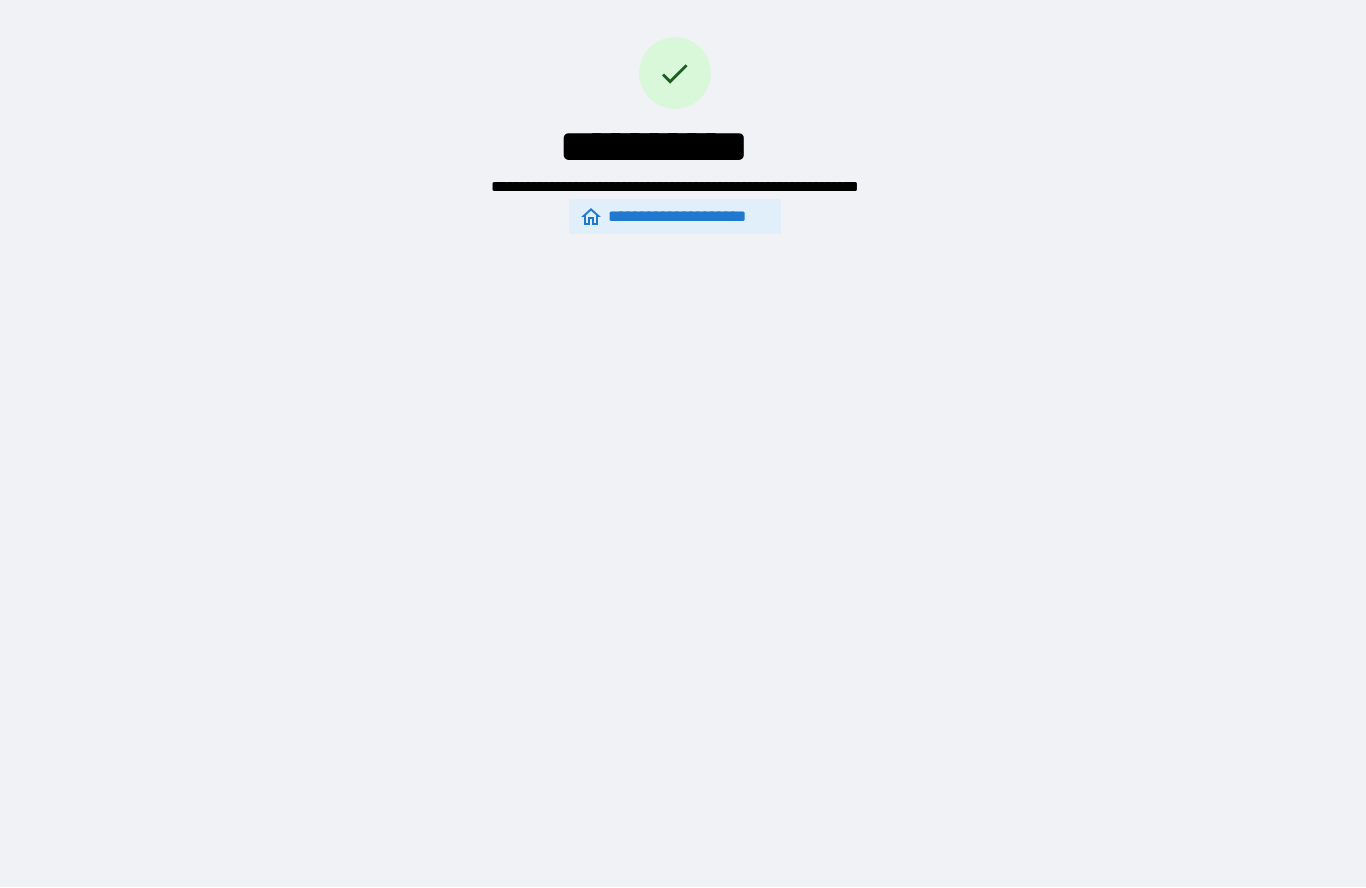 scroll, scrollTop: 0, scrollLeft: 0, axis: both 